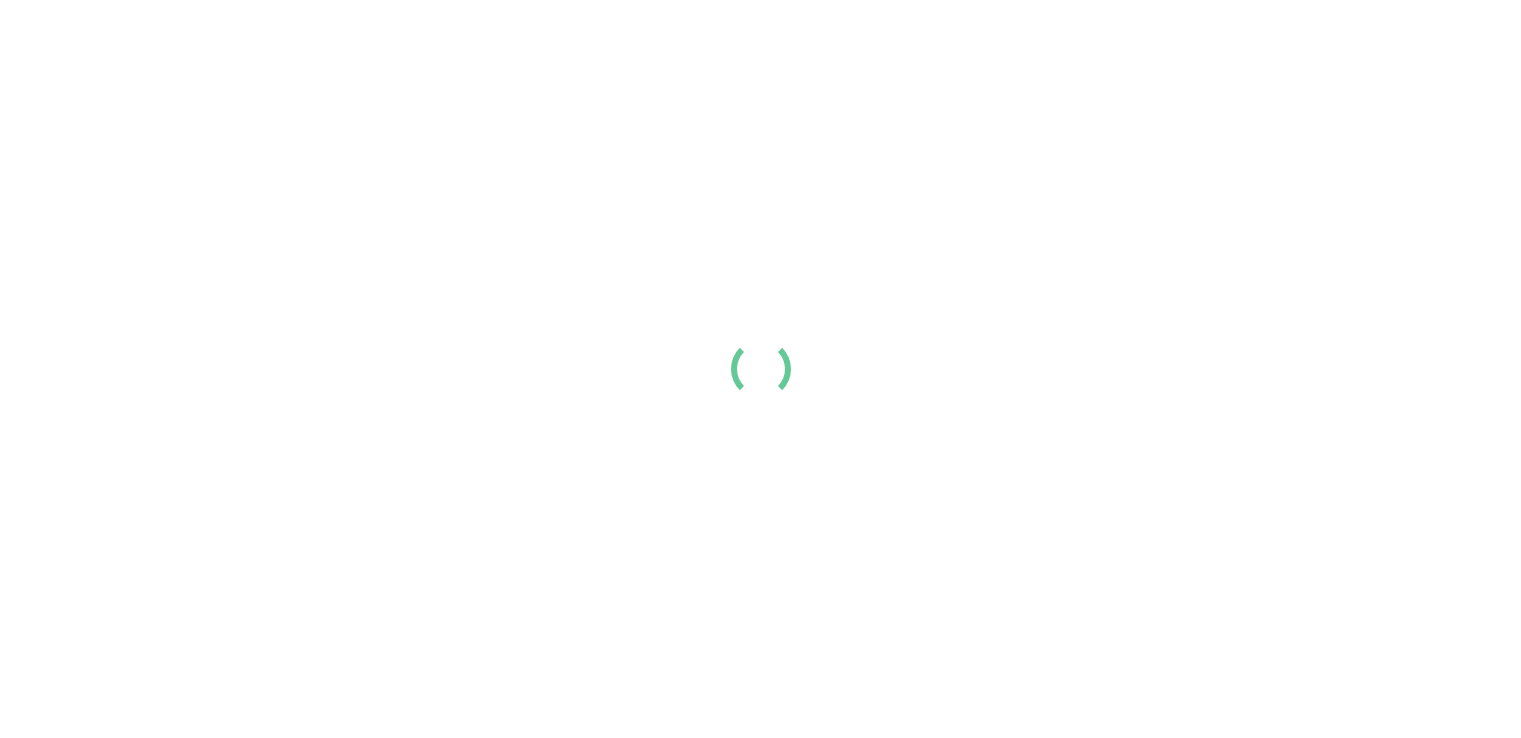scroll, scrollTop: 0, scrollLeft: 0, axis: both 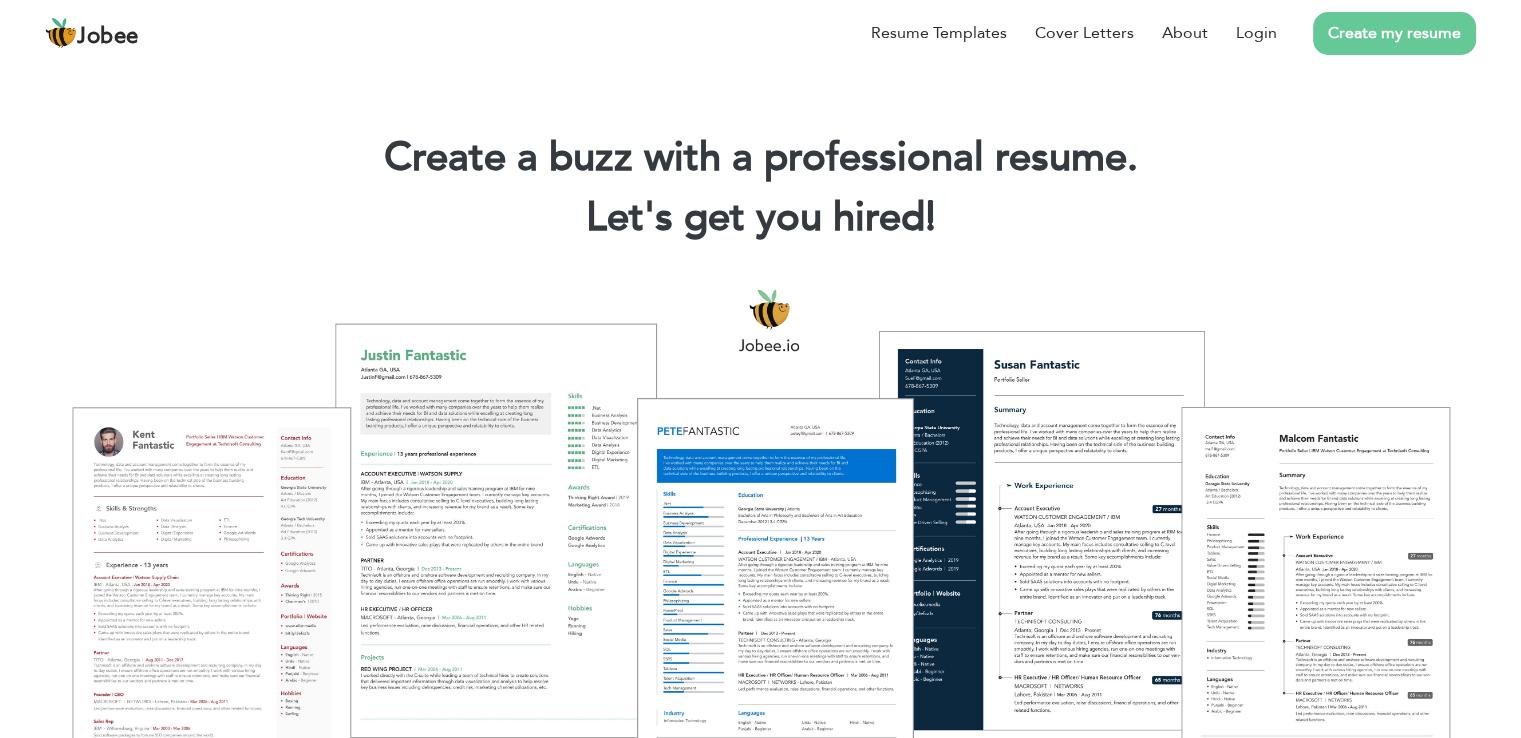 click on "Create my resume" at bounding box center (1394, 33) 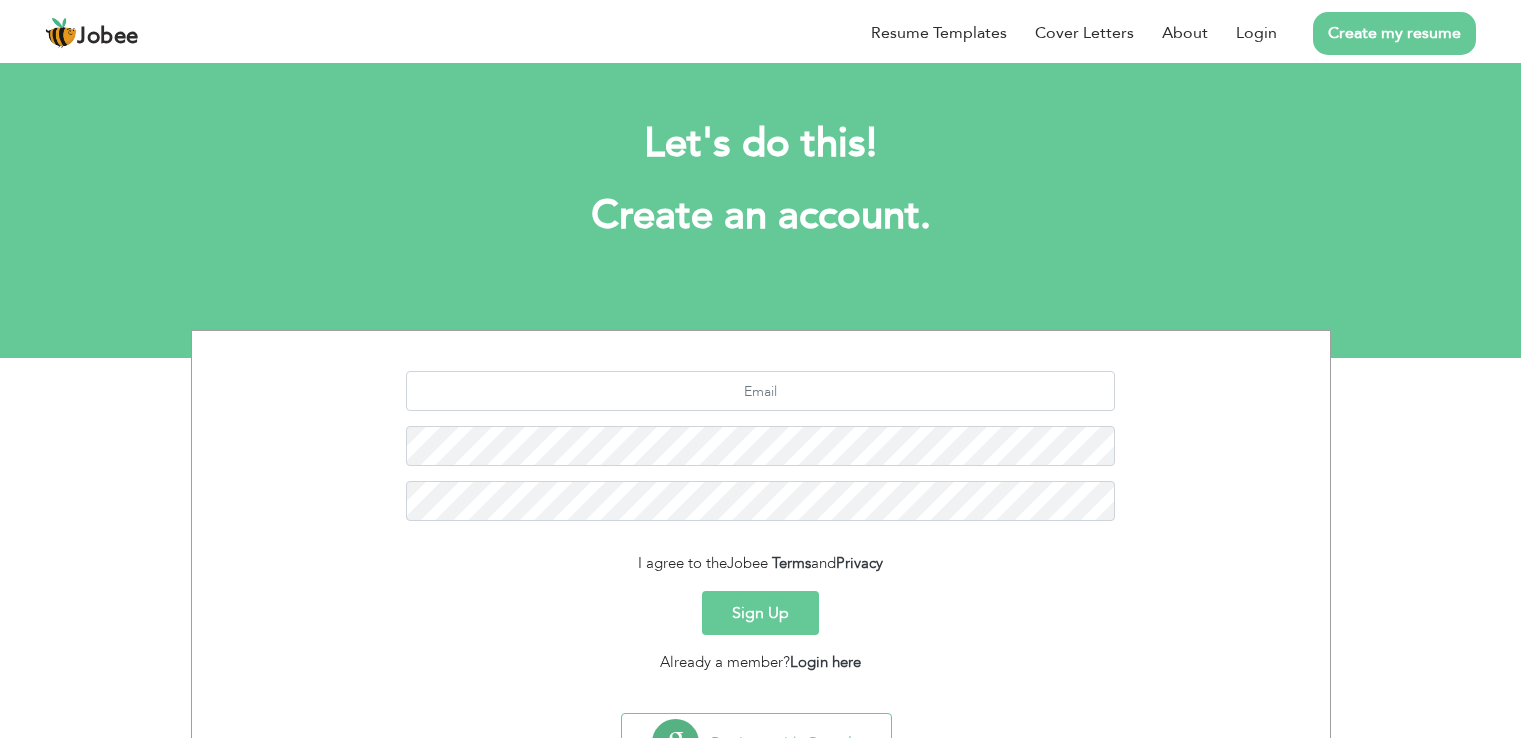 scroll, scrollTop: 0, scrollLeft: 0, axis: both 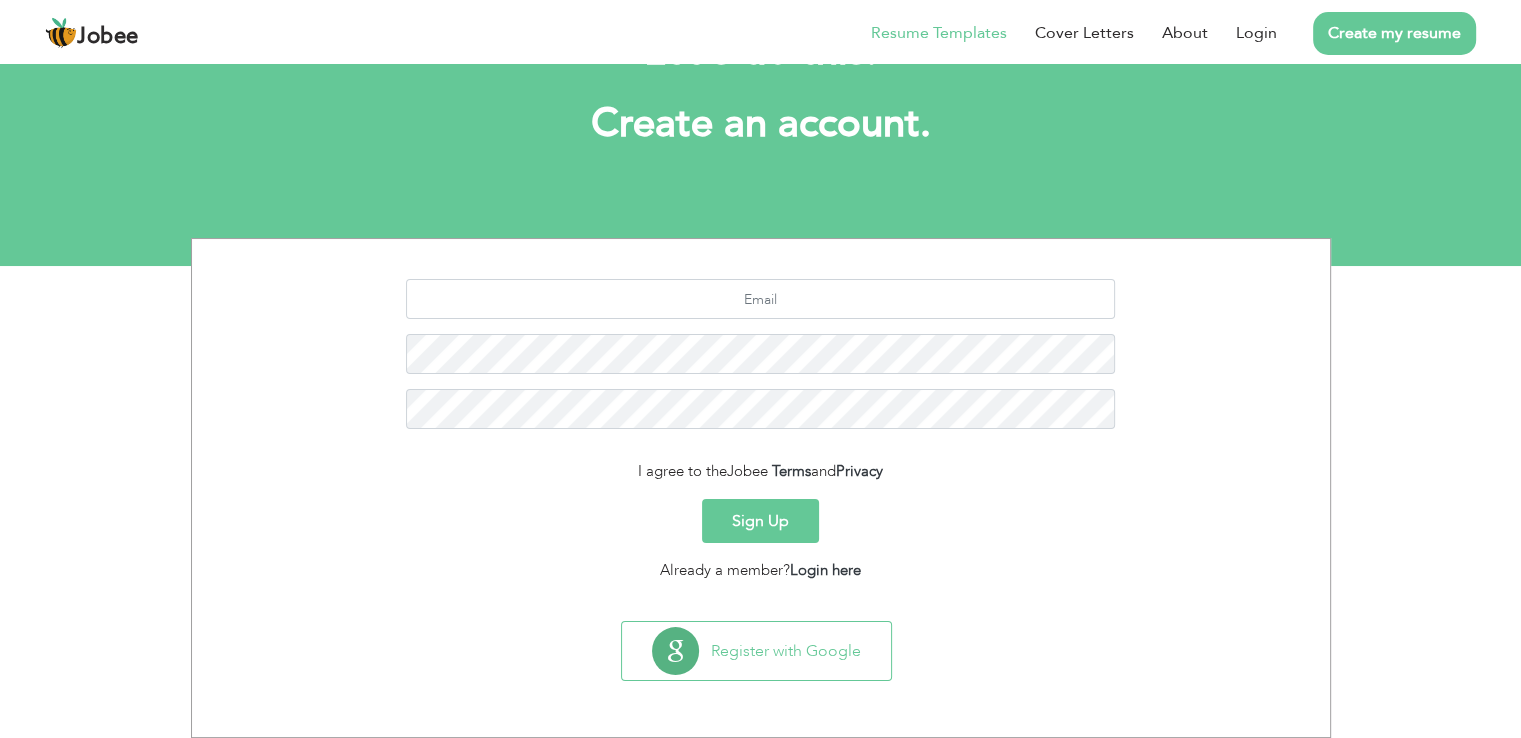 click on "Resume Templates" at bounding box center (939, 33) 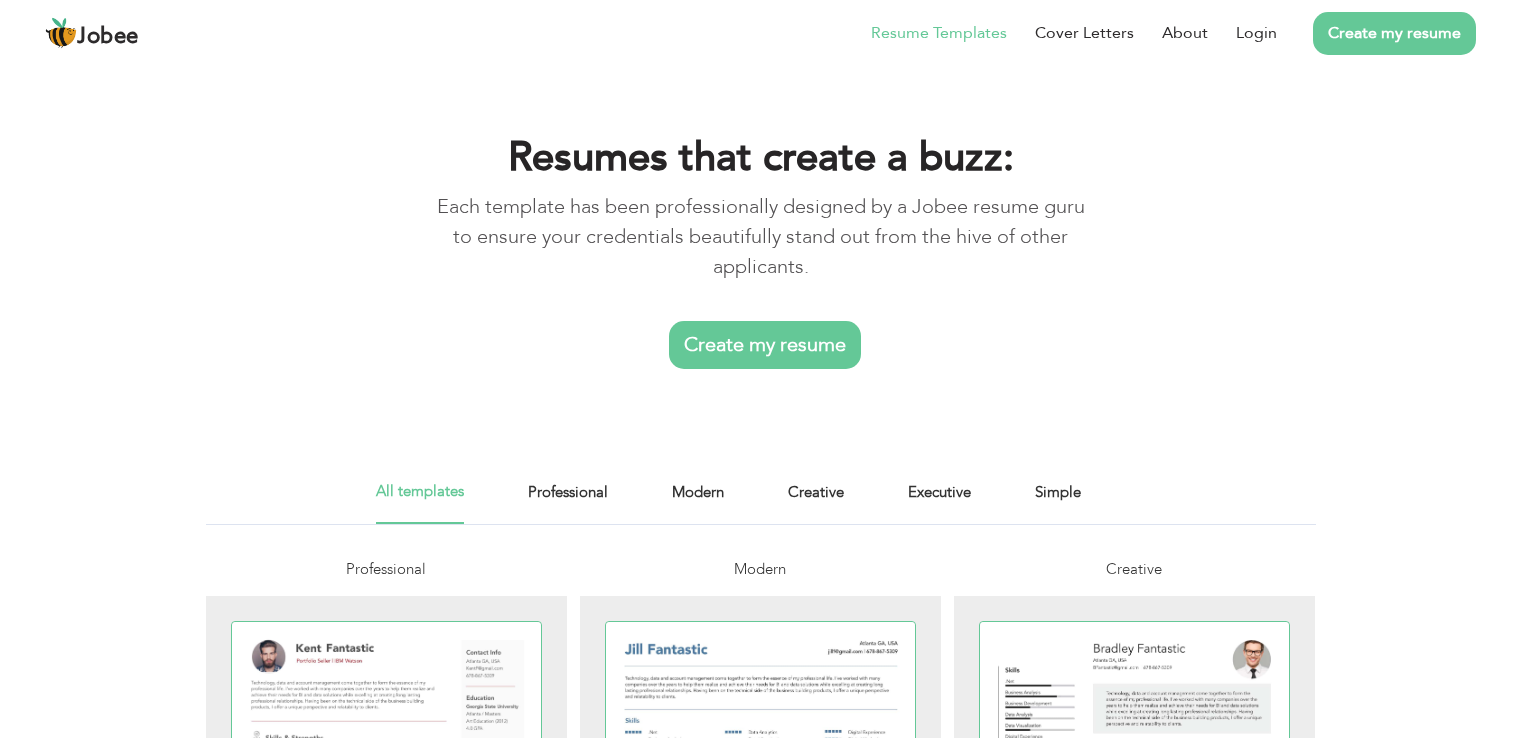 scroll, scrollTop: 0, scrollLeft: 0, axis: both 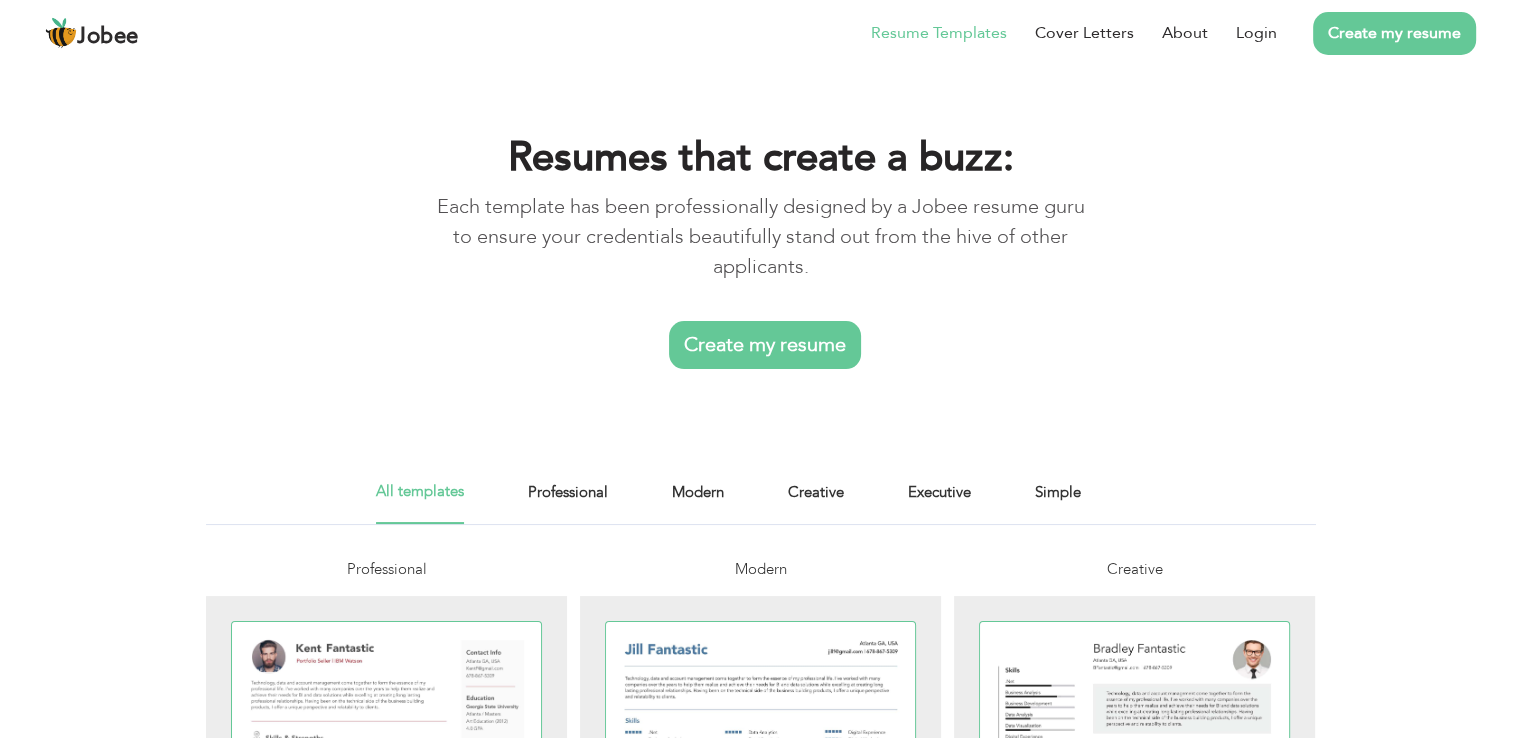 click on "Create my resume" at bounding box center [765, 345] 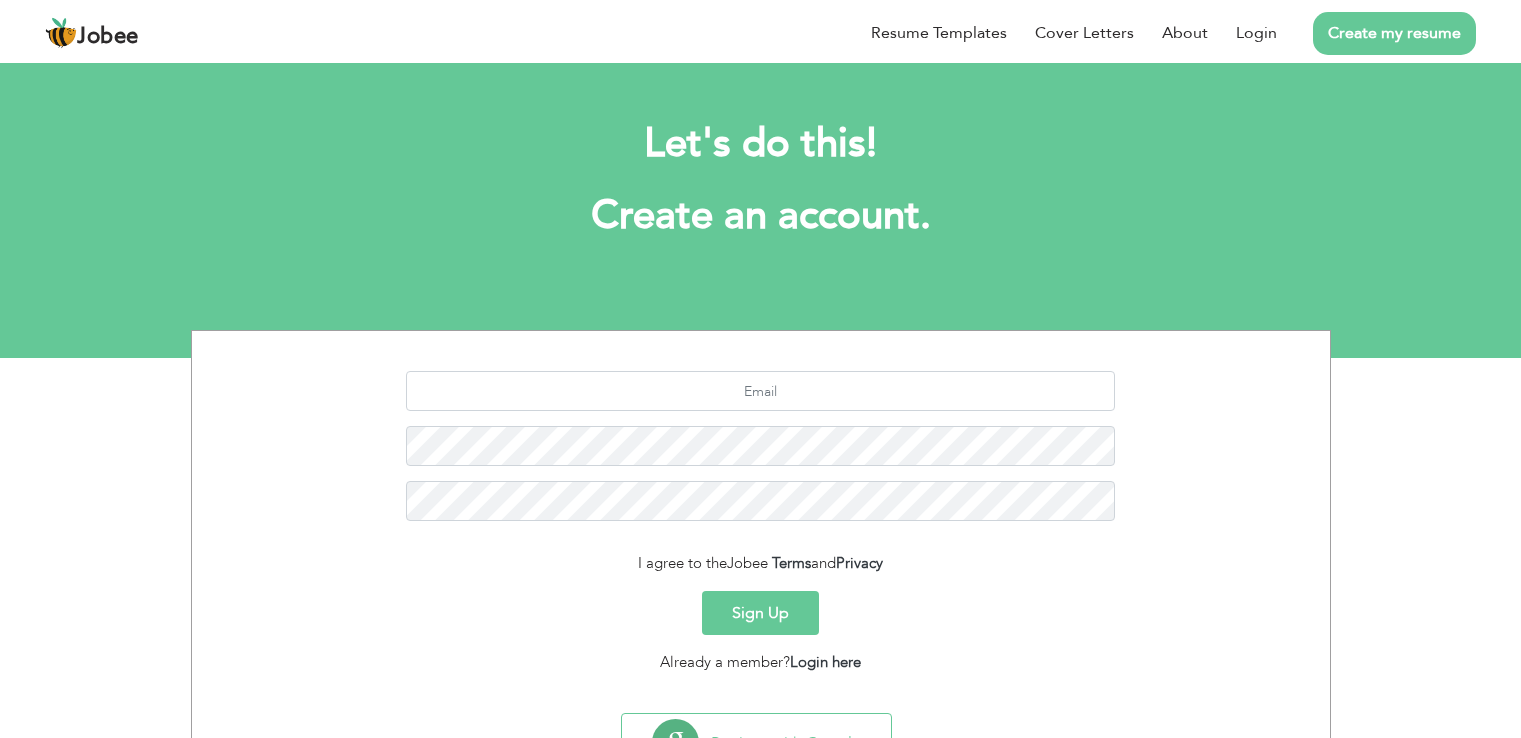 scroll, scrollTop: 0, scrollLeft: 0, axis: both 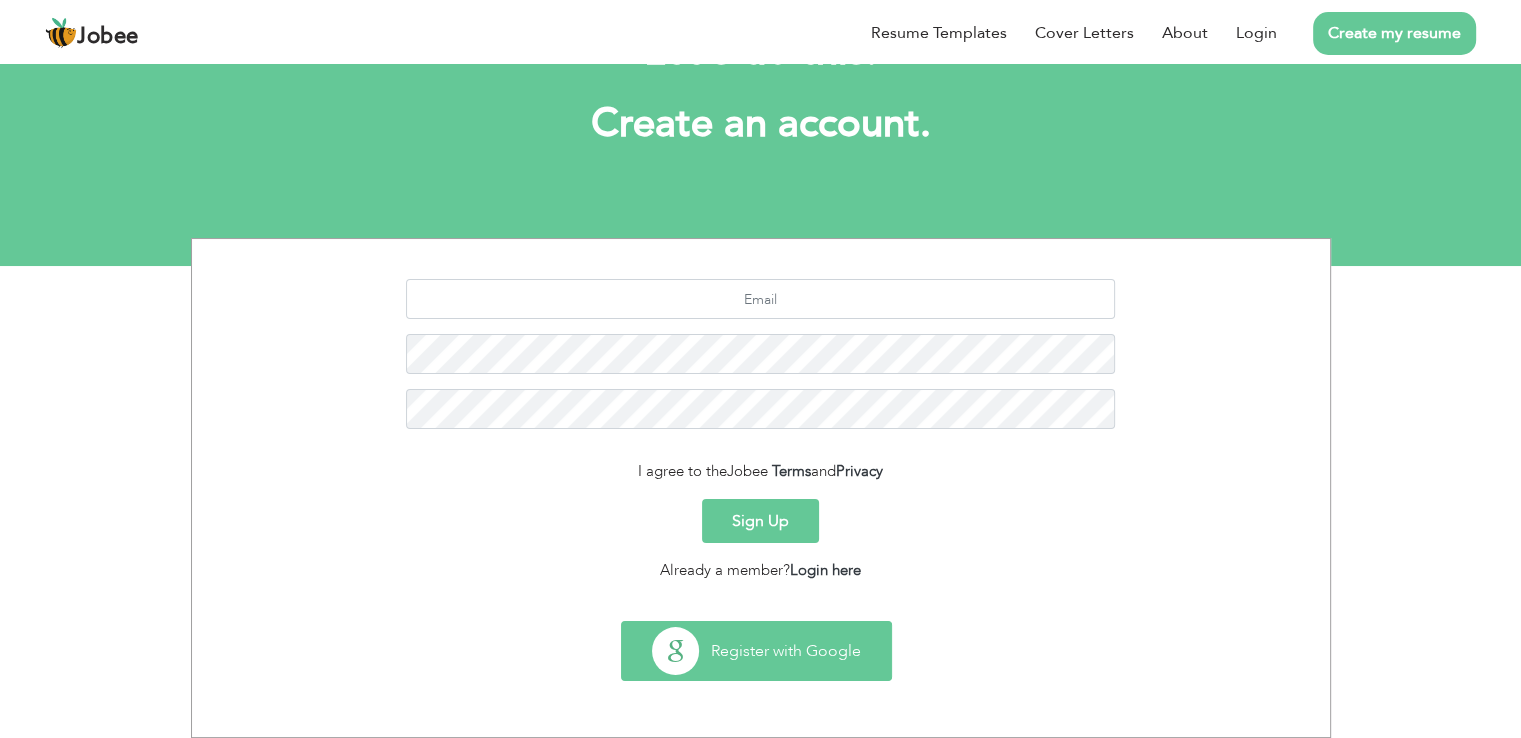 click on "Register with Google" at bounding box center [756, 651] 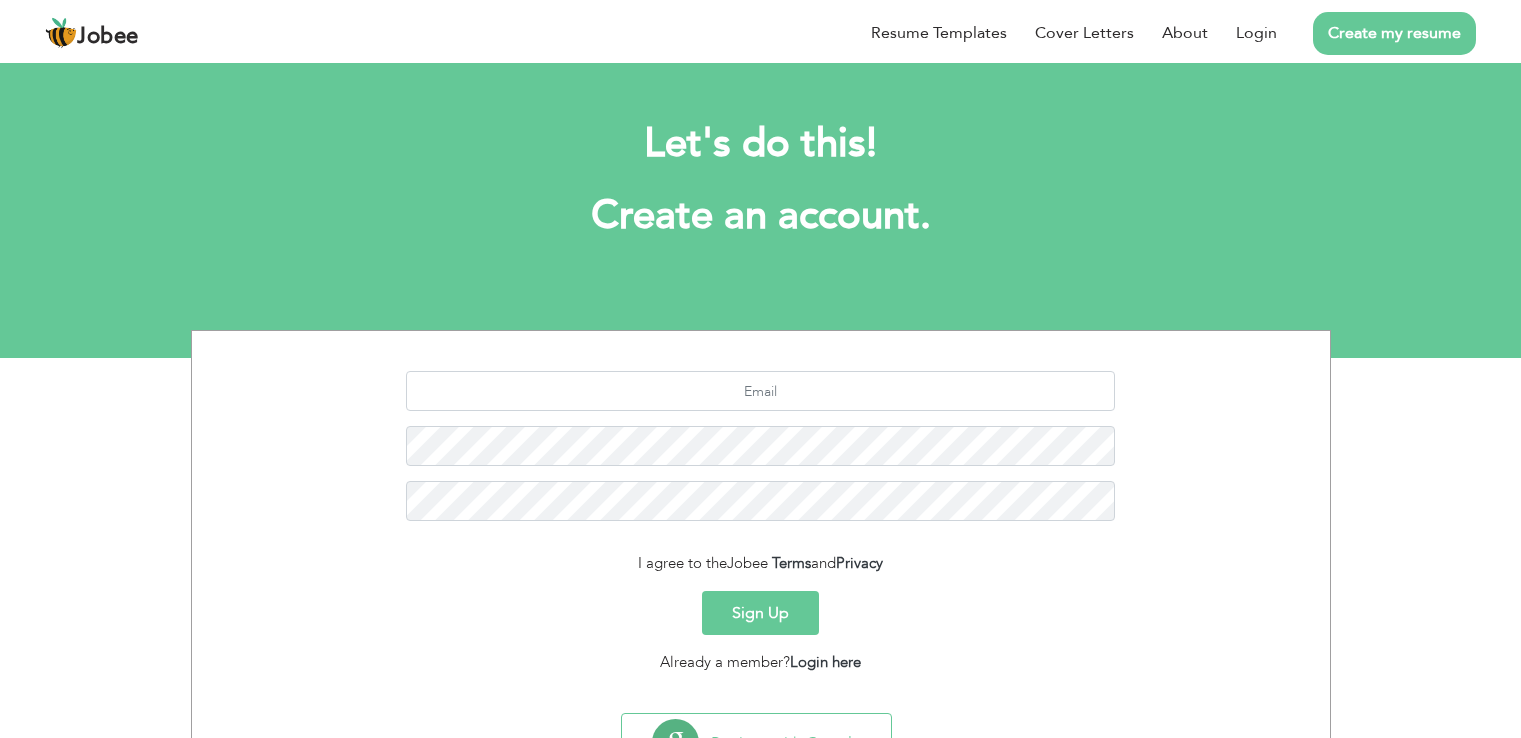 scroll, scrollTop: 92, scrollLeft: 0, axis: vertical 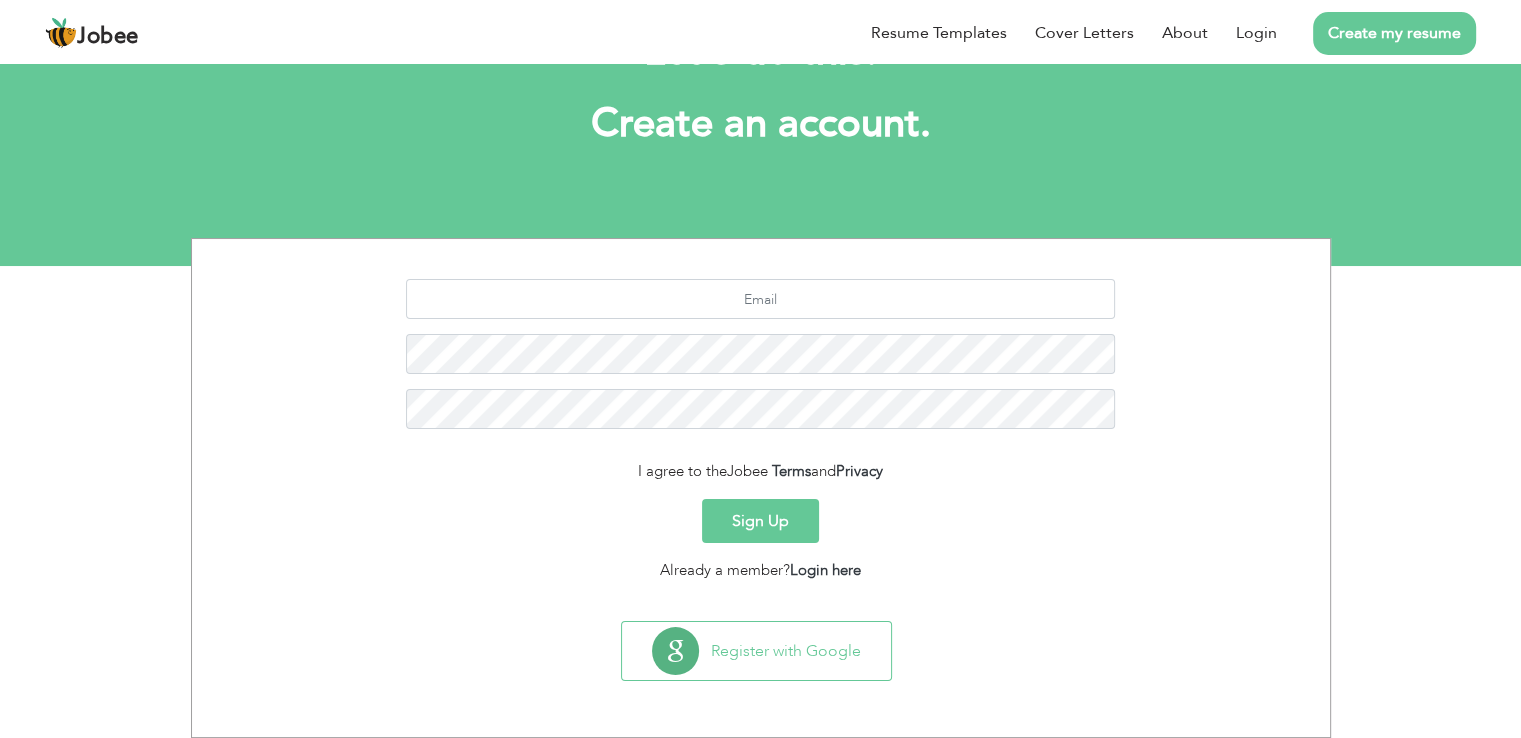 click on "Sign Up" at bounding box center (760, 521) 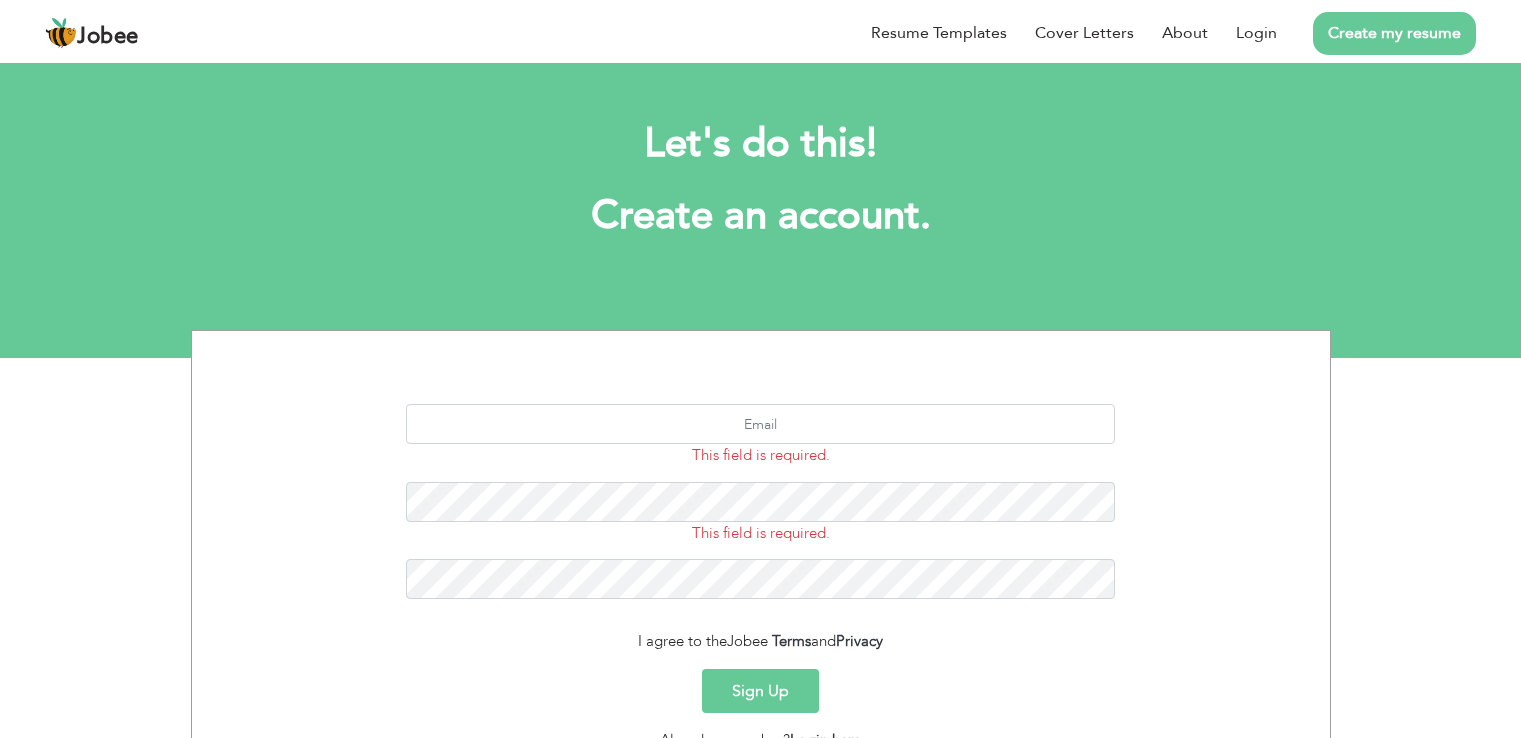 scroll, scrollTop: 0, scrollLeft: 0, axis: both 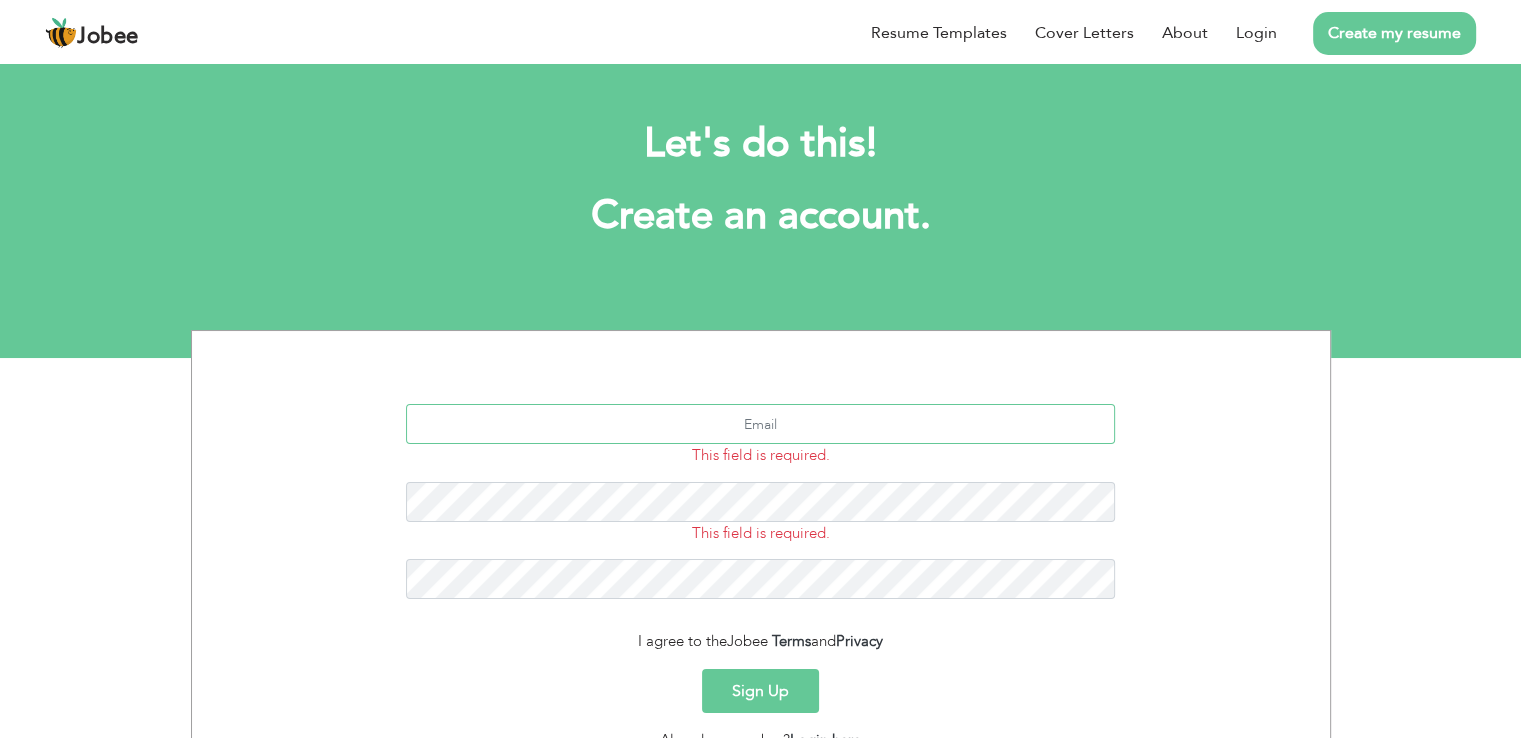 click at bounding box center [760, 424] 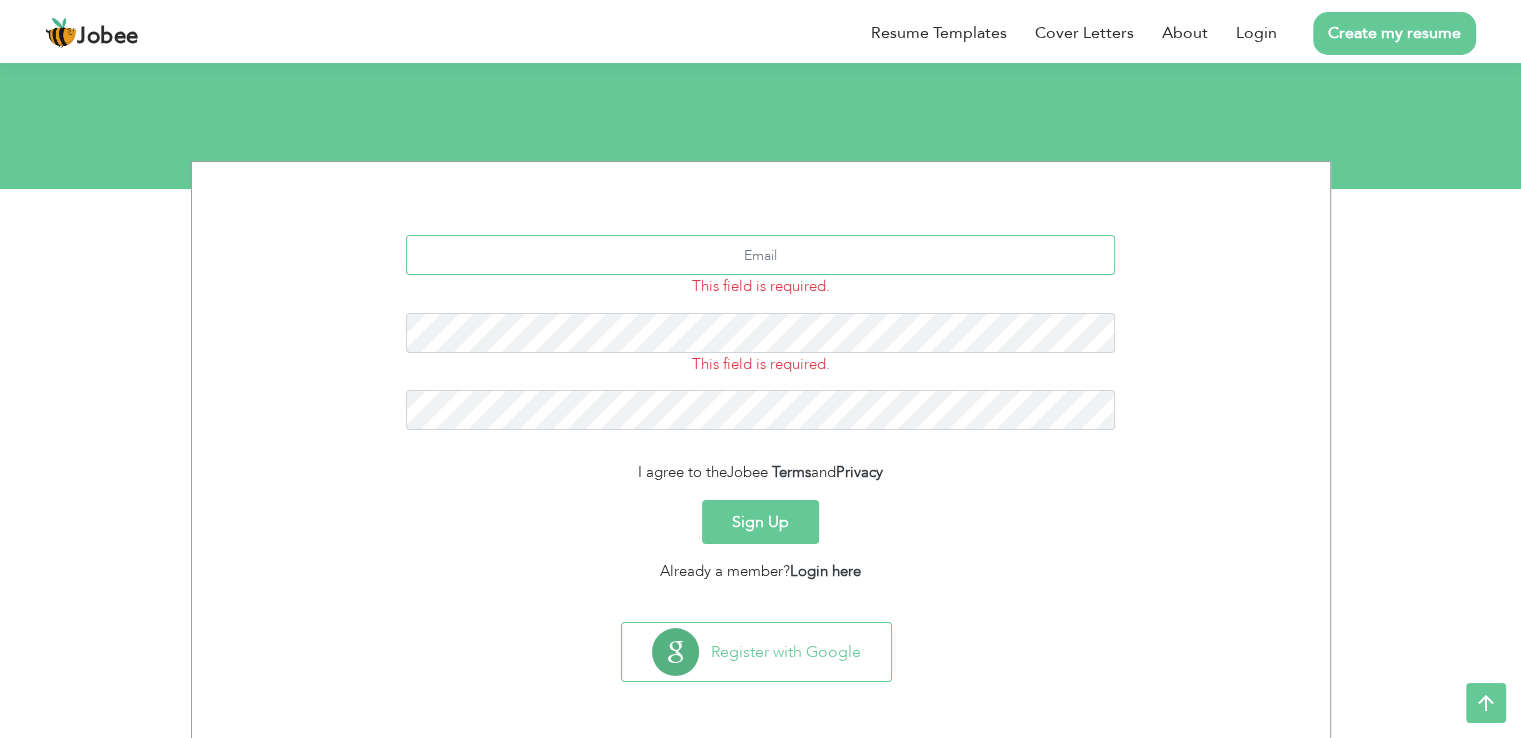 click at bounding box center (760, 255) 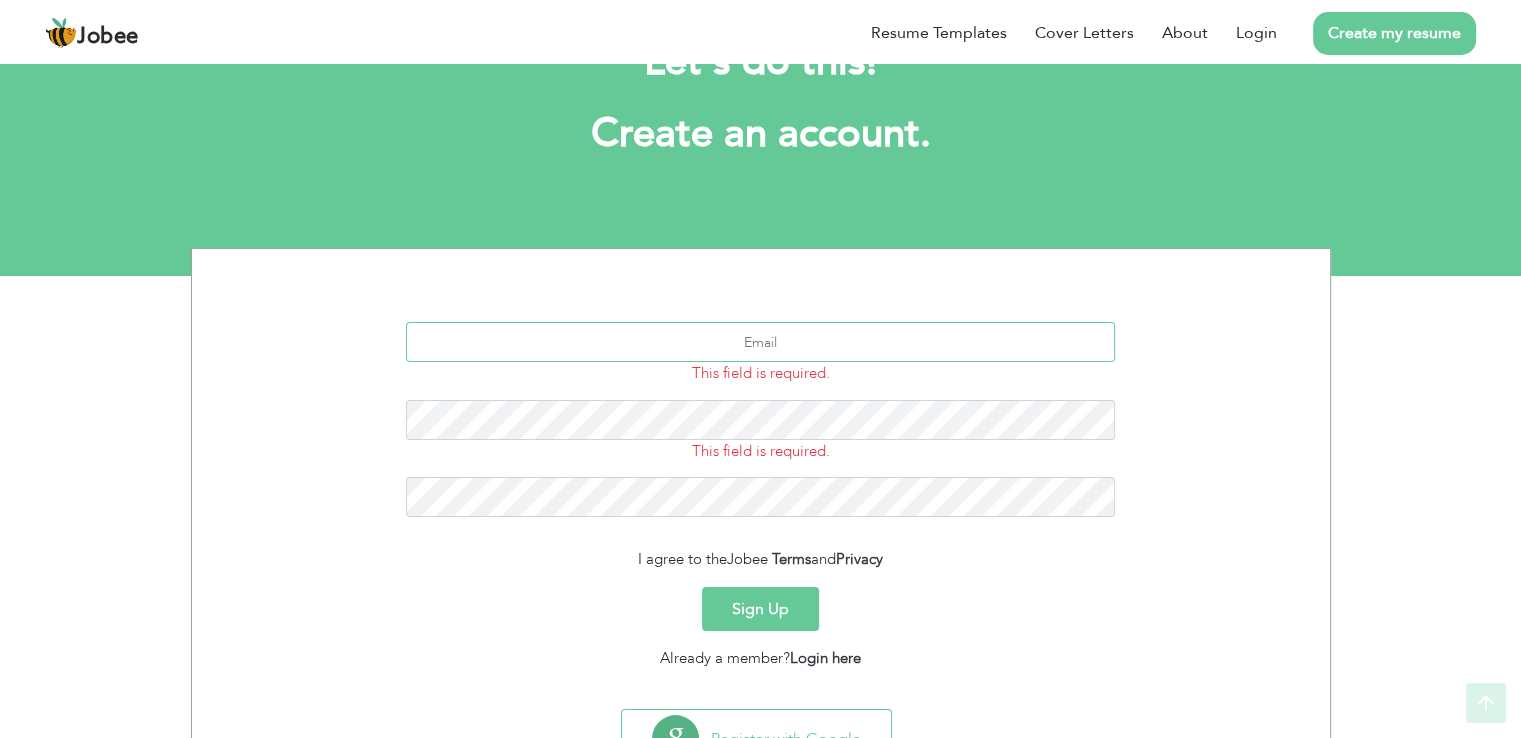 scroll, scrollTop: 169, scrollLeft: 0, axis: vertical 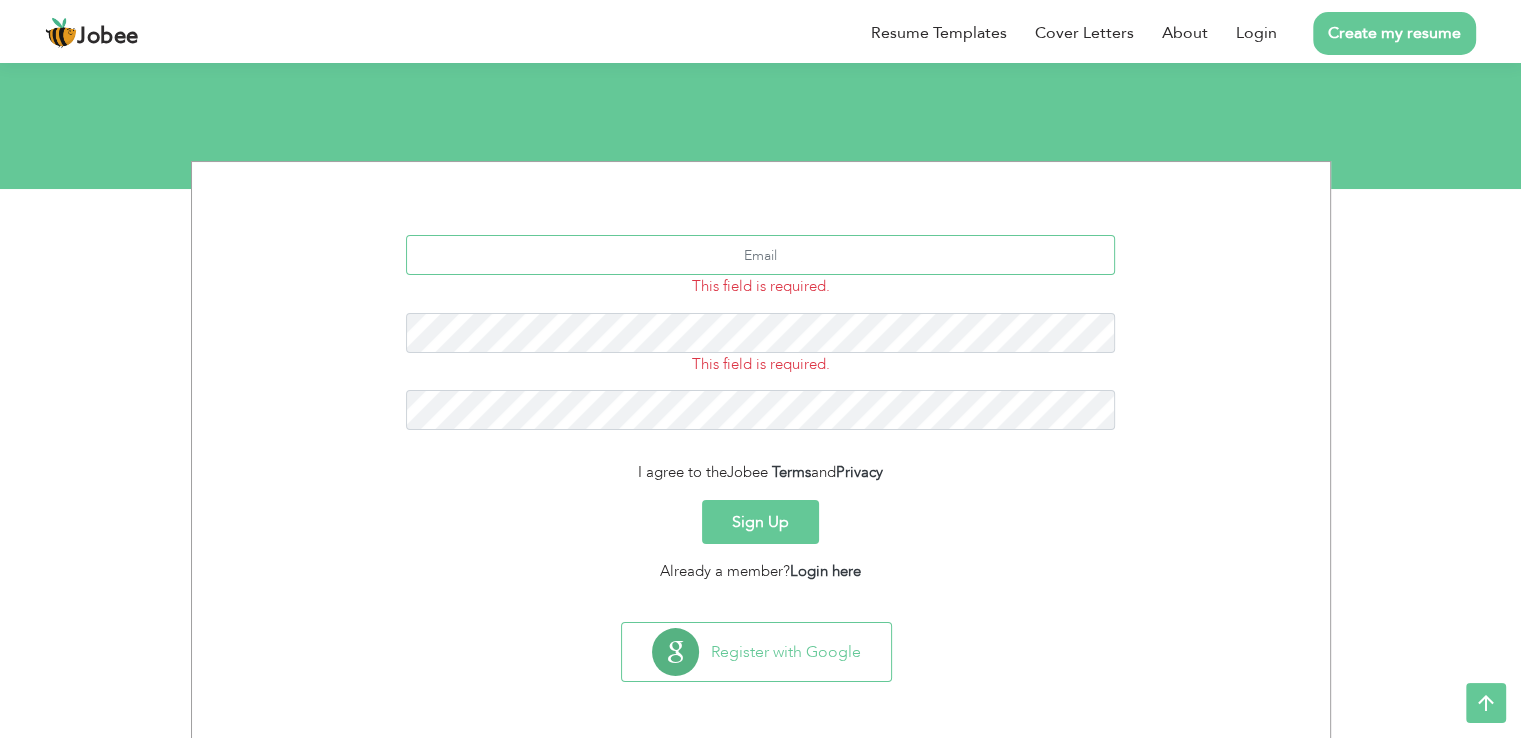click at bounding box center (760, 255) 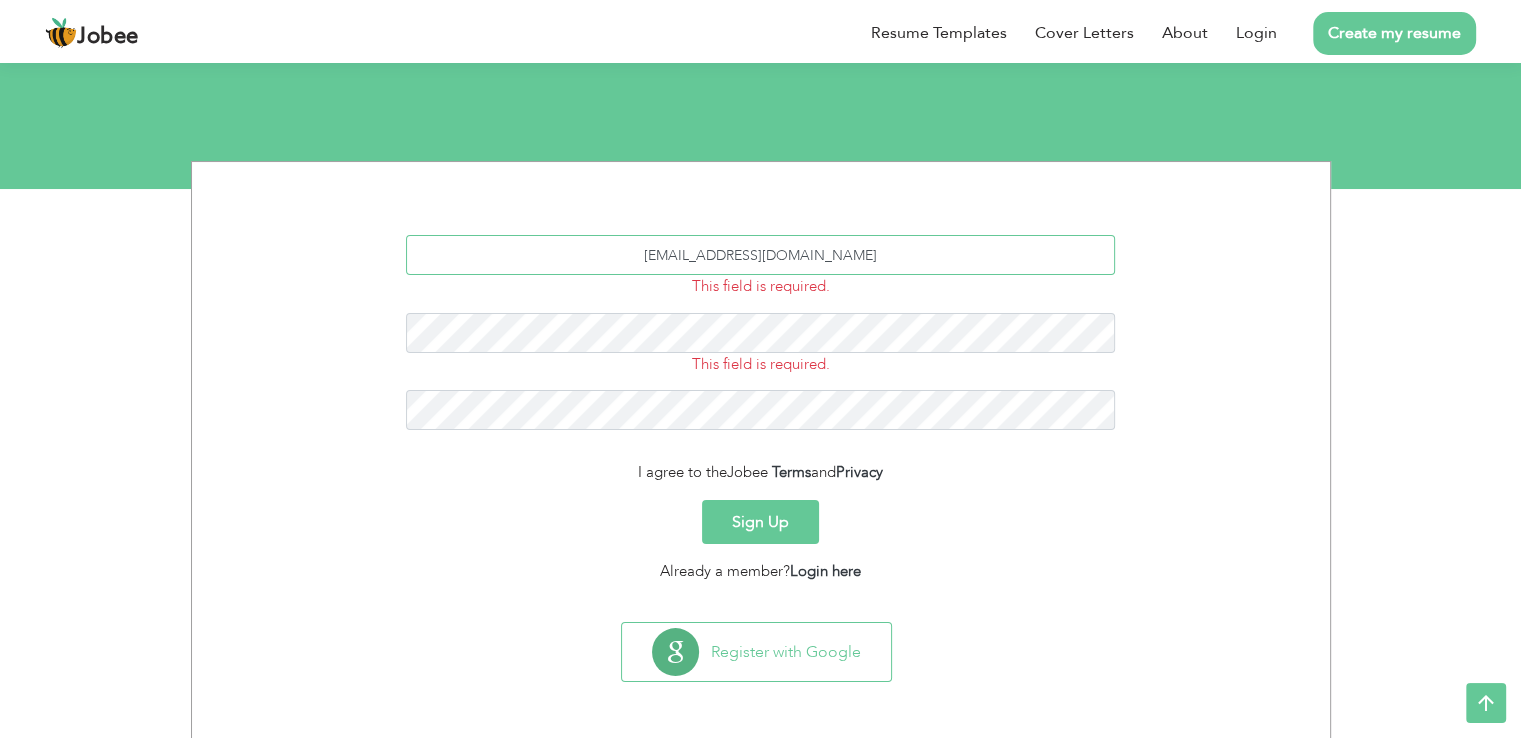 type on "[EMAIL_ADDRESS][DOMAIN_NAME]" 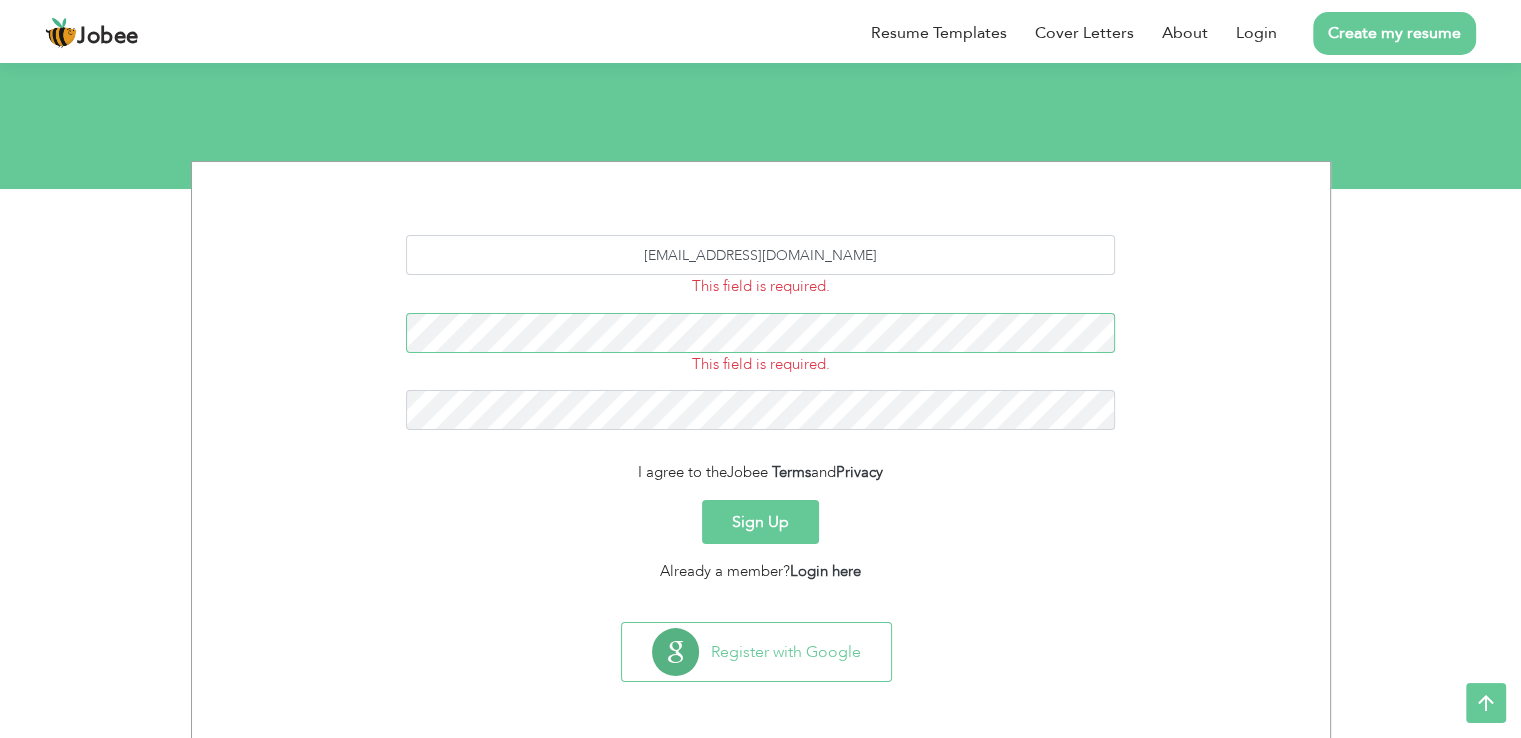 click on "Sign Up" at bounding box center [760, 522] 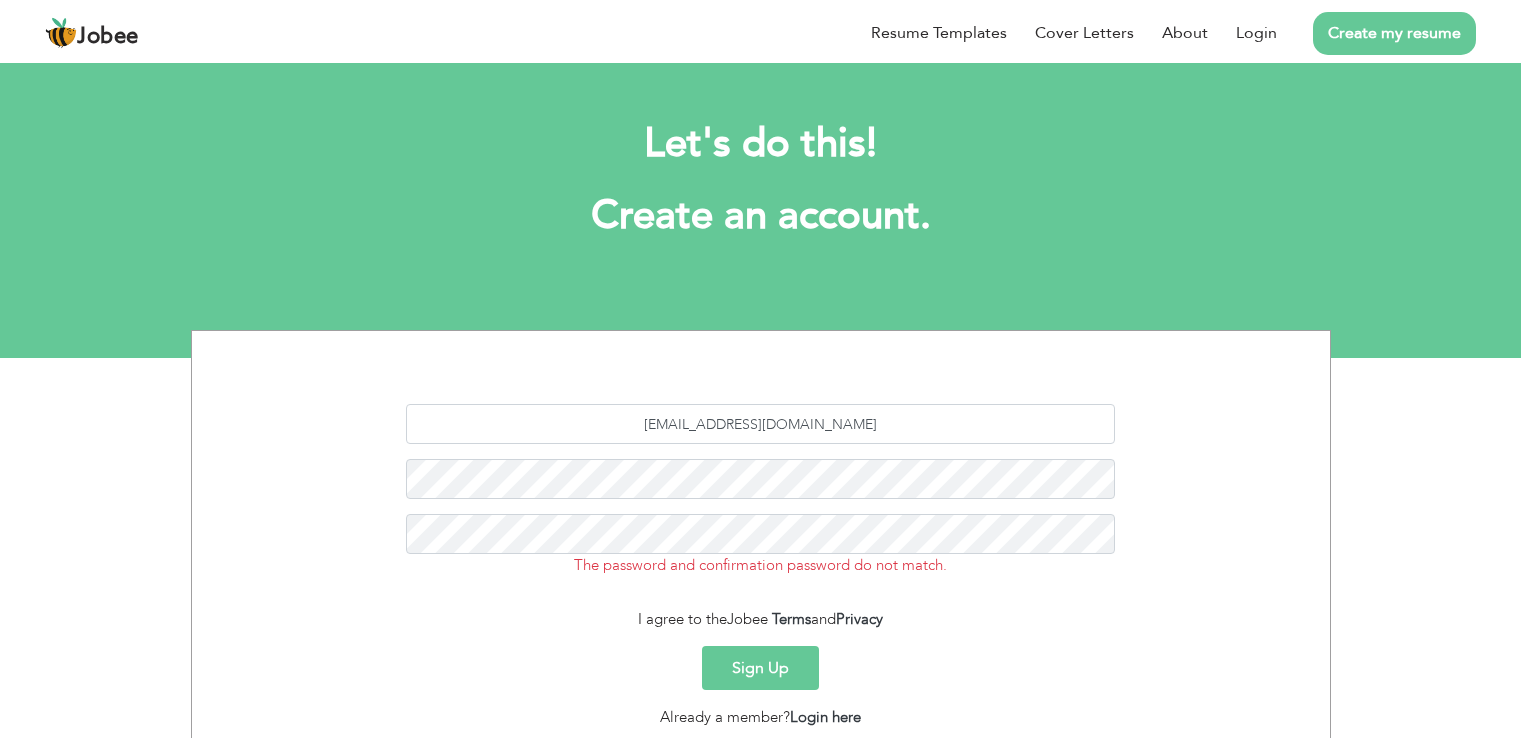 scroll, scrollTop: 0, scrollLeft: 0, axis: both 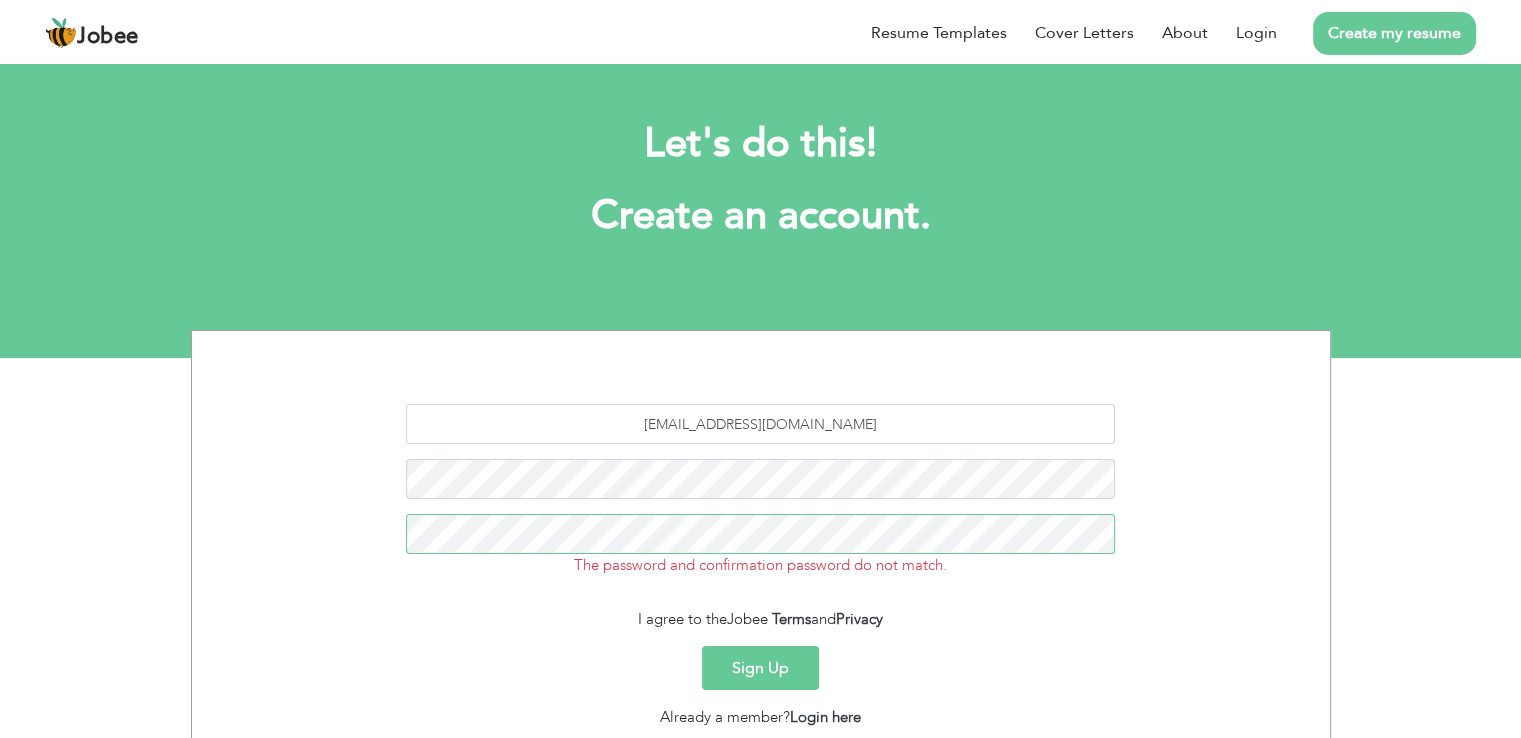 click on "Sign Up" at bounding box center (760, 668) 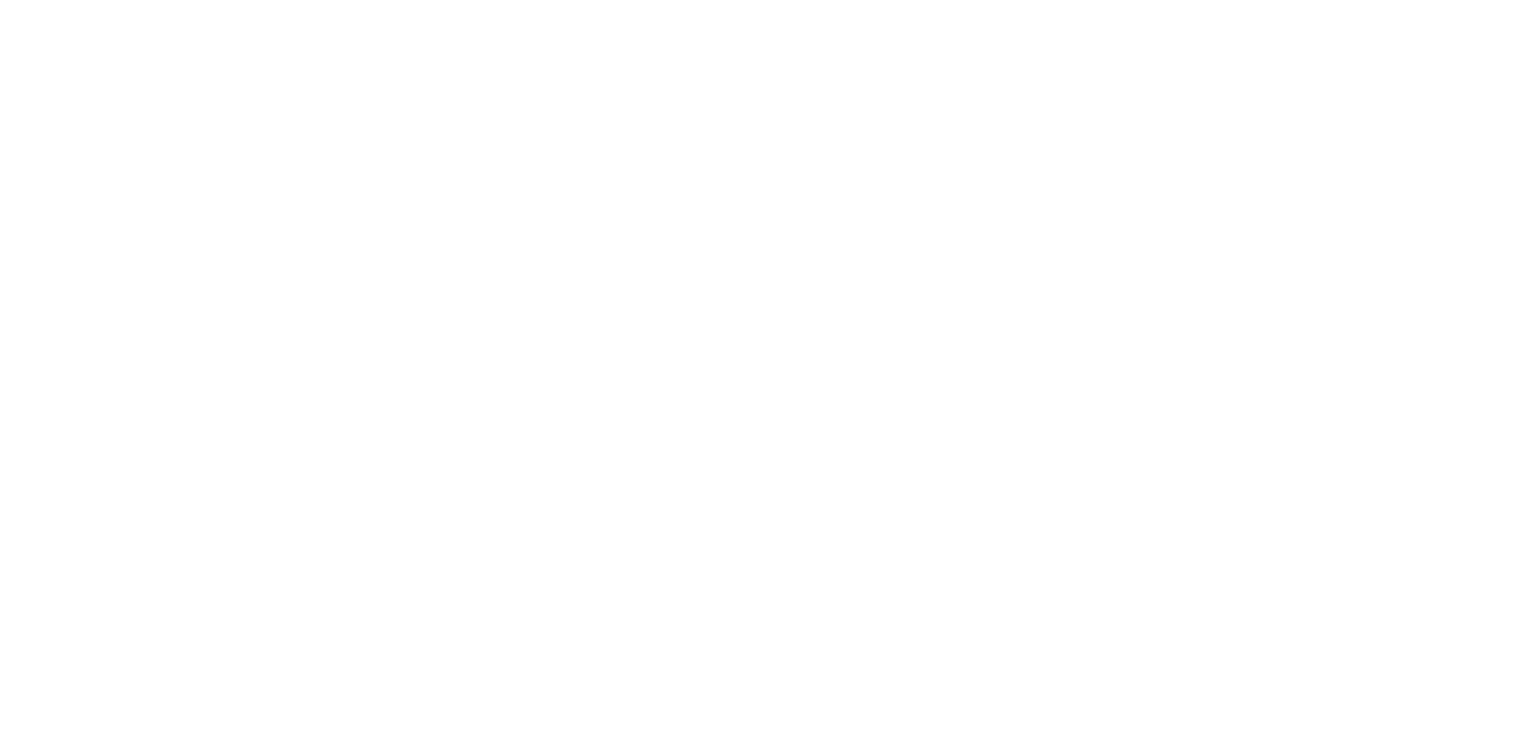 scroll, scrollTop: 0, scrollLeft: 0, axis: both 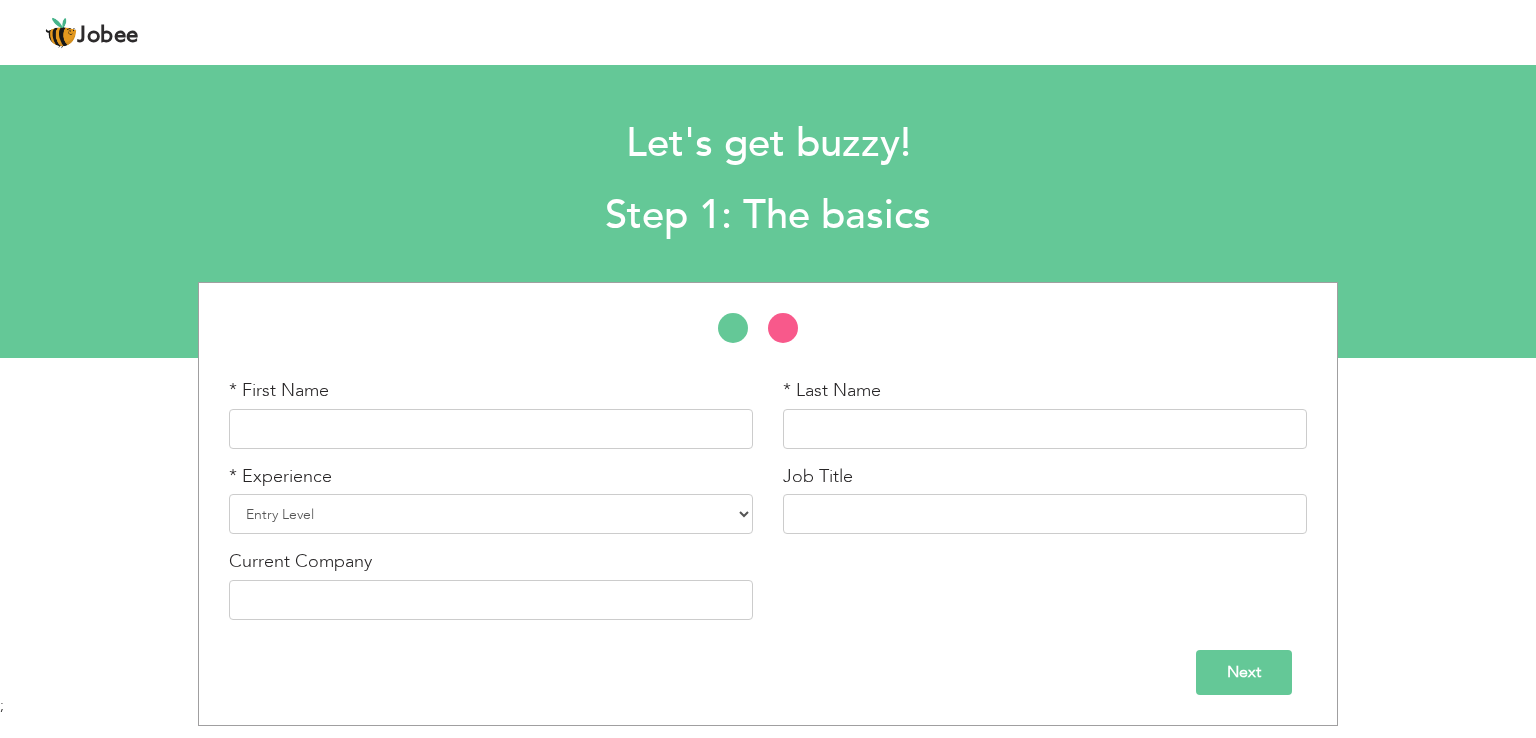 click on "Let's get buzzy!
Step 1: The basics
* First Name
* Last Name
Entry Level" at bounding box center [768, 208] 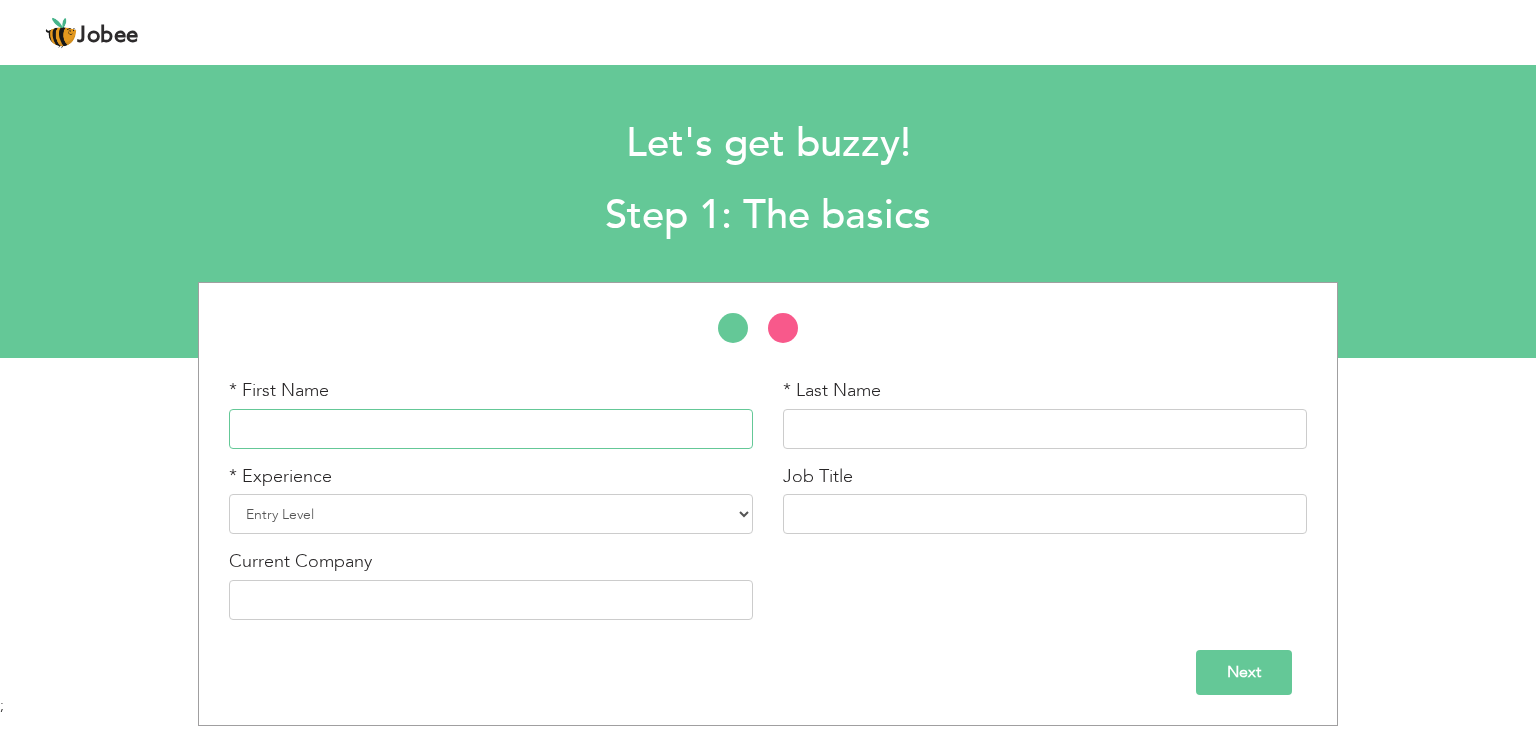 click at bounding box center [491, 429] 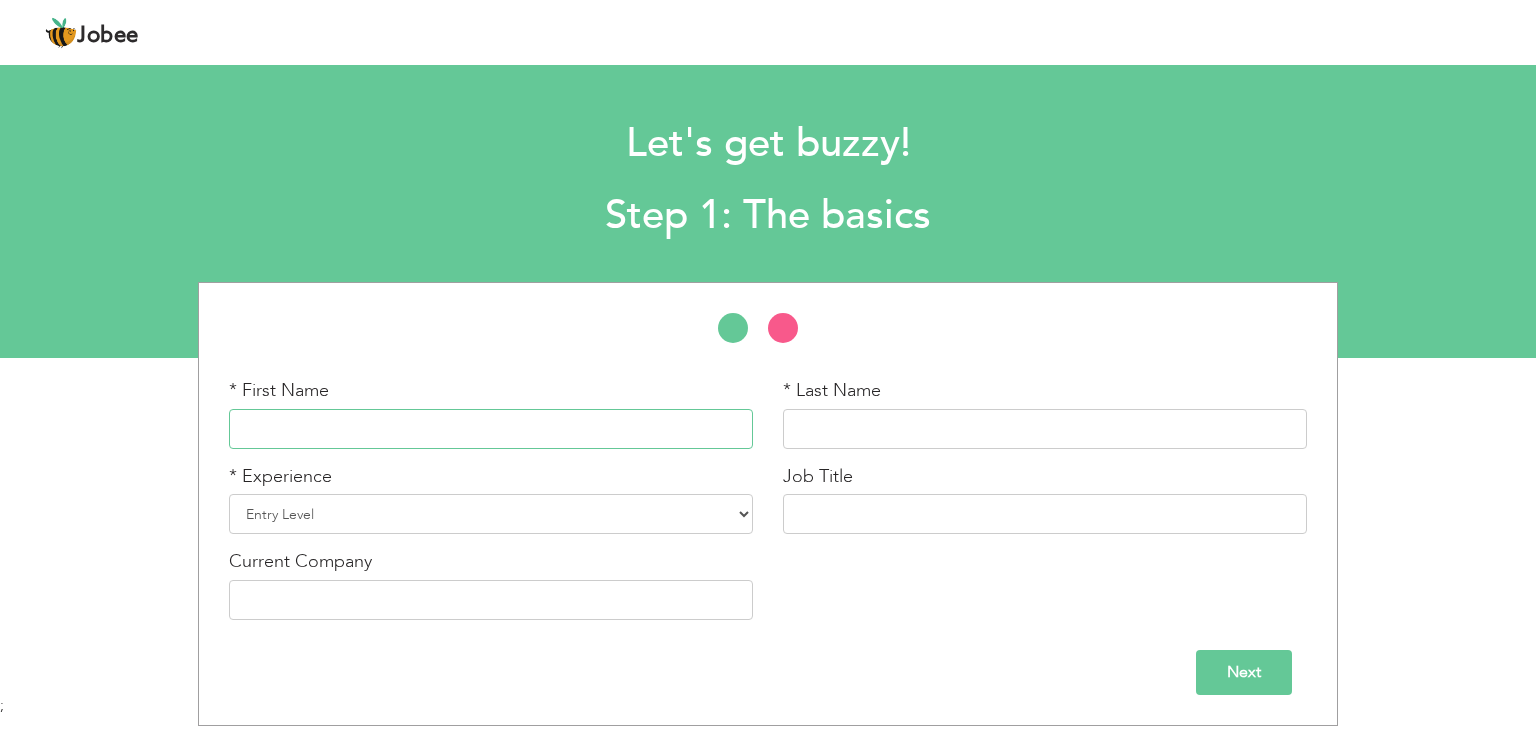 click at bounding box center (491, 429) 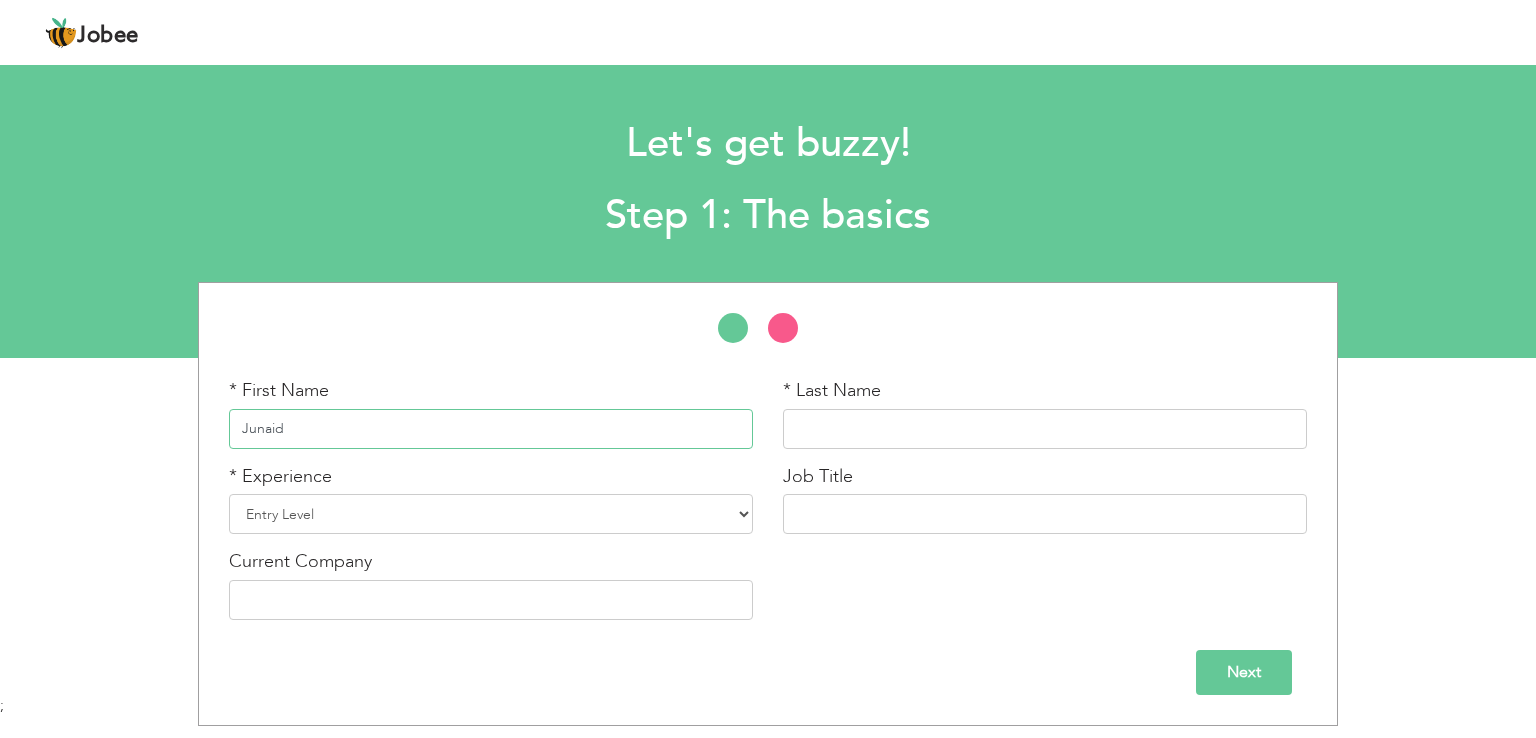 type on "Junaid" 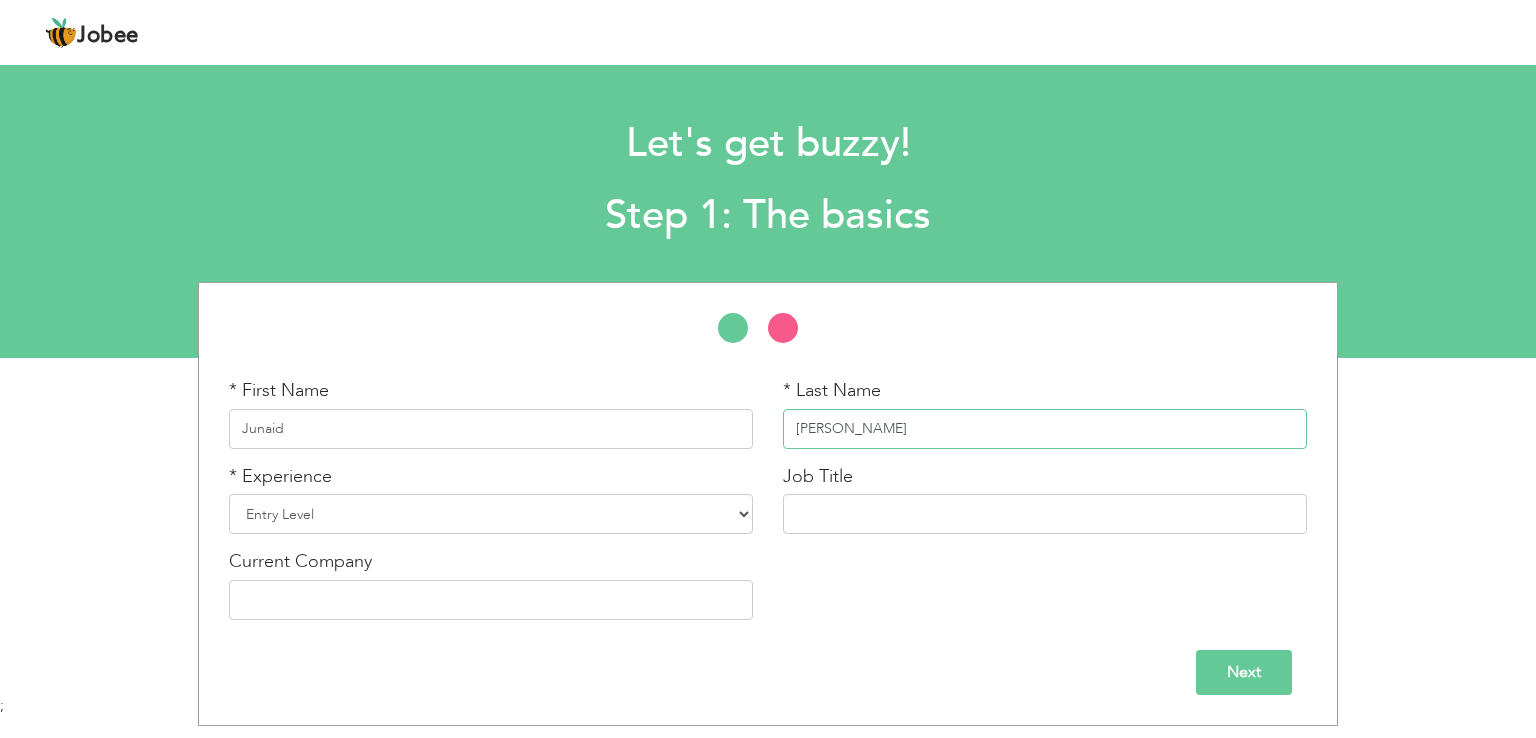 type on "[PERSON_NAME]" 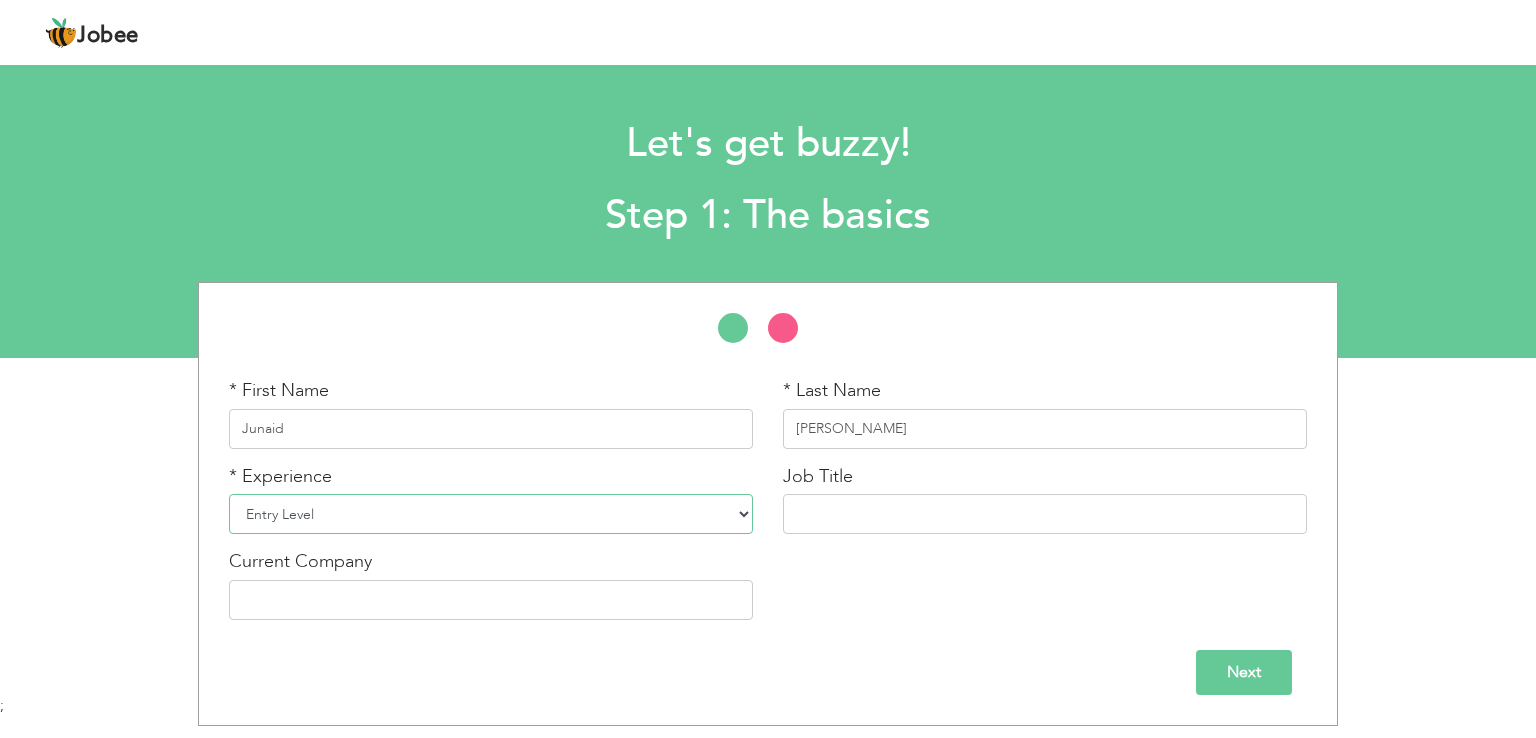 click on "Entry Level
Less than 1 Year
1 Year
2 Years
3 Years
4 Years
5 Years
6 Years
7 Years
8 Years
9 Years
10 Years
11 Years
12 Years
13 Years
14 Years
15 Years
16 Years
17 Years
18 Years
19 Years
20 Years
21 Years
22 Years
23 Years
24 Years
25 Years
26 Years
27 Years
28 Years
29 Years
30 Years
31 Years
32 Years
33 Years
34 Years
35 Years
More than 35 Years" at bounding box center (491, 514) 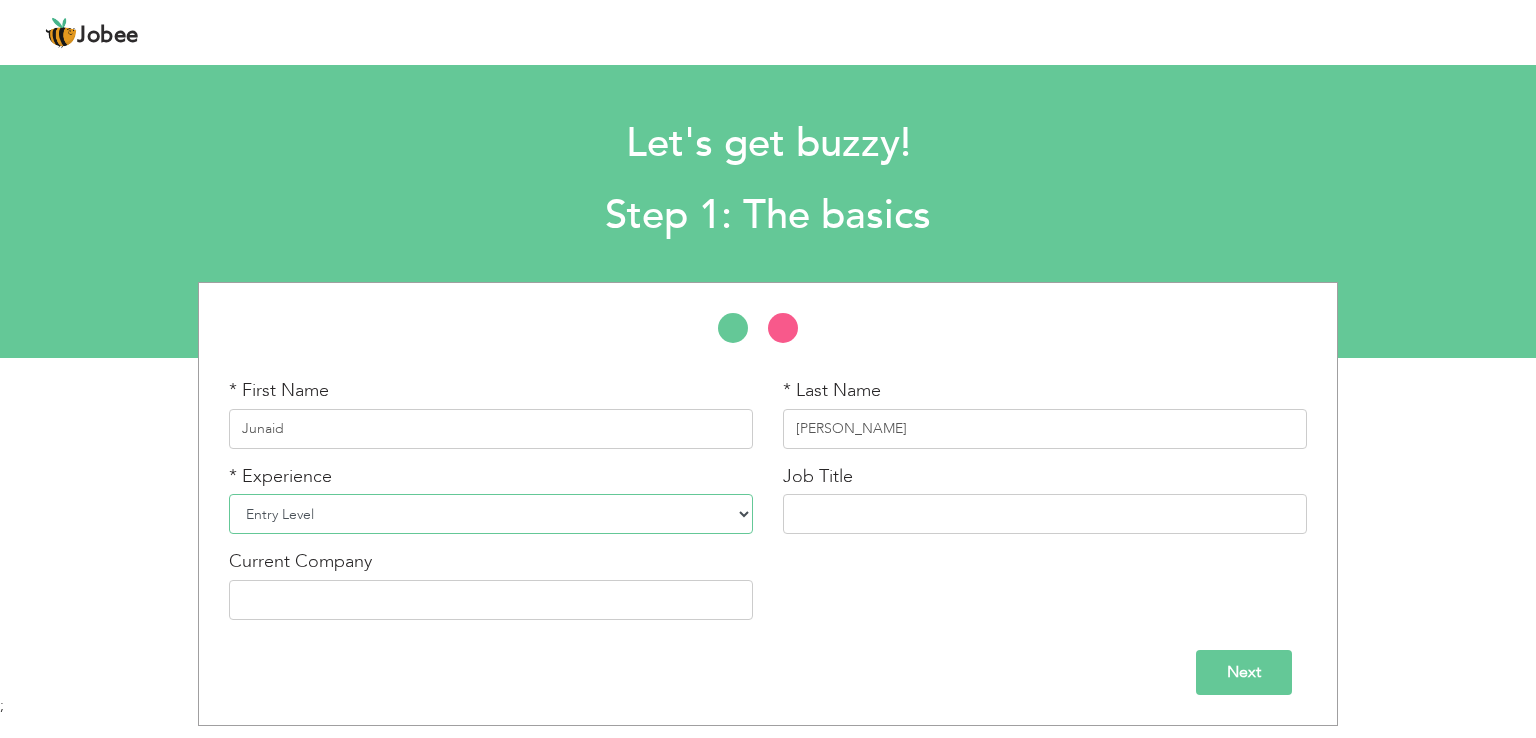 select on "7" 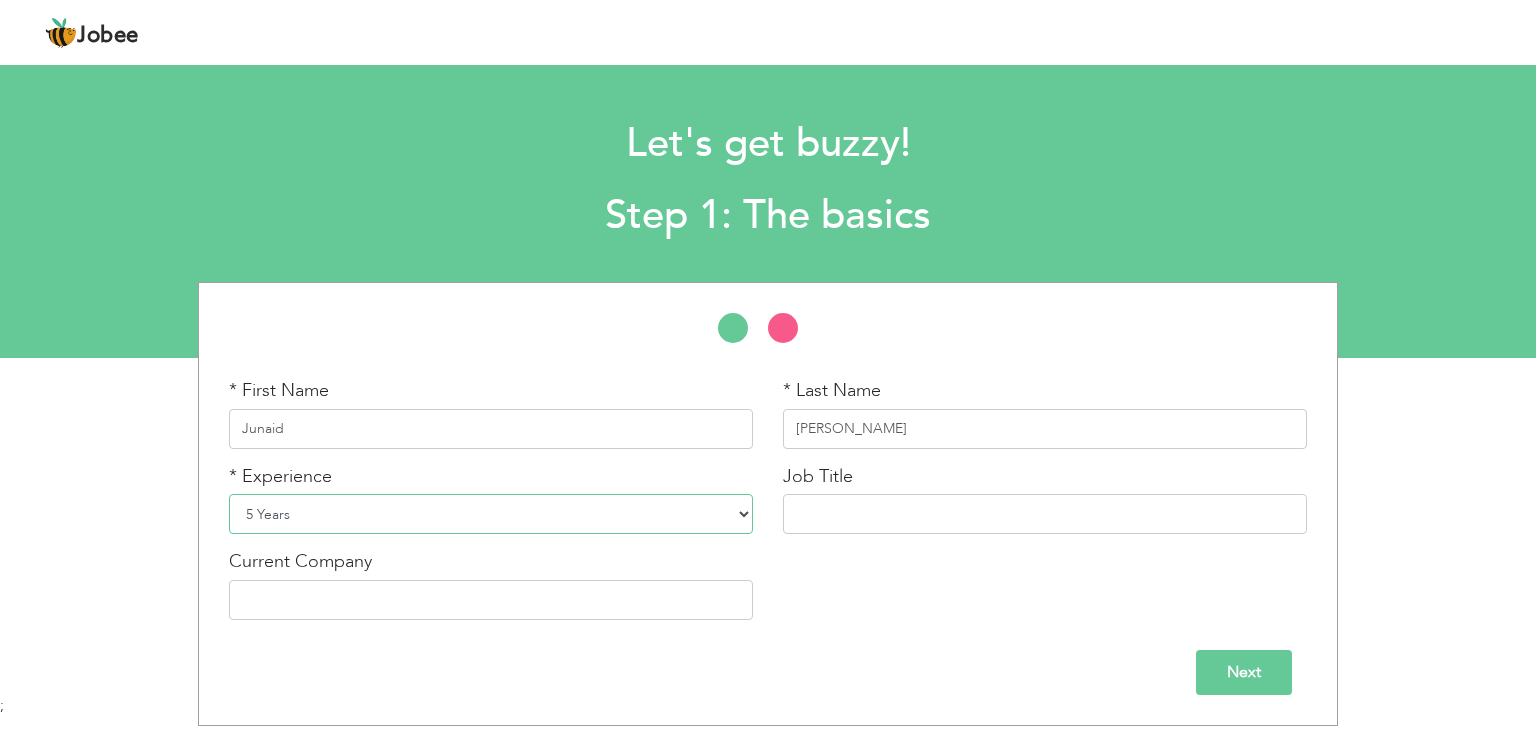 click on "Entry Level
Less than 1 Year
1 Year
2 Years
3 Years
4 Years
5 Years
6 Years
7 Years
8 Years
9 Years
10 Years
11 Years
12 Years
13 Years
14 Years
15 Years
16 Years
17 Years
18 Years
19 Years
20 Years
21 Years
22 Years
23 Years
24 Years
25 Years
26 Years
27 Years
28 Years
29 Years
30 Years
31 Years
32 Years
33 Years
34 Years
35 Years
More than 35 Years" at bounding box center [491, 514] 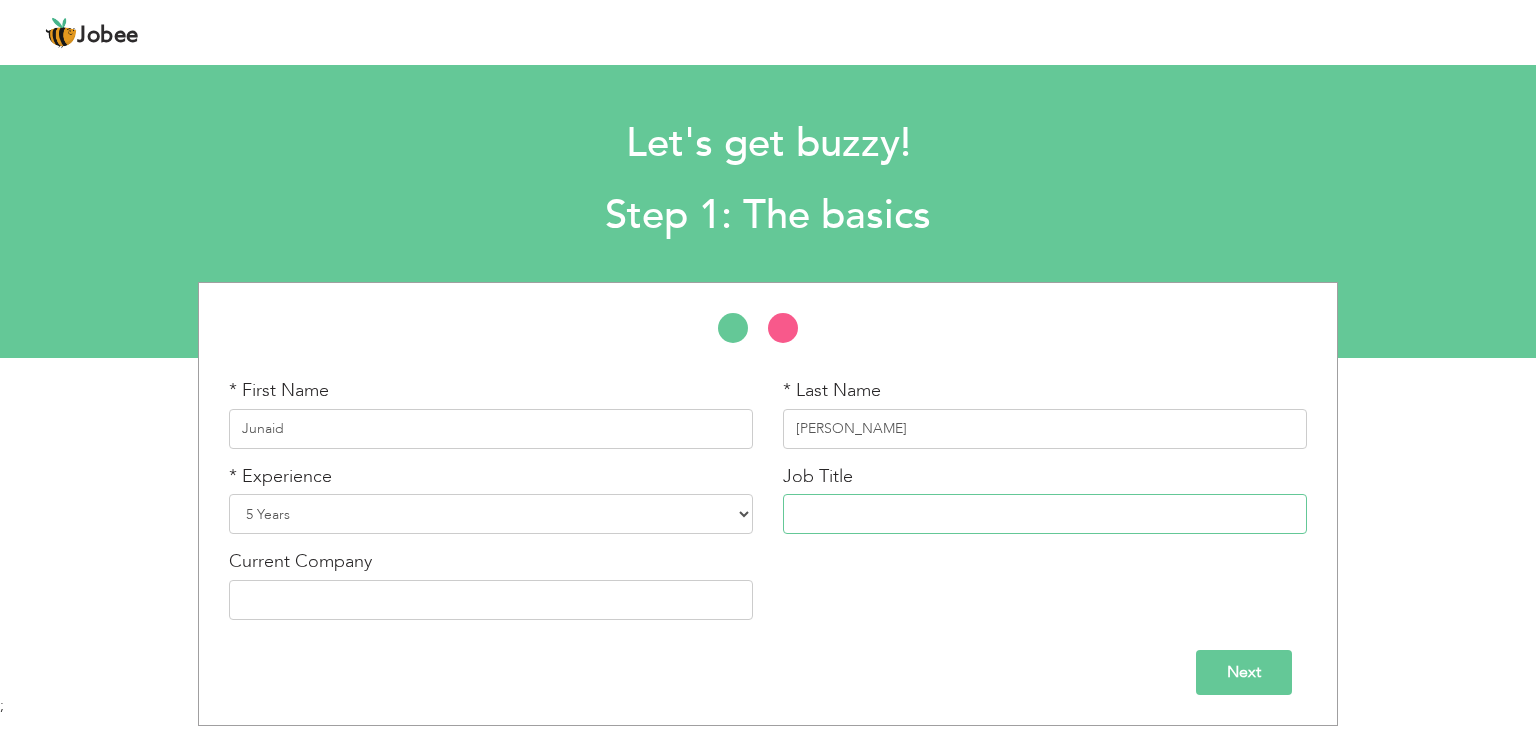 click at bounding box center [1045, 514] 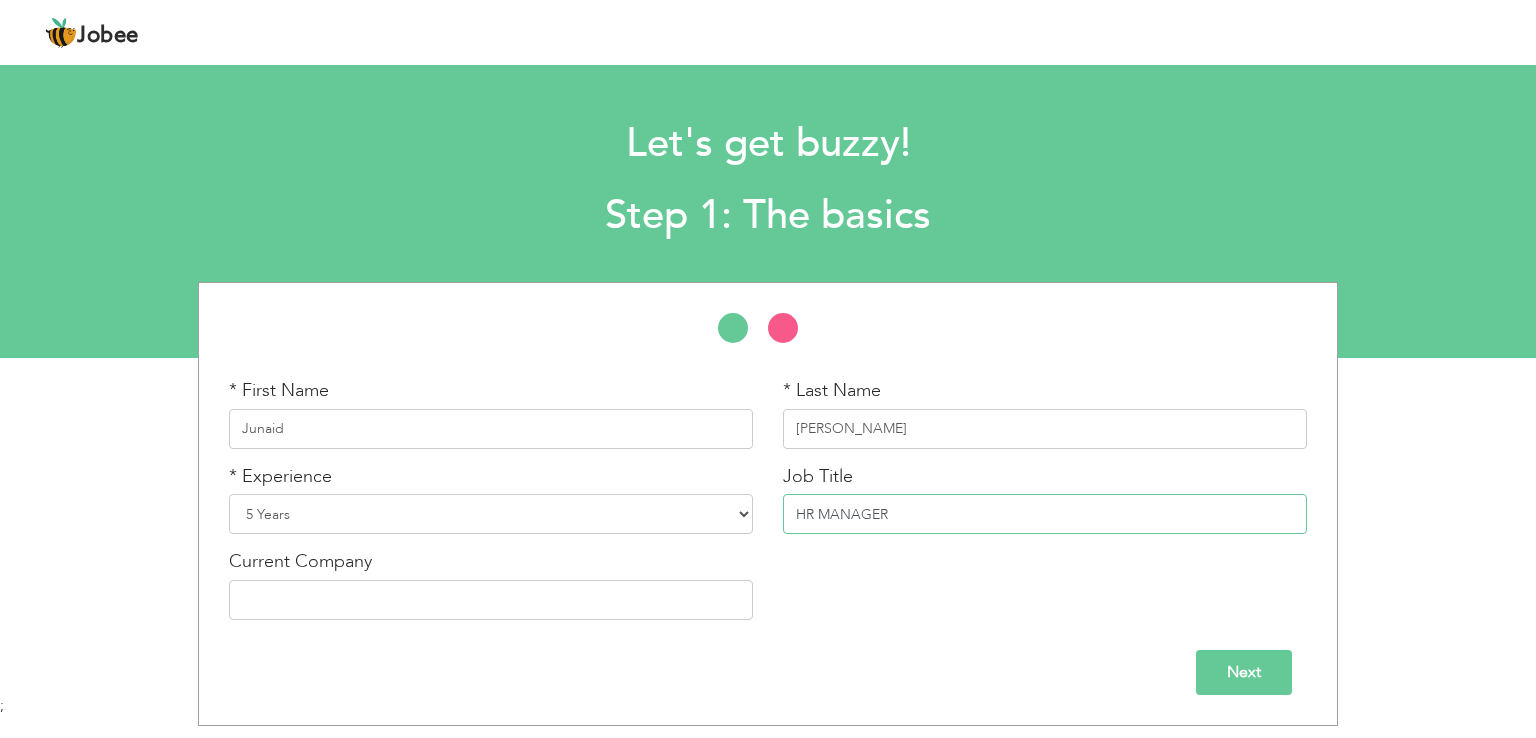 type on "HR MANAGER" 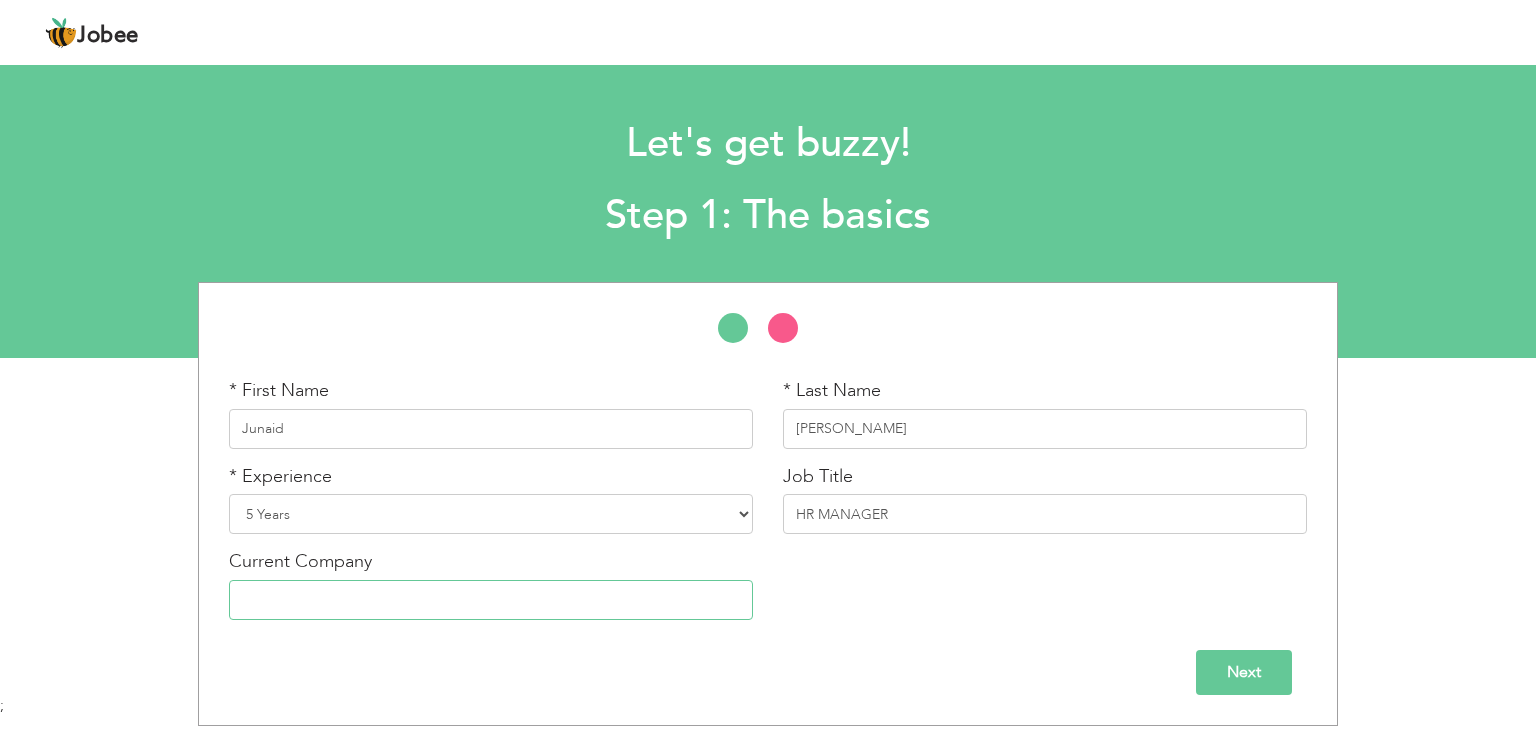 click at bounding box center (491, 600) 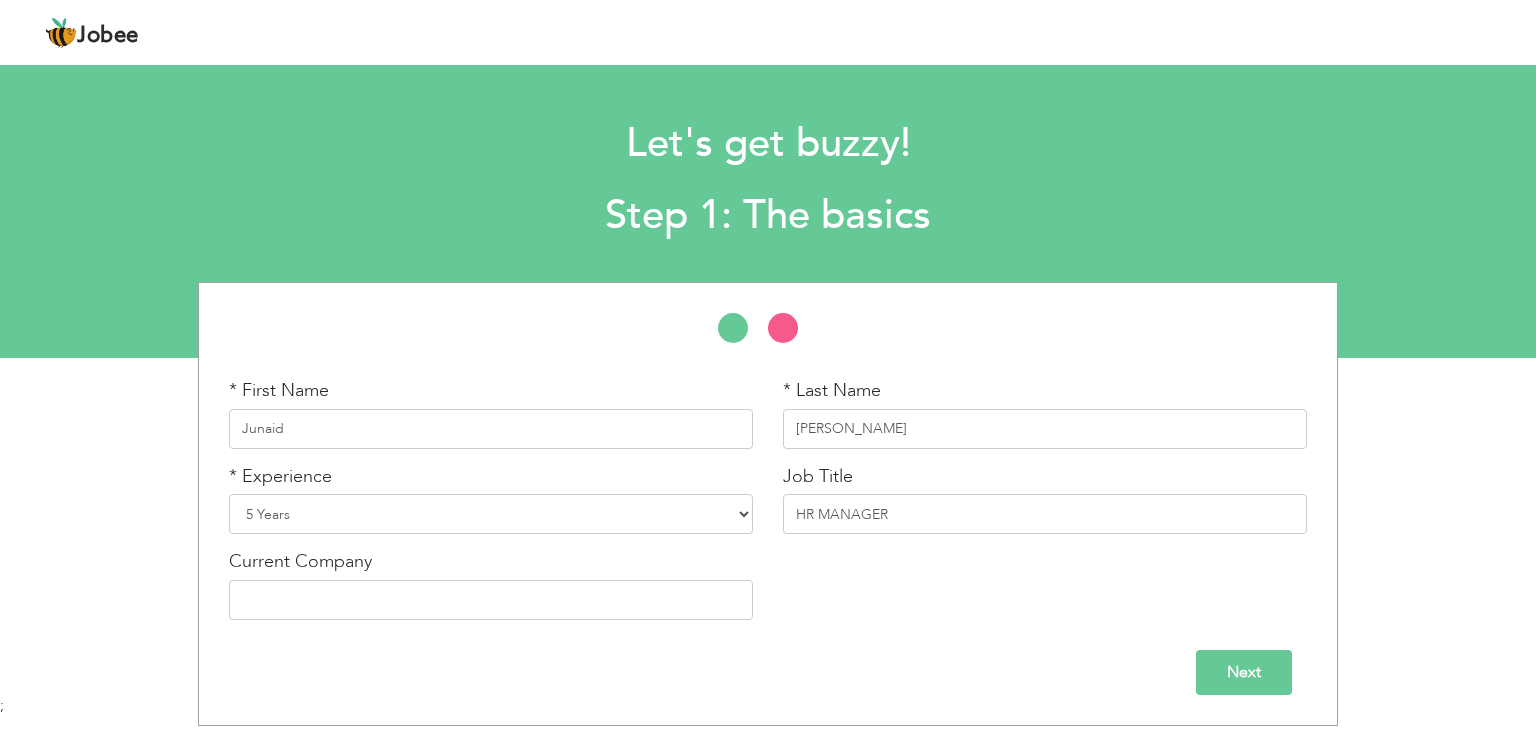 drag, startPoint x: 1533, startPoint y: 438, endPoint x: 1395, endPoint y: 504, distance: 152.97058 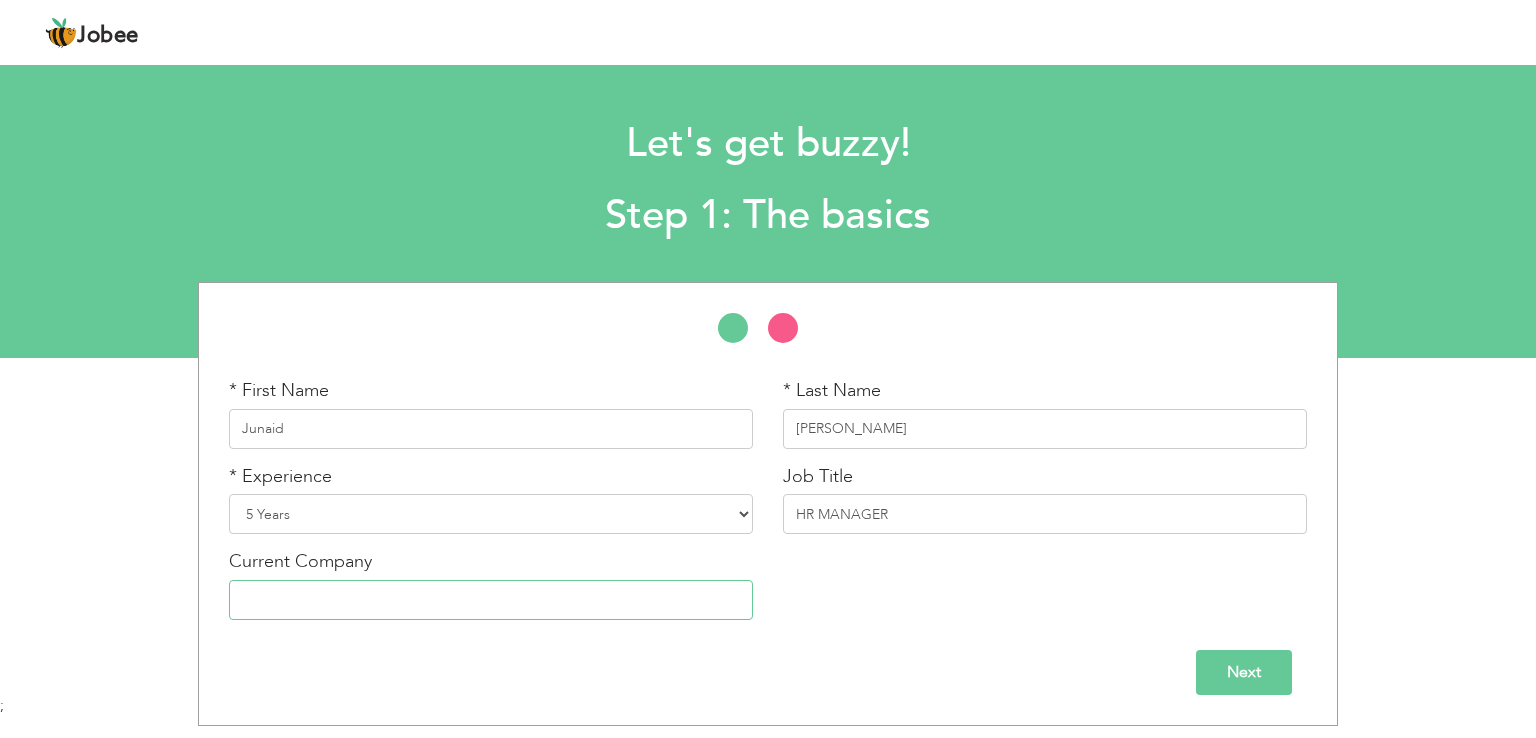 click at bounding box center (491, 600) 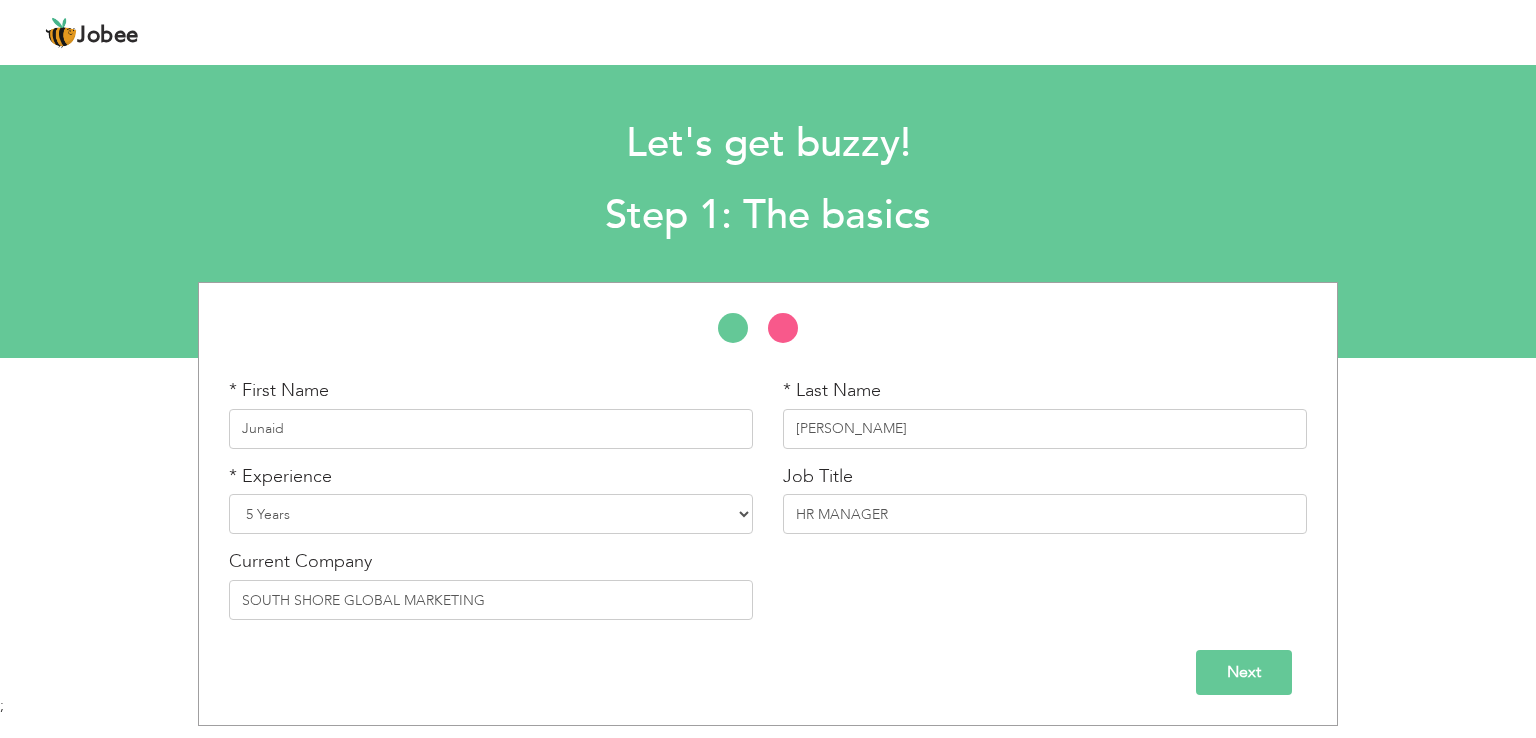 click on "Next" at bounding box center [1244, 672] 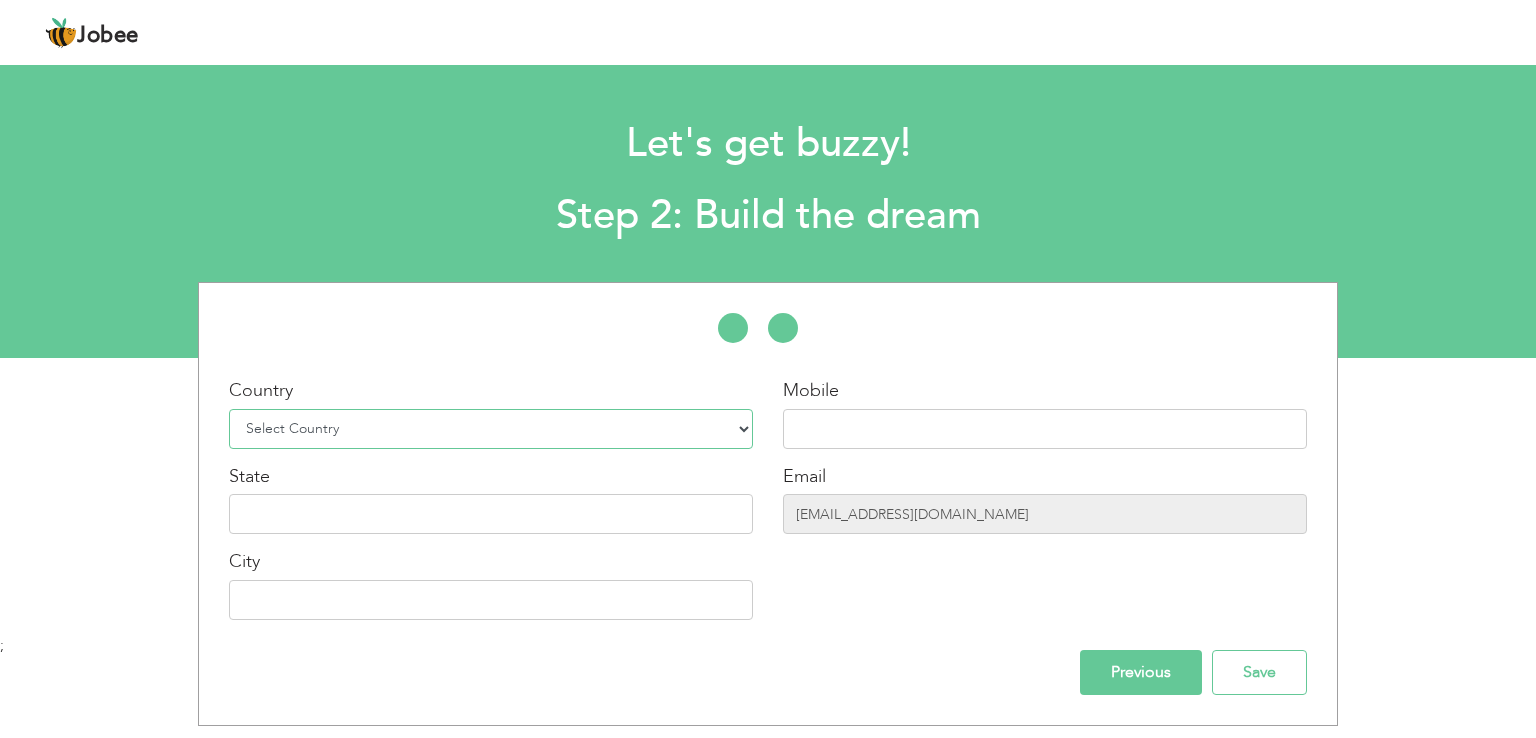 click on "Select Country
Afghanistan
Albania
Algeria
American Samoa
Andorra
Angola
Anguilla
Antarctica
Antigua and Barbuda
Argentina
Armenia
Aruba
Australia
Austria
Azerbaijan
Bahamas
Bahrain
Bangladesh
Barbados
Belarus
Belgium
Belize
Benin
Bermuda
Bhutan
Bolivia
Bosnia-Herzegovina
Botswana
Bouvet Island
Brazil
British Indian Ocean Territory
Brunei Darussalam
Bulgaria
Burkina Faso
Burundi
Cambodia
Cameroon
Canada
Cape Verde
Cayman Islands
Central African Republic
Chad
Chile
China
Christmas Island
Cocos (Keeling) Islands
Colombia
Comoros
Congo
Congo, Dem. Republic
Cook Islands
Costa Rica
Croatia
Cuba
Cyprus
Czech Rep
Denmark
Djibouti
Dominica
Dominican Republic
Ecuador
Egypt
El Salvador
Equatorial Guinea
Eritrea
Estonia
Ethiopia
European Union
Falkland Islands (Malvinas)
Faroe Islands
Fiji
Finland
France
French Guiana
French Southern Territories
Gabon
Gambia
Georgia" at bounding box center [491, 429] 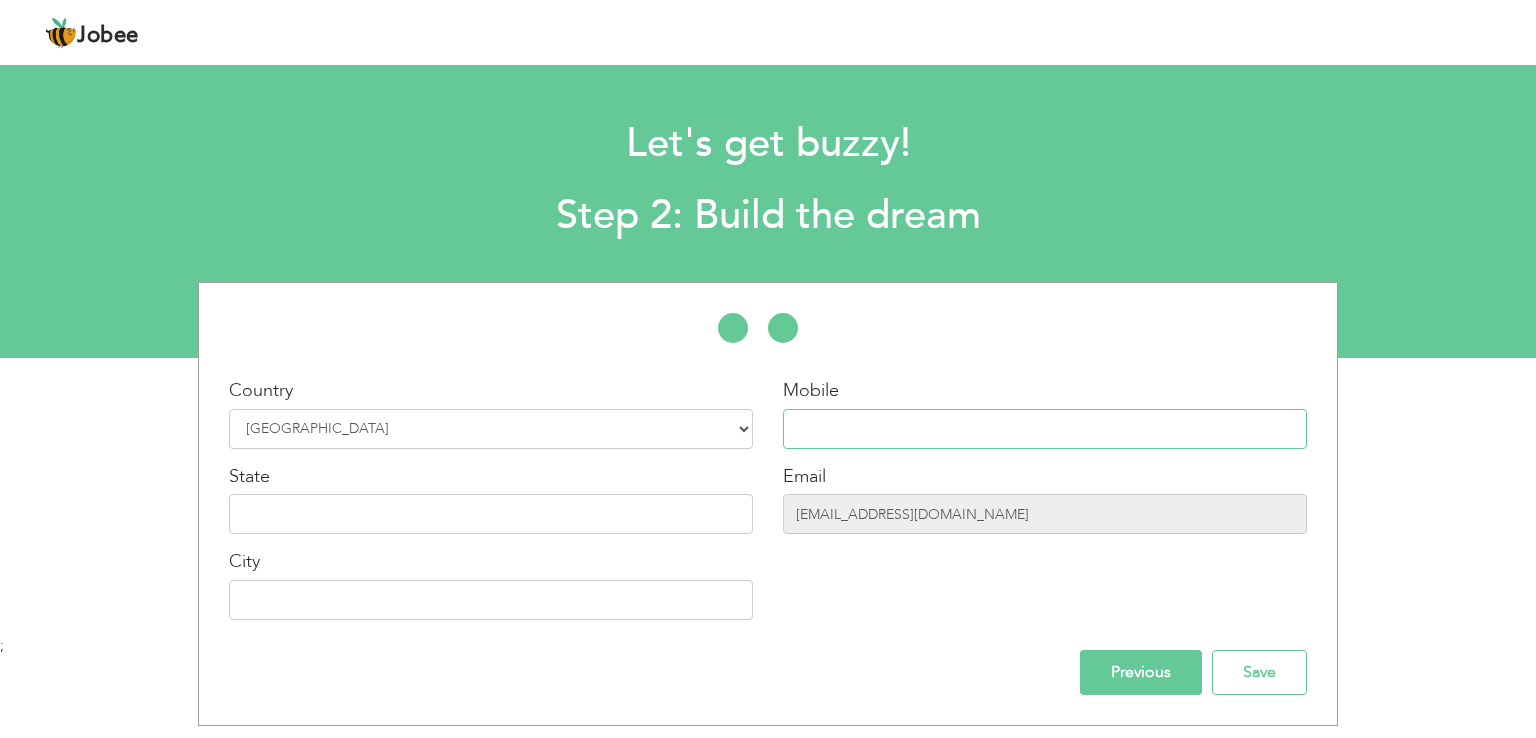 click at bounding box center [1045, 429] 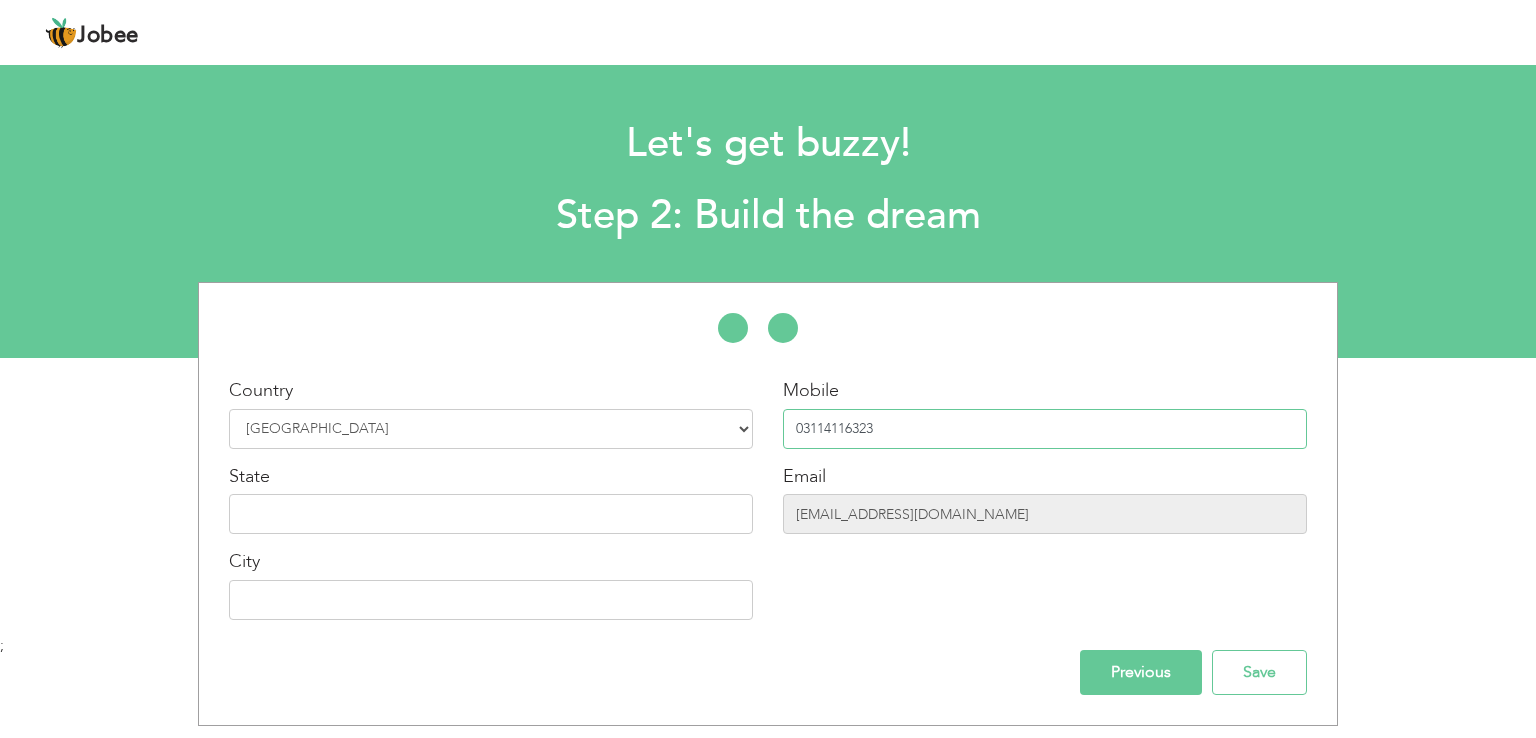 type on "03114116323" 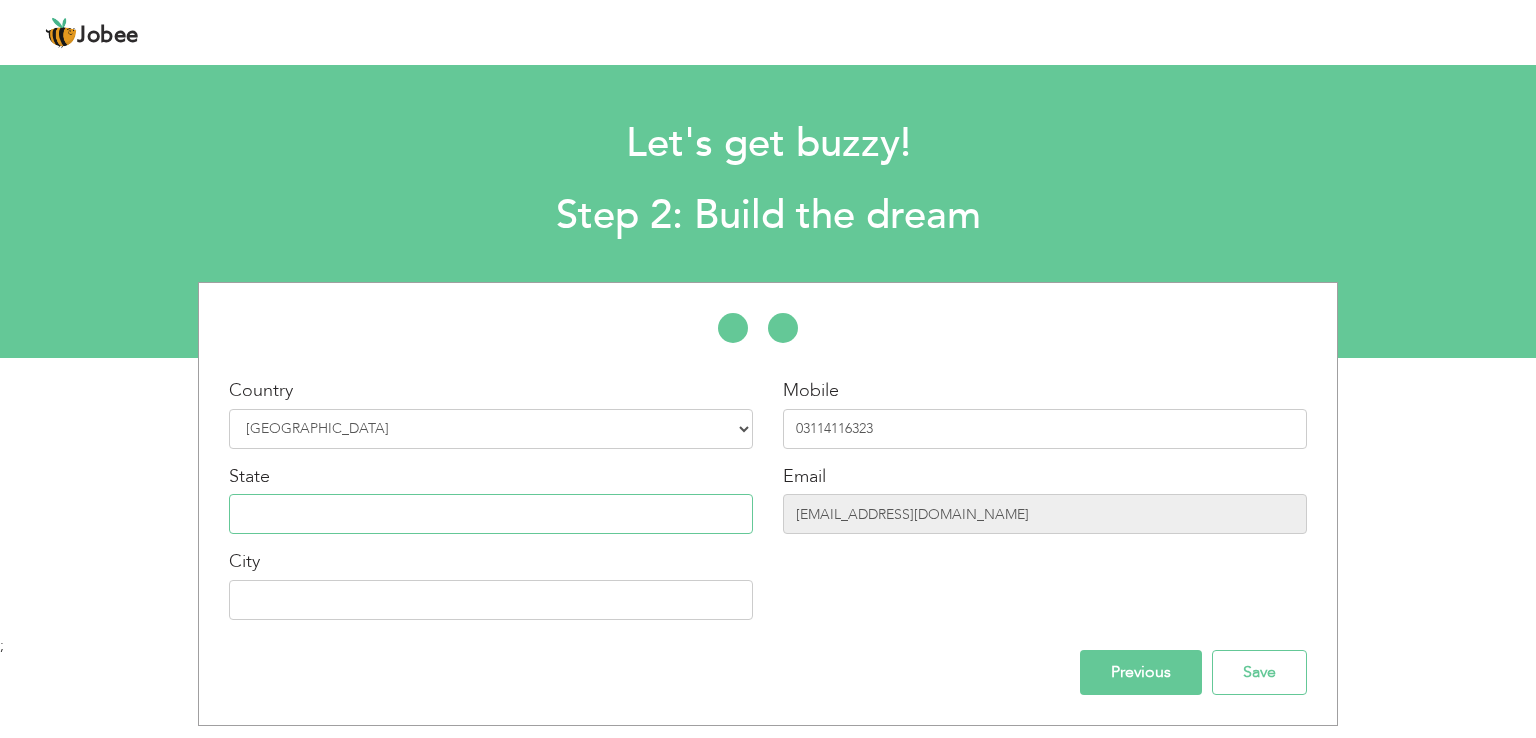 click at bounding box center (491, 514) 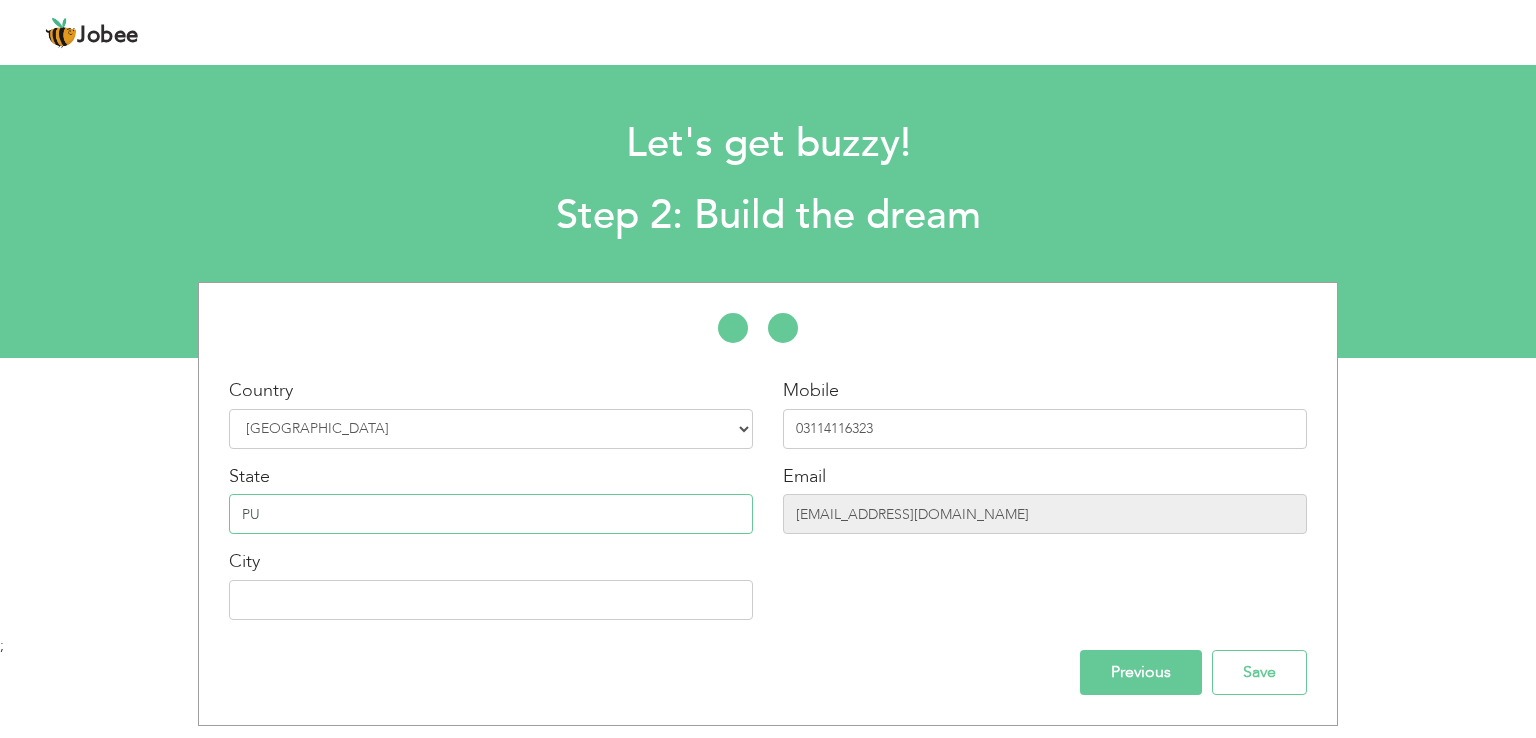 type on "P" 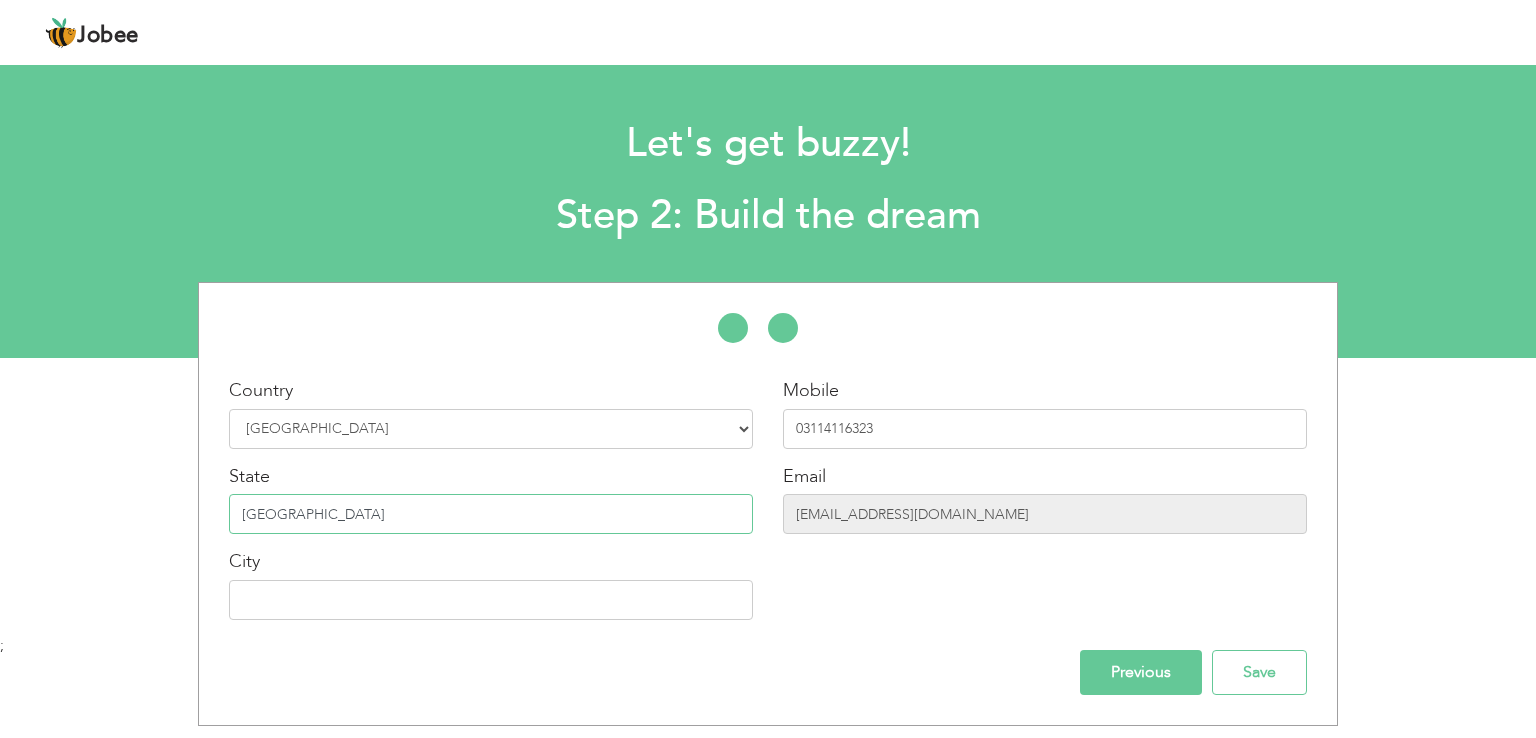 type on "[GEOGRAPHIC_DATA]" 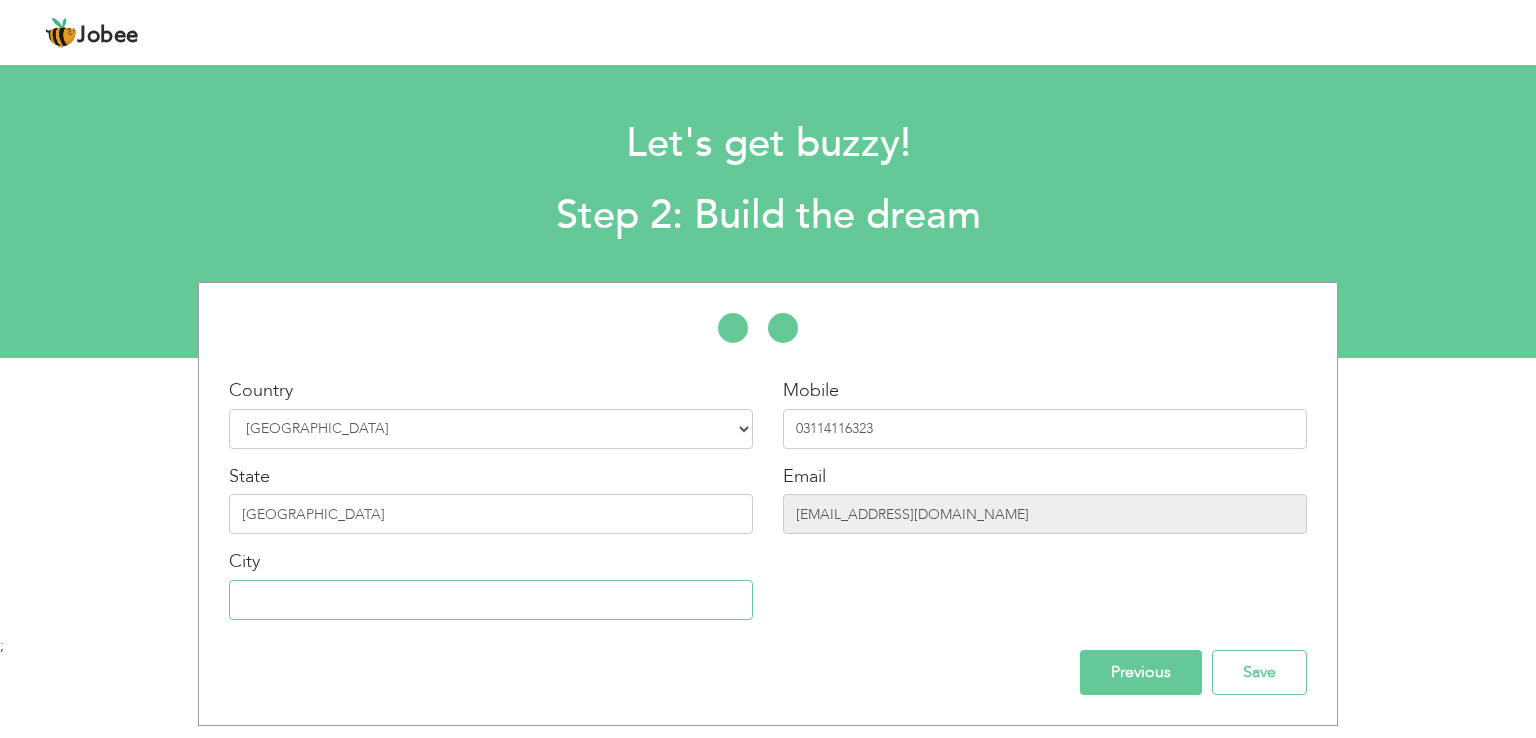 click at bounding box center (491, 600) 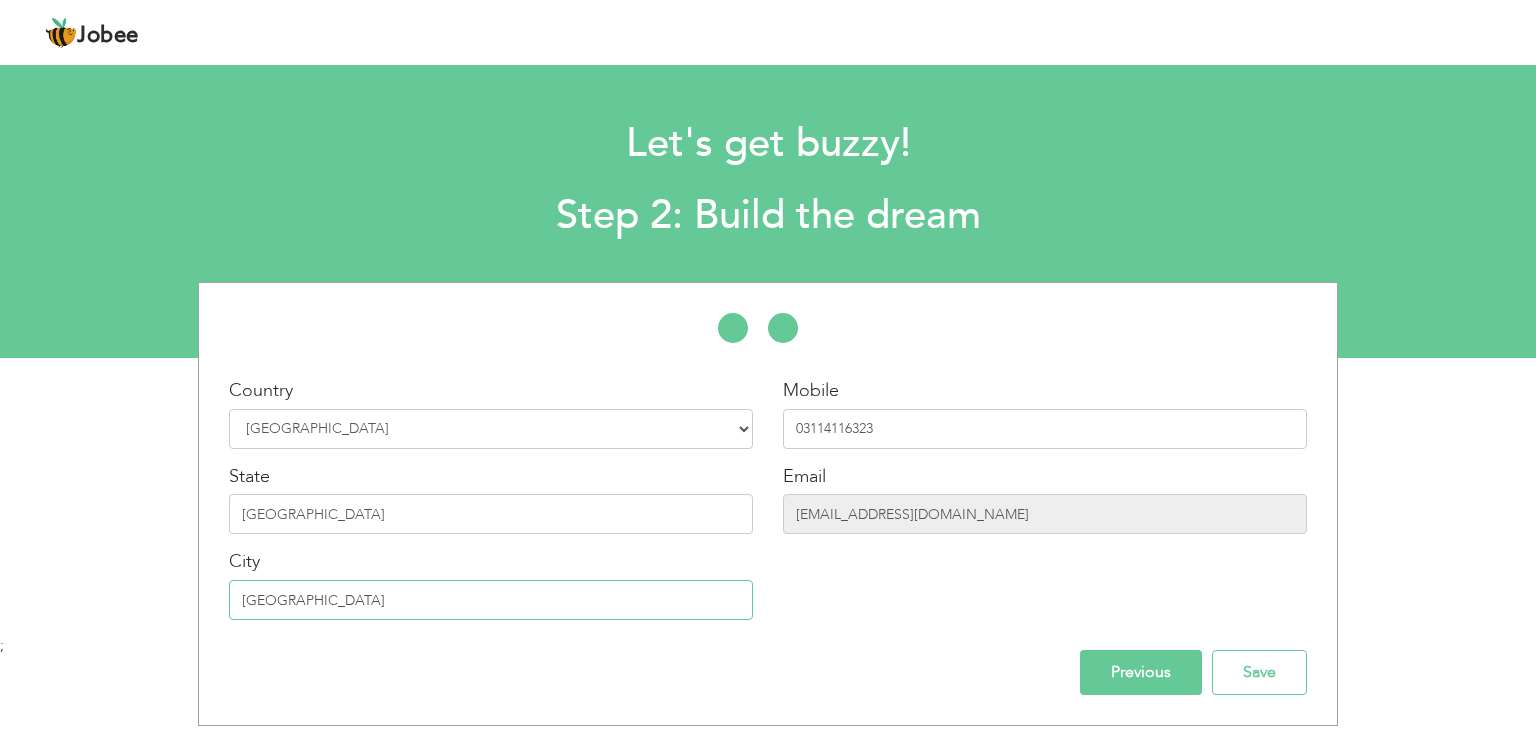 type on "[GEOGRAPHIC_DATA]" 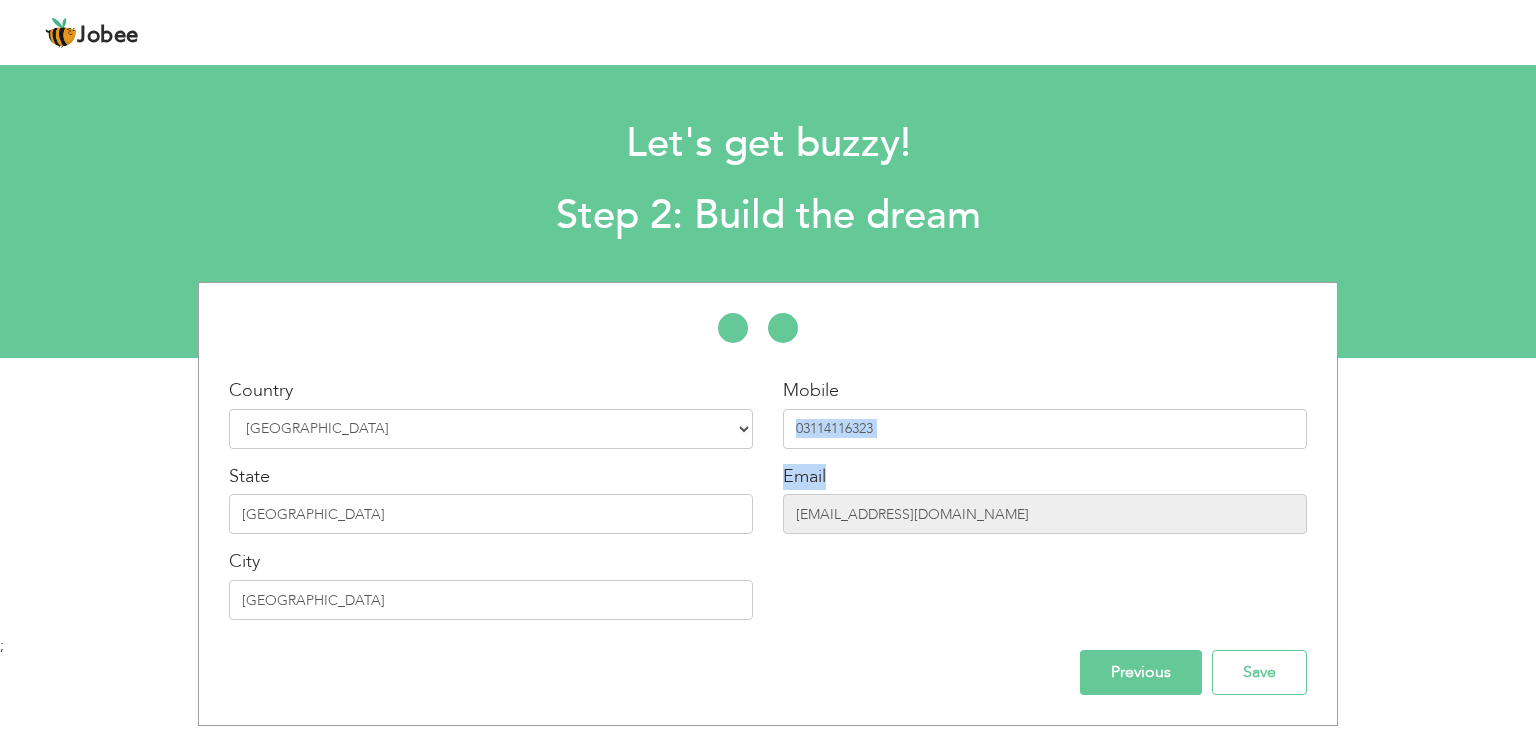 drag, startPoint x: 1535, startPoint y: 517, endPoint x: 1535, endPoint y: 560, distance: 43 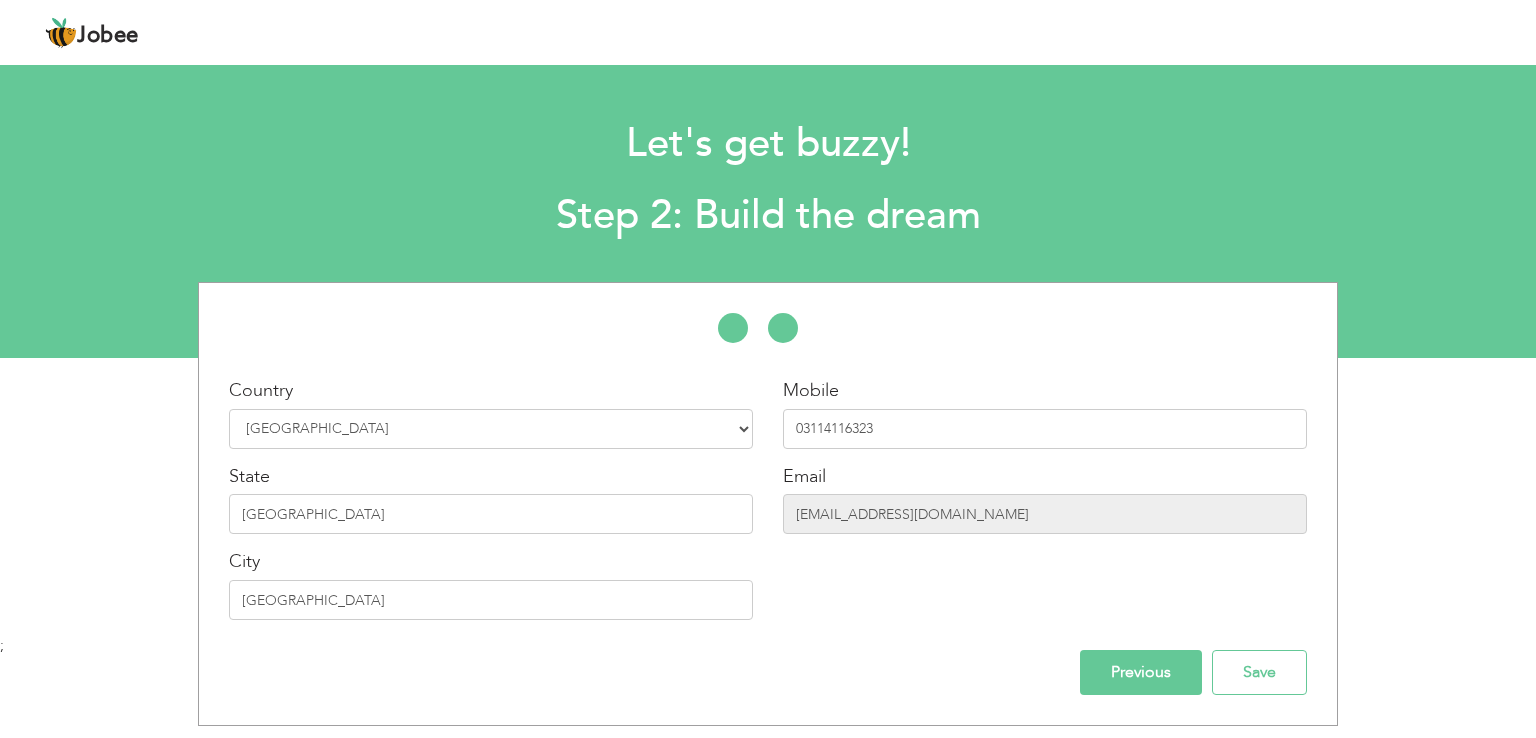click on "* First Name
Junaid
* Last Name
Ali
* Experience Entry Level
1 Year" at bounding box center [768, 504] 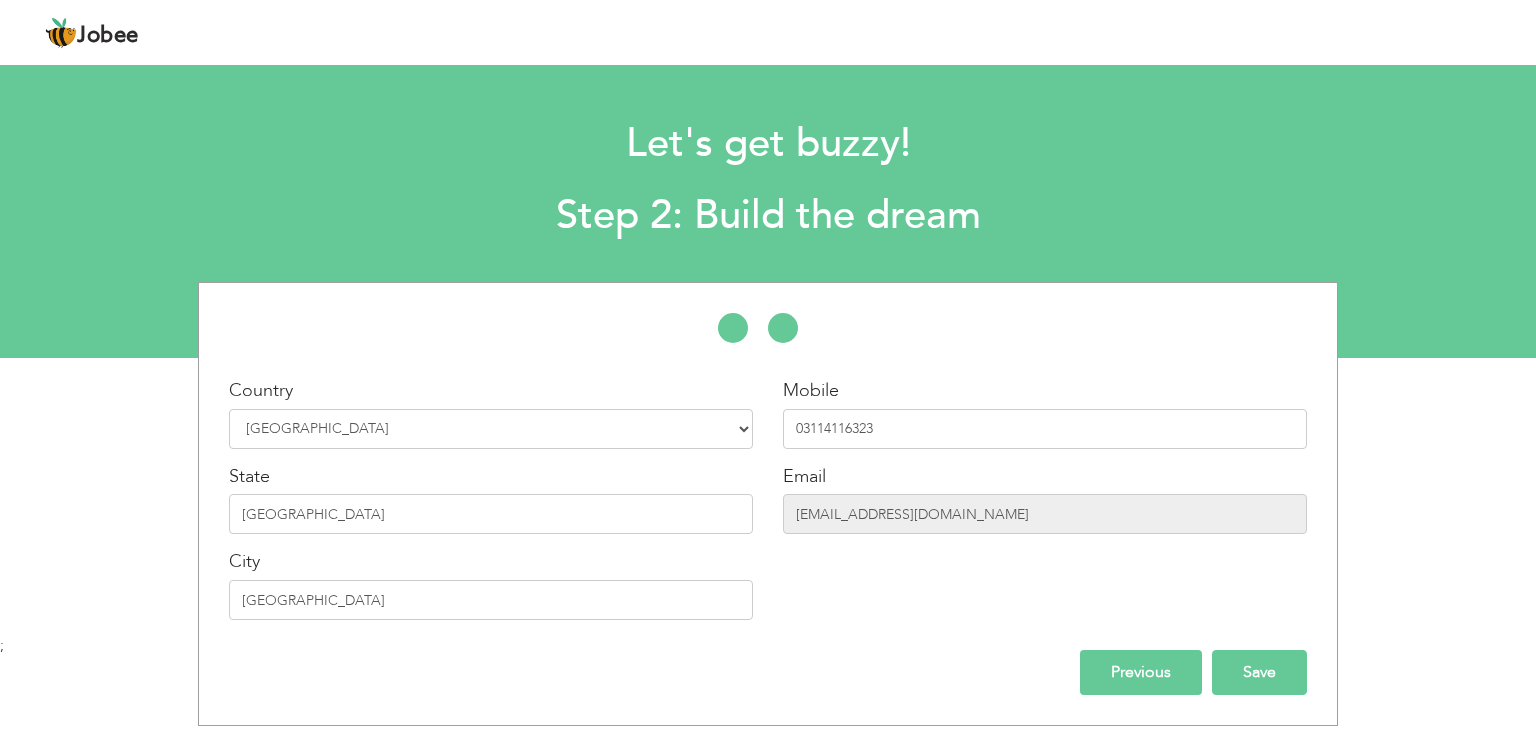 click on "Save" at bounding box center [1259, 672] 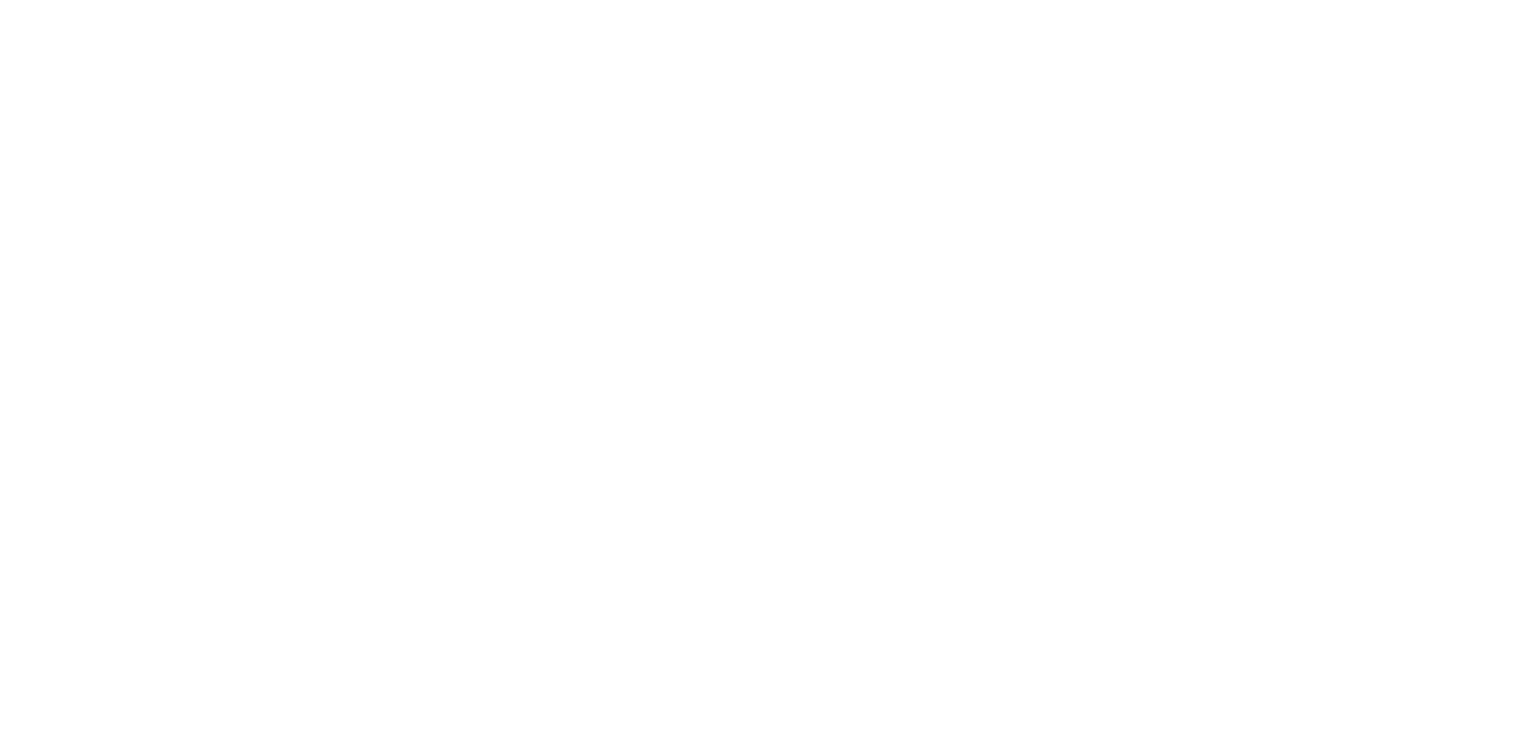 scroll, scrollTop: 0, scrollLeft: 0, axis: both 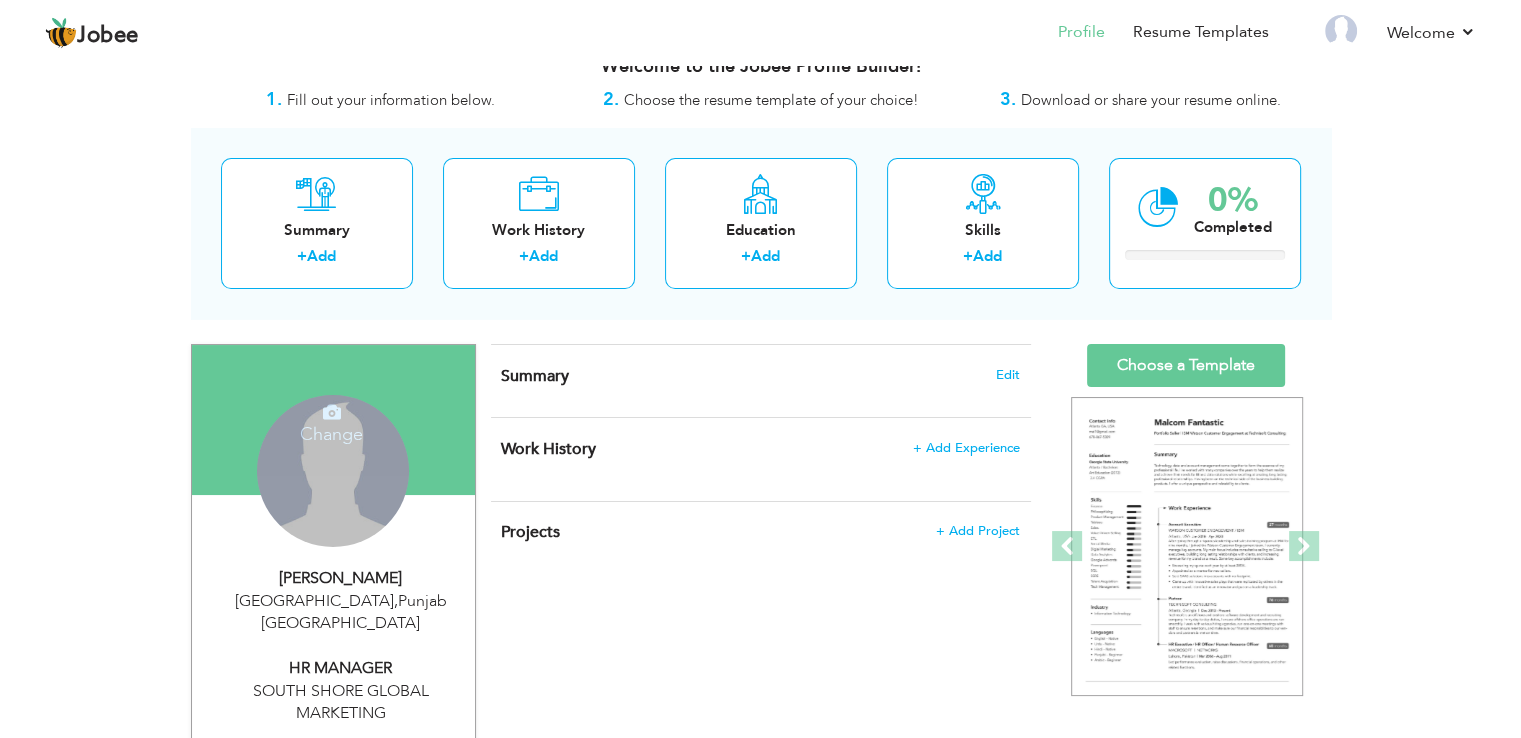 click on "Change
Remove" at bounding box center (333, 471) 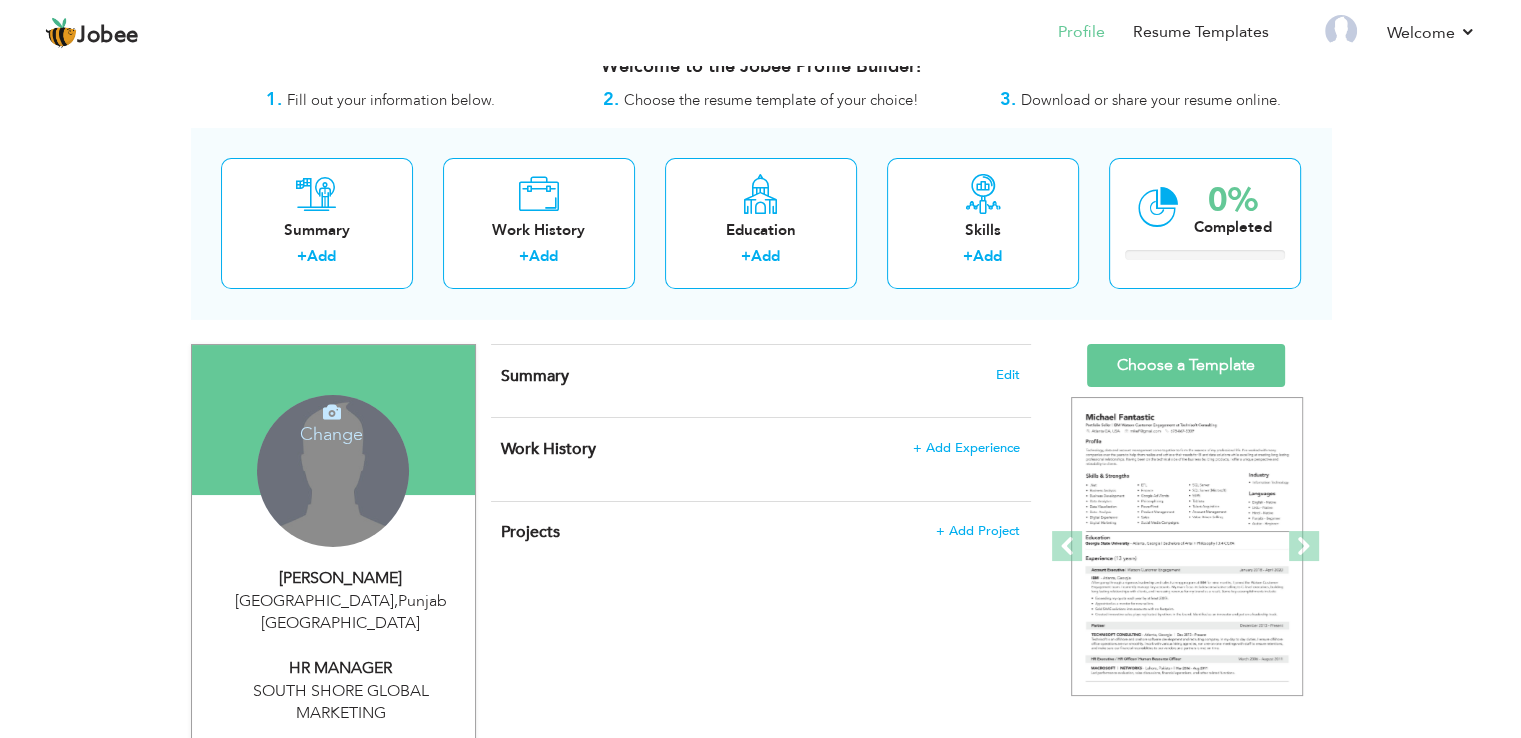 click on "Change" at bounding box center (331, 421) 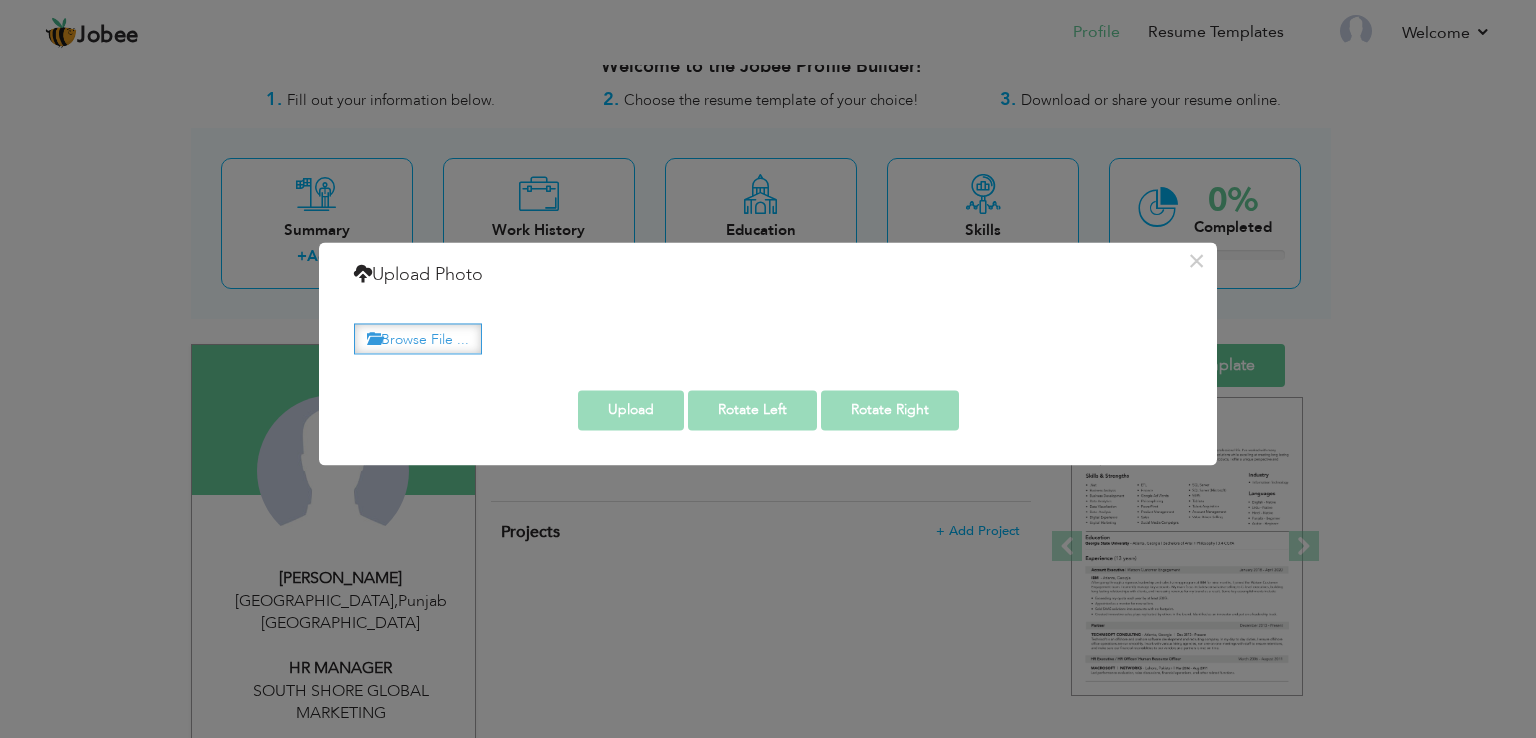 click on "Browse File ..." at bounding box center (418, 338) 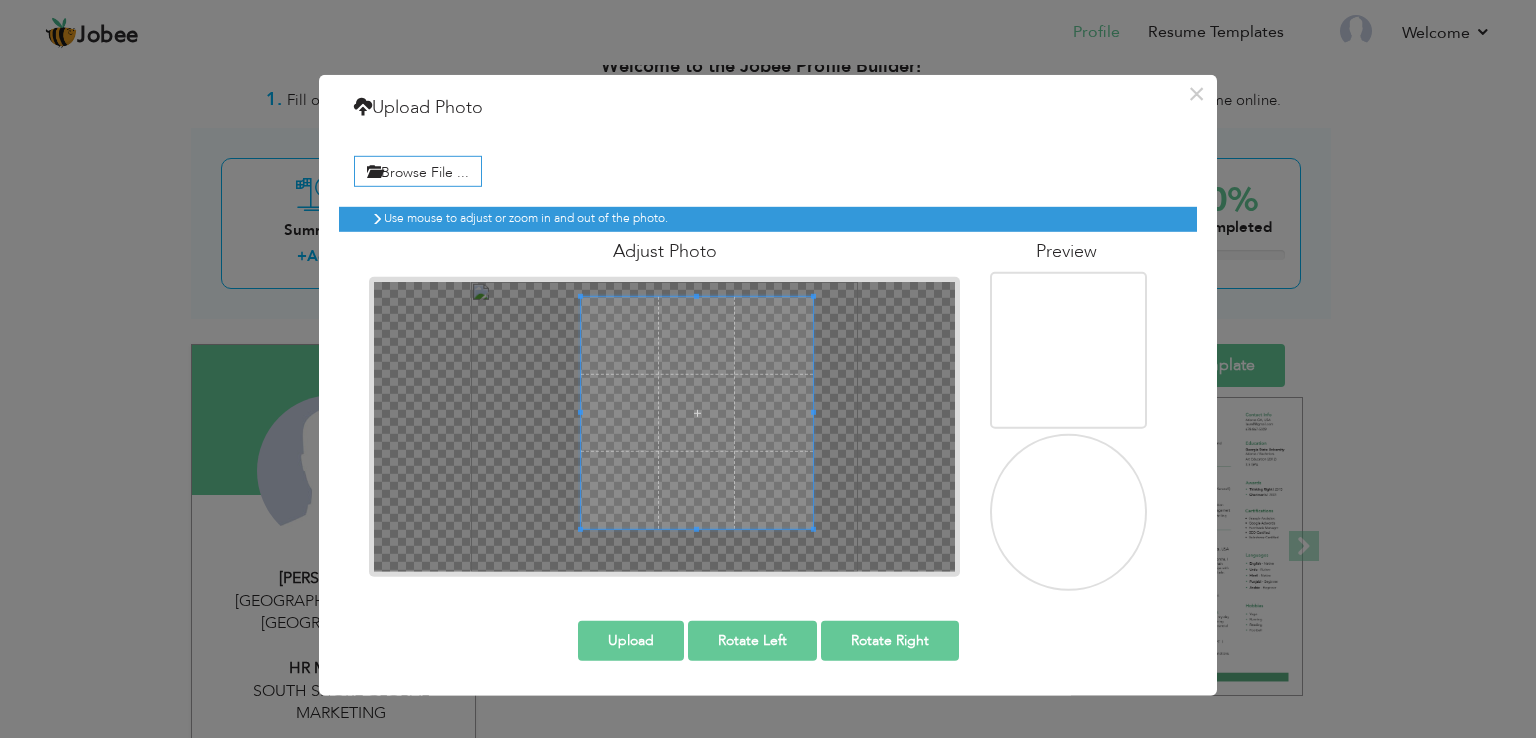 click at bounding box center (697, 413) 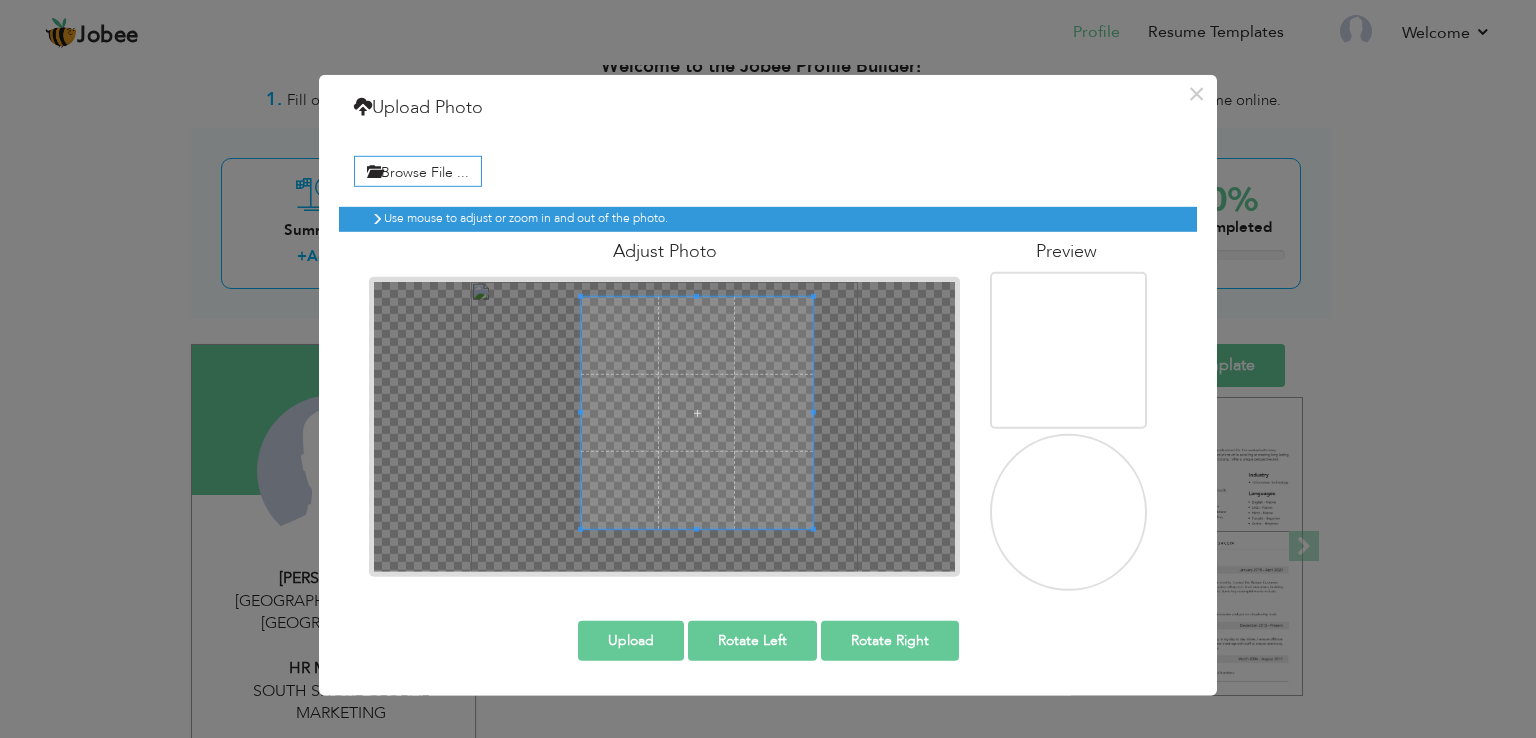click on "Upload" at bounding box center (631, 640) 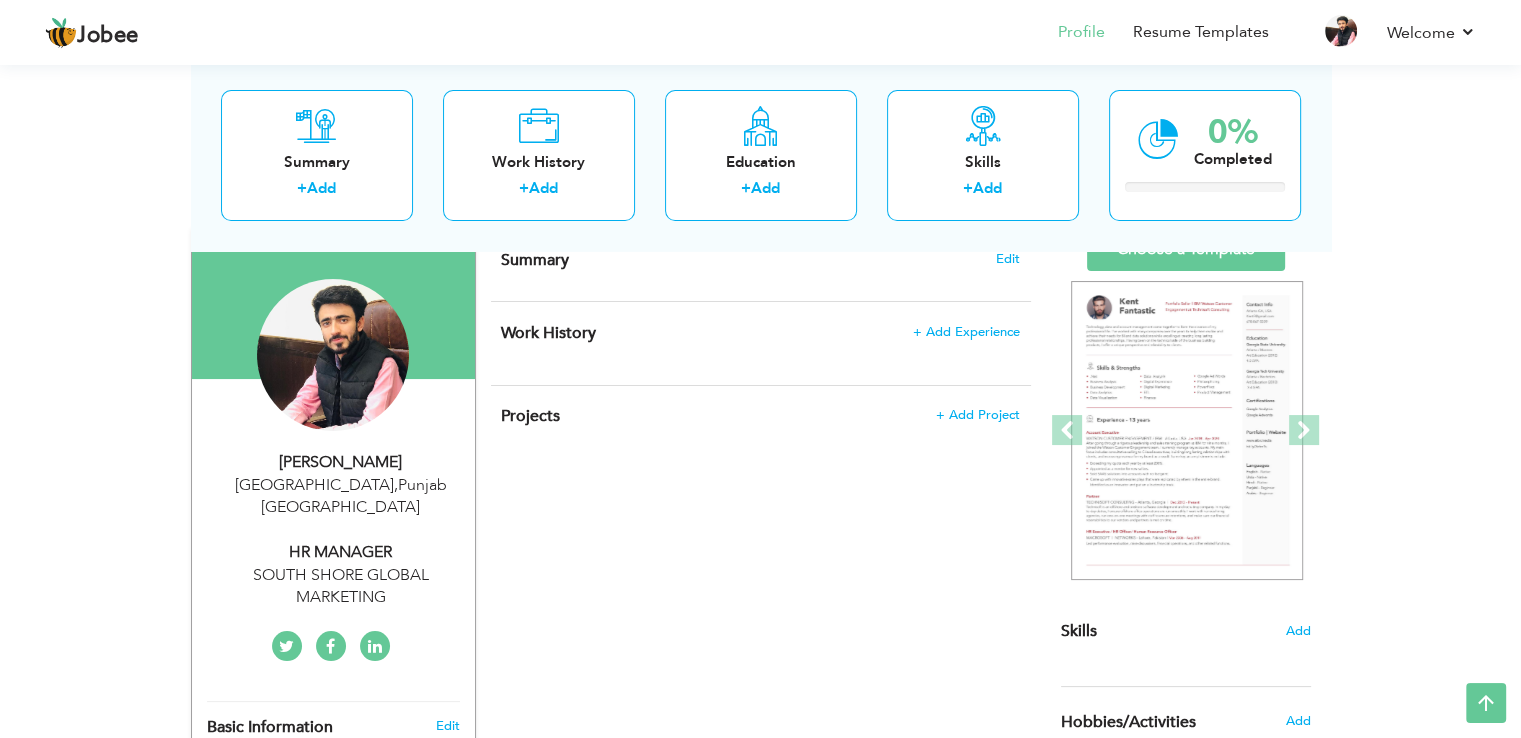 scroll, scrollTop: 148, scrollLeft: 0, axis: vertical 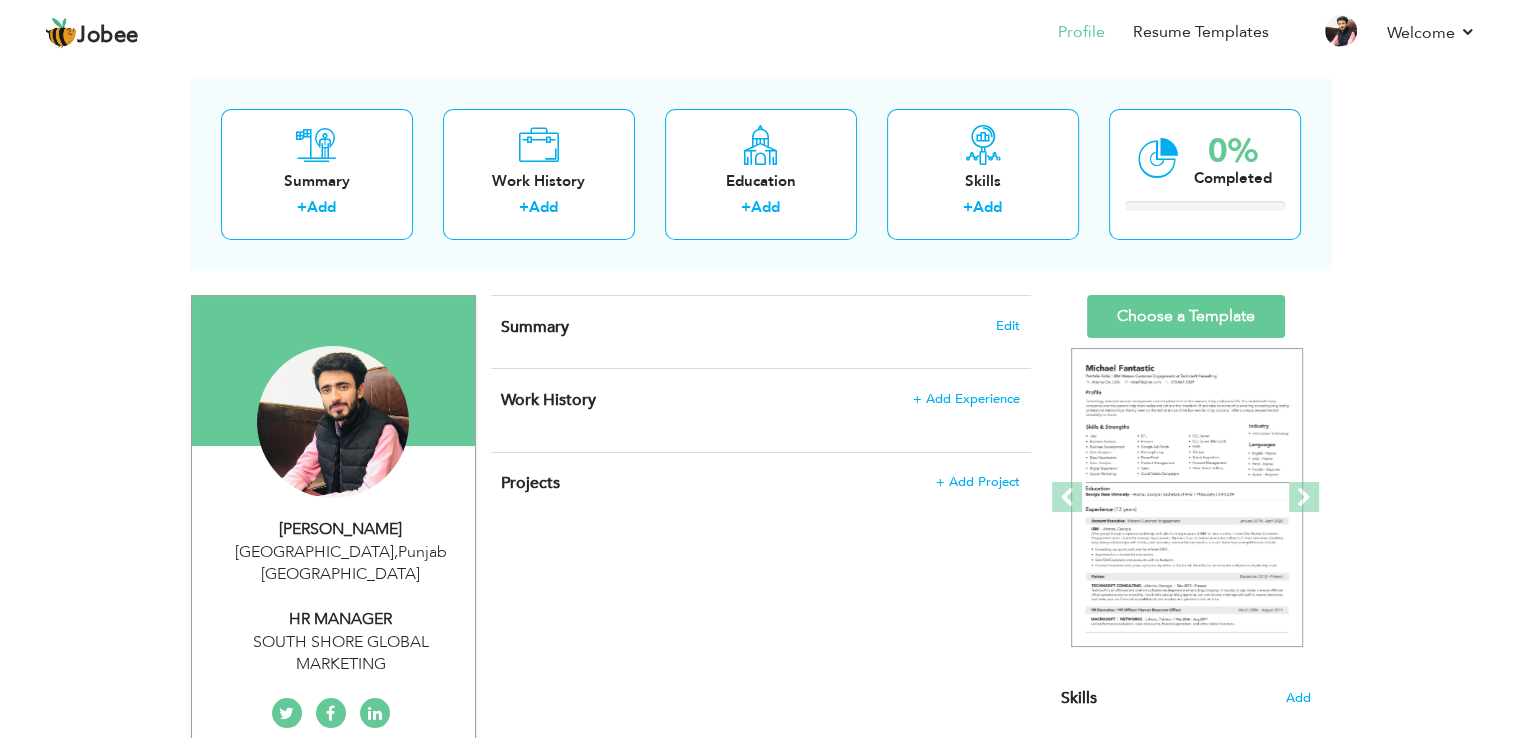 click on "Summary
Edit" at bounding box center [760, 327] 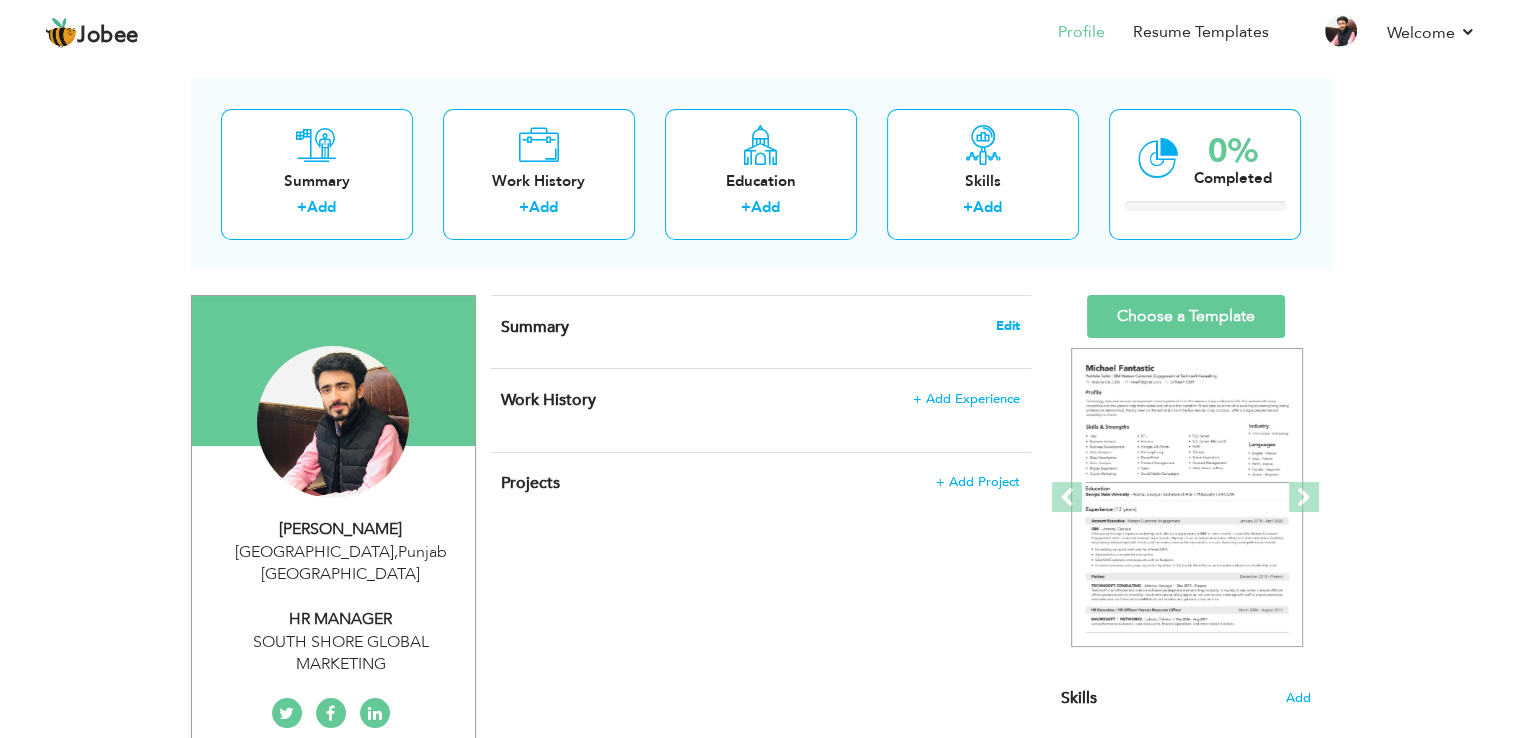 click on "Edit" at bounding box center (1008, 326) 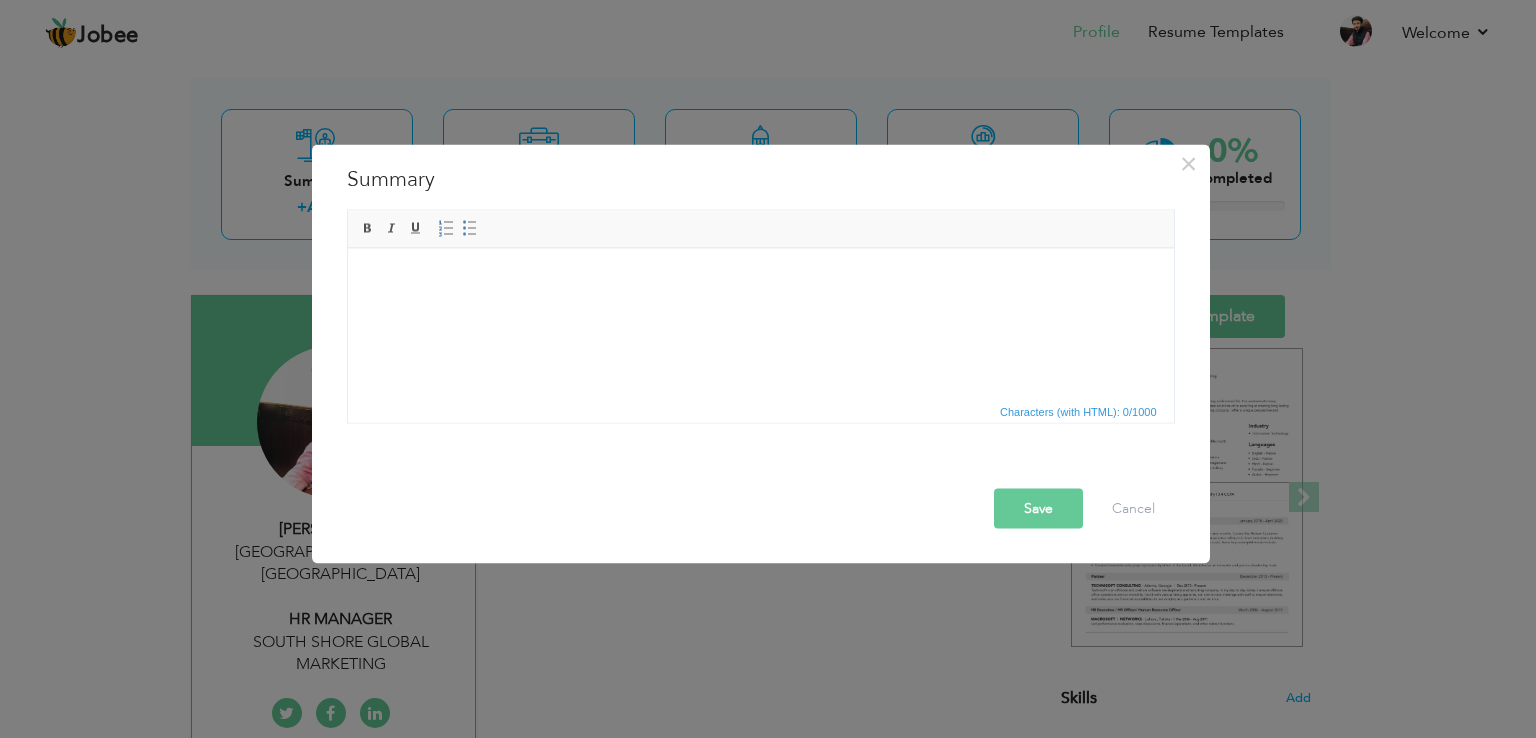 click at bounding box center (760, 278) 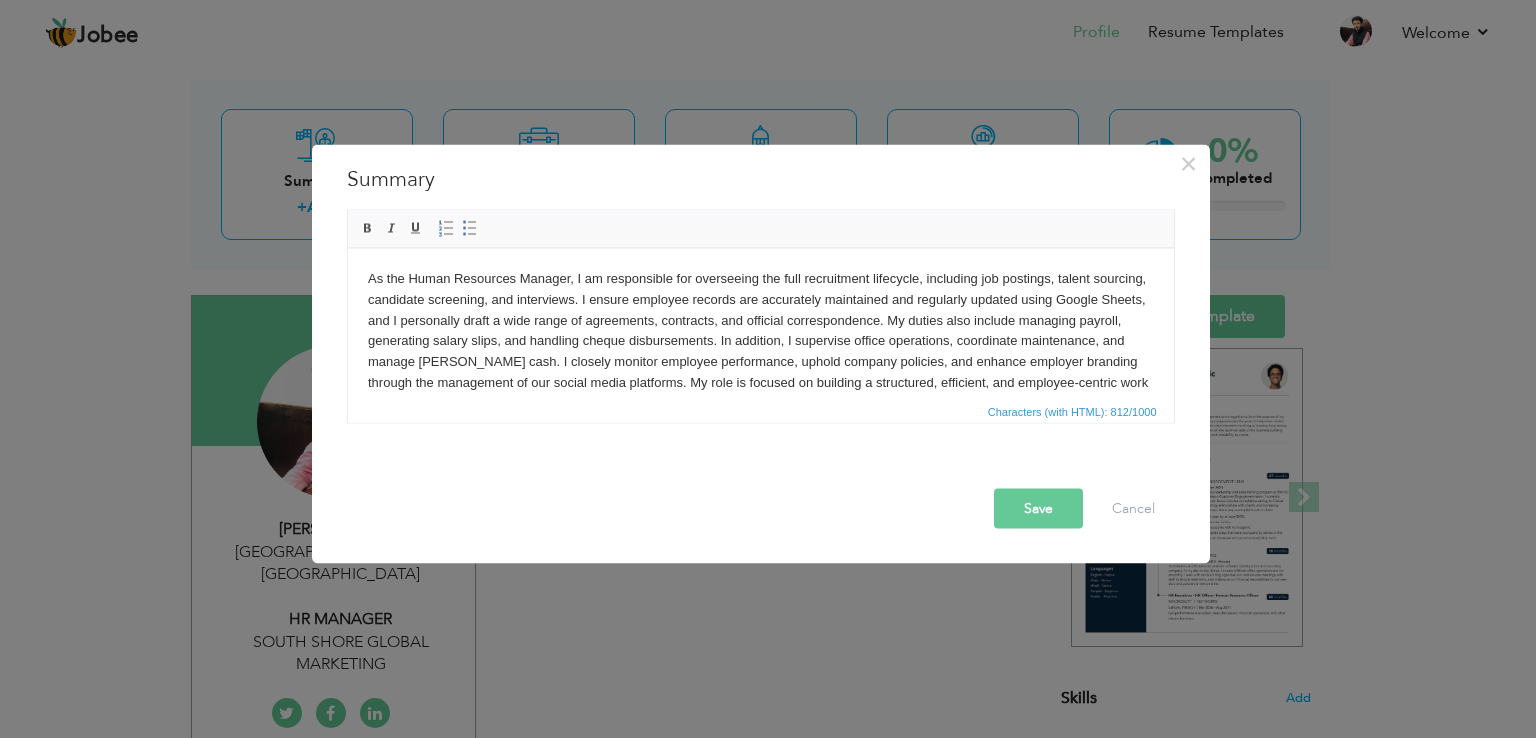scroll, scrollTop: 32, scrollLeft: 0, axis: vertical 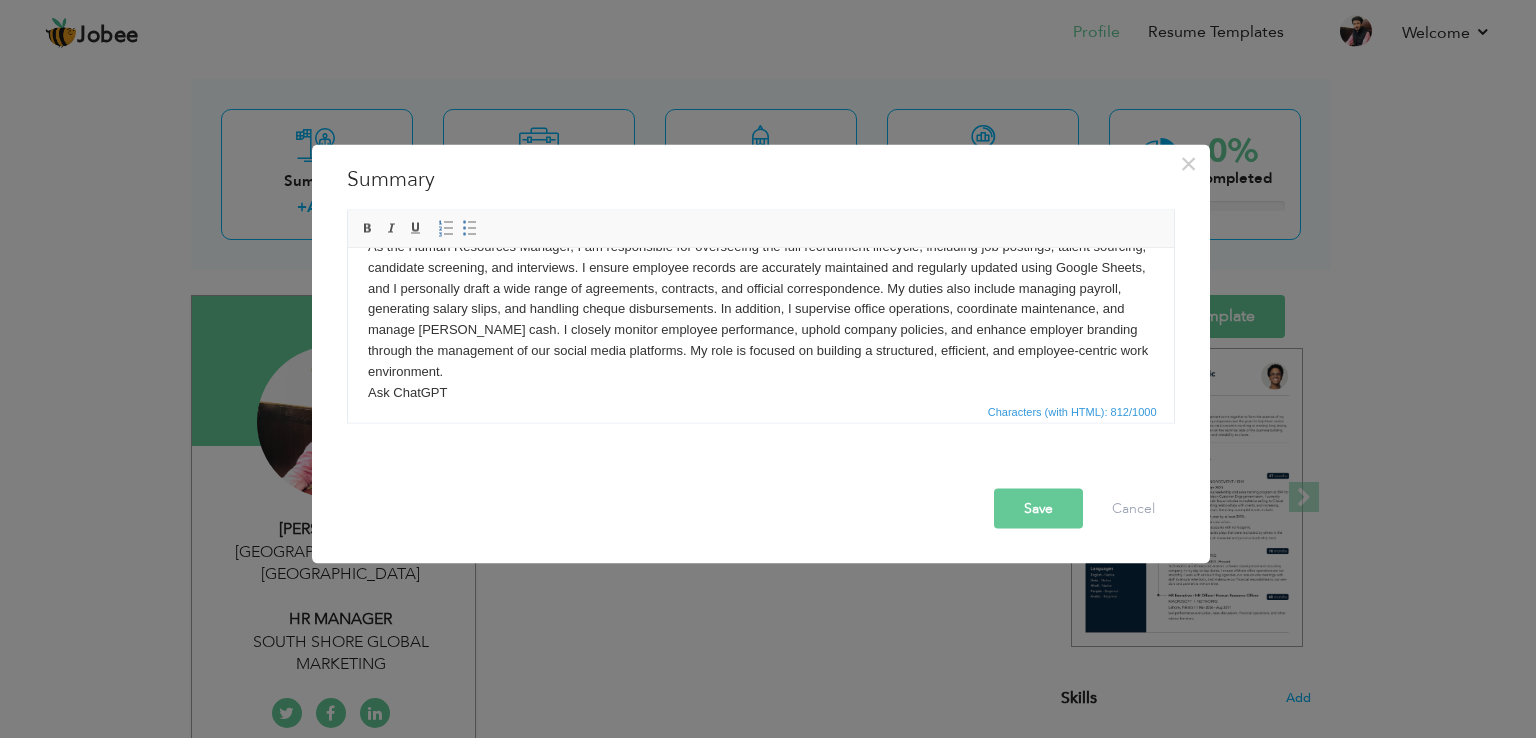 click on "Save" at bounding box center [1038, 509] 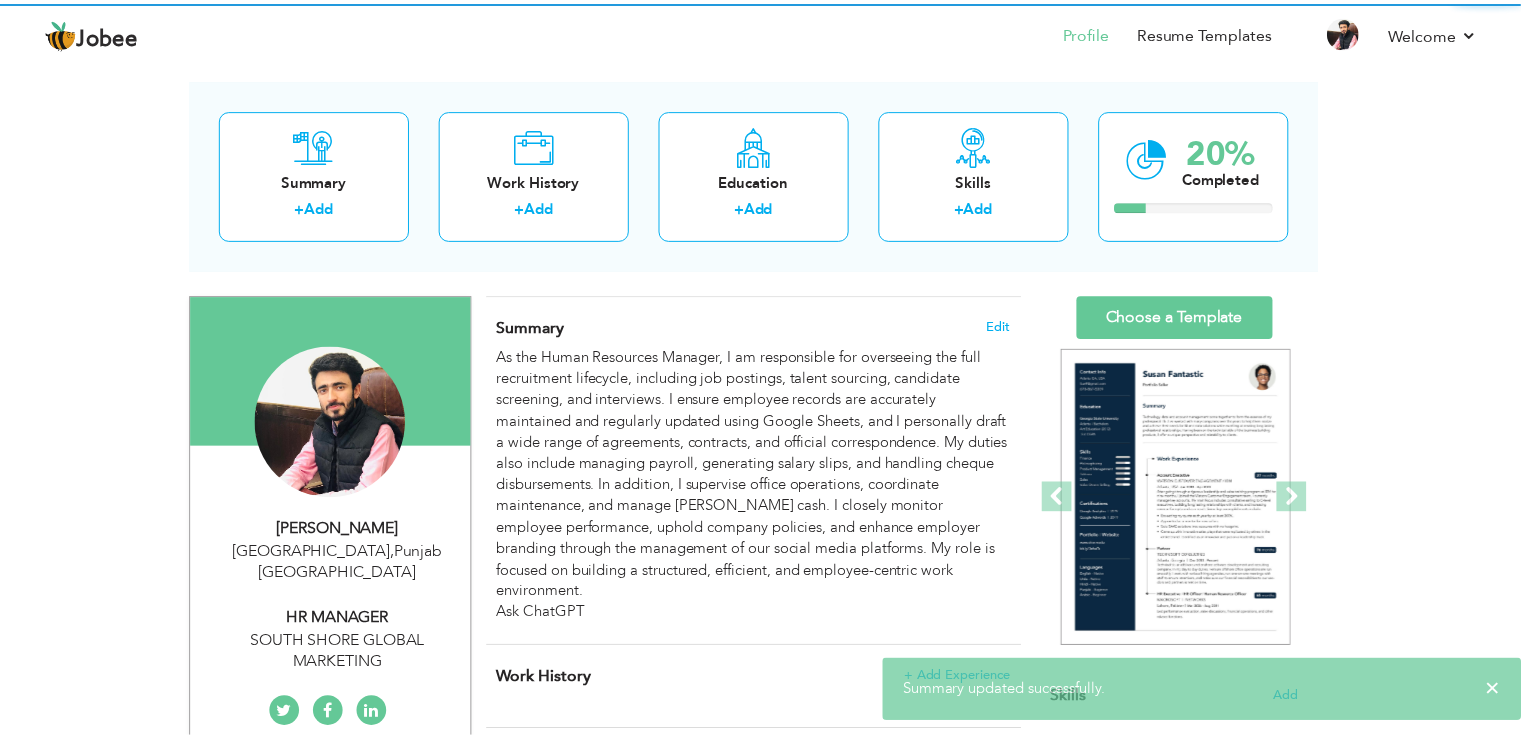 scroll, scrollTop: 0, scrollLeft: 0, axis: both 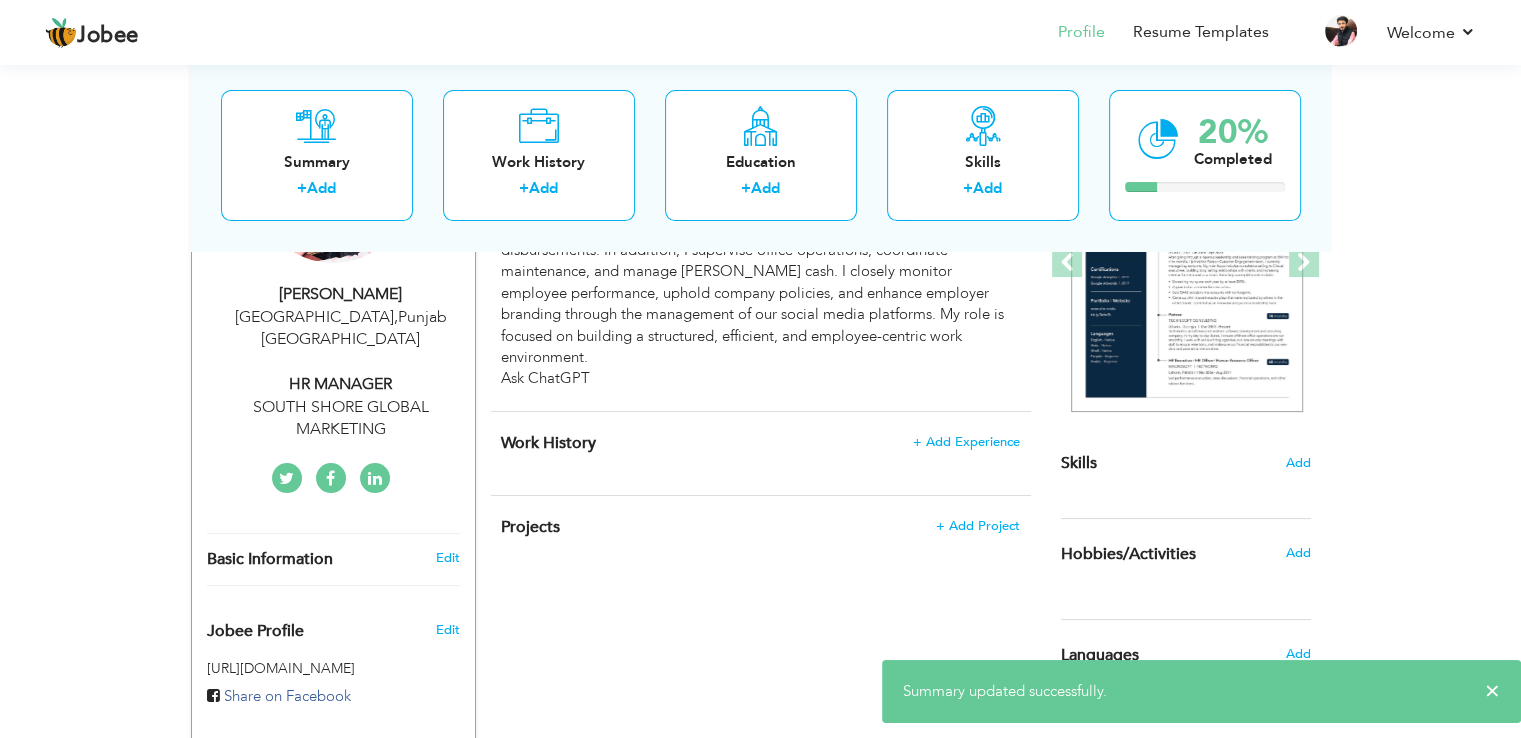 click on "Work History
+ Add Experience" at bounding box center (760, 443) 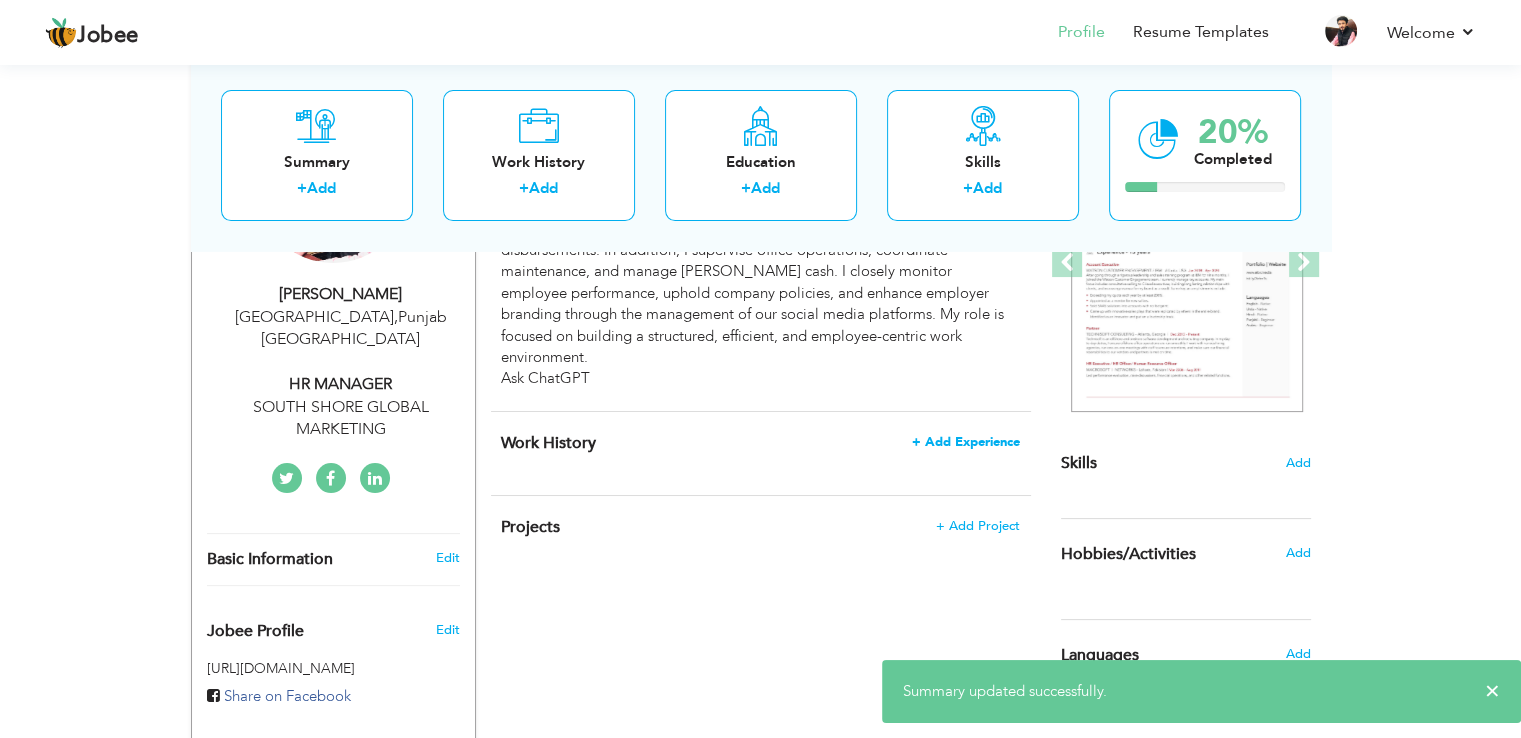 click on "+ Add Experience" at bounding box center (966, 442) 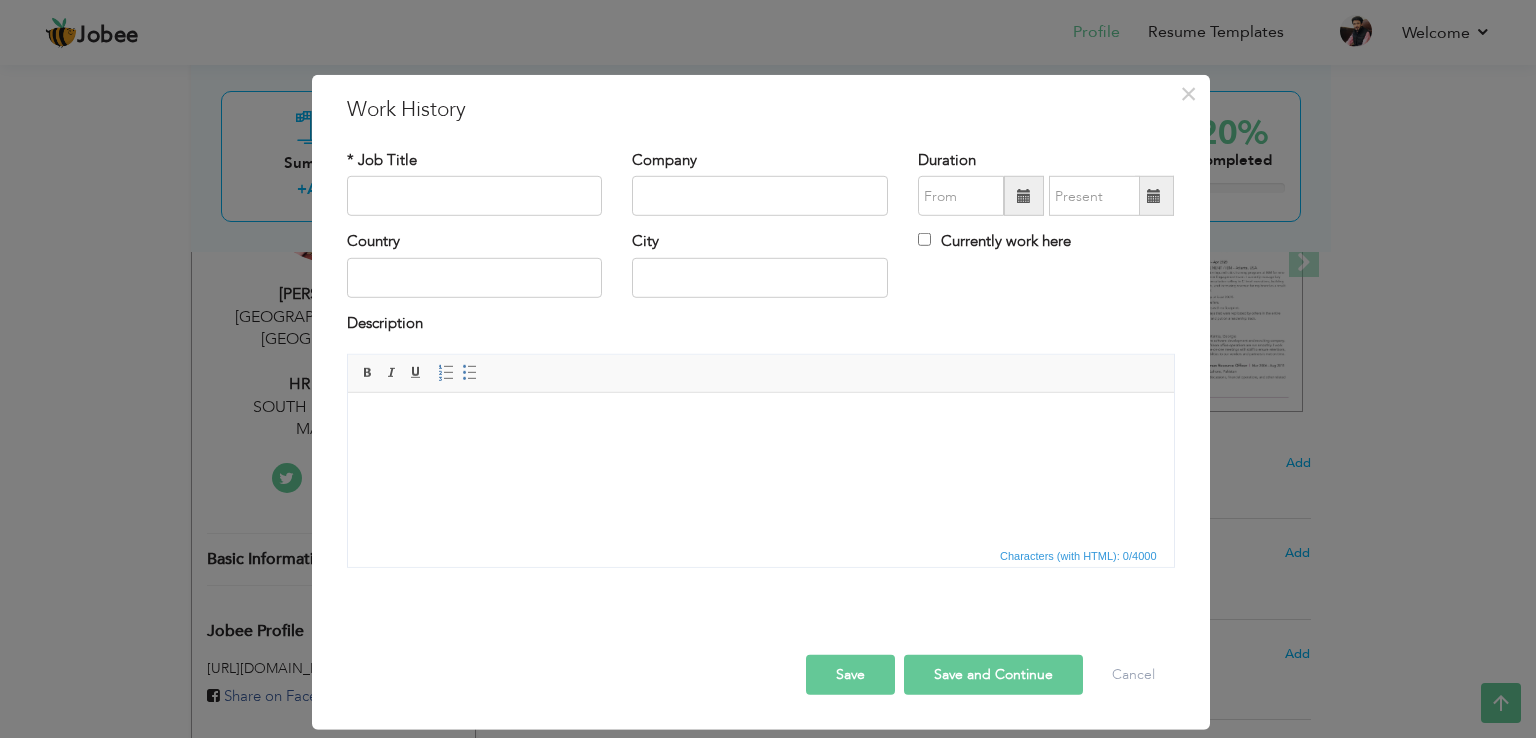 click on "×
Work History
* Job Title
Company
Duration Currently work here Country" at bounding box center (768, 369) 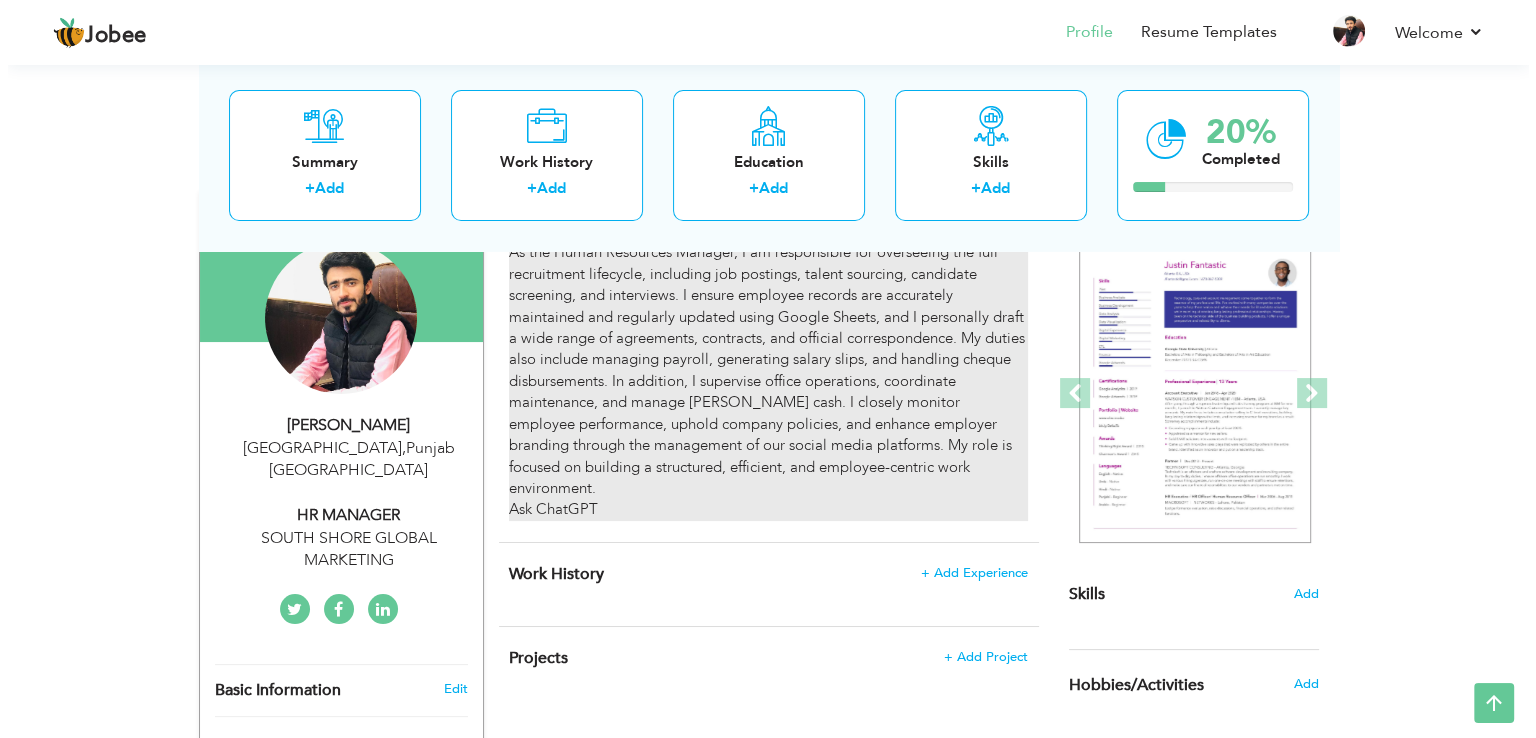 scroll, scrollTop: 182, scrollLeft: 0, axis: vertical 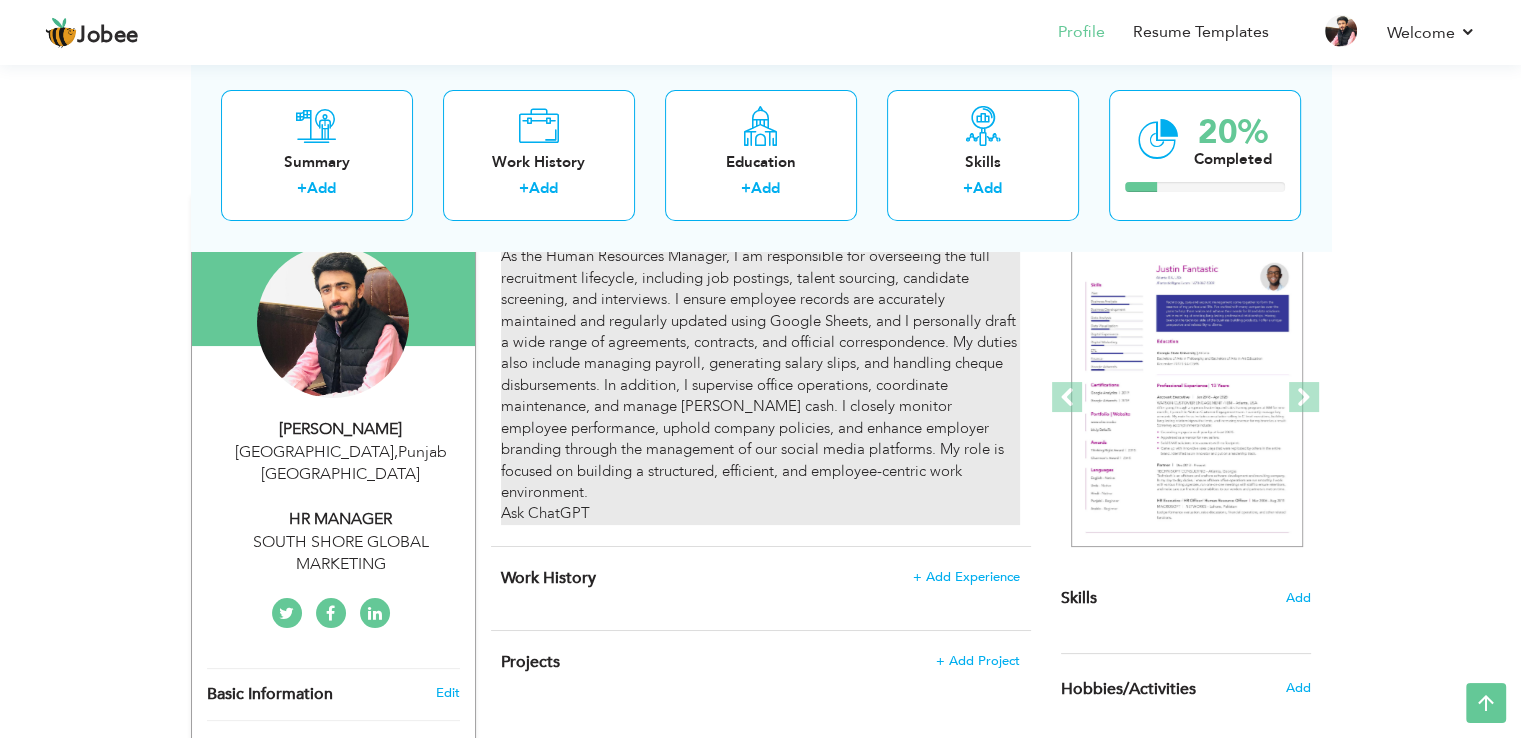 click on "As the Human Resources Manager, I am responsible for overseeing the full recruitment lifecycle, including job postings, talent sourcing, candidate screening, and interviews. I ensure employee records are accurately maintained and regularly updated using Google Sheets, and I personally draft a wide range of agreements, contracts, and official correspondence. My duties also include managing payroll, generating salary slips, and handling cheque disbursements. In addition, I supervise office operations, coordinate maintenance, and manage petty cash. I closely monitor employee performance, uphold company policies, and enhance employer branding through the management of our social media platforms. My role is focused on building a structured, efficient, and employee-centric work environment.
Ask ChatGPT" at bounding box center [760, 385] 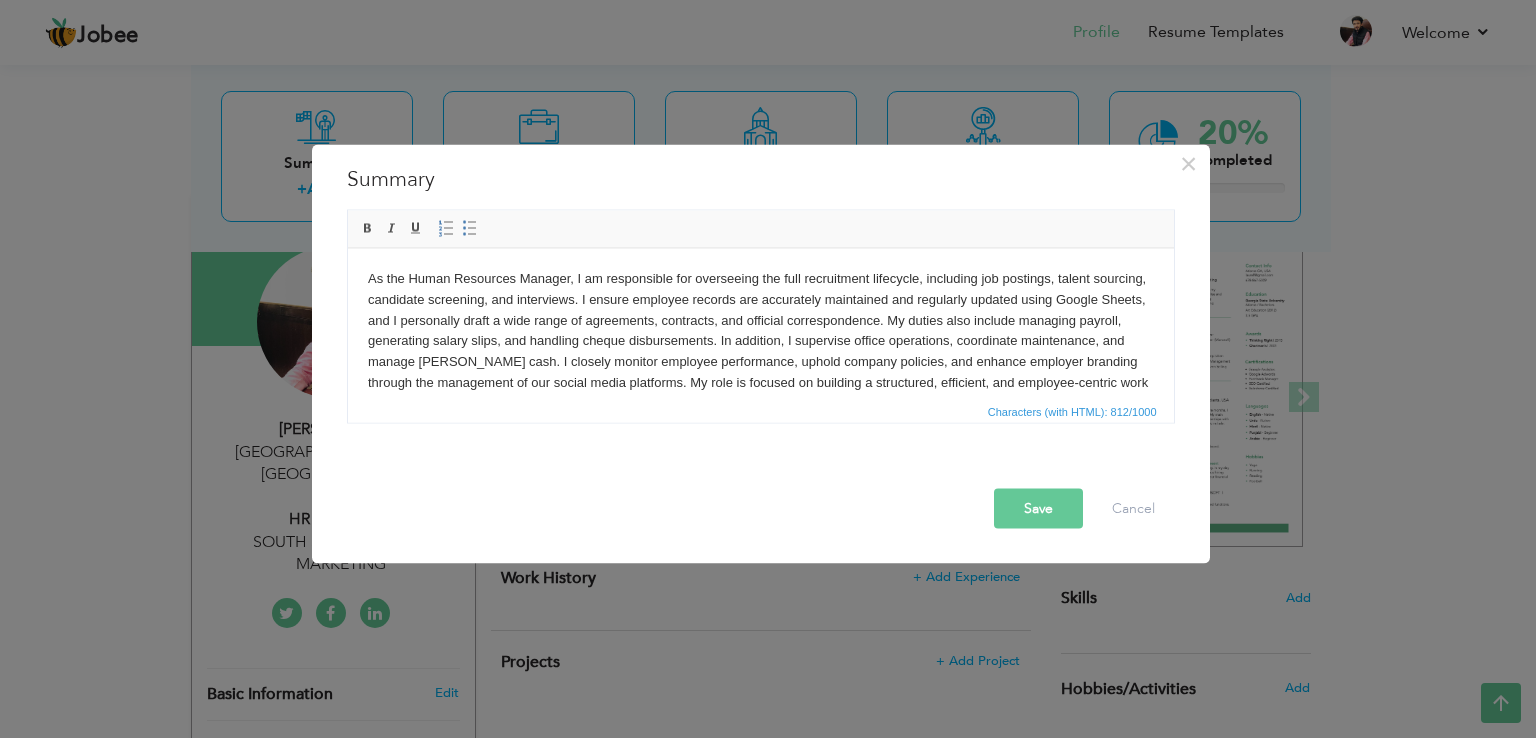 scroll, scrollTop: 56, scrollLeft: 0, axis: vertical 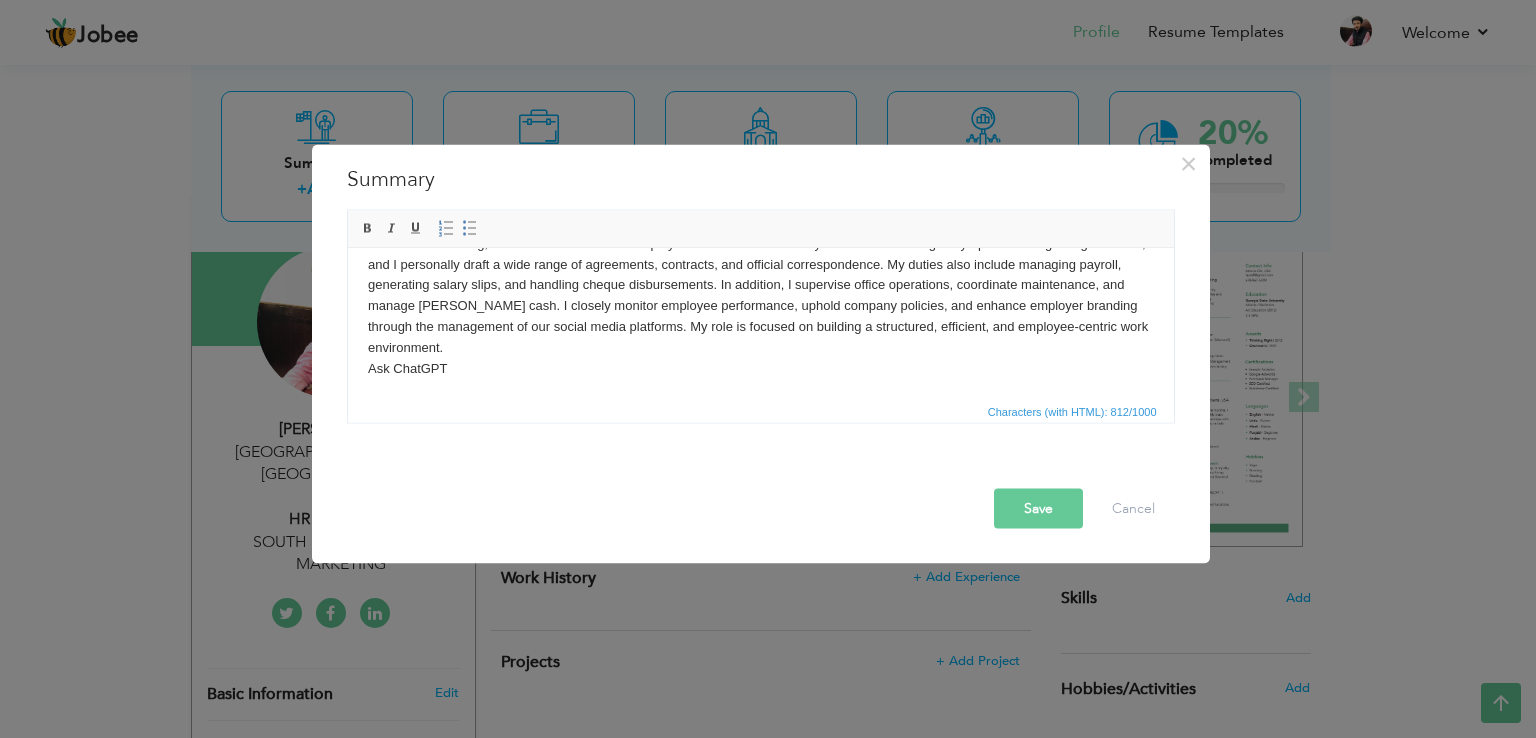 drag, startPoint x: 1169, startPoint y: 319, endPoint x: 1519, endPoint y: 669, distance: 494.97476 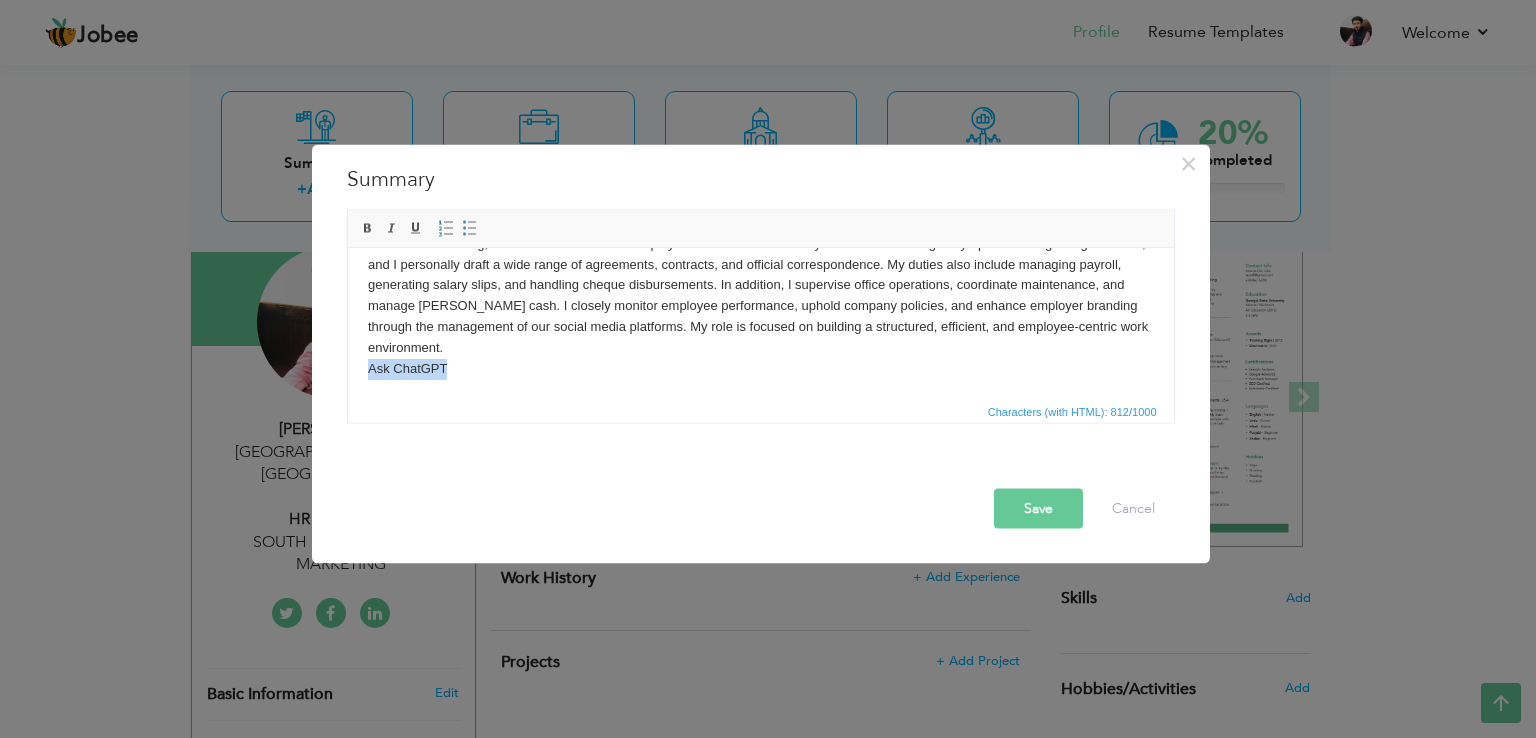 drag, startPoint x: 463, startPoint y: 381, endPoint x: 335, endPoint y: 369, distance: 128.56126 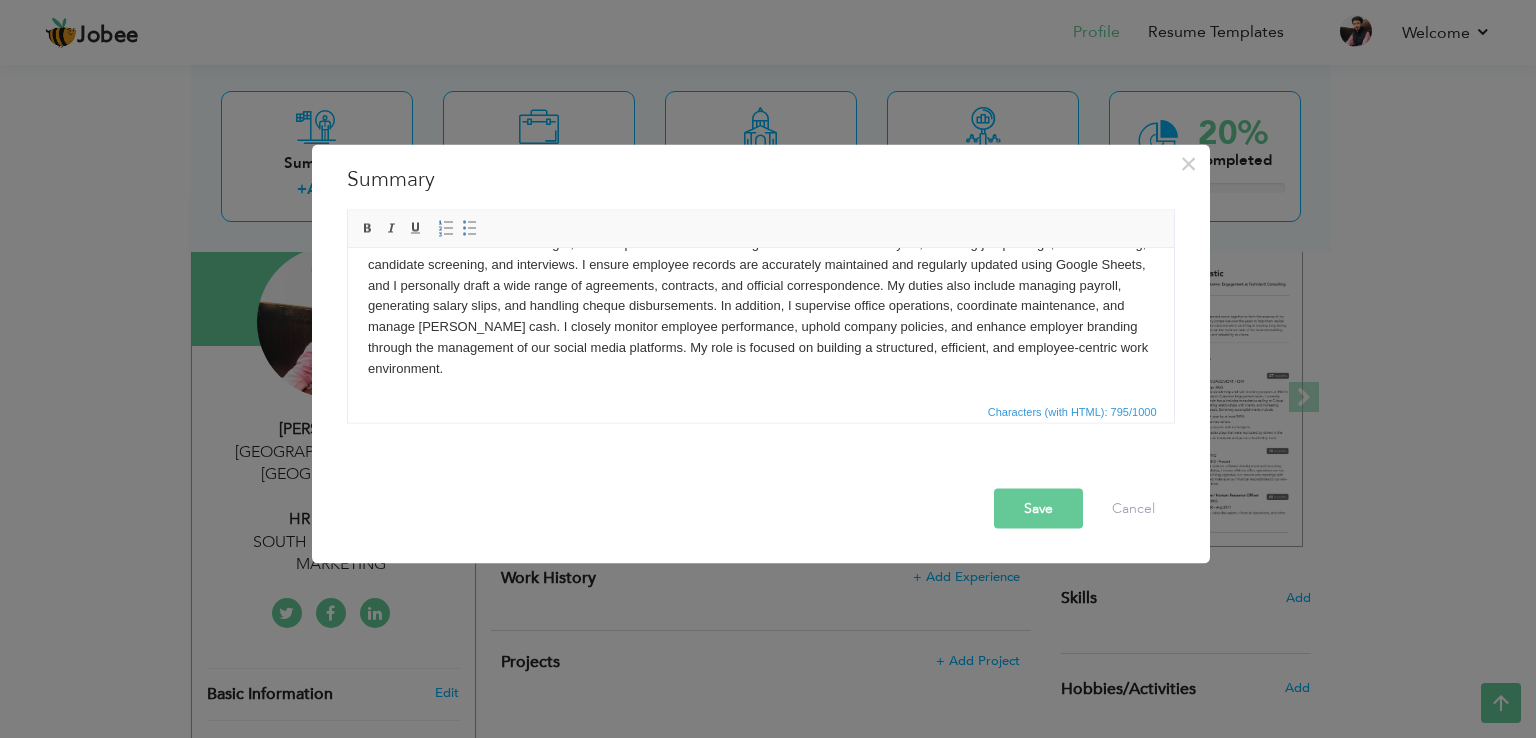 scroll, scrollTop: 0, scrollLeft: 0, axis: both 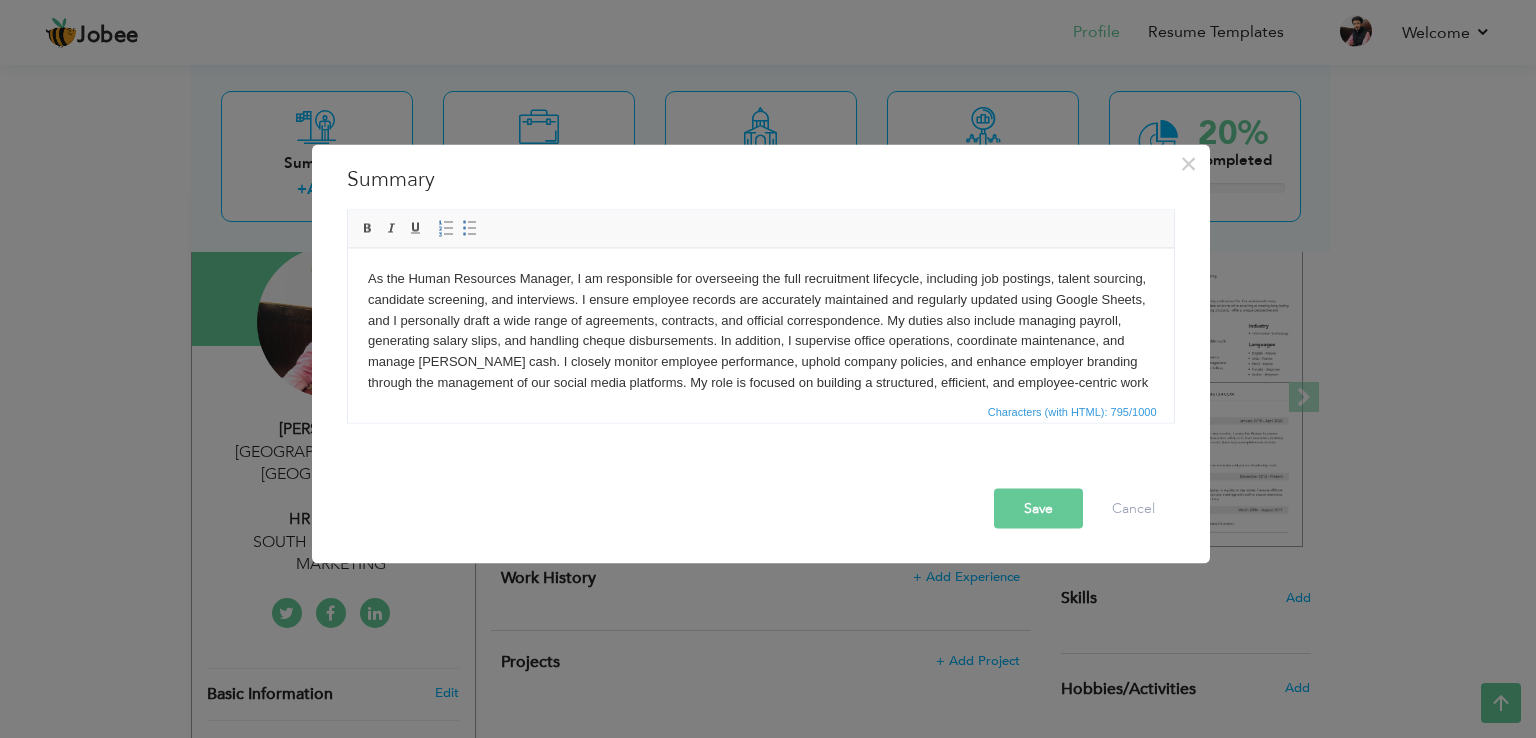 drag, startPoint x: 1168, startPoint y: 341, endPoint x: 1537, endPoint y: 513, distance: 407.11792 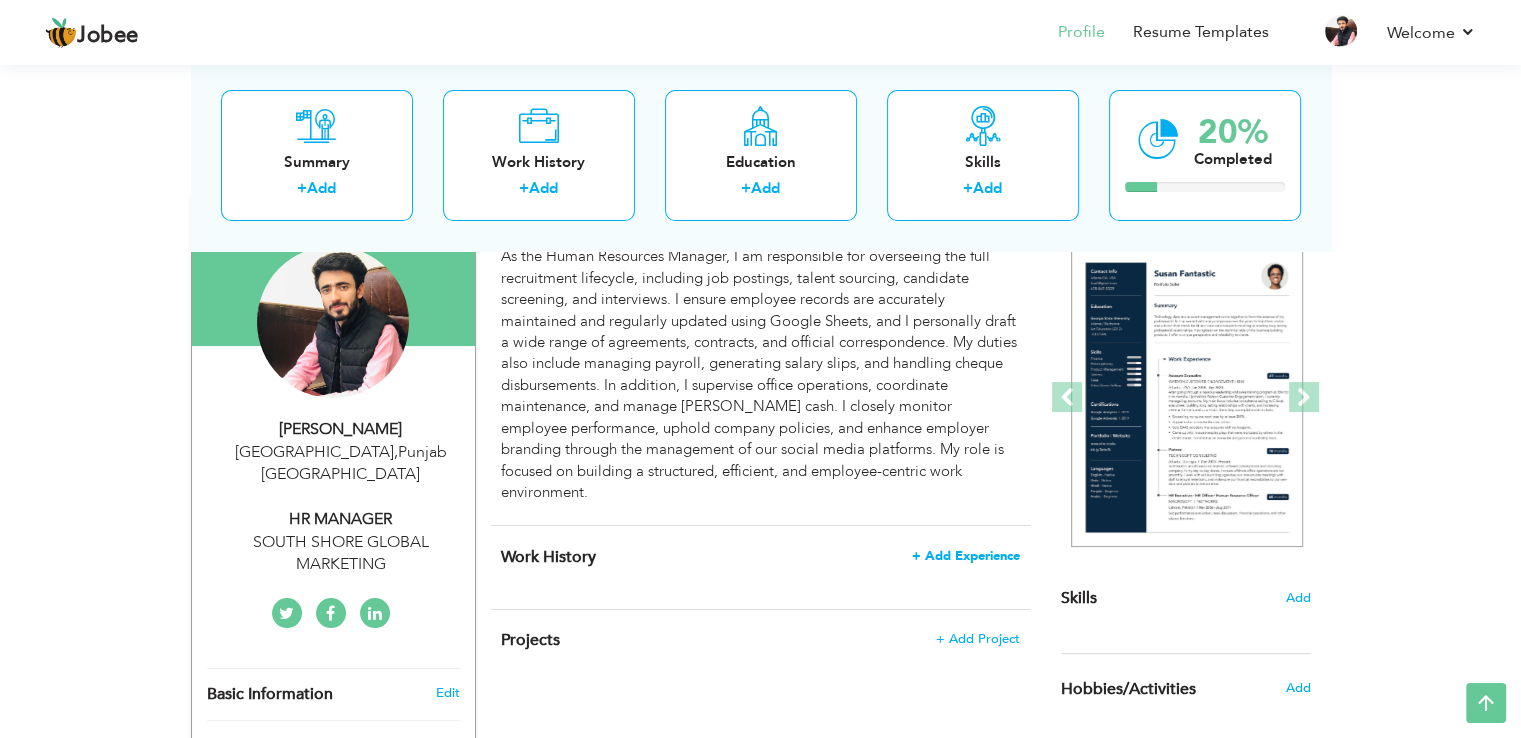 click on "+ Add Experience" at bounding box center [966, 556] 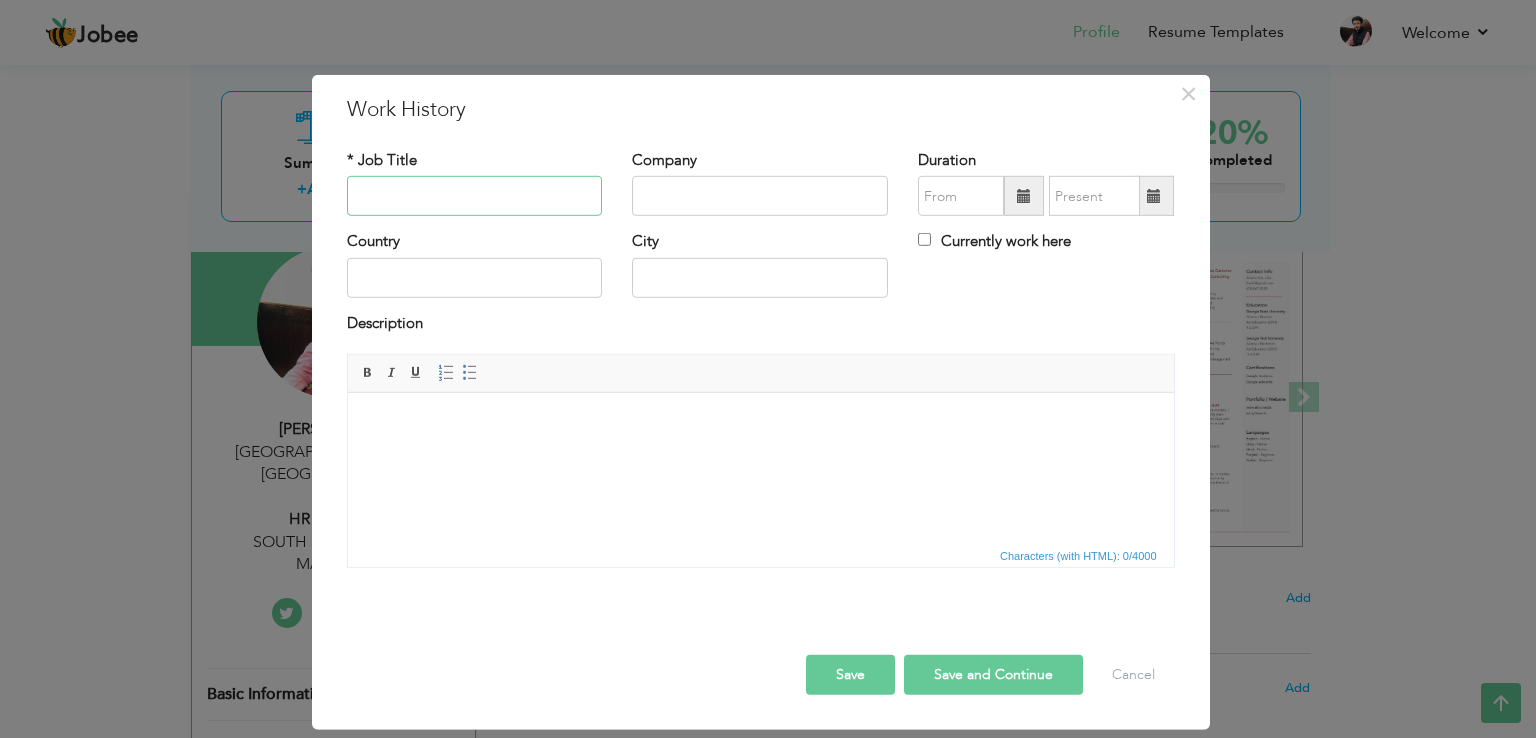 click at bounding box center [475, 196] 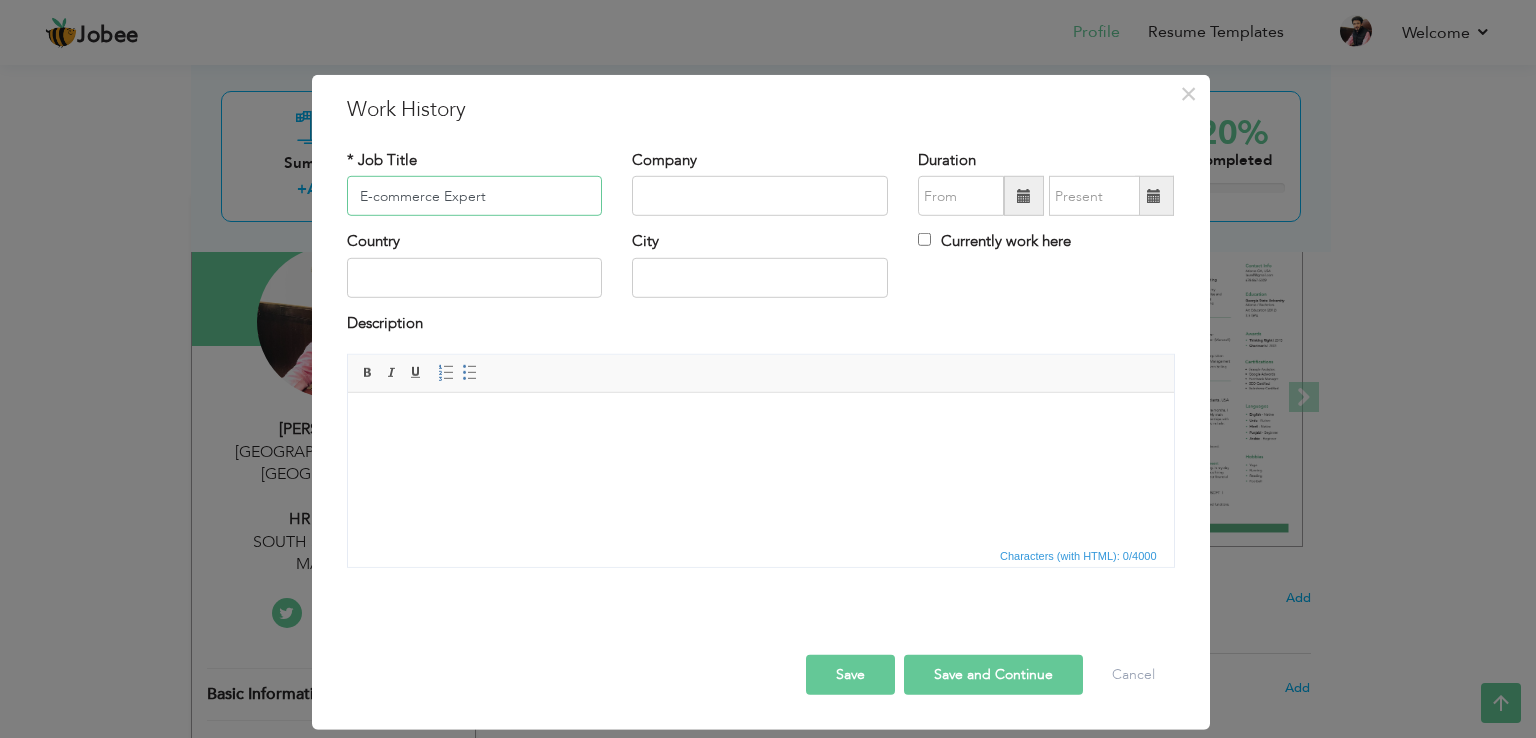 type on "E-commerce Expert" 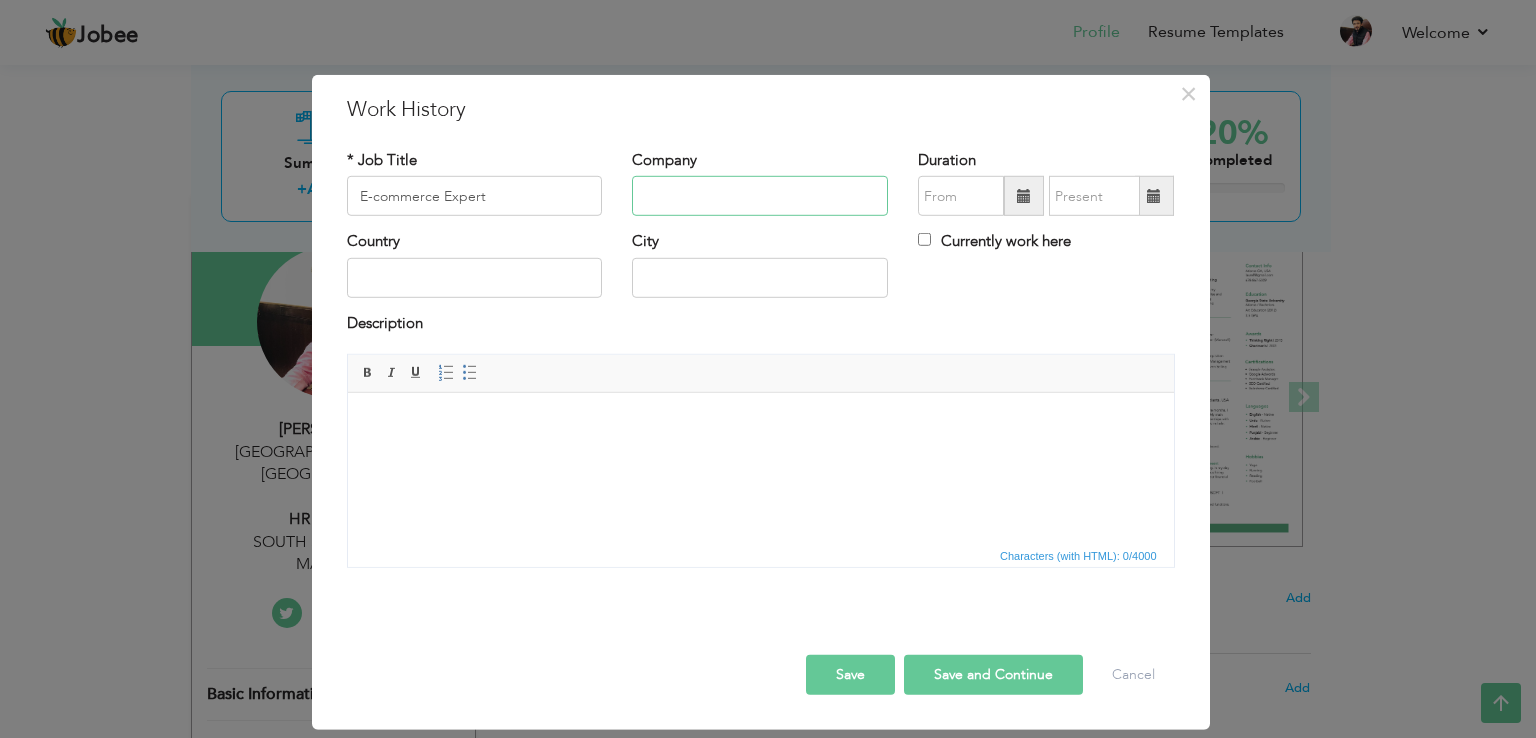 click at bounding box center [760, 196] 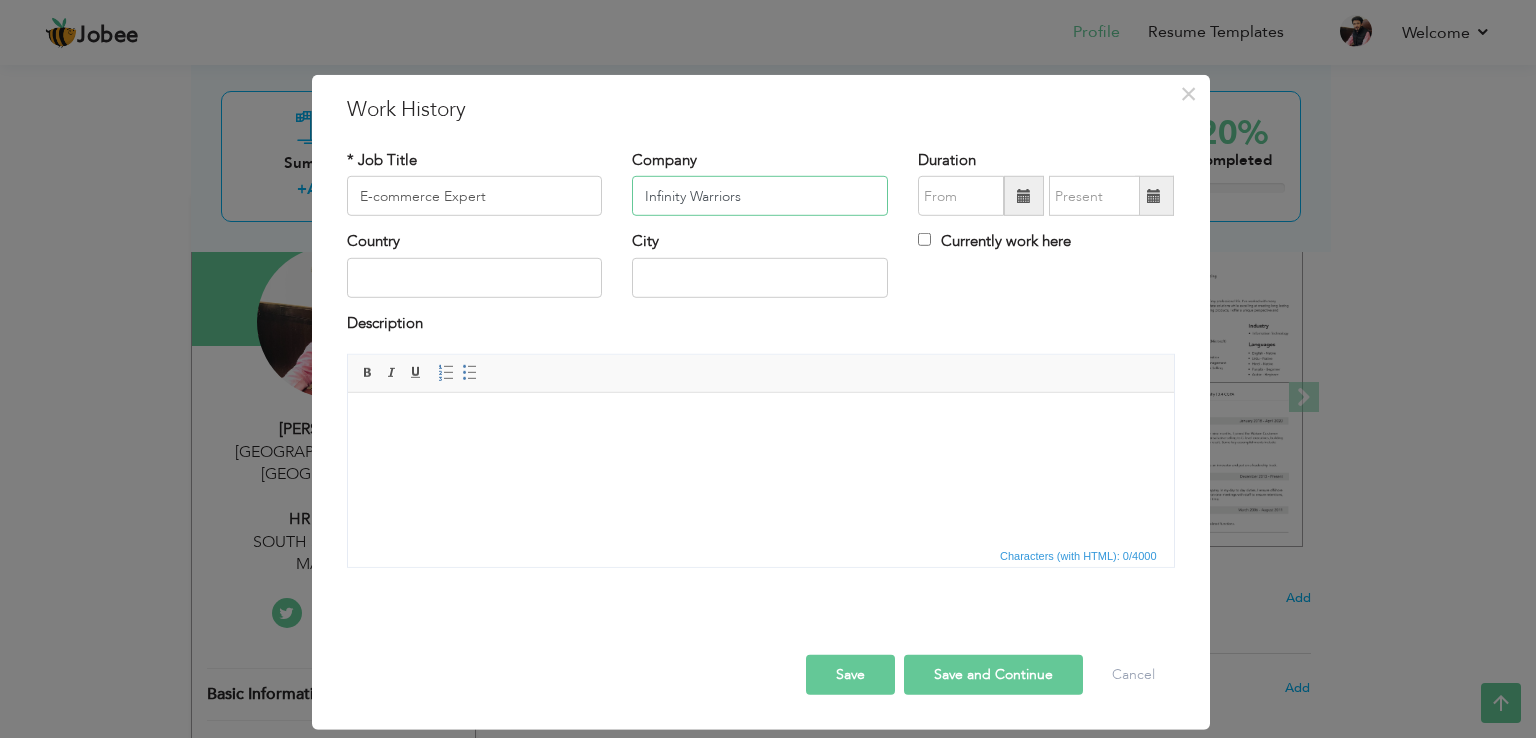 type on "Infinity Warriors" 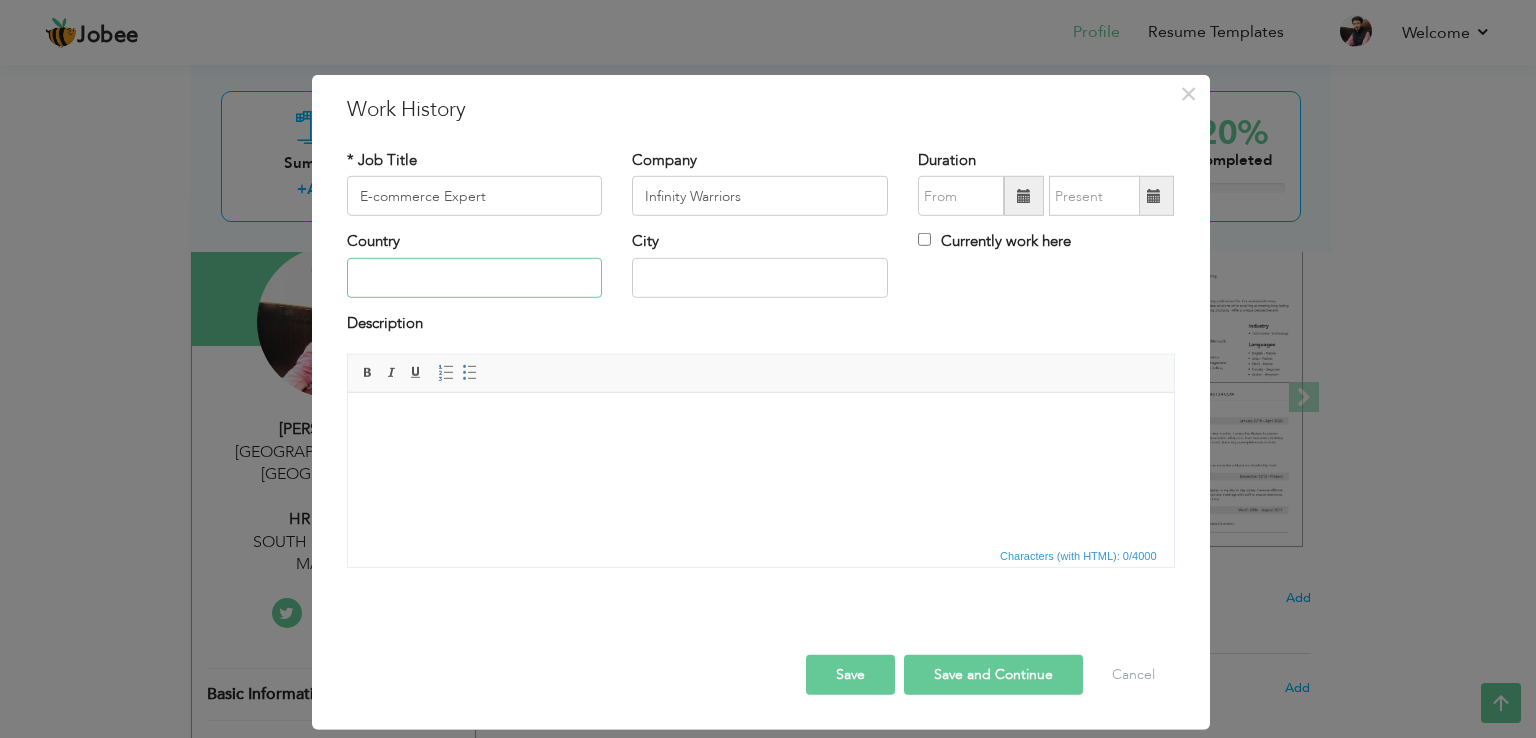 click at bounding box center [475, 278] 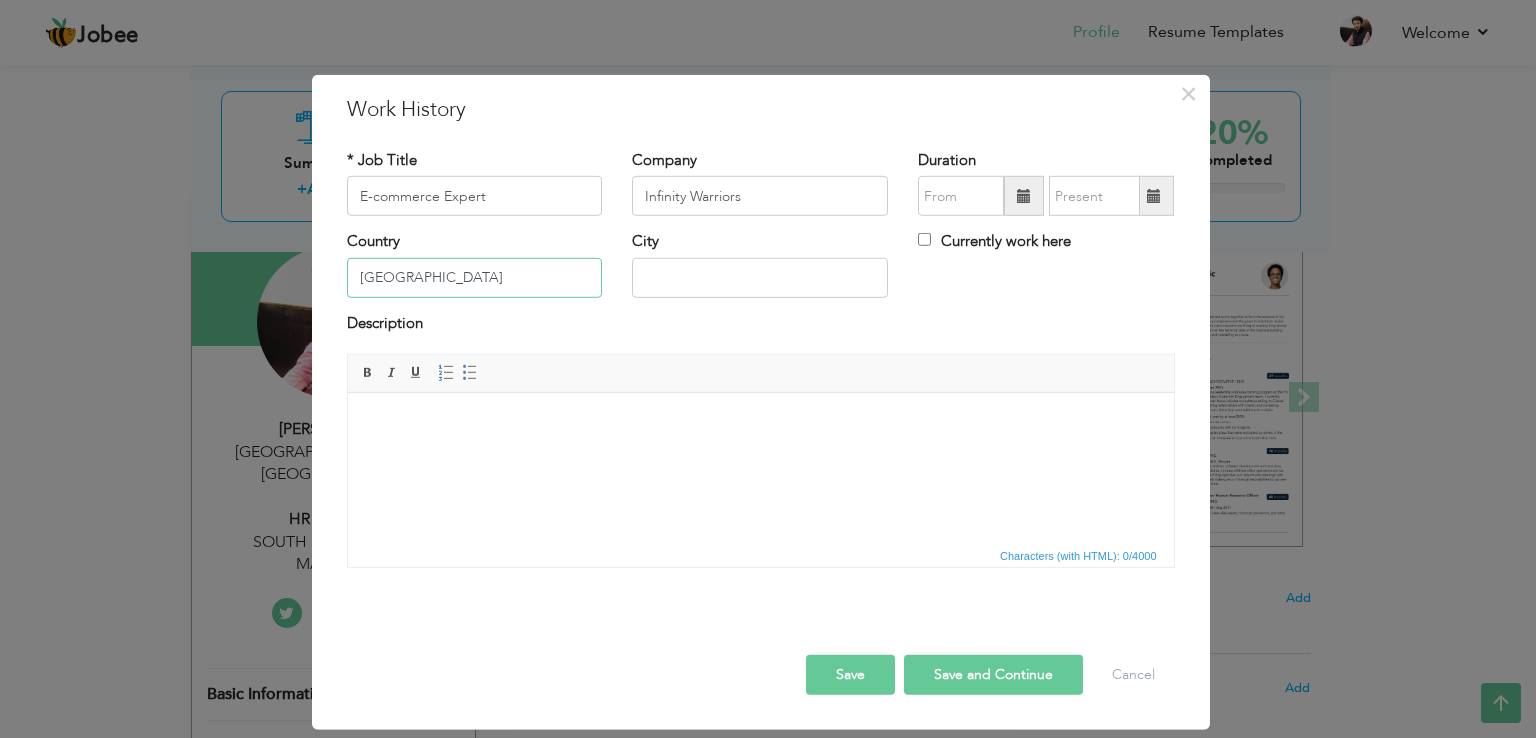 type on "[GEOGRAPHIC_DATA]" 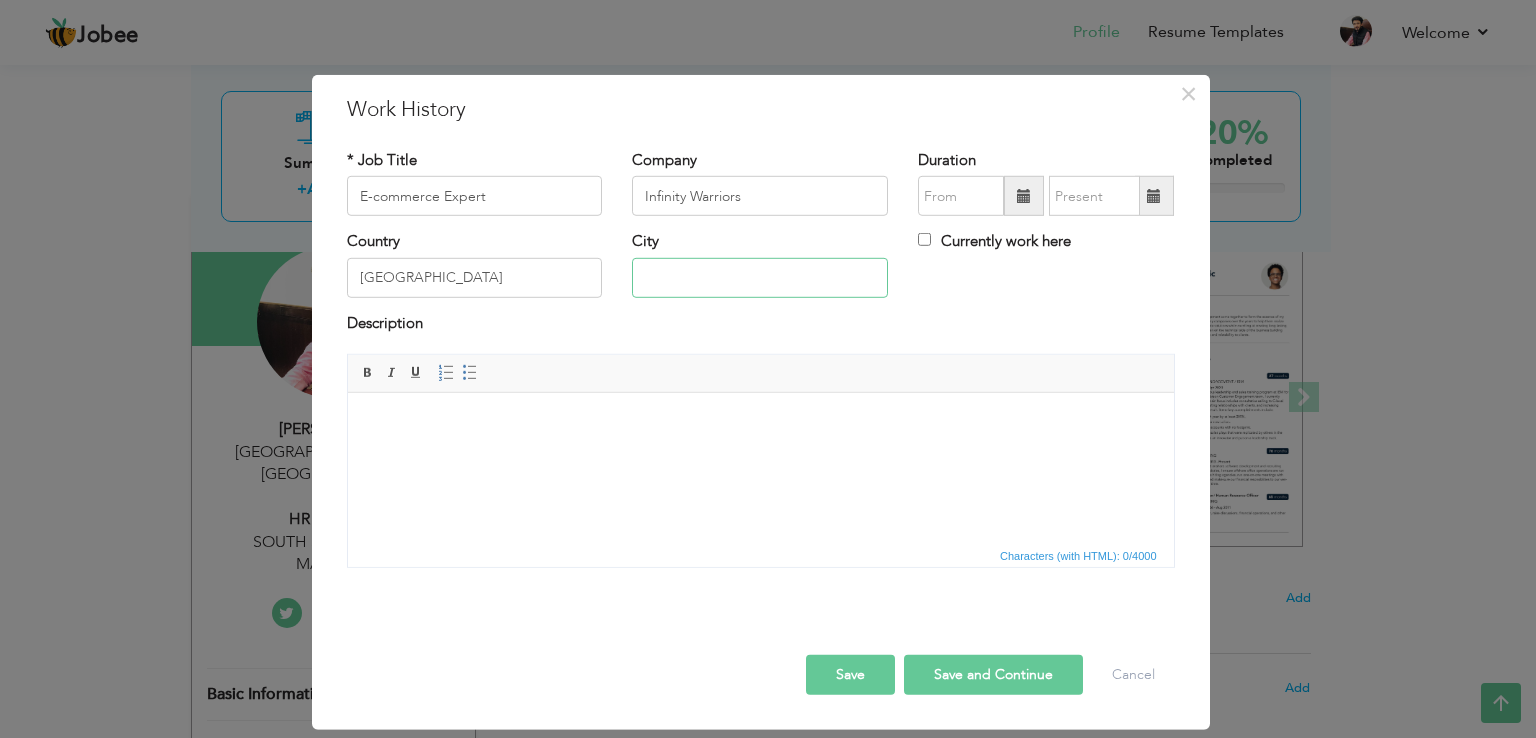 click at bounding box center [760, 278] 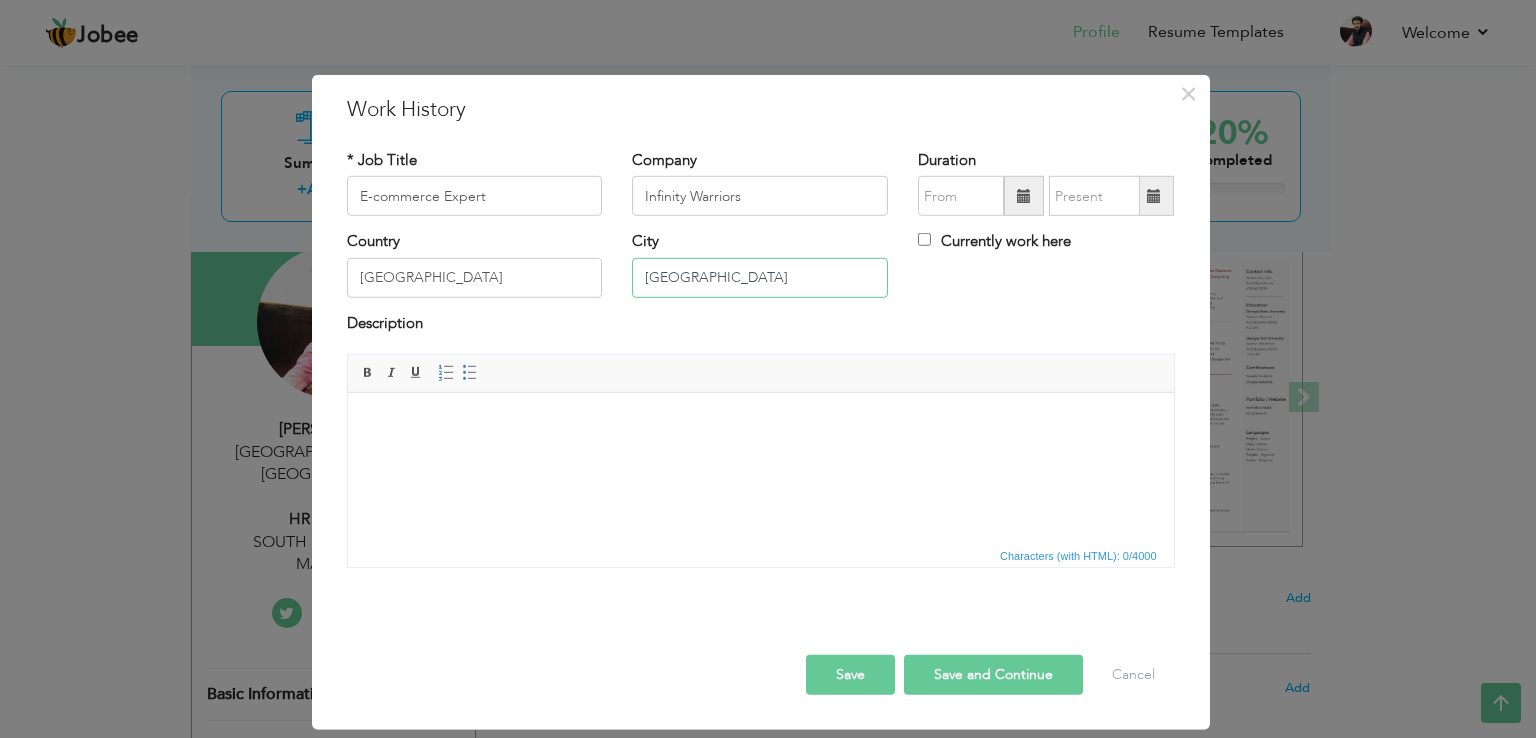 type on "[GEOGRAPHIC_DATA]" 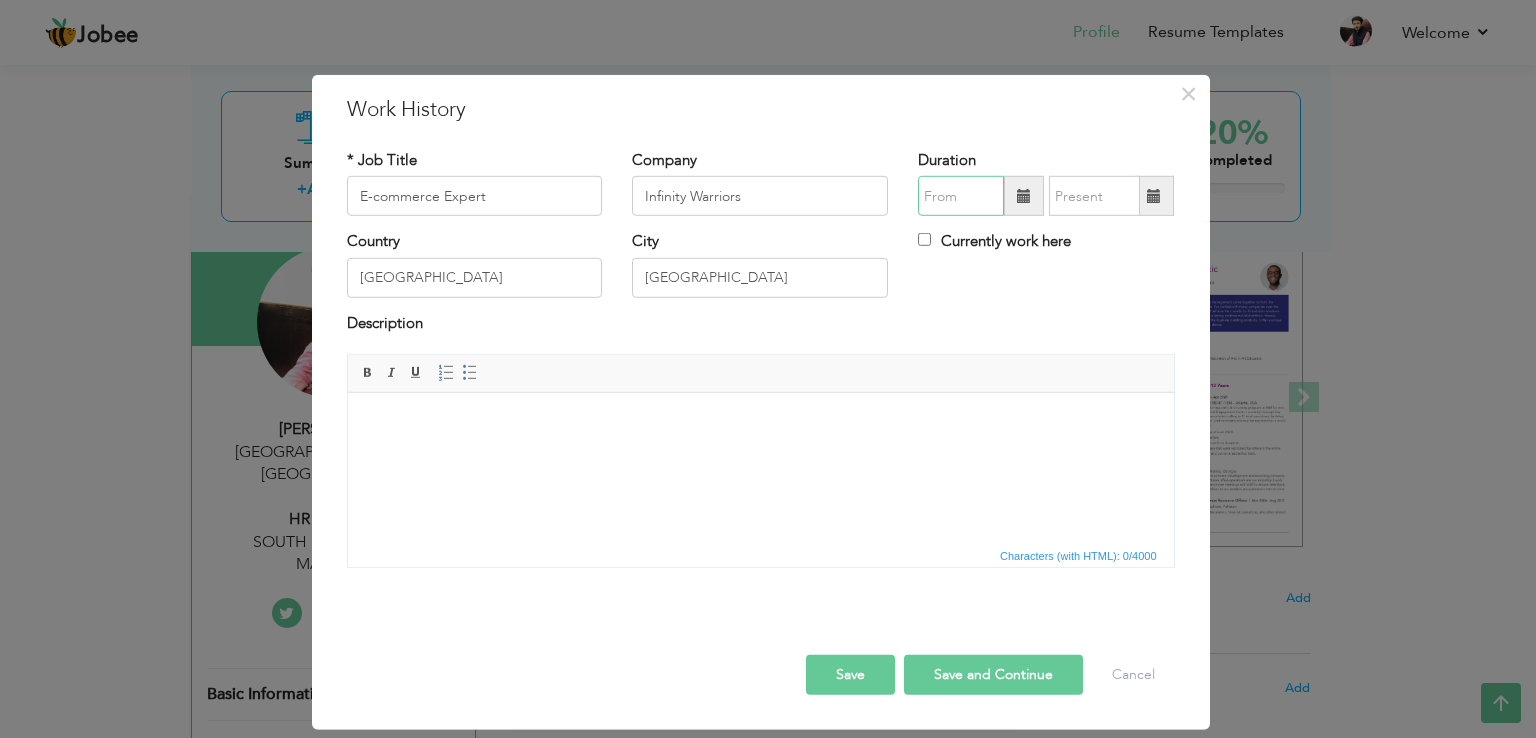 type on "07/2025" 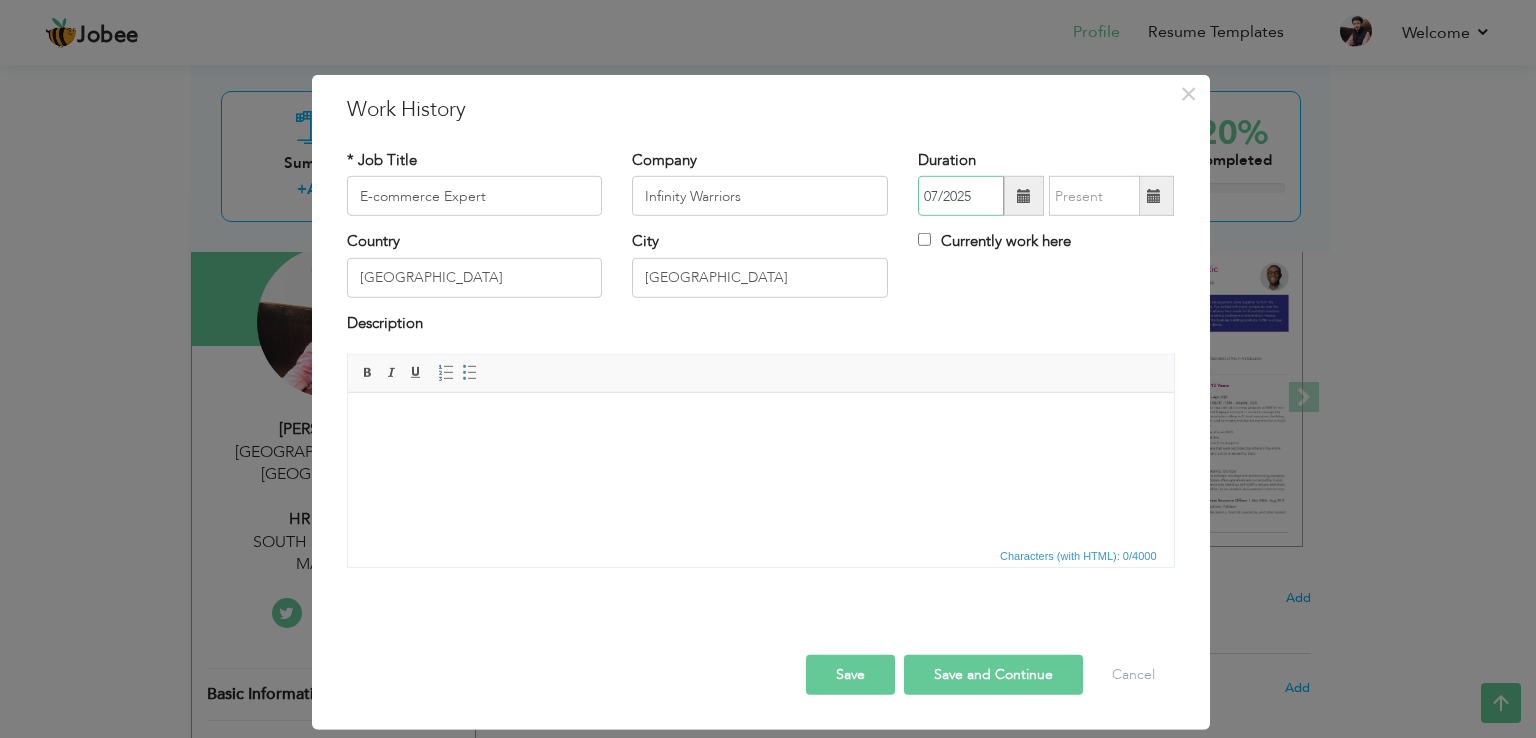 click on "07/2025" at bounding box center [961, 196] 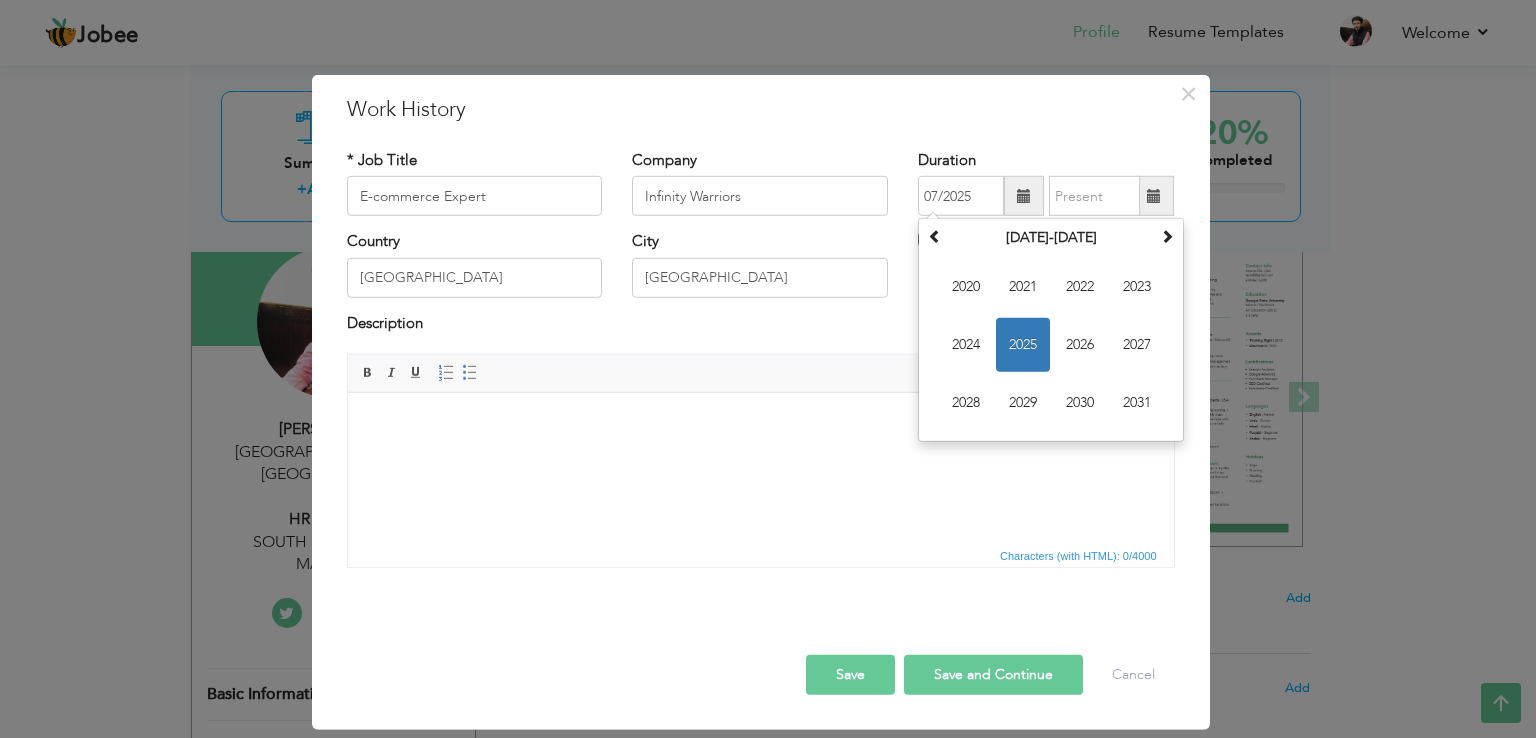 click on "×
Work History
* Job Title
E-commerce Expert
Company
Infinity Warriors
Su" at bounding box center [768, 369] 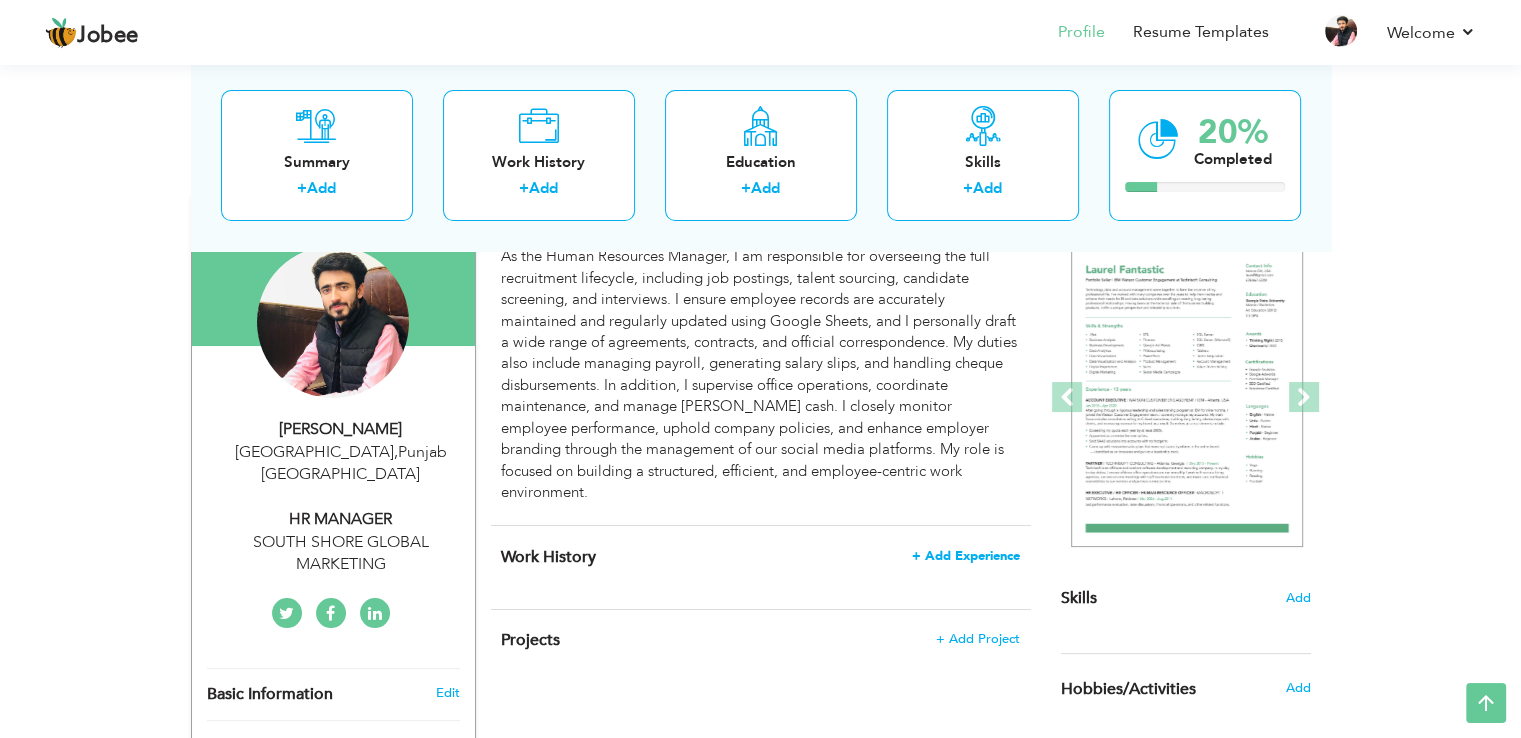 click on "+ Add Experience" at bounding box center (966, 556) 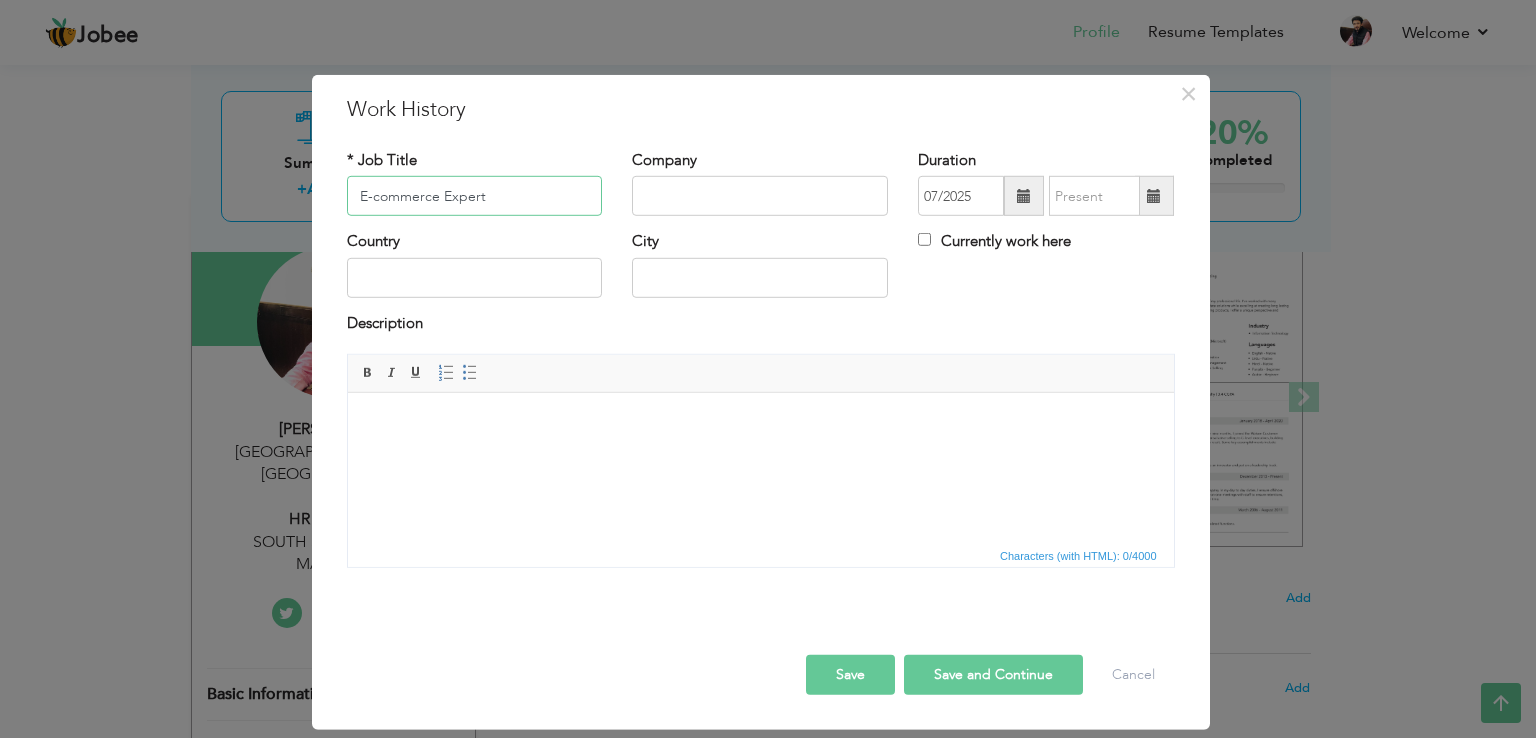 type on "E-commerce Expert" 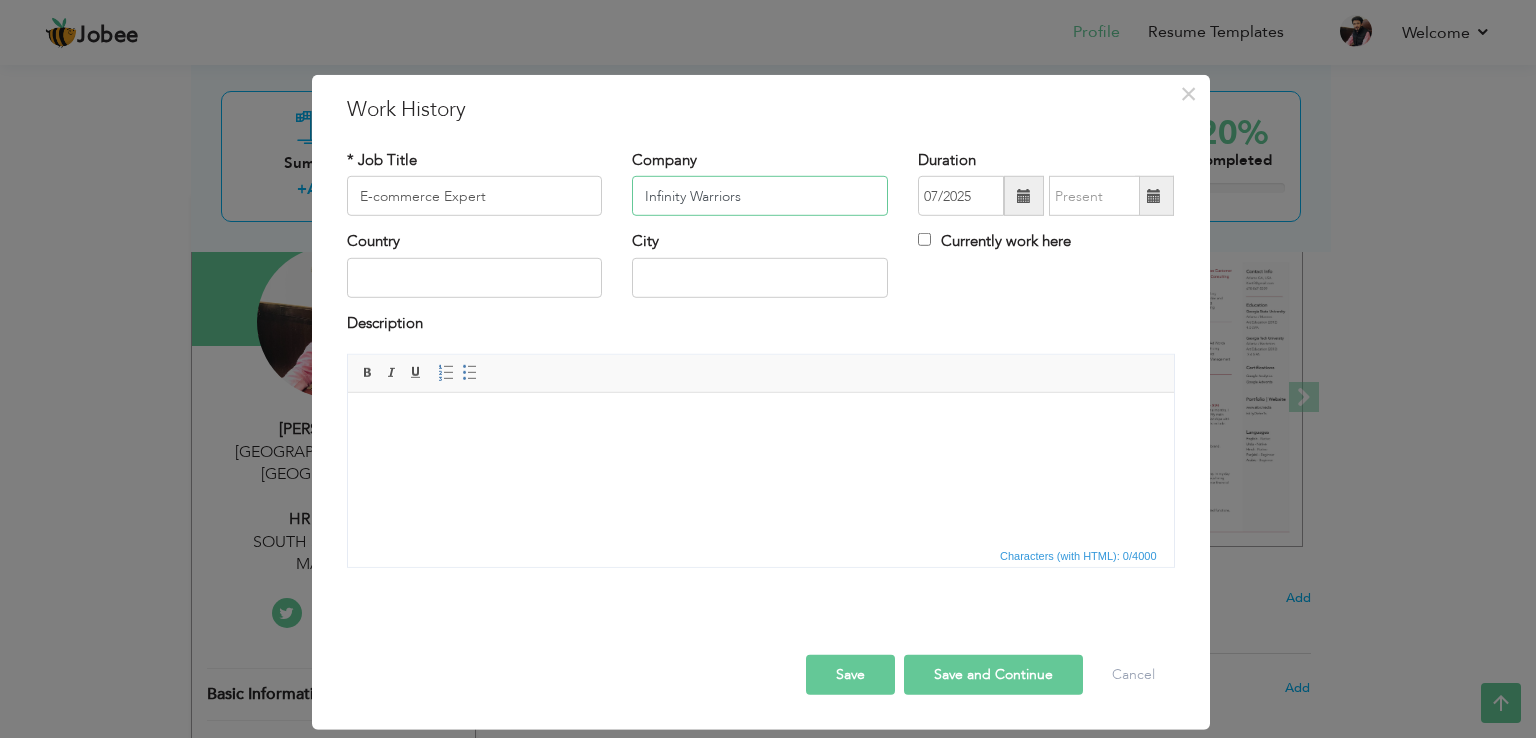type on "Infinity Warriors" 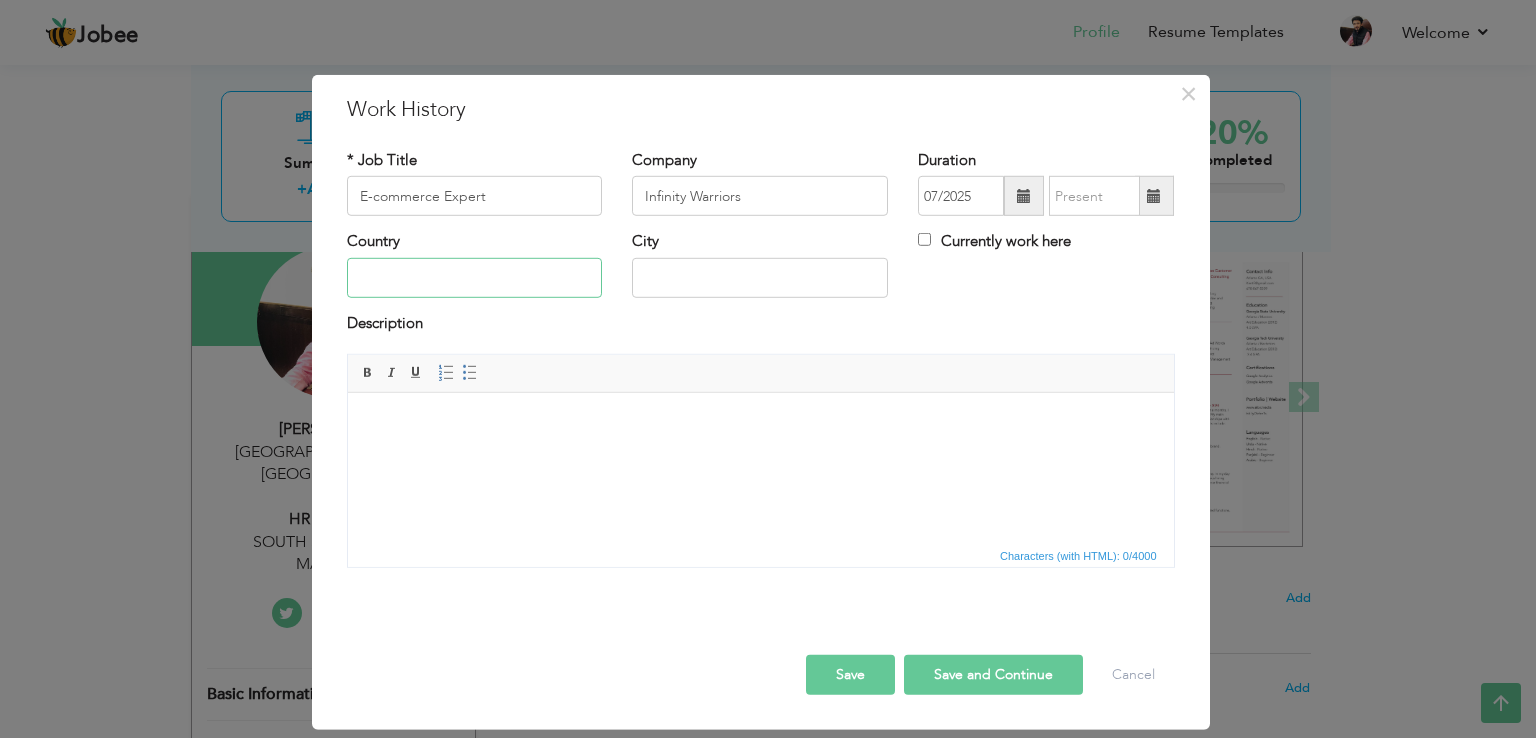 click at bounding box center (475, 278) 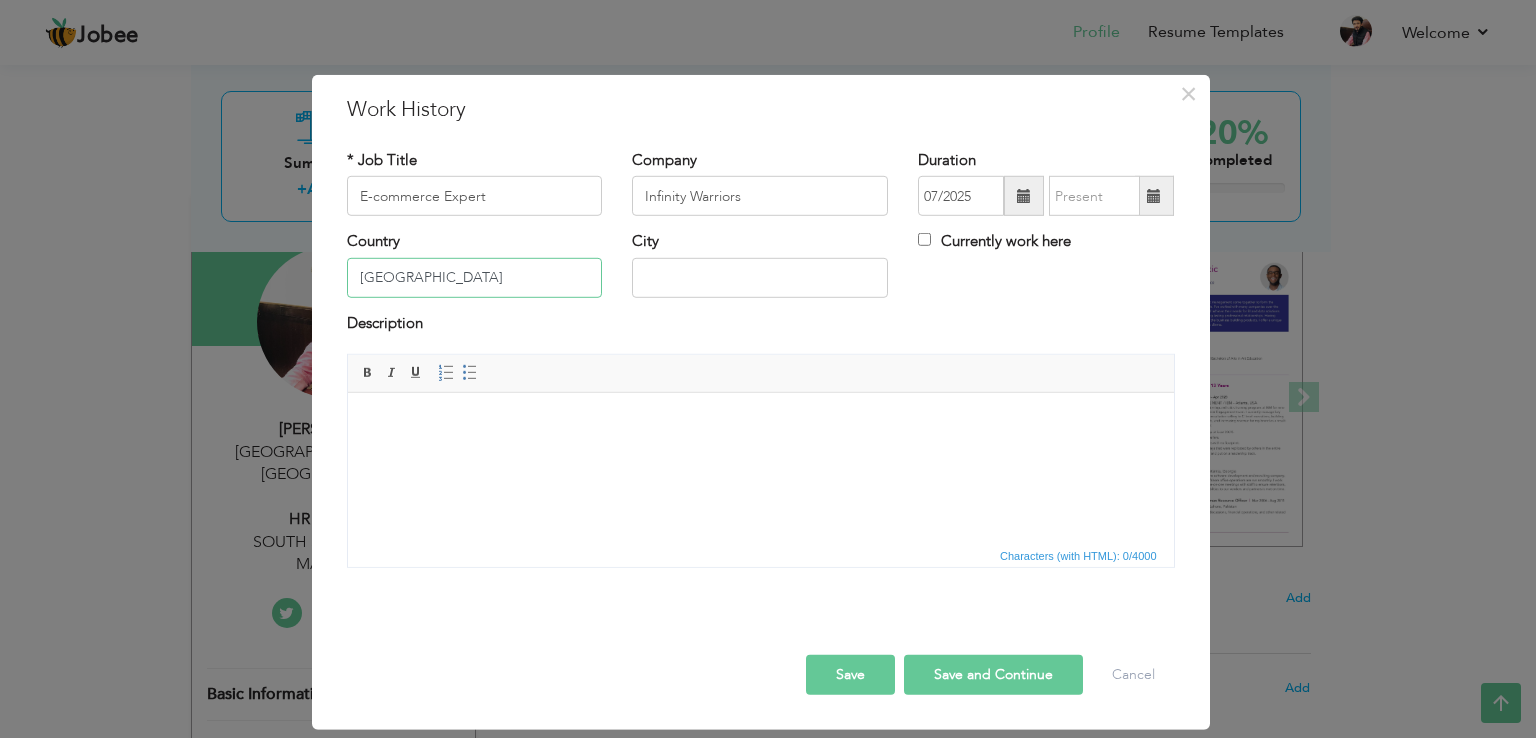 type on "[GEOGRAPHIC_DATA]" 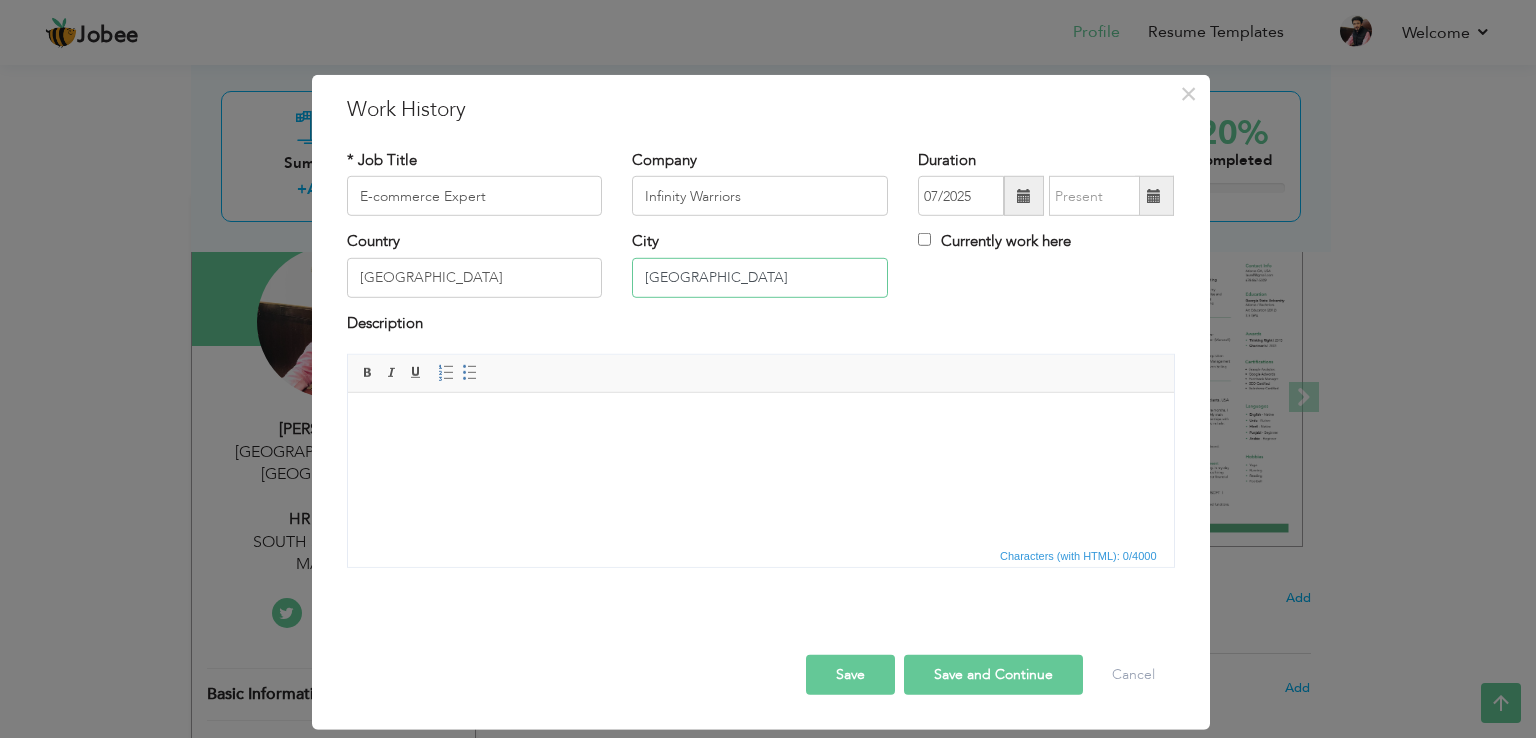 type on "[GEOGRAPHIC_DATA]" 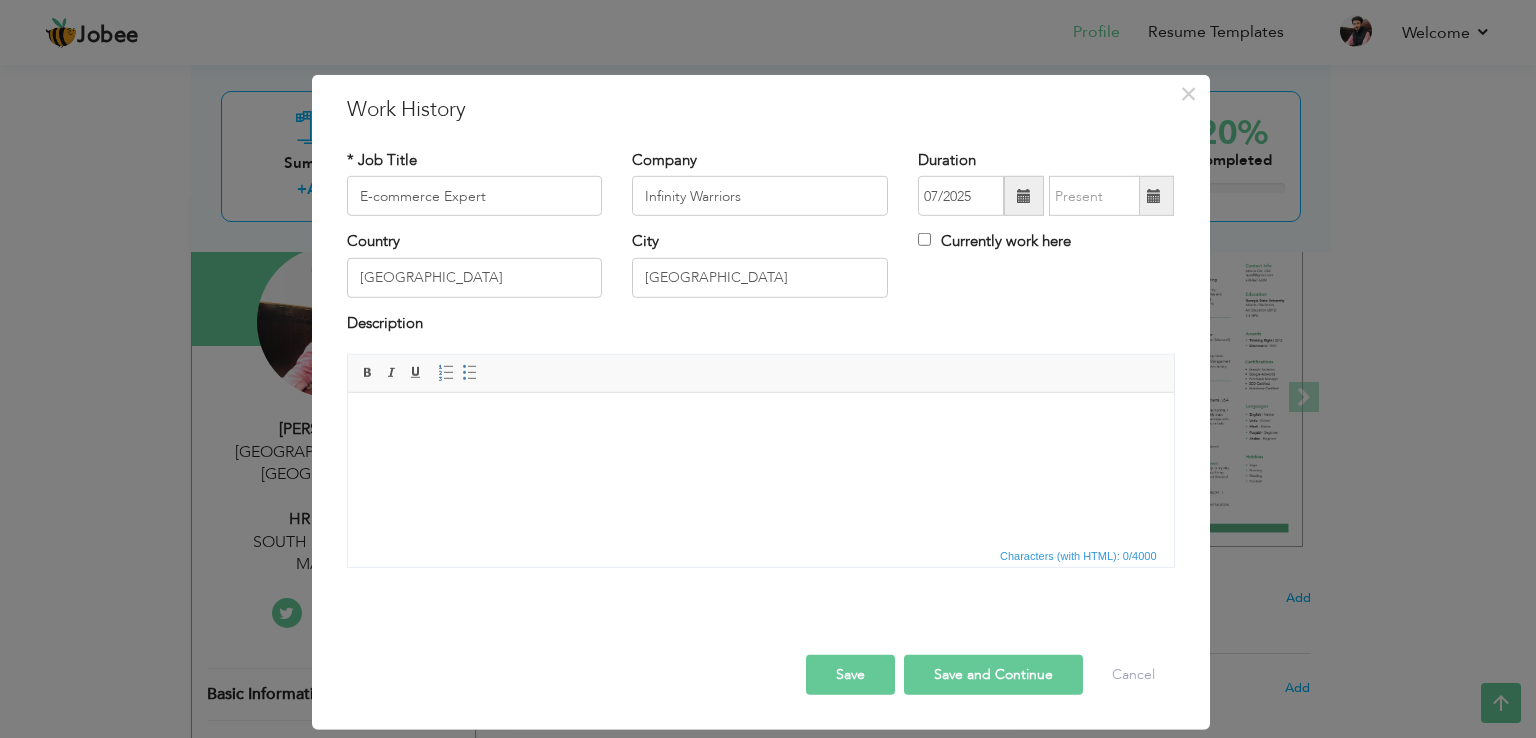 click at bounding box center (1024, 196) 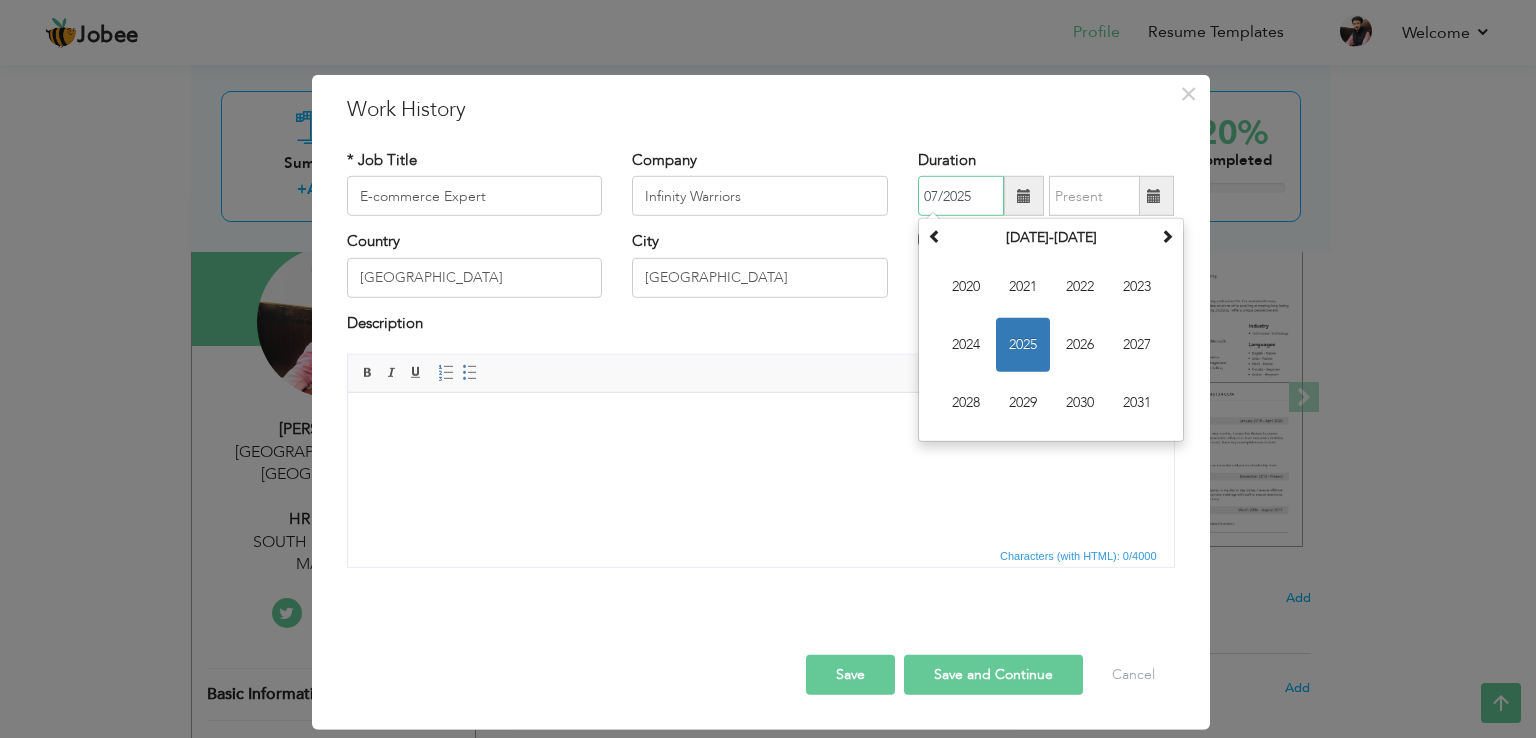 click on "07/2025" at bounding box center (961, 196) 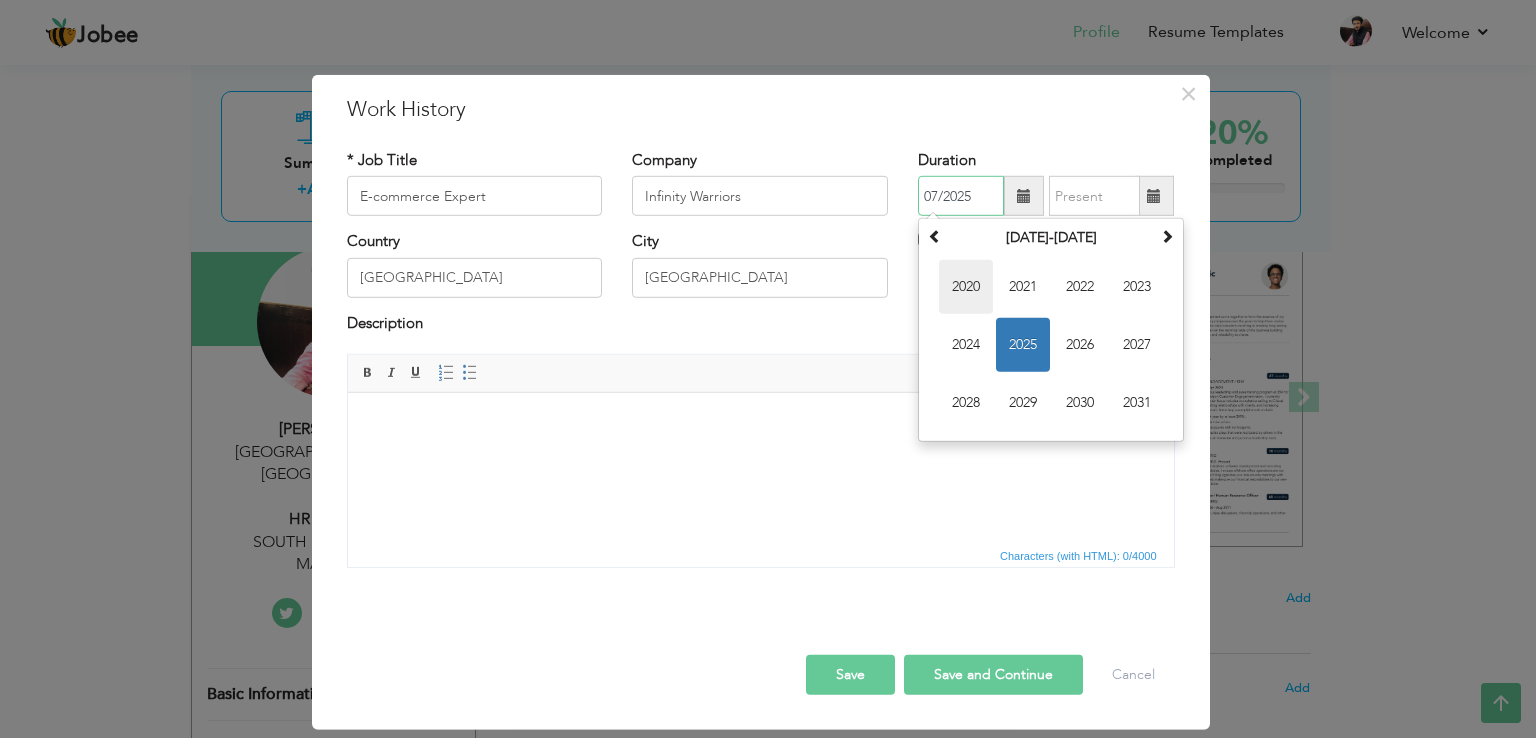 click on "2020" at bounding box center [966, 287] 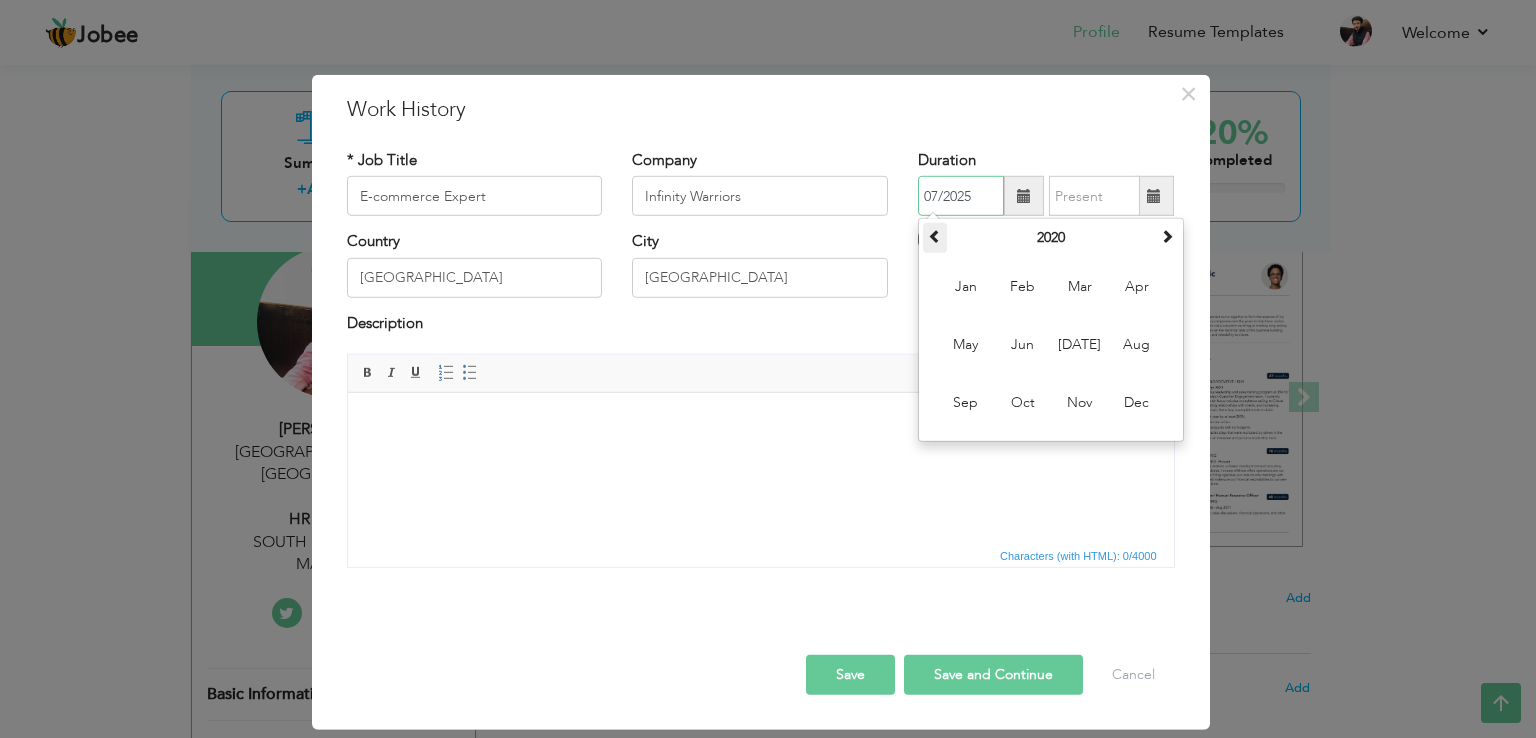 click at bounding box center [935, 236] 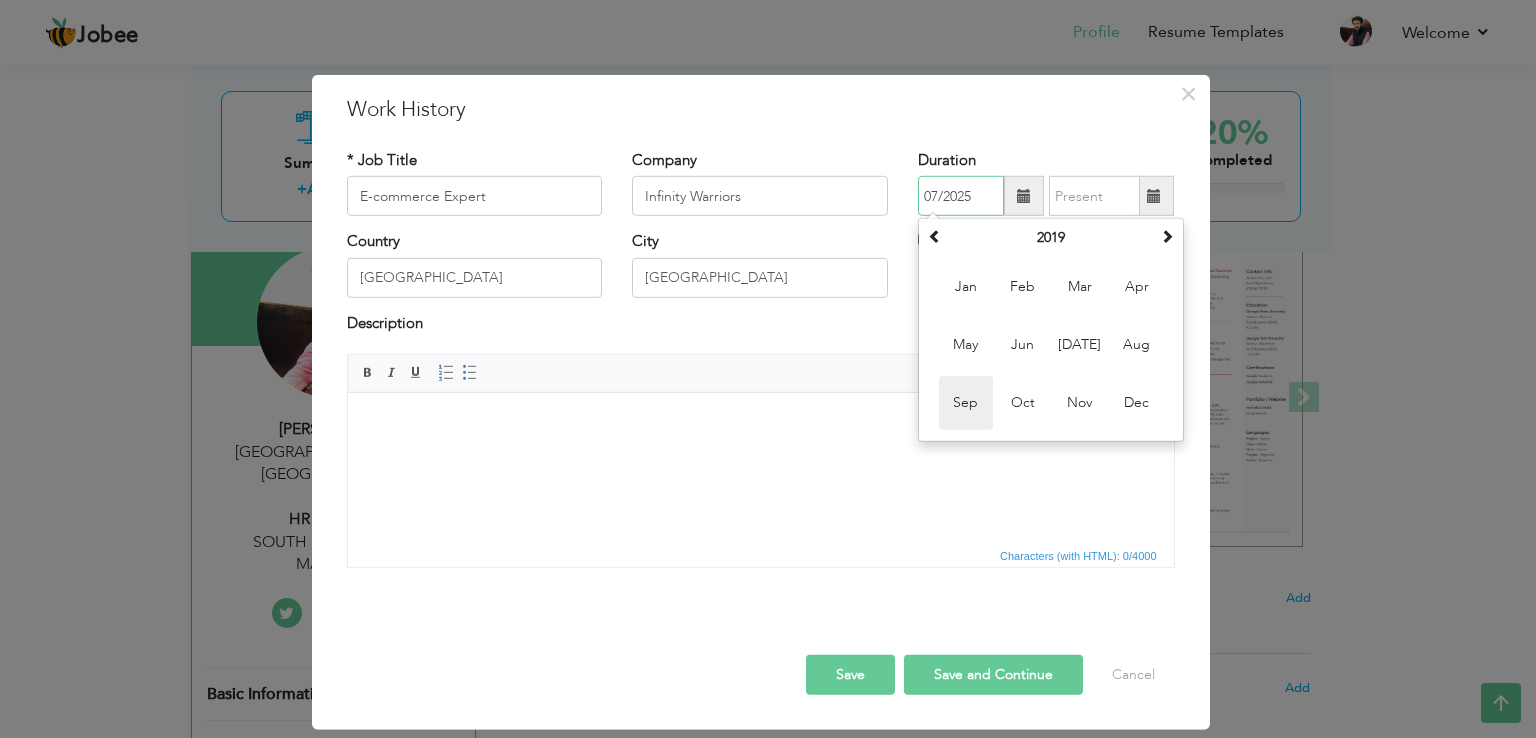click on "Sep" at bounding box center [966, 403] 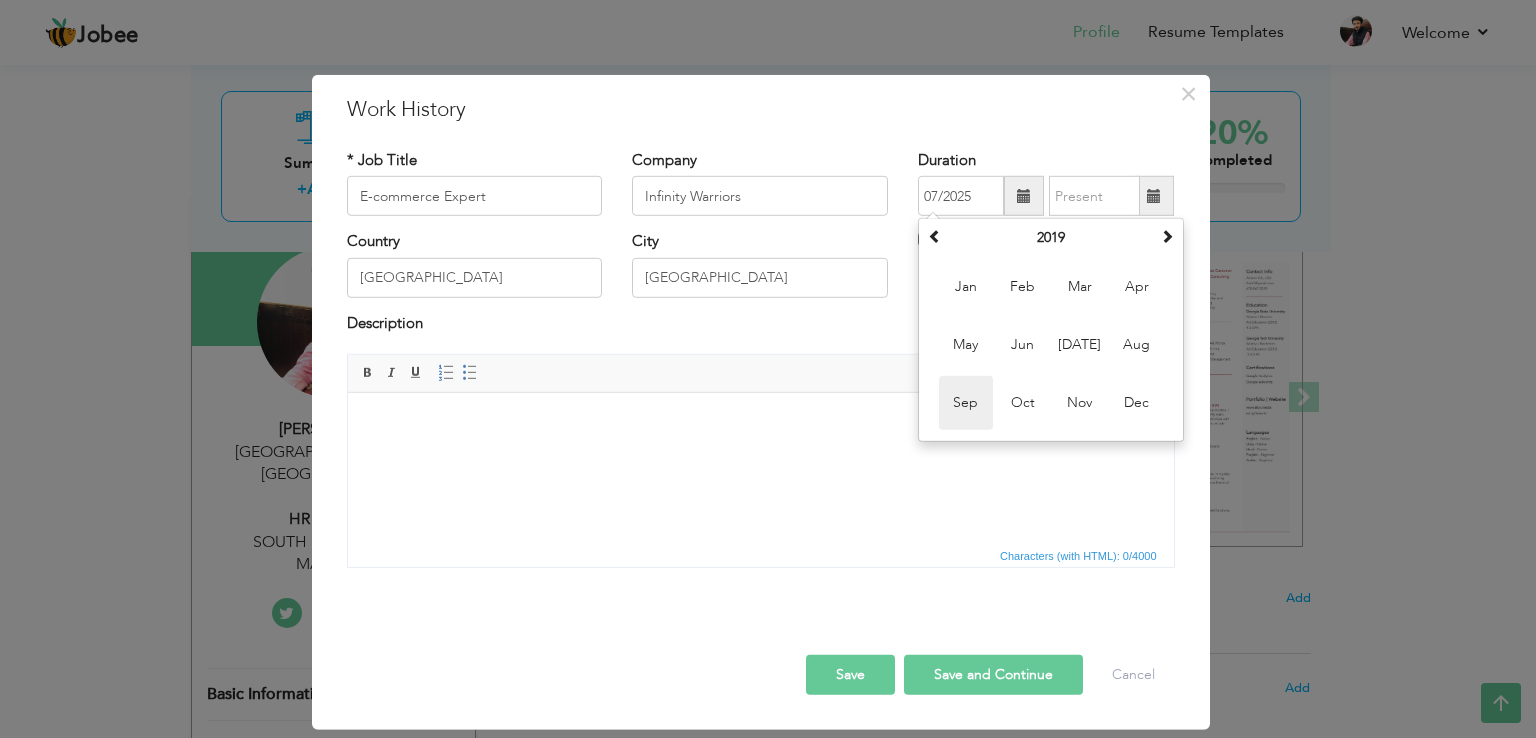 type on "09/2019" 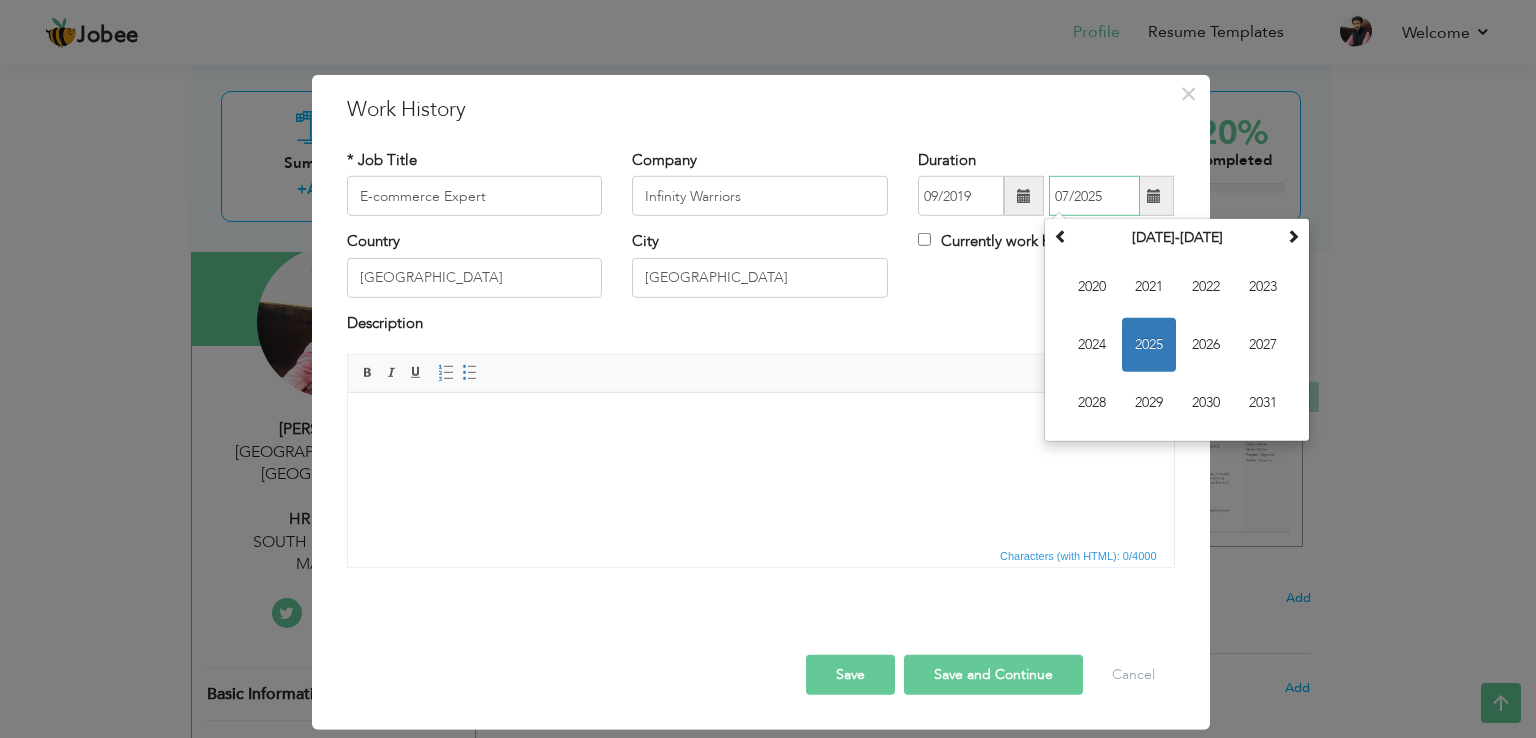click on "07/2025" at bounding box center [1094, 196] 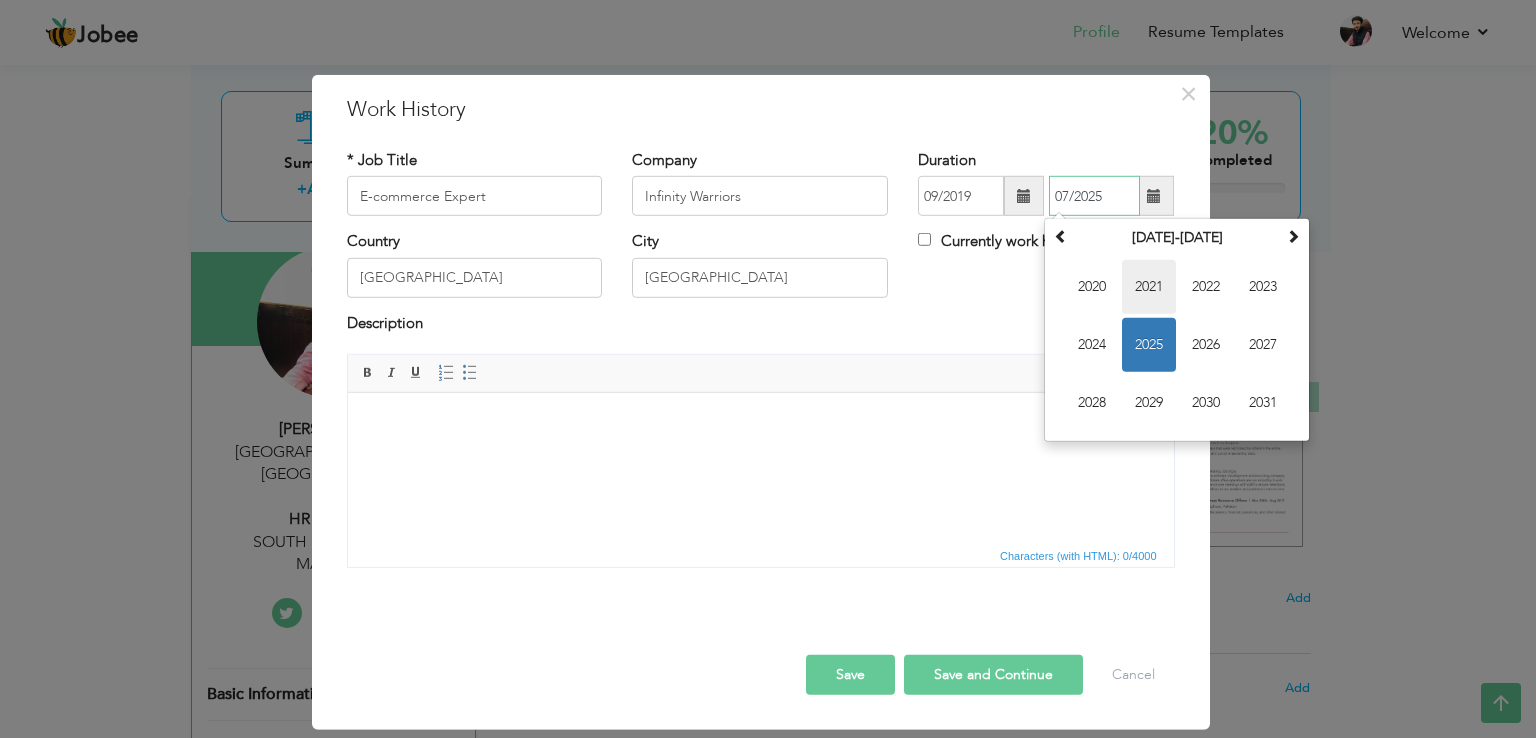 click on "2021" at bounding box center (1149, 287) 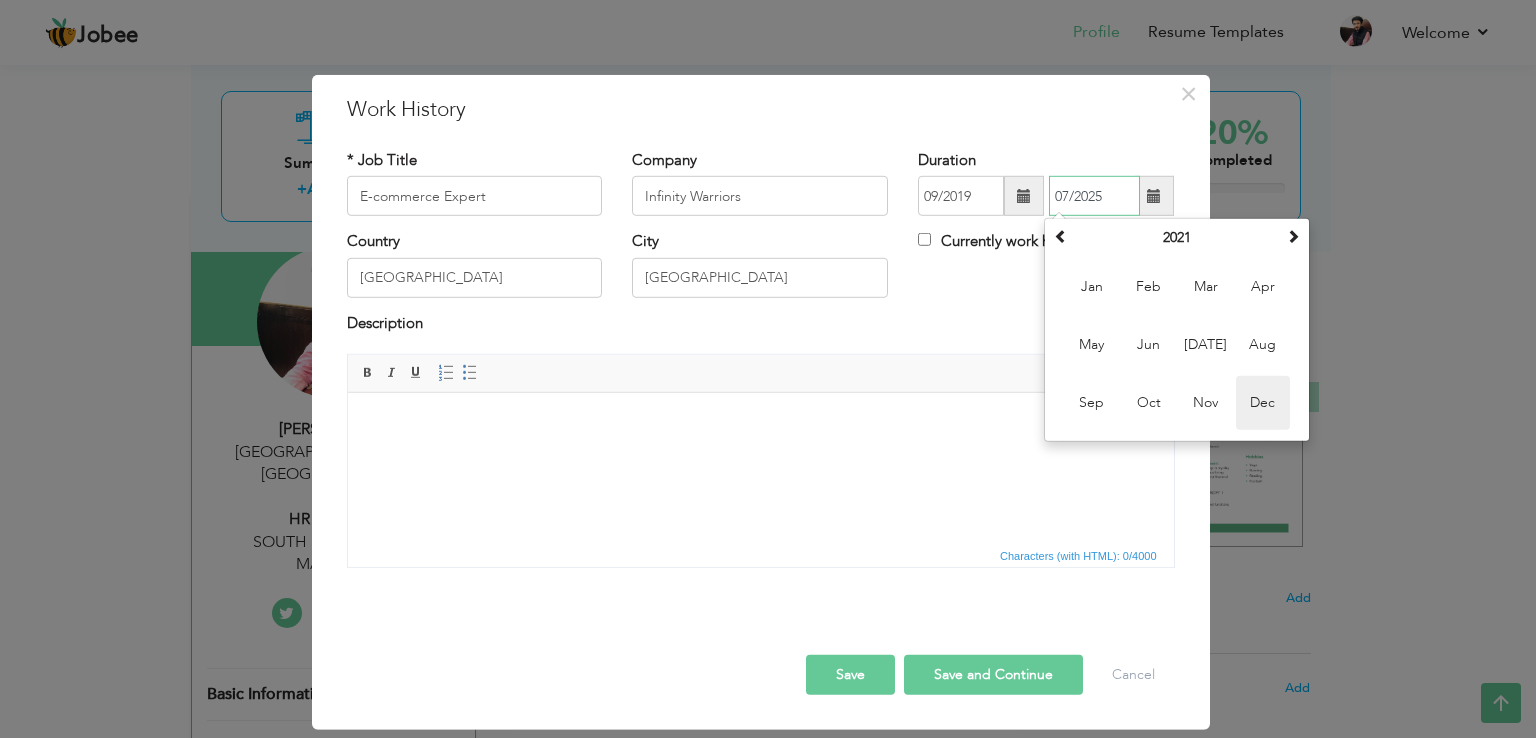 click on "Dec" at bounding box center (1263, 403) 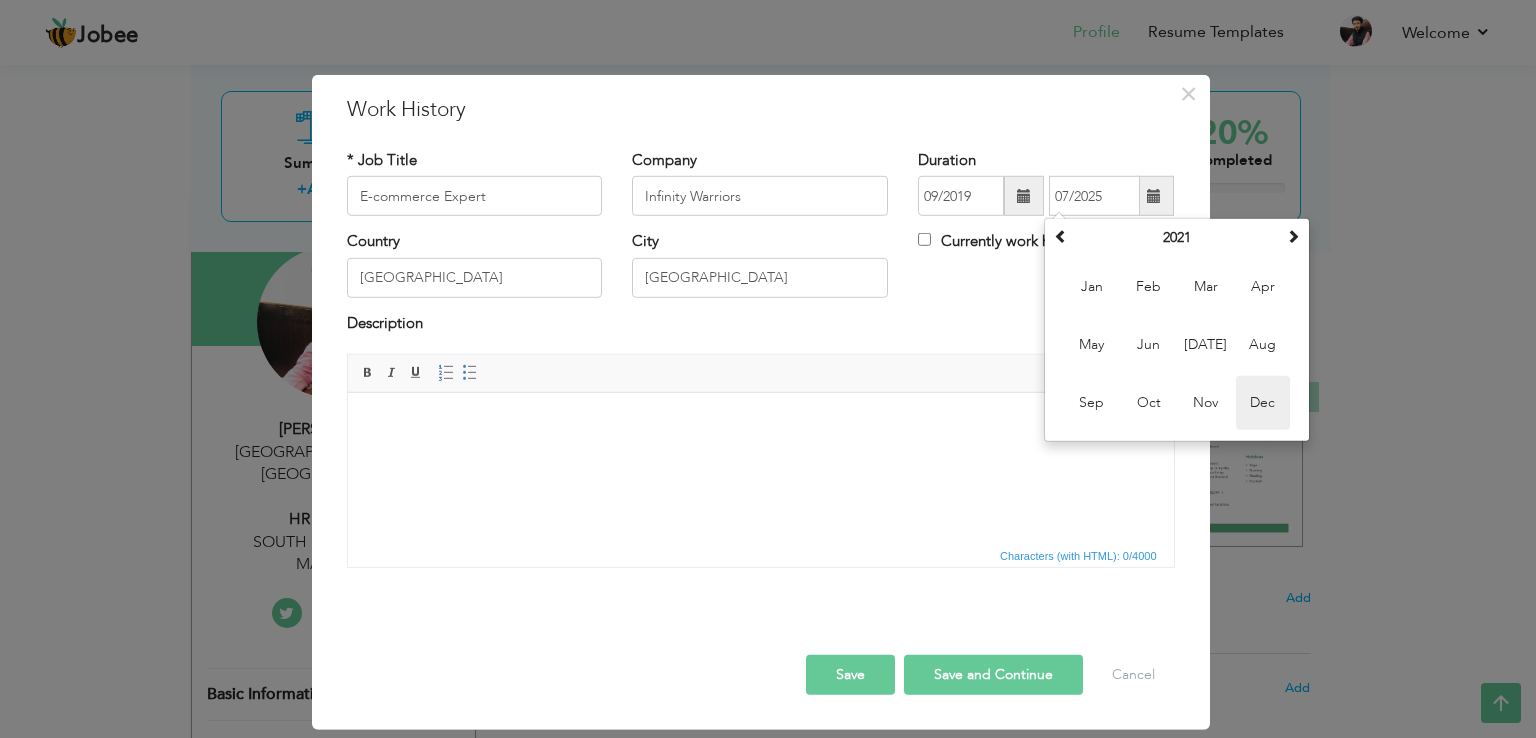 type on "12/2021" 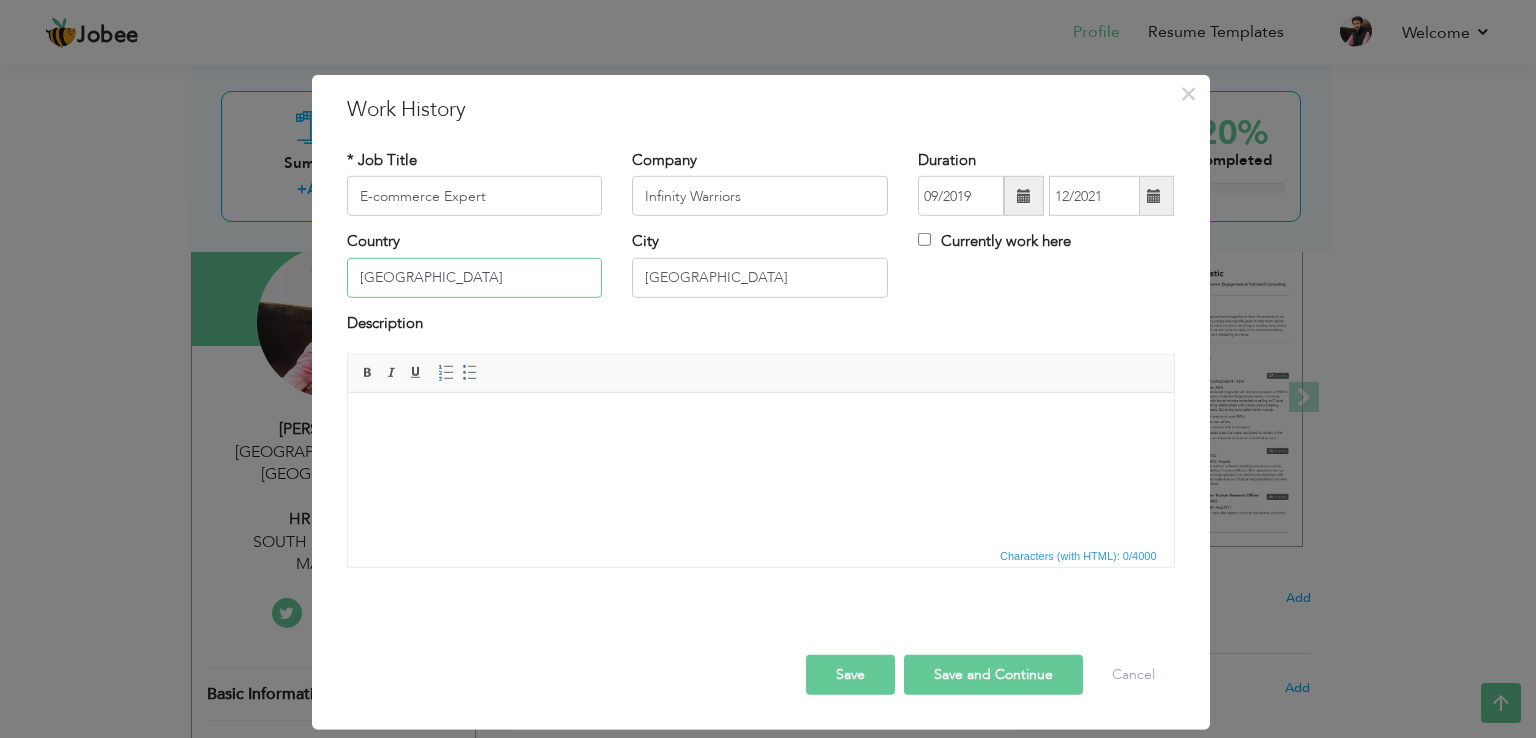 click on "[GEOGRAPHIC_DATA]" at bounding box center [475, 278] 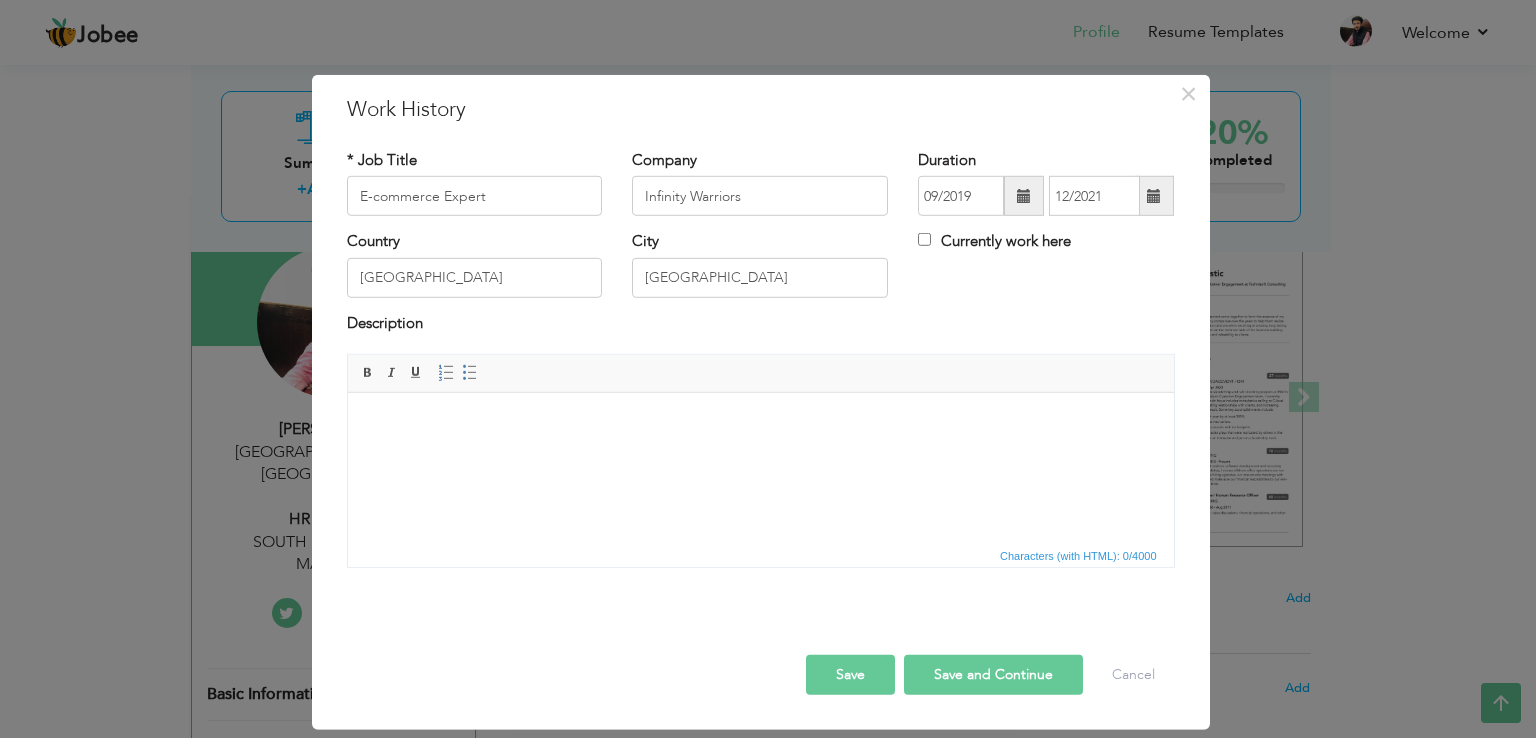 click at bounding box center (760, 423) 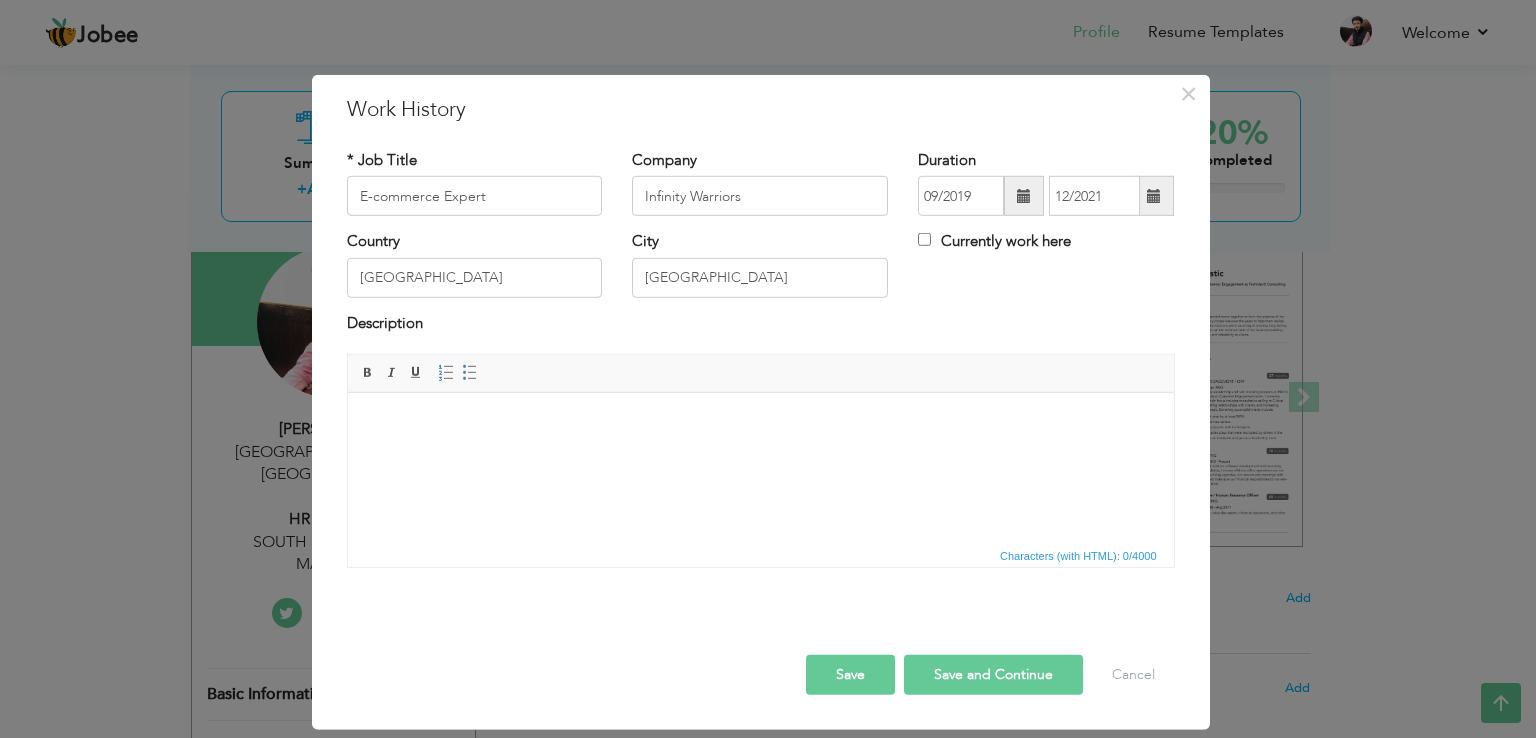click at bounding box center (760, 423) 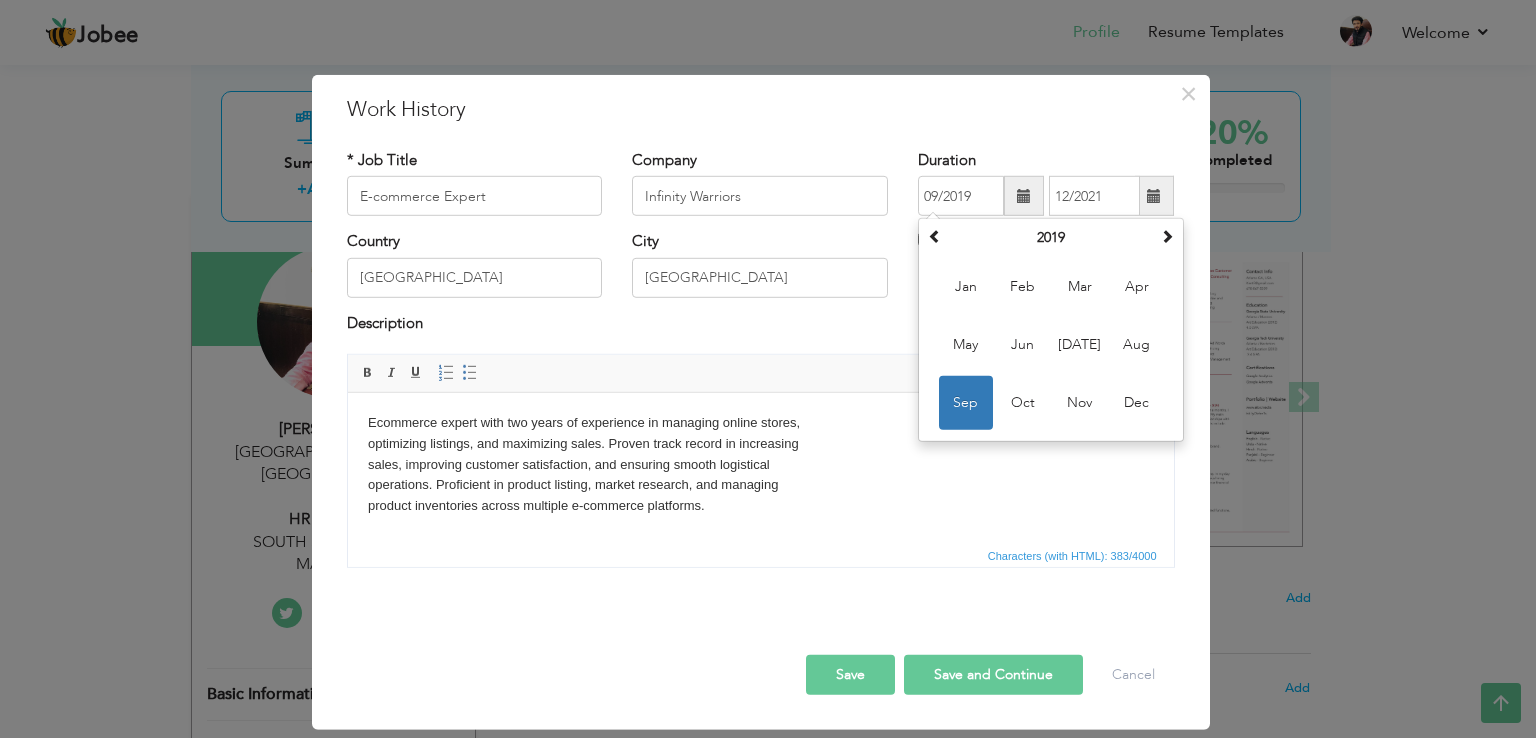 click on "09/2019" at bounding box center [961, 196] 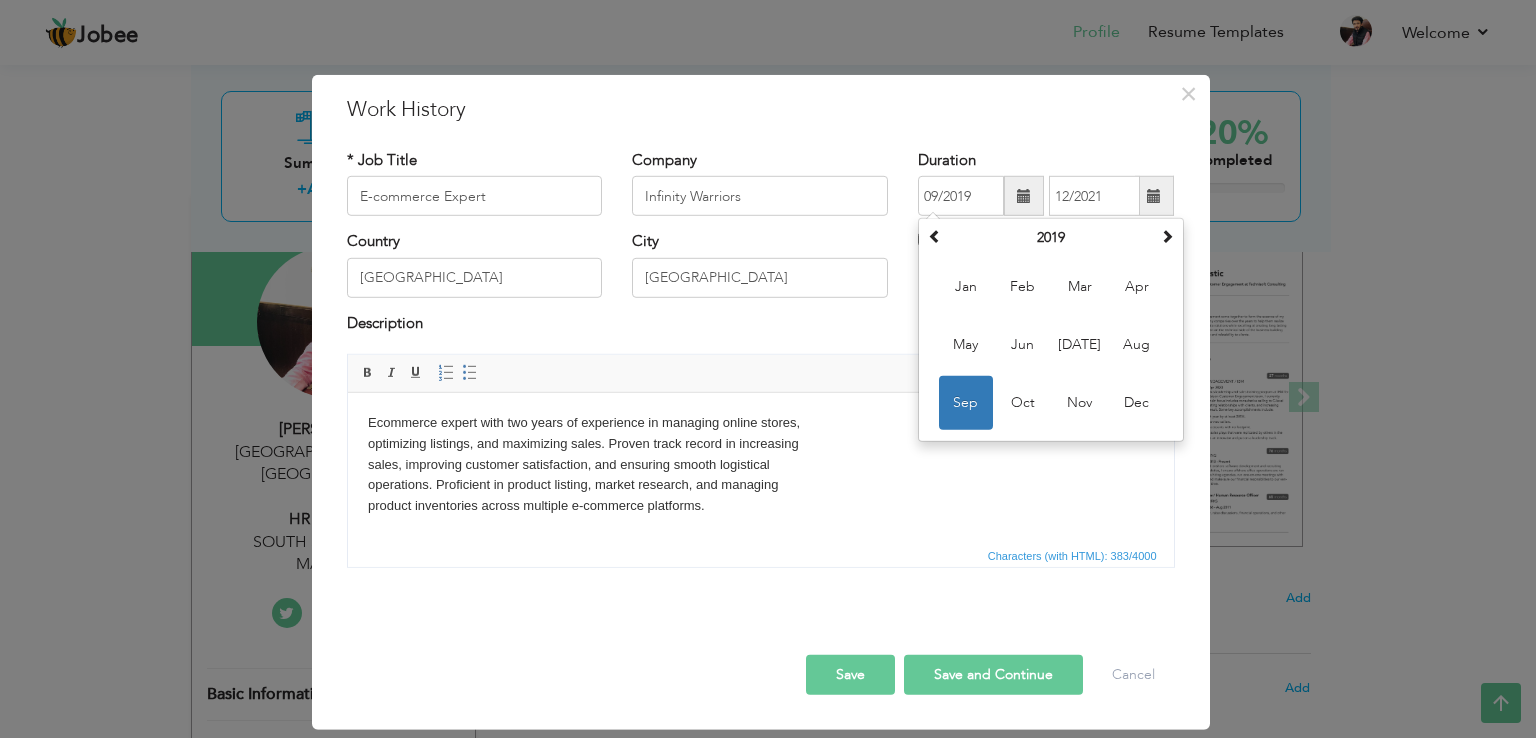 click on "* Job Title
E-commerce Expert
Company
Infinity Warriors
Duration
09/2019 September 2019 Su Mo Tu We Th Fr Sa 1 2 3 4 5 6" at bounding box center [761, 366] 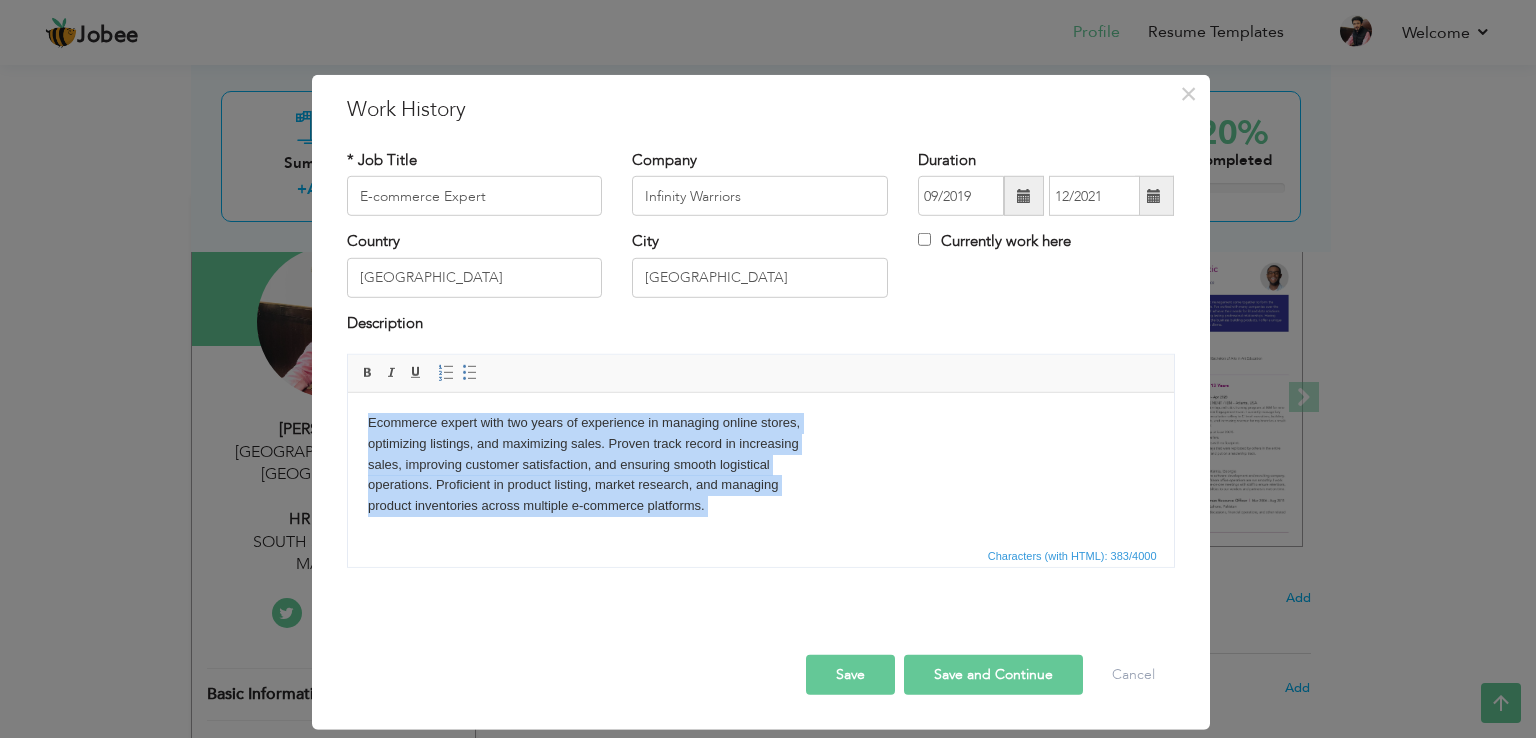 drag, startPoint x: 728, startPoint y: 525, endPoint x: 321, endPoint y: 405, distance: 424.3218 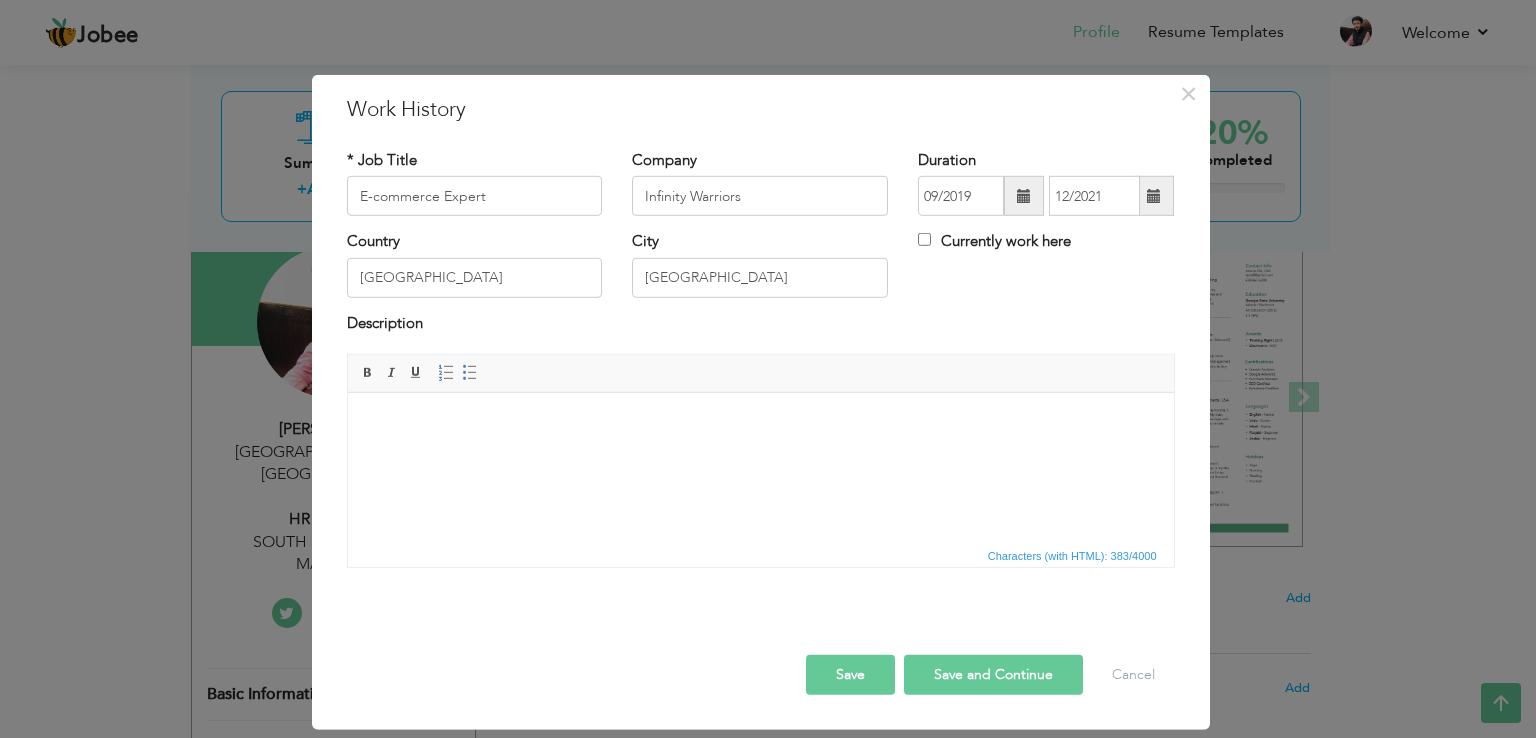 drag, startPoint x: 407, startPoint y: 191, endPoint x: 307, endPoint y: 205, distance: 100.97524 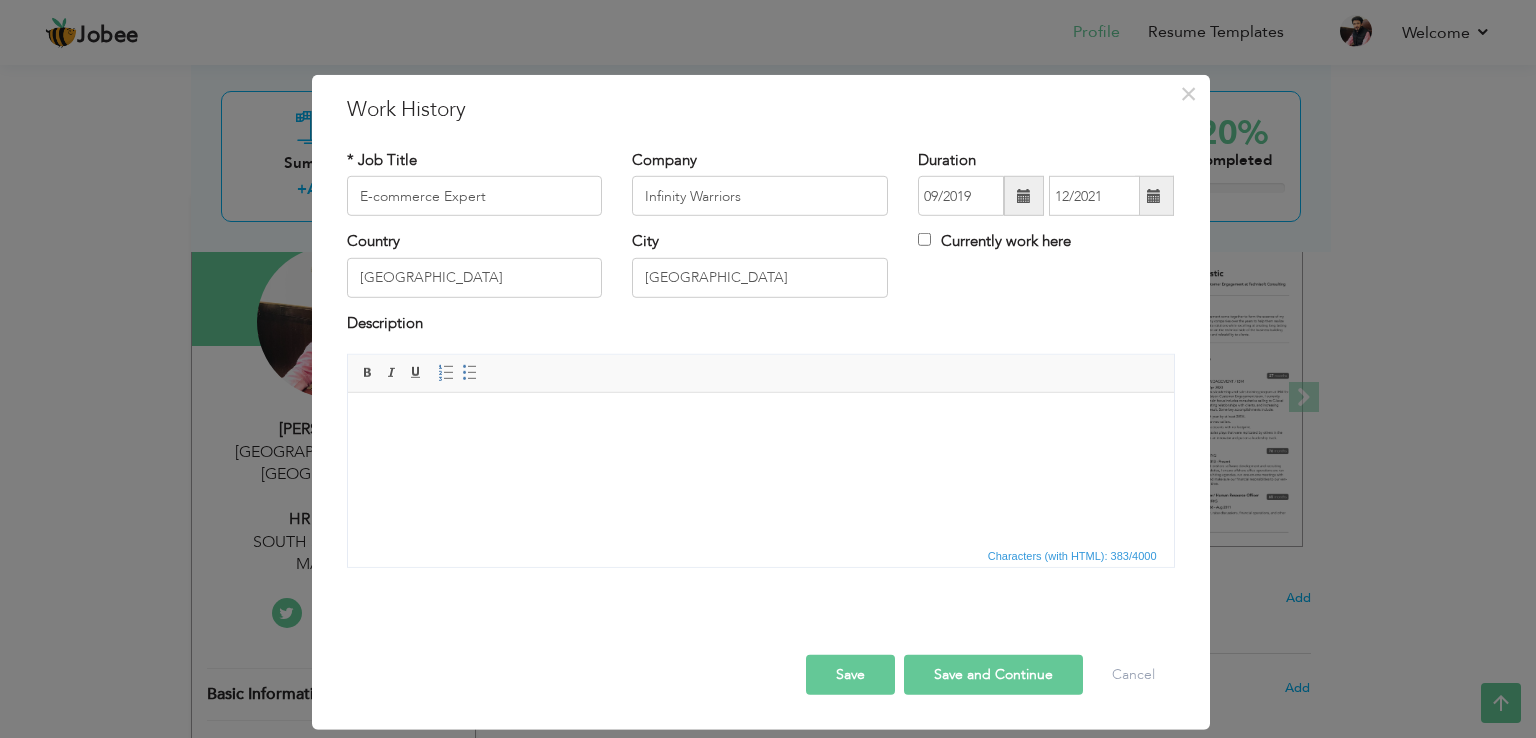 drag, startPoint x: 506, startPoint y: 194, endPoint x: 278, endPoint y: 192, distance: 228.00877 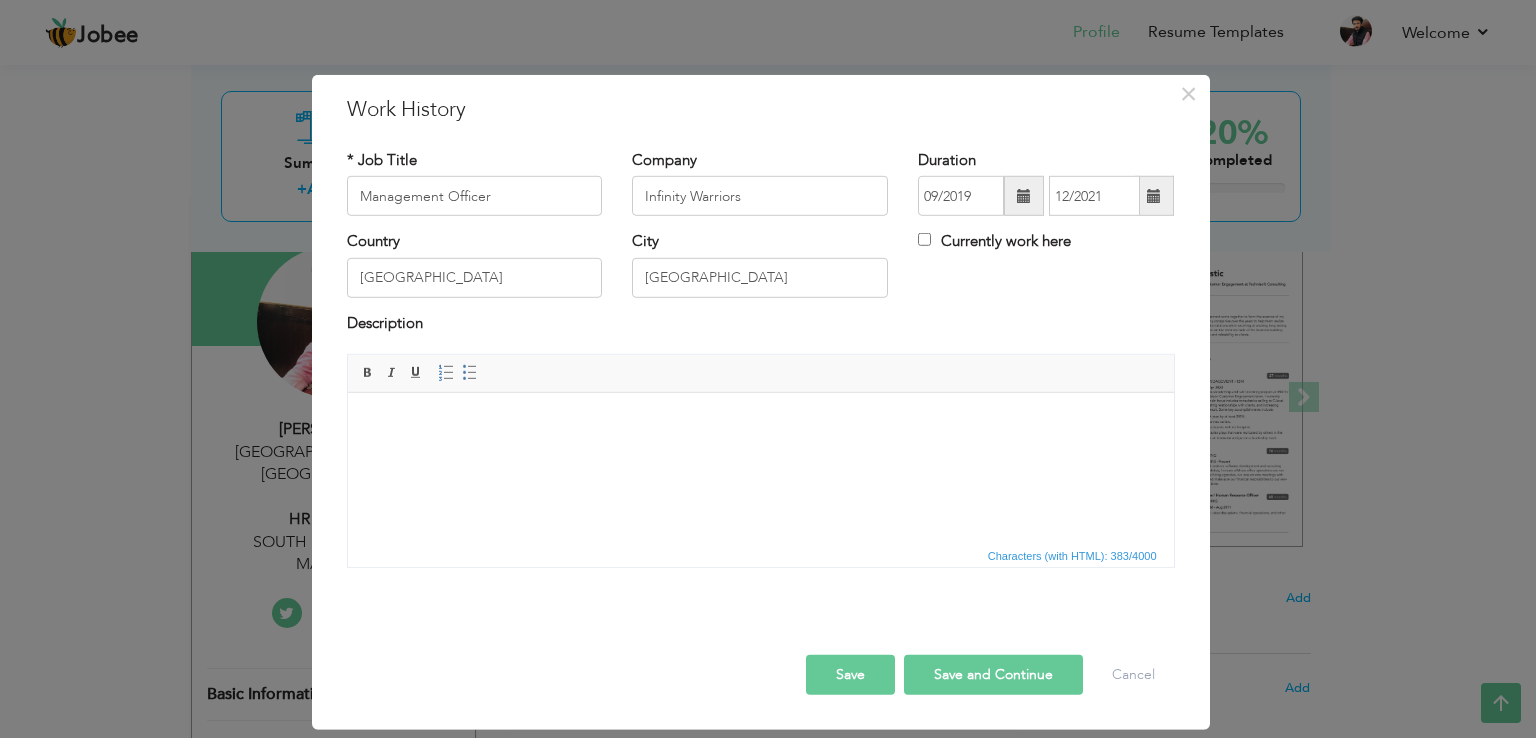type on "Management Officer" 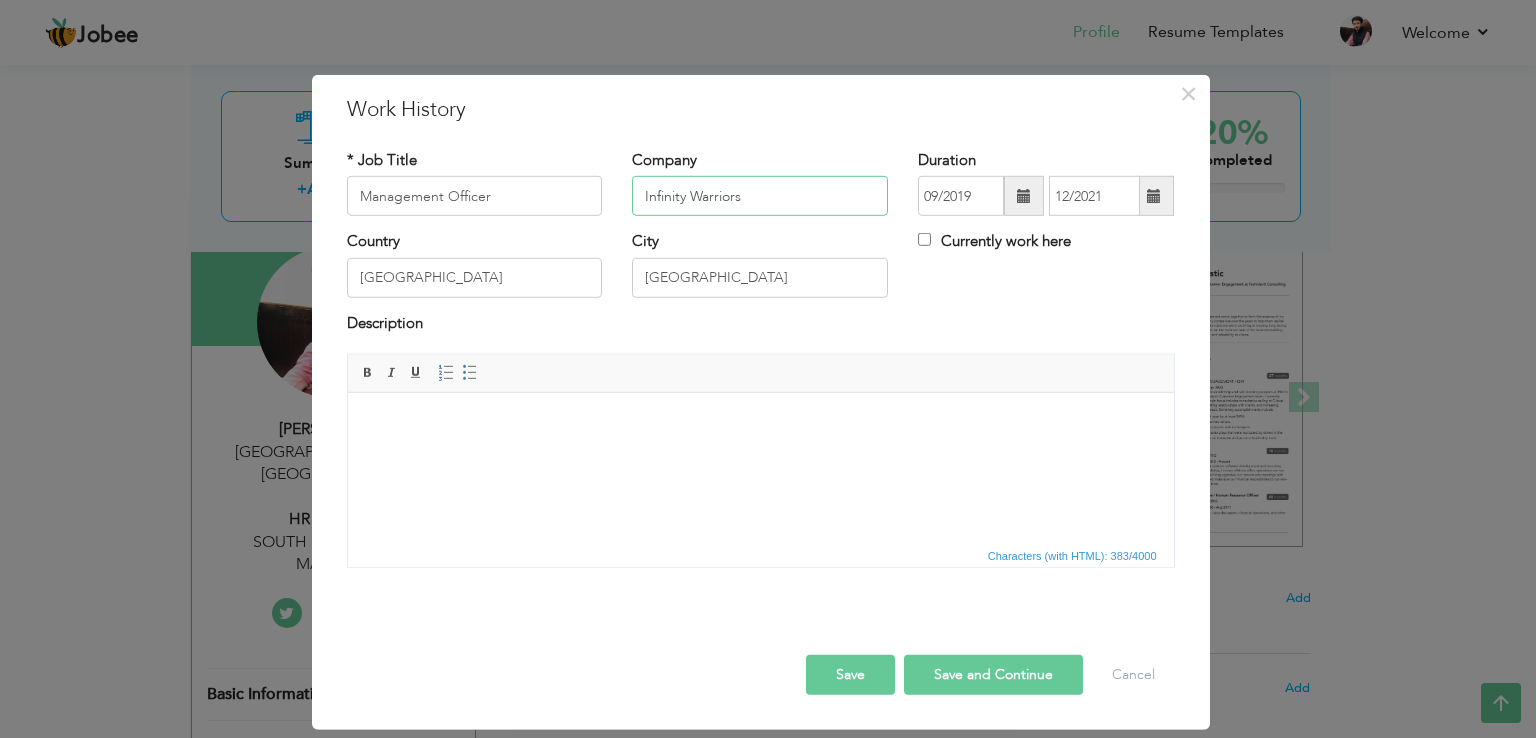 drag, startPoint x: 772, startPoint y: 200, endPoint x: 596, endPoint y: 185, distance: 176.63805 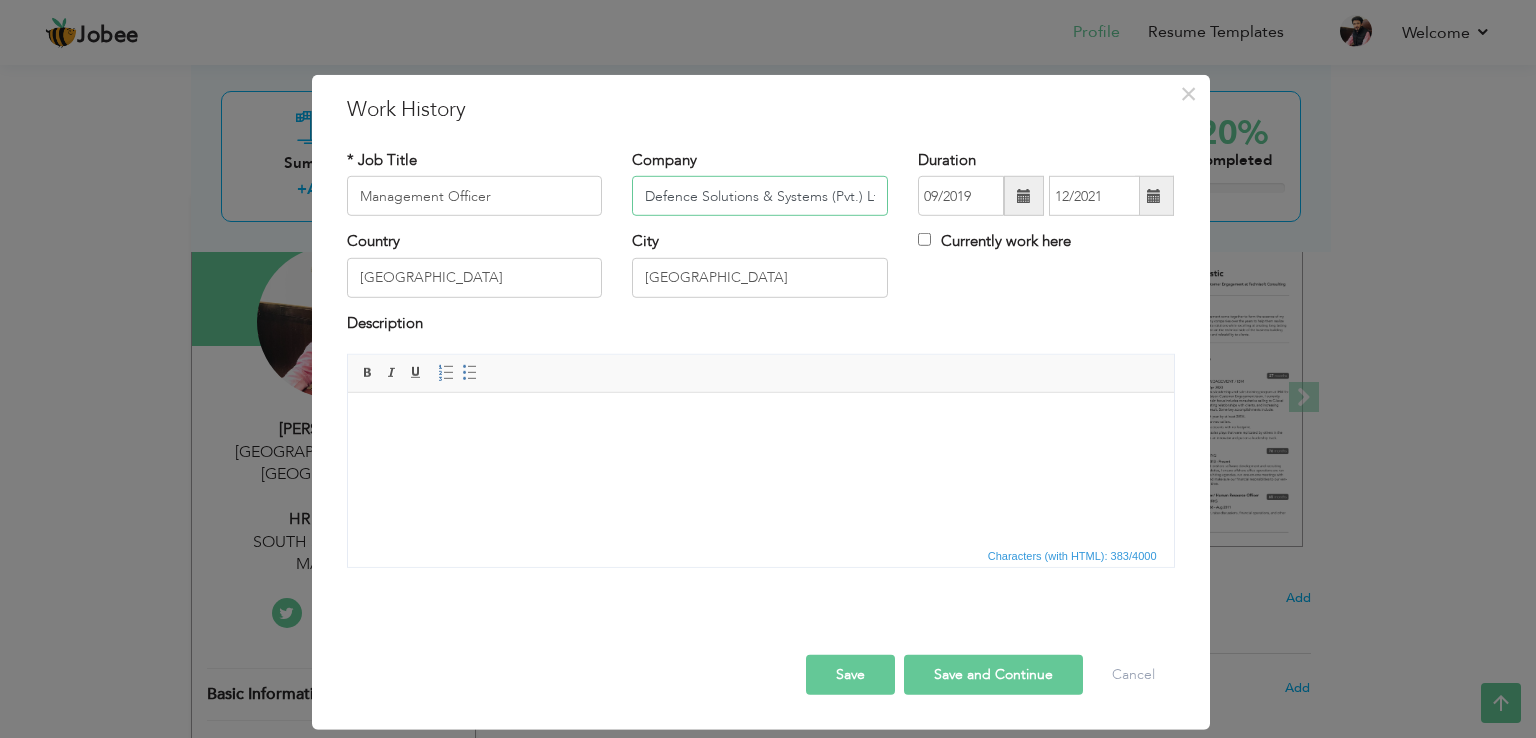 scroll, scrollTop: 0, scrollLeft: 8, axis: horizontal 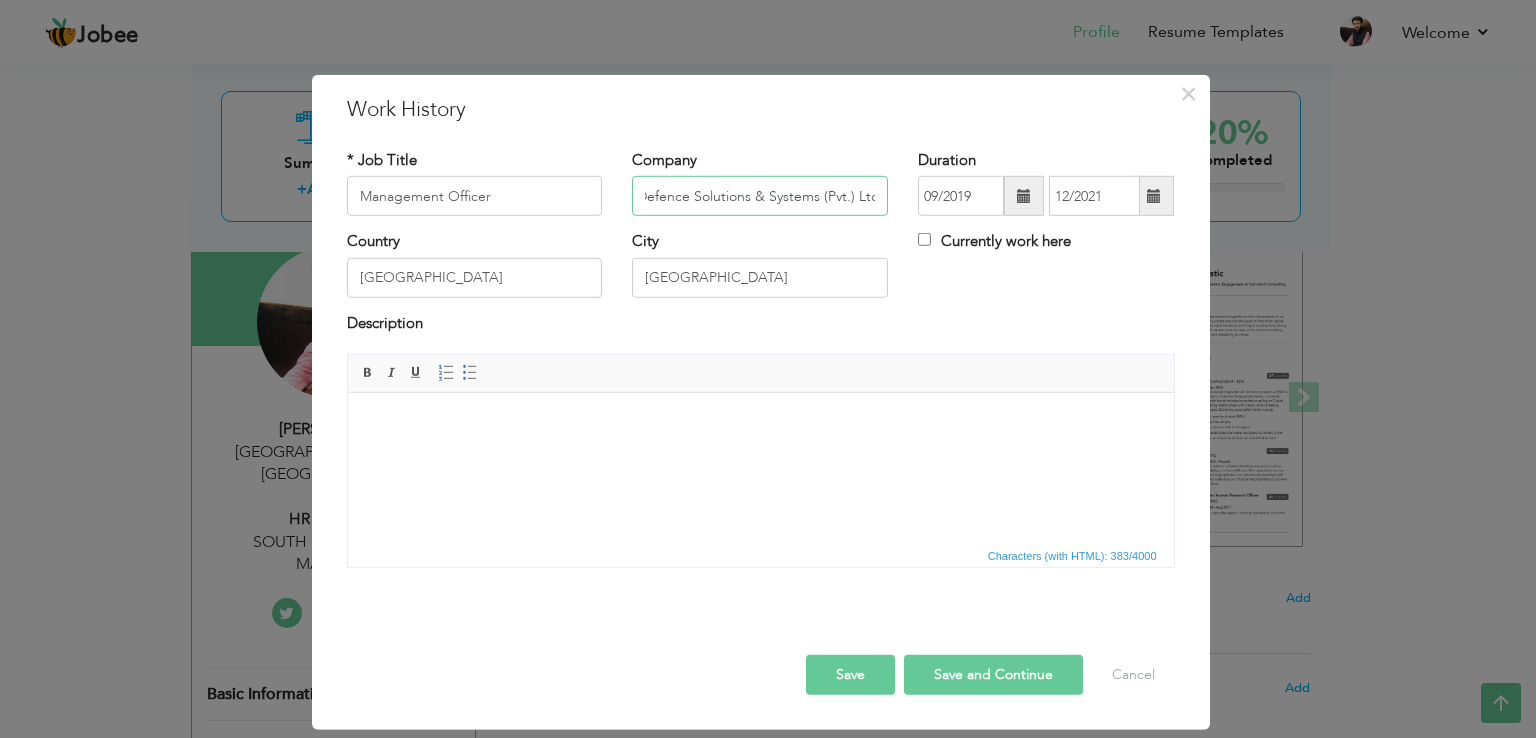 type on "Defence Solutions & Systems (Pvt.) Ltd" 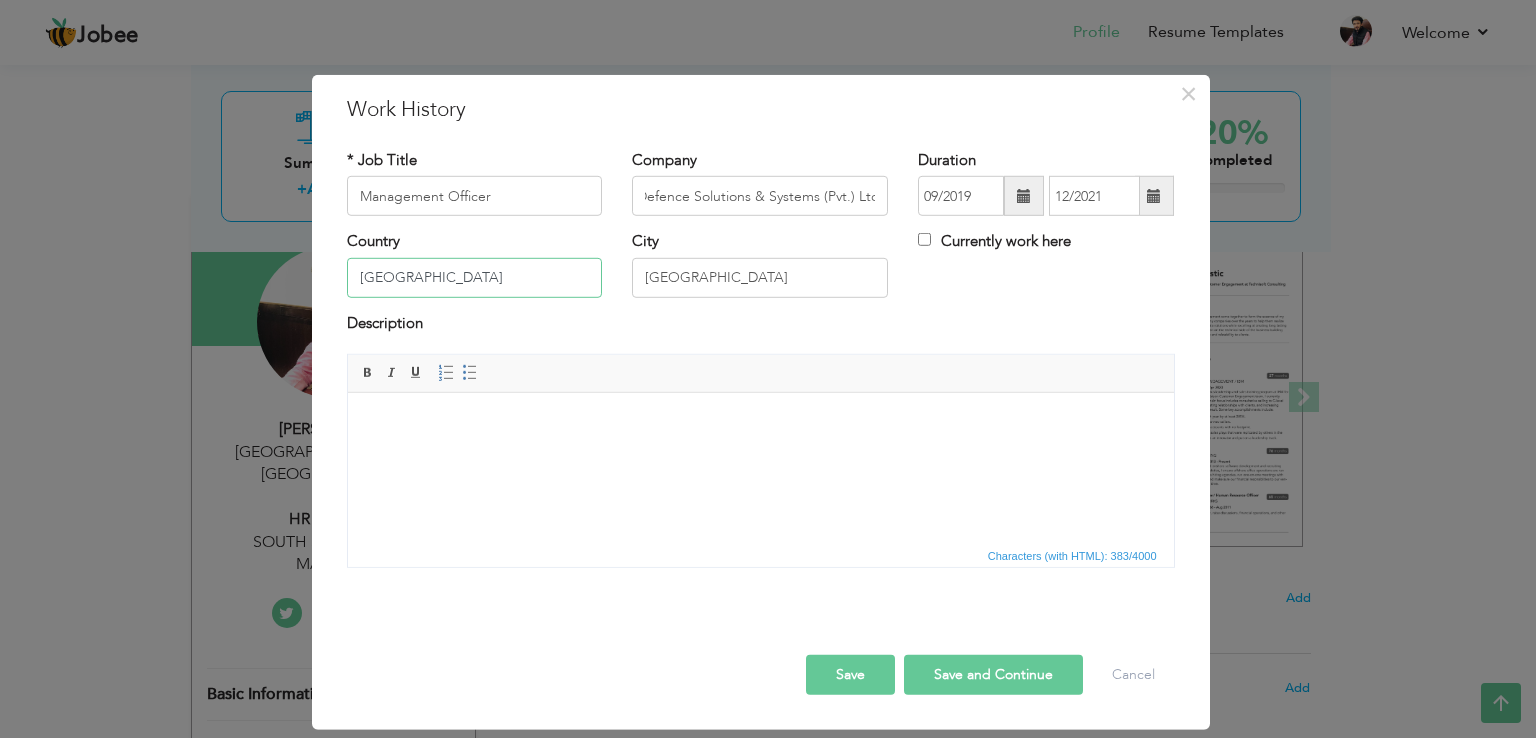 click on "[GEOGRAPHIC_DATA]" at bounding box center [475, 278] 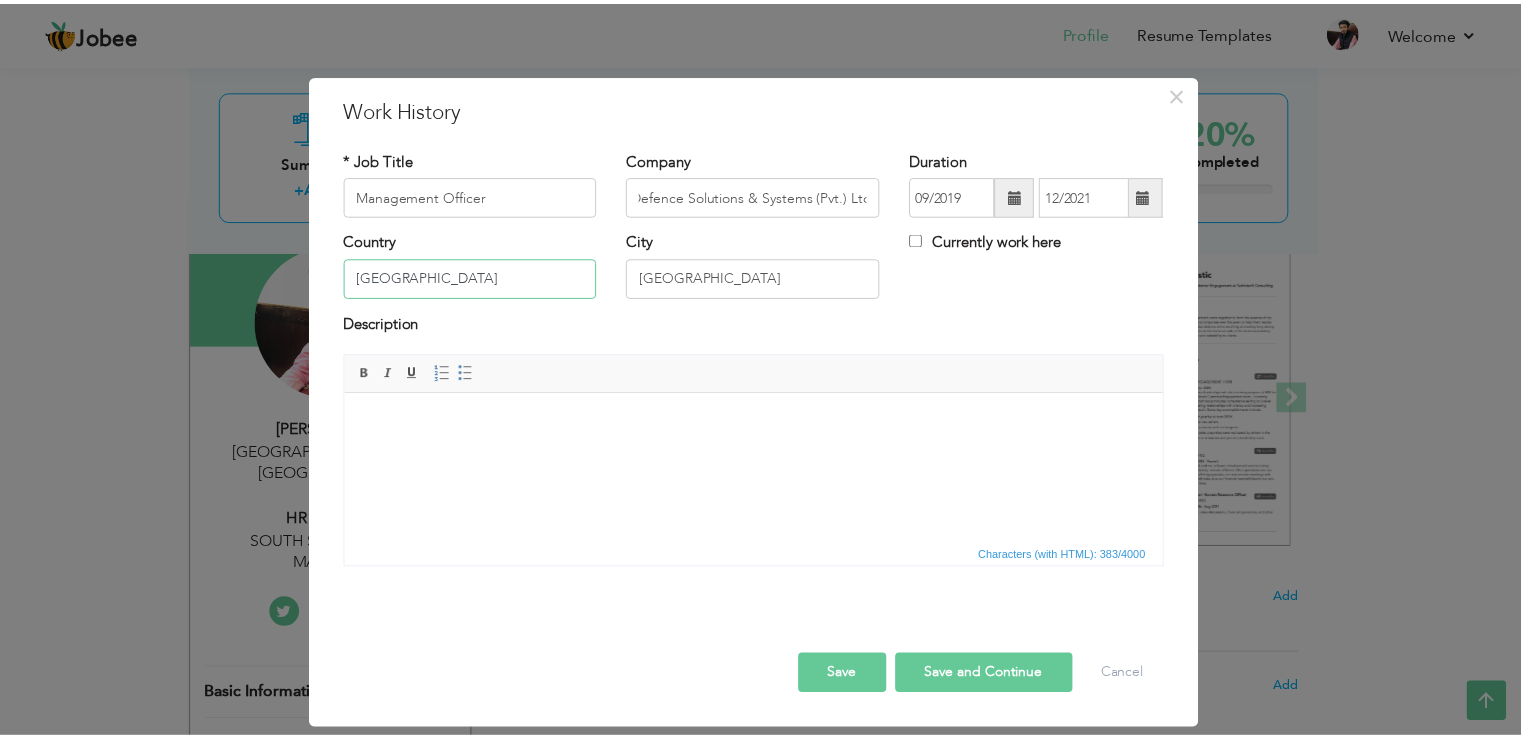 scroll, scrollTop: 0, scrollLeft: 0, axis: both 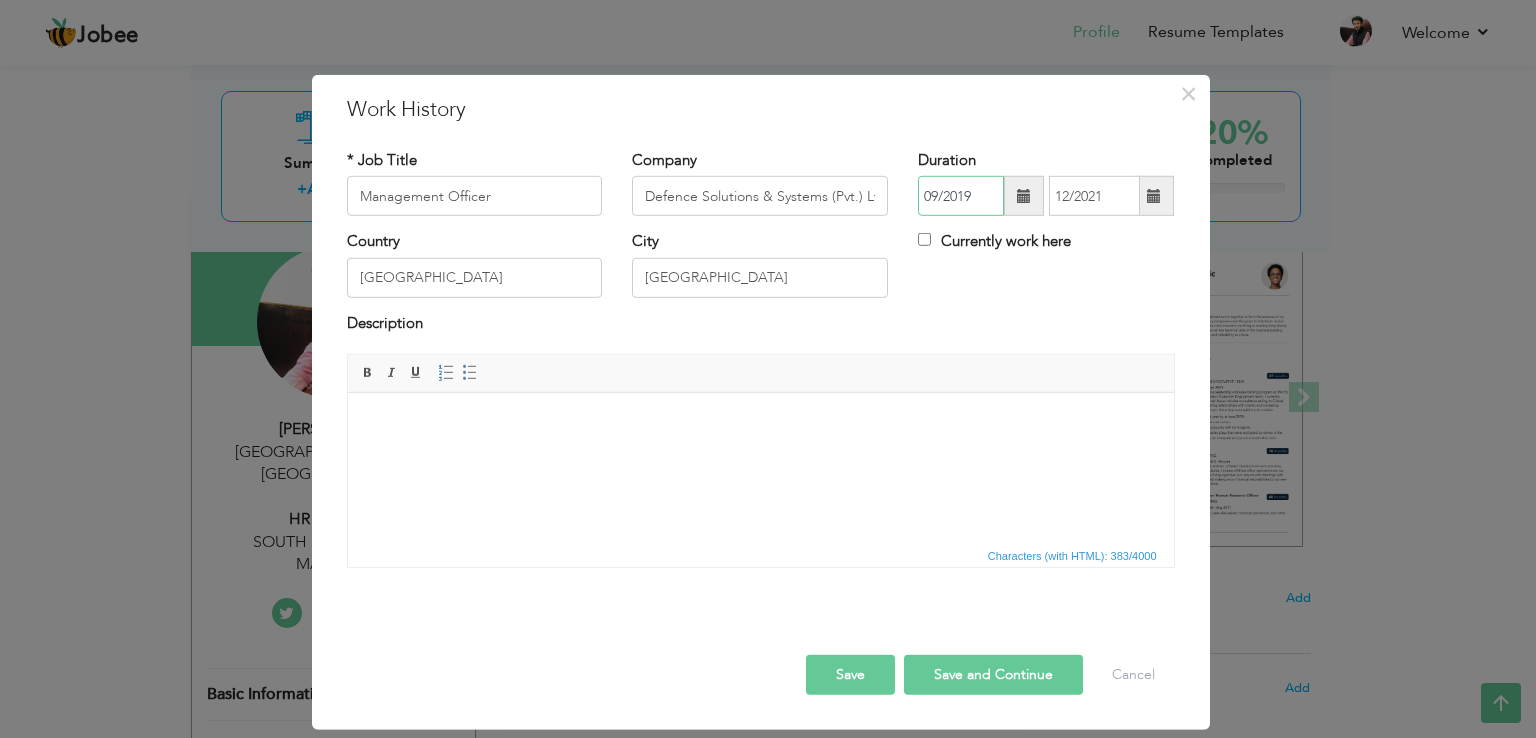 click on "09/2019" at bounding box center (961, 196) 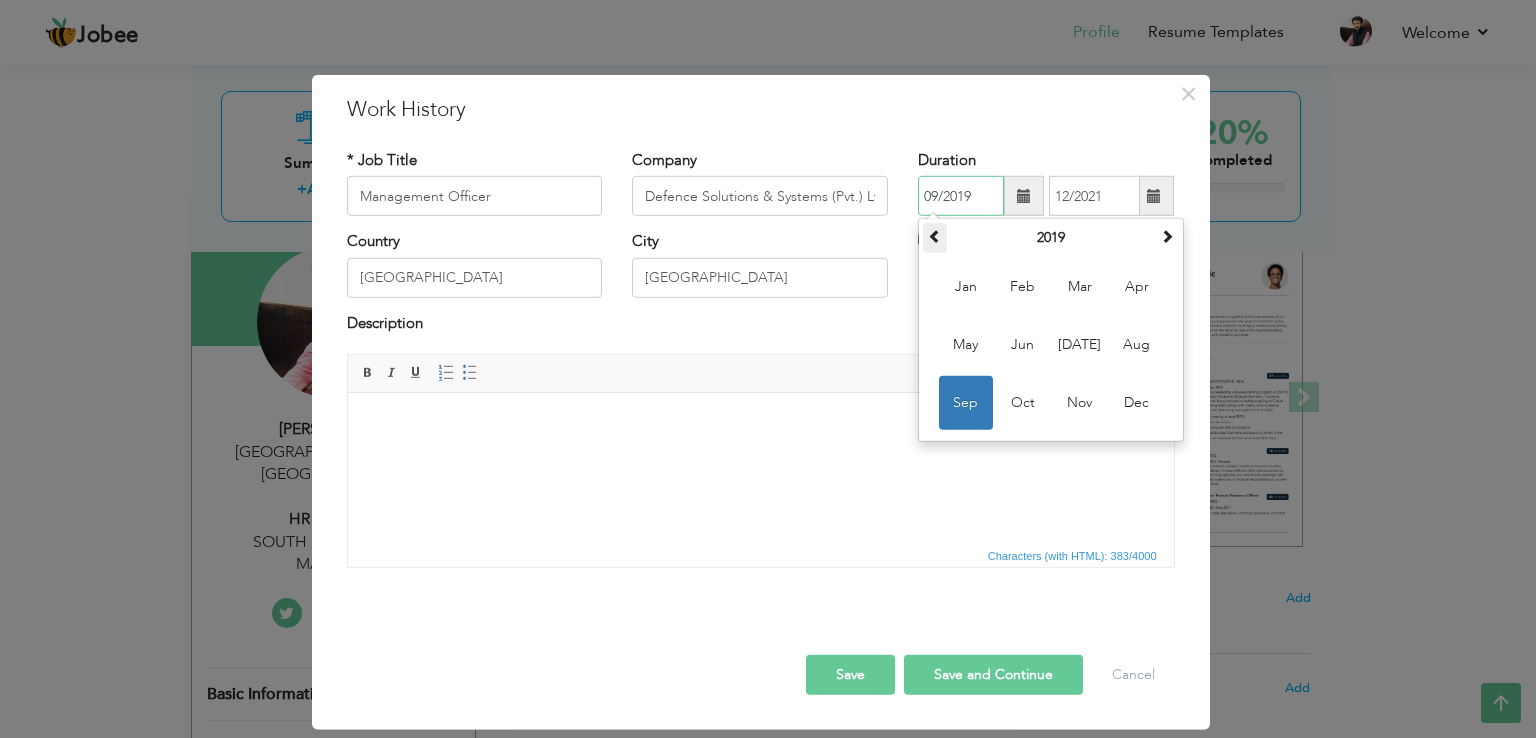 click at bounding box center (935, 236) 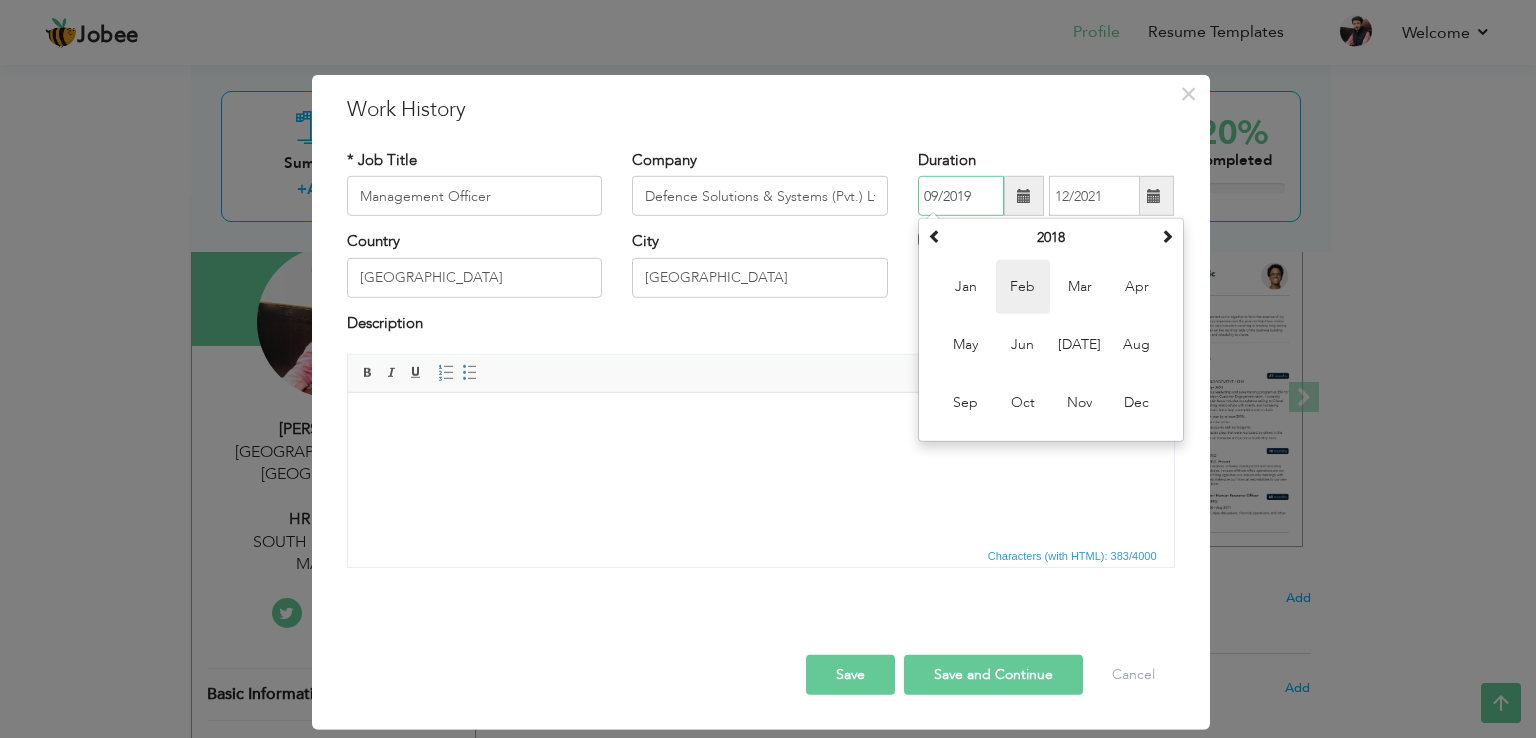 click on "Feb" at bounding box center [1023, 287] 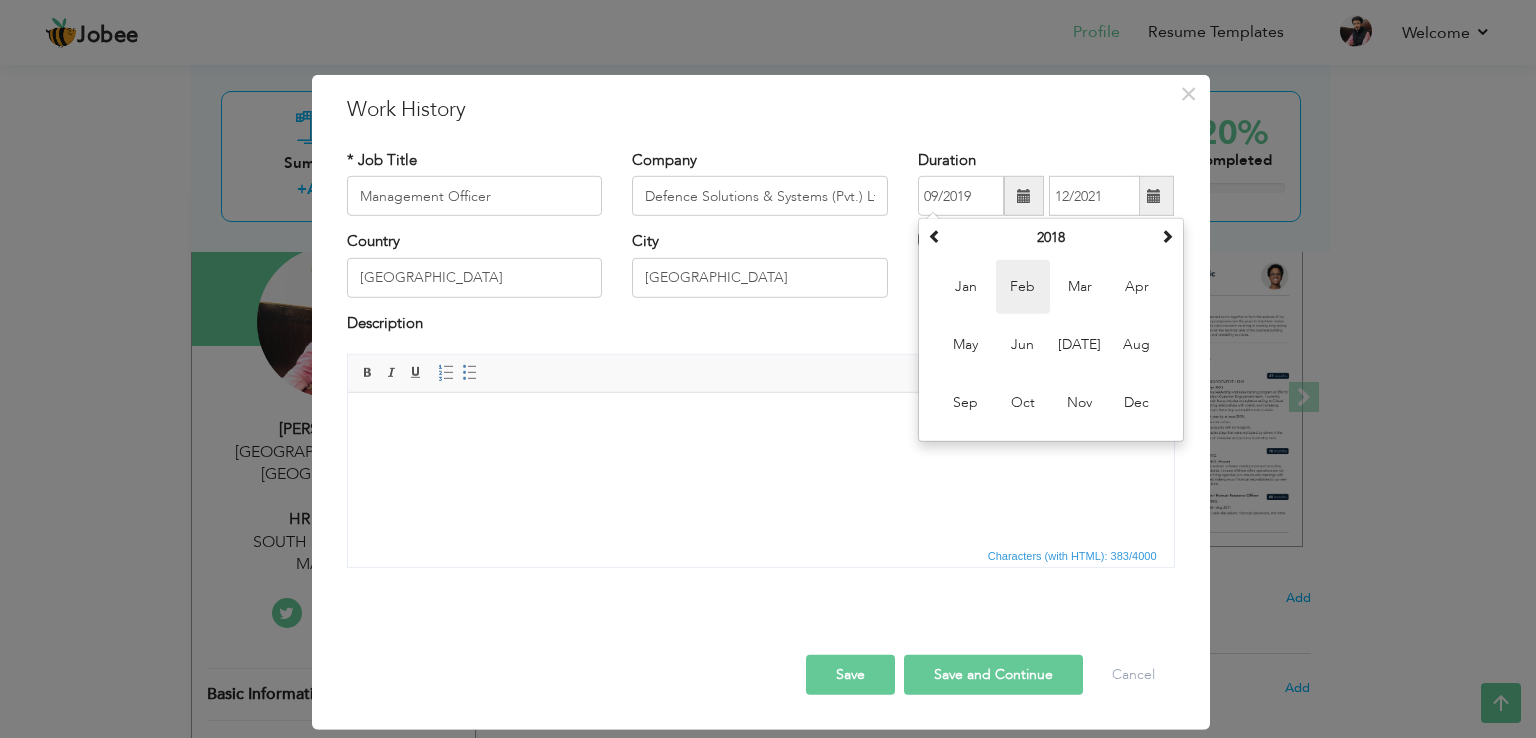 type on "02/2018" 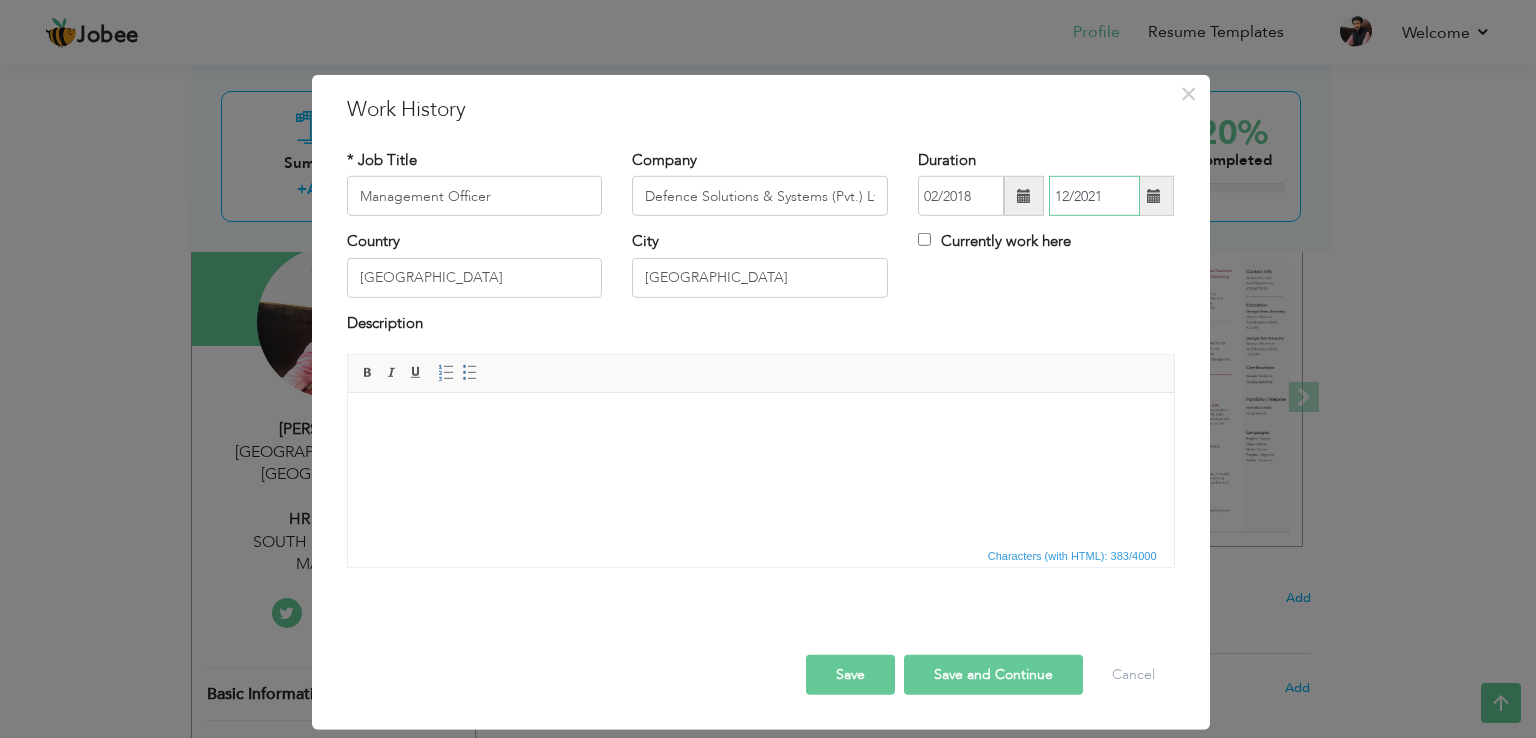 click on "12/2021" at bounding box center [1094, 196] 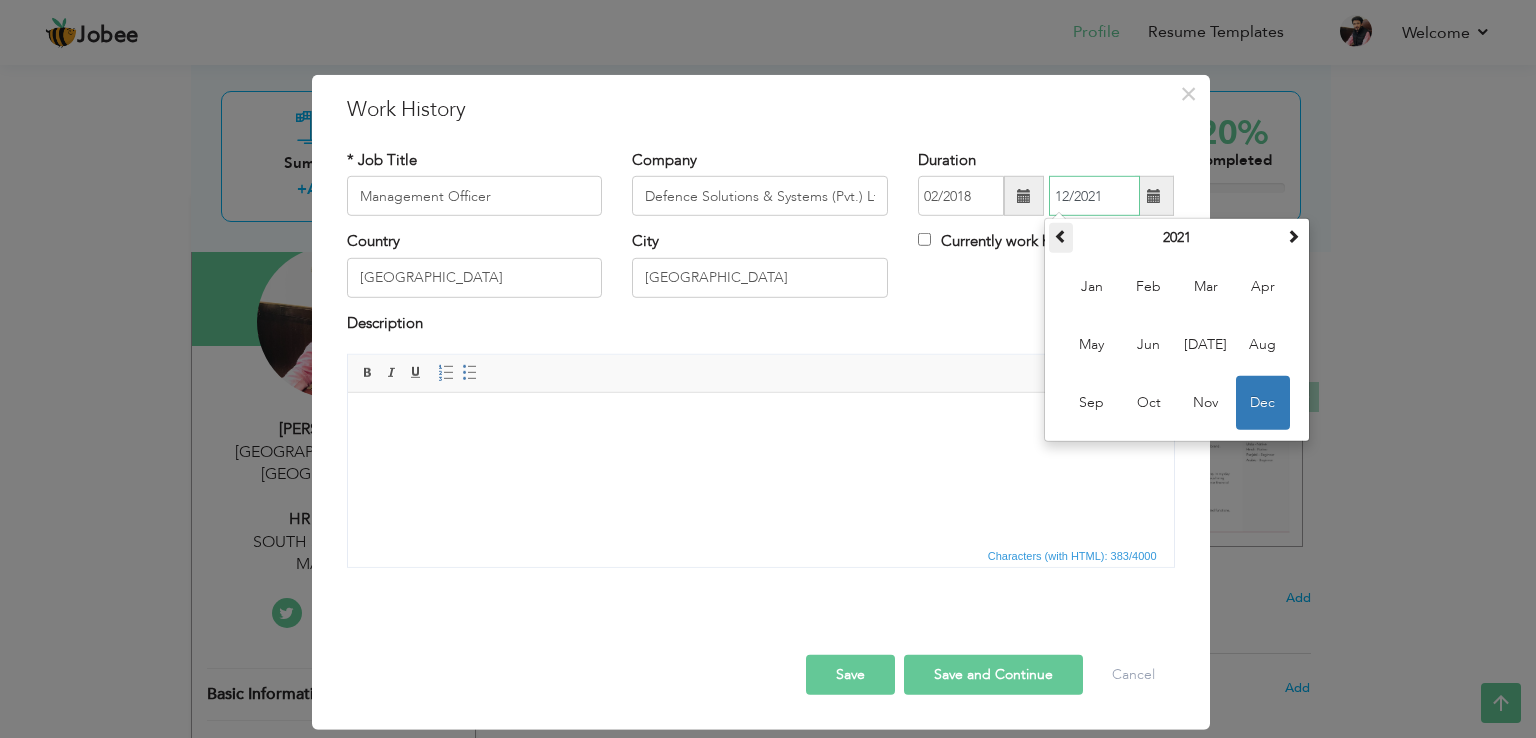 click at bounding box center [1061, 236] 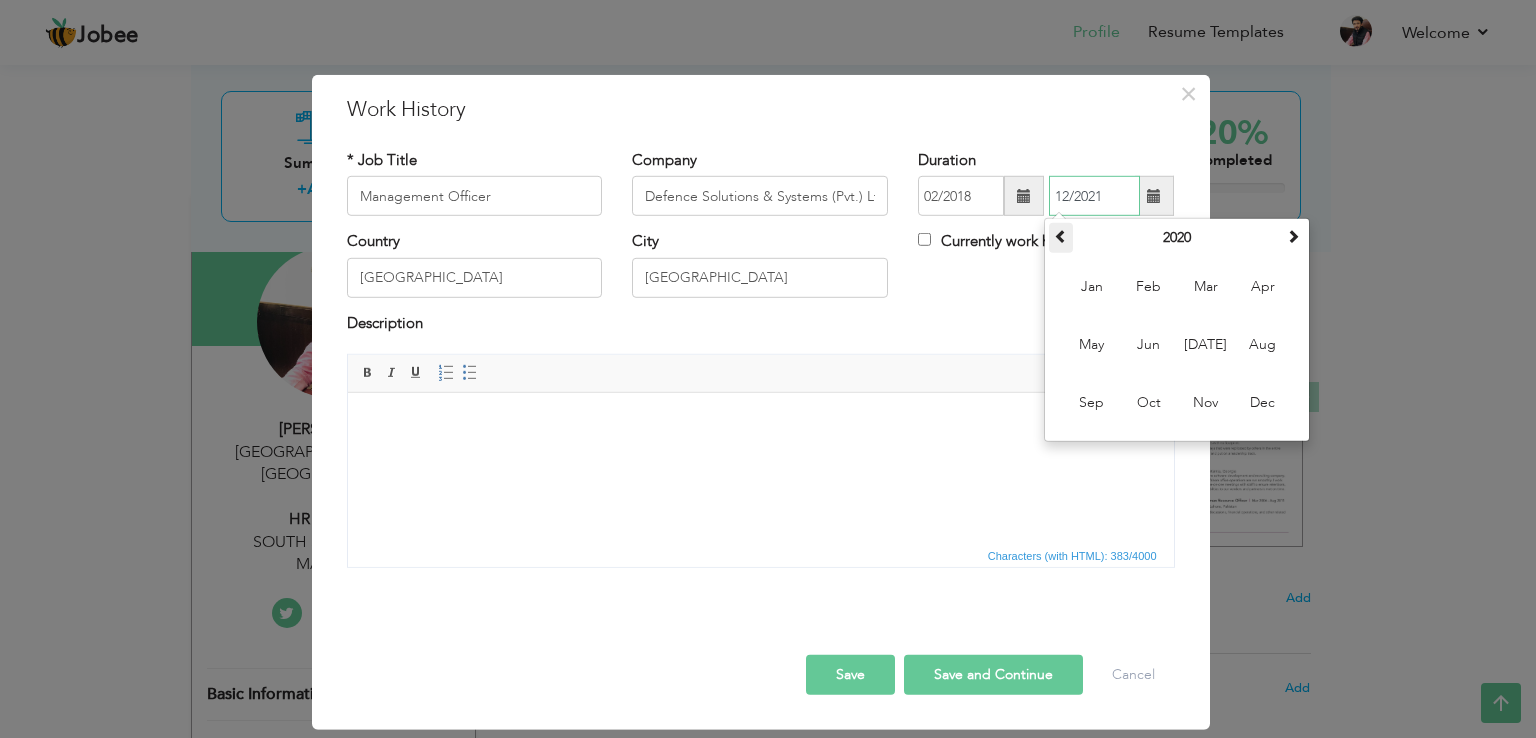 click at bounding box center [1061, 238] 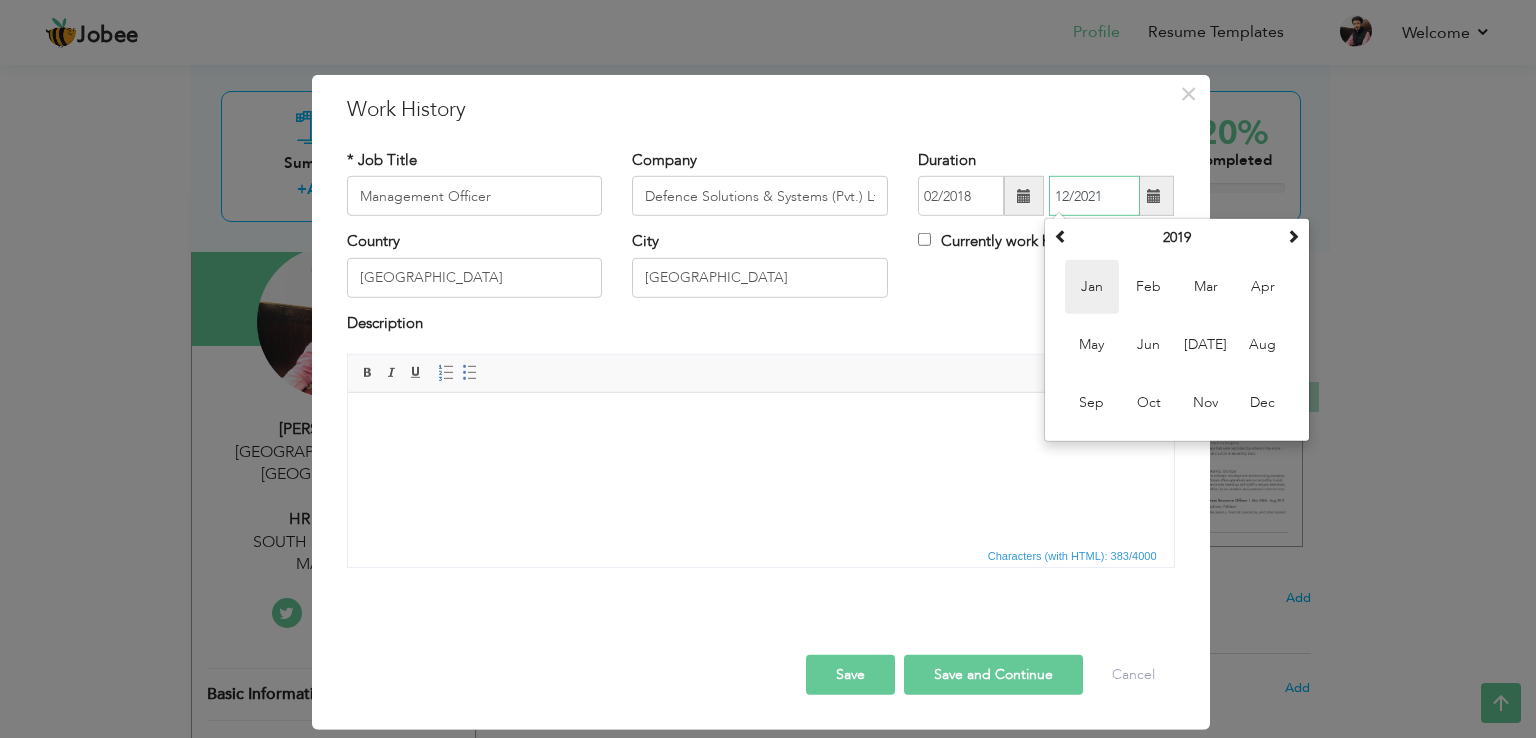 click on "Jan" at bounding box center [1092, 287] 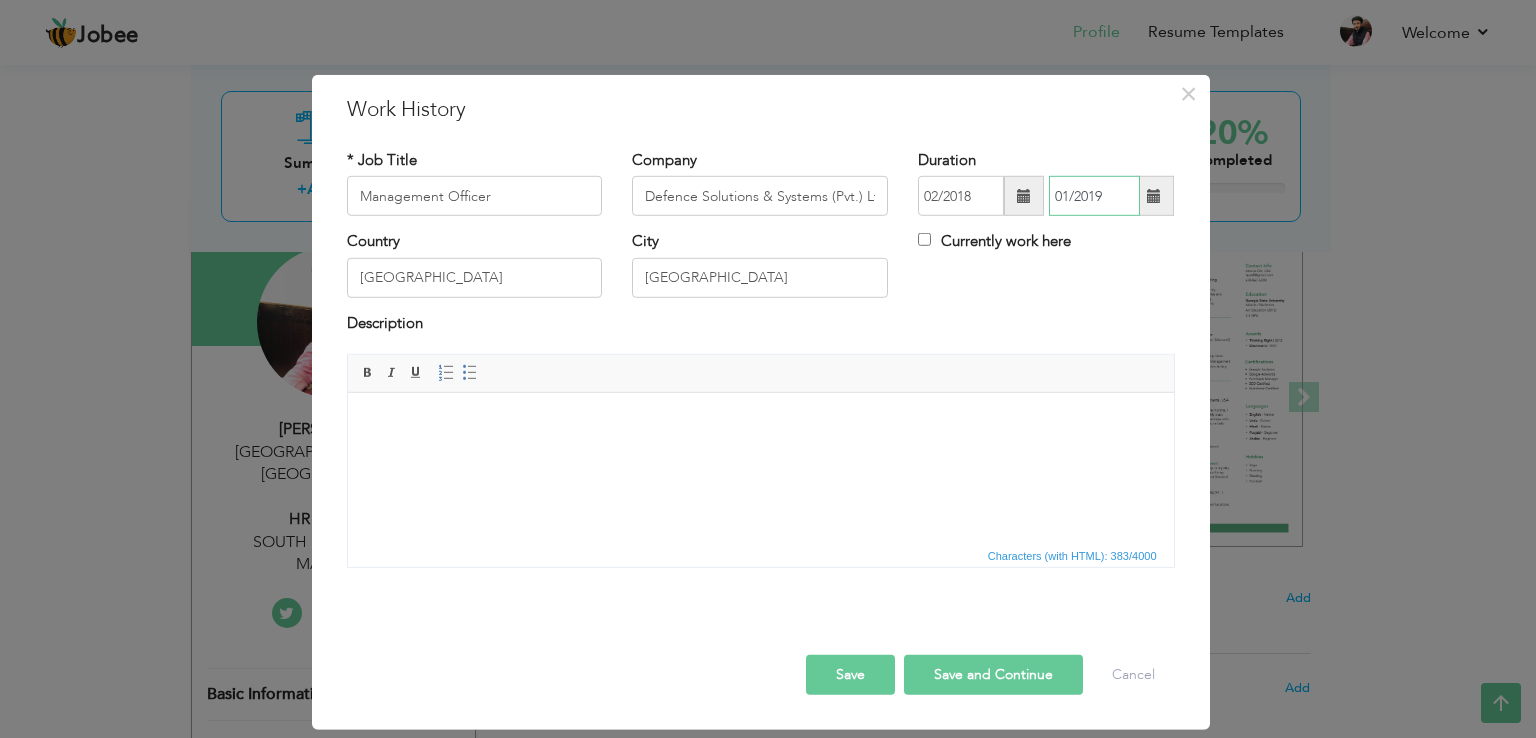 click on "01/2019" at bounding box center (1094, 196) 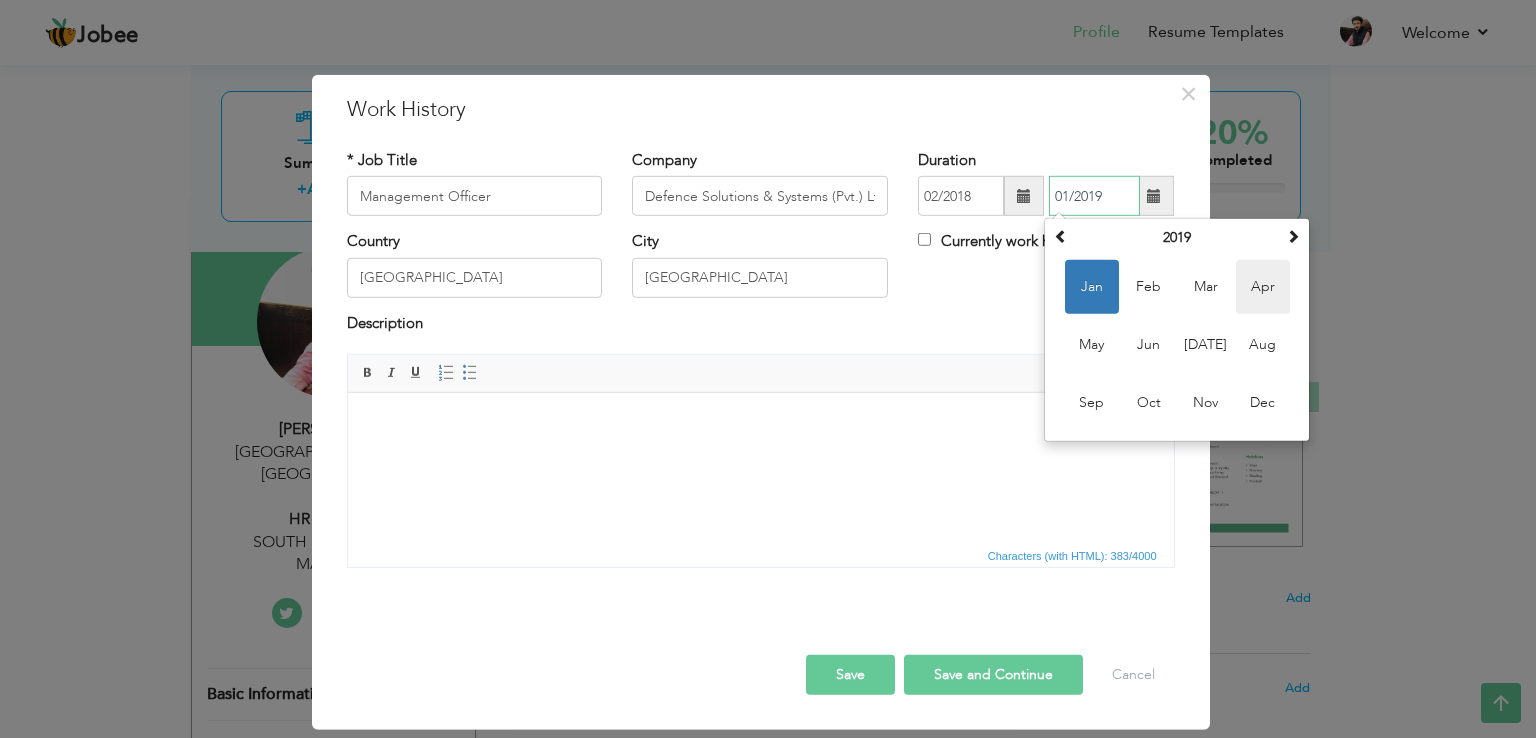click on "Apr" at bounding box center (1263, 287) 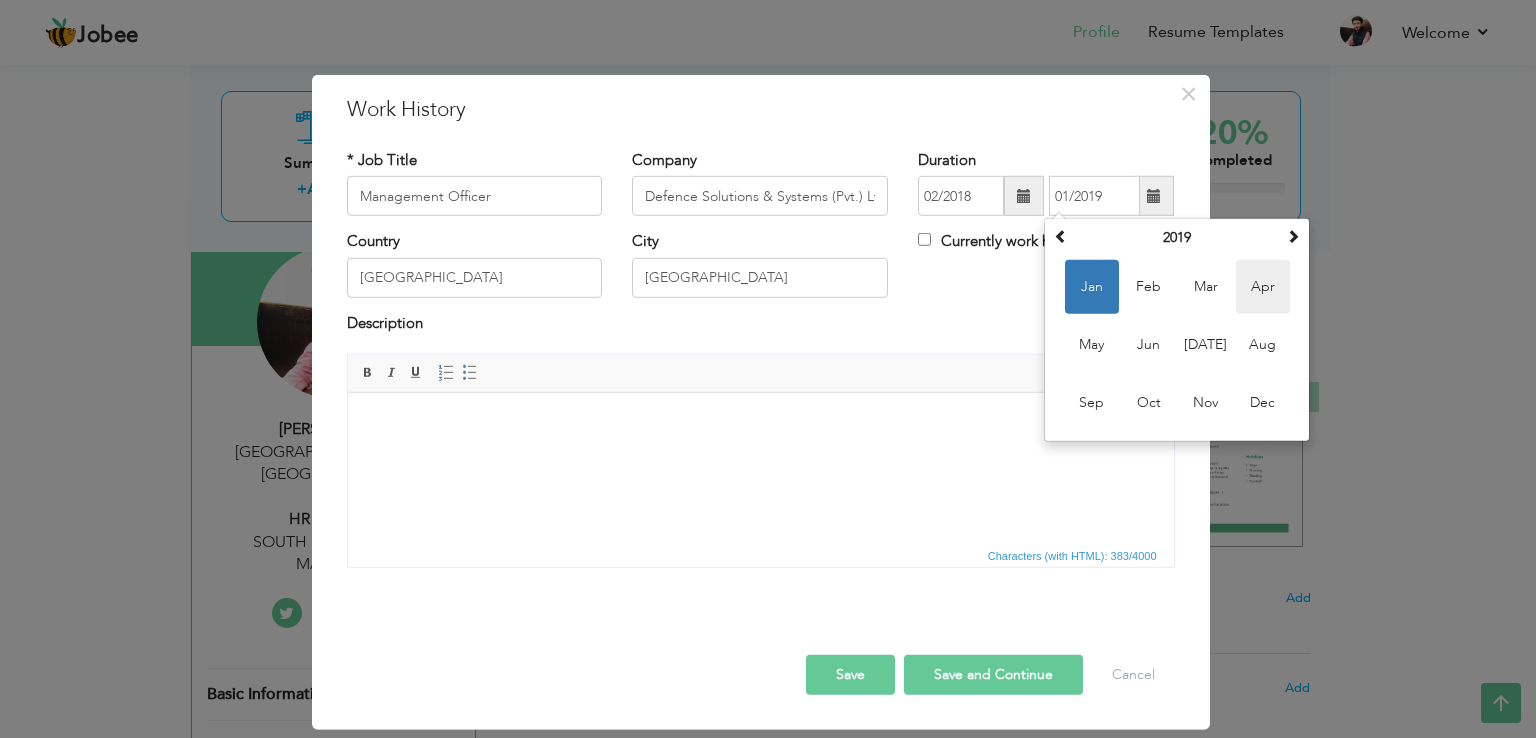 type on "04/2019" 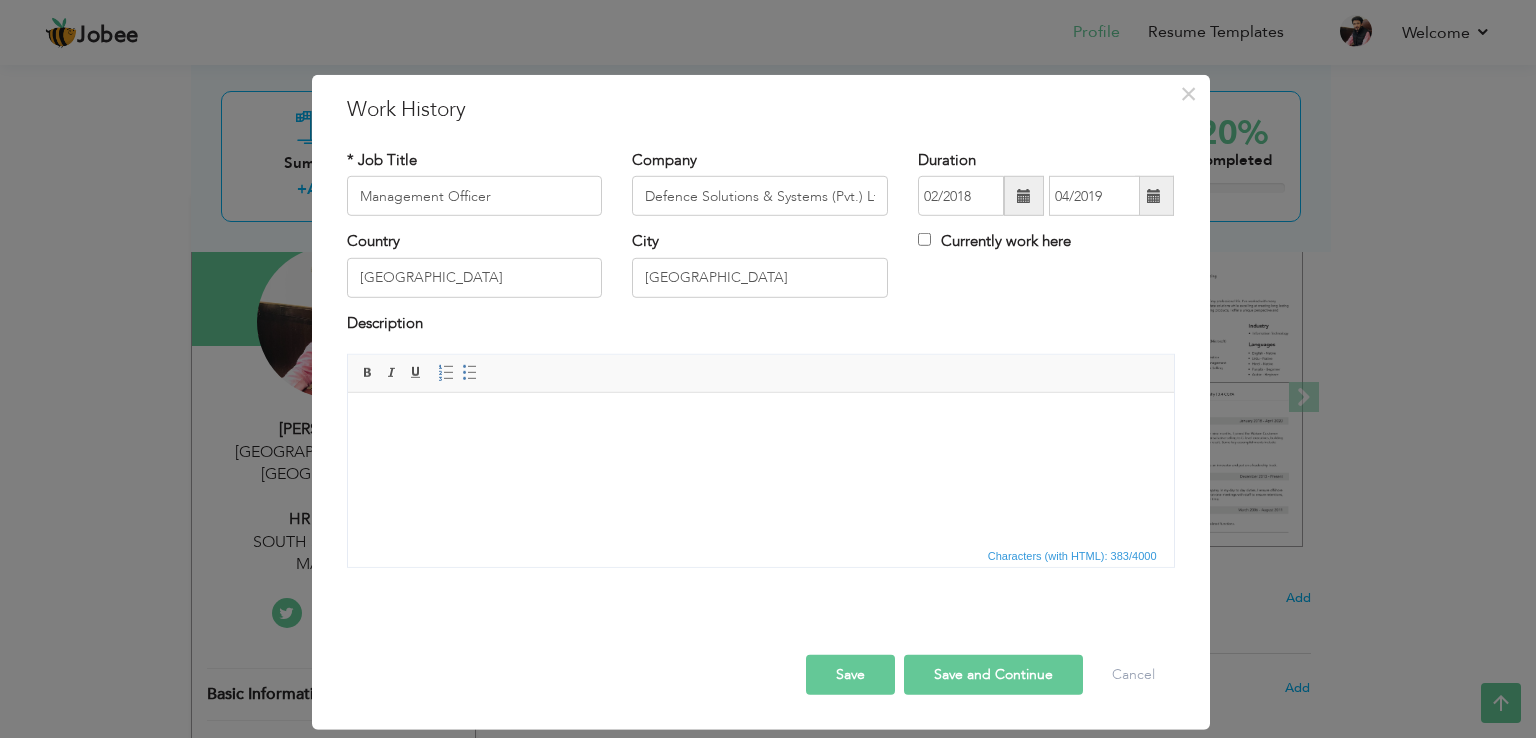 click at bounding box center [760, 423] 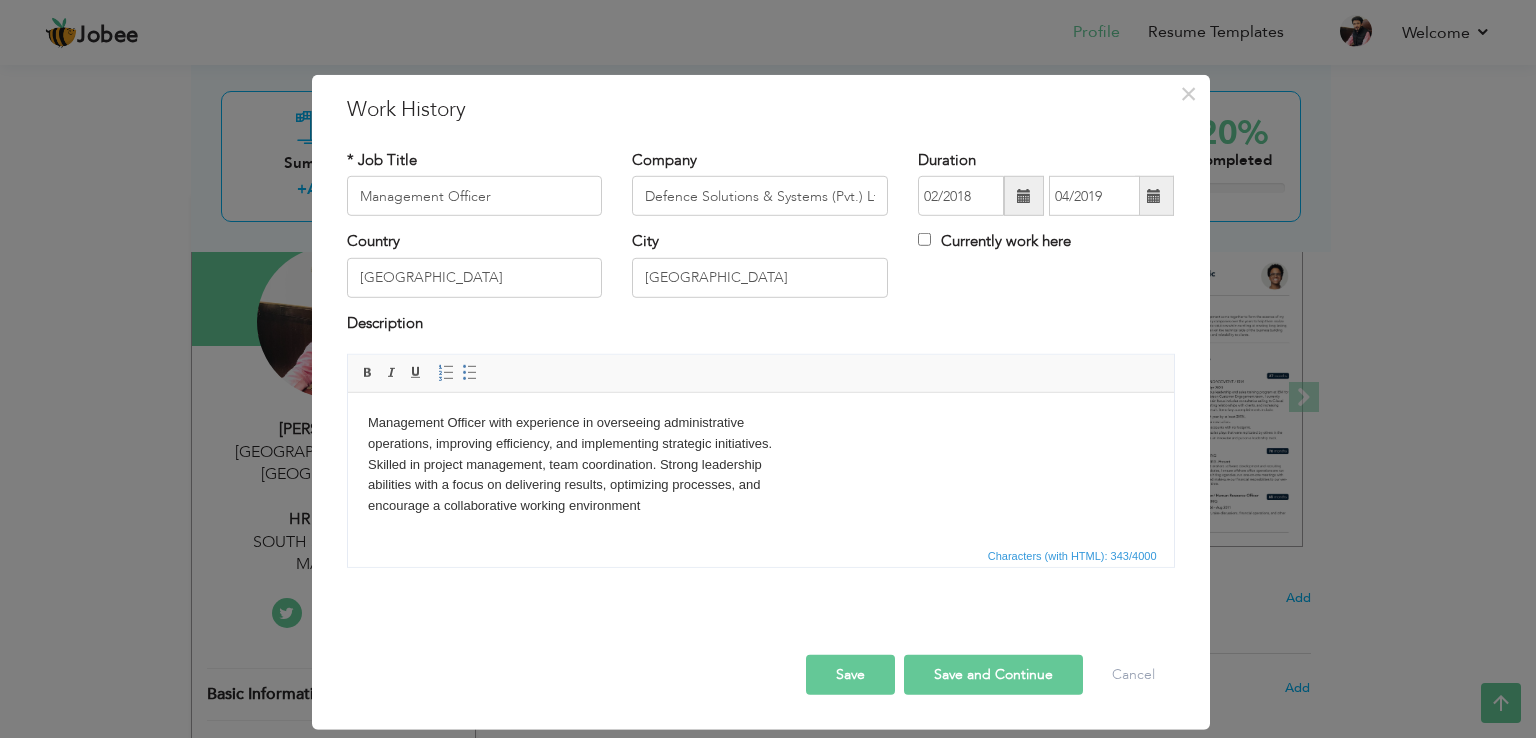 click on "Save" at bounding box center [850, 675] 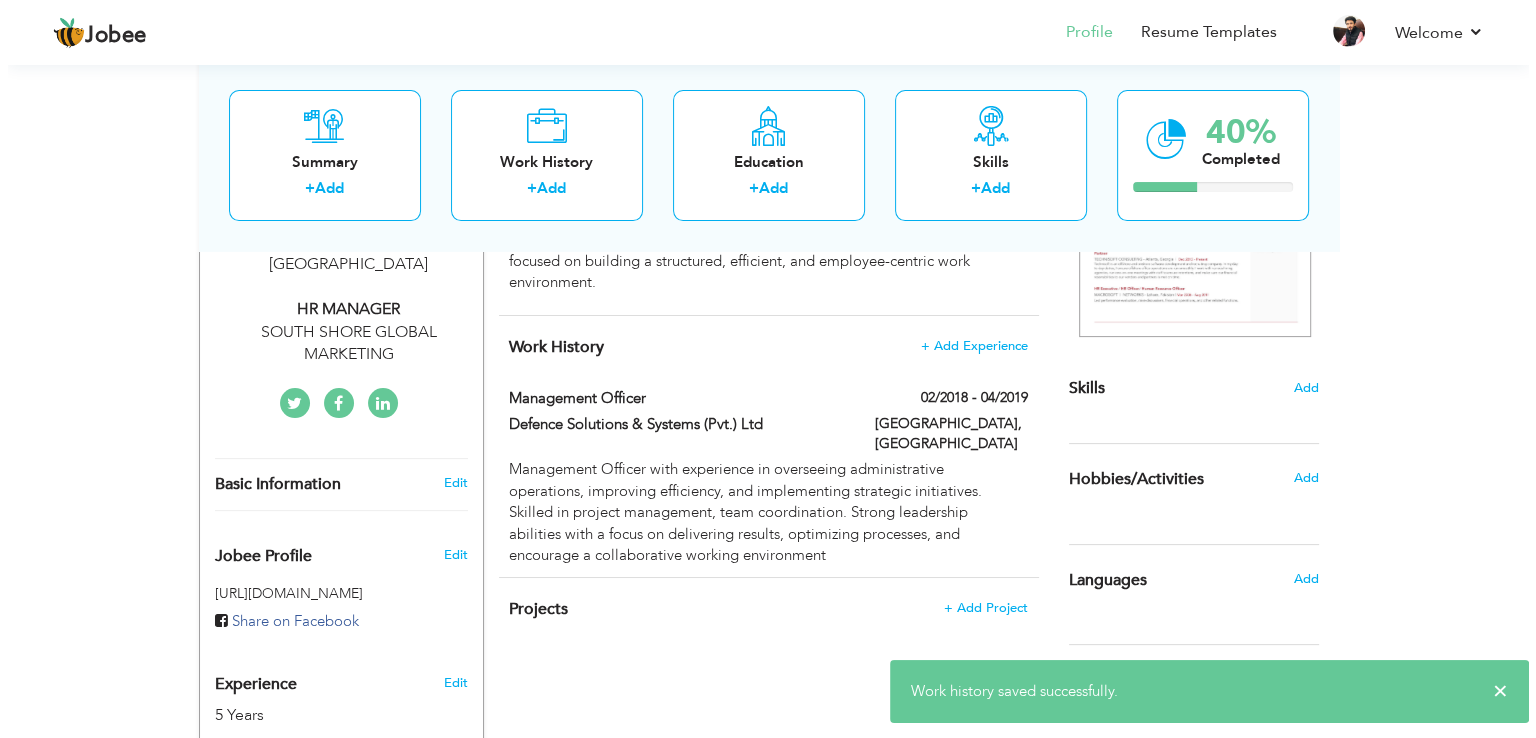 scroll, scrollTop: 362, scrollLeft: 0, axis: vertical 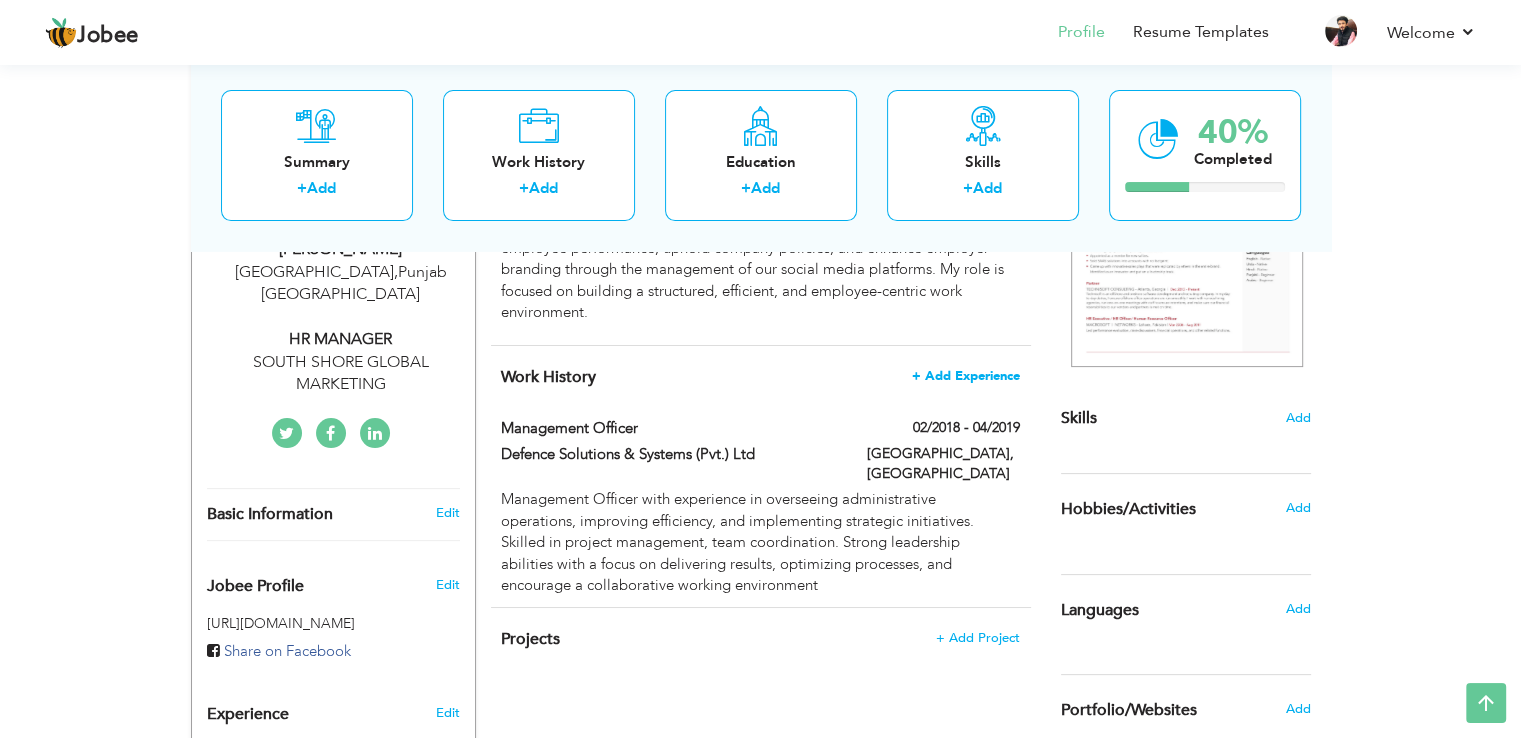 click on "+ Add Experience" at bounding box center (966, 376) 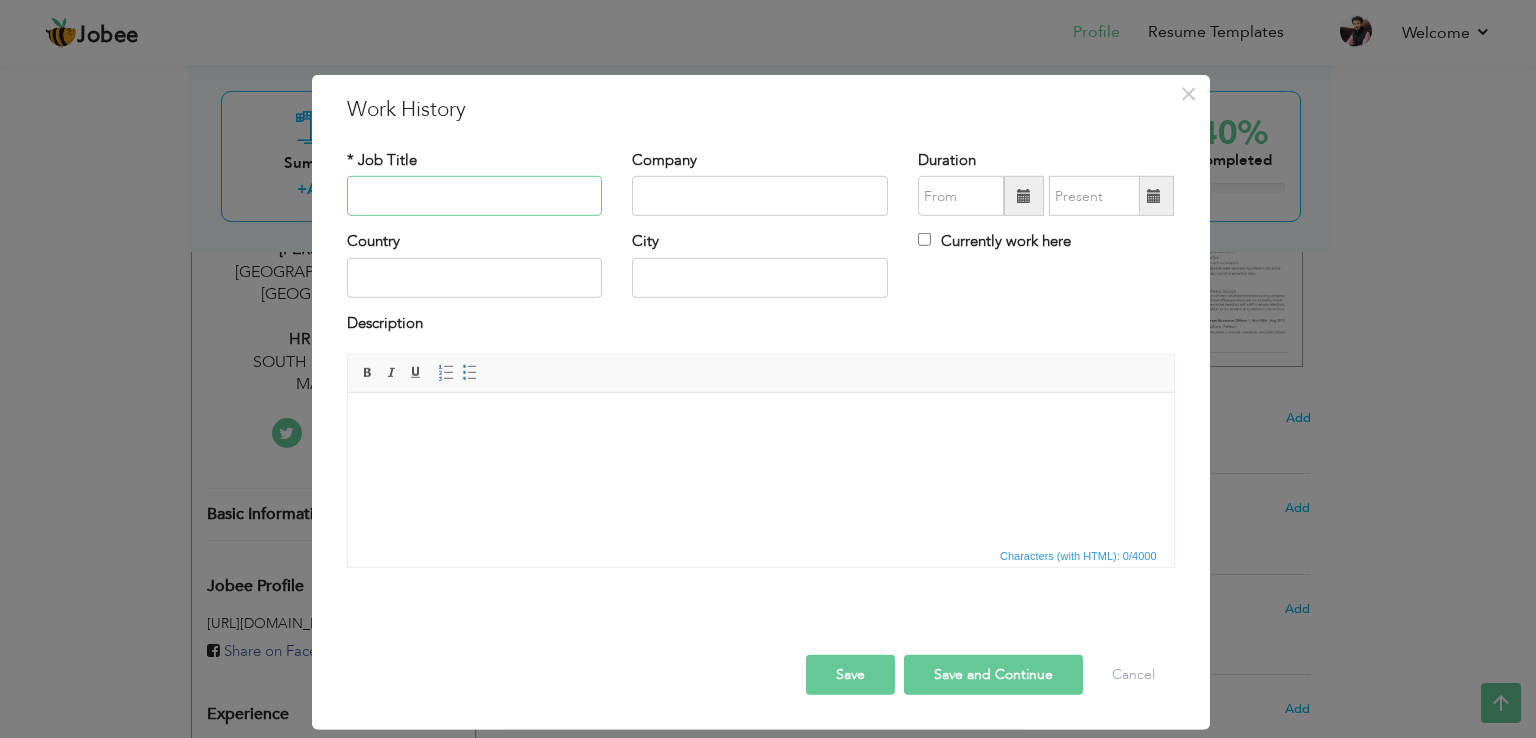 click at bounding box center [475, 196] 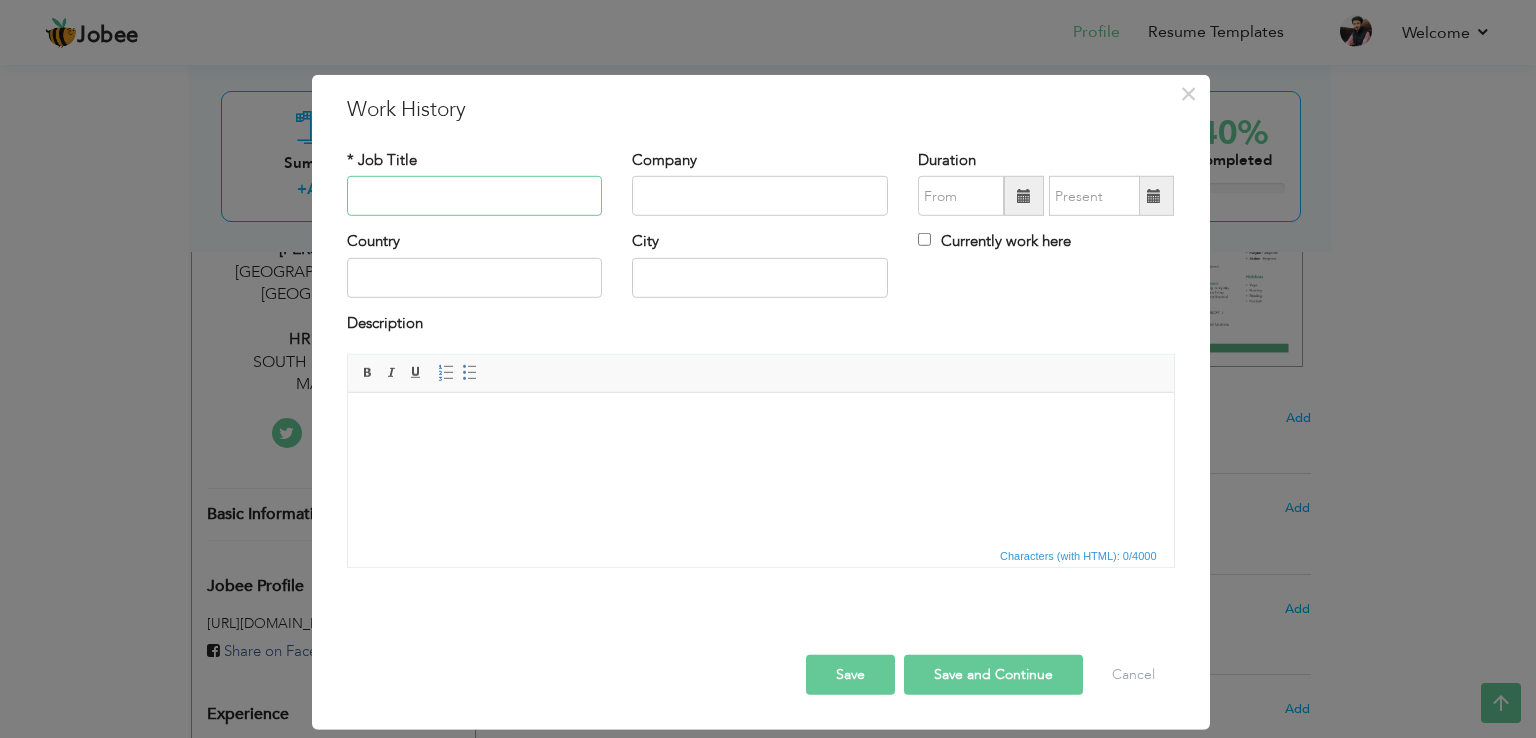 paste on "Sales Executive" 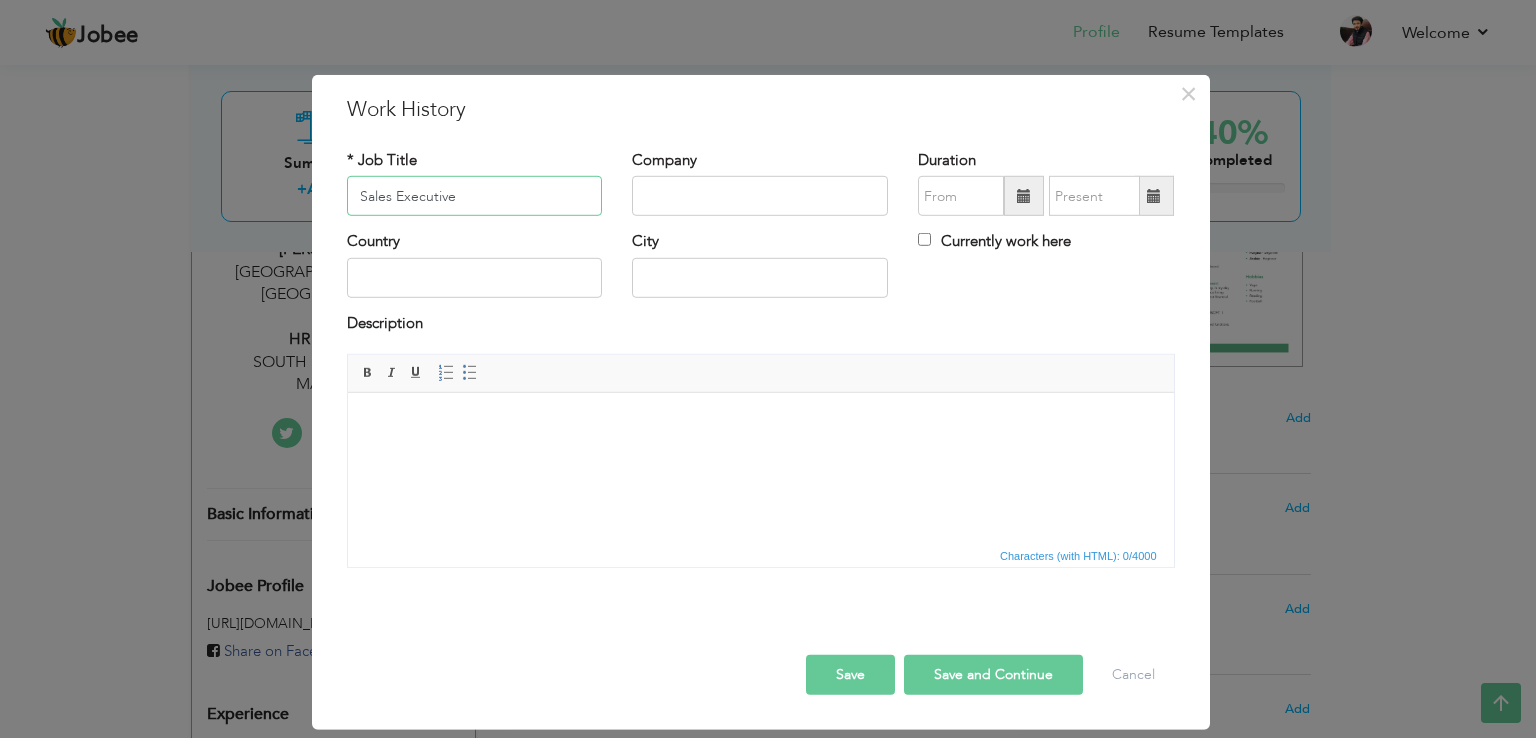 type on "Sales Executive" 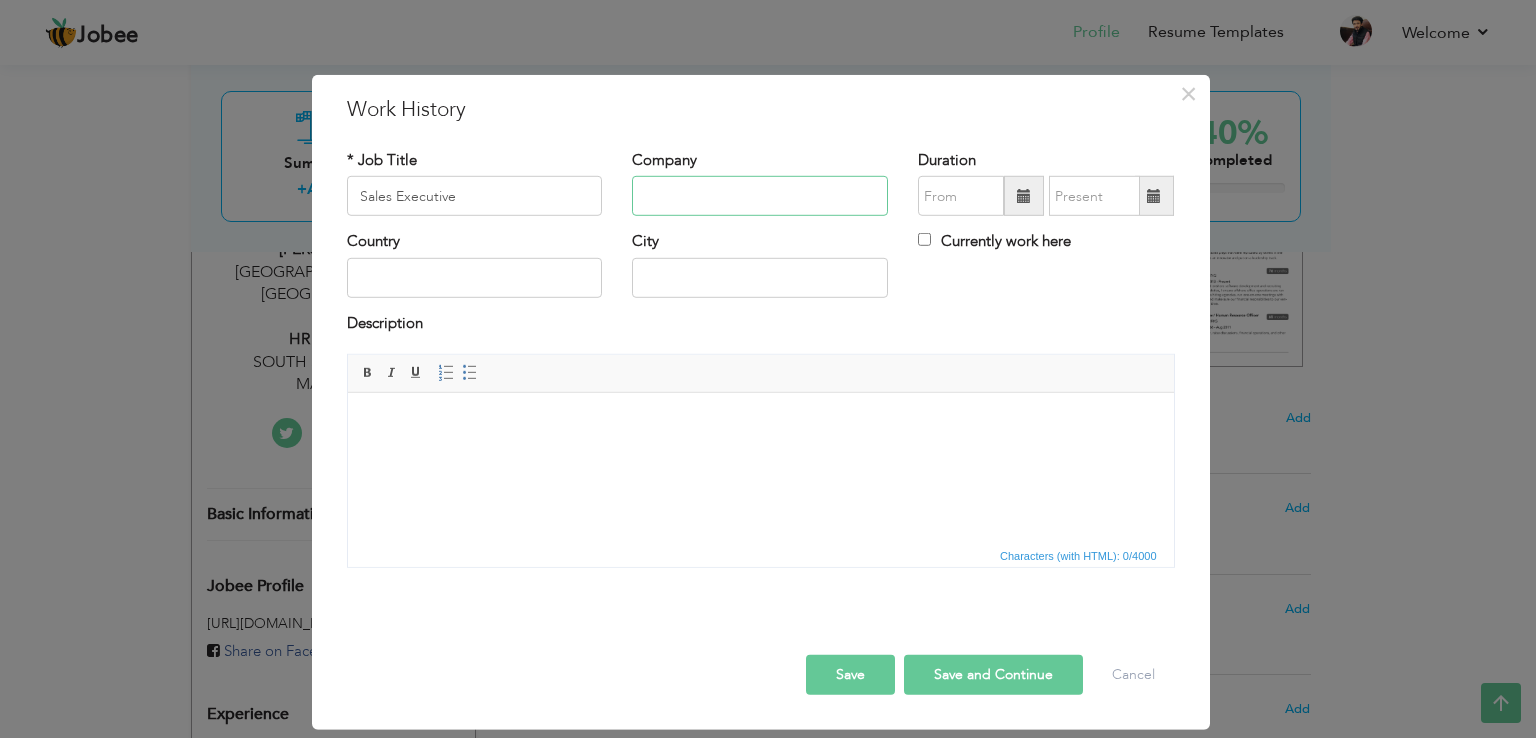 click at bounding box center (760, 196) 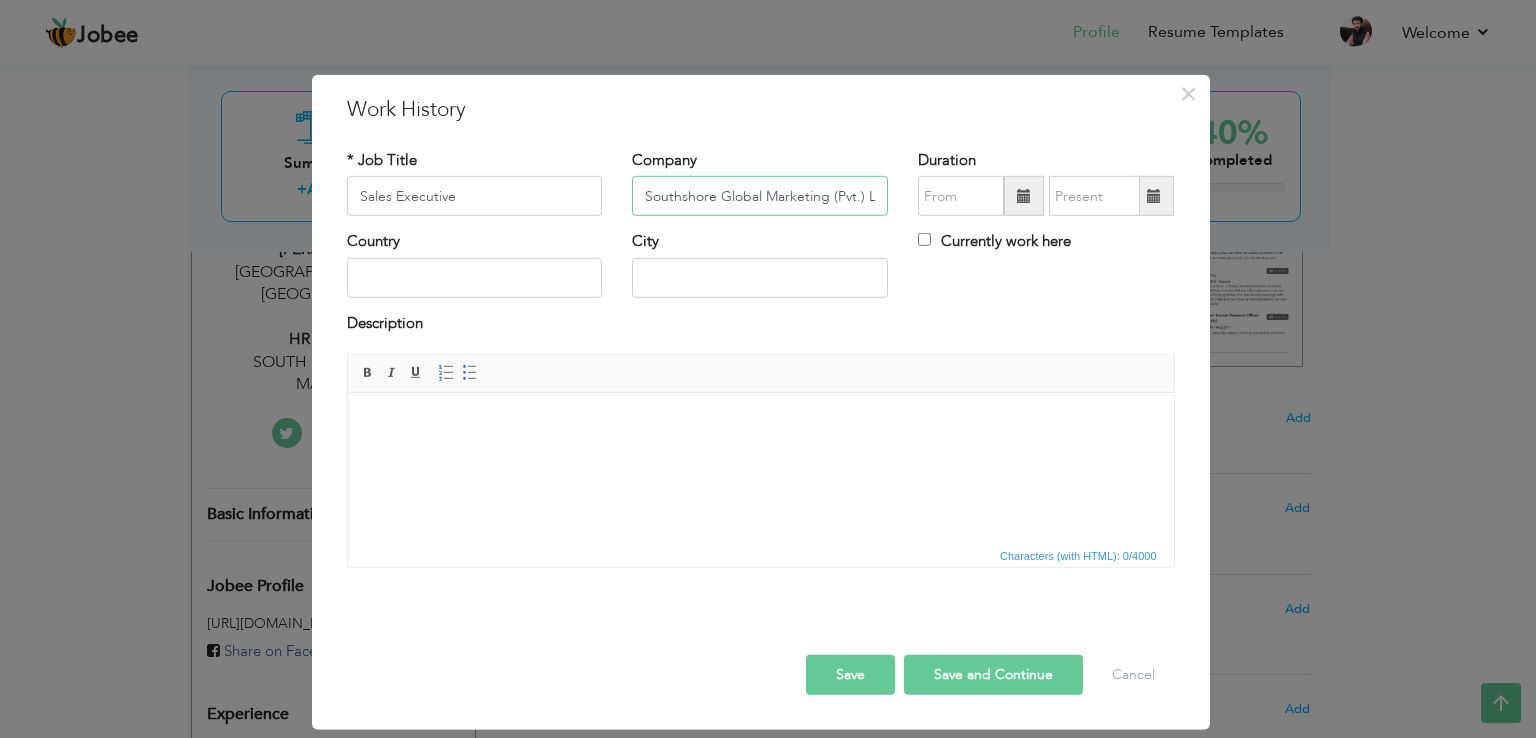 scroll, scrollTop: 0, scrollLeft: 12, axis: horizontal 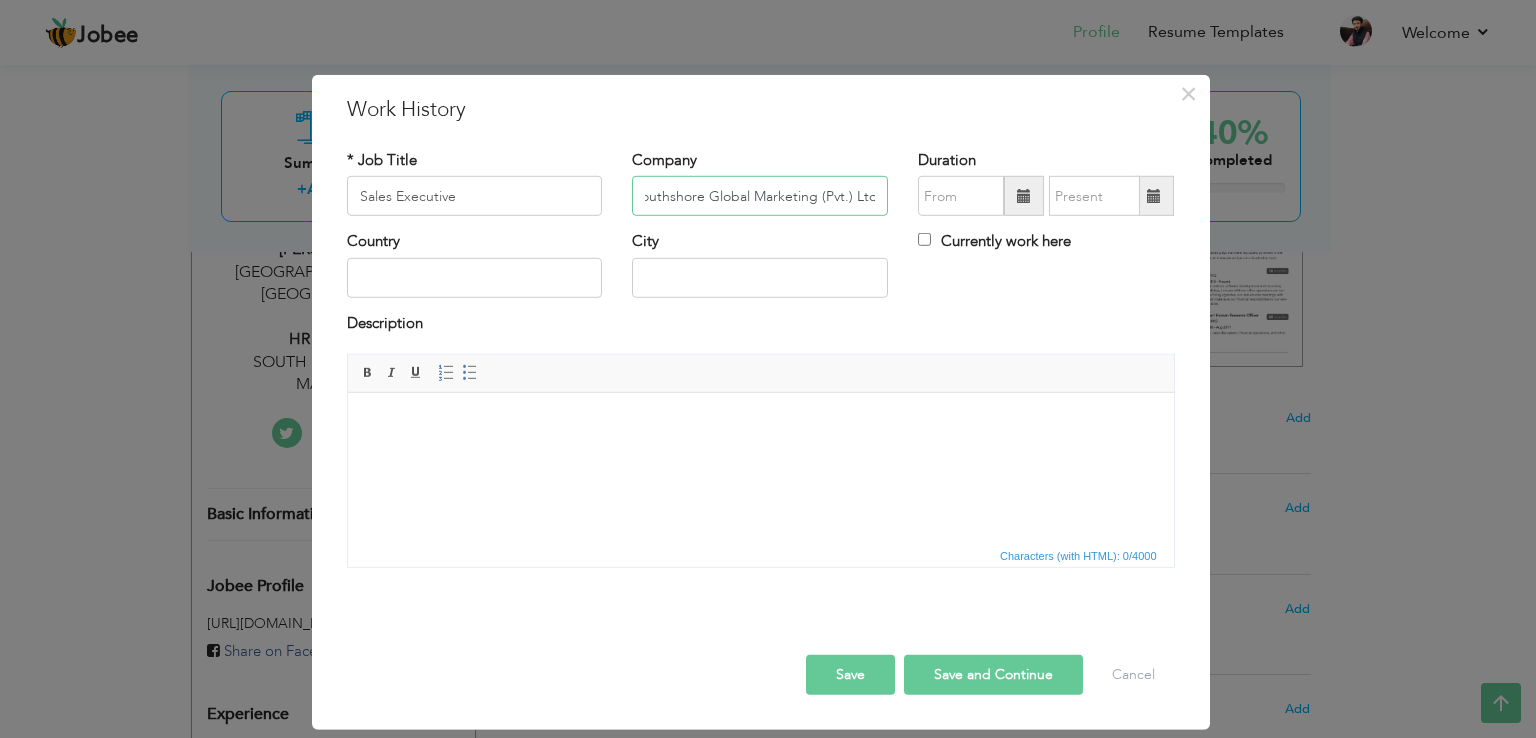 type on "Southshore Global Marketing (Pvt.) Ltd." 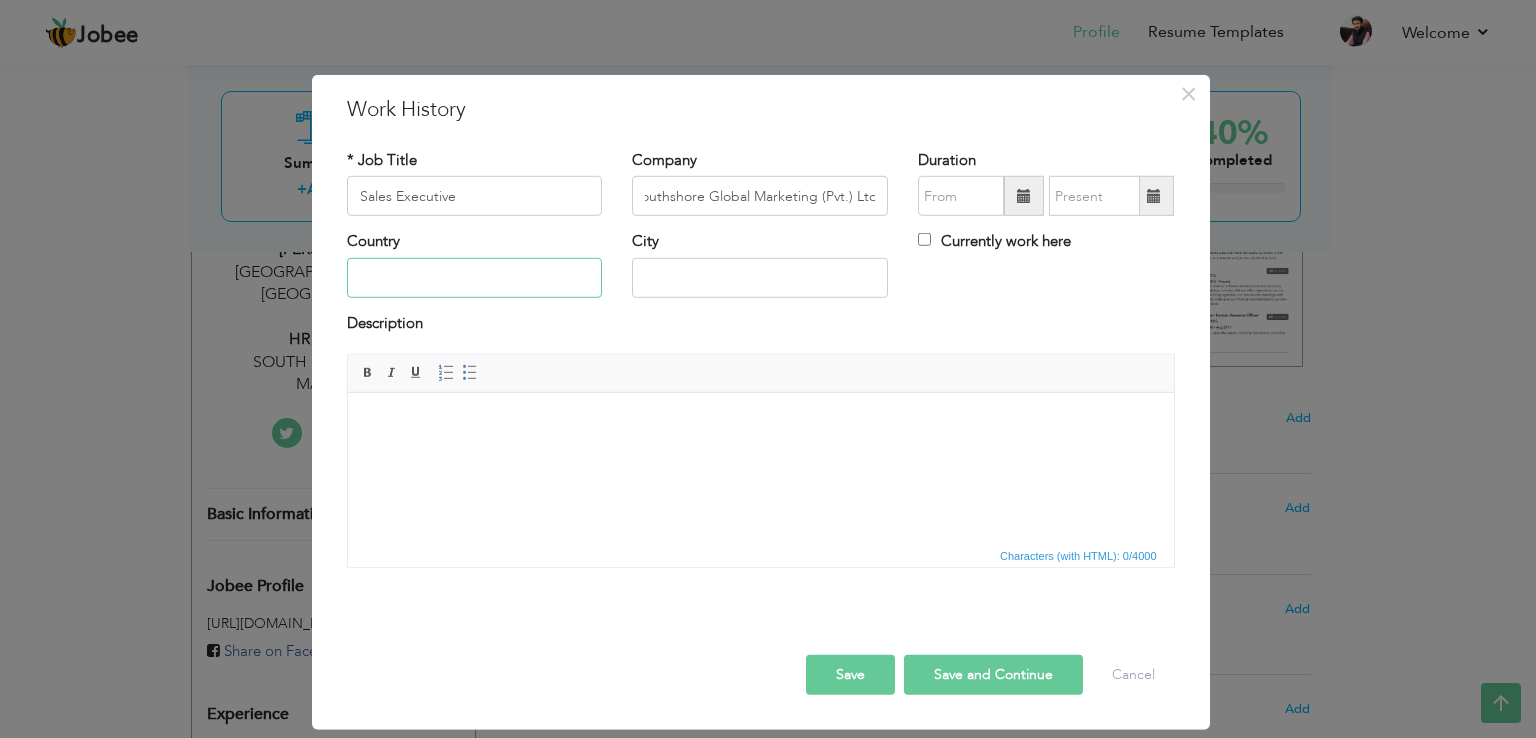 click at bounding box center (475, 278) 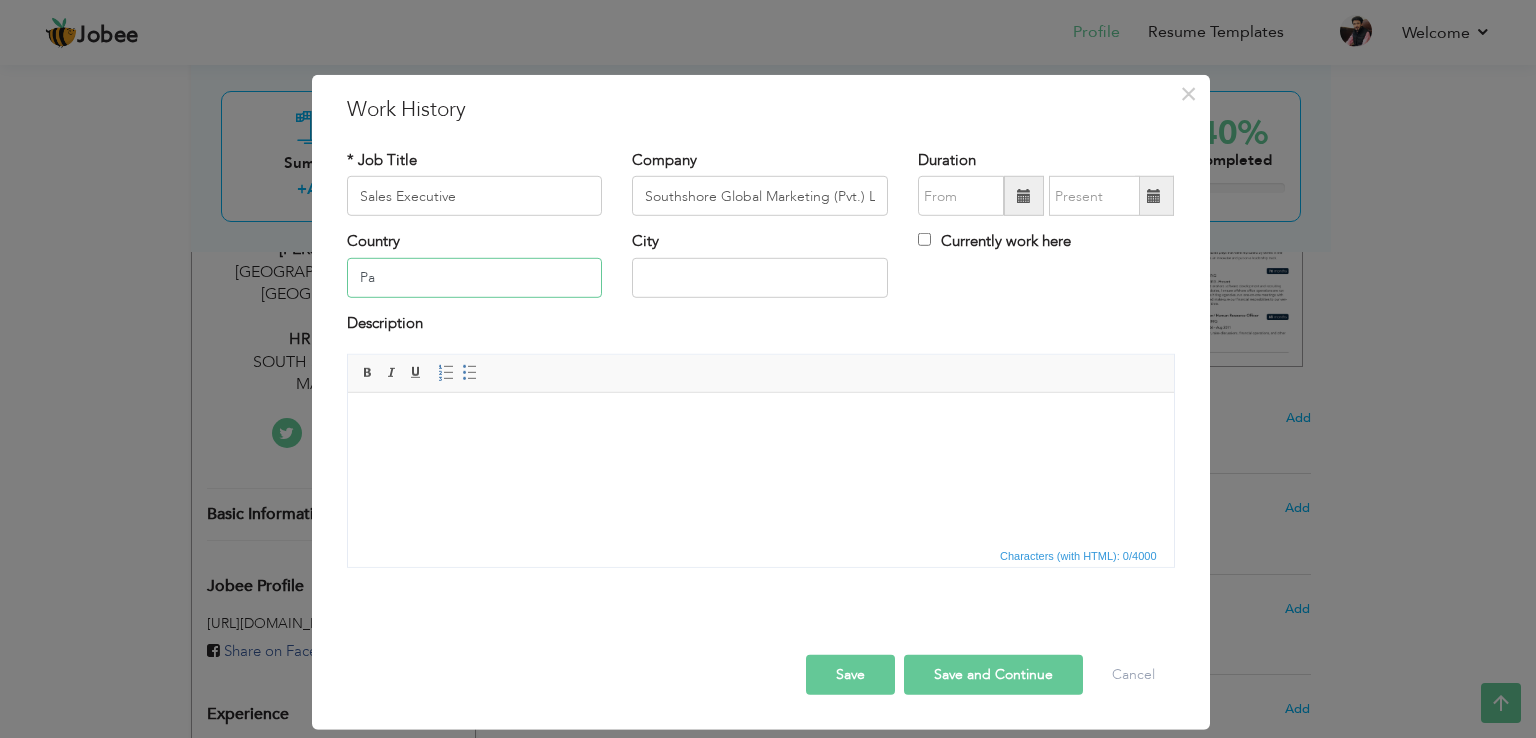 type on "P" 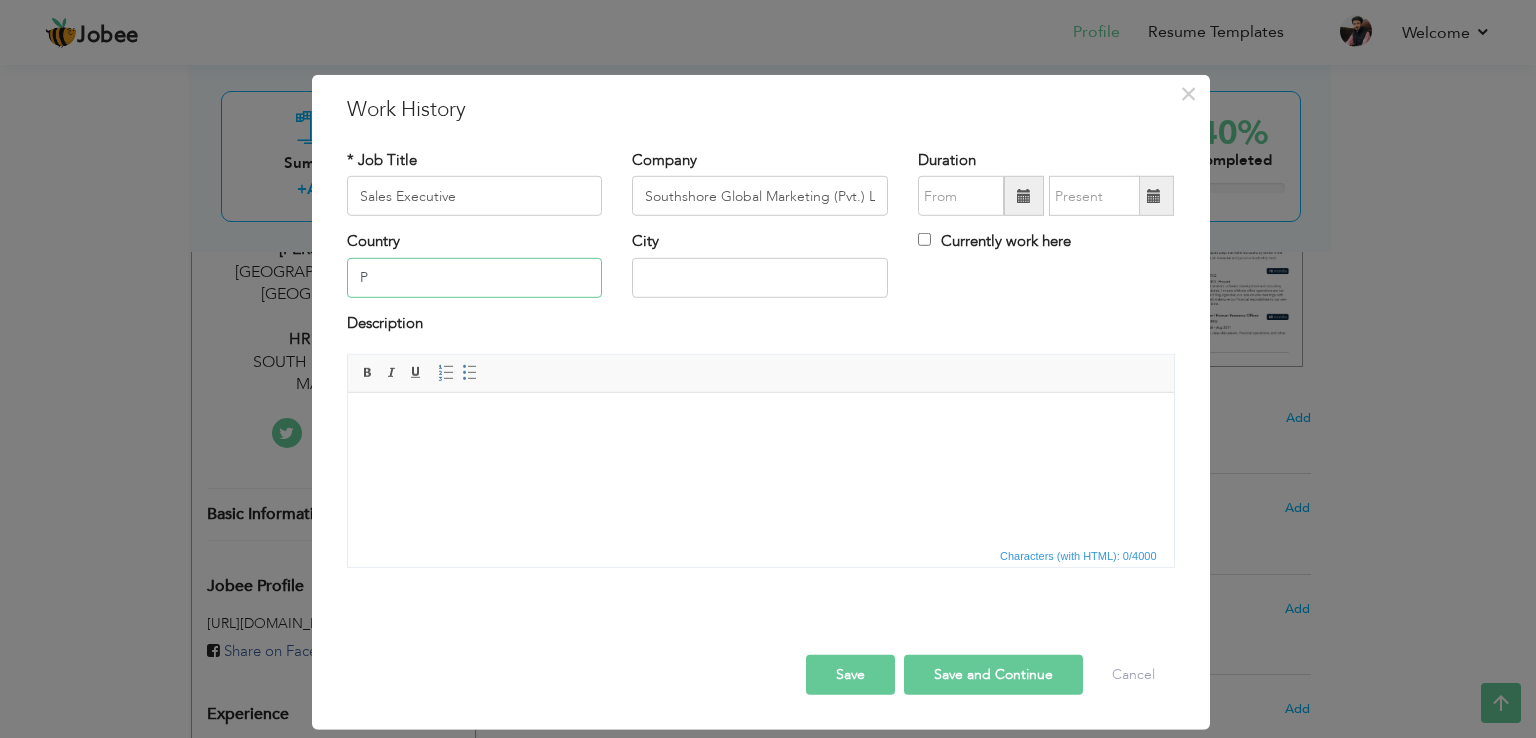 type 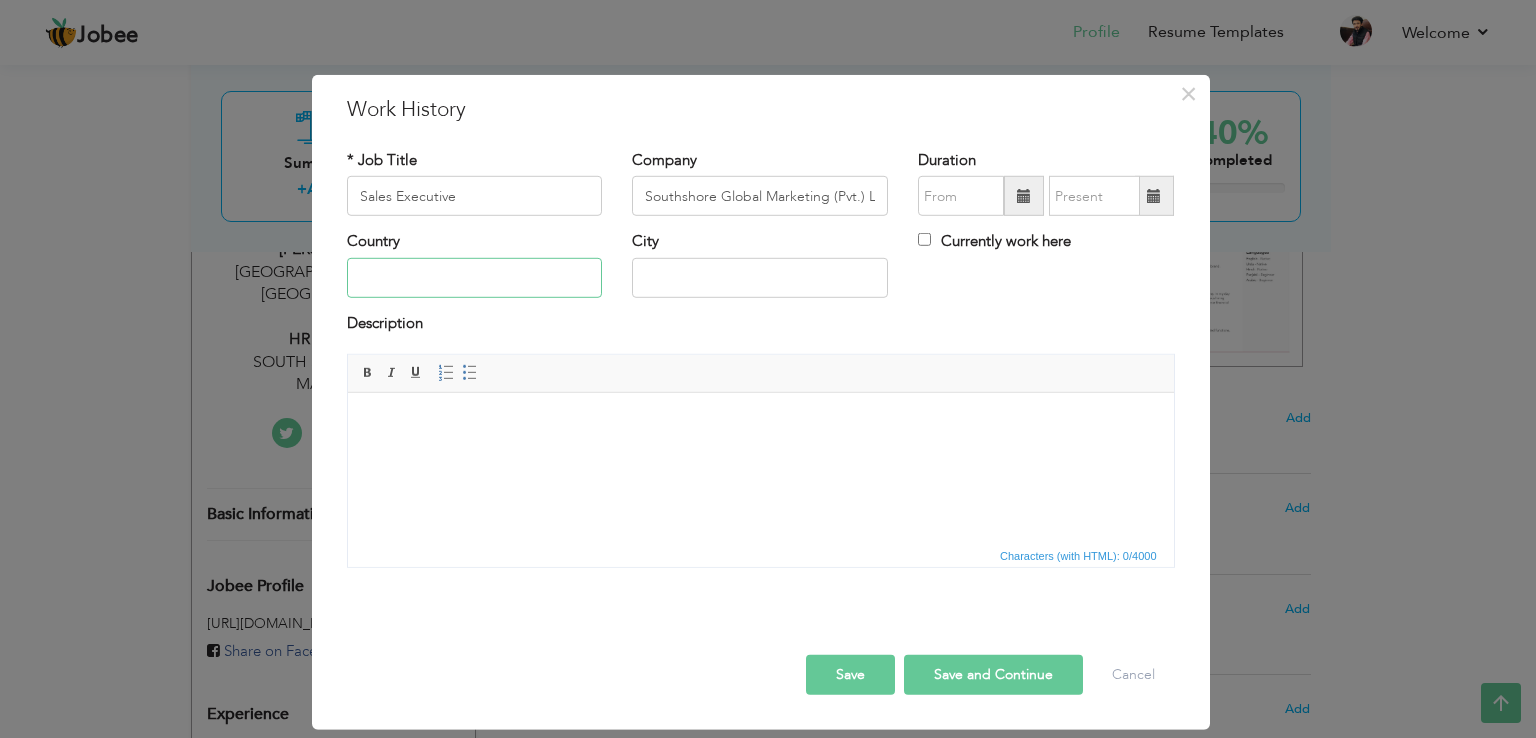 drag, startPoint x: 559, startPoint y: 281, endPoint x: 556, endPoint y: 375, distance: 94.04786 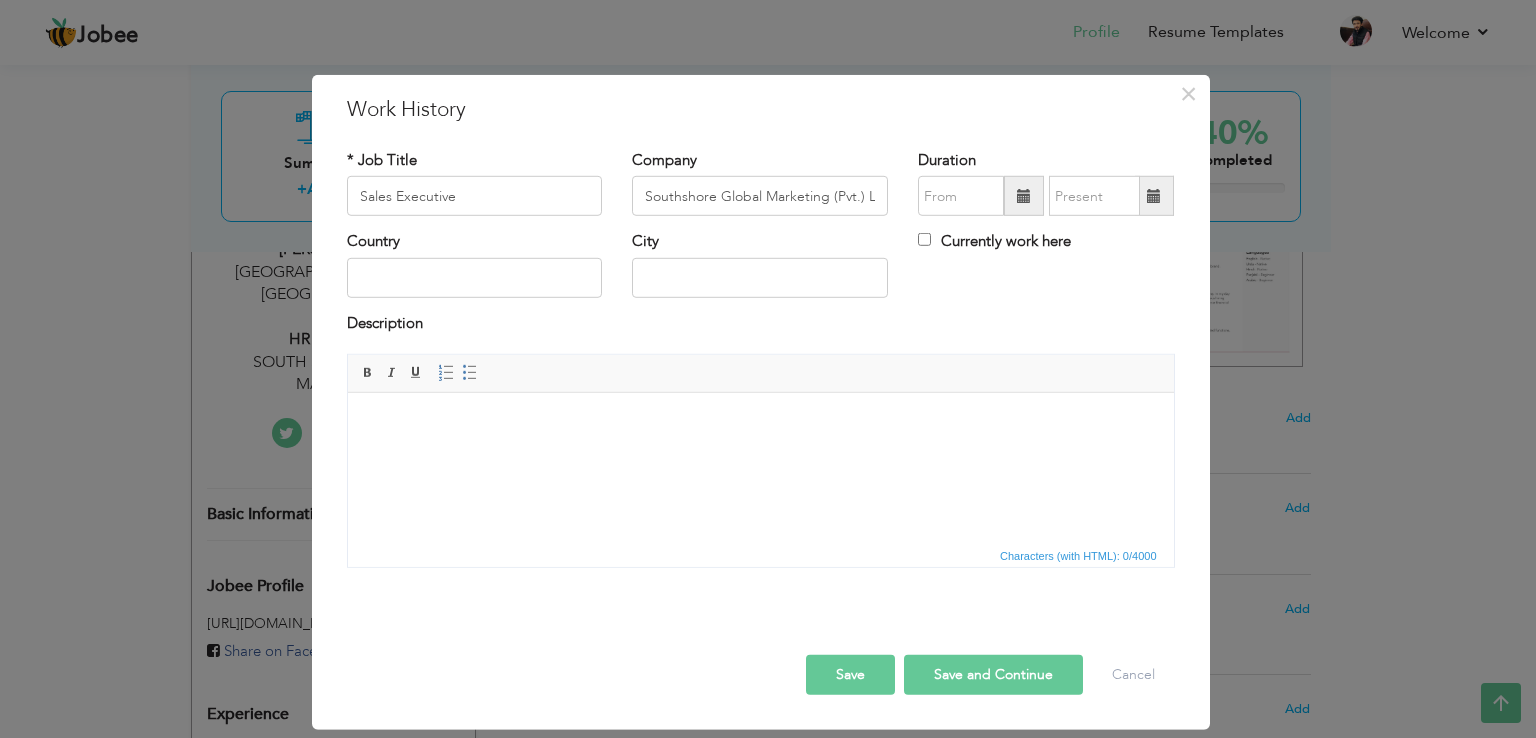 click on "Editor toolbars Basic Styles   Bold   Italic   Underline Paragraph   Insert/Remove Numbered List   Insert/Remove Bulleted List" at bounding box center (761, 374) 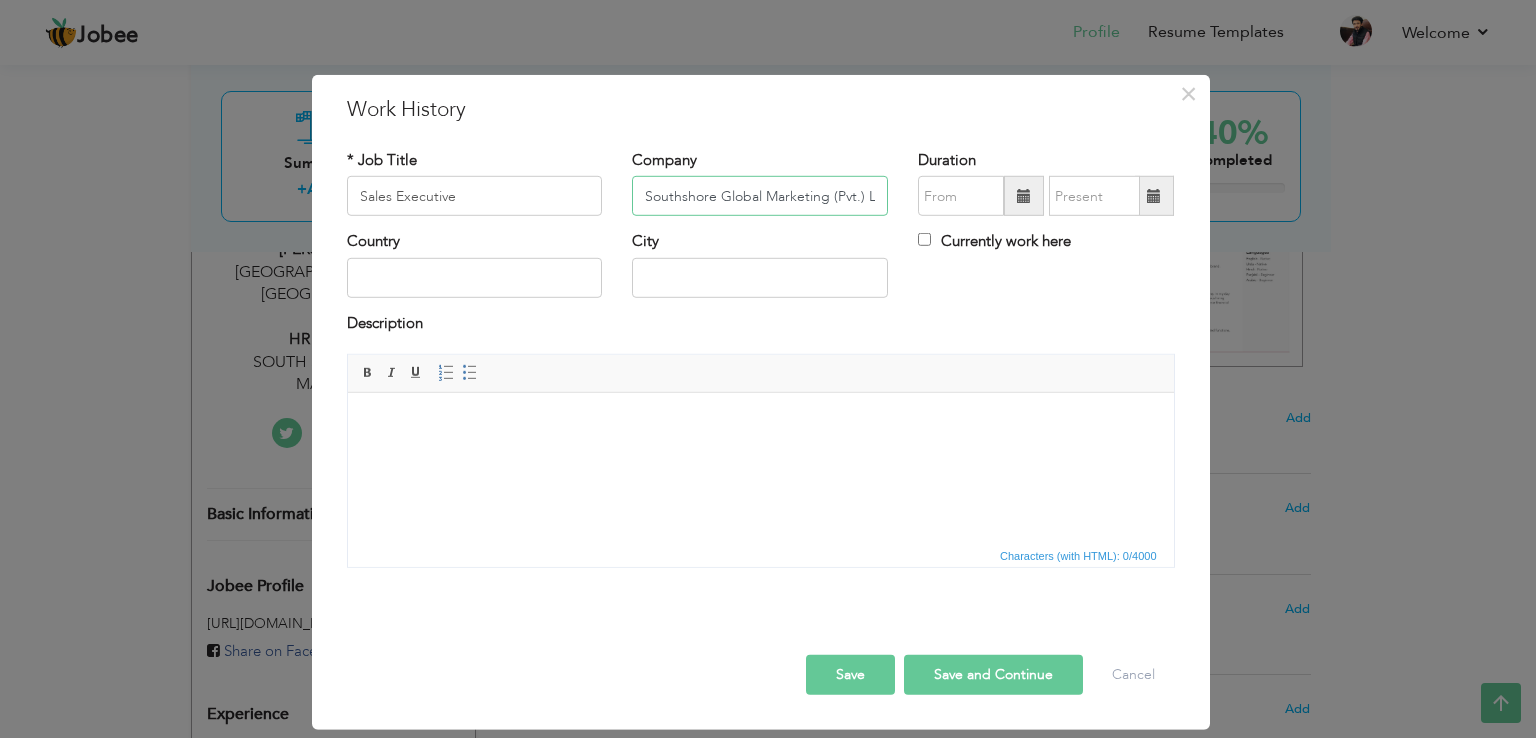 scroll, scrollTop: 0, scrollLeft: 13, axis: horizontal 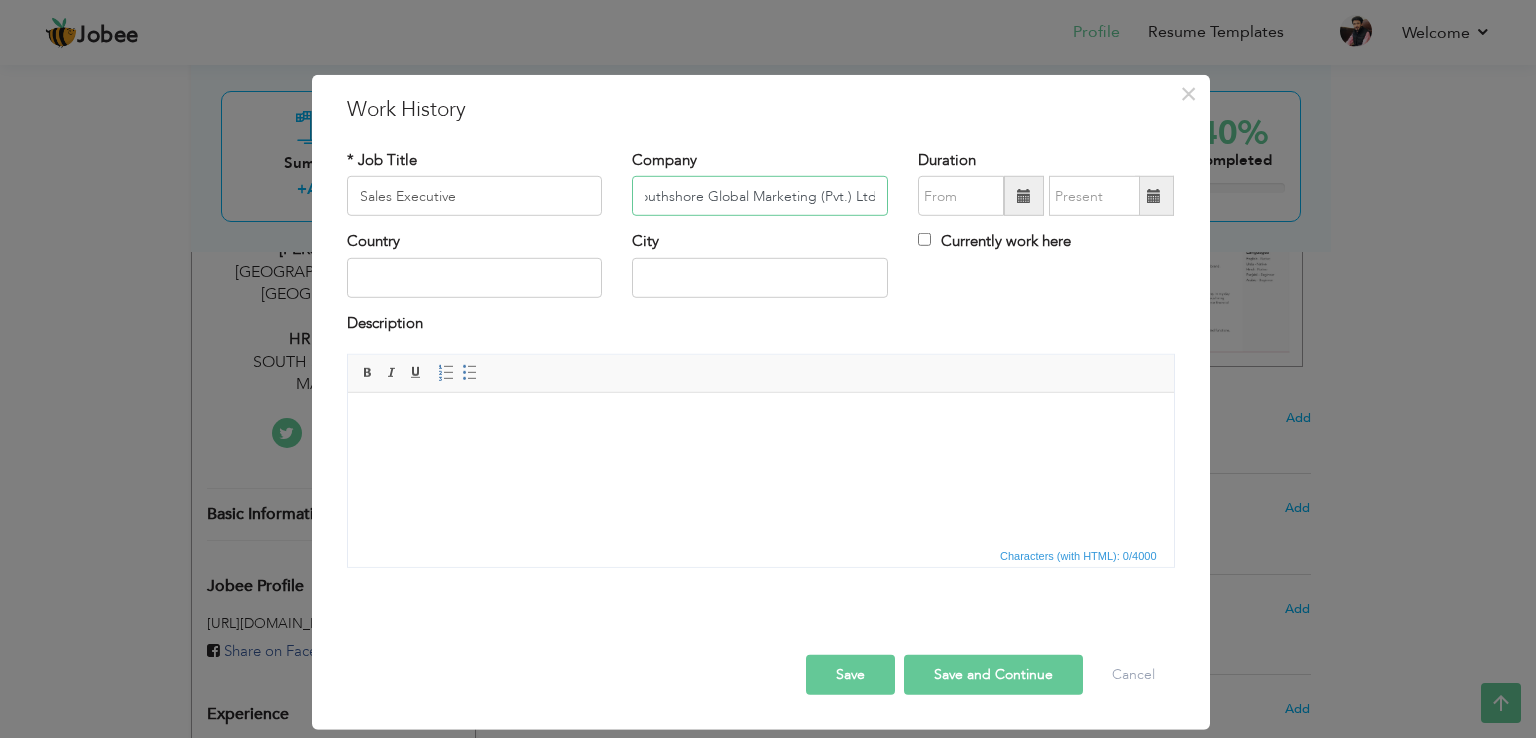 drag, startPoint x: 644, startPoint y: 193, endPoint x: 1035, endPoint y: 219, distance: 391.8635 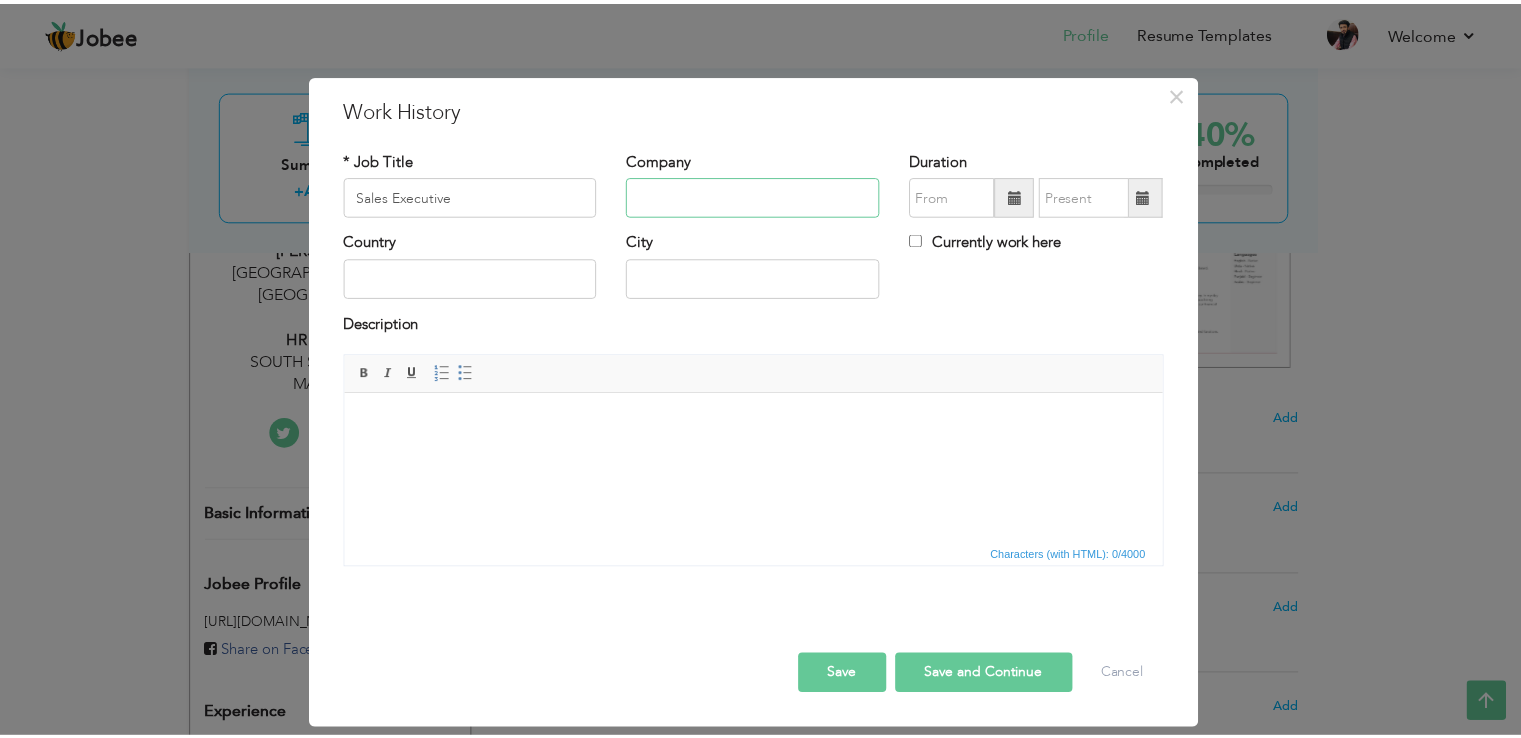 scroll, scrollTop: 0, scrollLeft: 0, axis: both 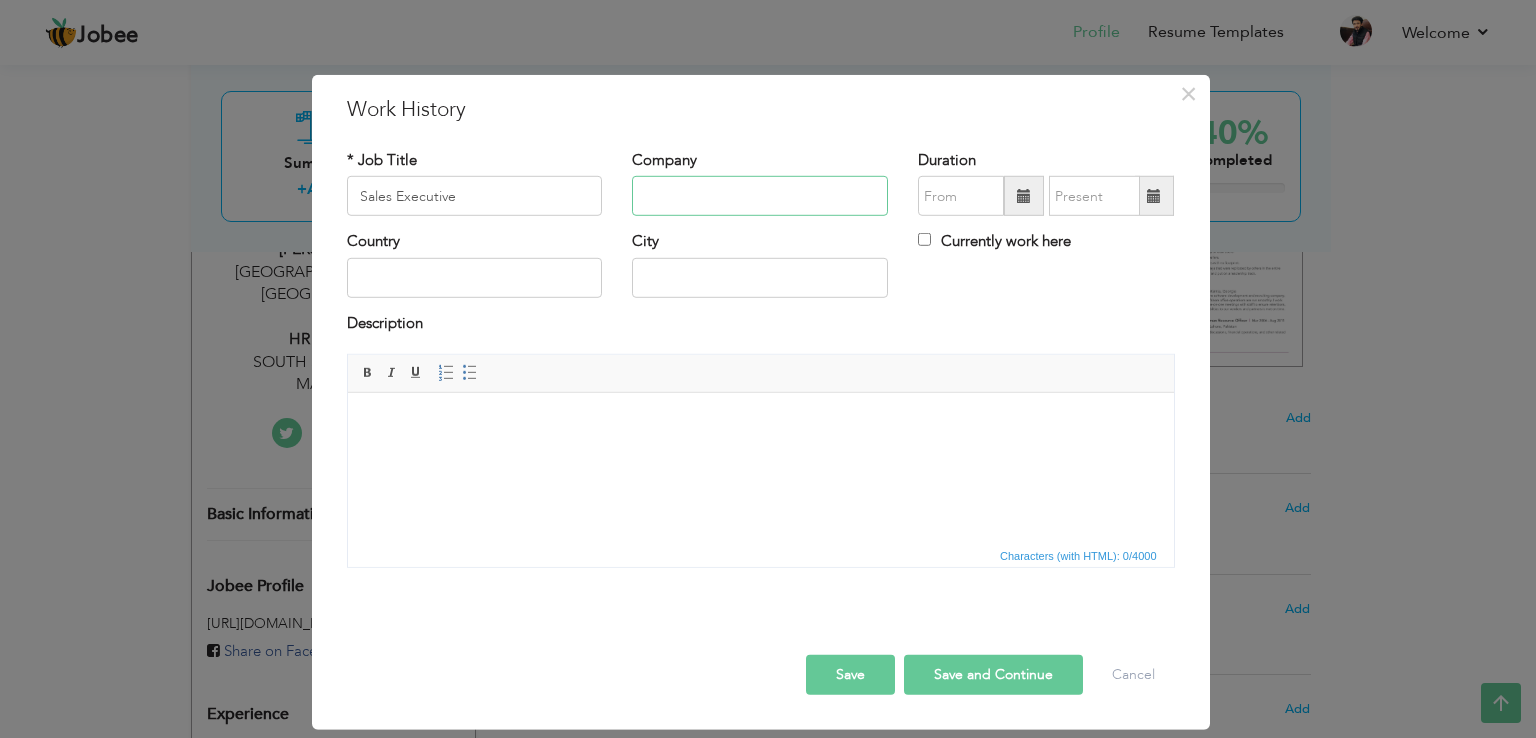 type 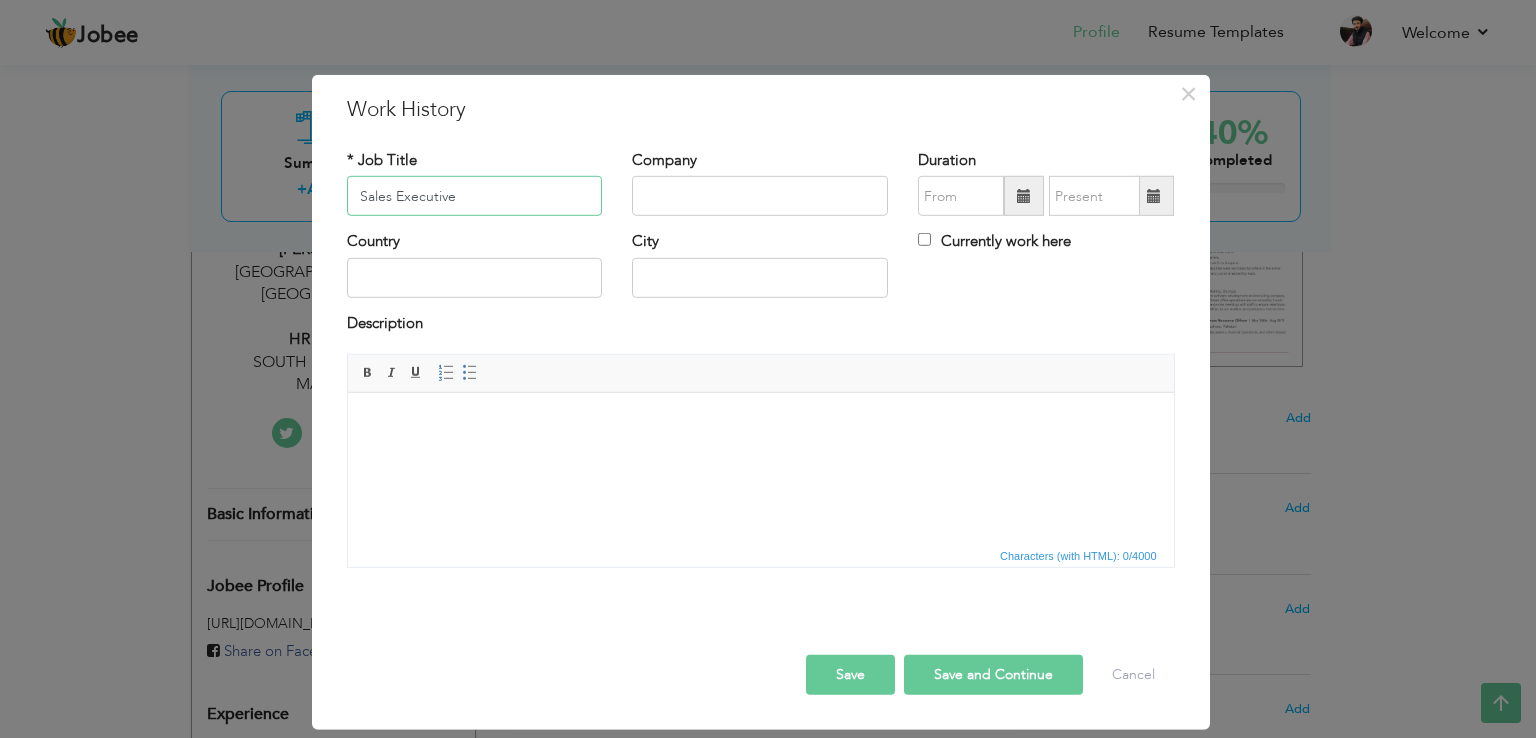 drag, startPoint x: 496, startPoint y: 193, endPoint x: 259, endPoint y: 167, distance: 238.42189 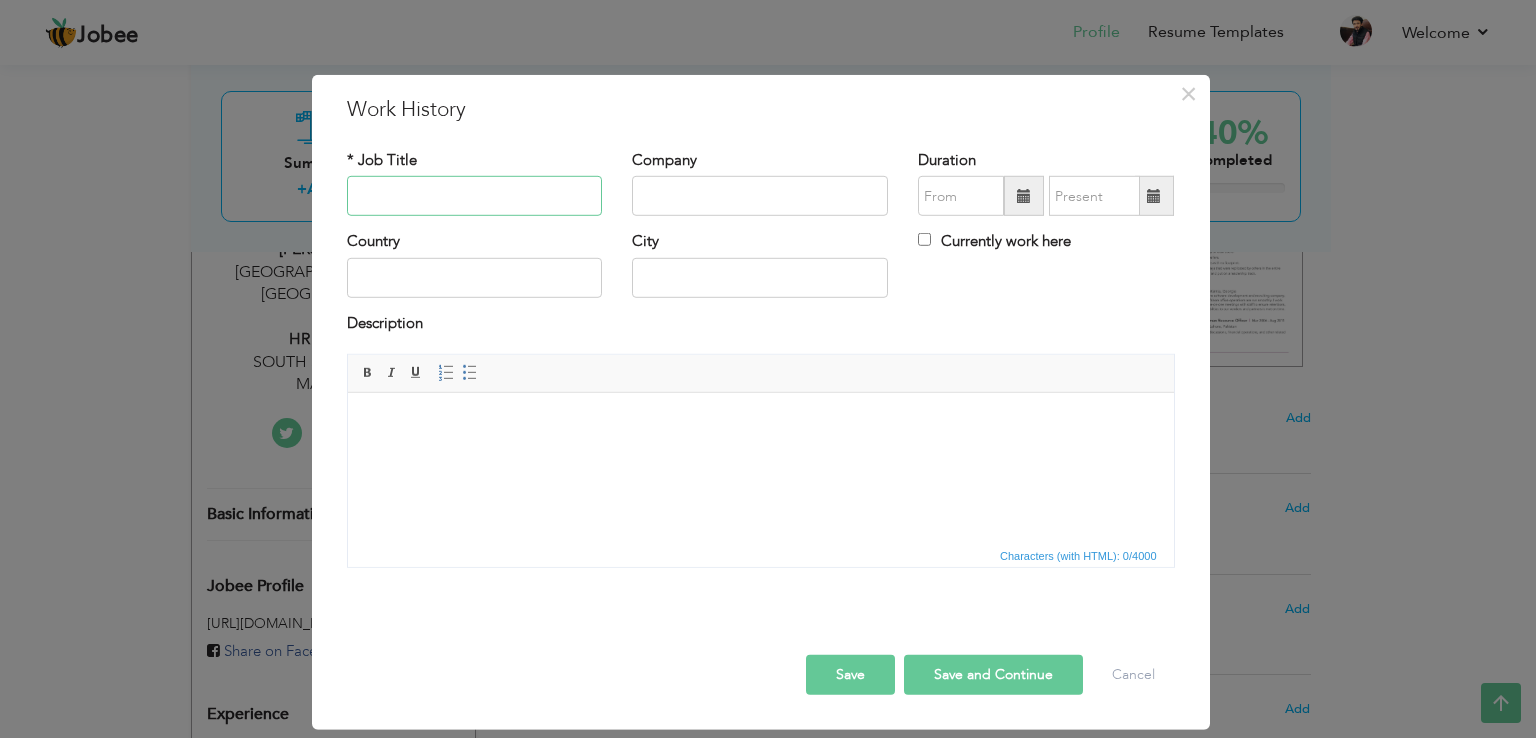 type 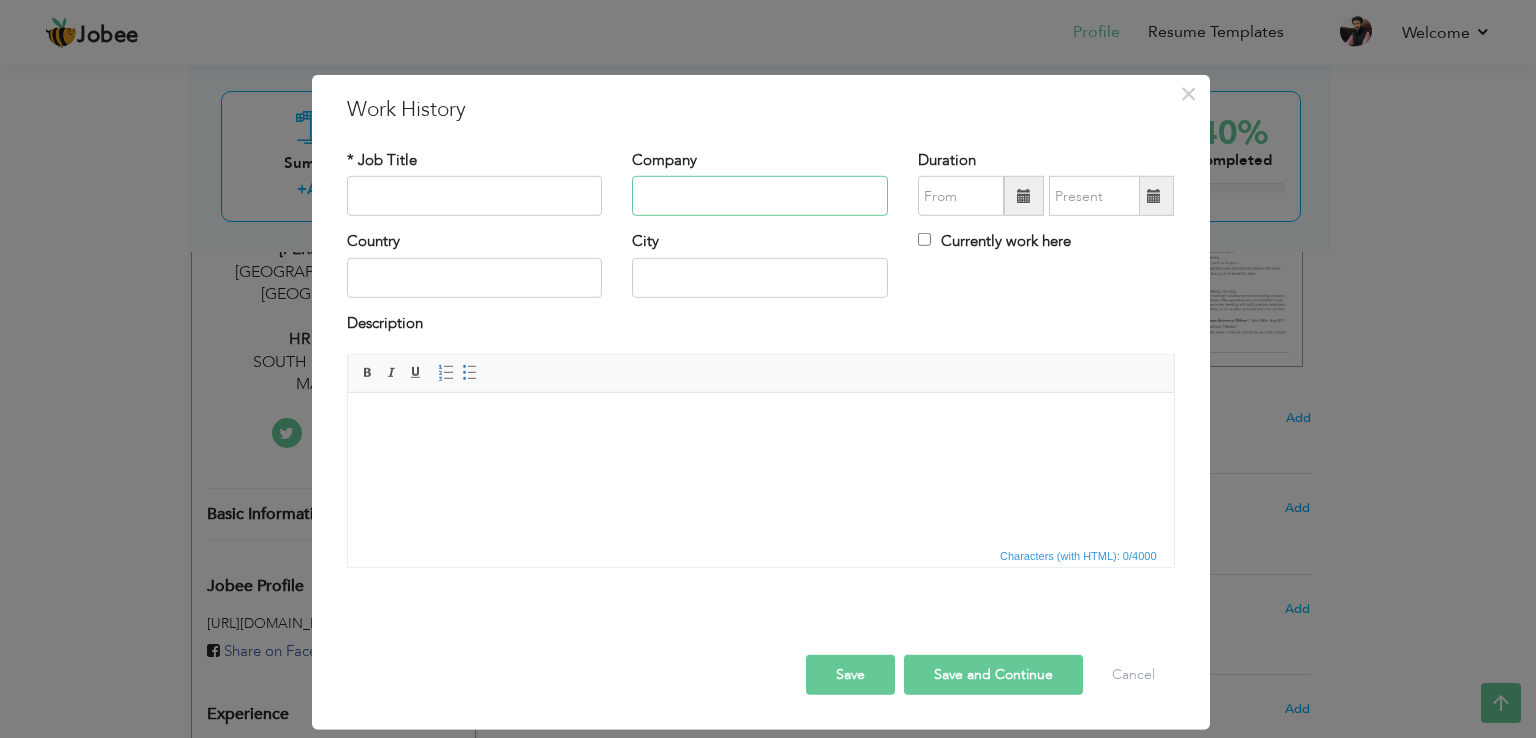click at bounding box center (760, 196) 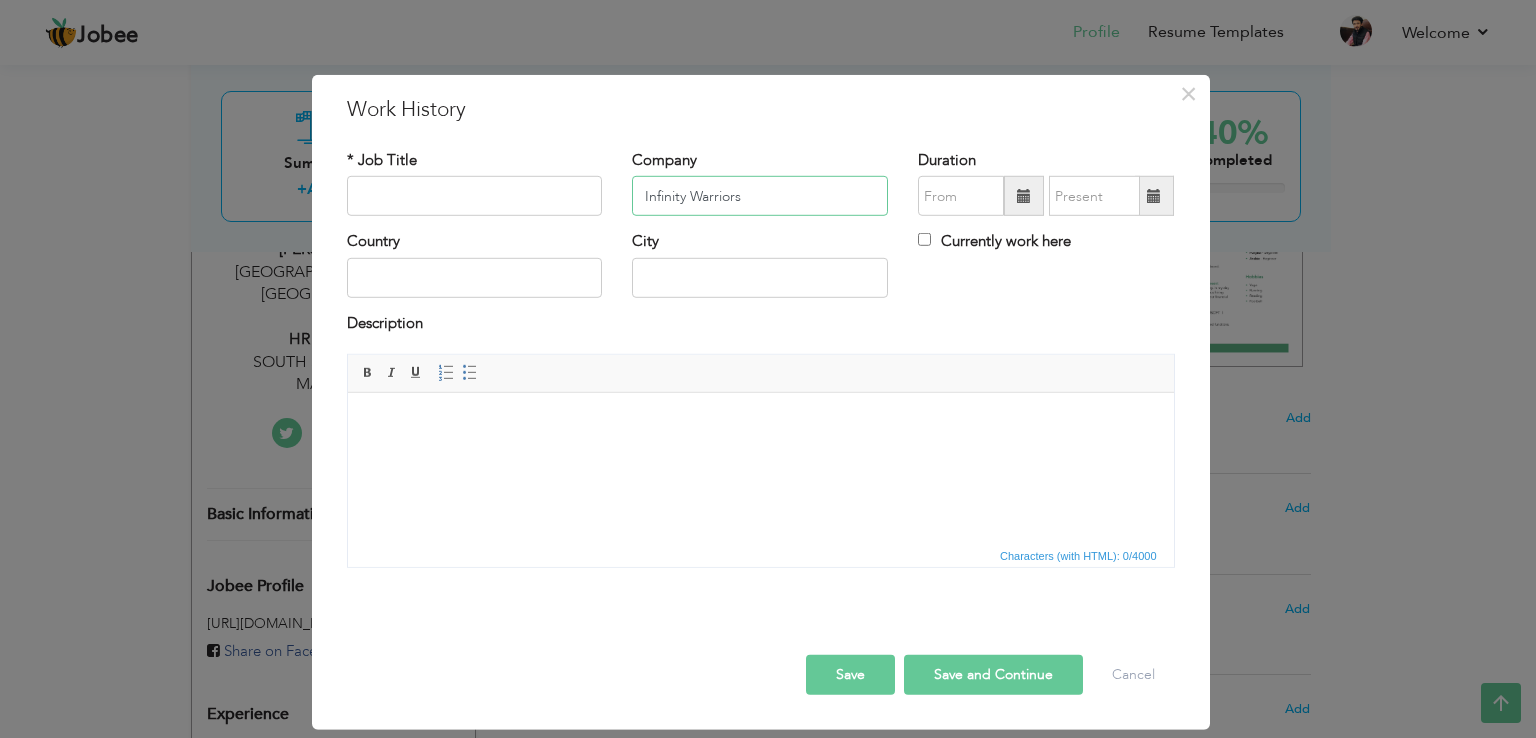 type on "Infinity Warriors" 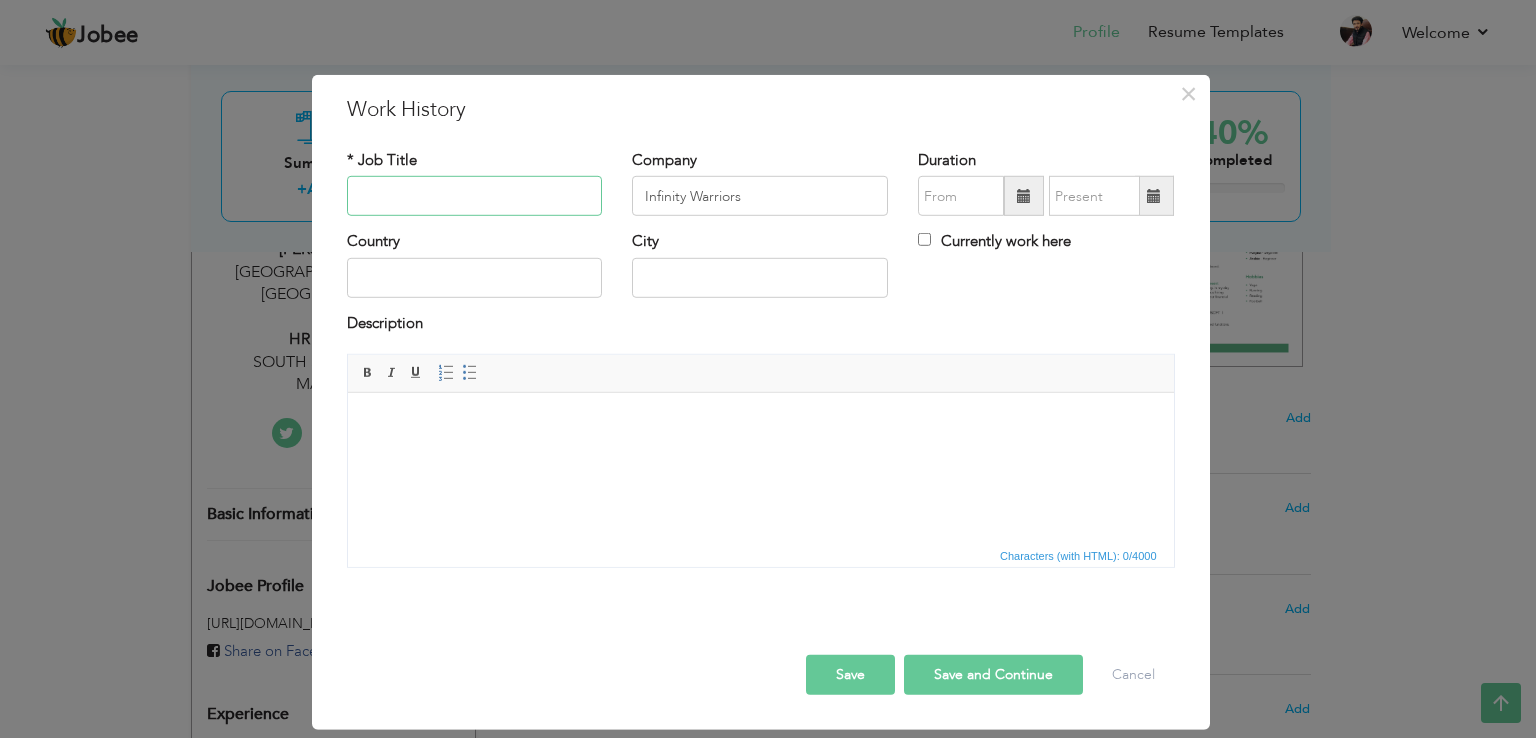 click at bounding box center (475, 196) 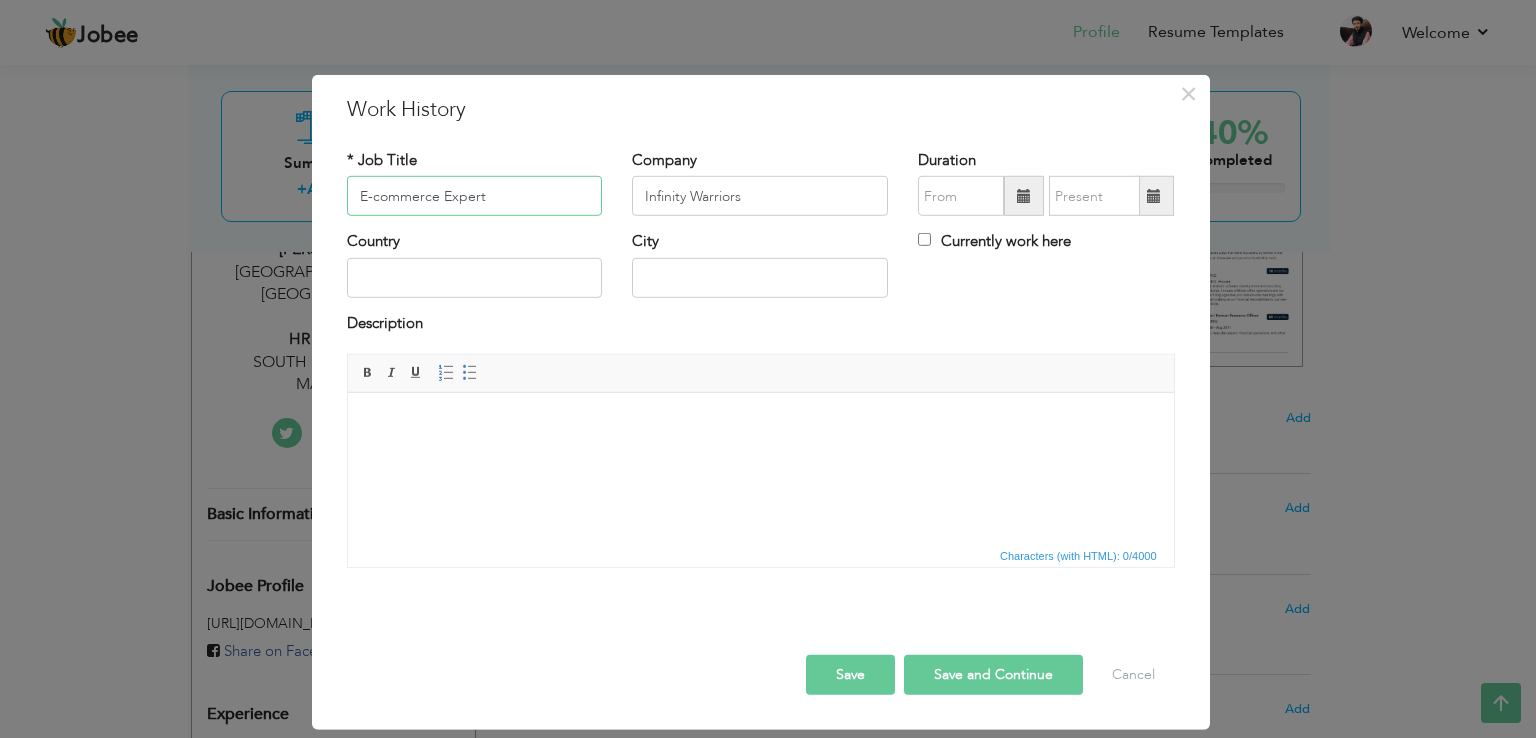 type on "E-commerce Expert" 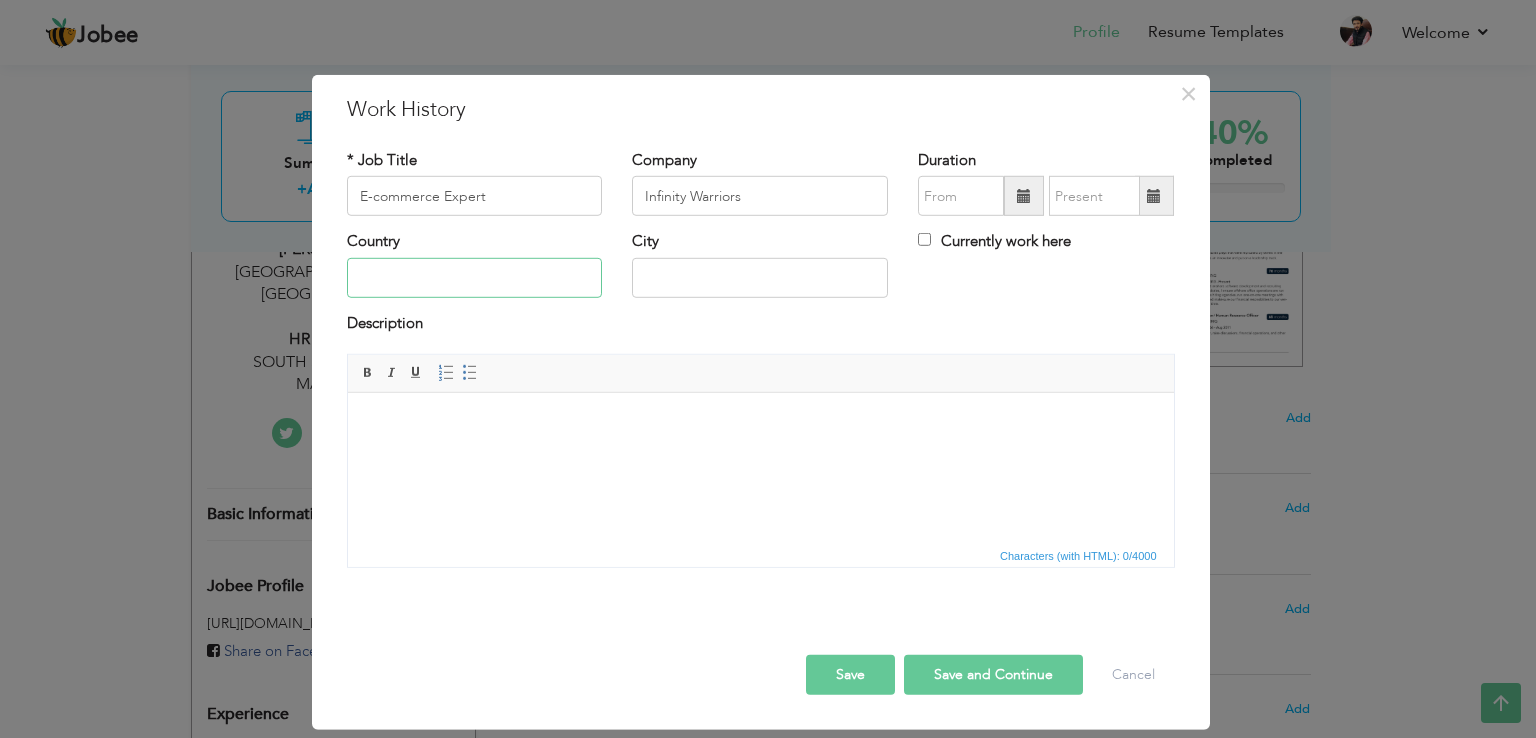 click at bounding box center [475, 278] 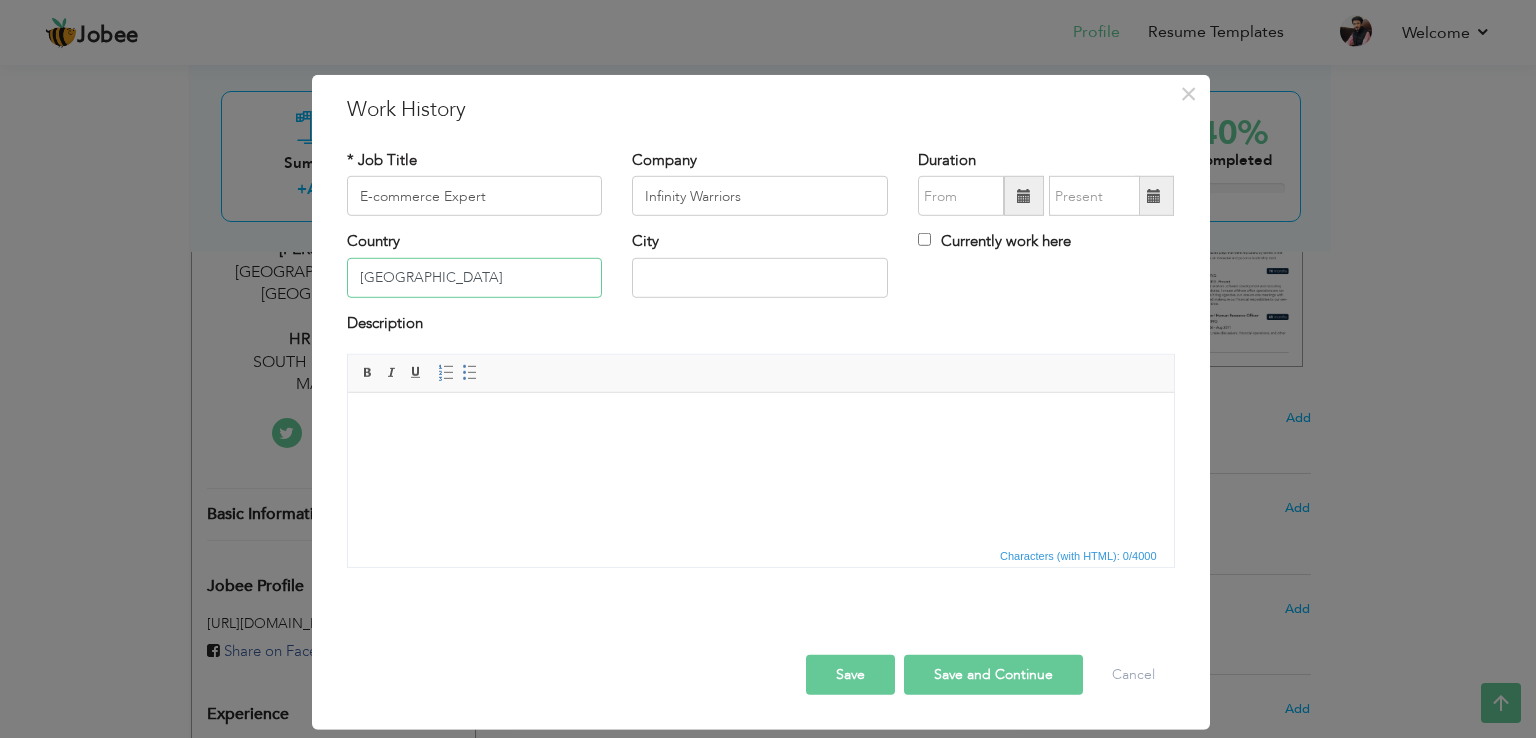type on "[GEOGRAPHIC_DATA]" 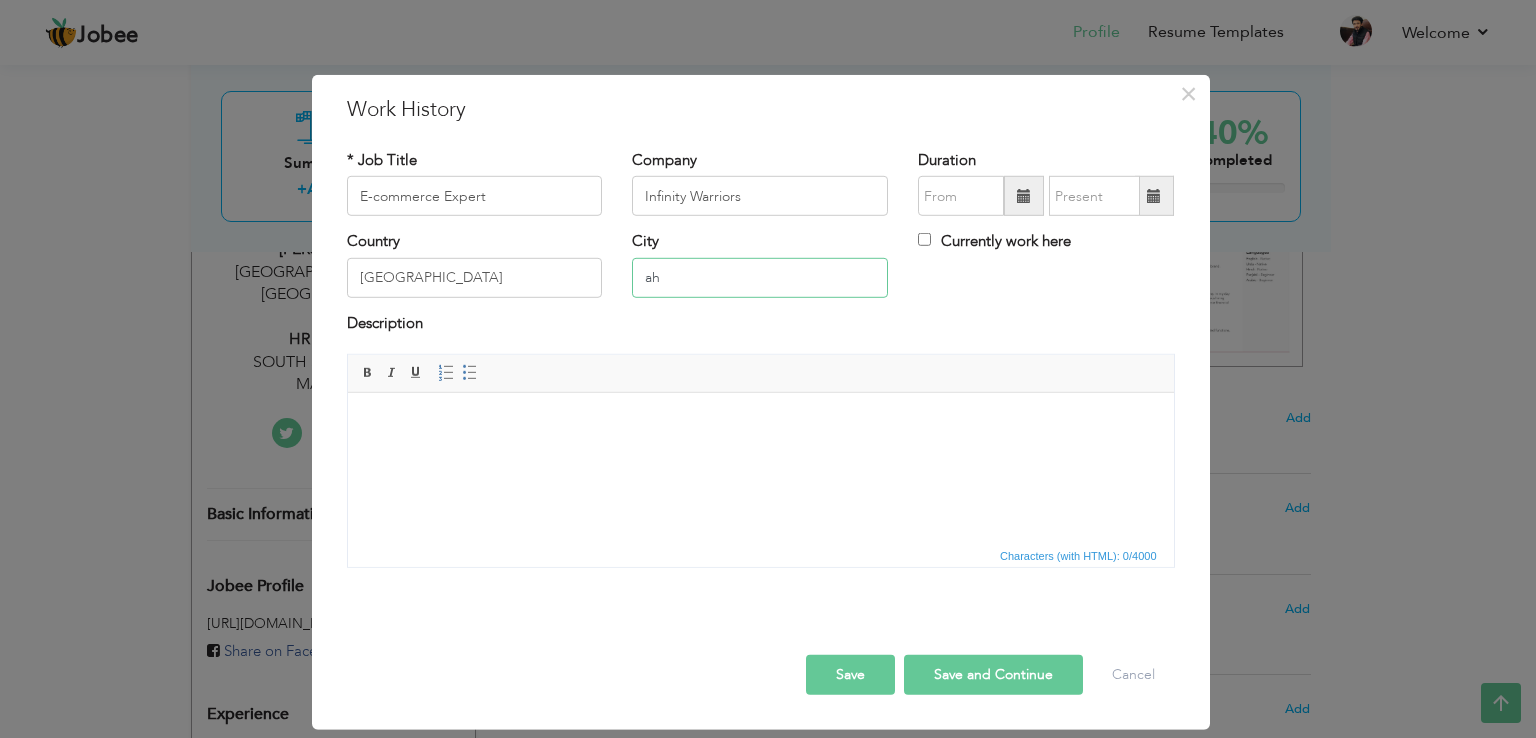 type on "a" 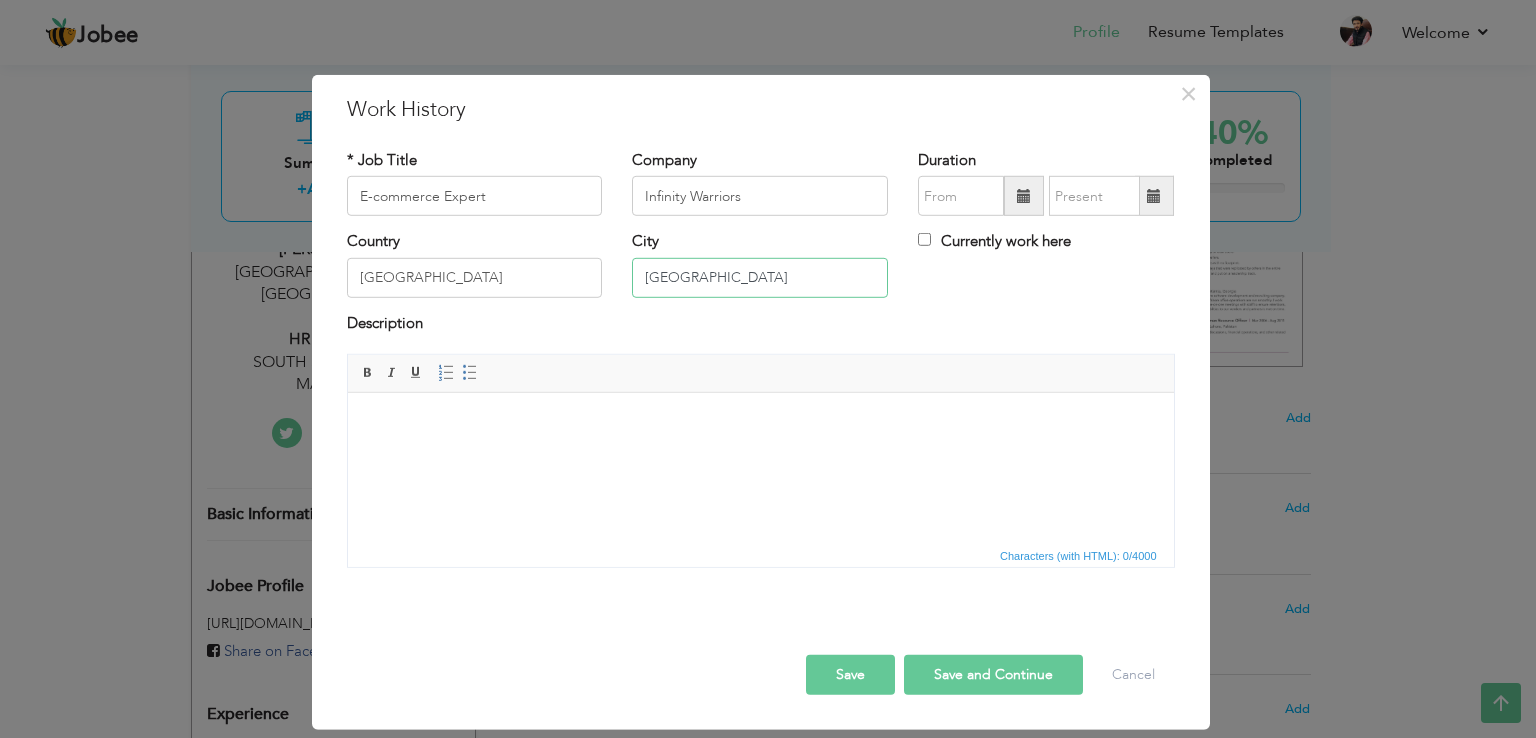type on "[GEOGRAPHIC_DATA]" 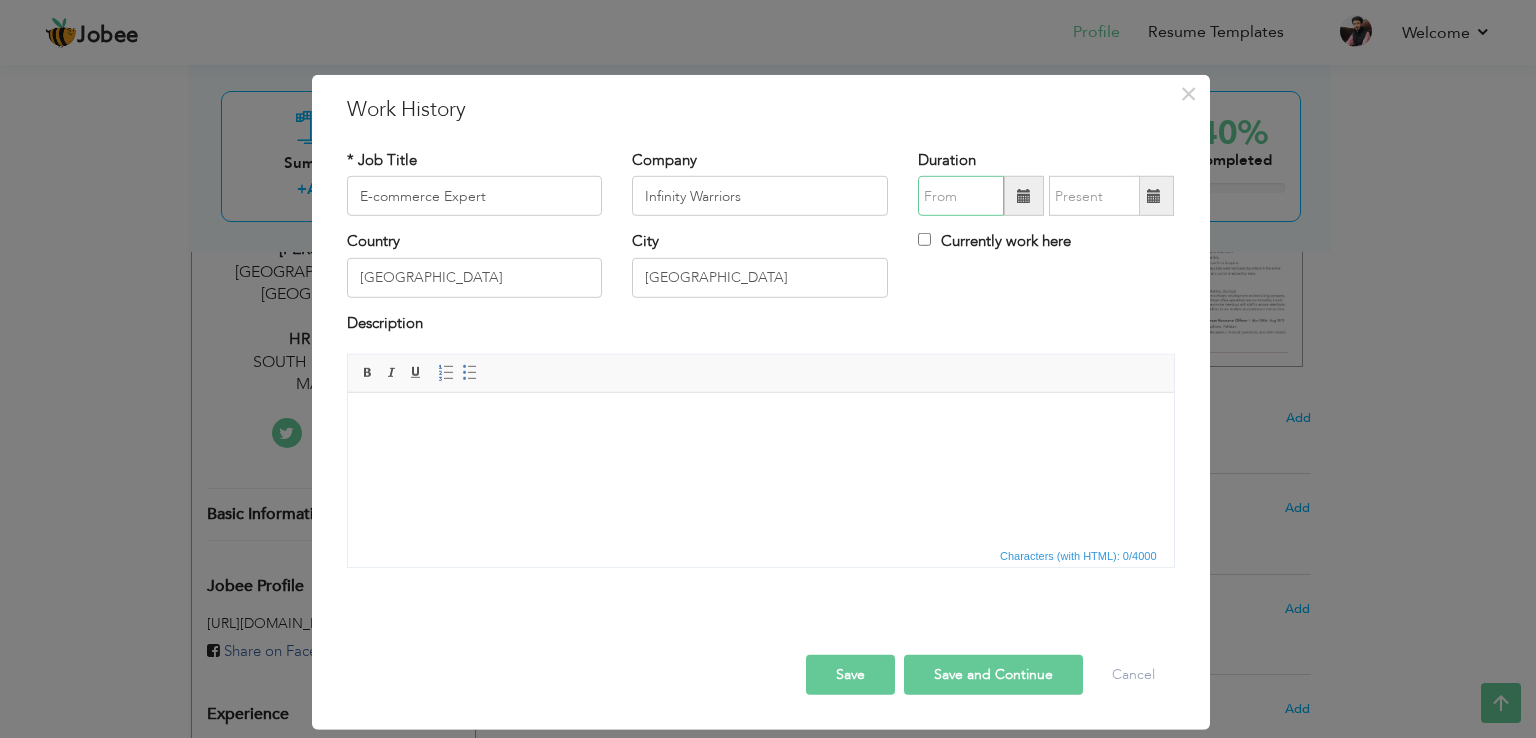 click at bounding box center [961, 196] 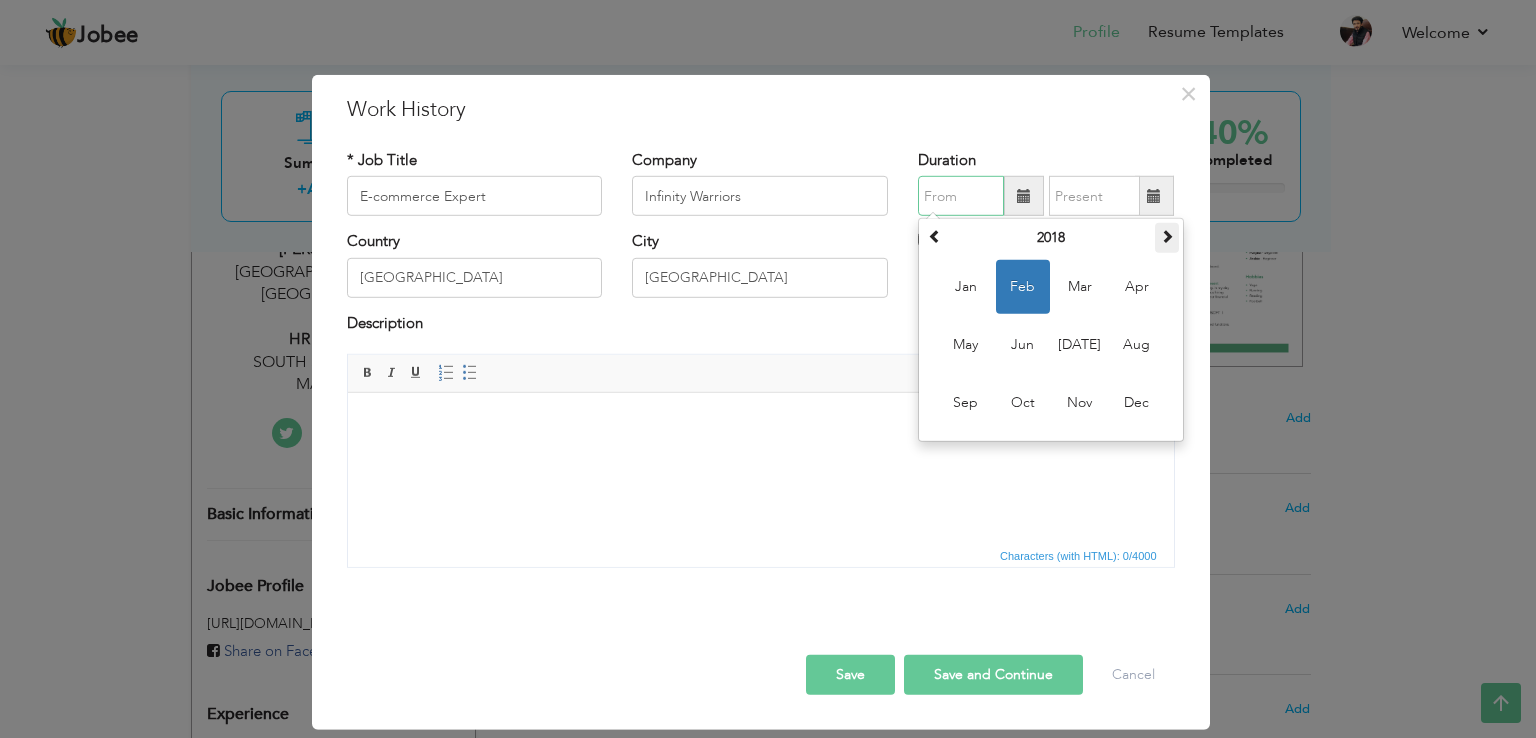 click at bounding box center (1167, 236) 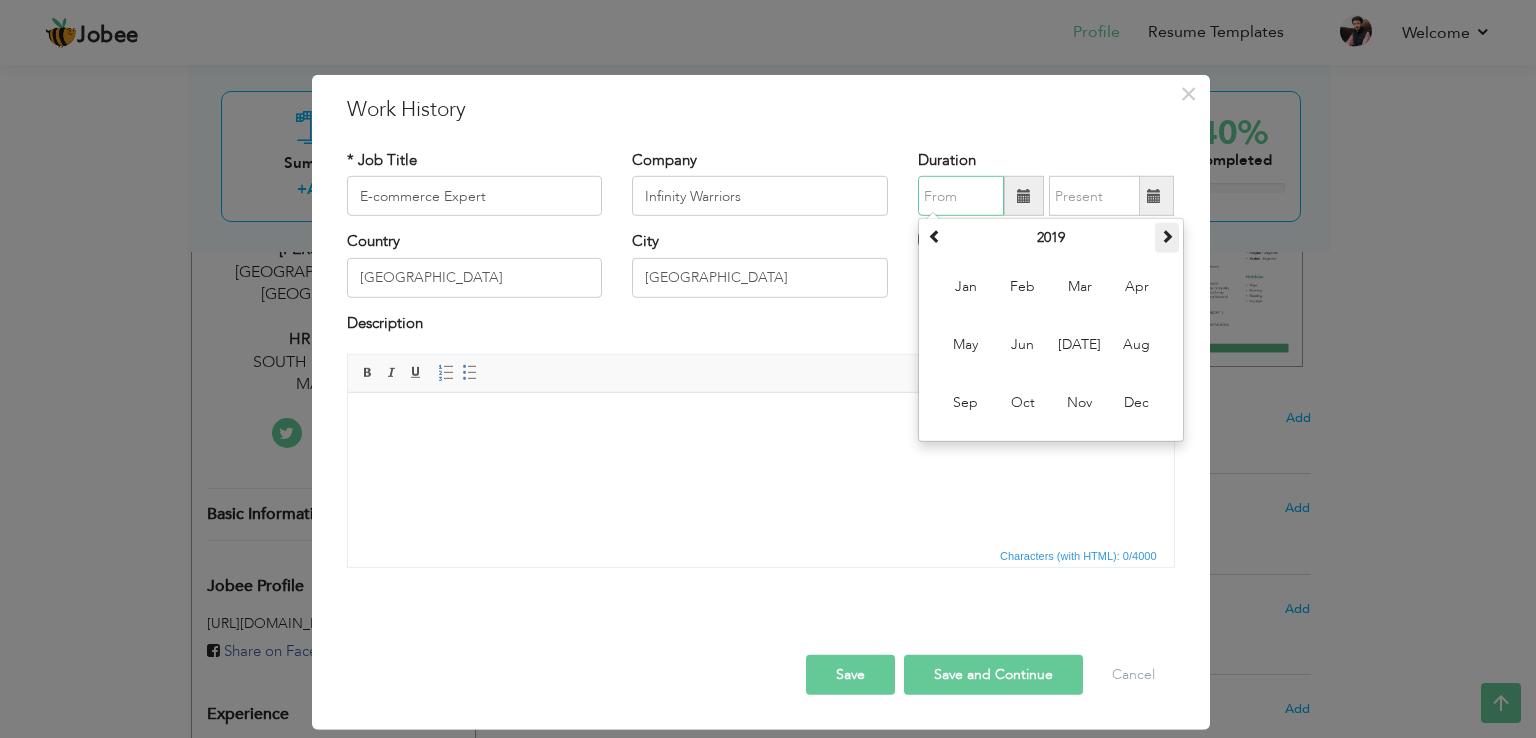 click at bounding box center (1167, 236) 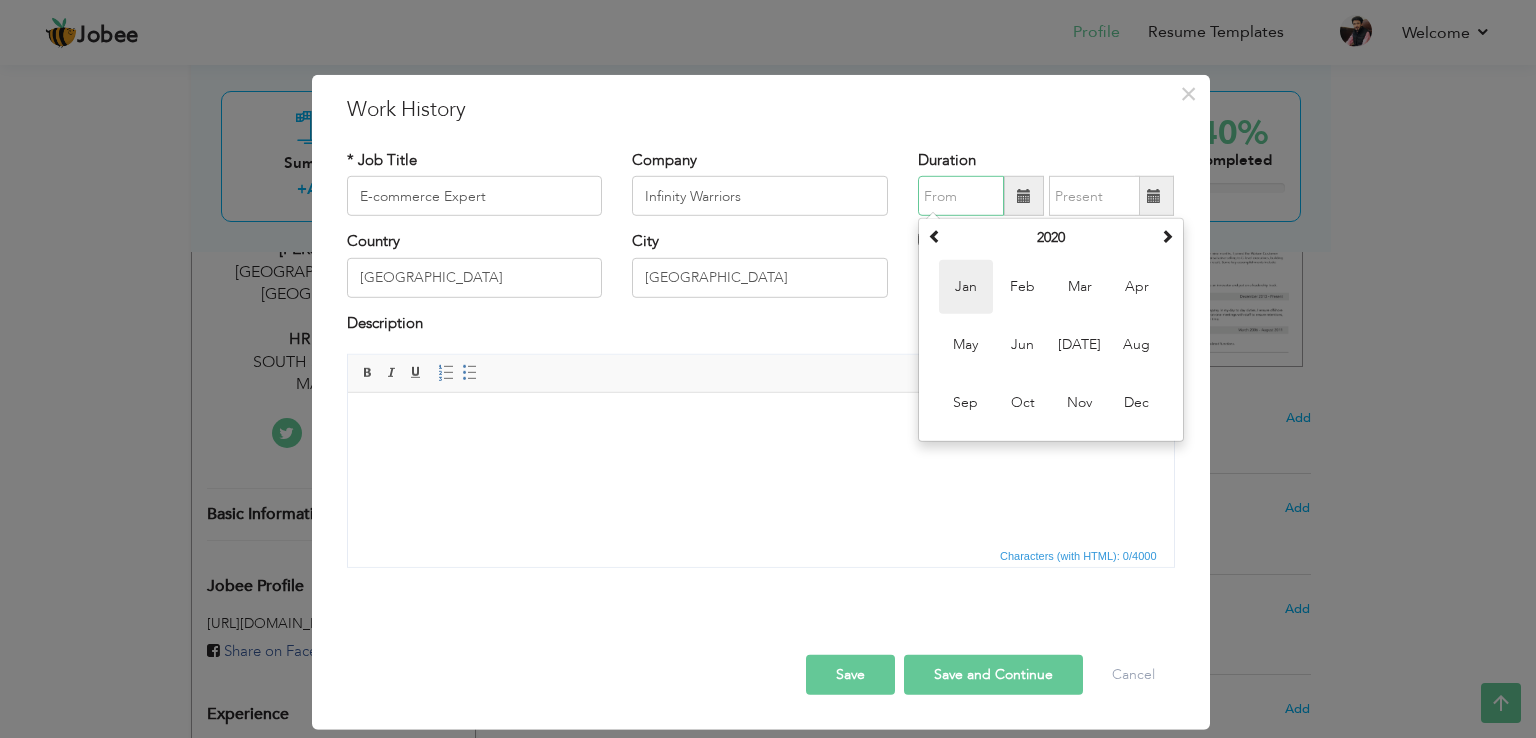 click on "Jan" at bounding box center [966, 287] 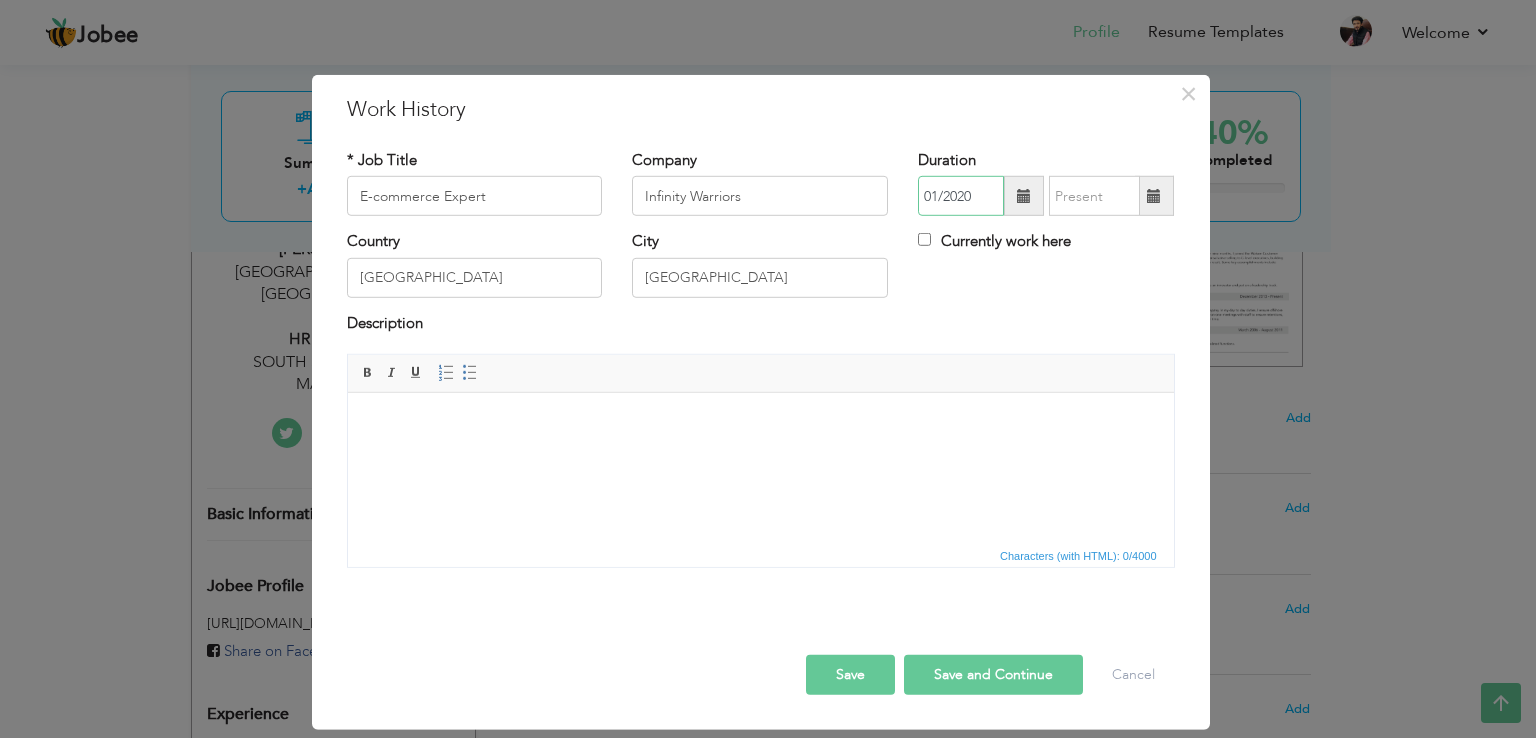 click on "01/2020" at bounding box center (961, 196) 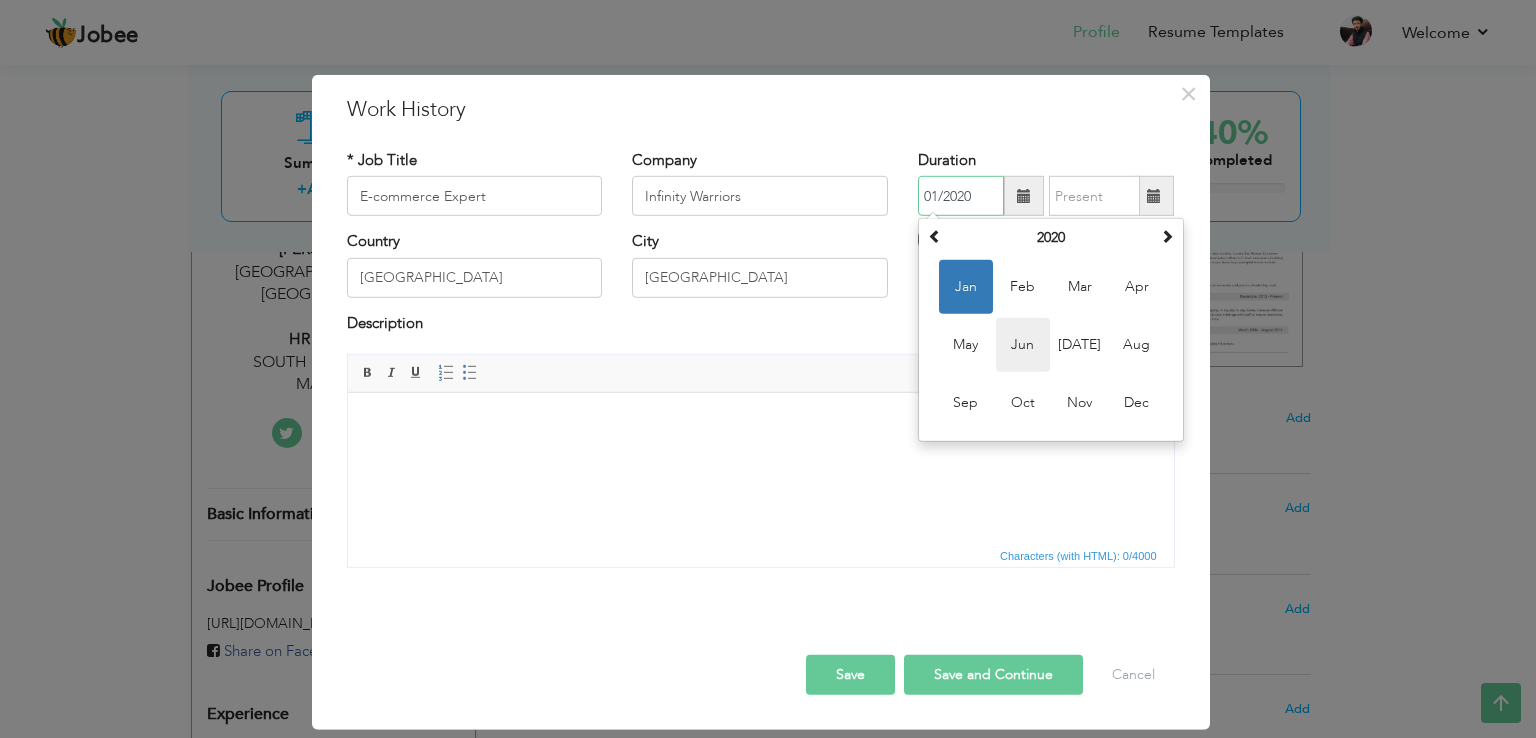 click on "Jun" at bounding box center [1023, 345] 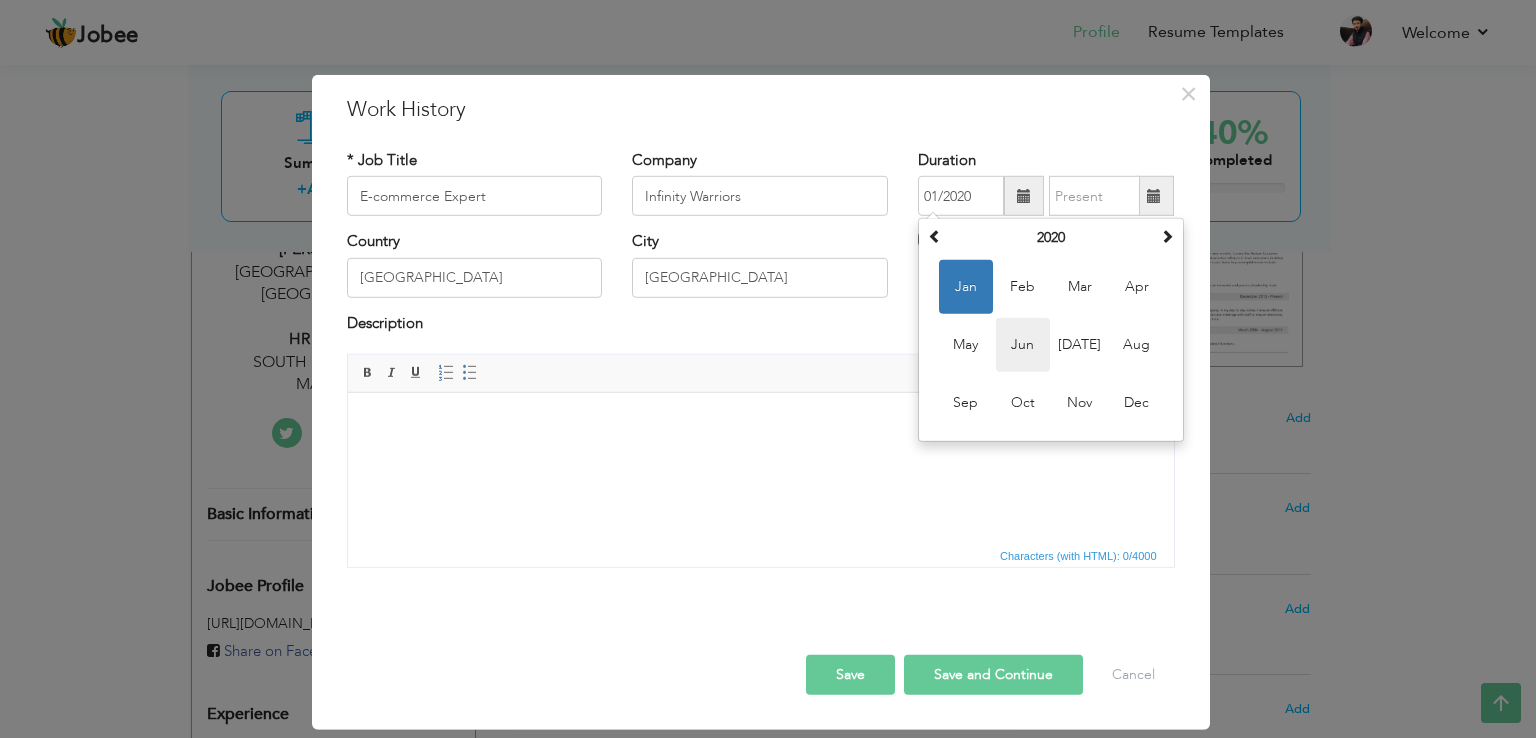 type on "06/2020" 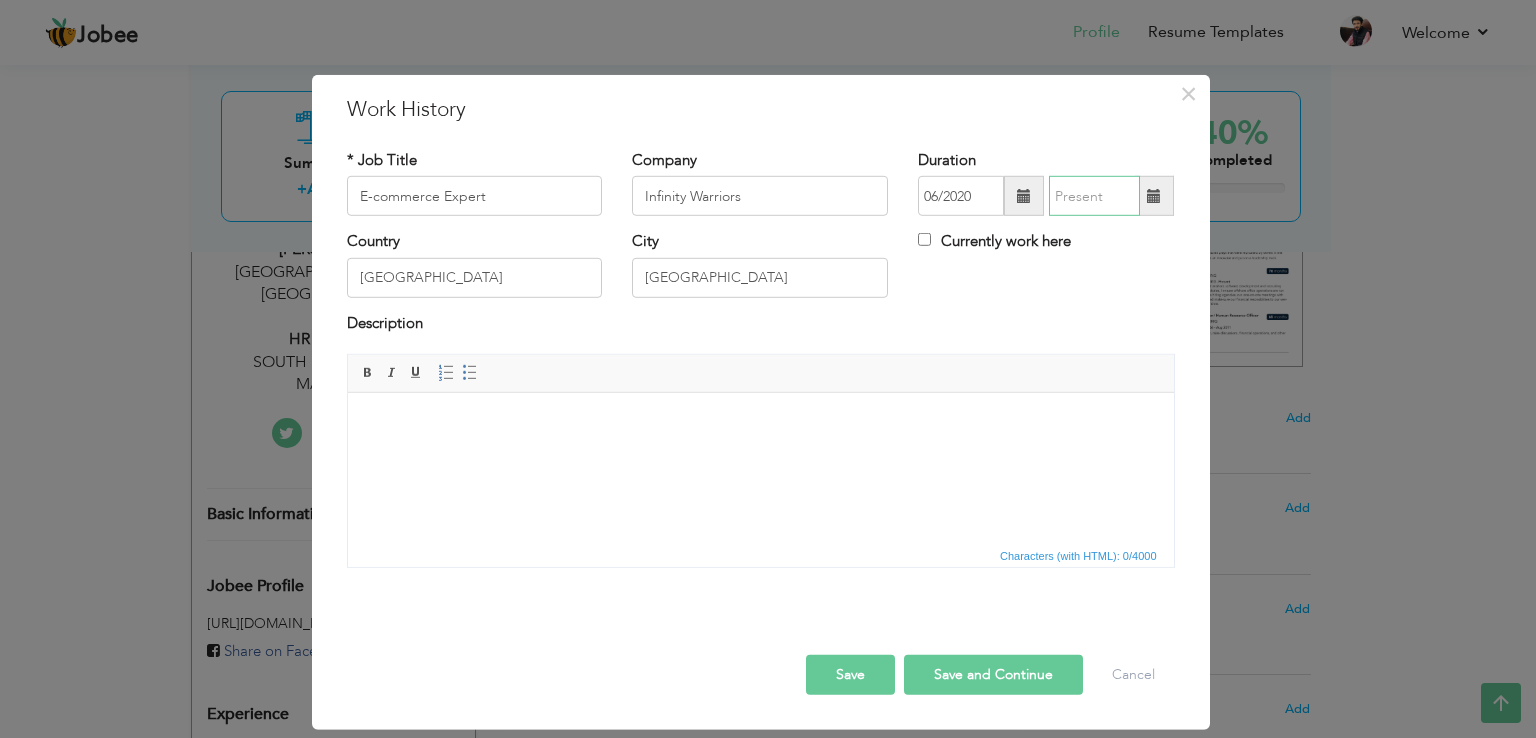 click at bounding box center [1094, 196] 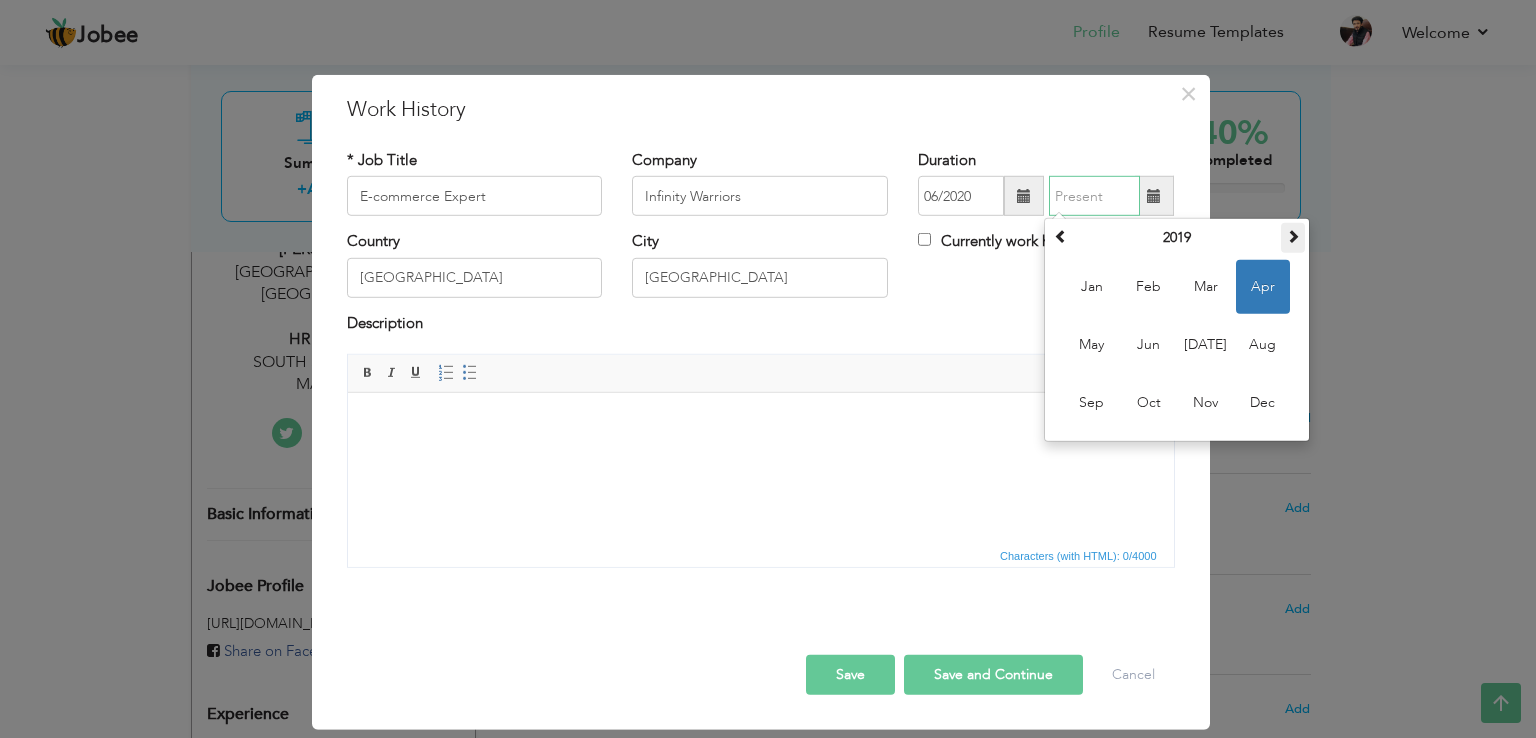 click at bounding box center (1293, 238) 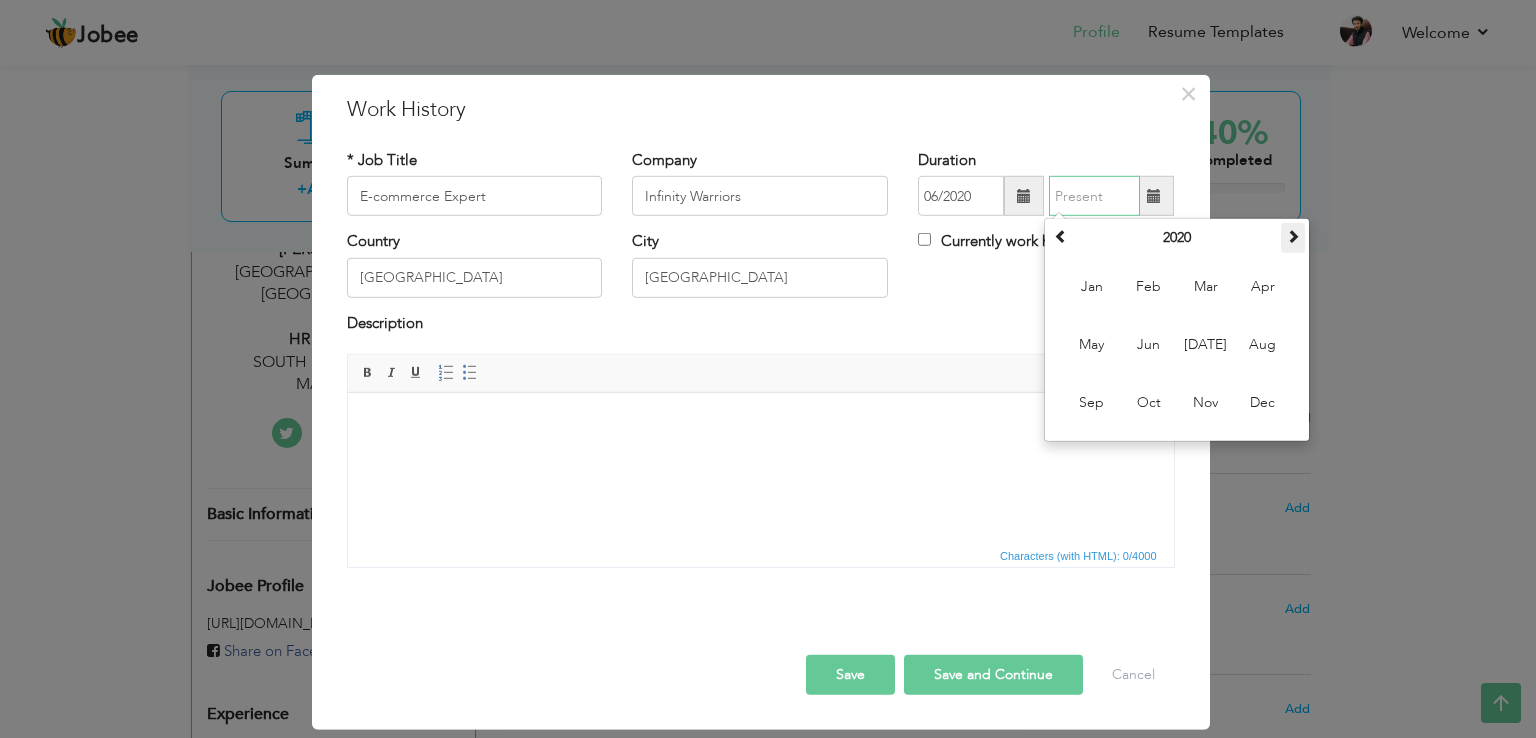 click at bounding box center (1293, 238) 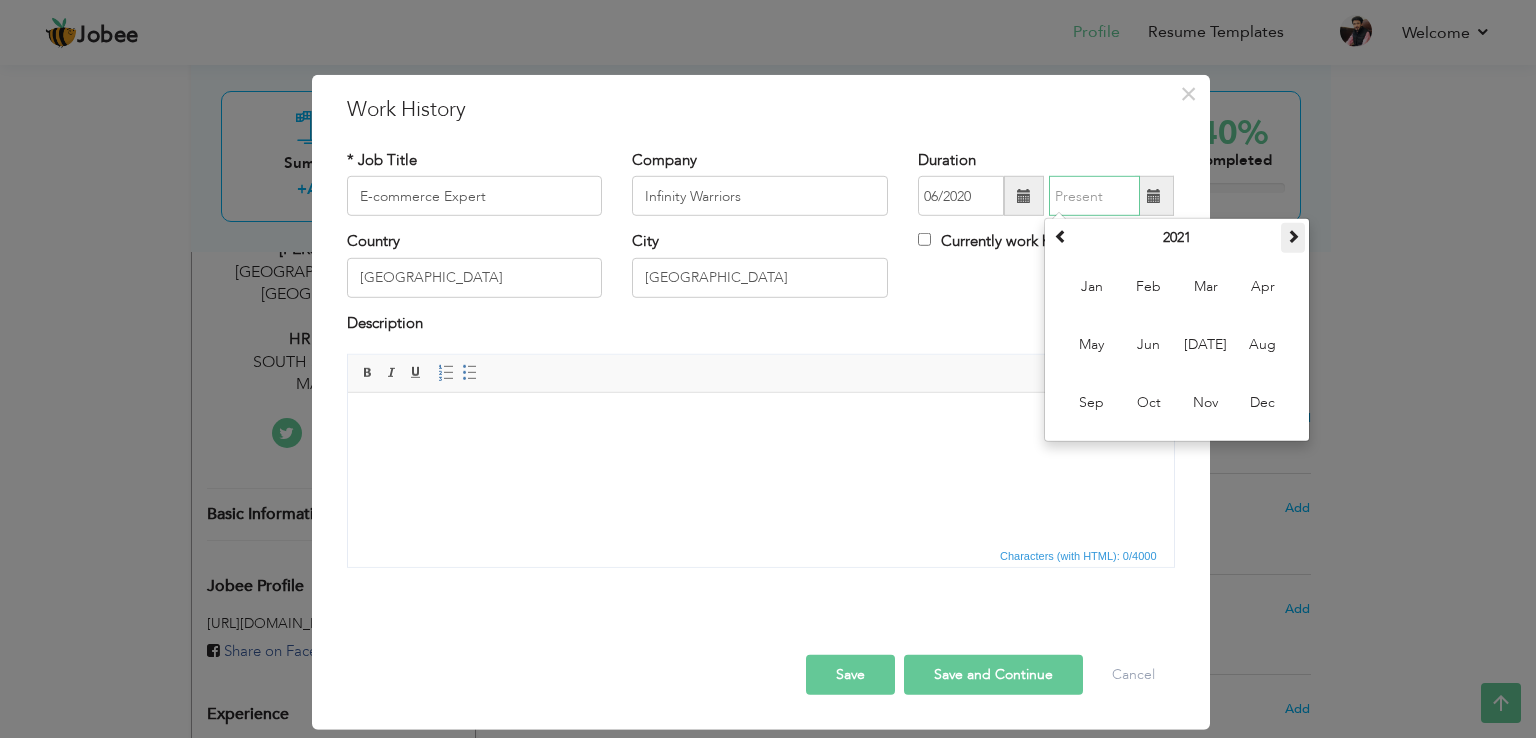 click at bounding box center (1293, 238) 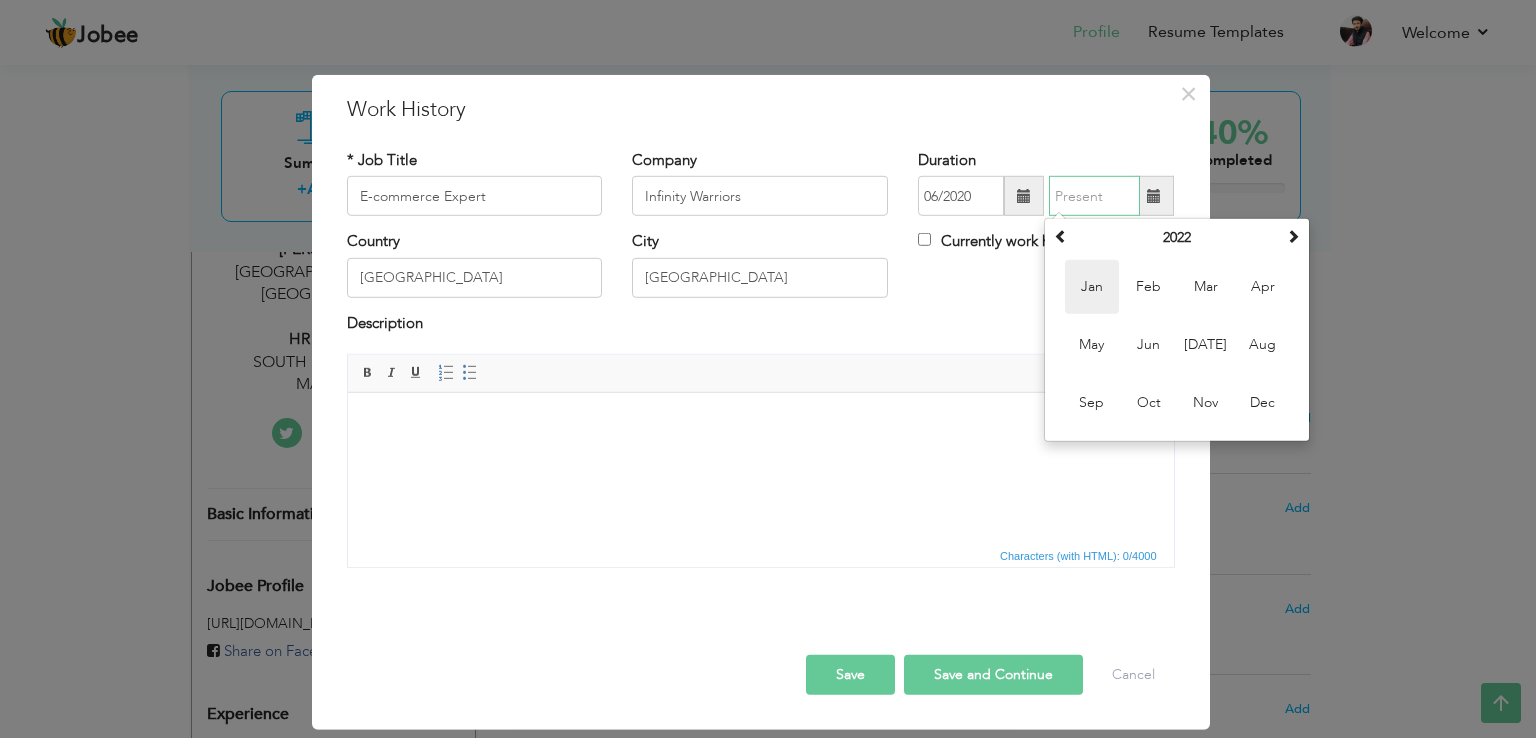click on "Jan" at bounding box center (1092, 287) 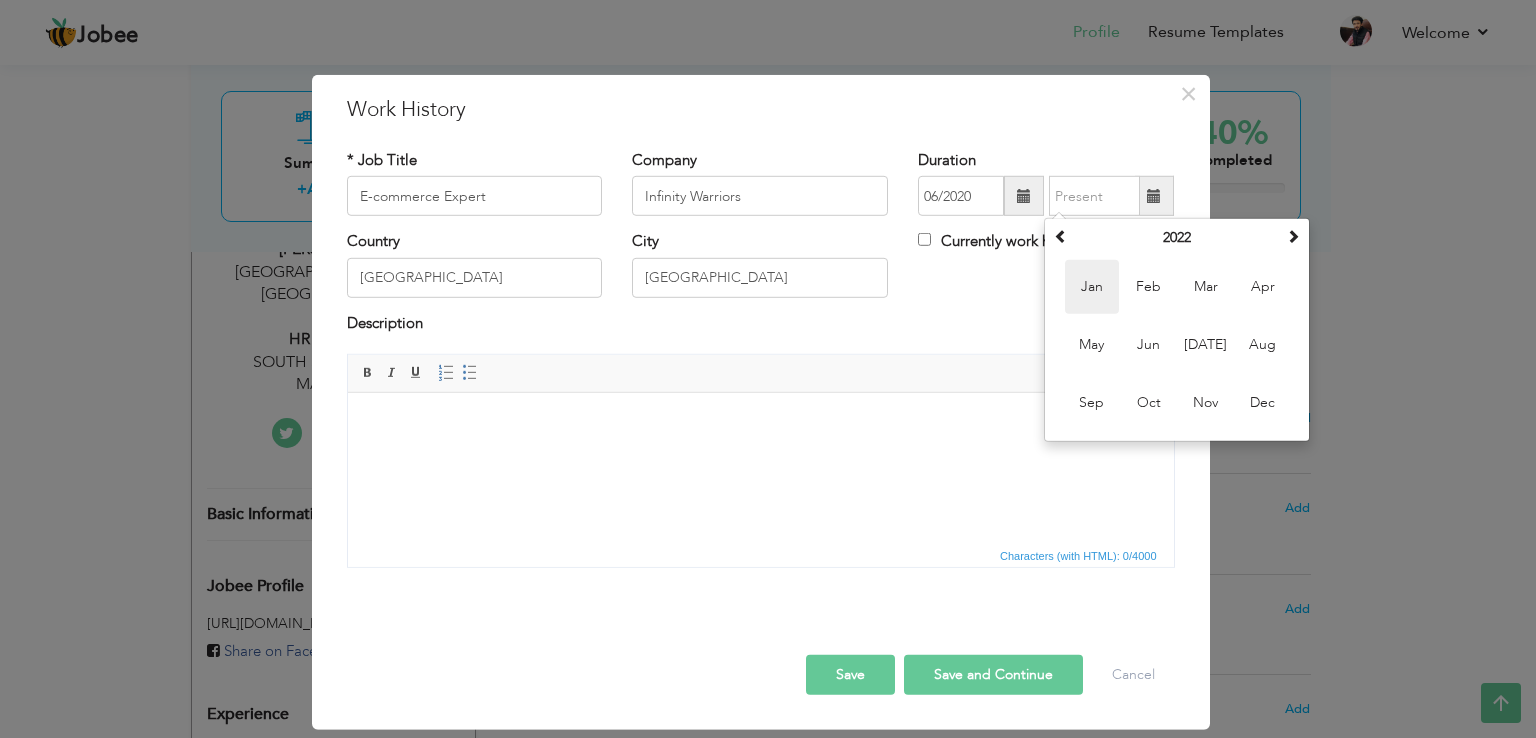 type on "01/2022" 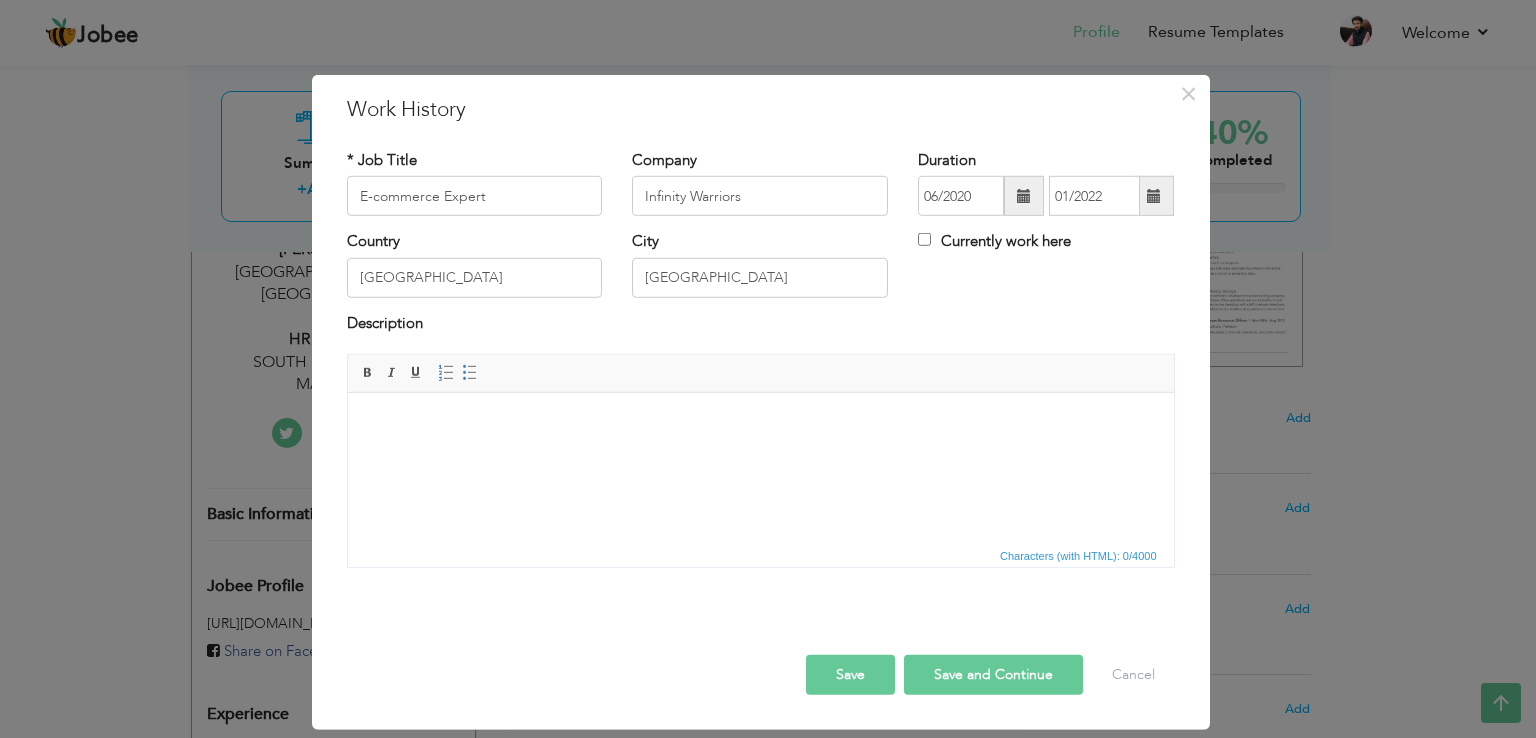 click at bounding box center (760, 423) 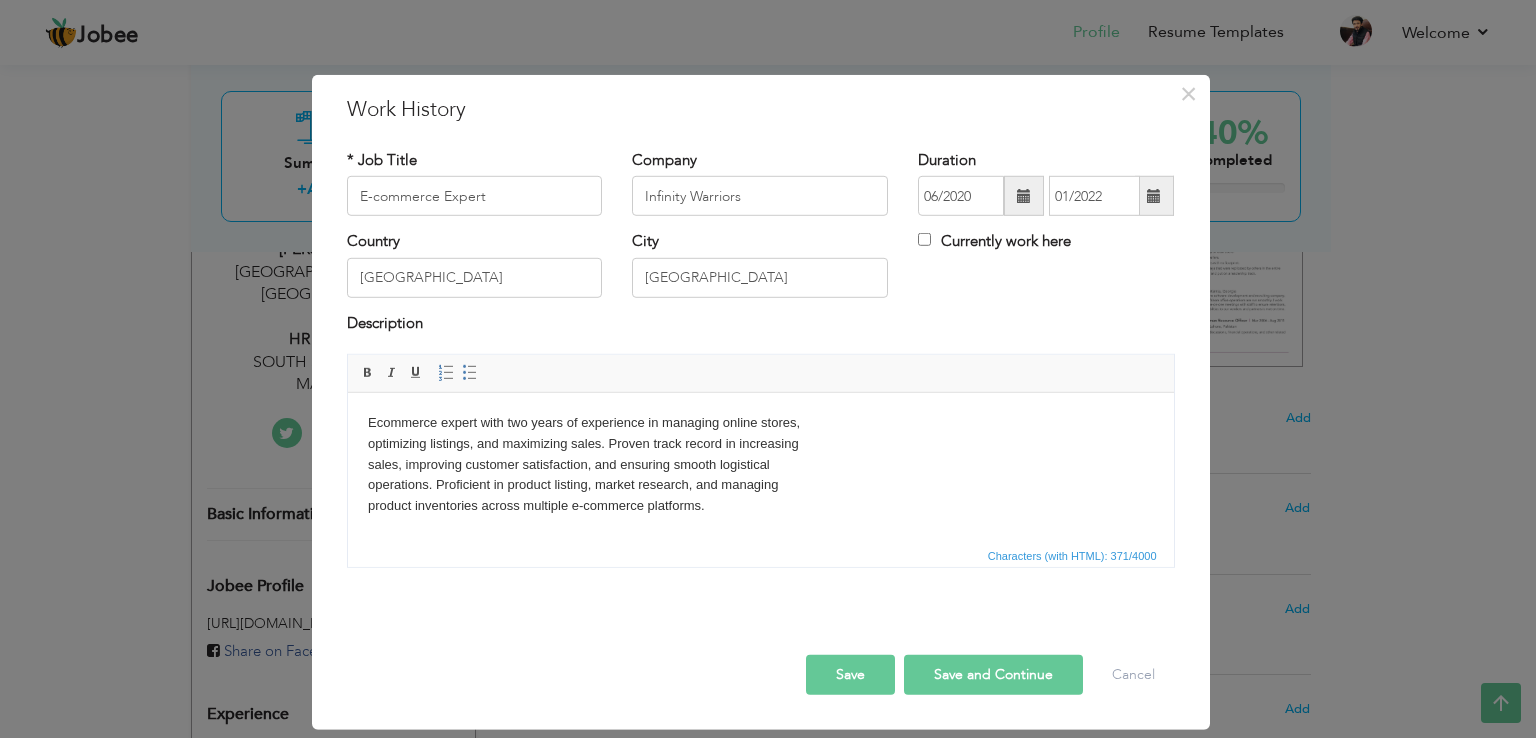 click on "Save" at bounding box center (850, 675) 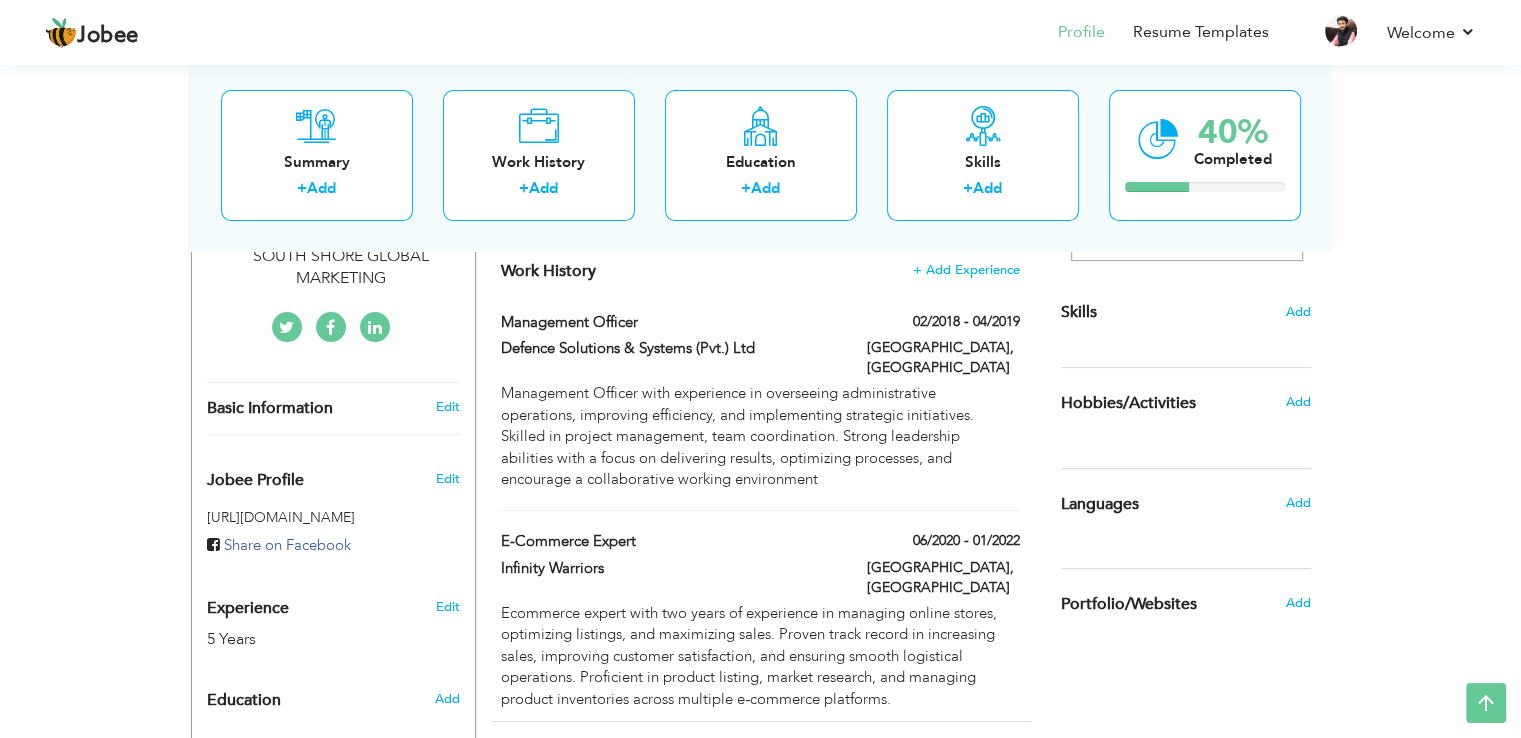 scroll, scrollTop: 472, scrollLeft: 0, axis: vertical 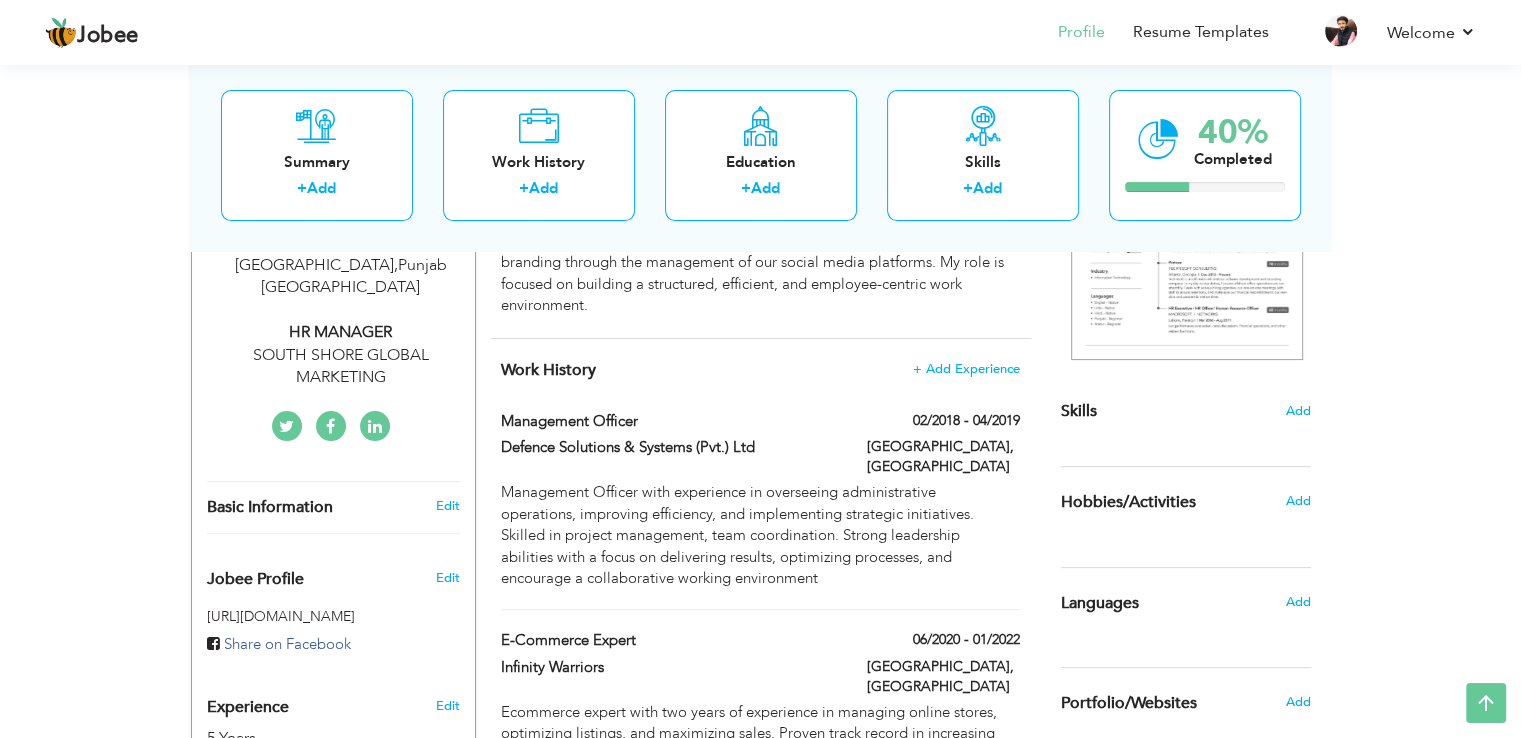 click on "Management Officer
02/2018 - 04/2019
Management Officer
02/2018 - 04/2019
Defence Solutions & Systems (Pvt.) Ltd
Lahore, Pakistan" at bounding box center [760, 511] 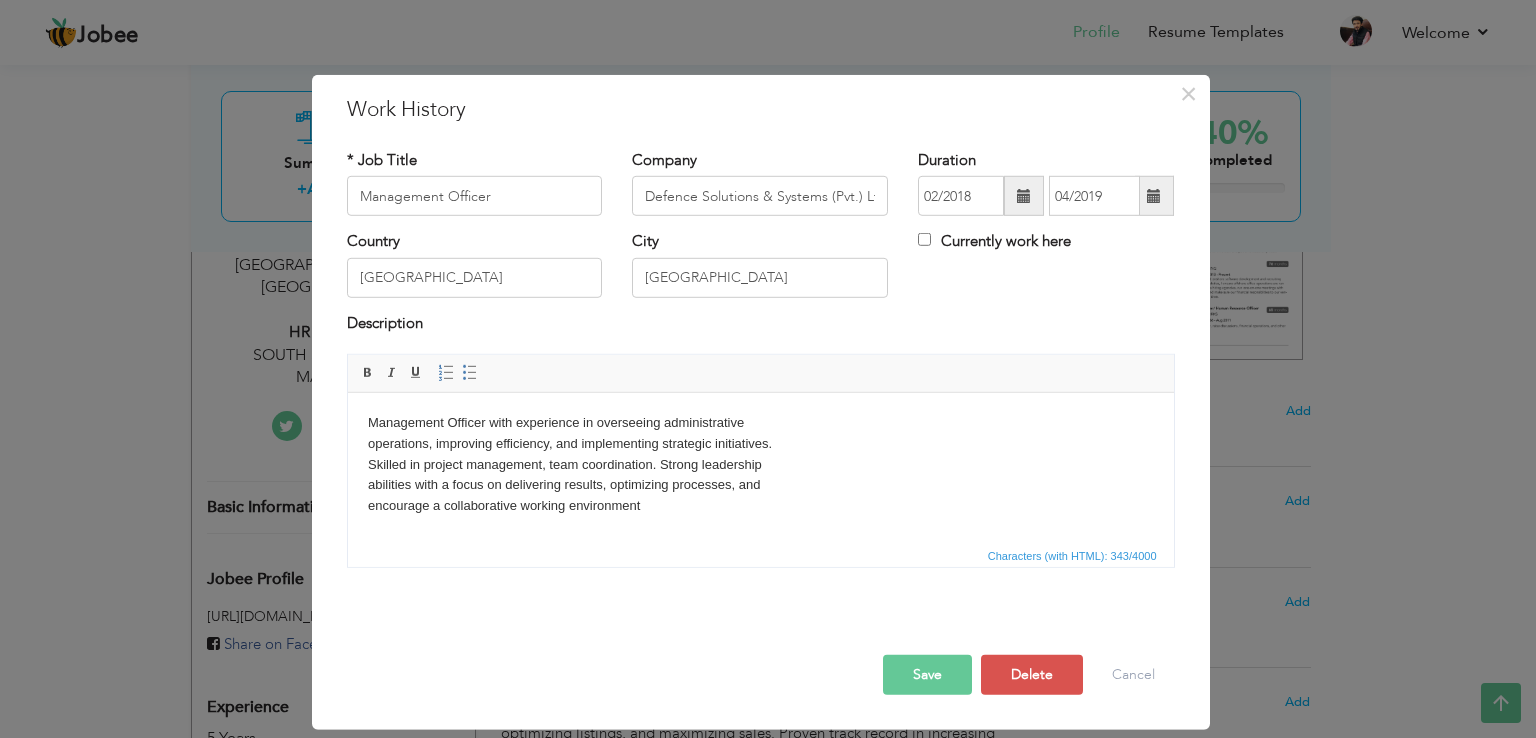 click on "×
Work History
* Job Title
Management Officer
Company
Defence Solutions & Systems (Pvt.) Ltd
Duration 02/2018 04/2019" at bounding box center (768, 369) 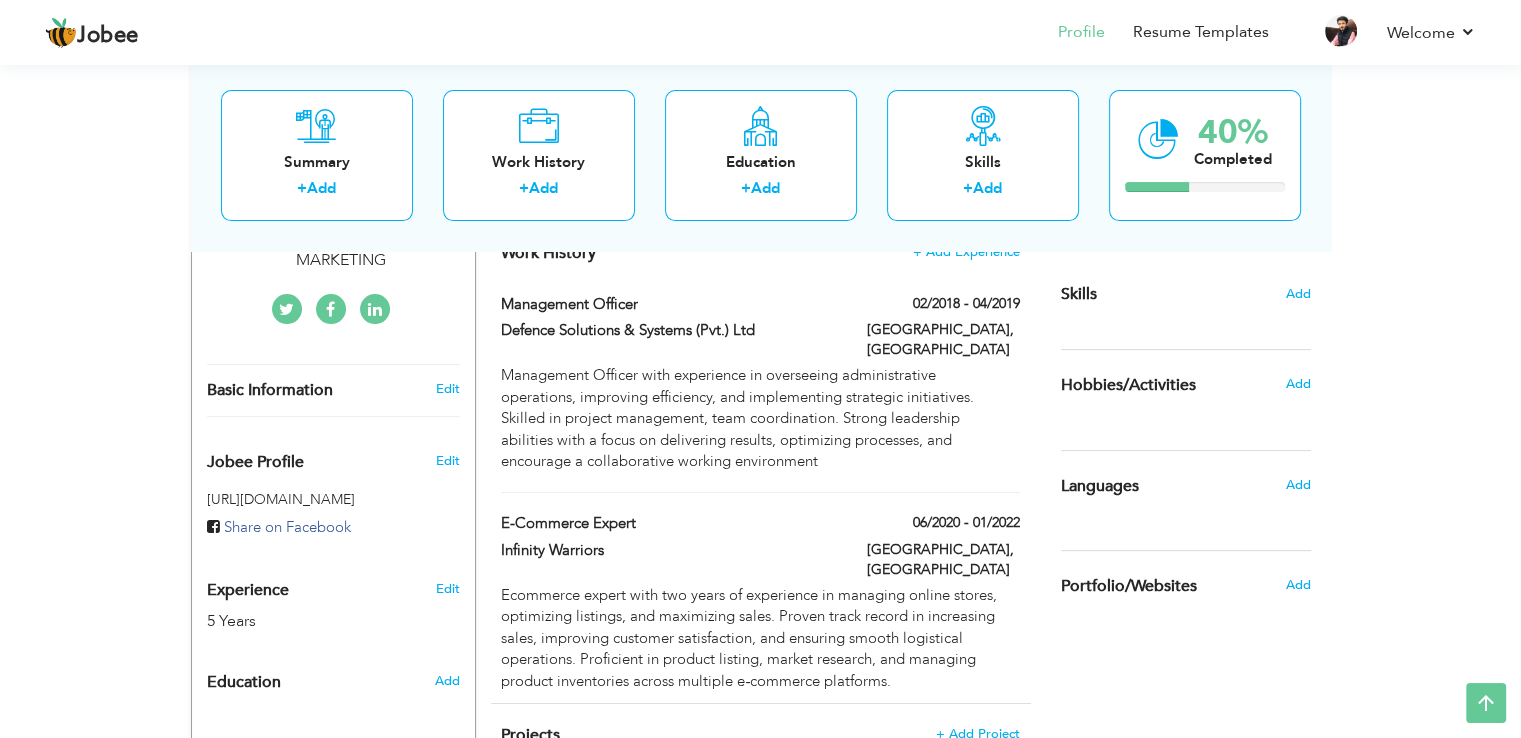 scroll, scrollTop: 492, scrollLeft: 0, axis: vertical 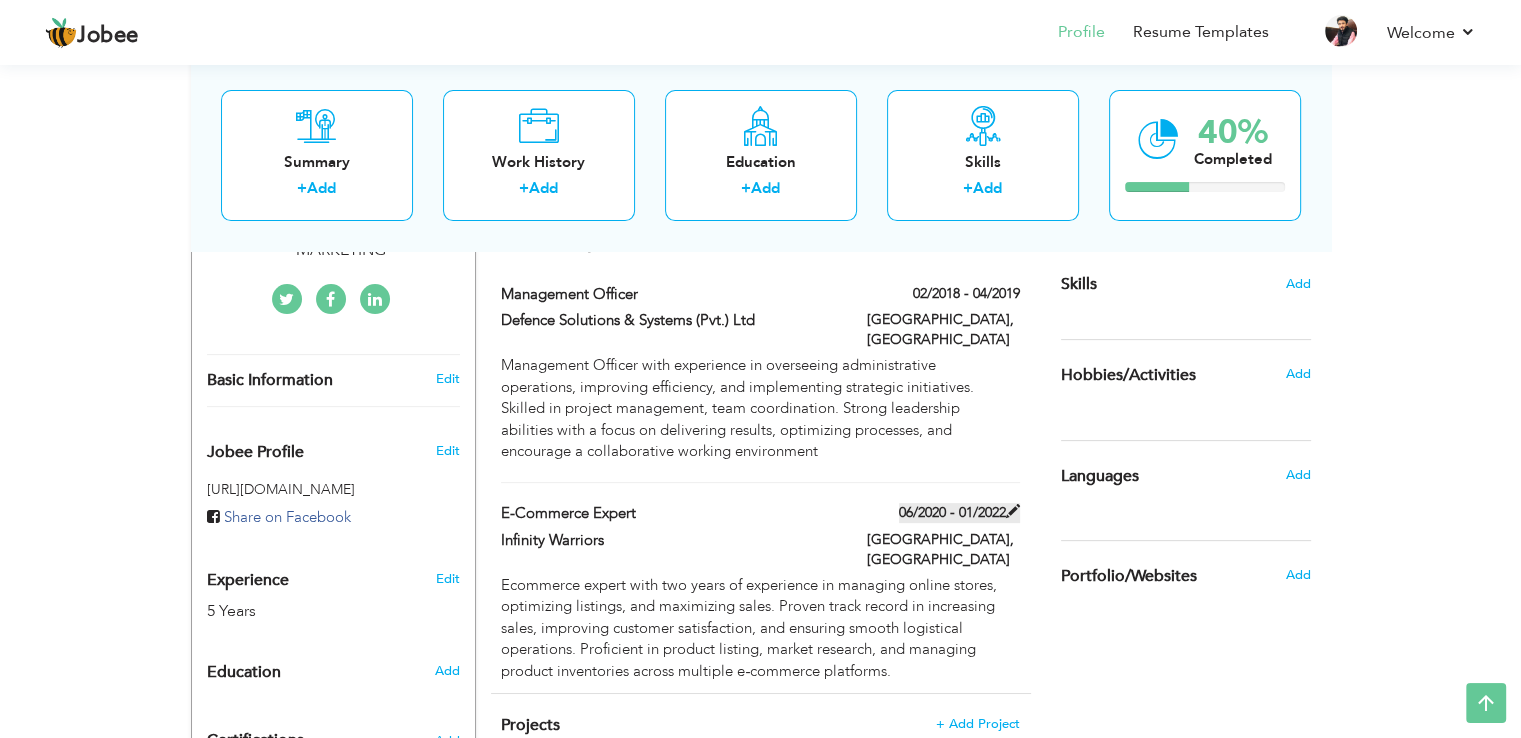 click on "06/2020 - 01/2022" at bounding box center (959, 513) 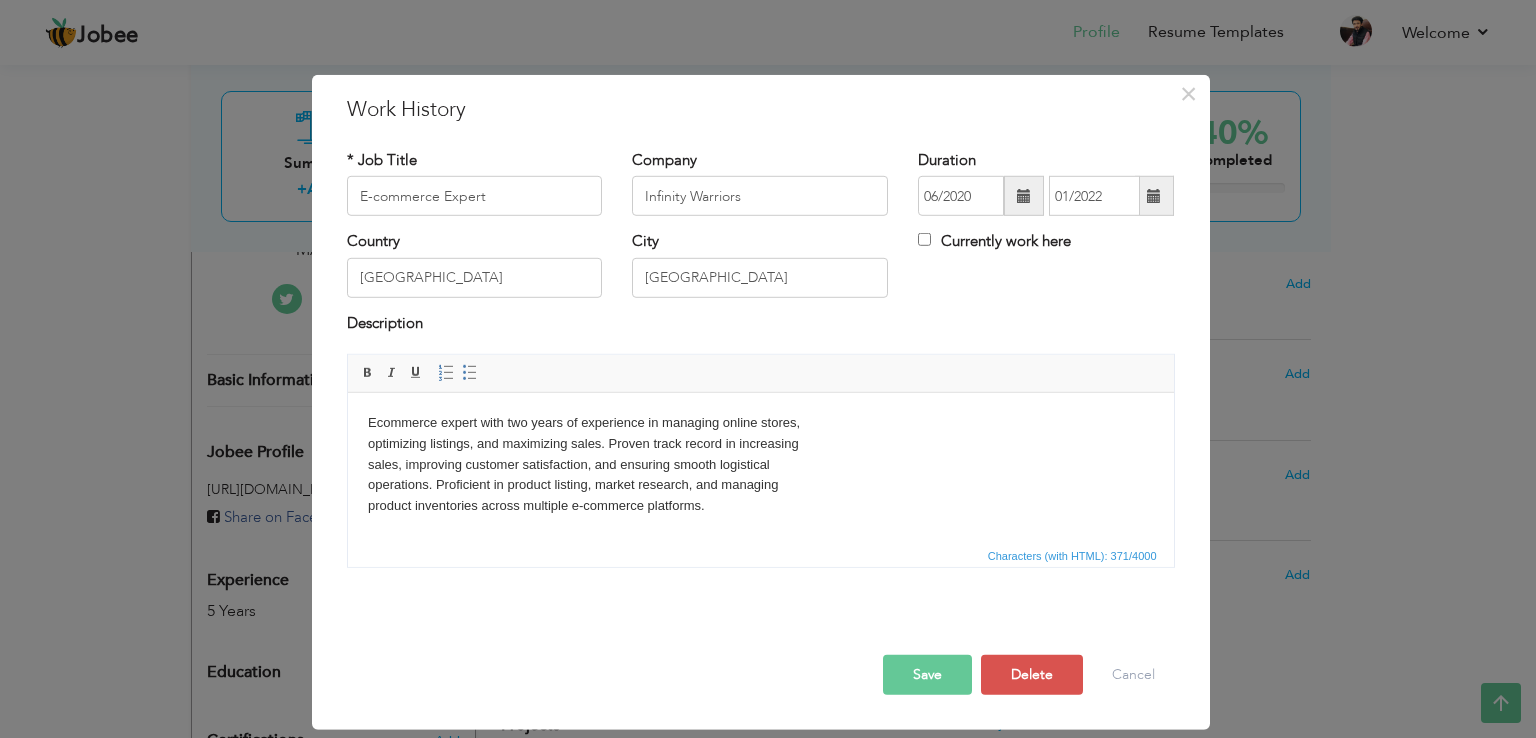 click at bounding box center [1024, 196] 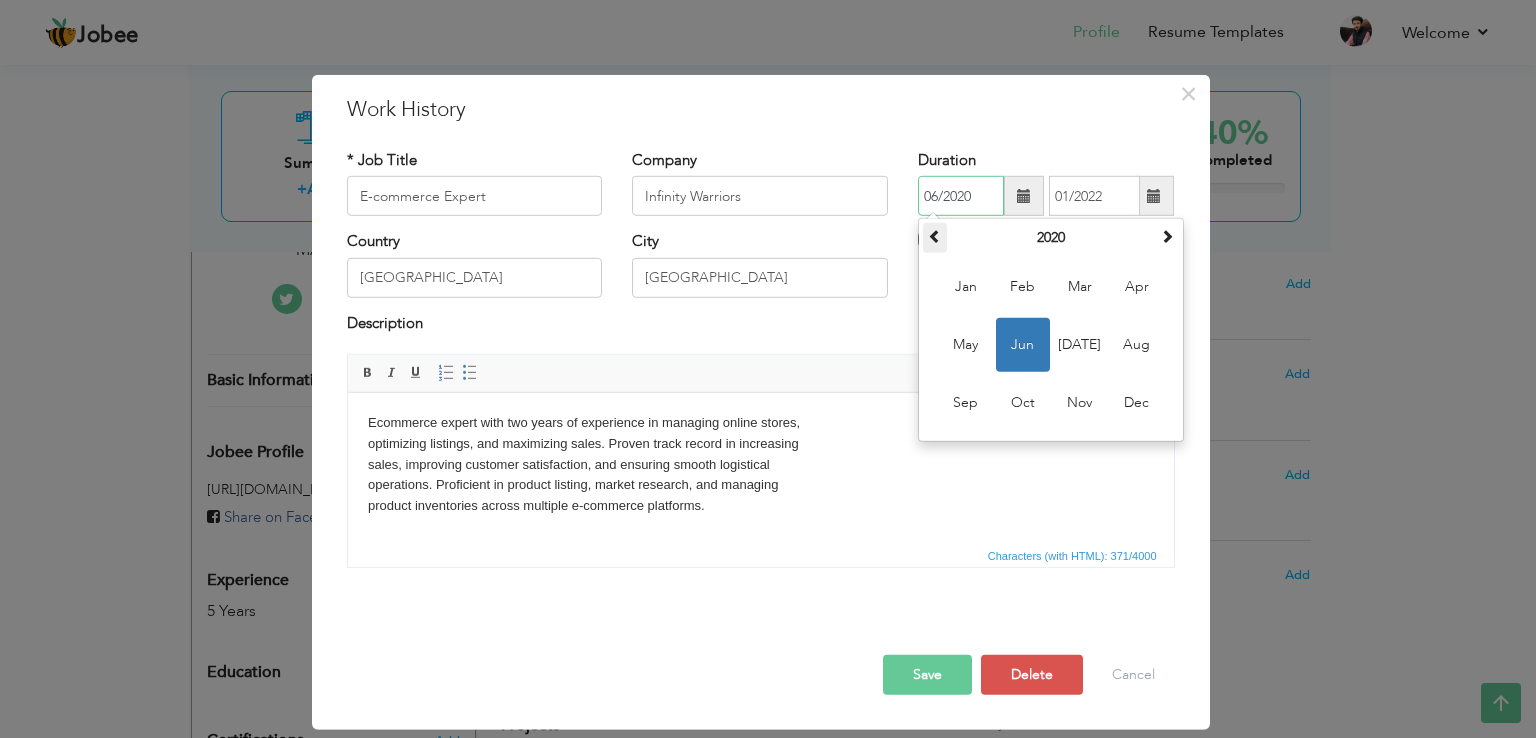 click at bounding box center (935, 236) 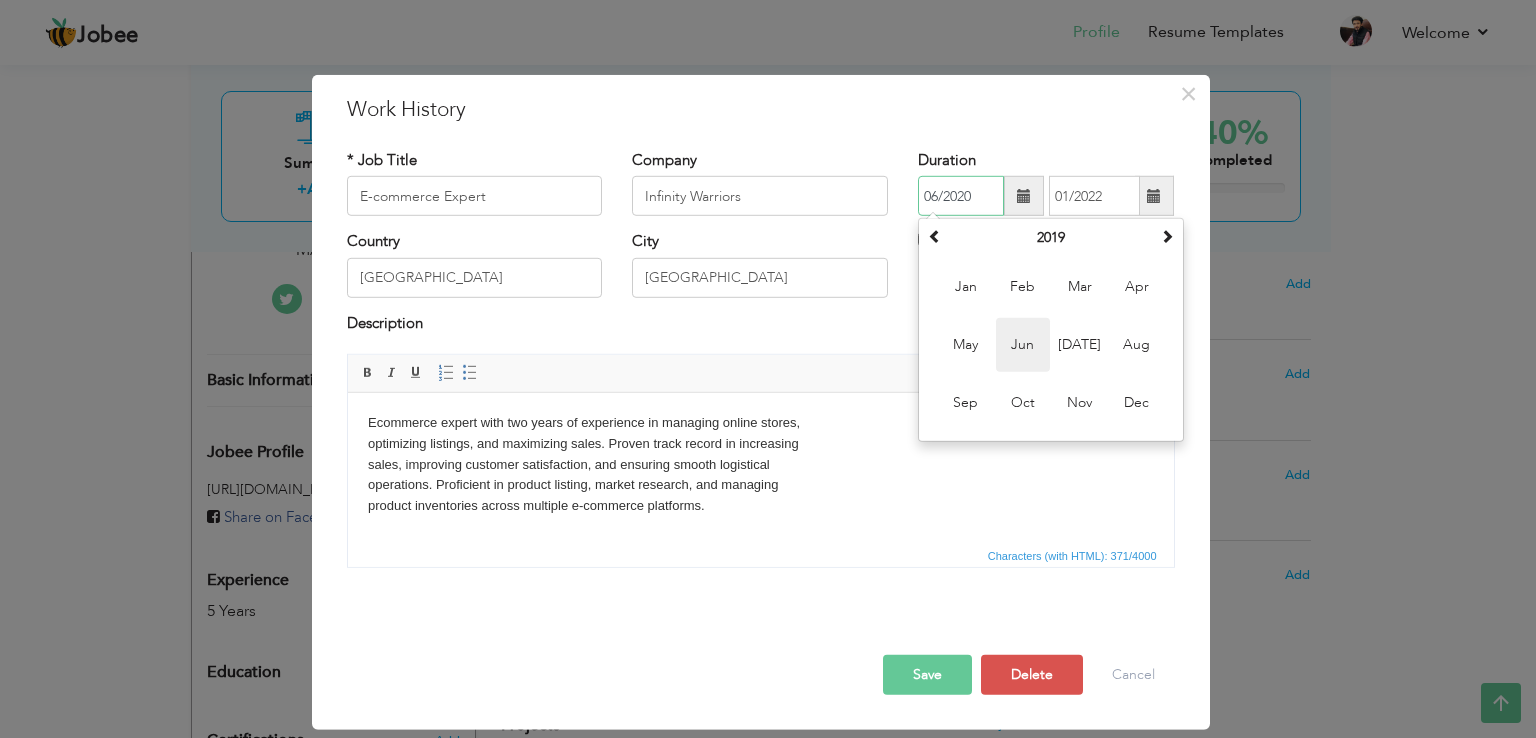 click on "Jun" at bounding box center (1023, 345) 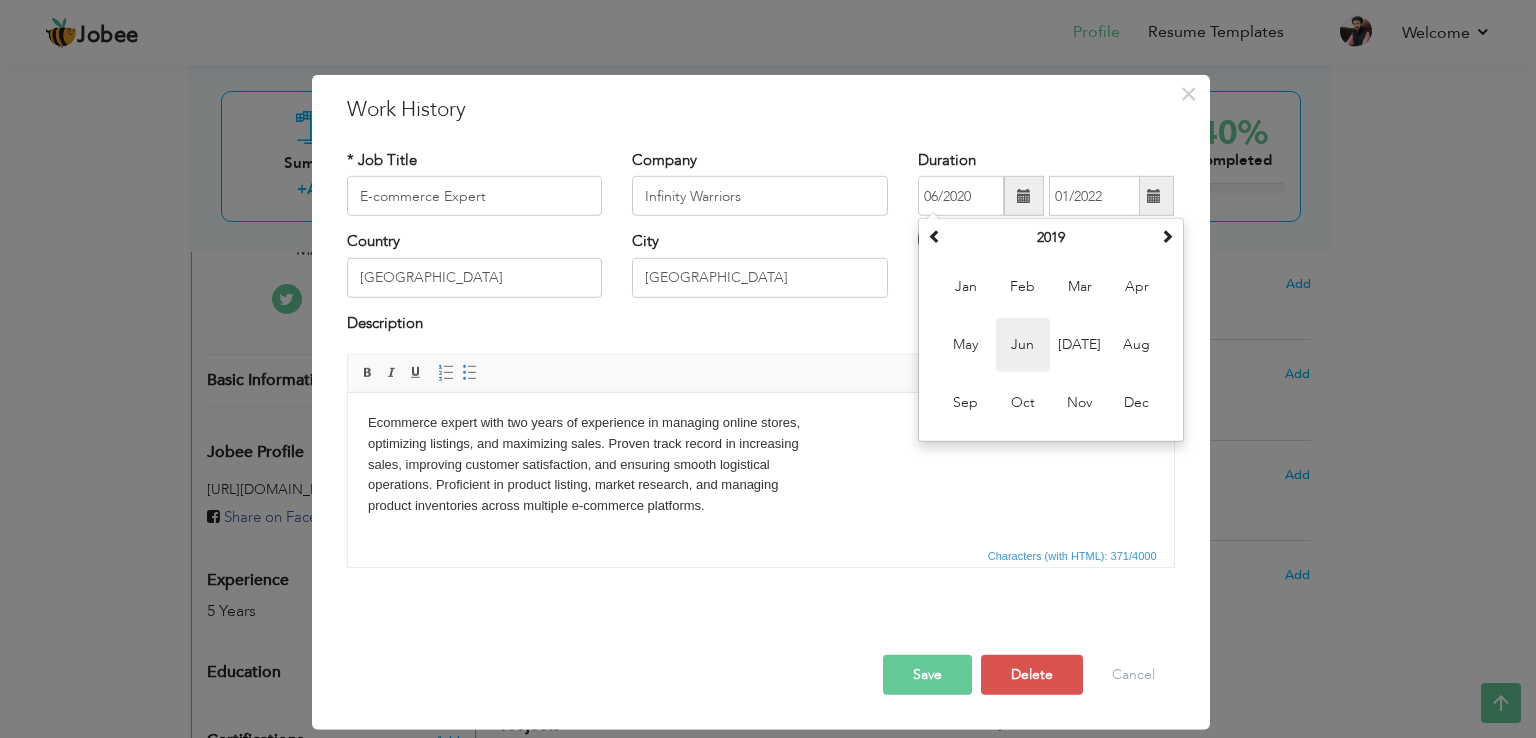 type on "06/2019" 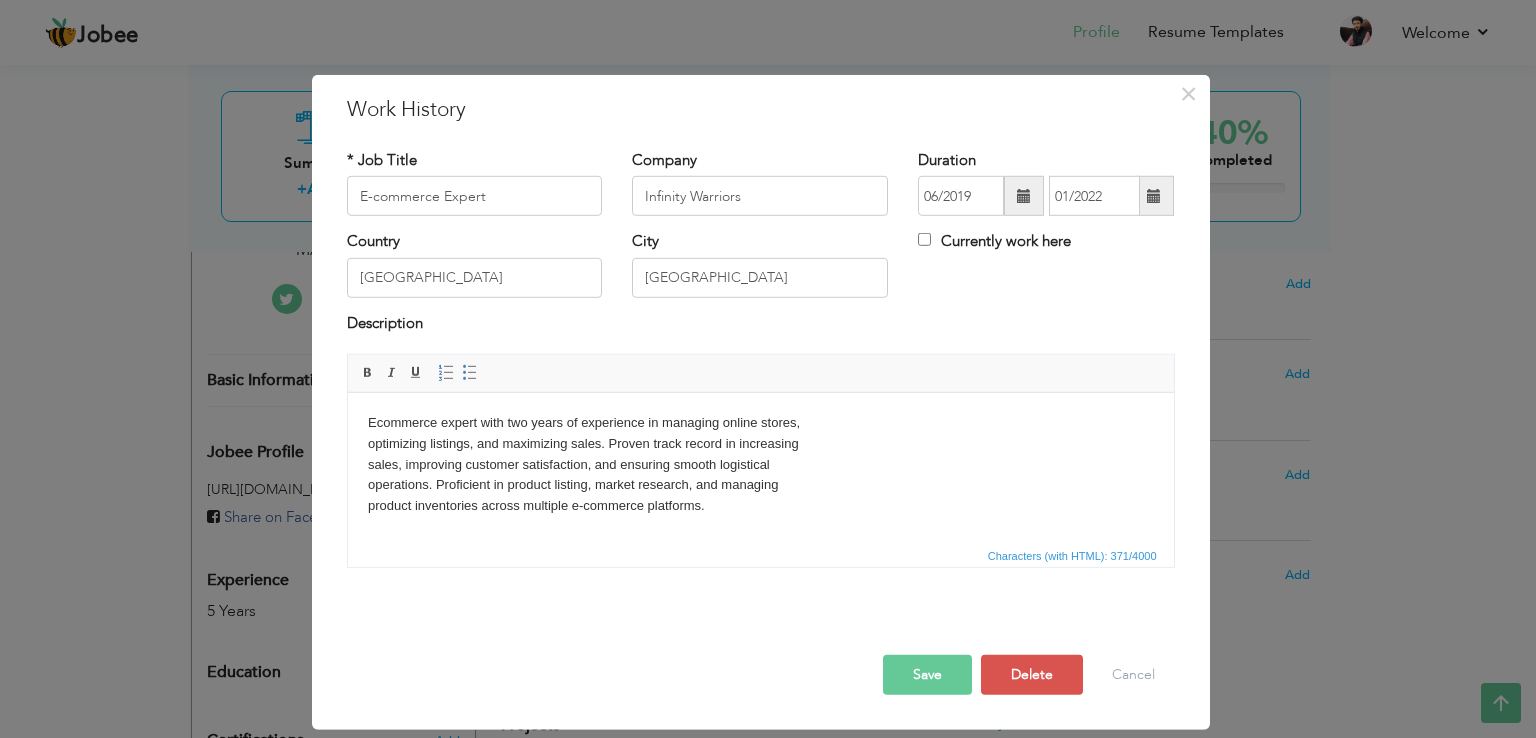 click on "Save" at bounding box center (927, 675) 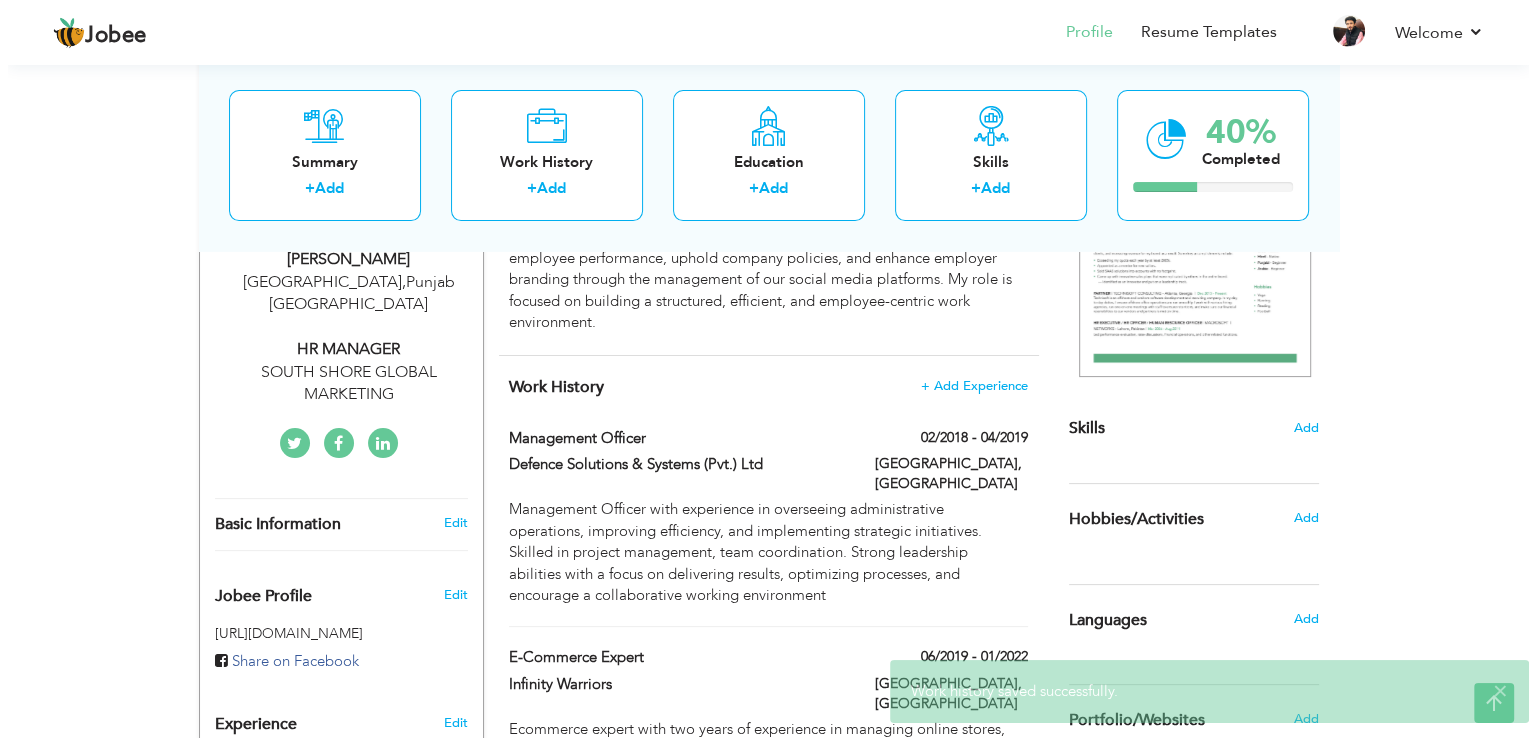 scroll, scrollTop: 347, scrollLeft: 0, axis: vertical 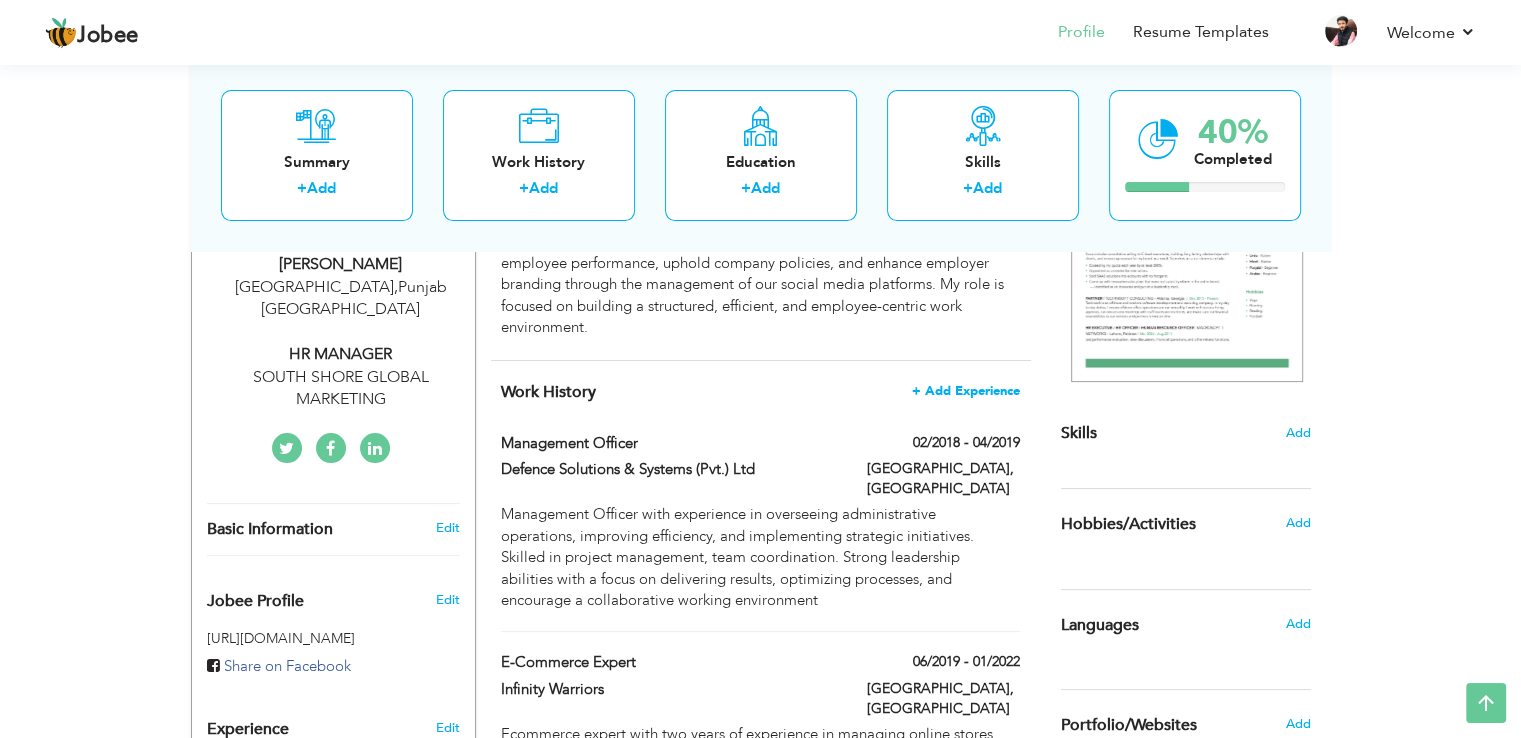 click on "+ Add Experience" at bounding box center (966, 391) 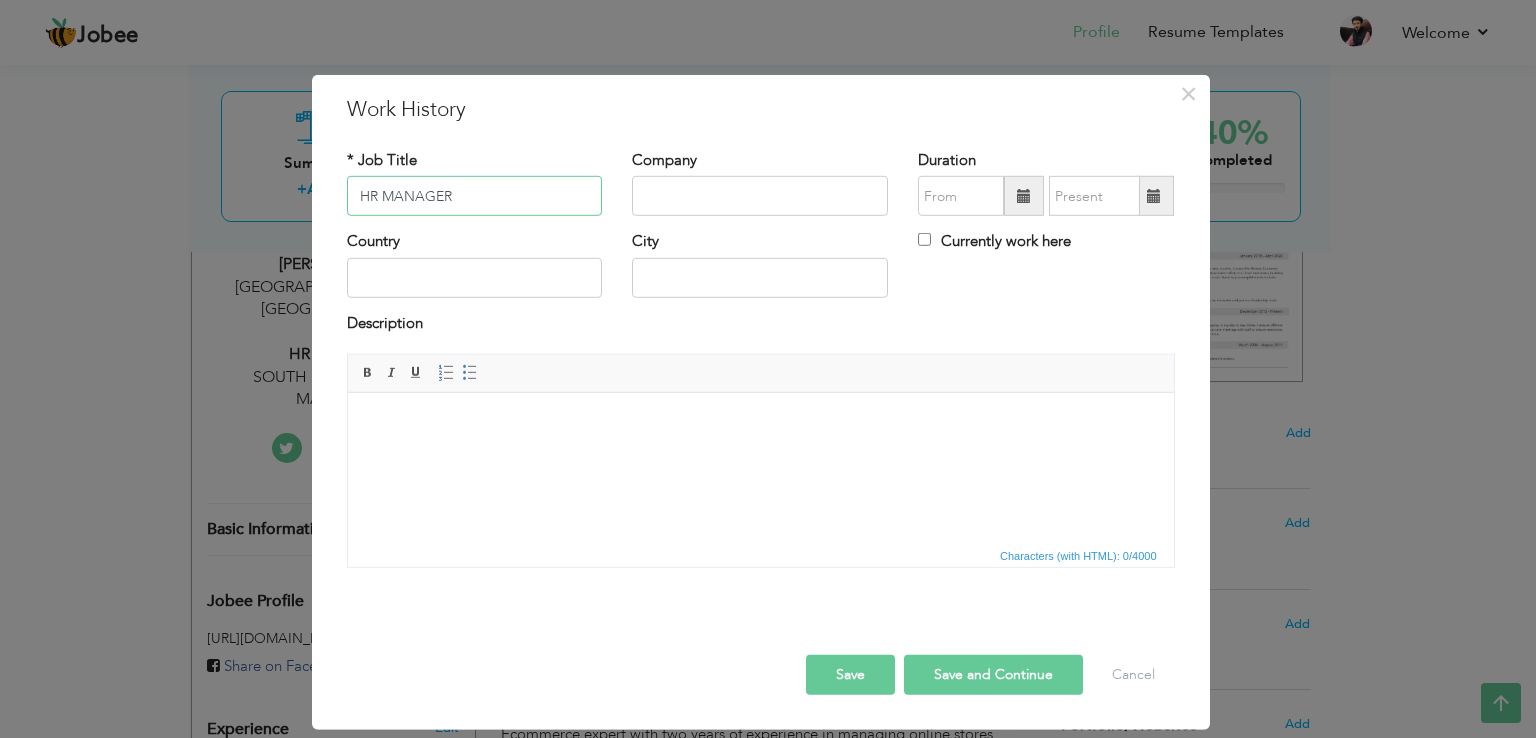 type on "HR MANAGER" 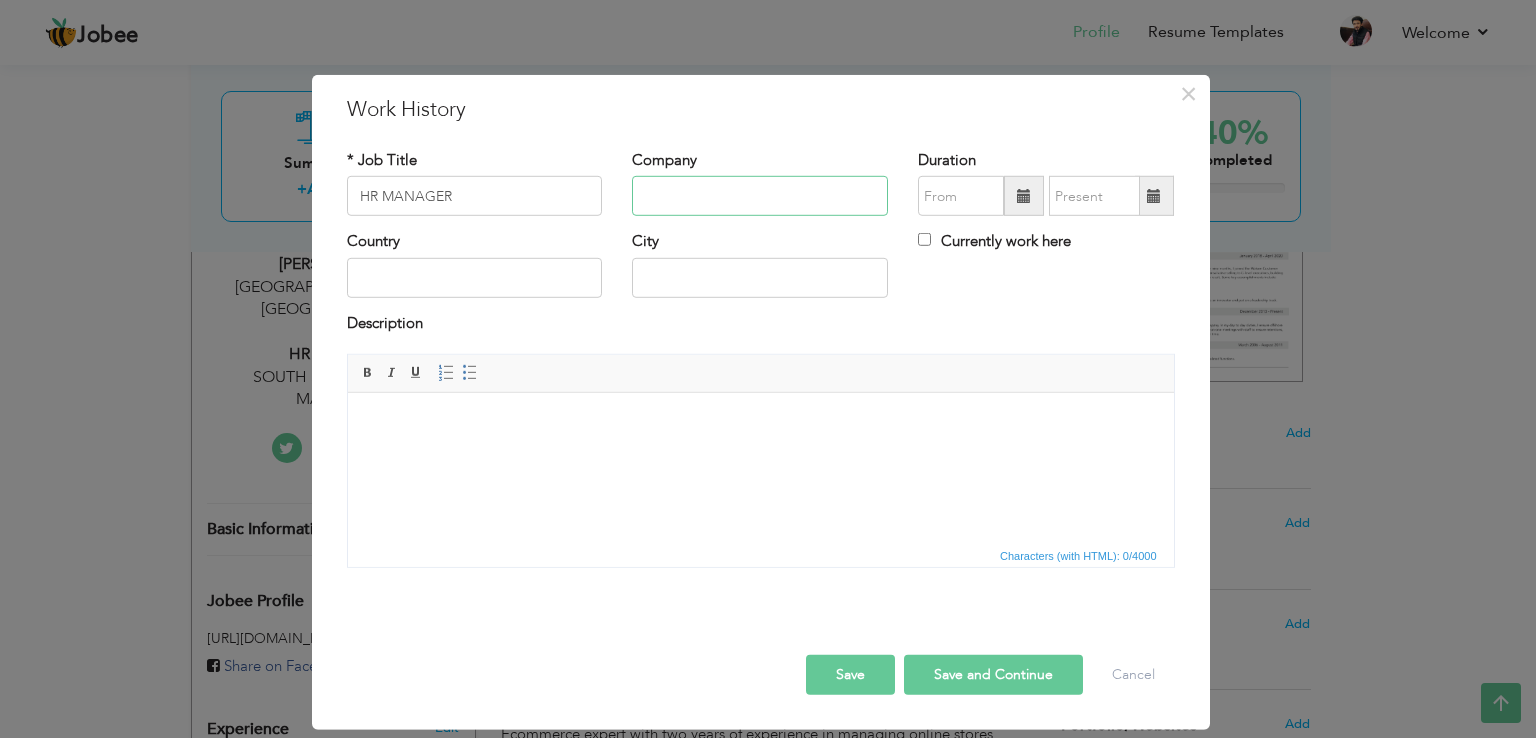 click at bounding box center [760, 196] 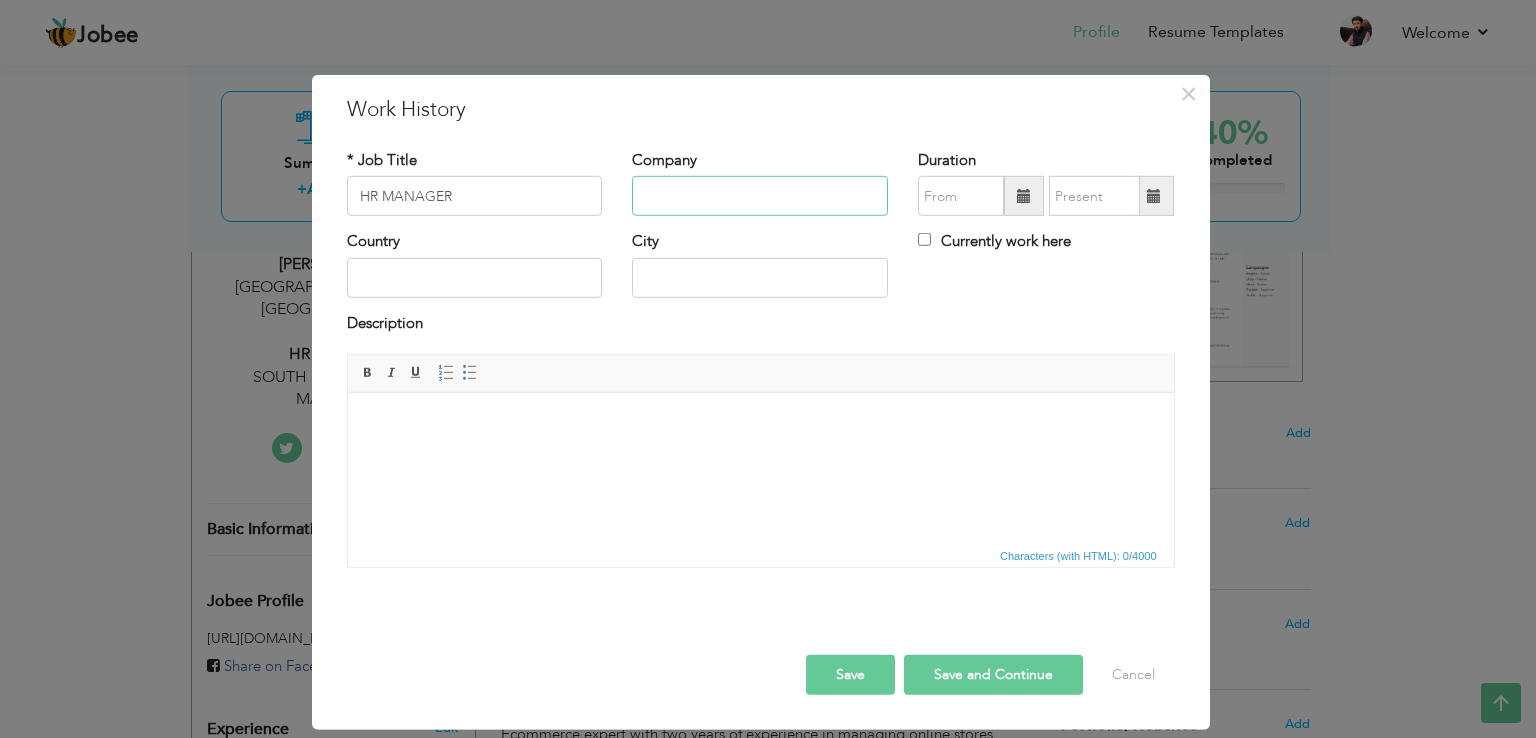 click at bounding box center (760, 196) 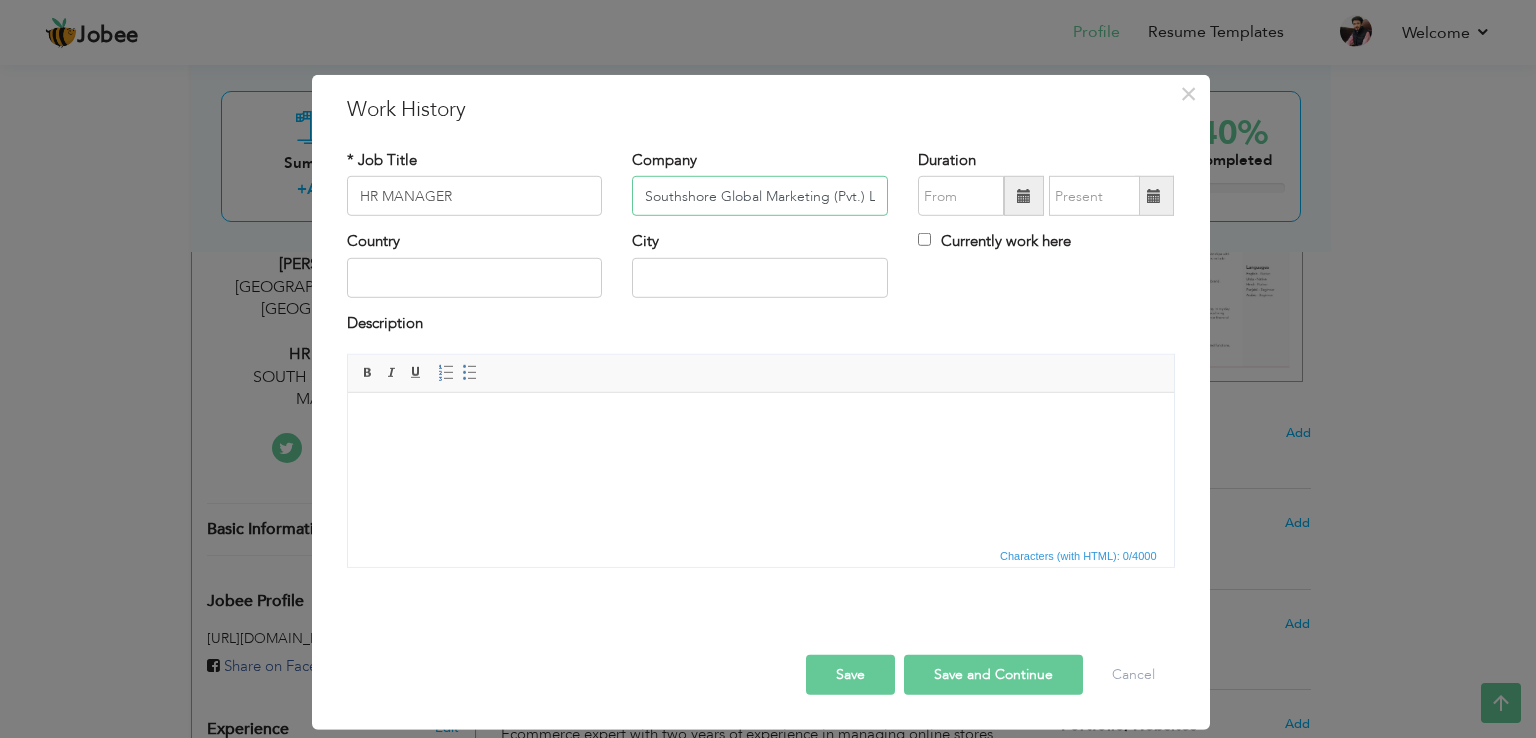 scroll, scrollTop: 0, scrollLeft: 12, axis: horizontal 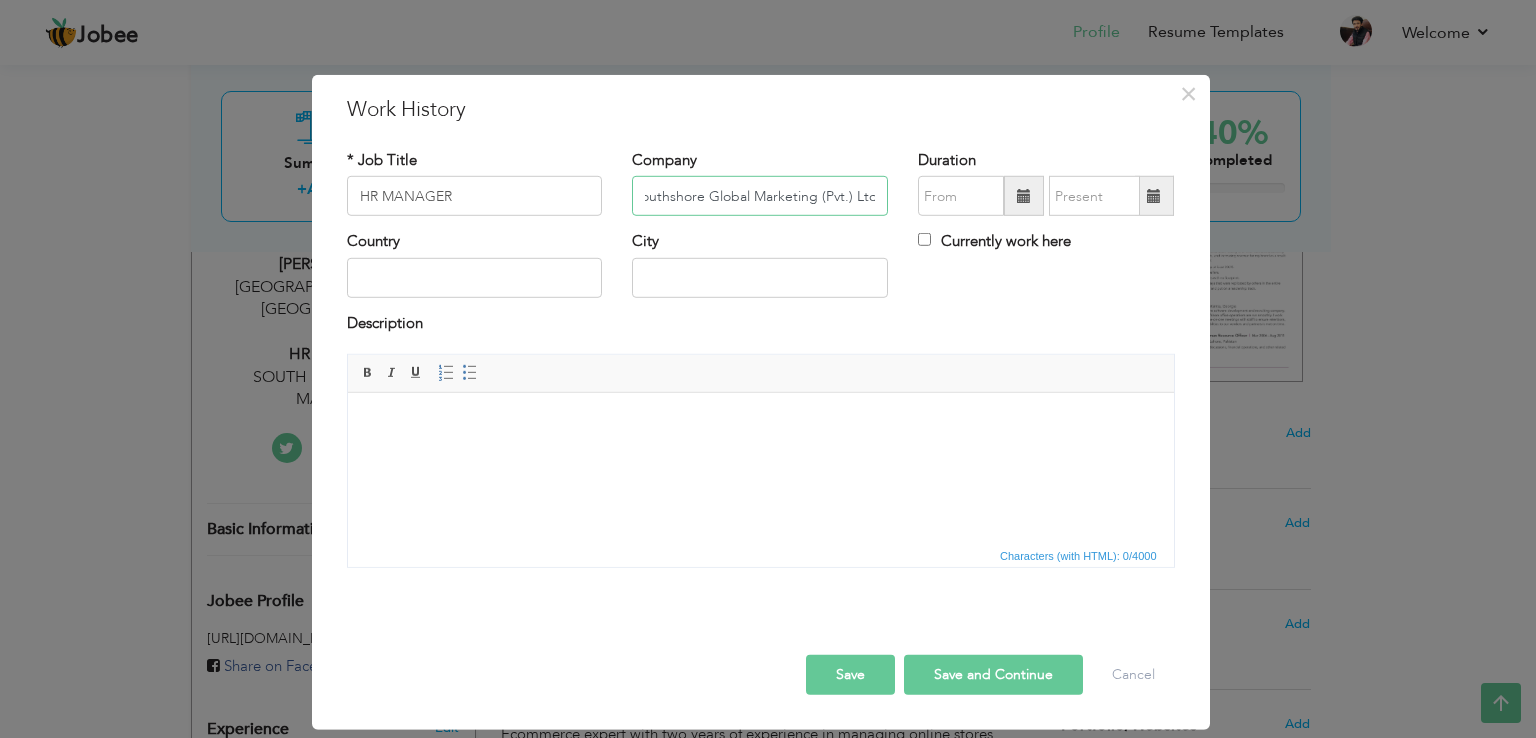 type on "Southshore Global Marketing (Pvt.) Ltd." 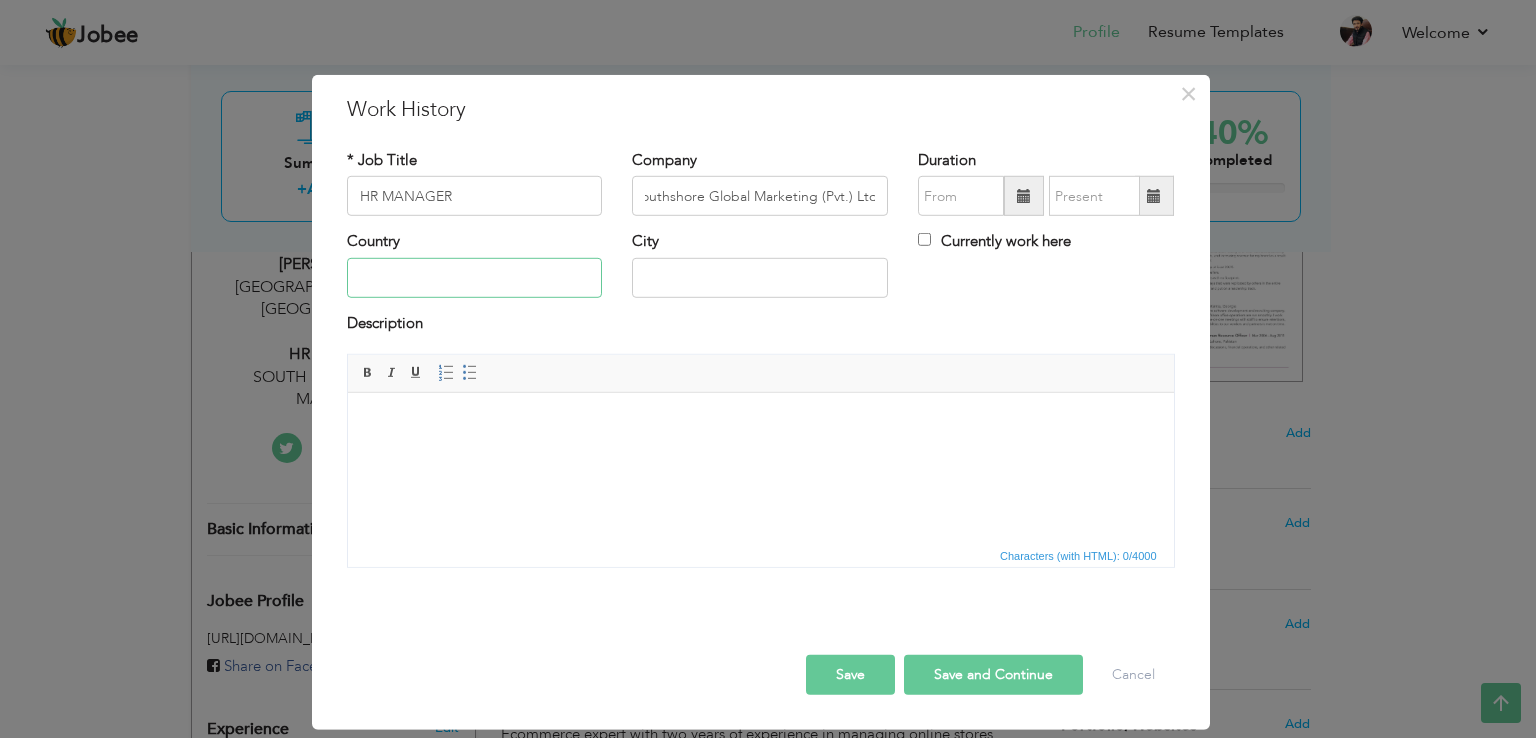 click at bounding box center (475, 278) 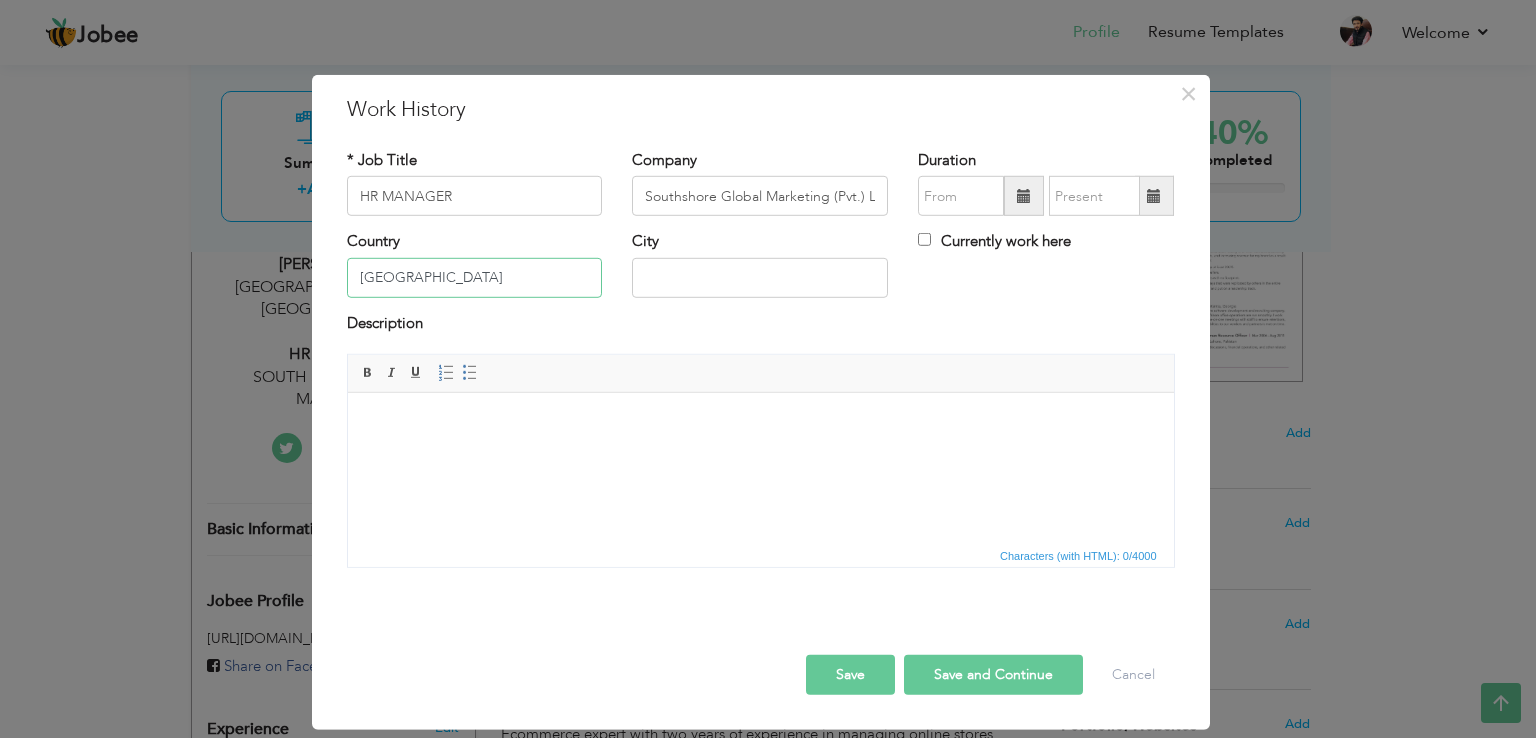 type on "[GEOGRAPHIC_DATA]" 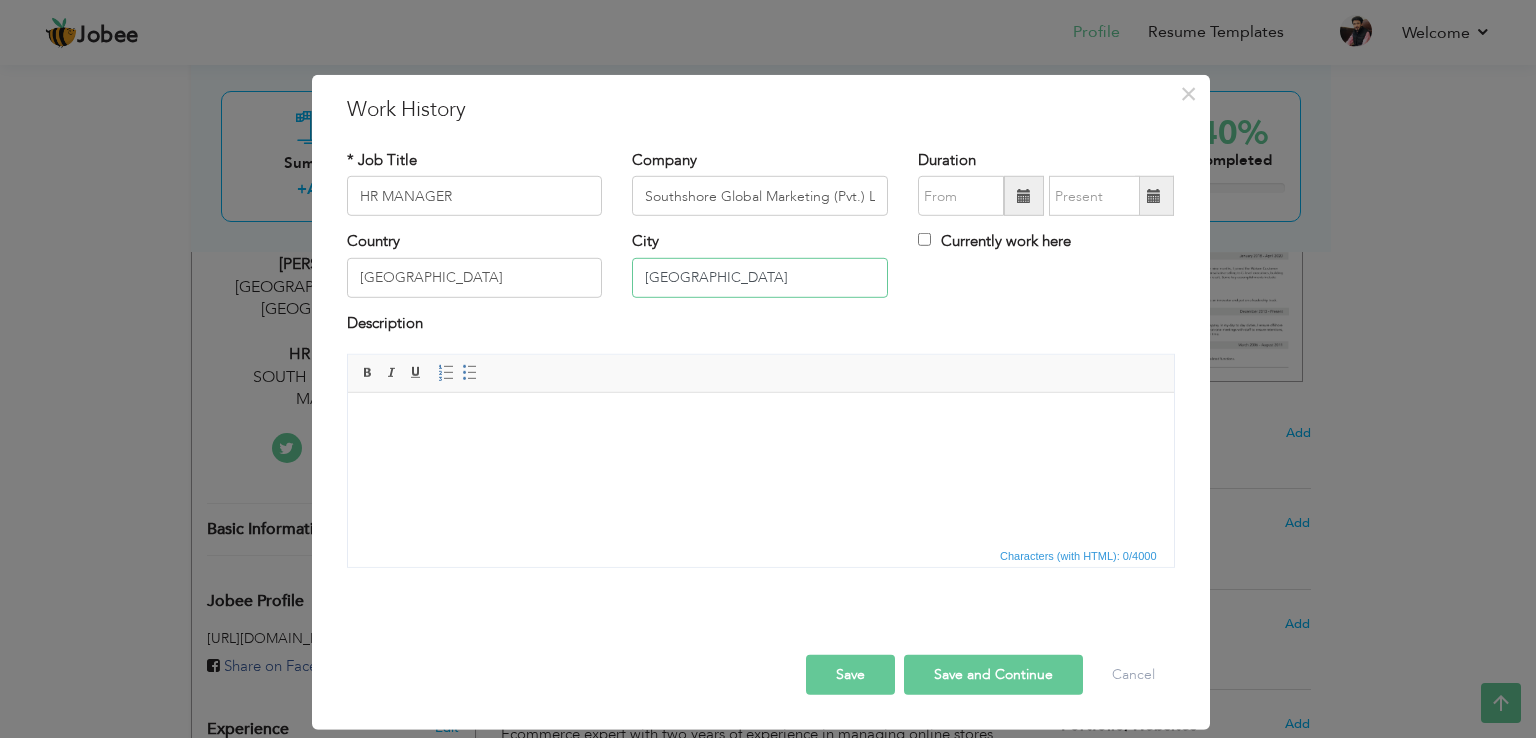 type on "[GEOGRAPHIC_DATA]" 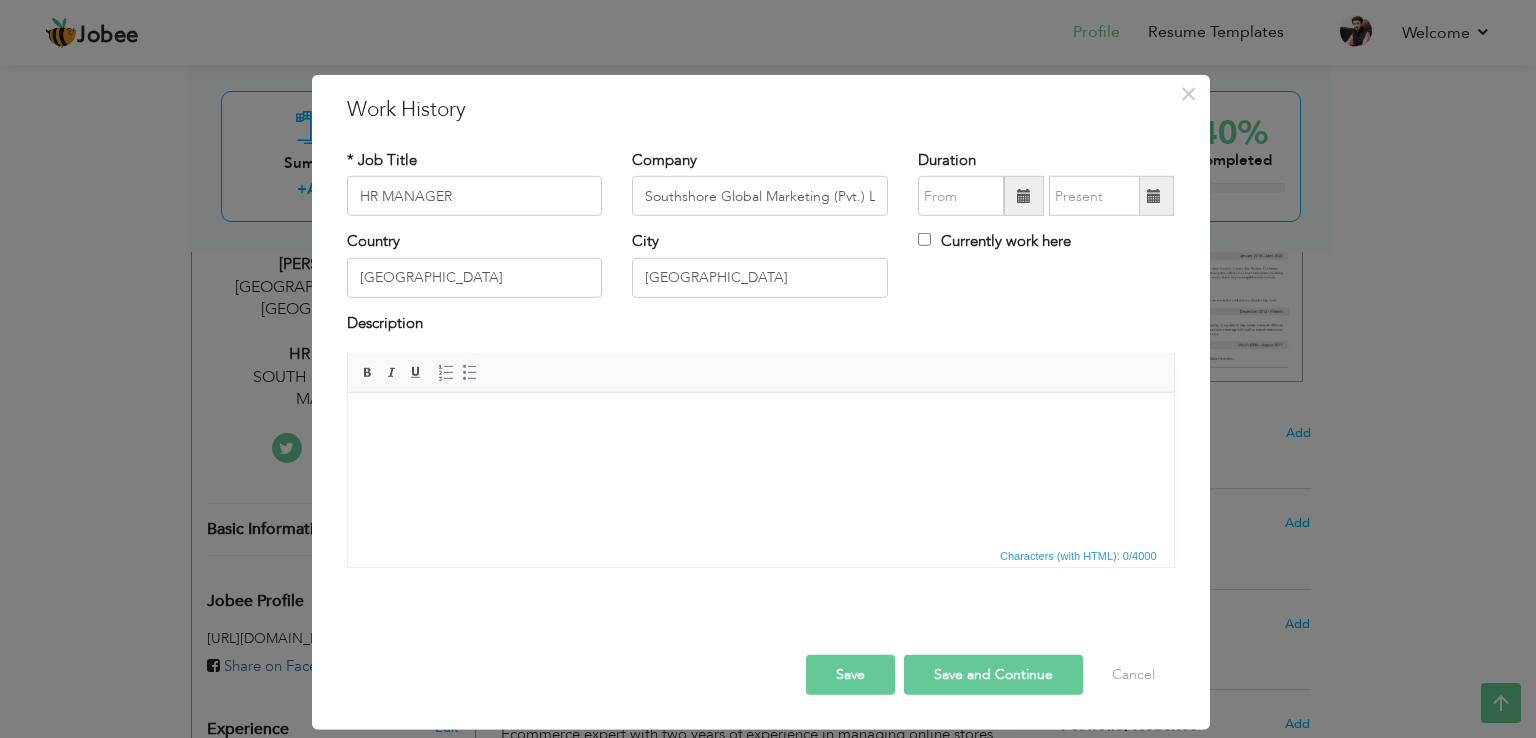 click at bounding box center (1024, 196) 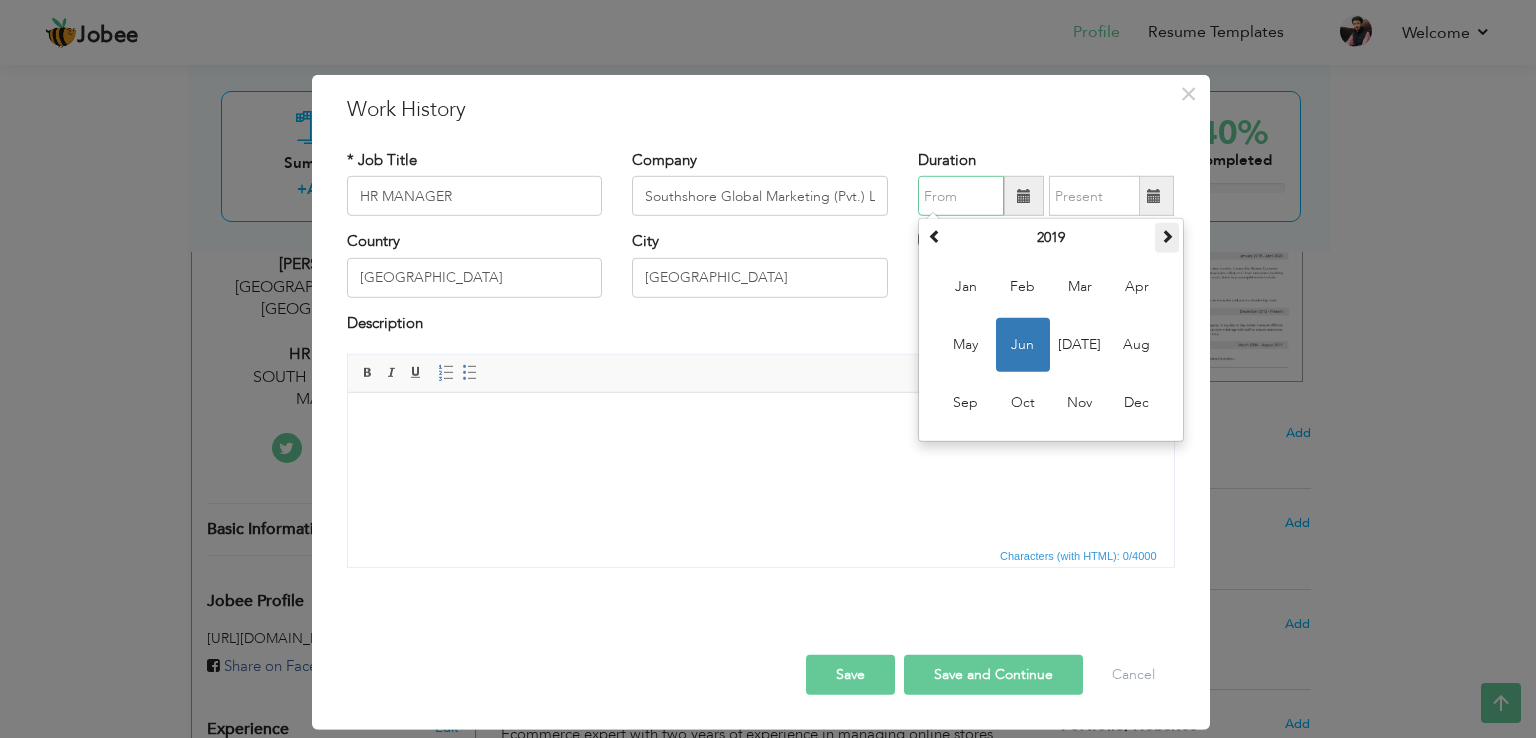 click at bounding box center [1167, 236] 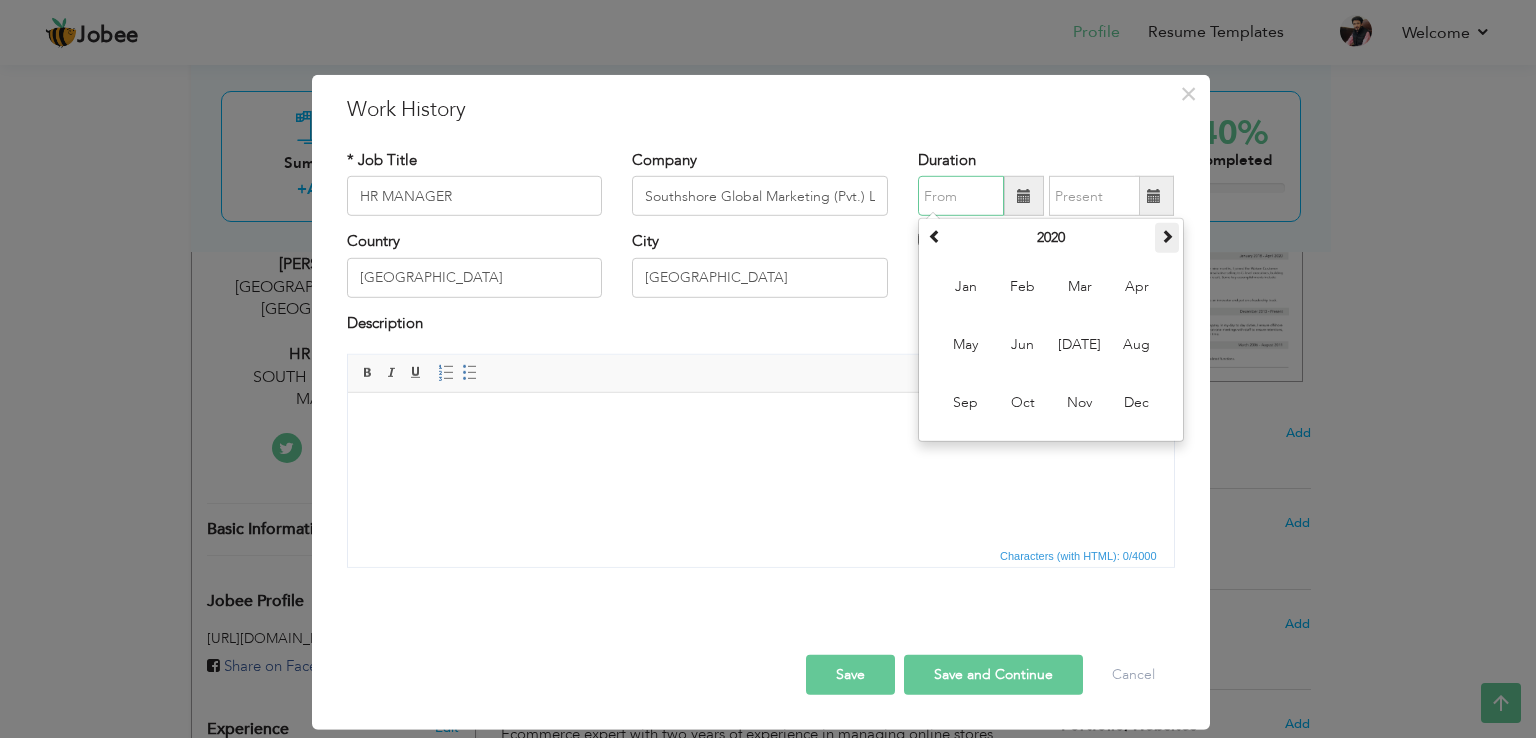 click at bounding box center [1167, 236] 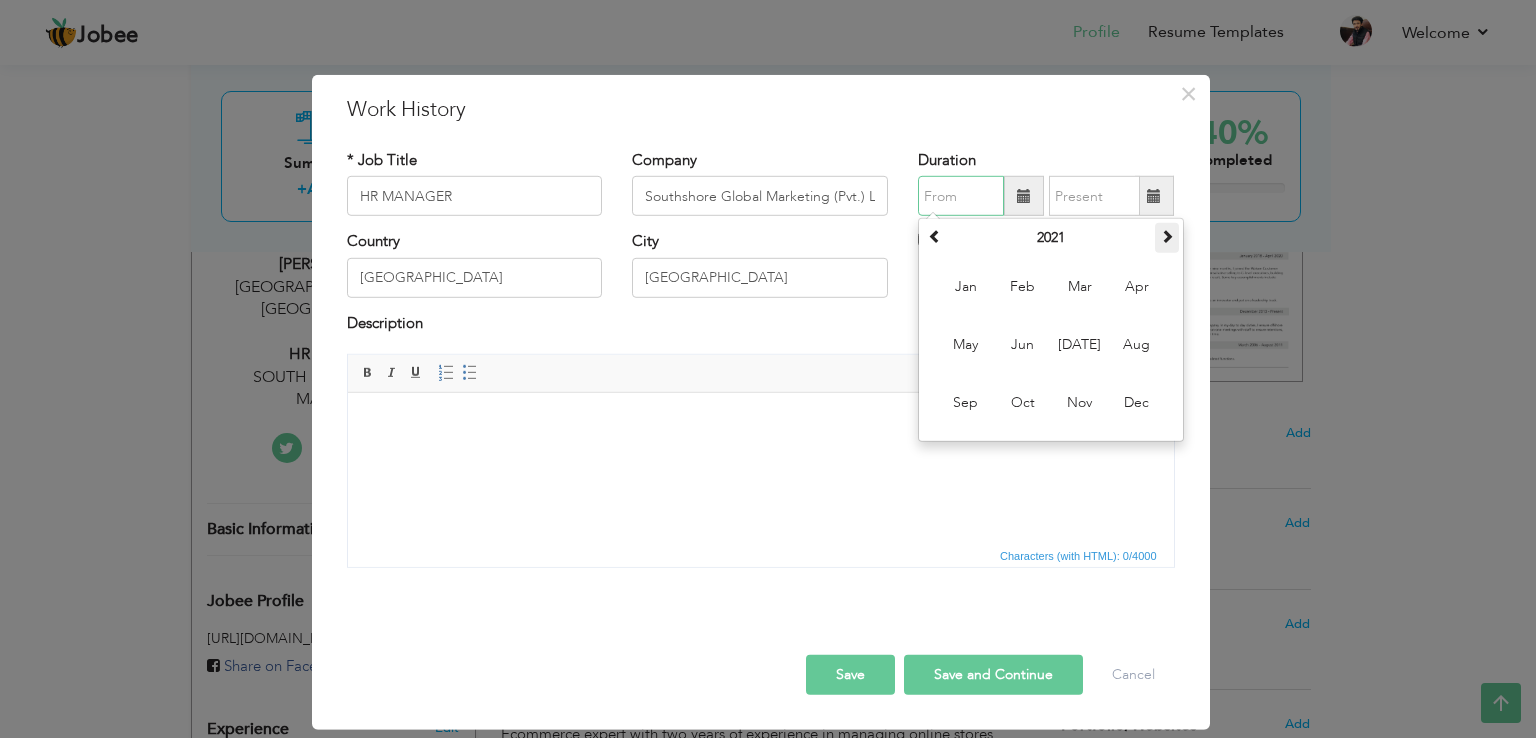click at bounding box center [1167, 236] 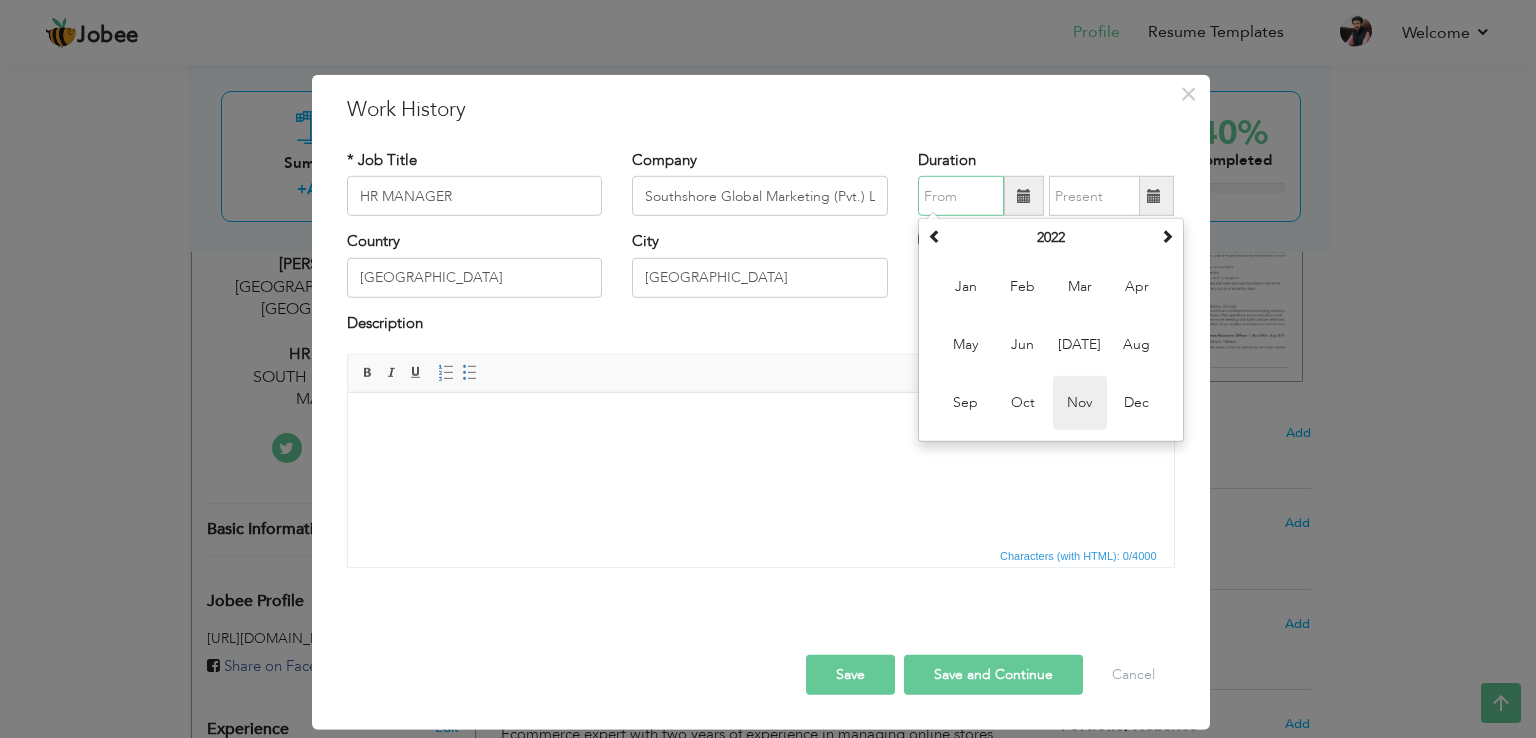 click on "Nov" at bounding box center [1080, 403] 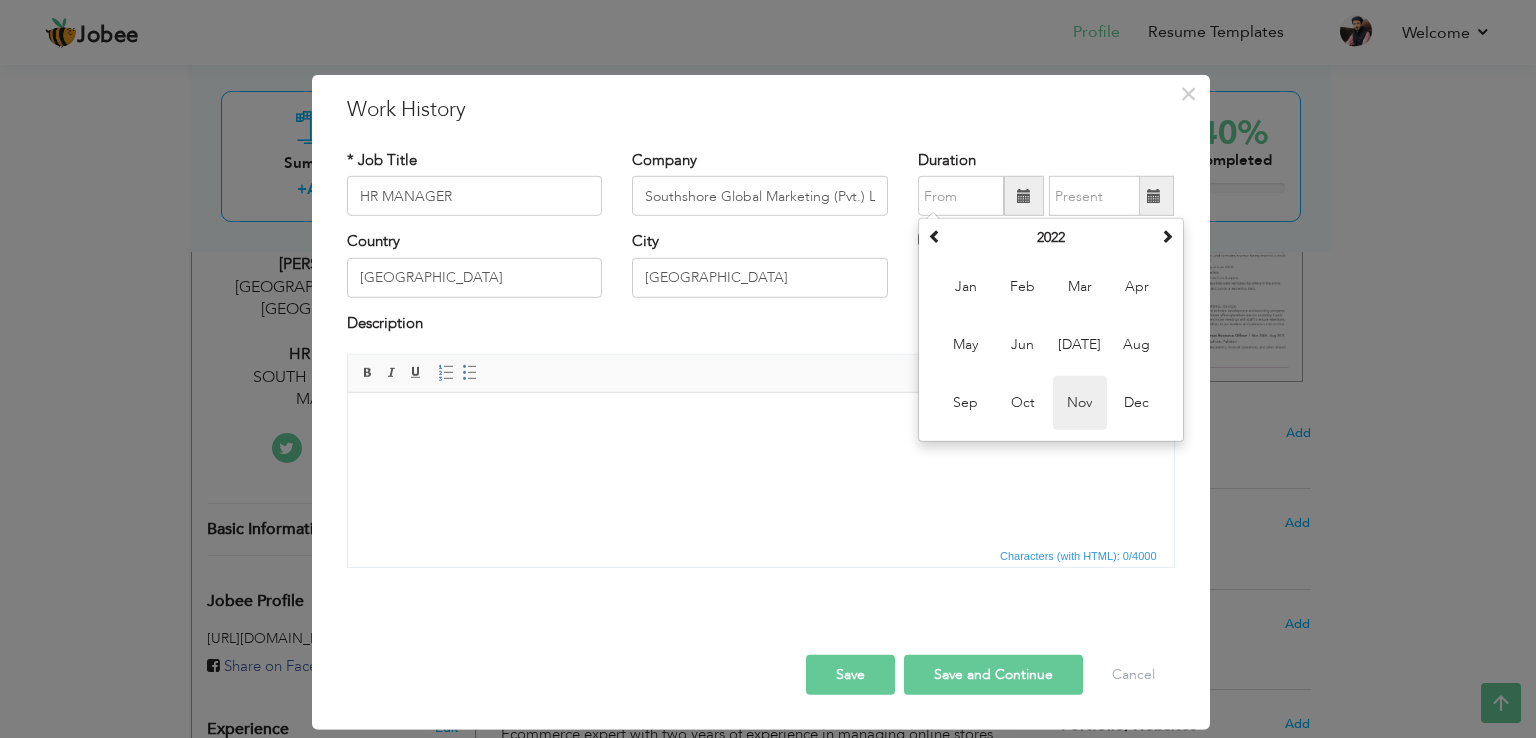 type on "11/2022" 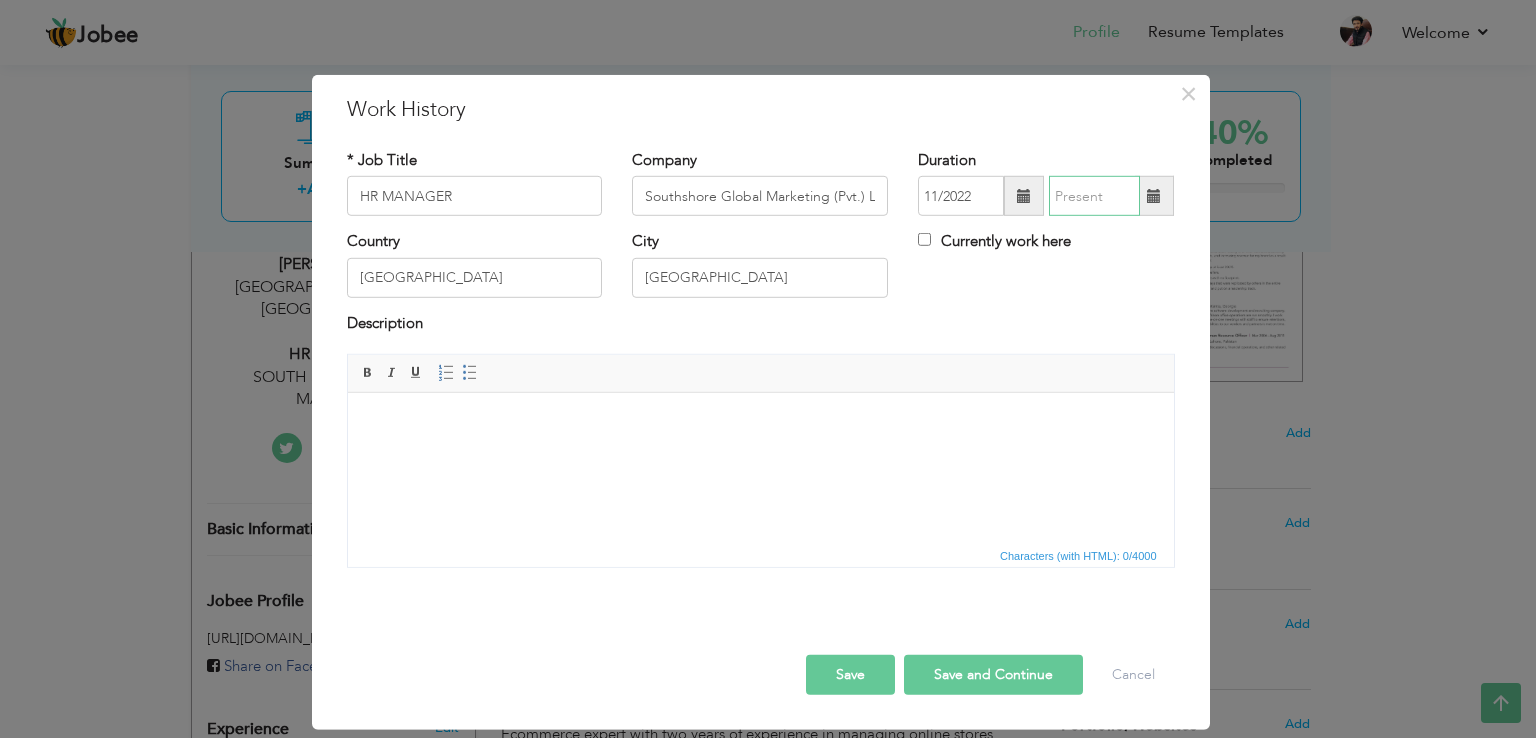 click at bounding box center (1094, 196) 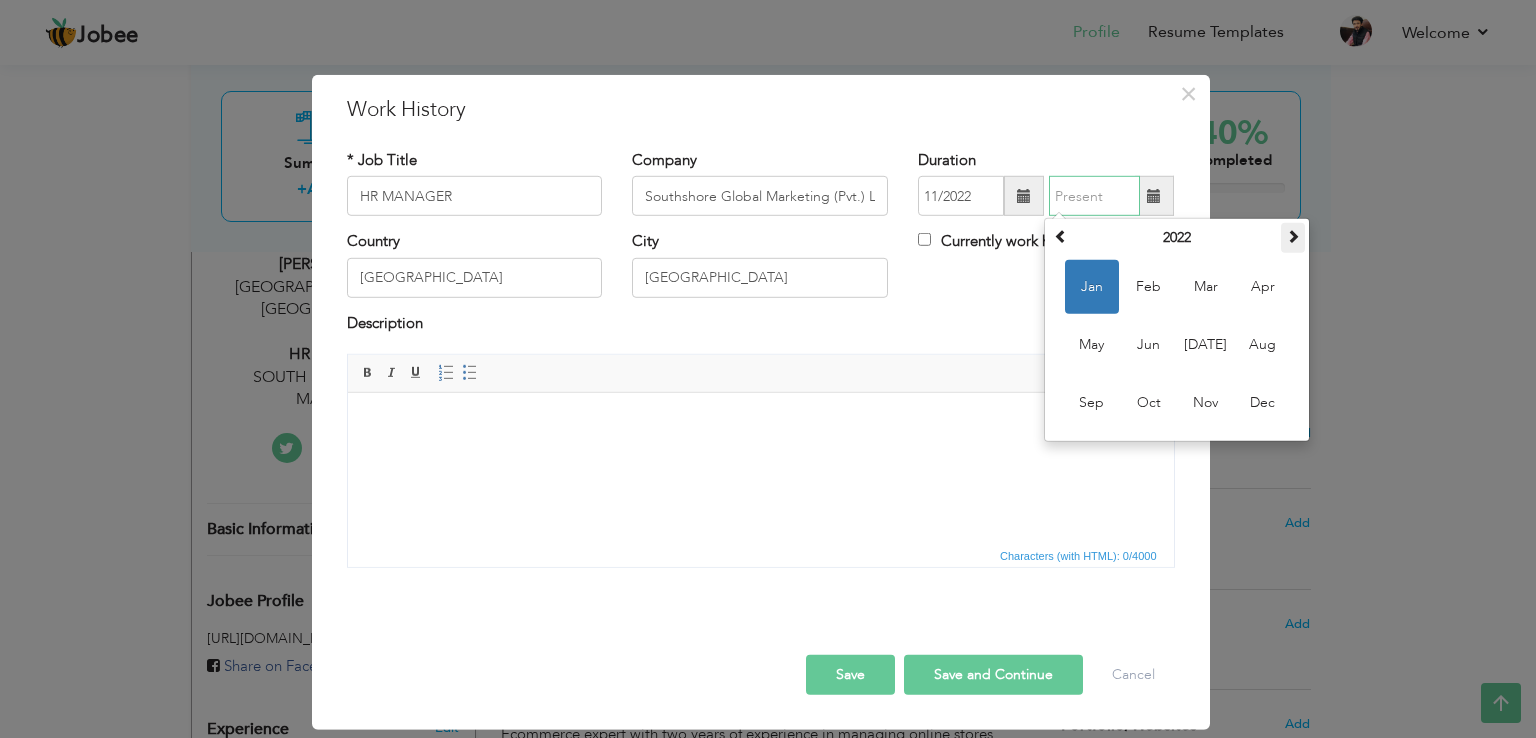 click at bounding box center (1293, 236) 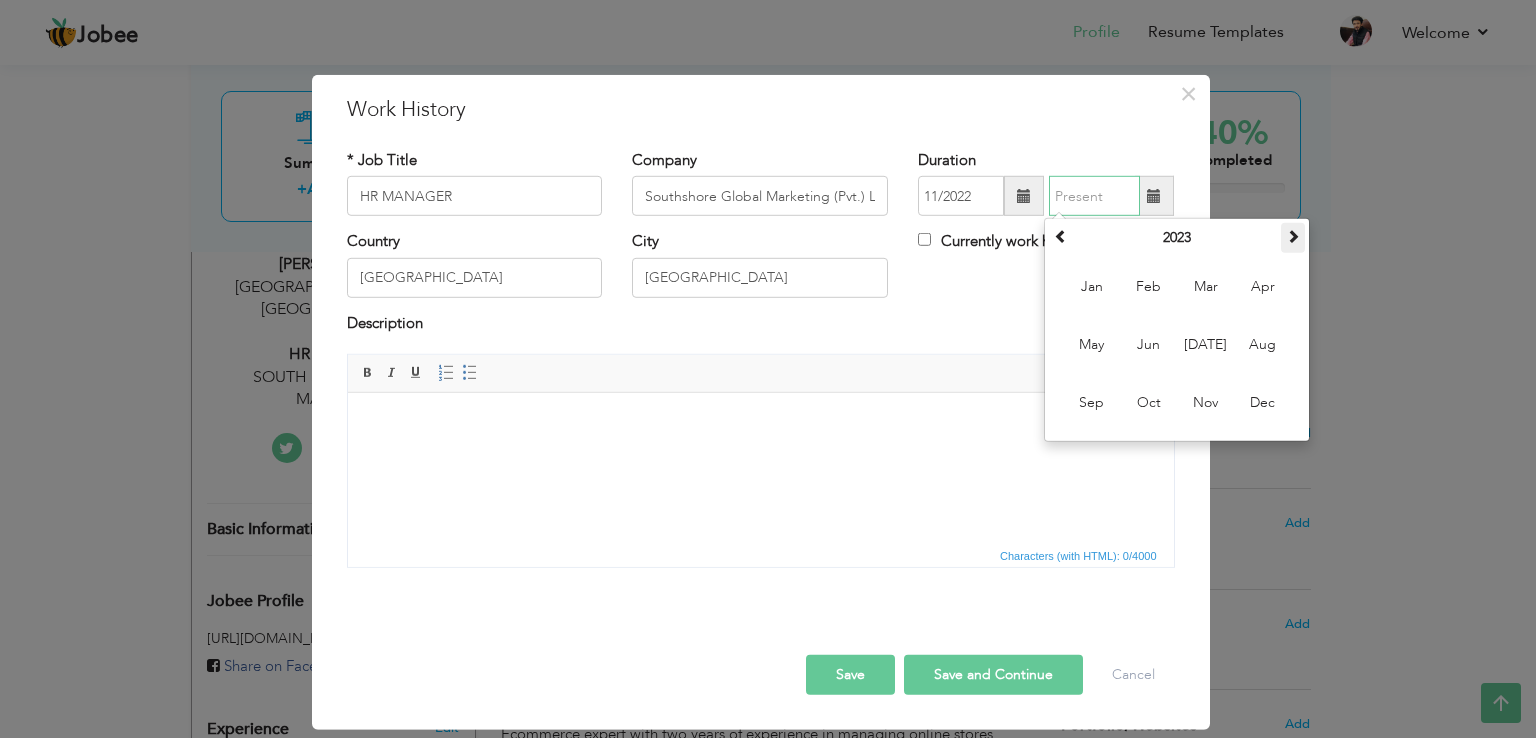 click at bounding box center [1293, 236] 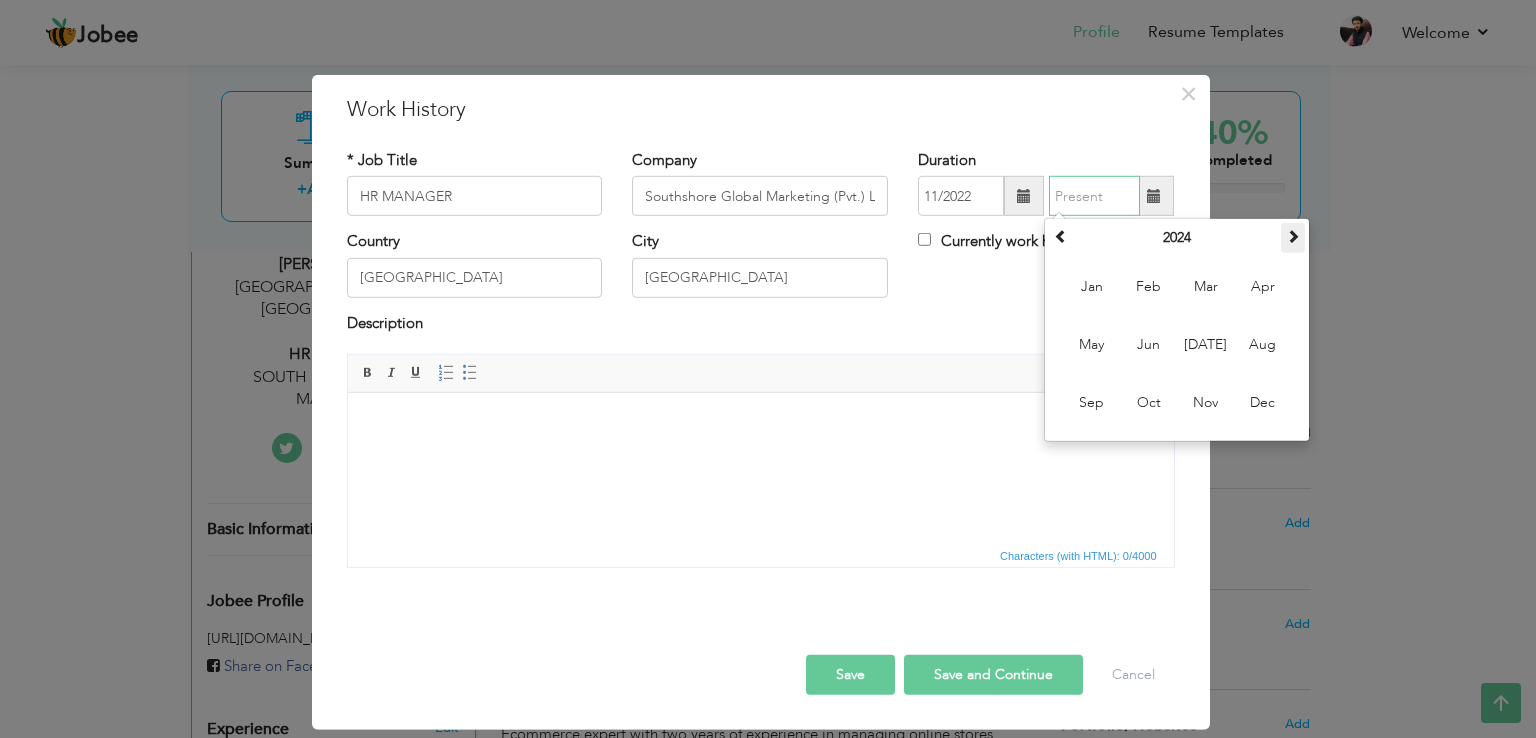 click at bounding box center [1293, 236] 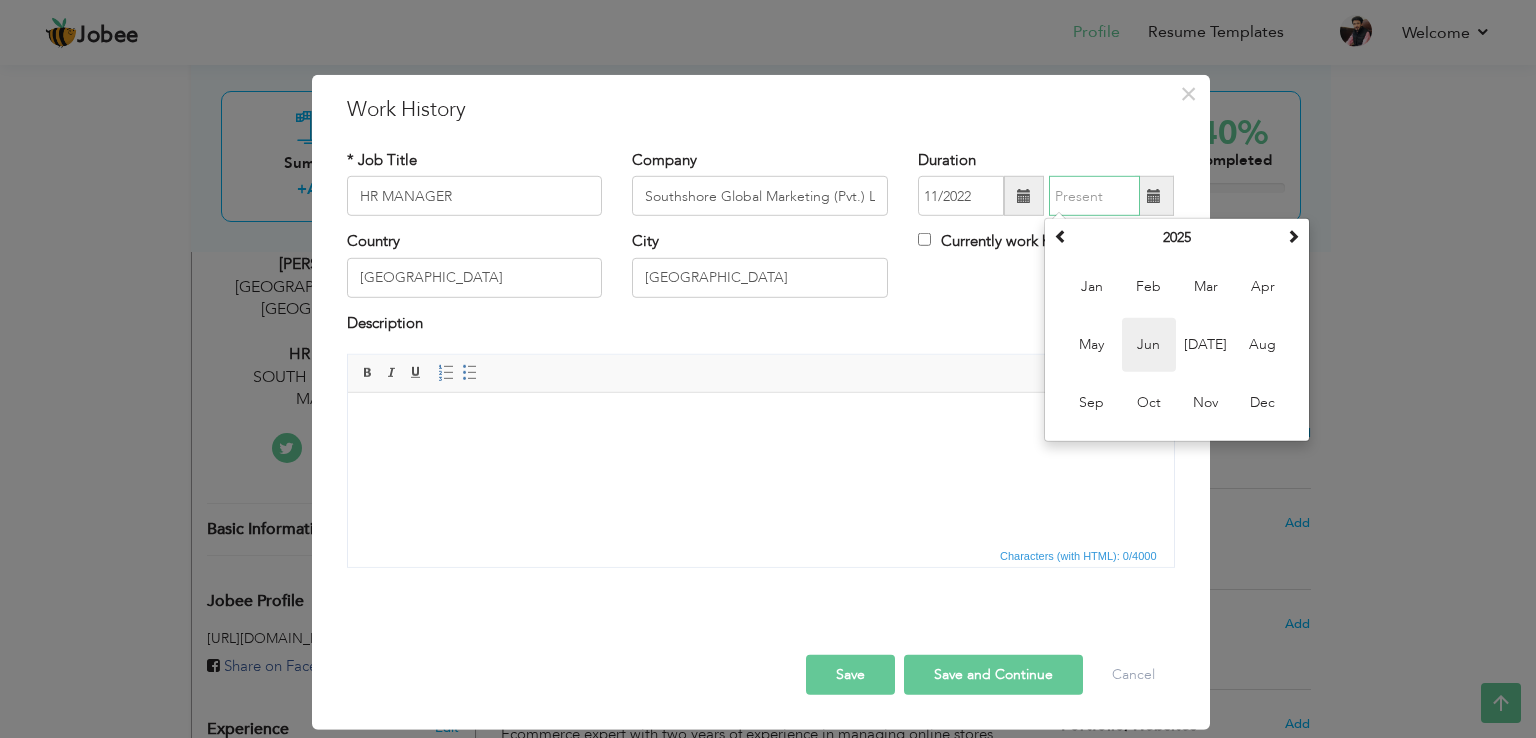 click on "Jun" at bounding box center (1149, 345) 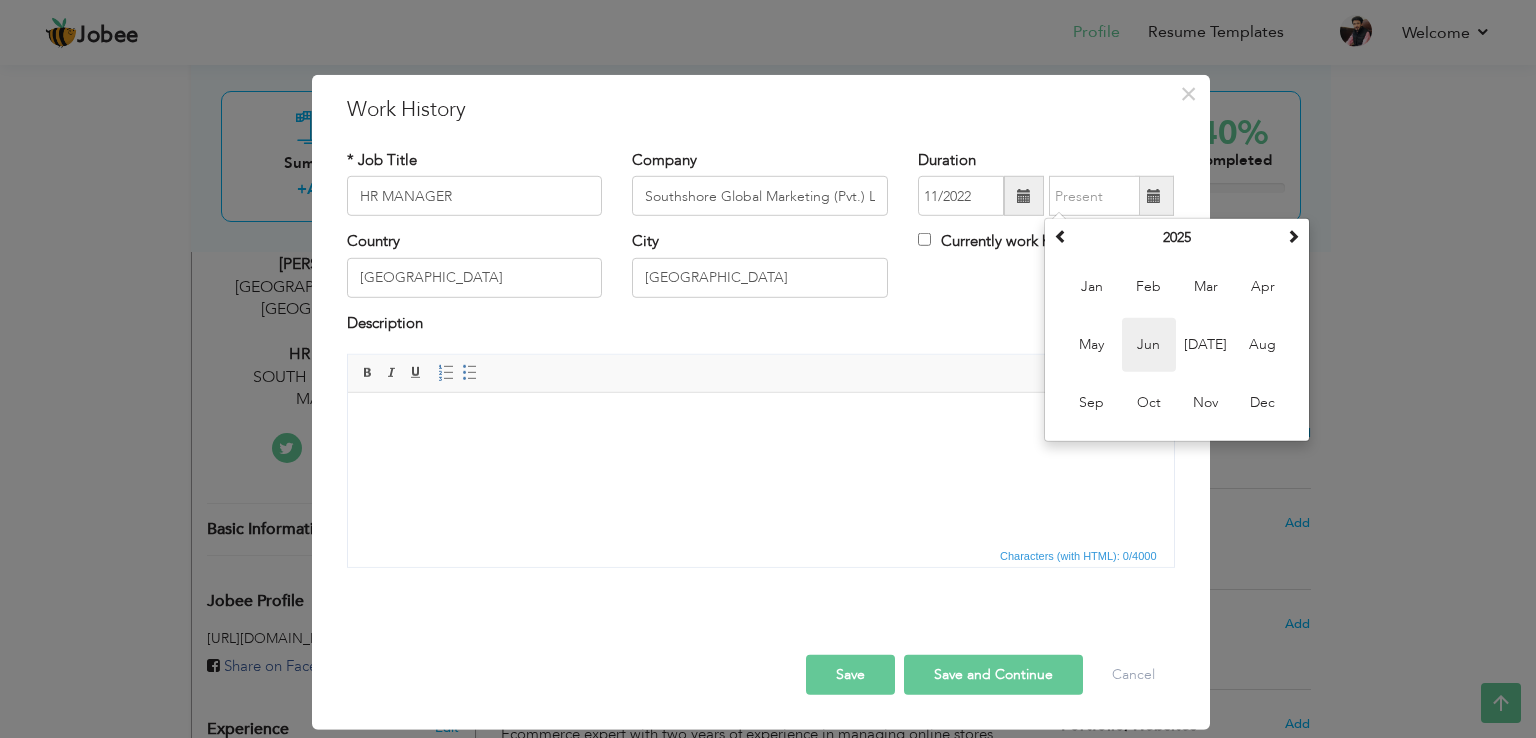 type on "06/2025" 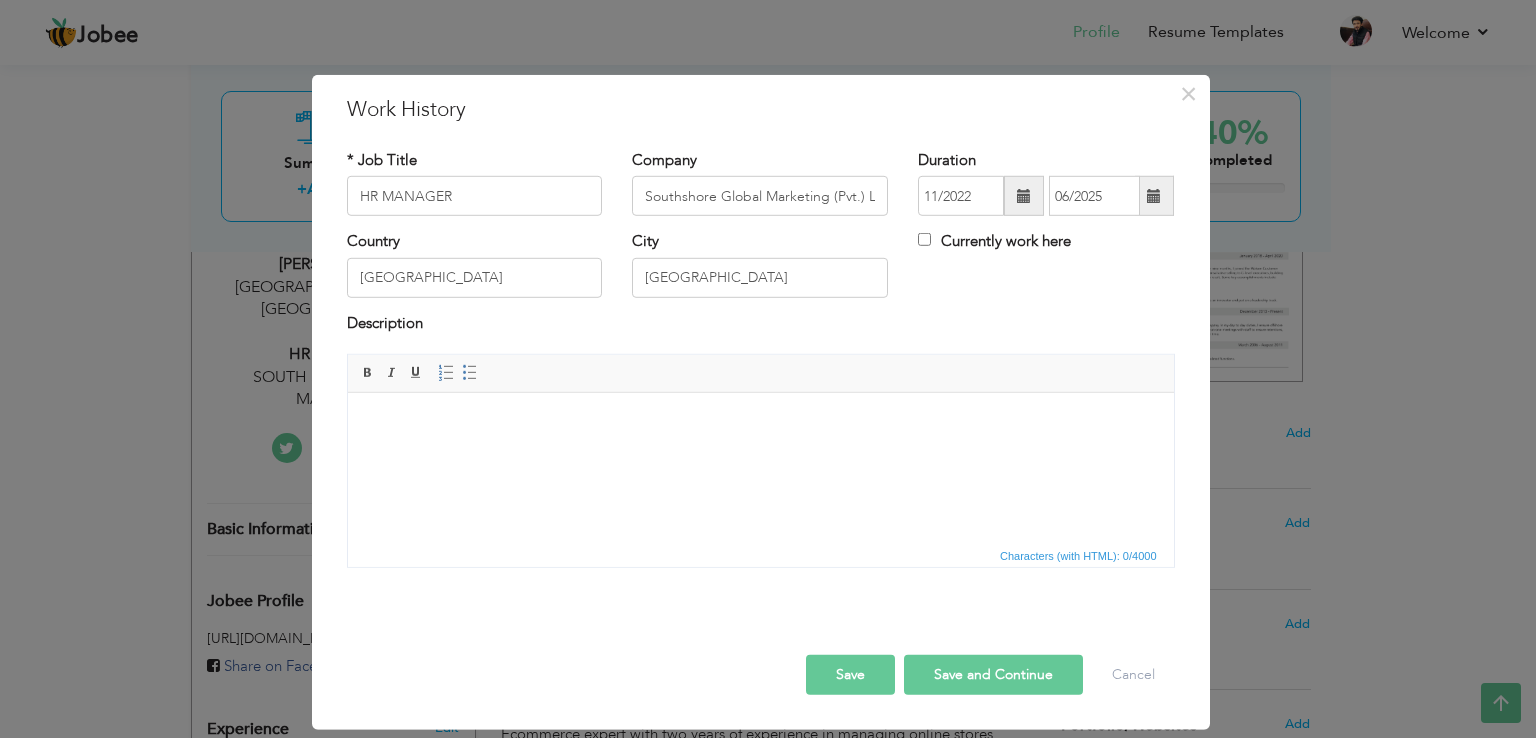 click at bounding box center (760, 423) 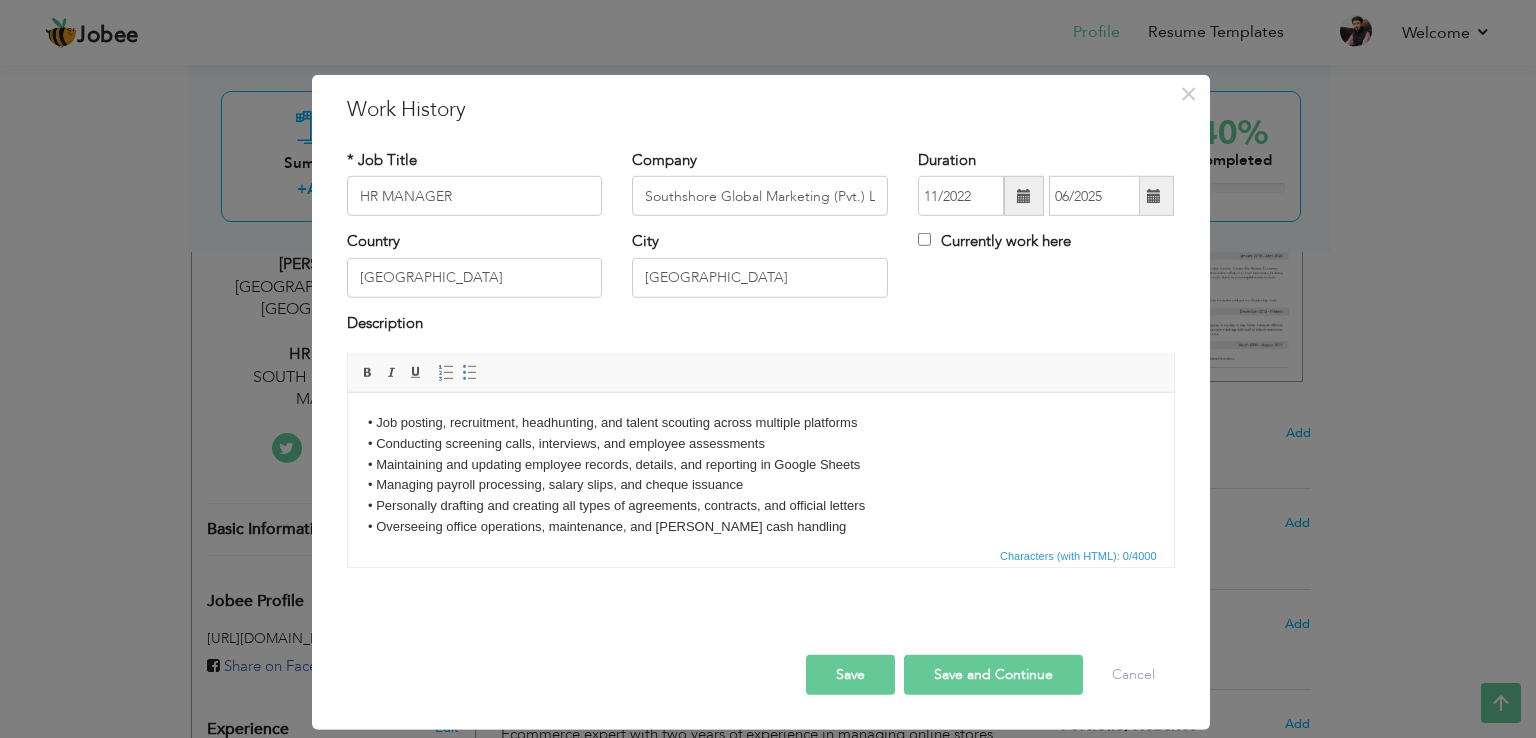 scroll, scrollTop: 32, scrollLeft: 0, axis: vertical 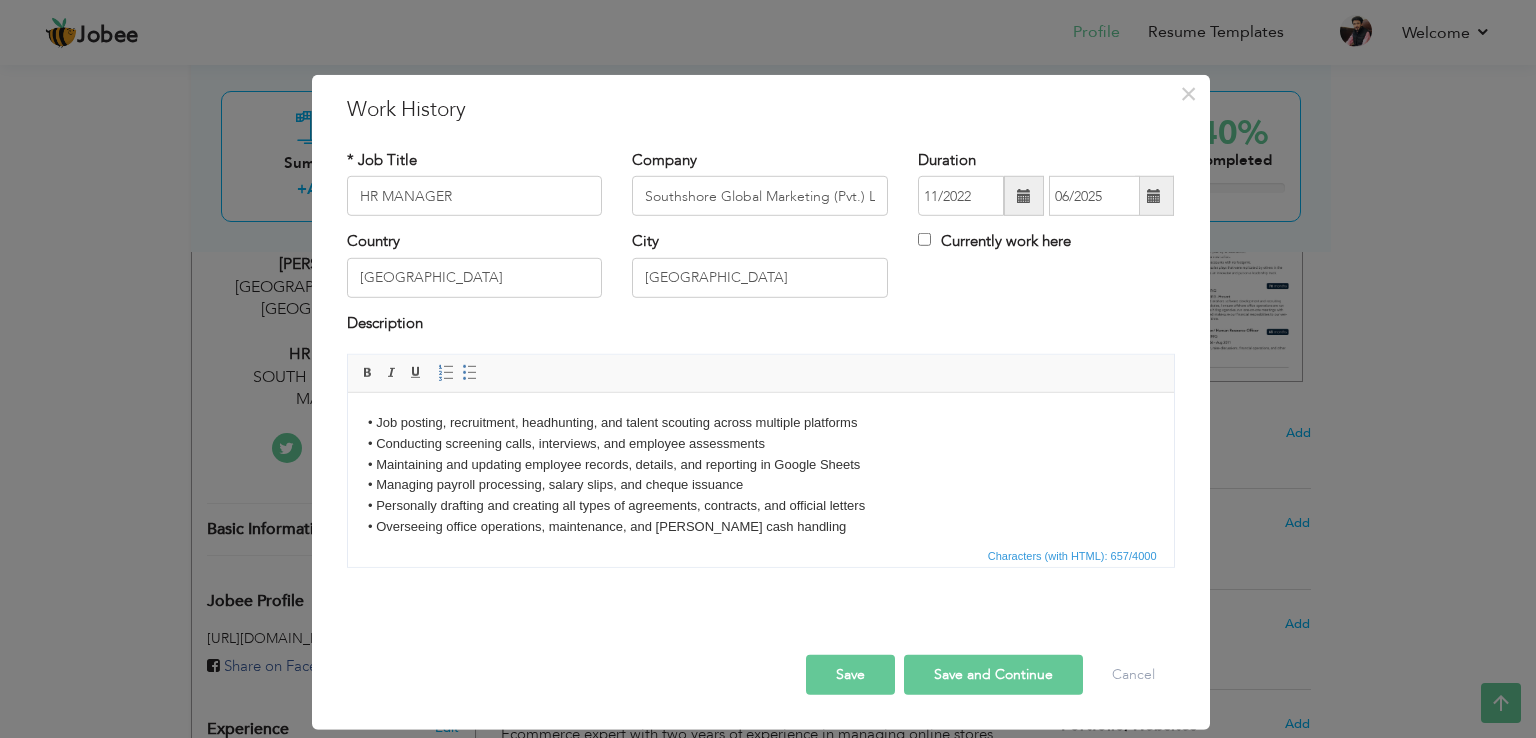 click on "Save" at bounding box center [850, 675] 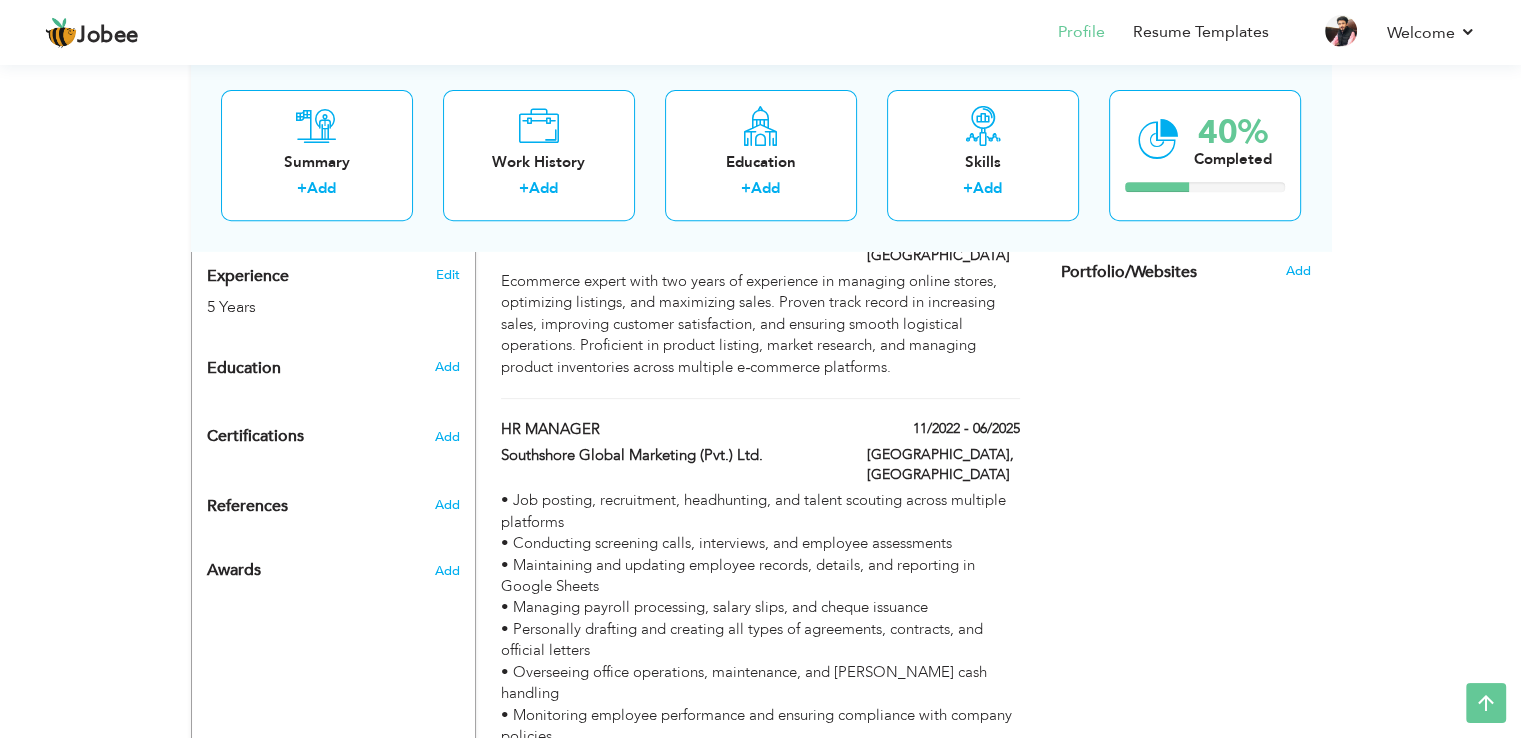 scroll, scrollTop: 794, scrollLeft: 0, axis: vertical 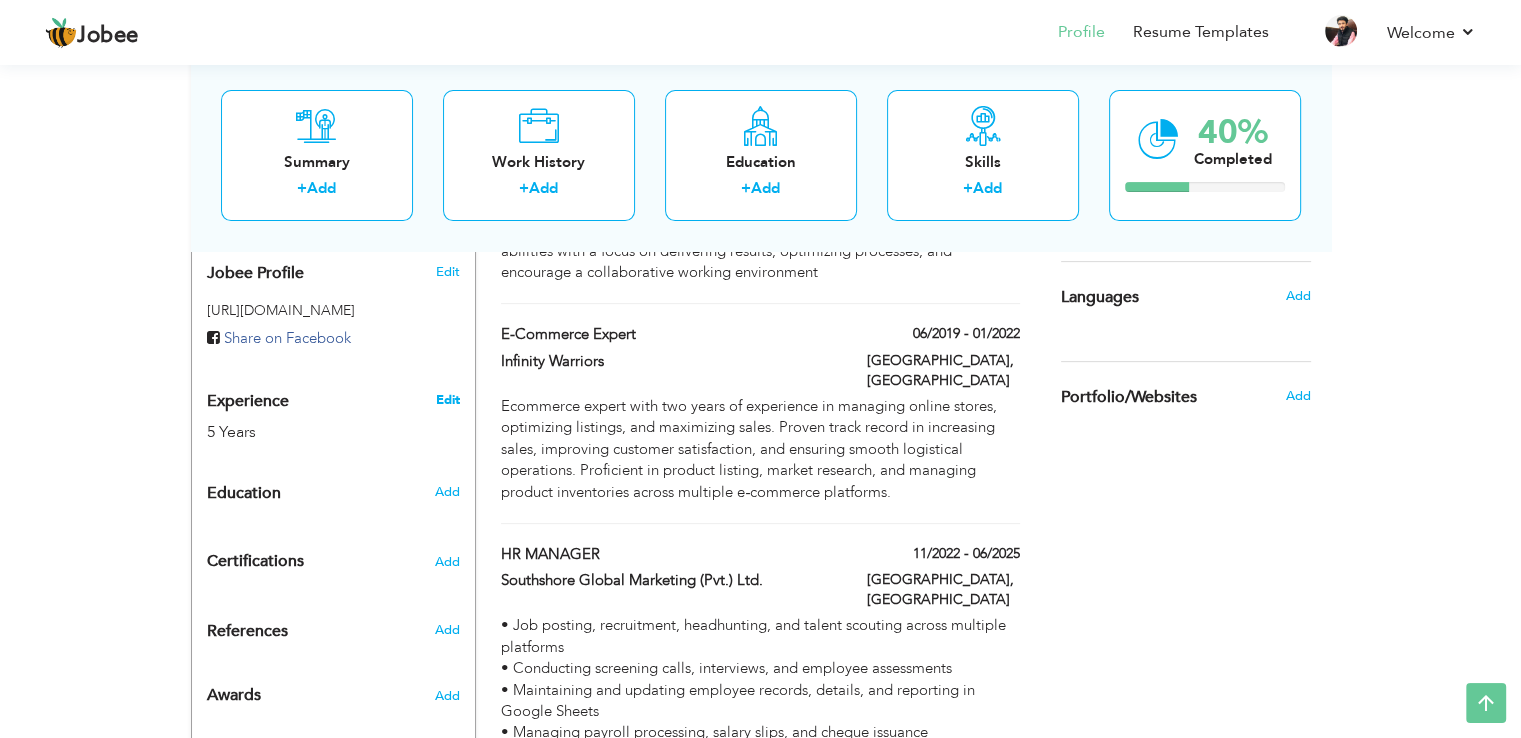 click on "Edit" at bounding box center [447, 400] 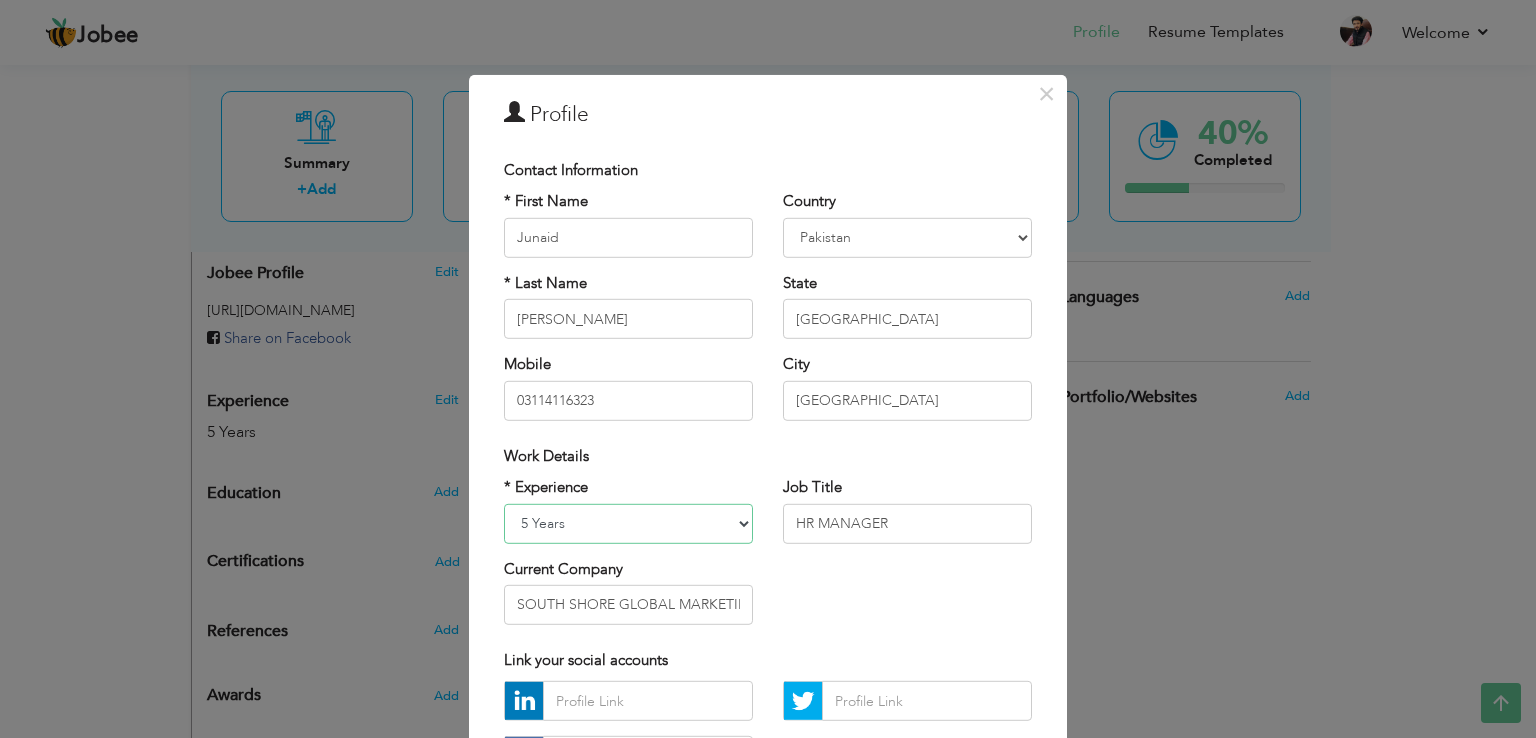 drag, startPoint x: 536, startPoint y: 525, endPoint x: 563, endPoint y: 523, distance: 27.073973 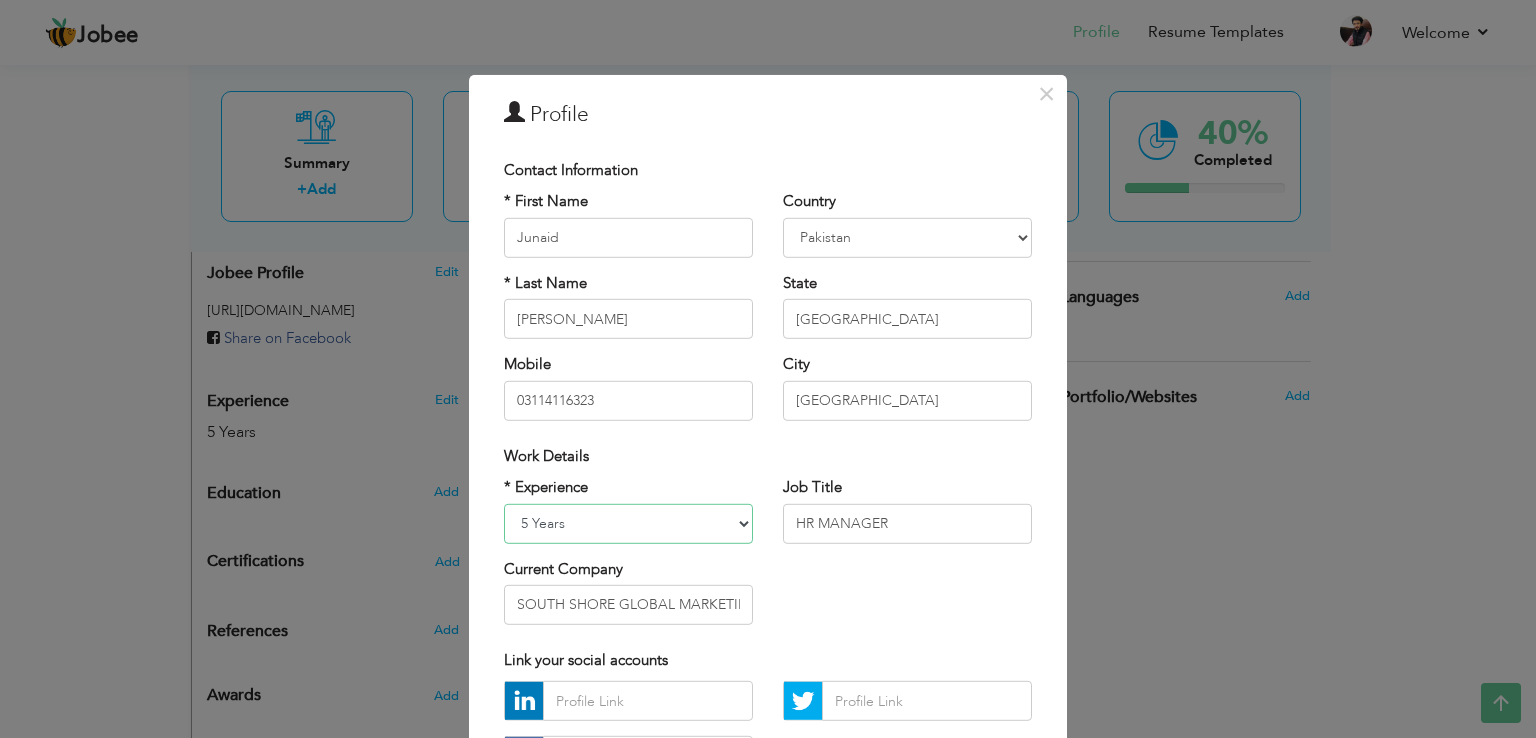 select on "number:9" 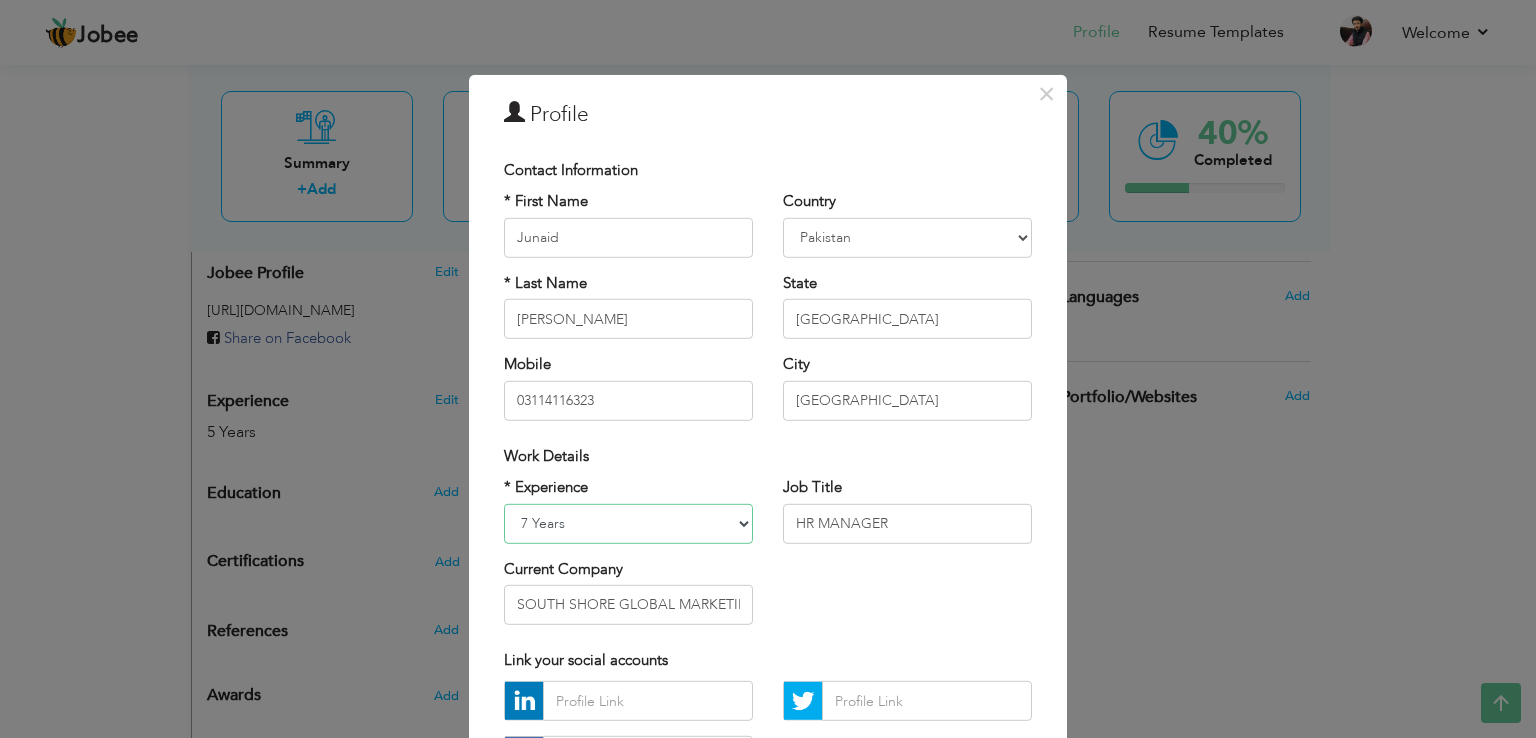 click on "Entry Level Less than 1 Year 1 Year 2 Years 3 Years 4 Years 5 Years 6 Years 7 Years 8 Years 9 Years 10 Years 11 Years 12 Years 13 Years 14 Years 15 Years 16 Years 17 Years 18 Years 19 Years 20 Years 21 Years 22 Years 23 Years 24 Years 25 Years 26 Years 27 Years 28 Years 29 Years 30 Years 31 Years 32 Years 33 Years 34 Years 35 Years More than 35 Years" at bounding box center (628, 523) 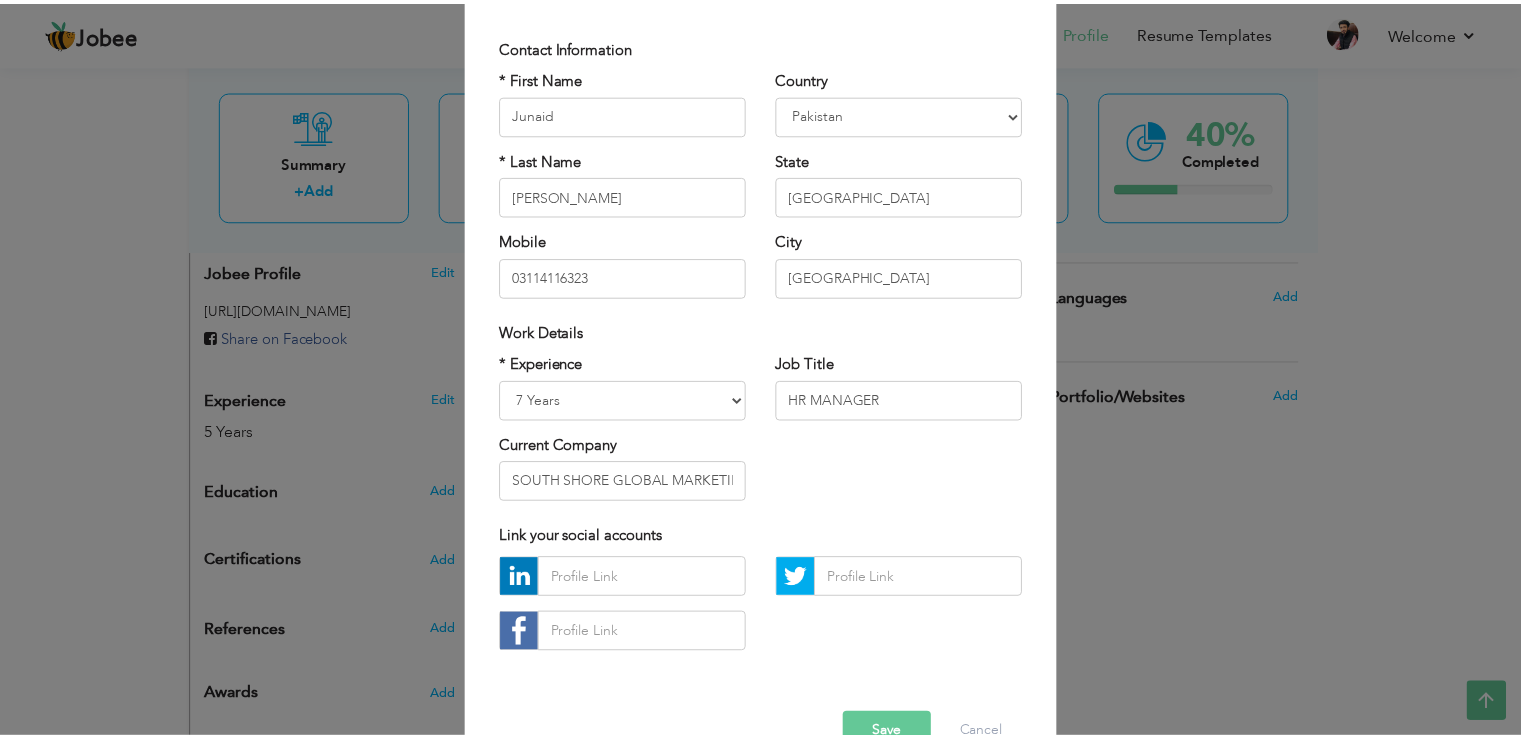 scroll, scrollTop: 127, scrollLeft: 0, axis: vertical 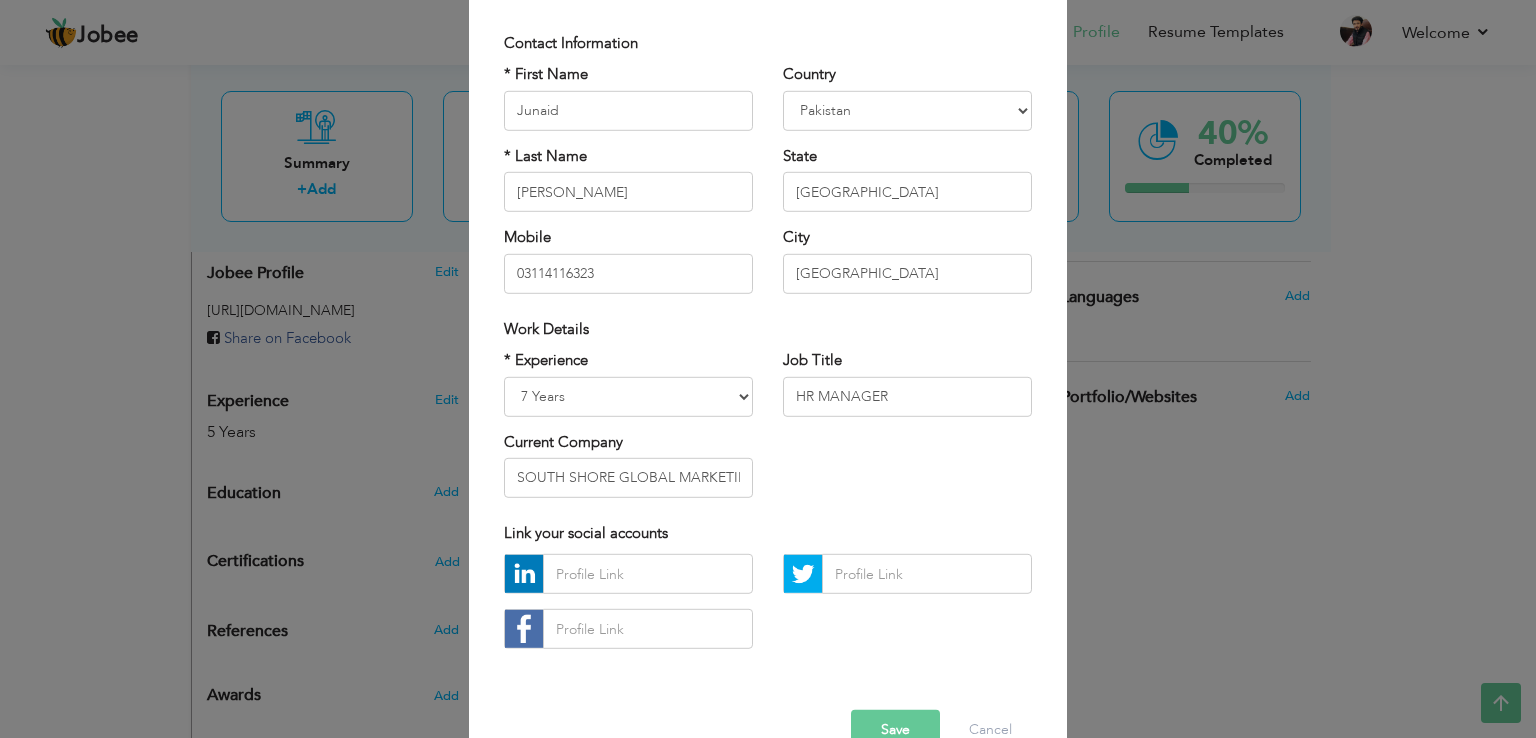 click on "Save" at bounding box center (895, 730) 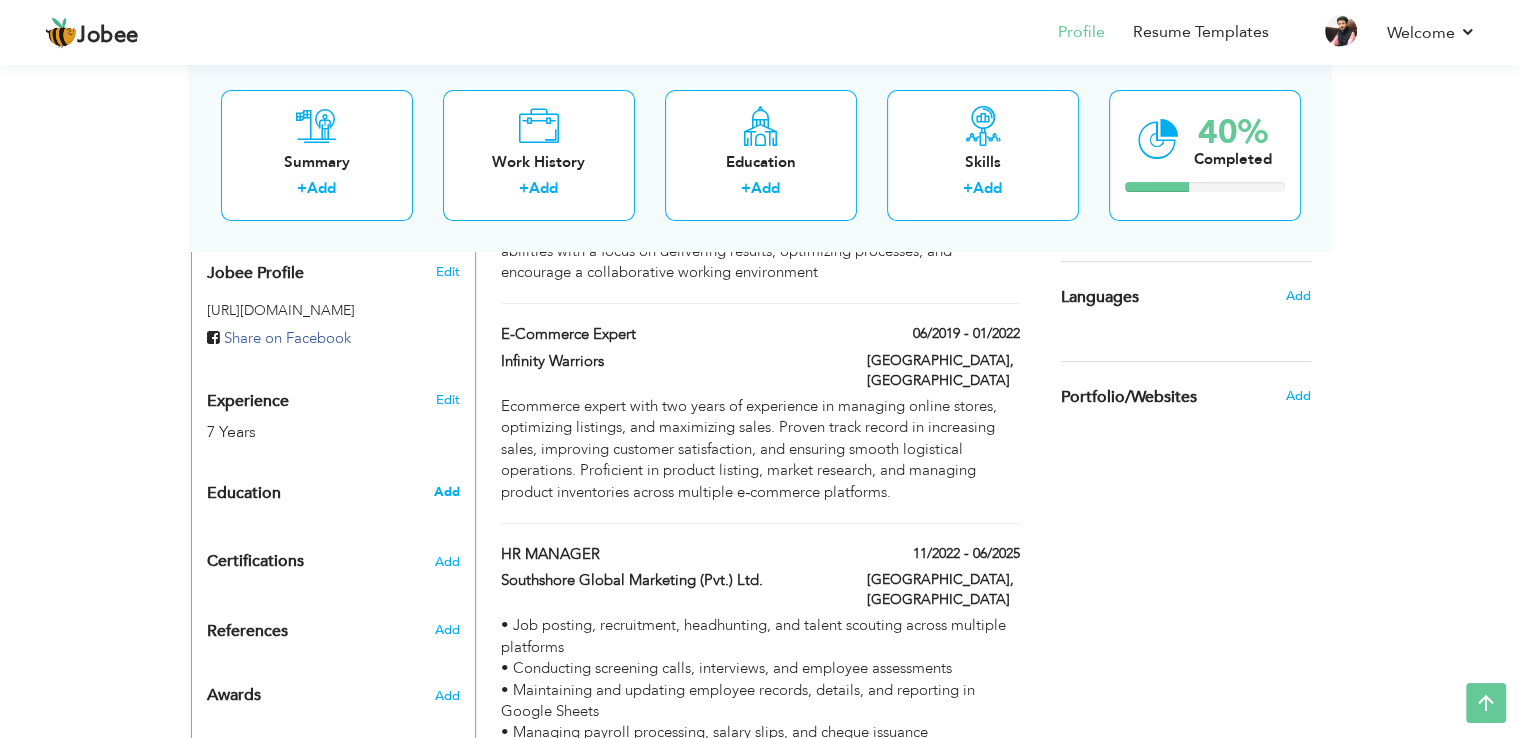 click on "Add" at bounding box center [446, 492] 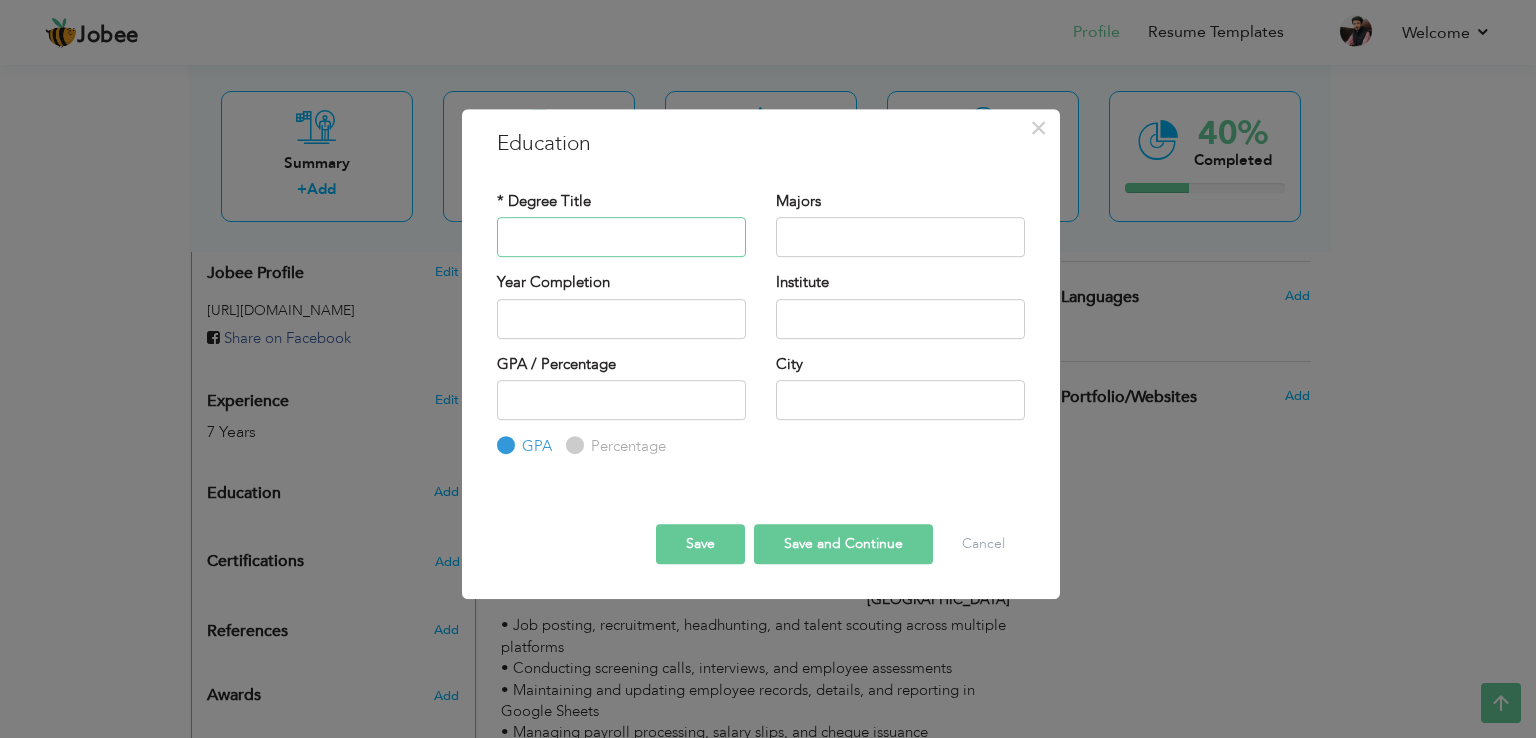 click at bounding box center (621, 237) 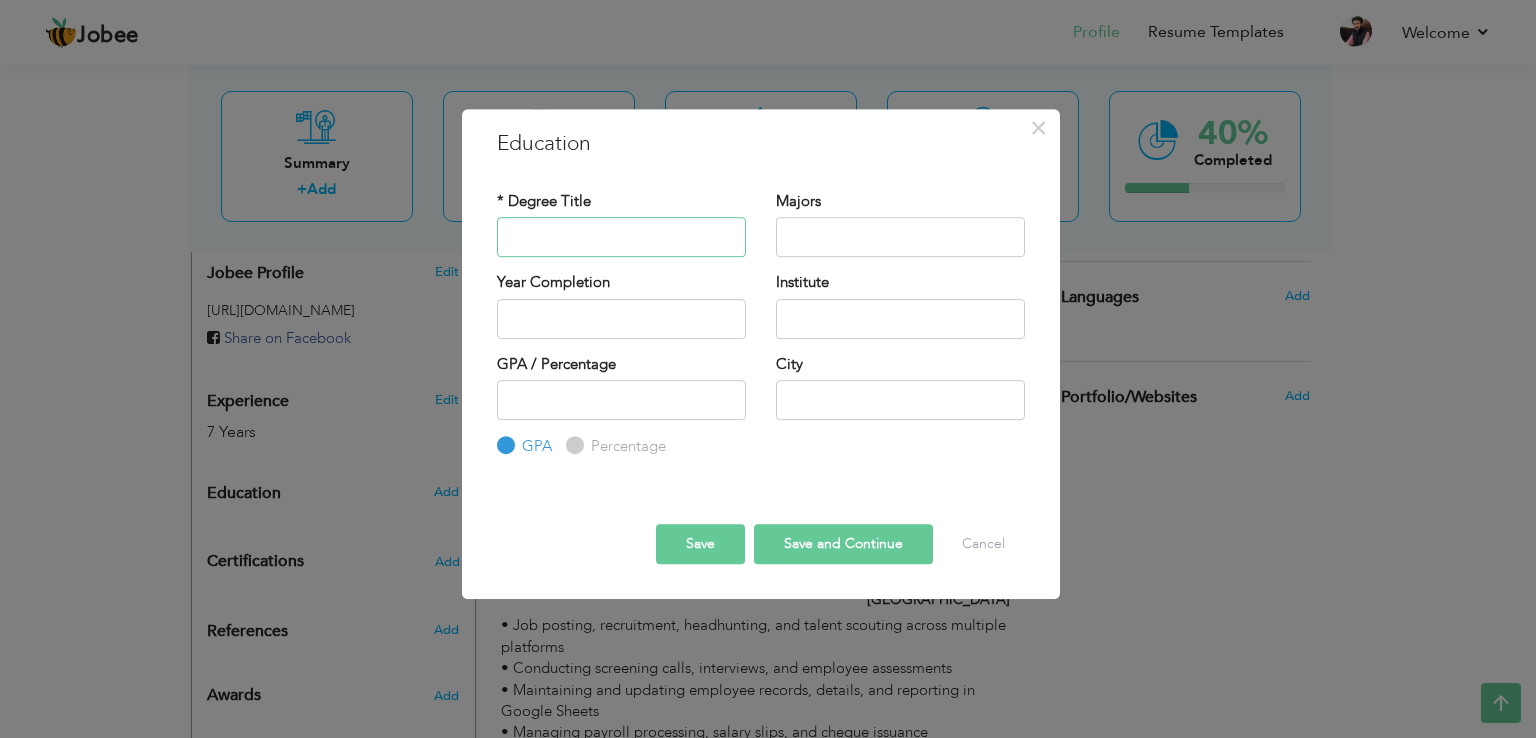 paste on "[GEOGRAPHIC_DATA]" 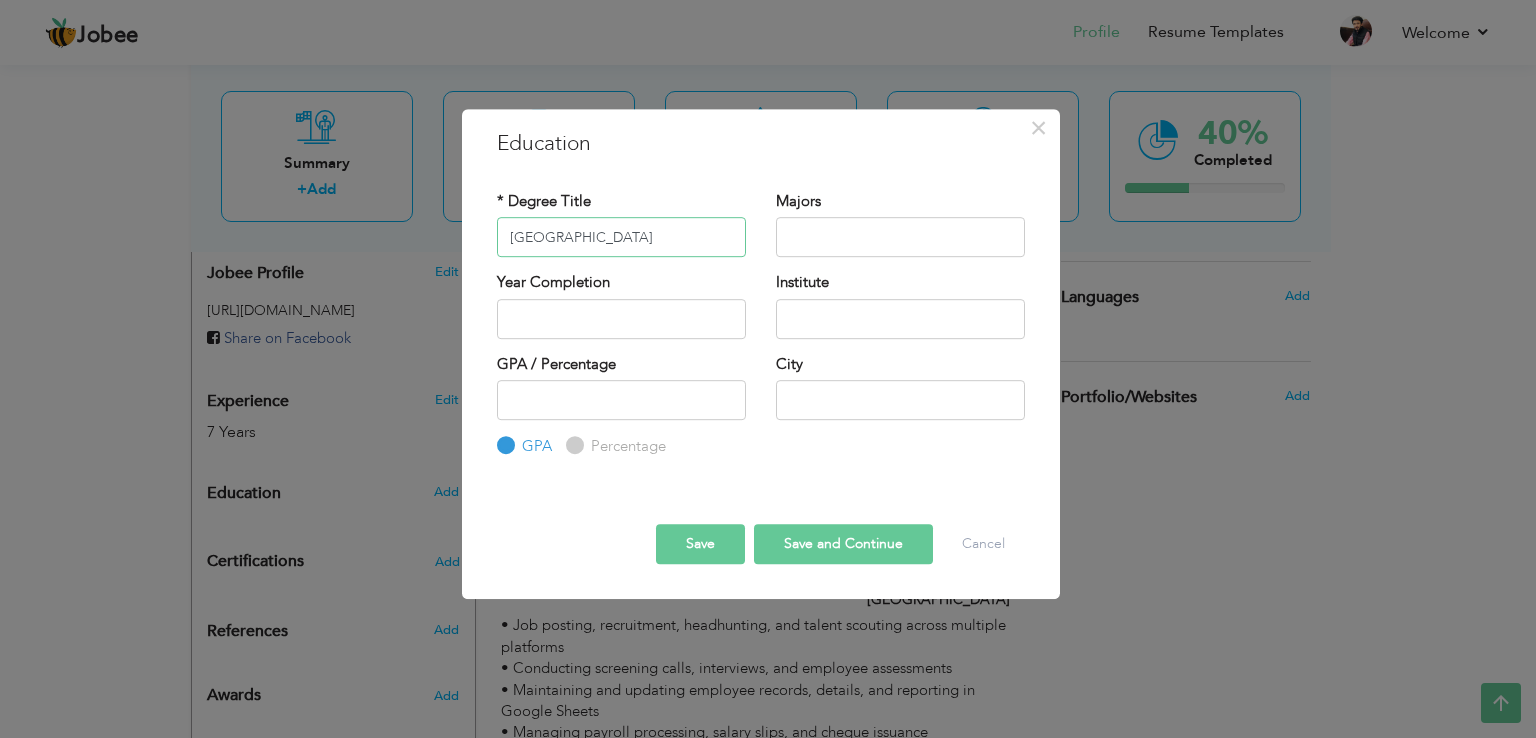 drag, startPoint x: 555, startPoint y: 240, endPoint x: 468, endPoint y: 243, distance: 87.05171 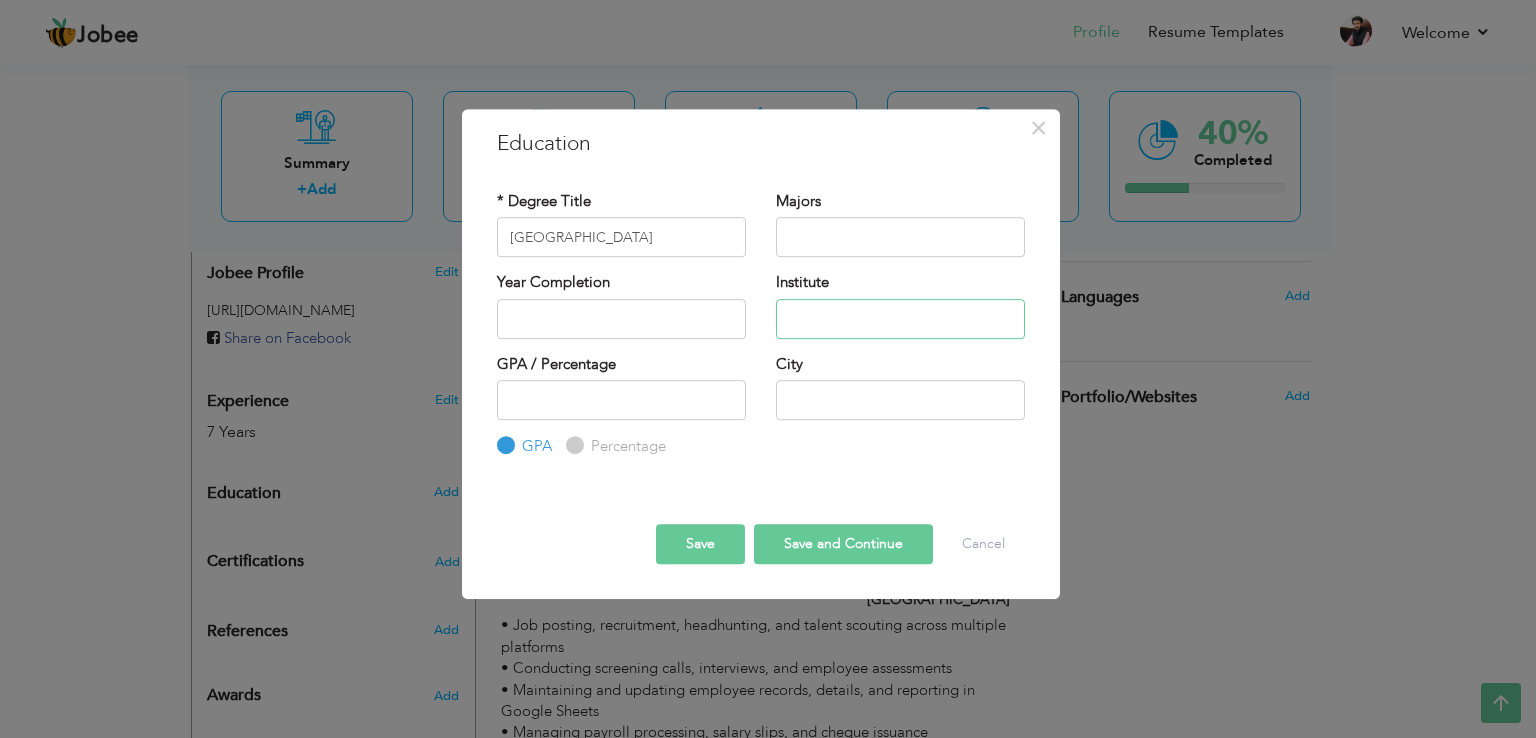 click at bounding box center [900, 319] 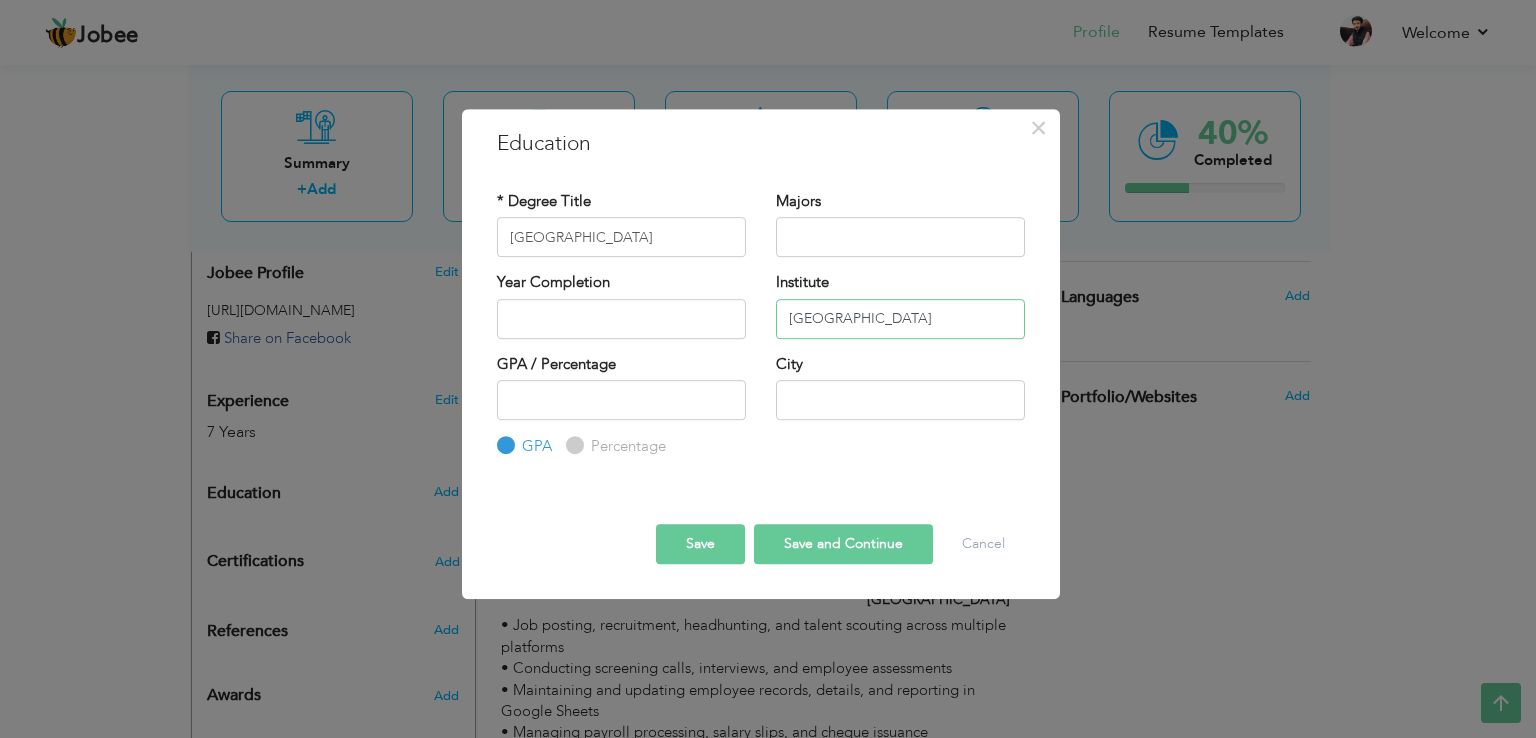 type on "[GEOGRAPHIC_DATA]" 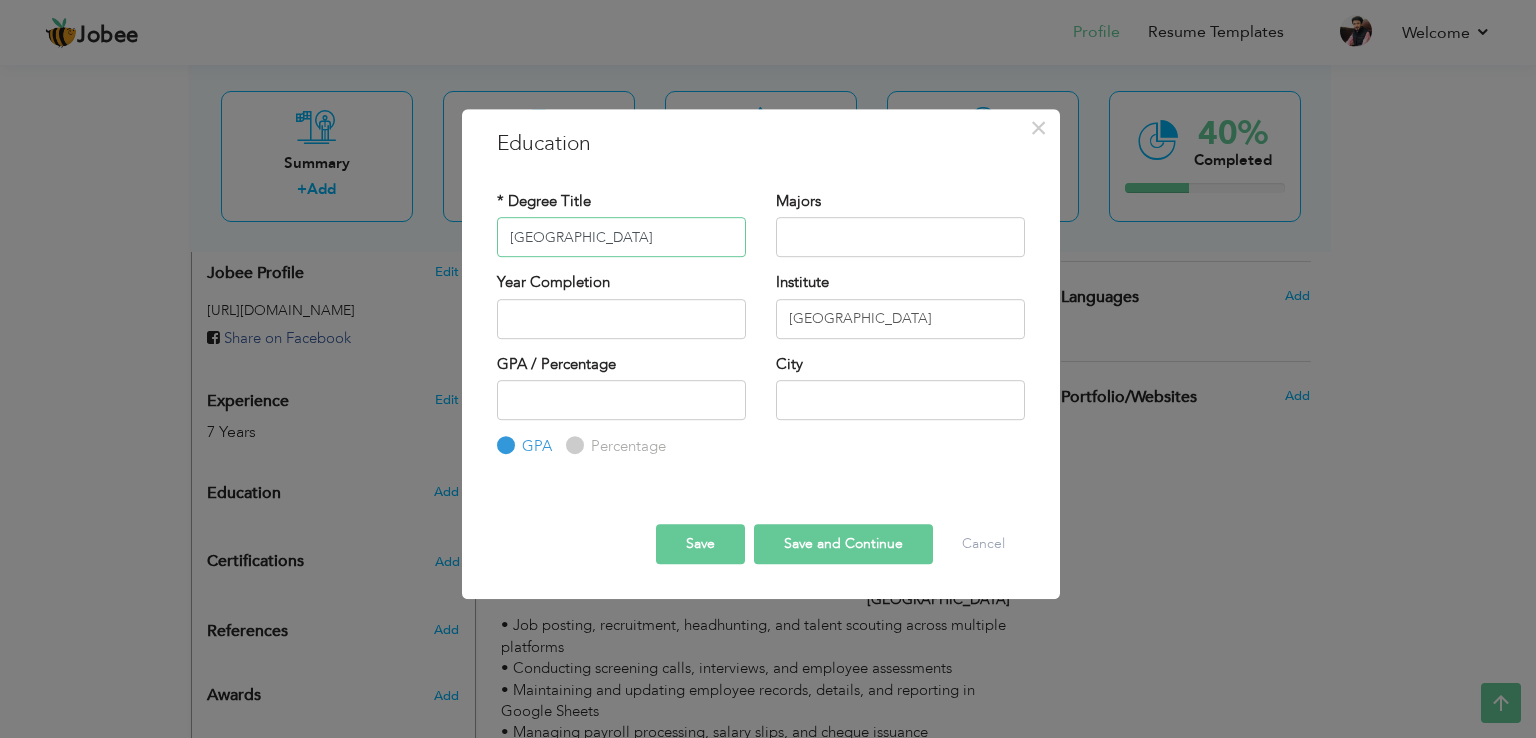 drag, startPoint x: 679, startPoint y: 233, endPoint x: 394, endPoint y: 211, distance: 285.84787 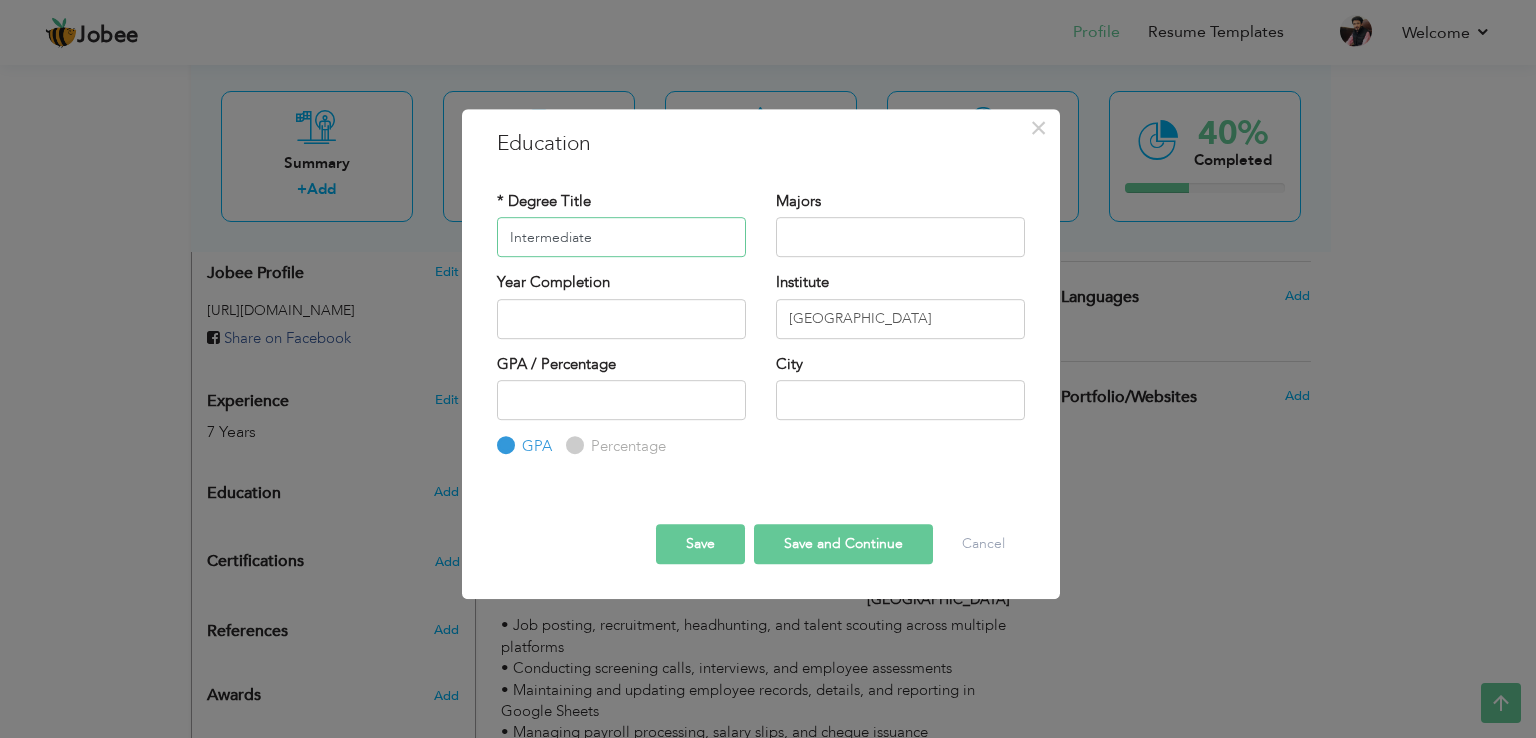 type on "Intermediate" 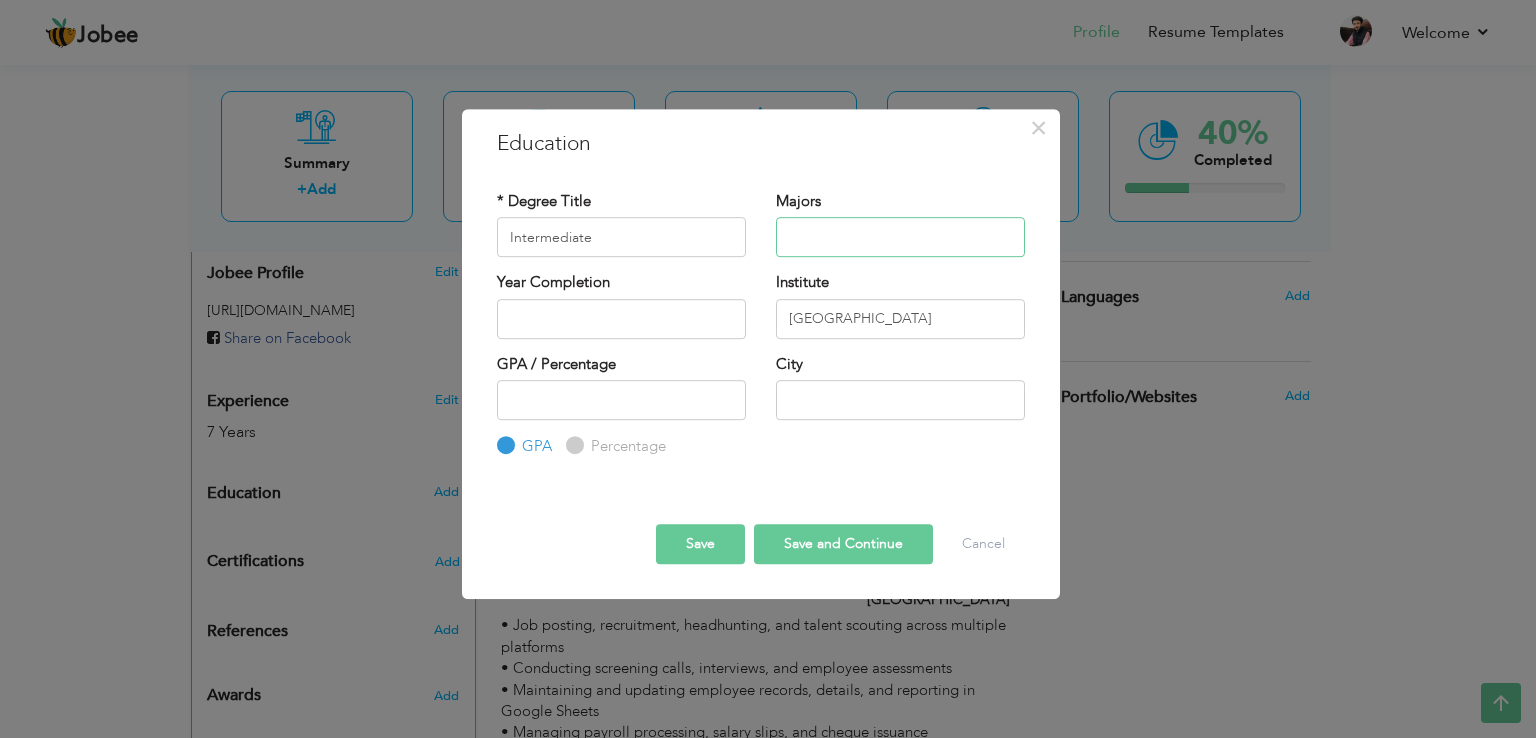 click at bounding box center [900, 237] 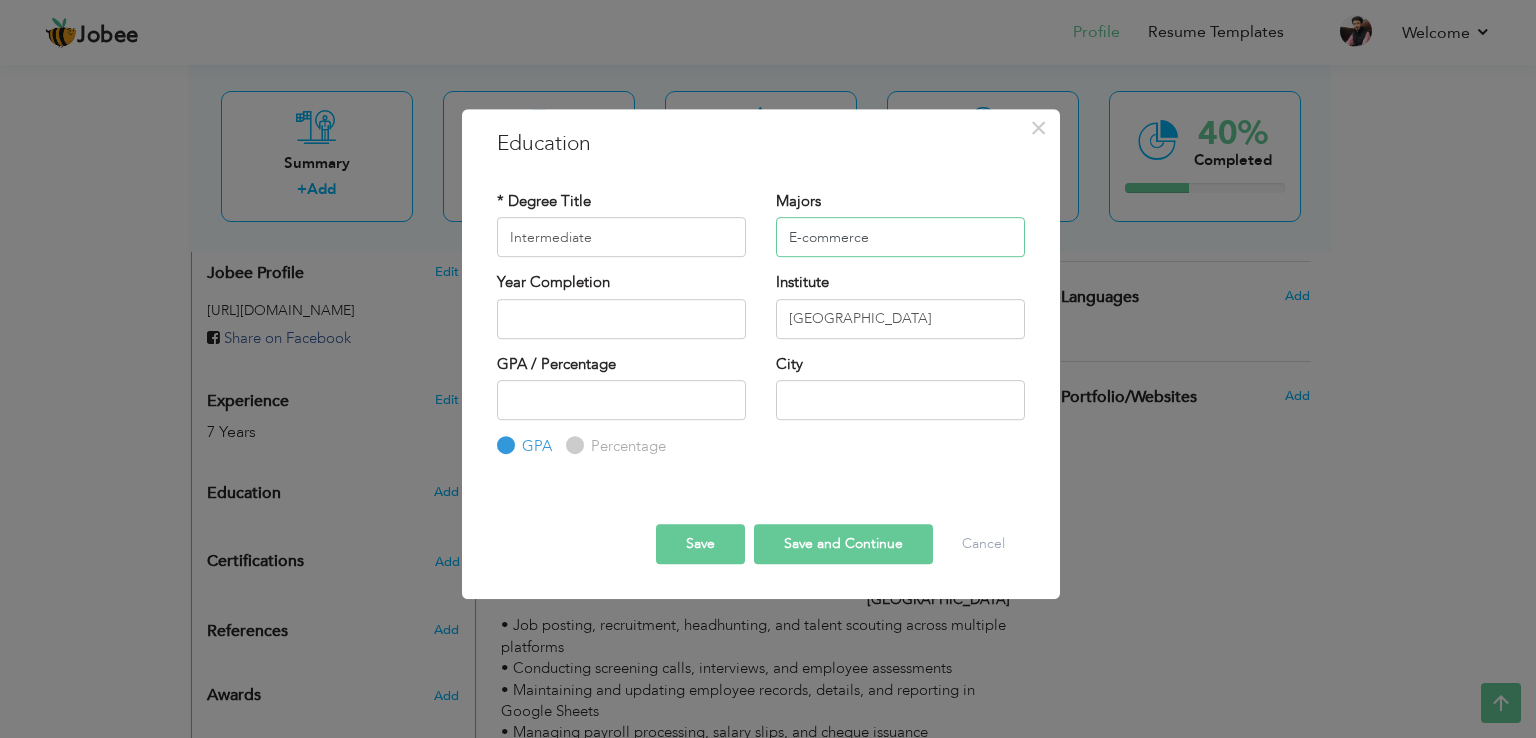 type on "E-commerce" 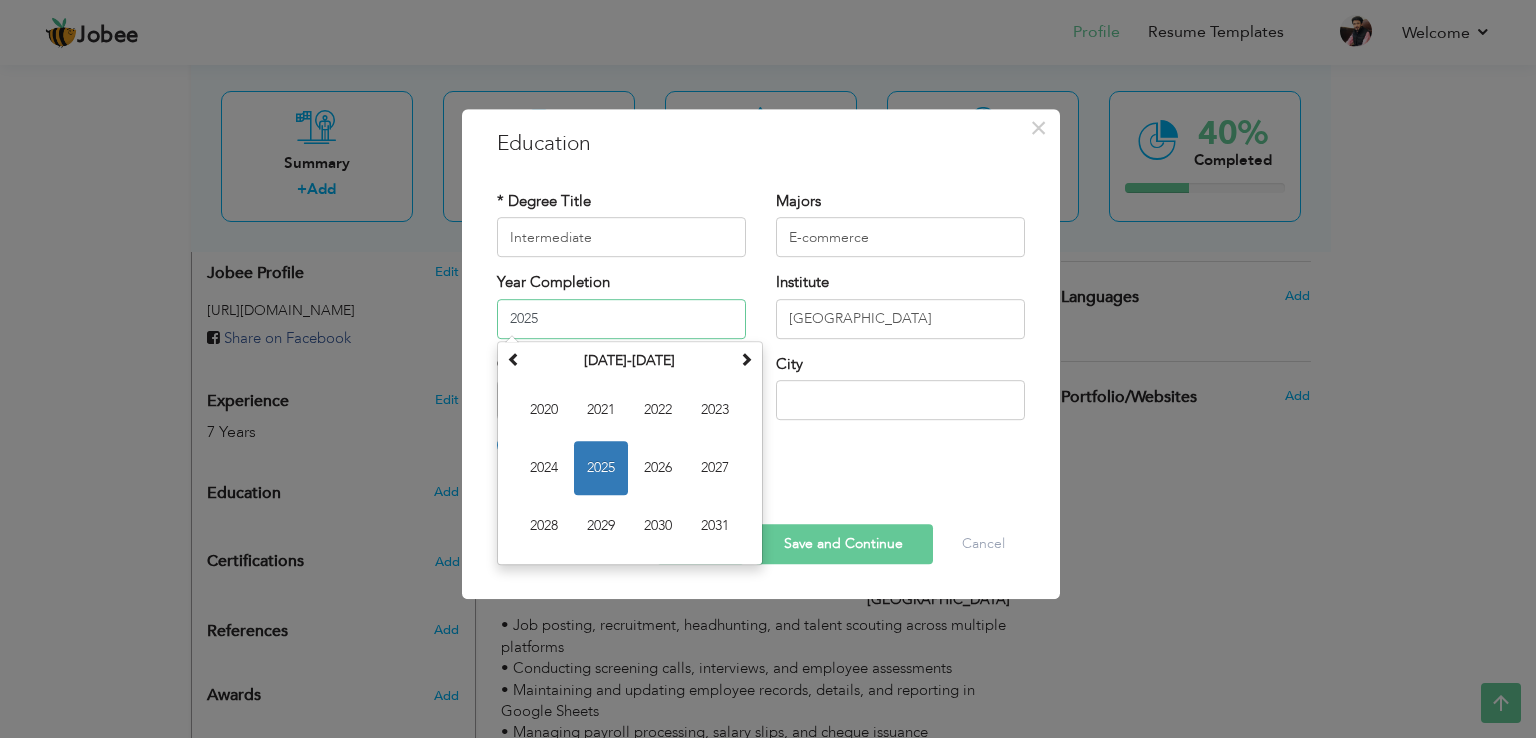 click on "2025" at bounding box center [621, 319] 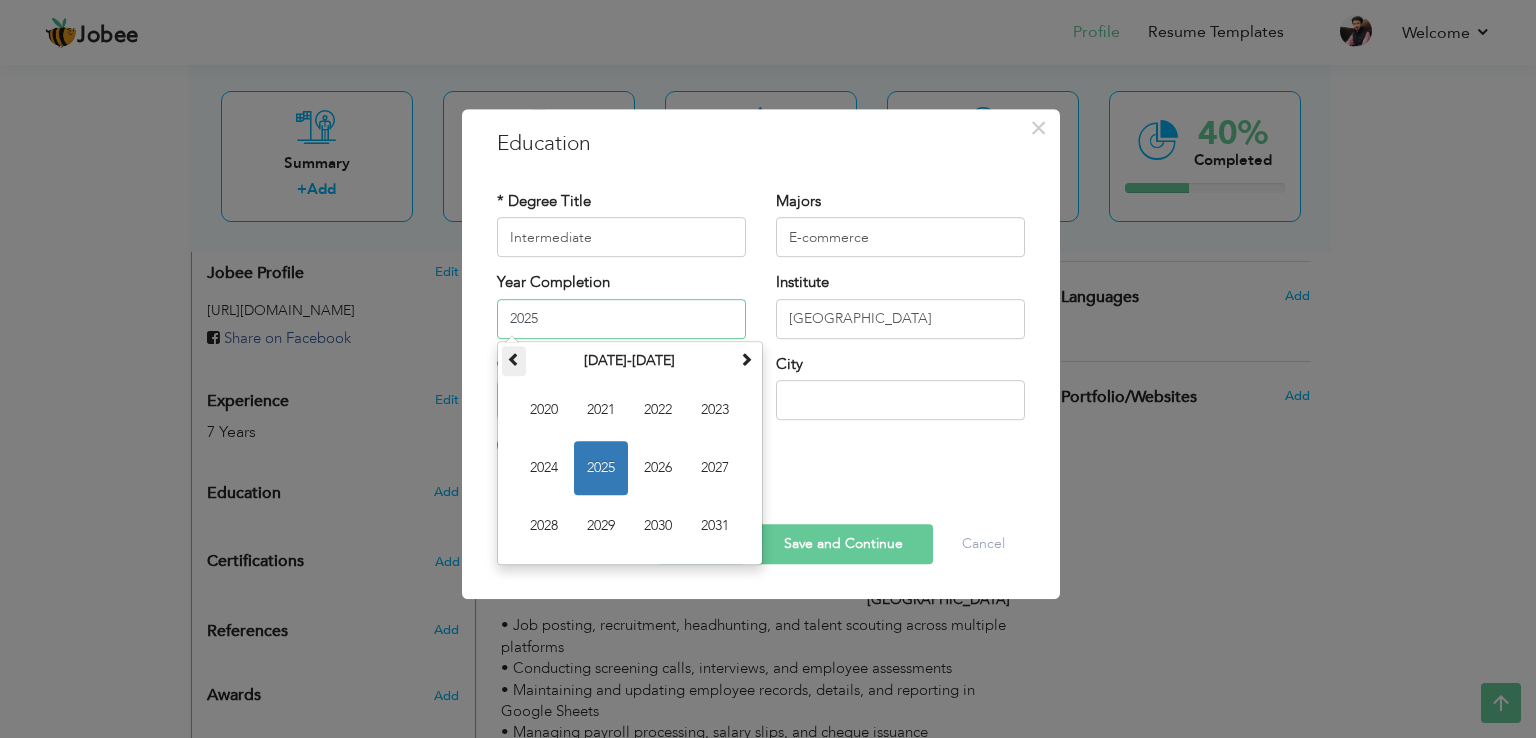 click at bounding box center (514, 361) 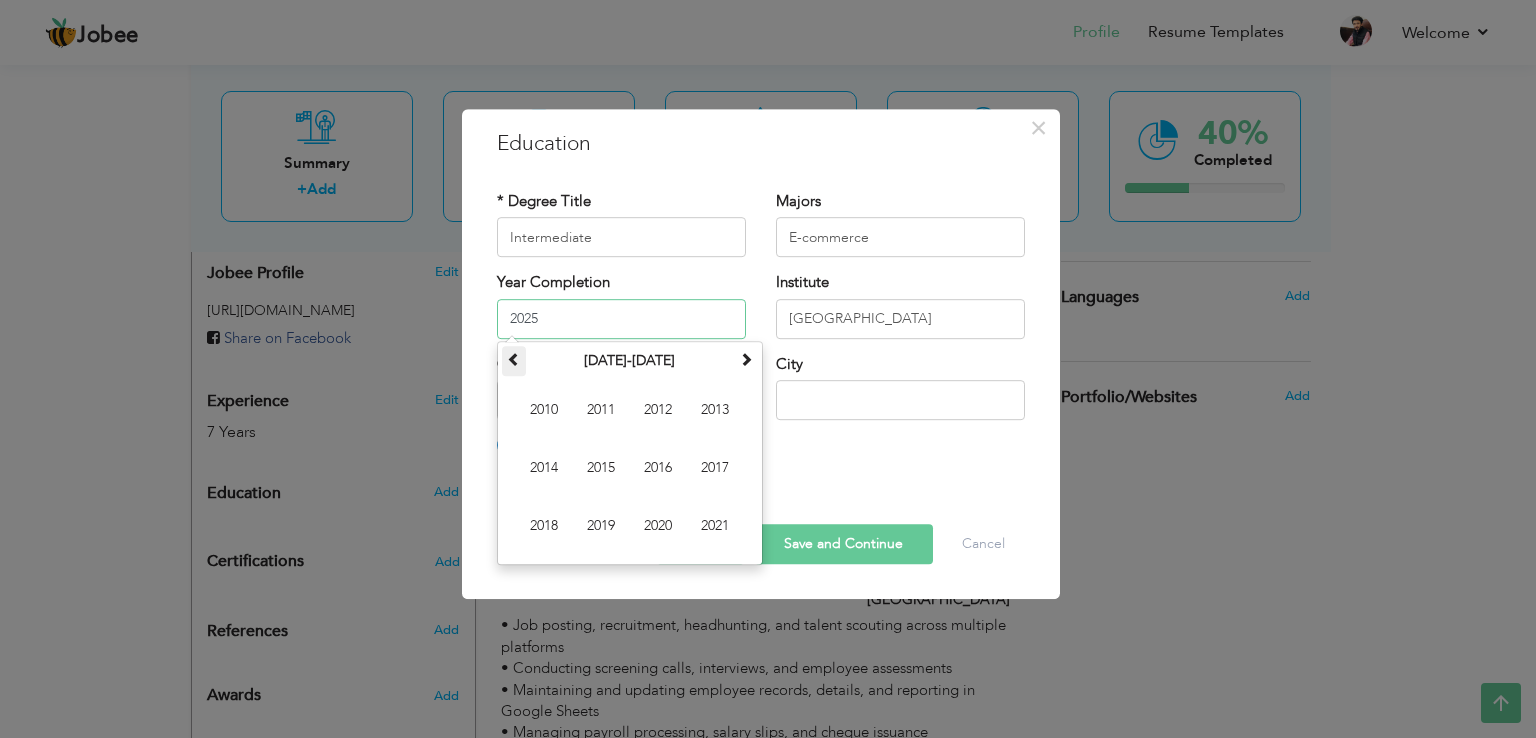 click at bounding box center [514, 361] 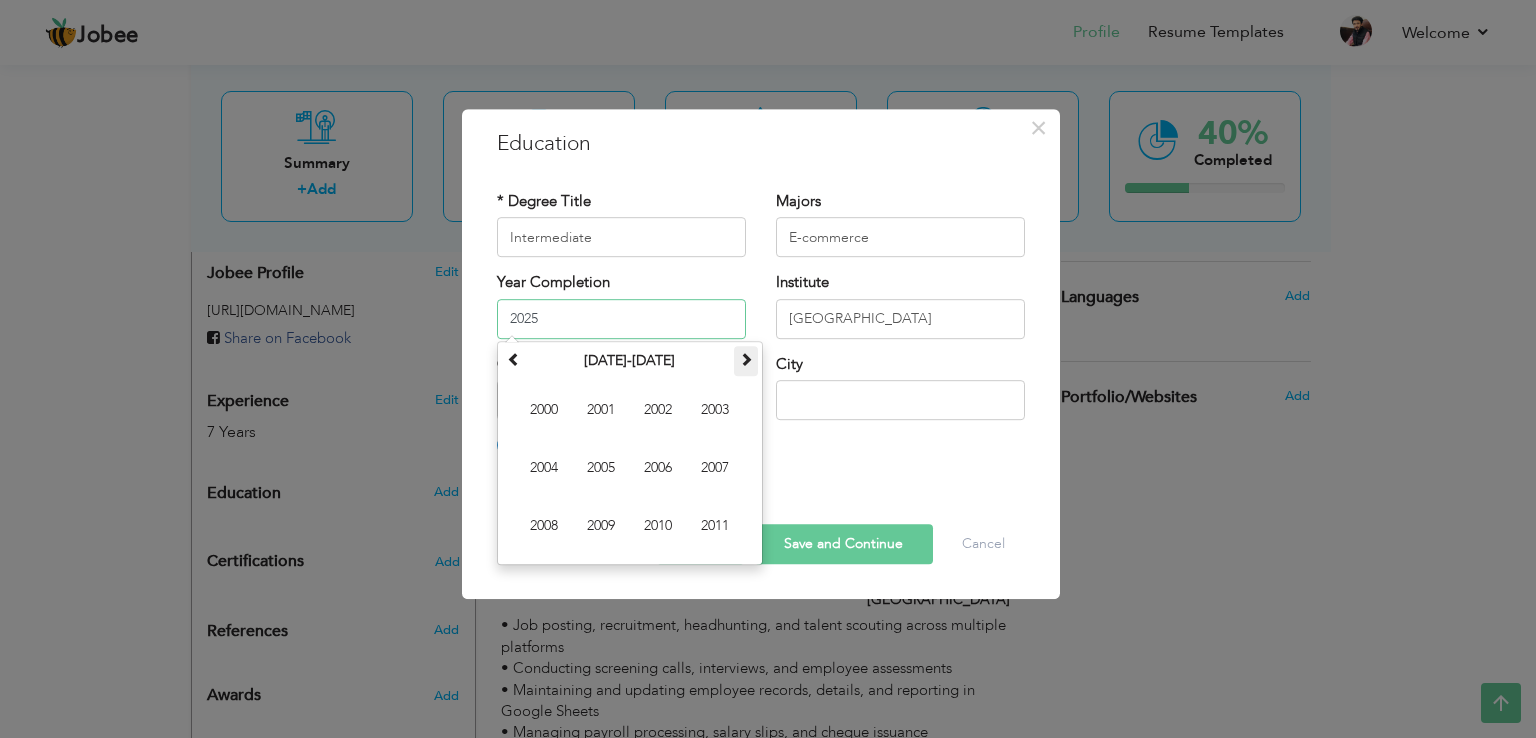 click at bounding box center [746, 359] 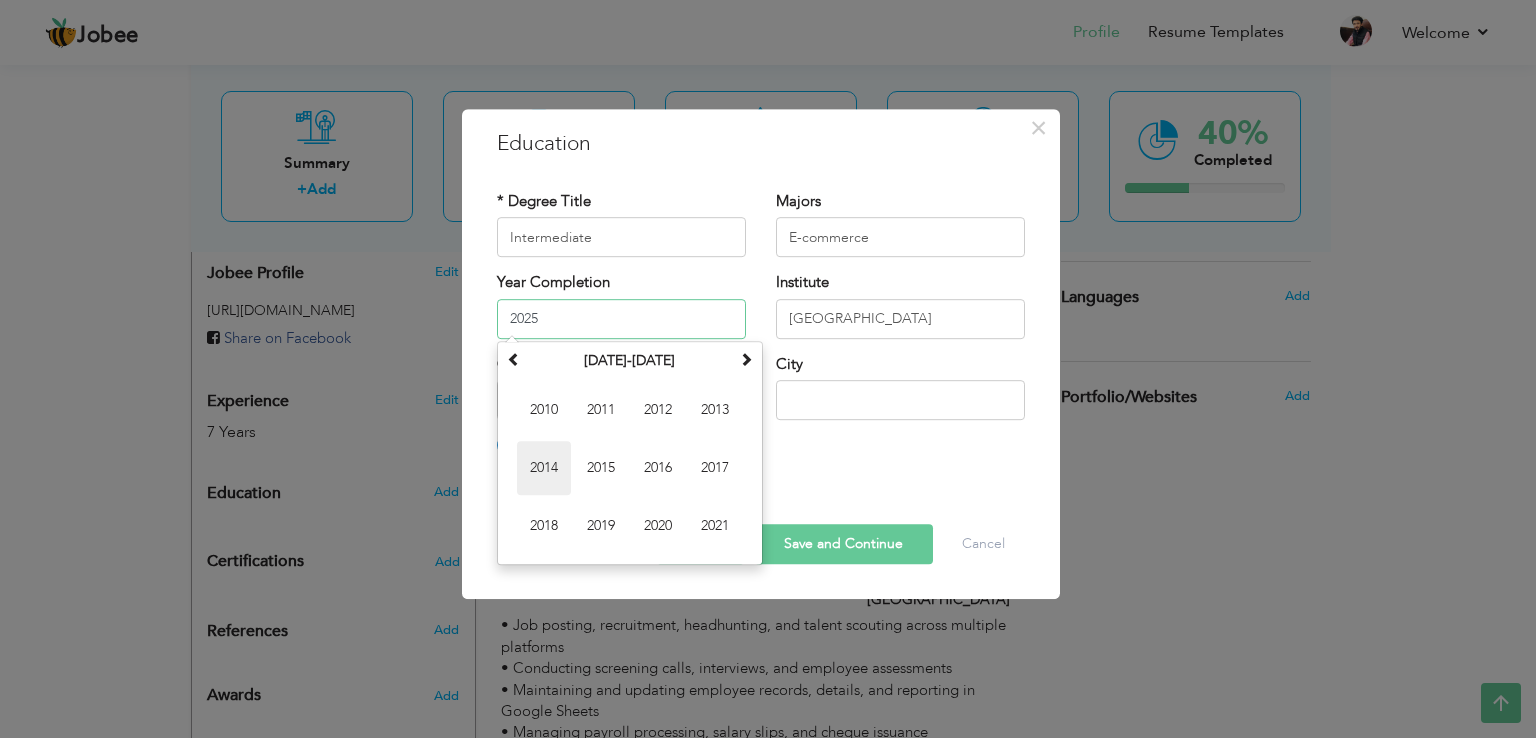 click on "2014" at bounding box center [544, 468] 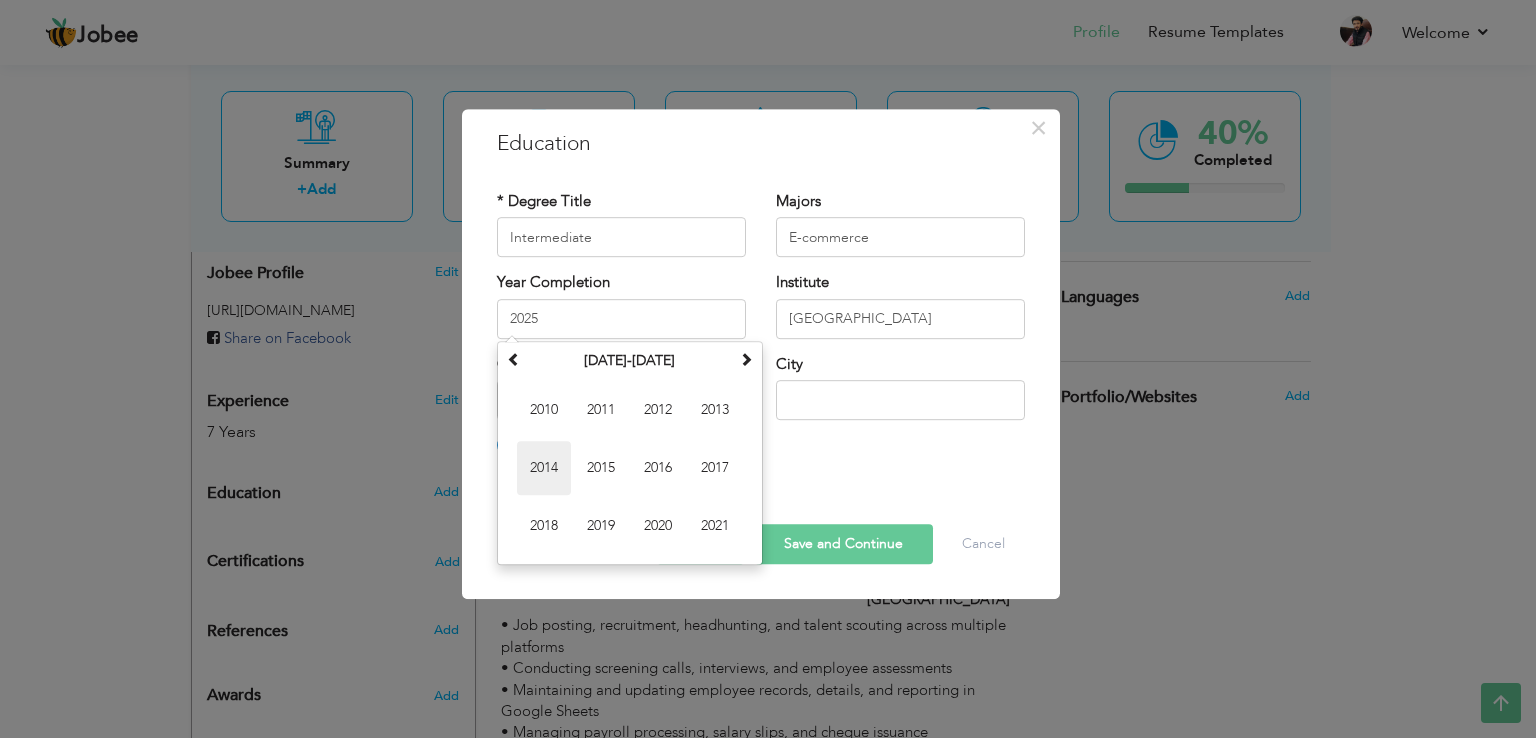 type on "2014" 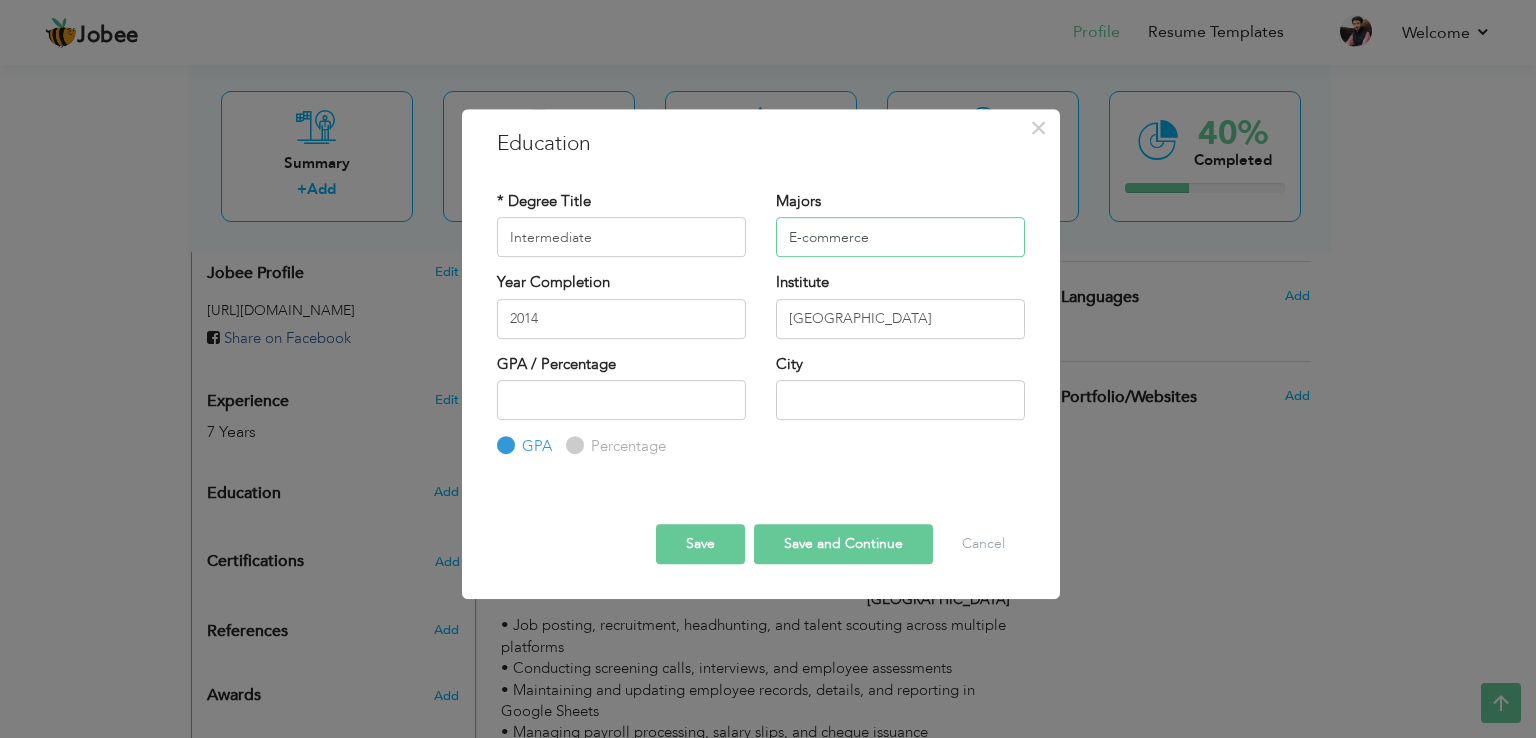 drag, startPoint x: 808, startPoint y: 235, endPoint x: 752, endPoint y: 240, distance: 56.22277 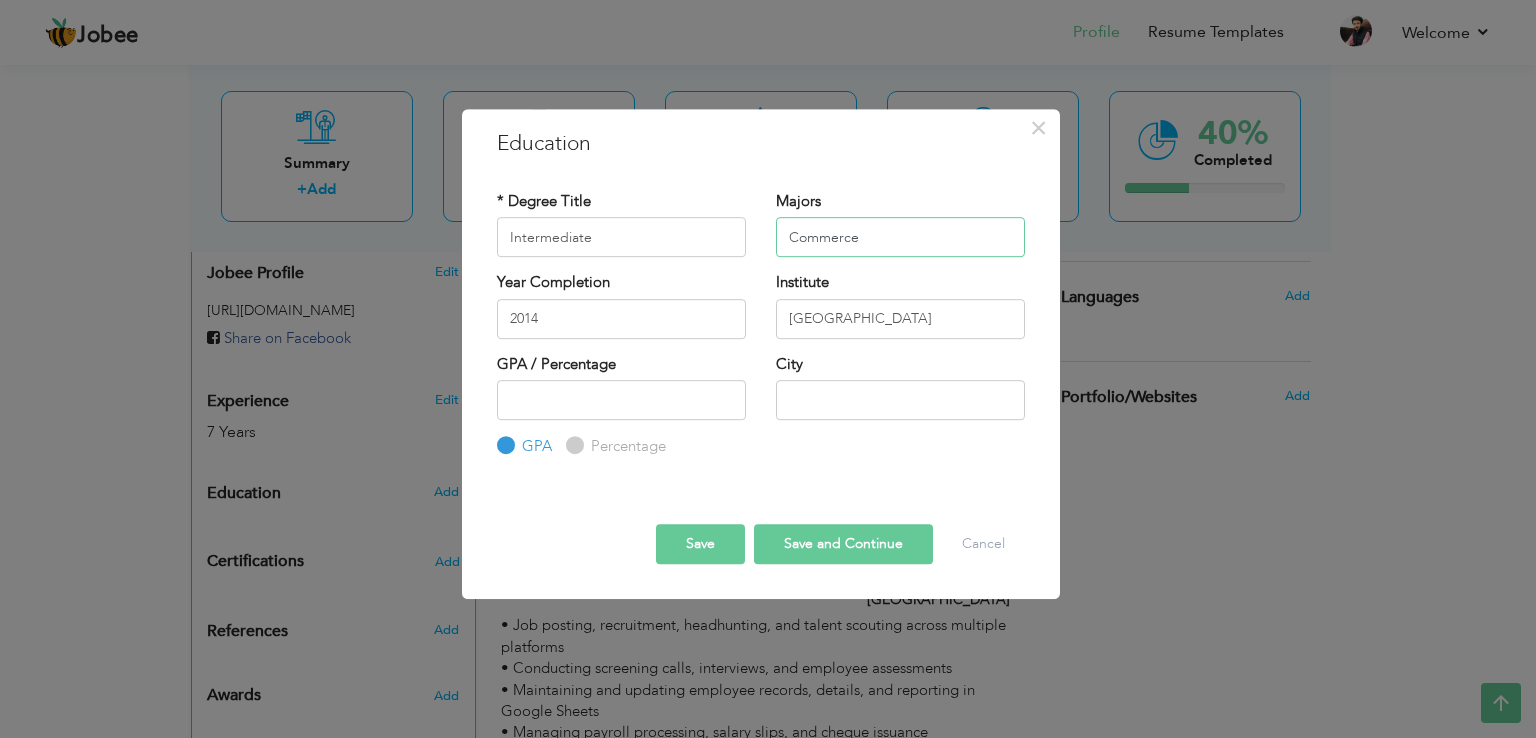 type on "Commerce" 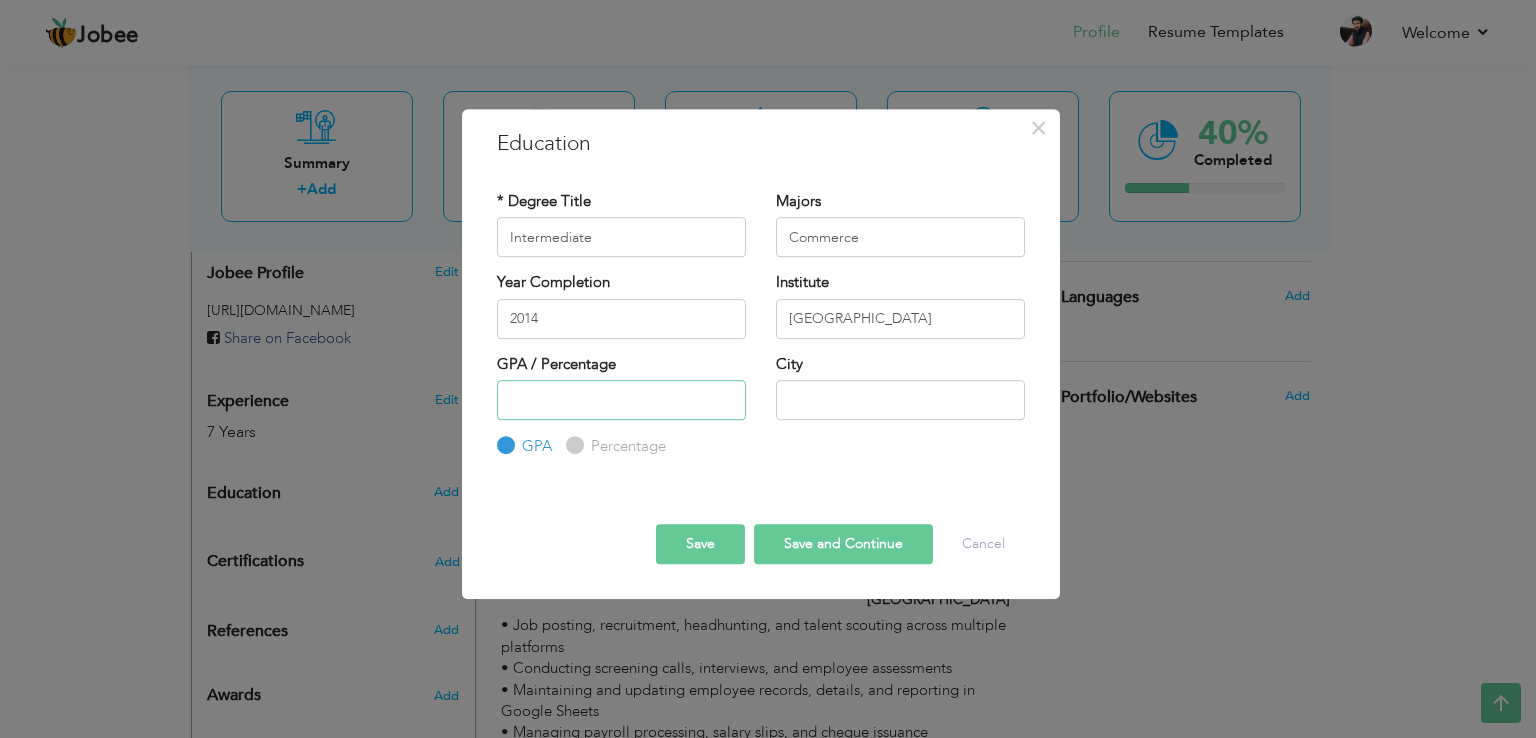 click at bounding box center (621, 400) 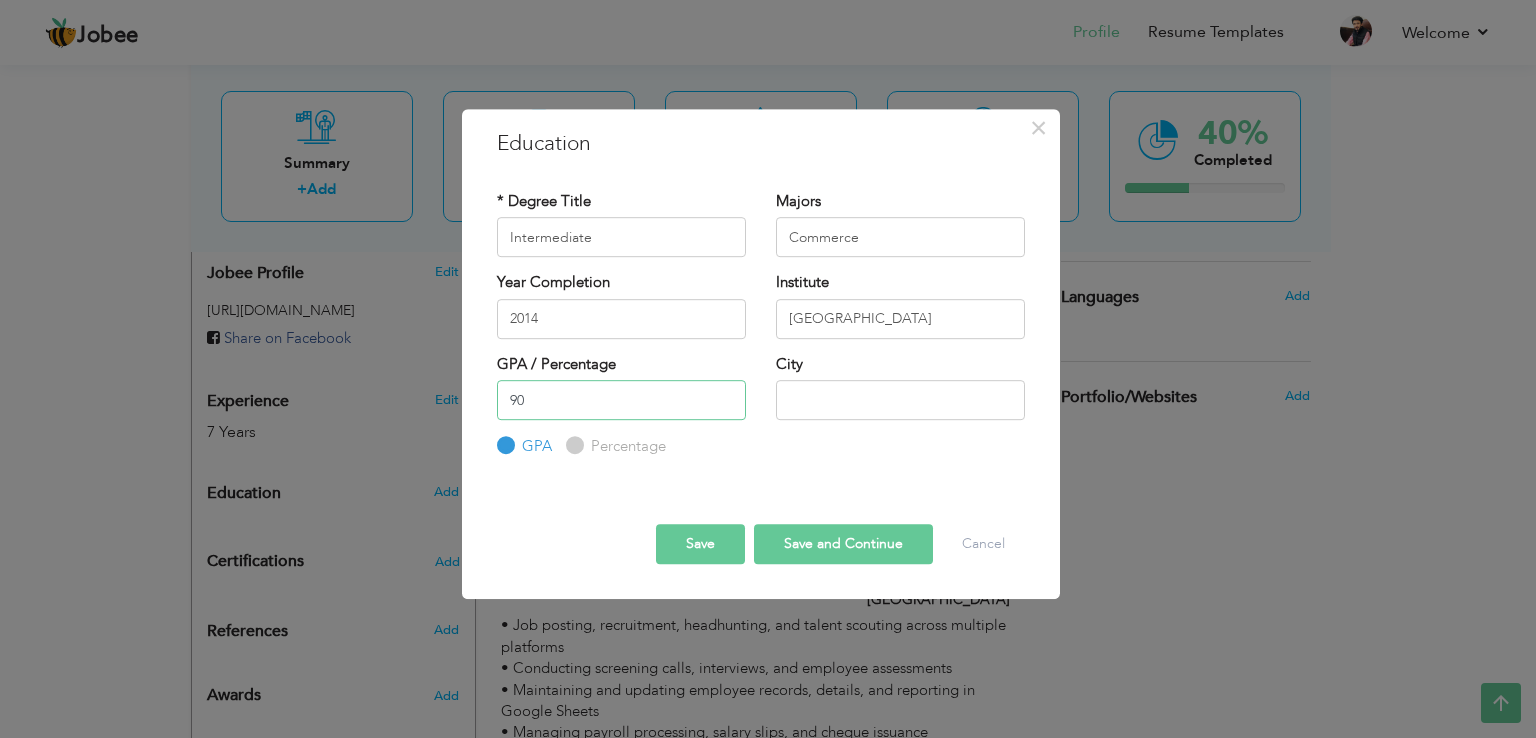 drag, startPoint x: 544, startPoint y: 404, endPoint x: 504, endPoint y: 404, distance: 40 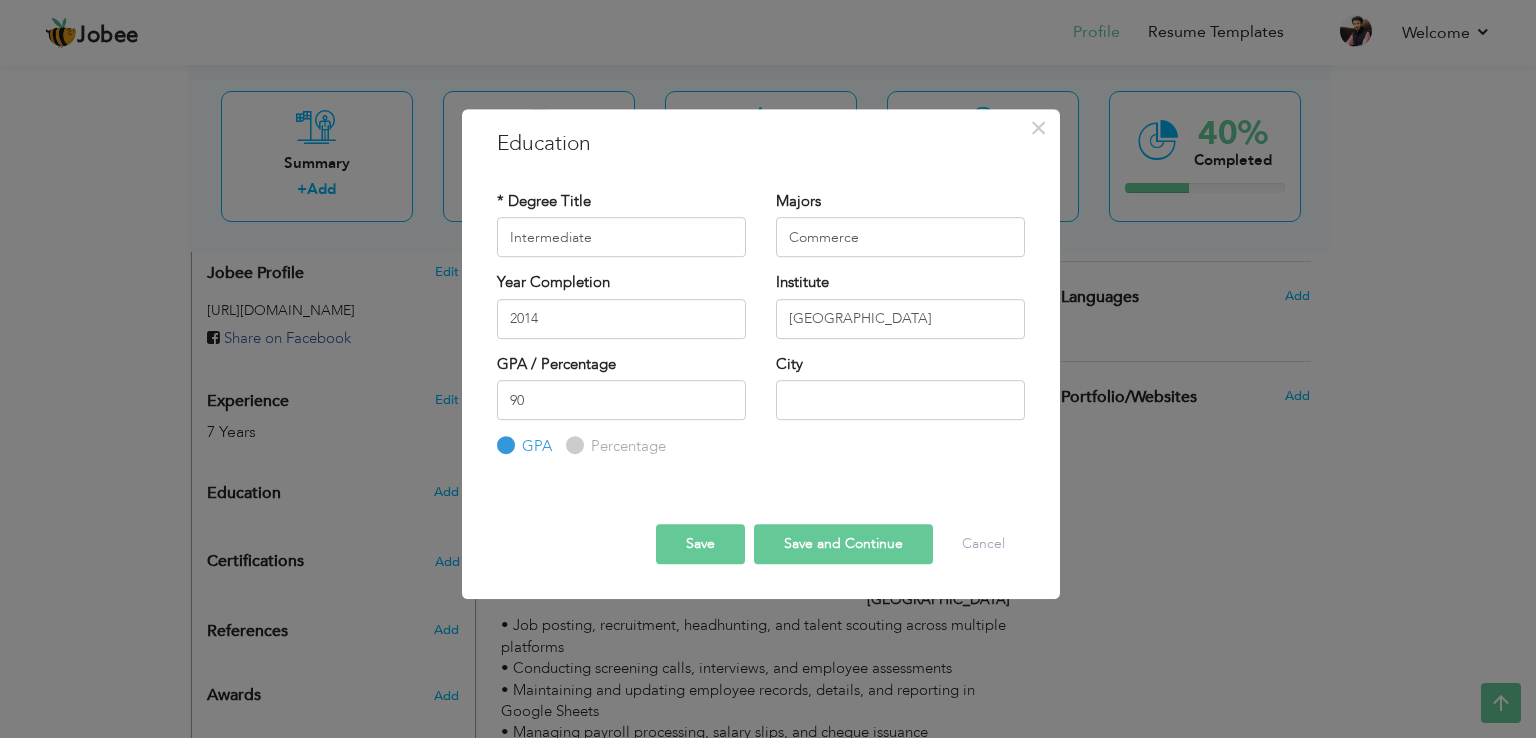 click on "Percentage" at bounding box center (572, 446) 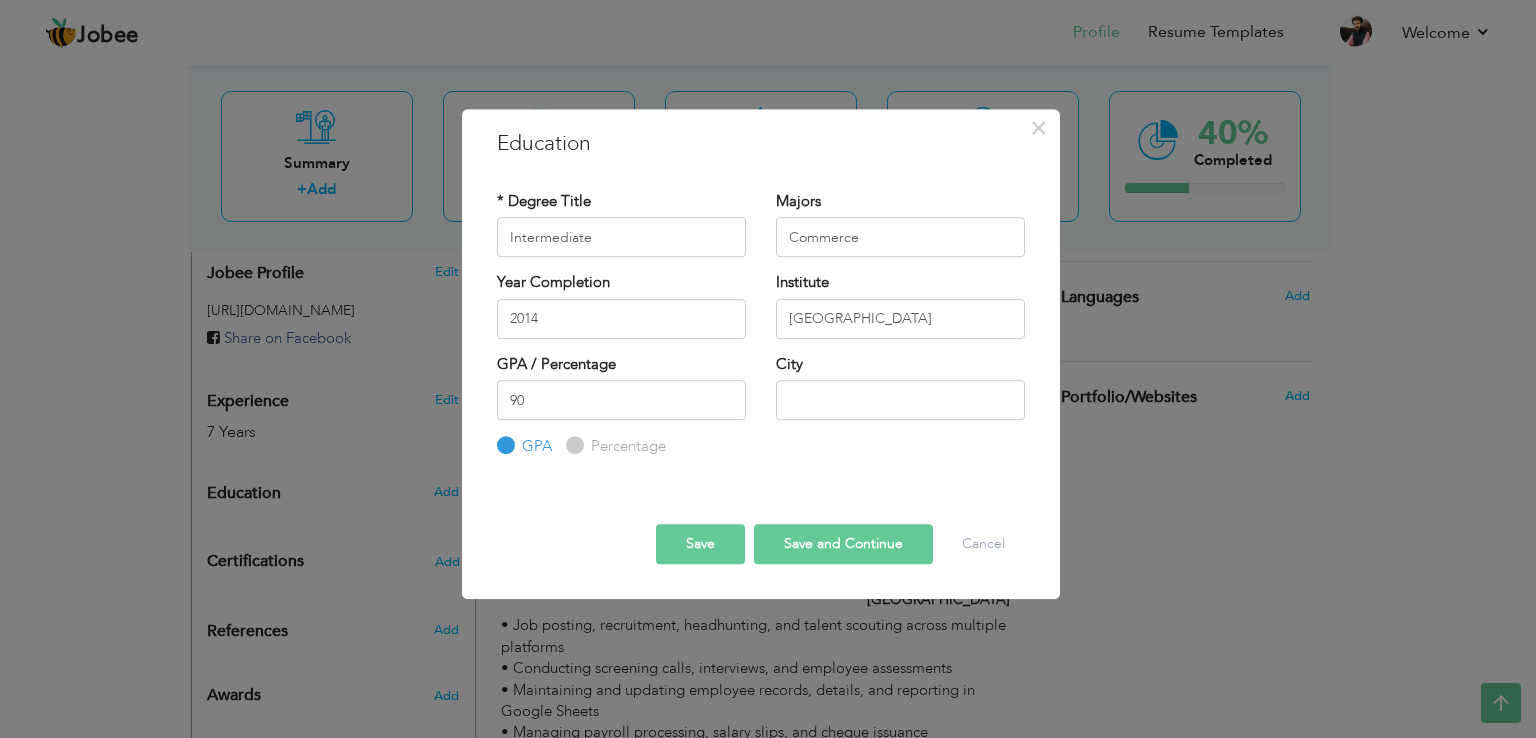 radio on "true" 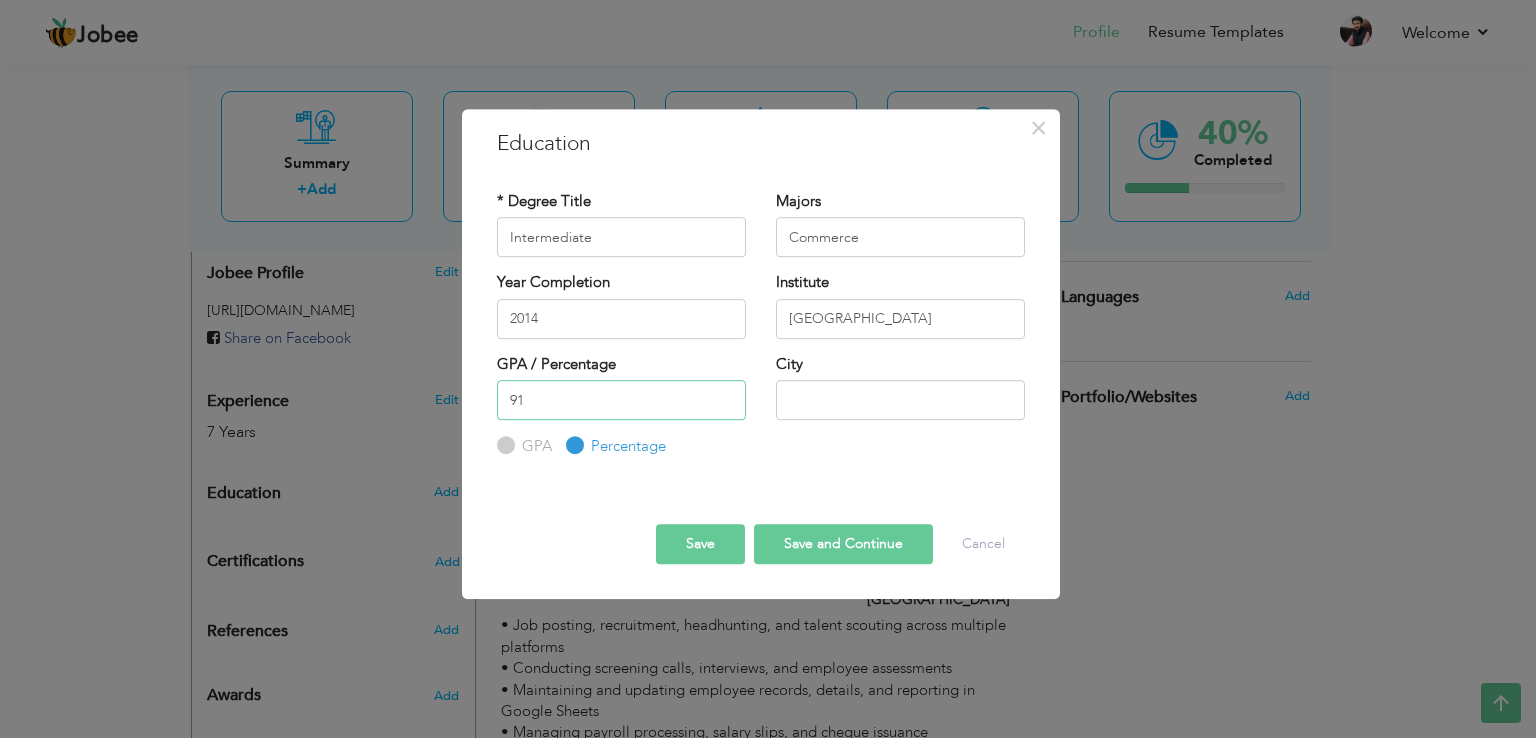 click on "91" at bounding box center [621, 400] 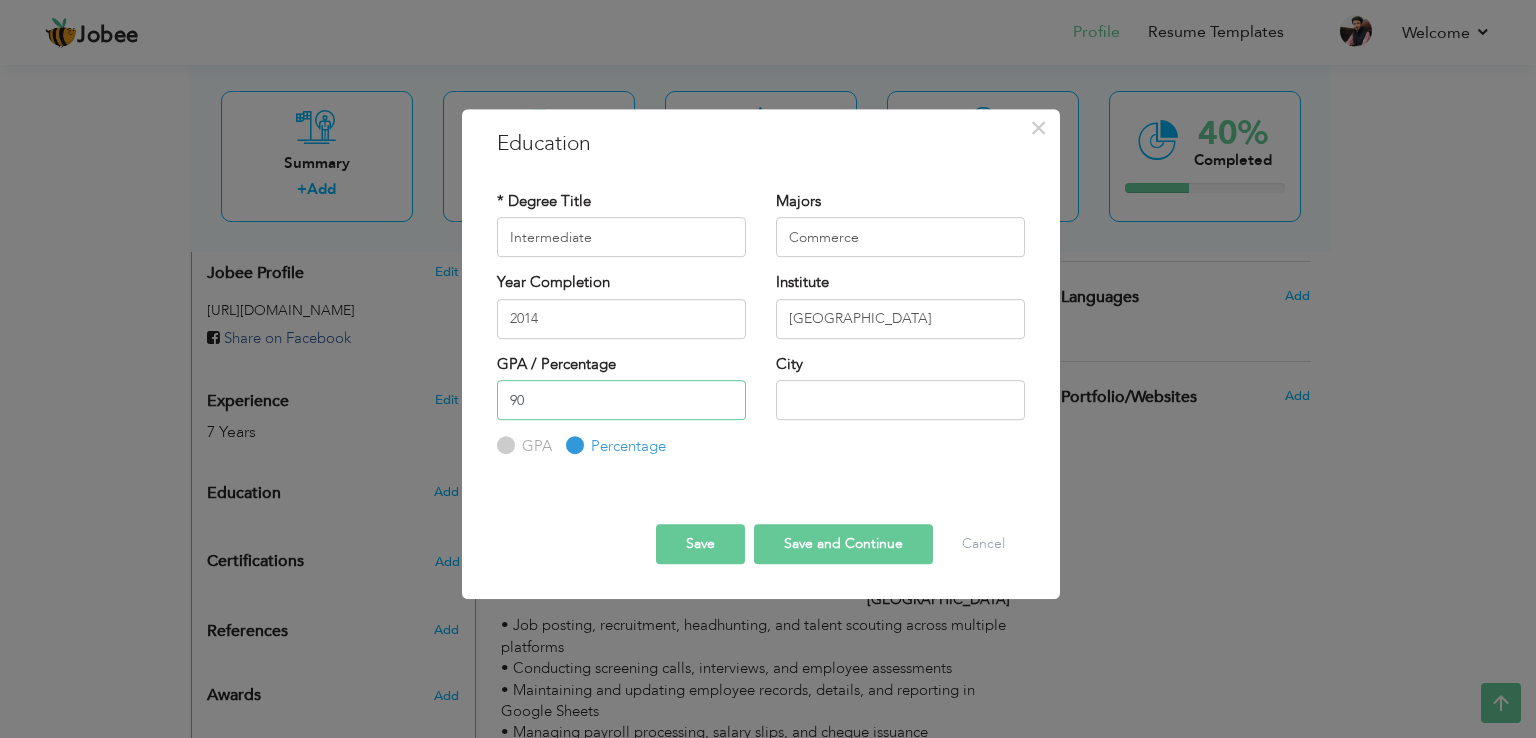 click on "90" at bounding box center [621, 400] 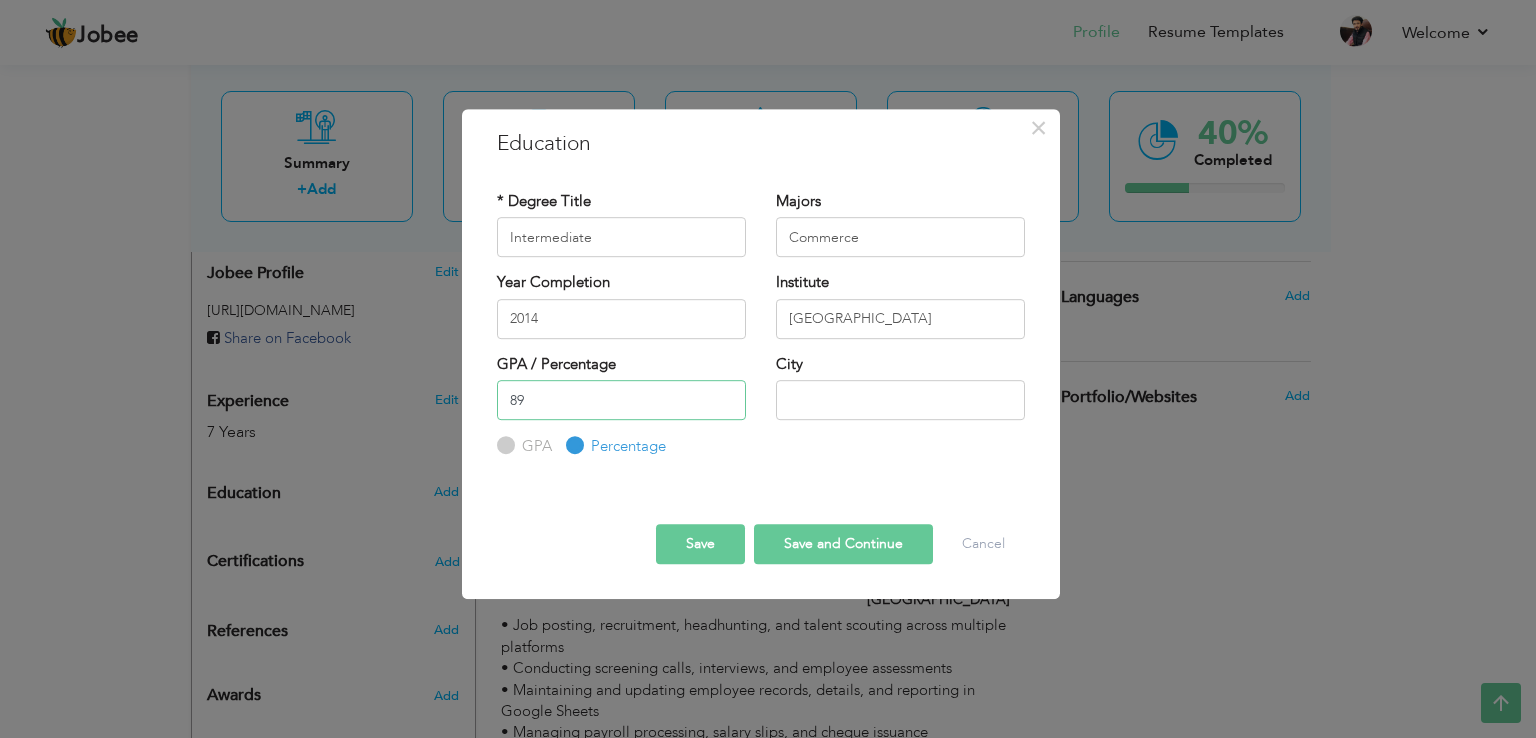 click on "89" at bounding box center (621, 400) 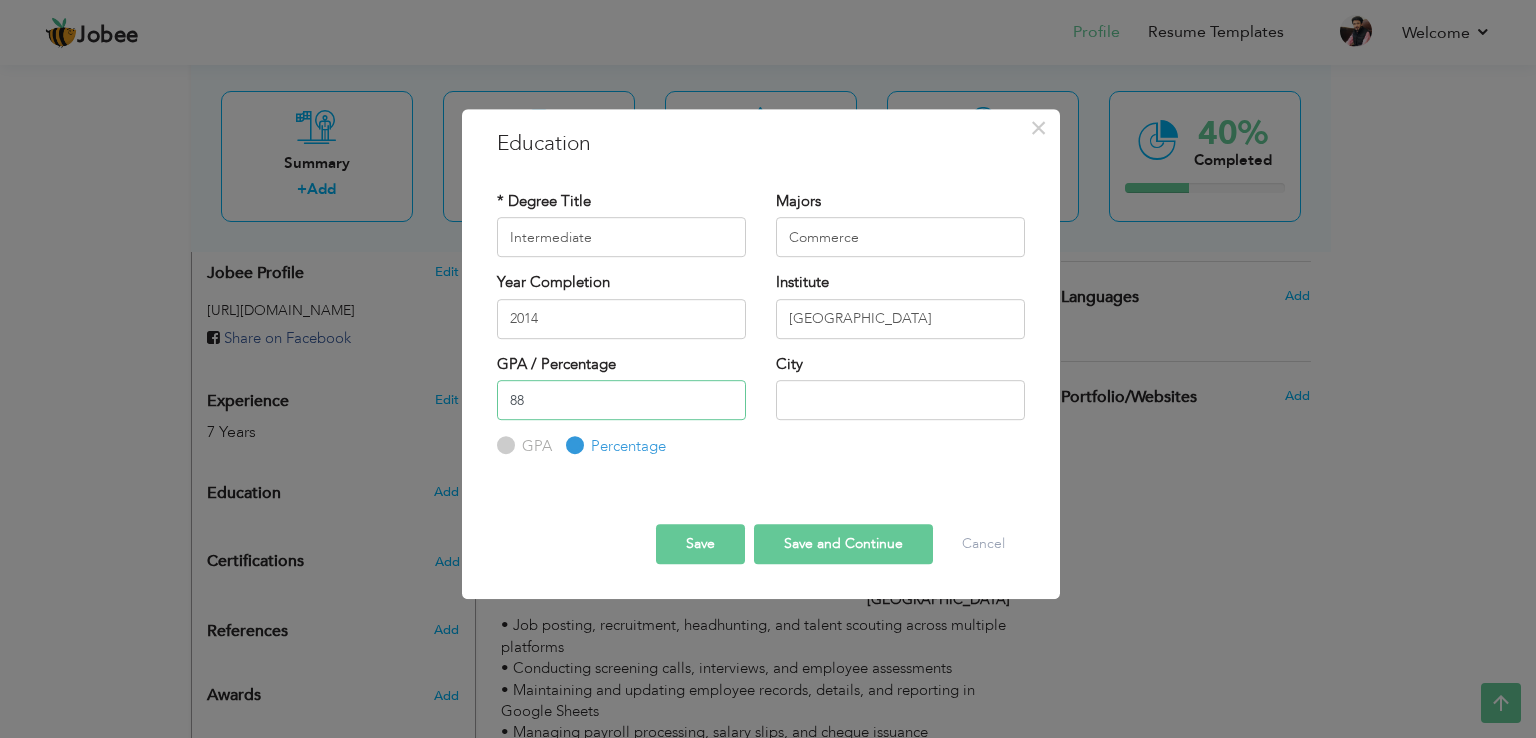 click on "88" at bounding box center [621, 400] 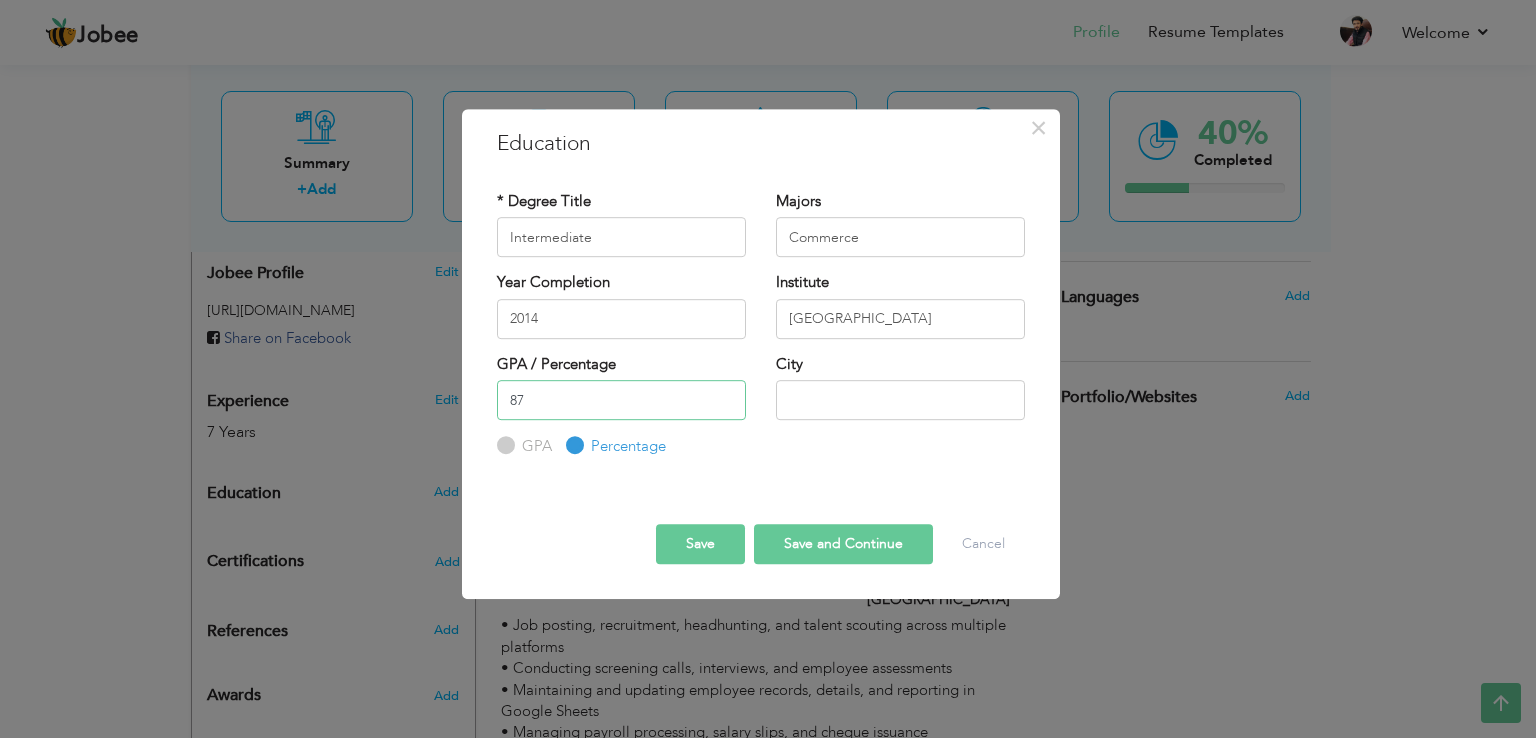 click on "87" at bounding box center [621, 400] 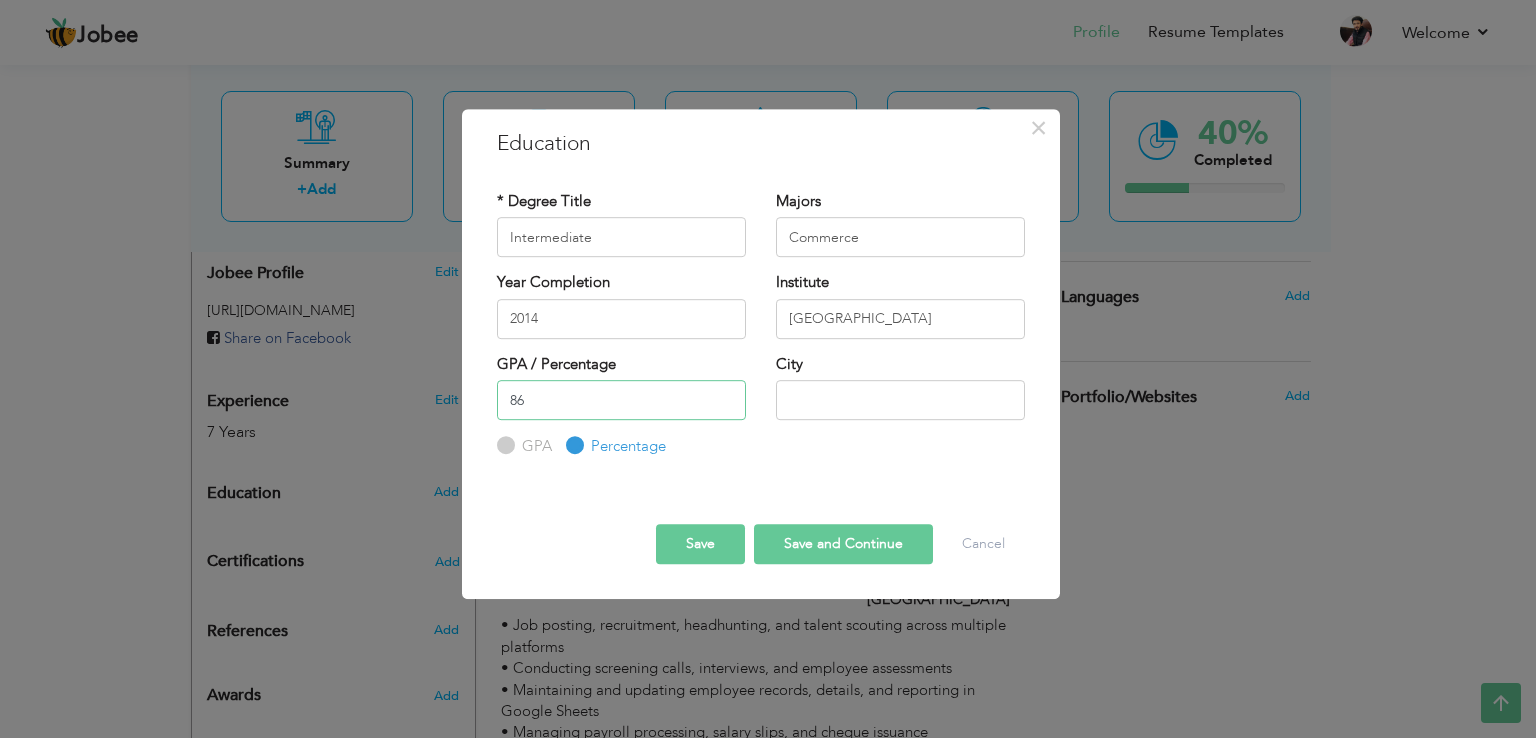 click on "86" at bounding box center [621, 400] 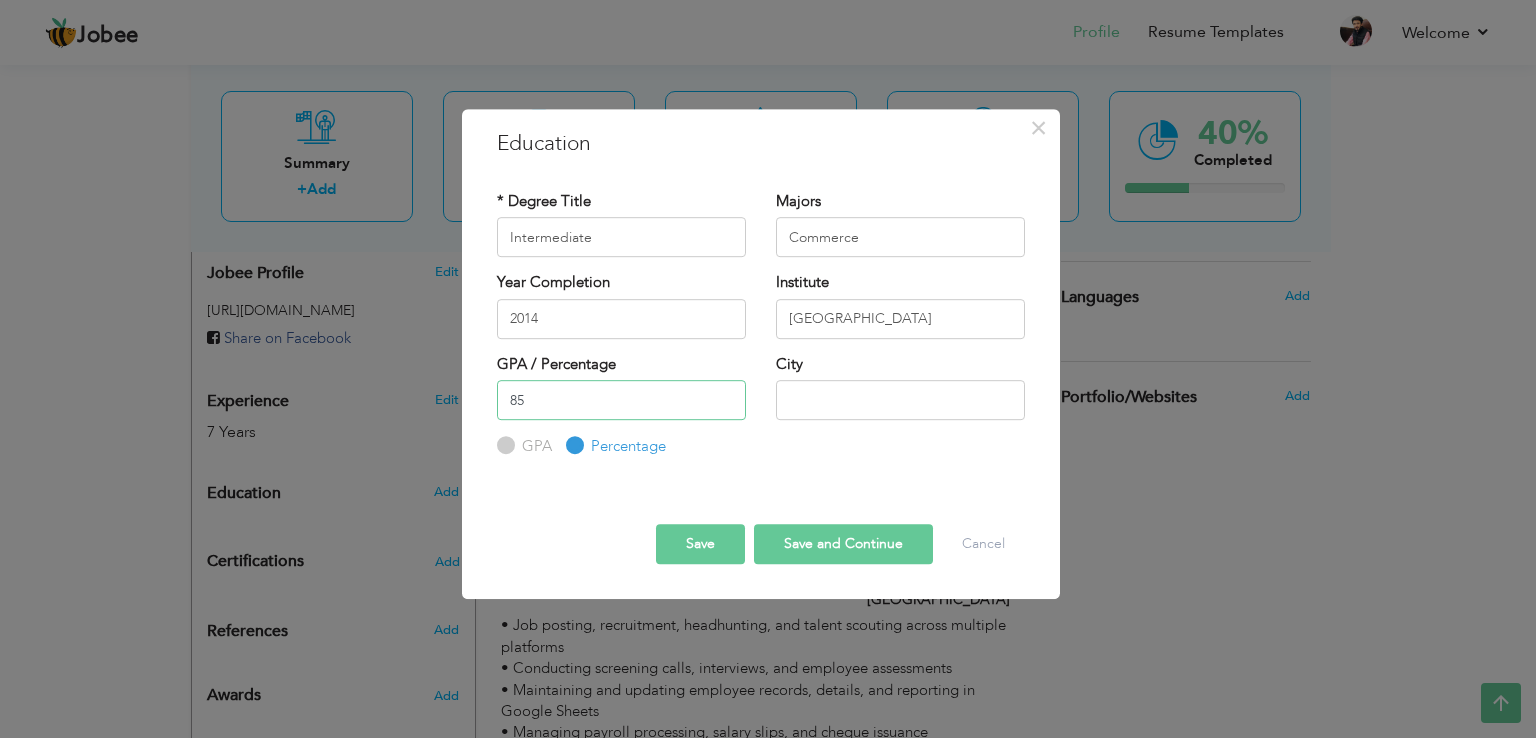 type on "85" 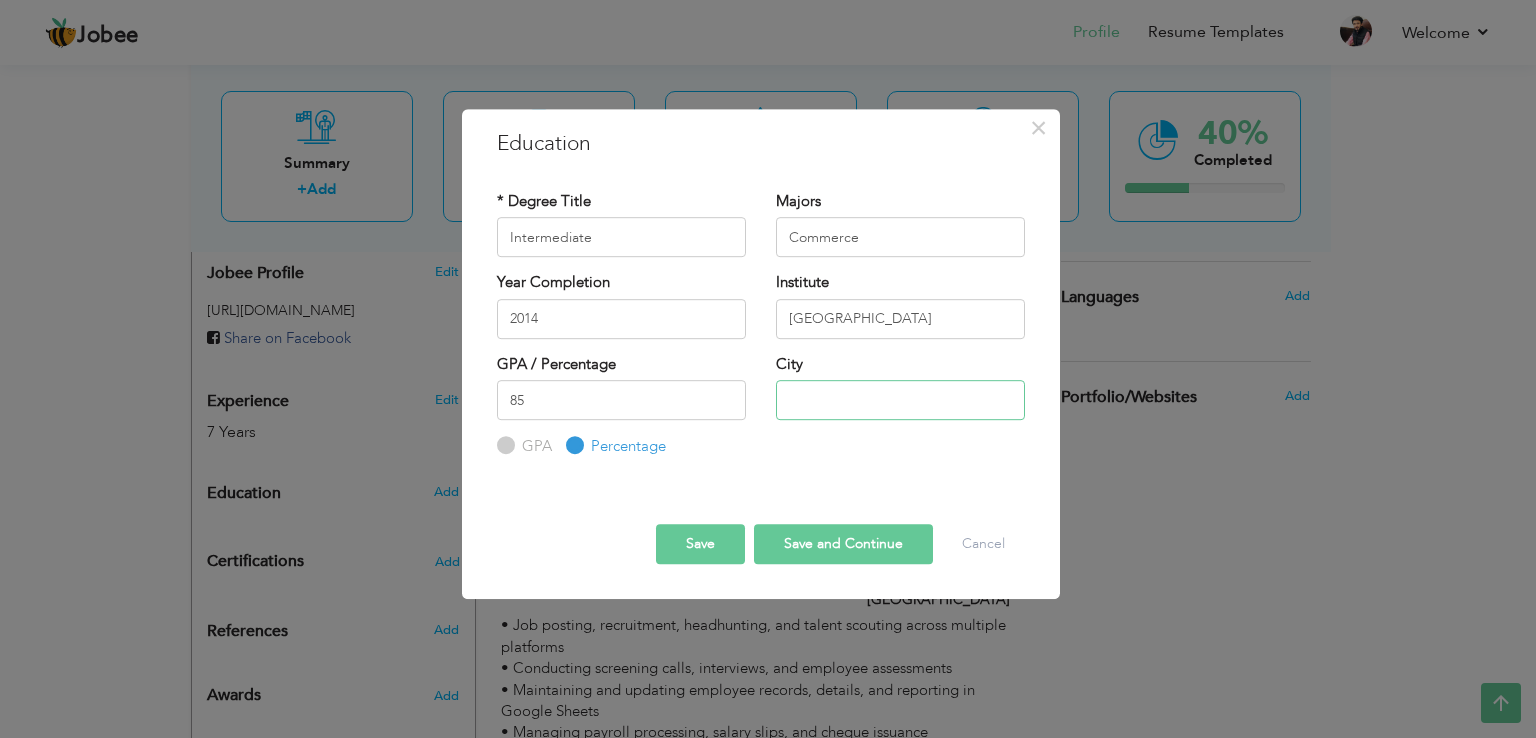 click at bounding box center (900, 400) 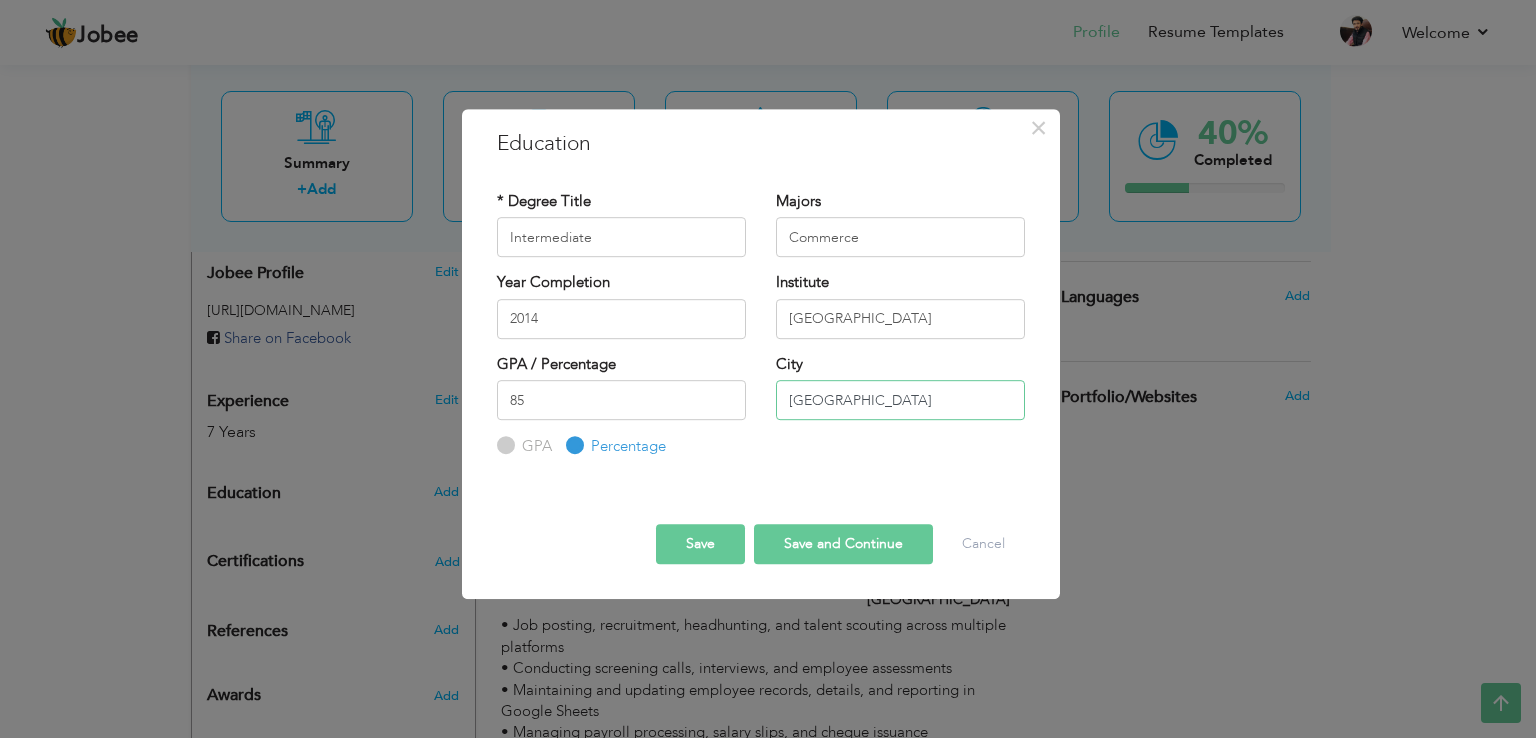 type on "[GEOGRAPHIC_DATA]" 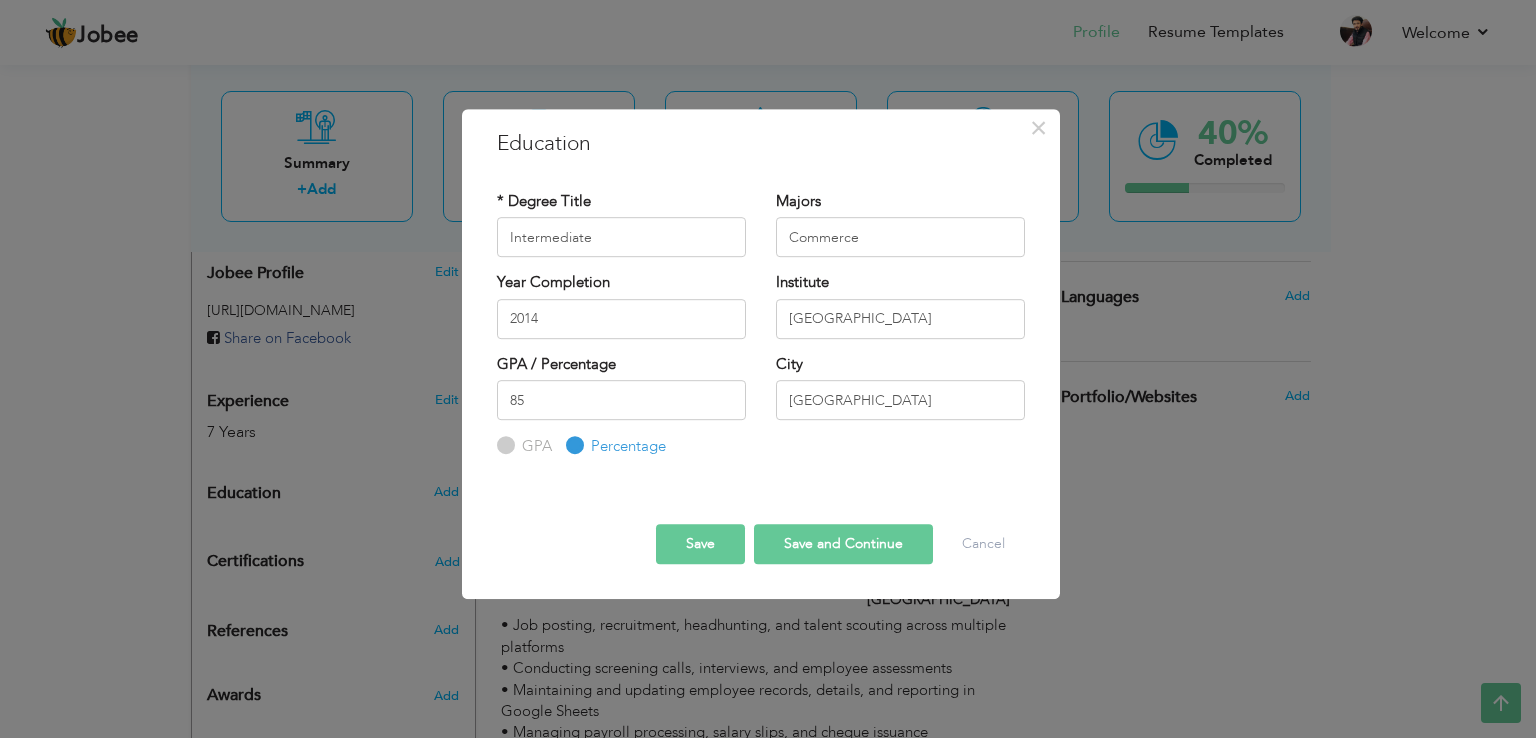 click on "Save" at bounding box center [700, 544] 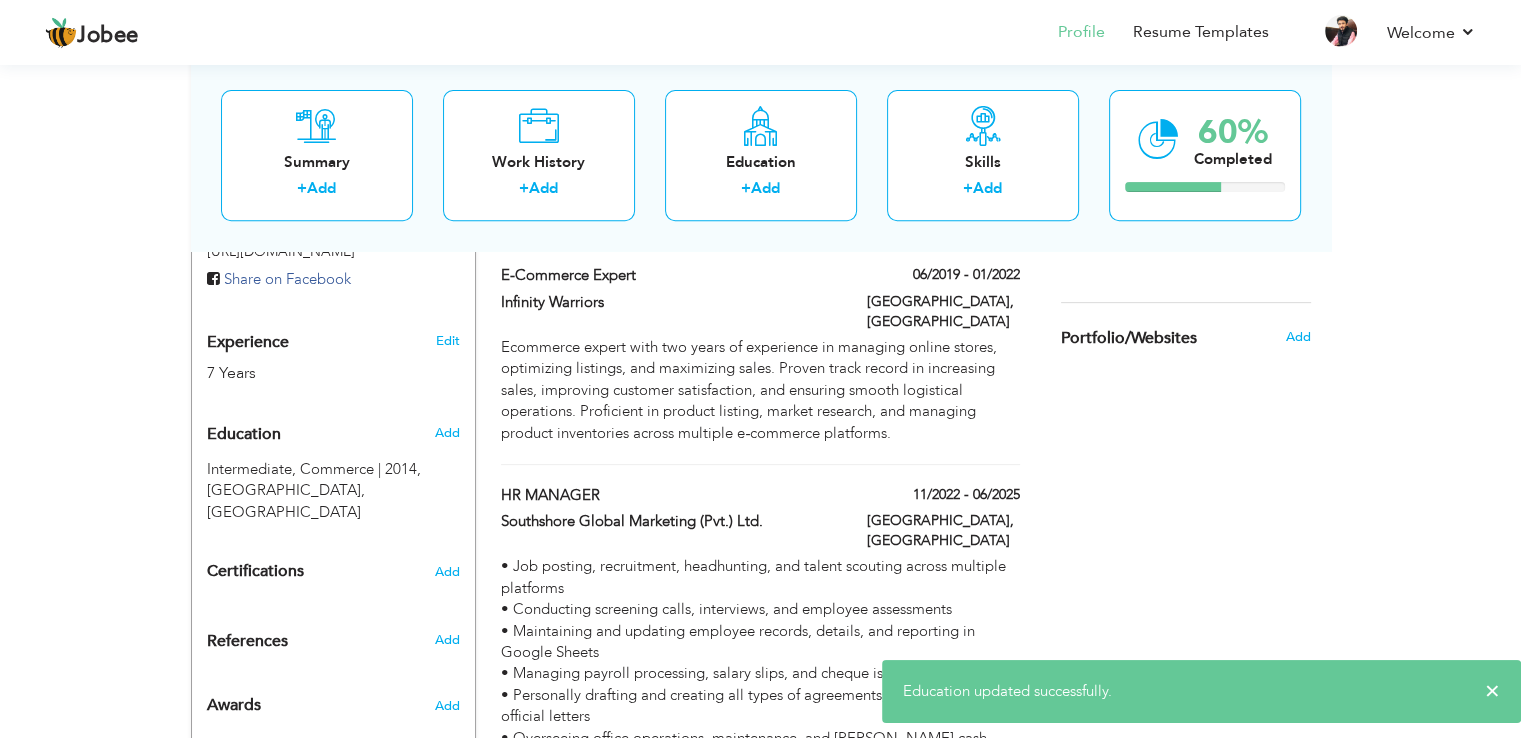 scroll, scrollTop: 751, scrollLeft: 0, axis: vertical 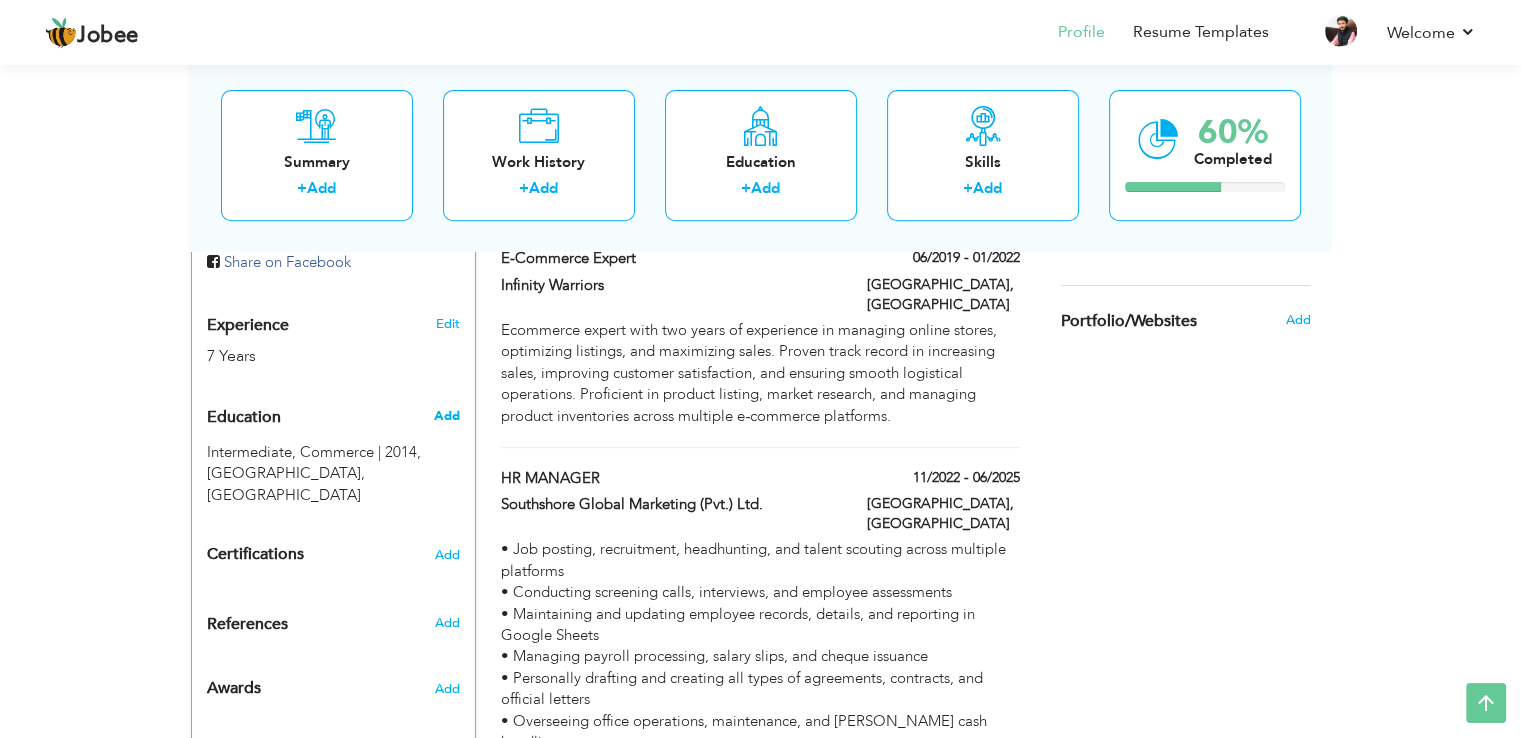 click on "Add" at bounding box center [446, 416] 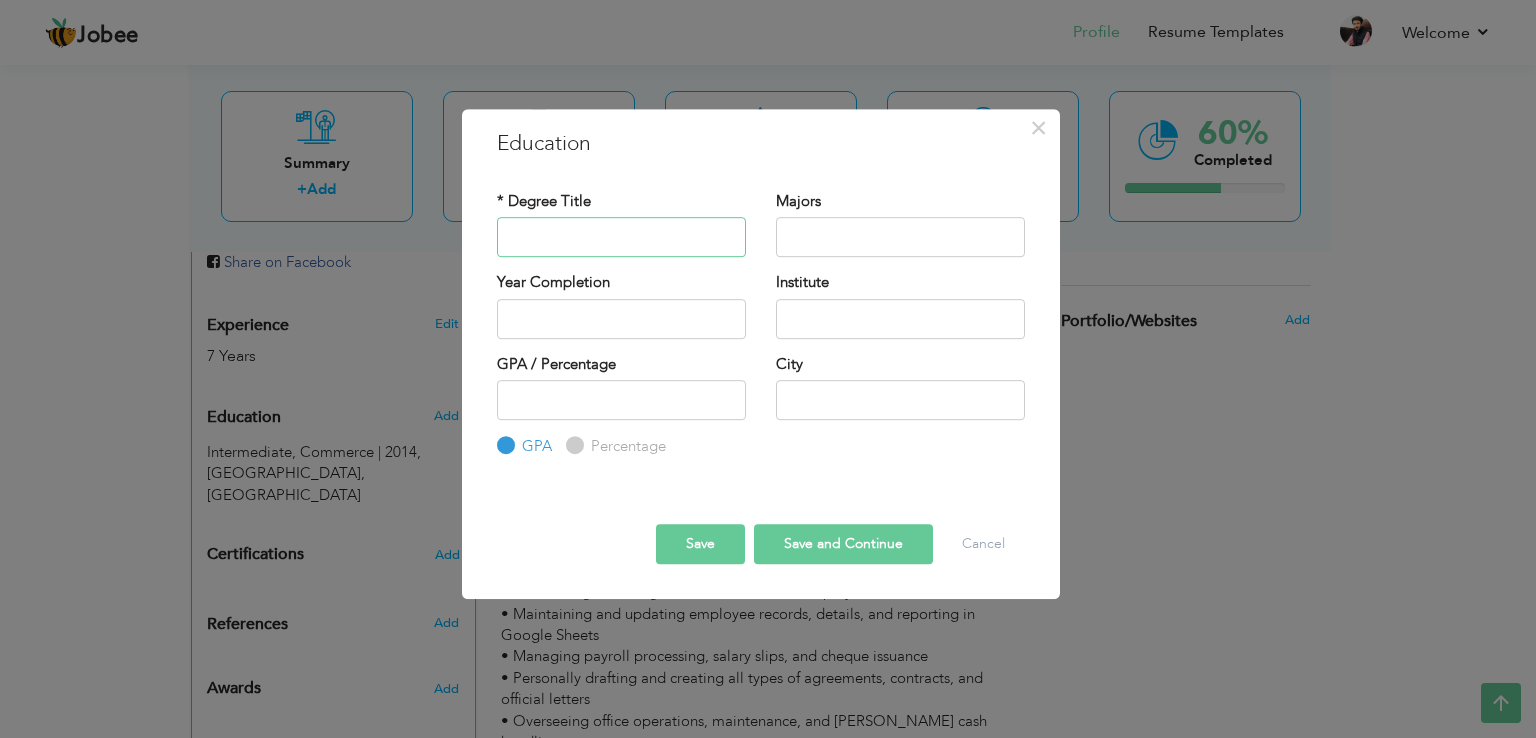 click at bounding box center [621, 237] 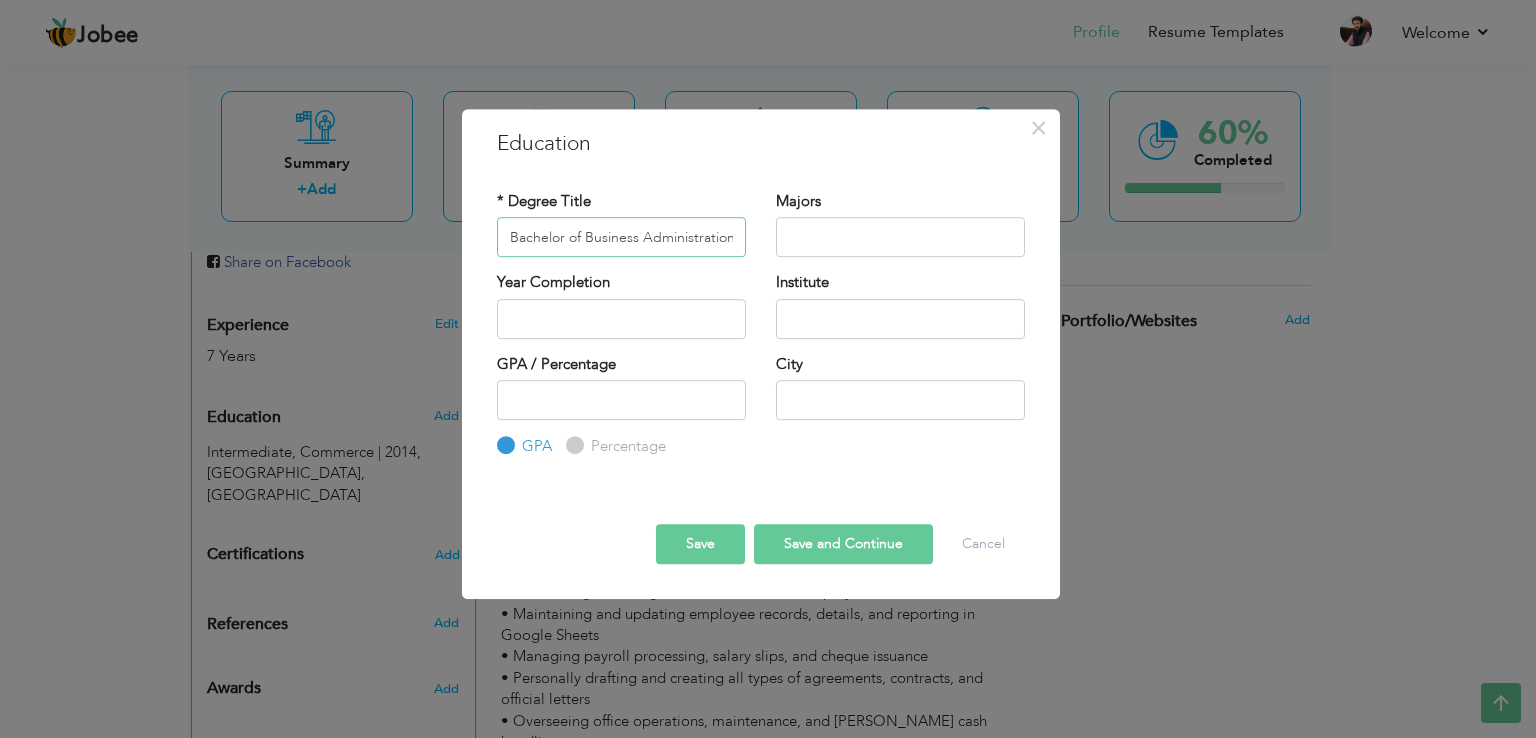 type on "Bachelor of Business Administration" 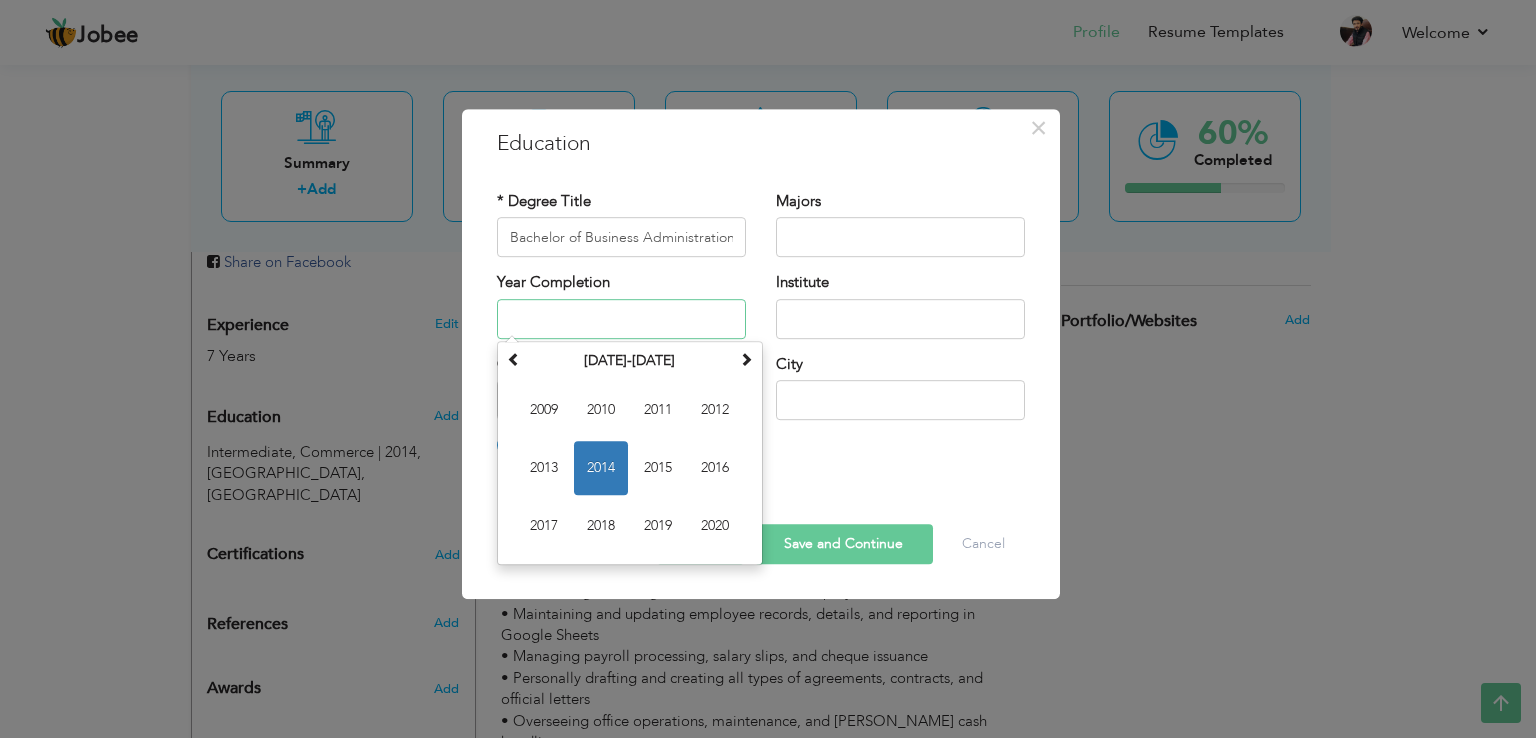 click at bounding box center [621, 319] 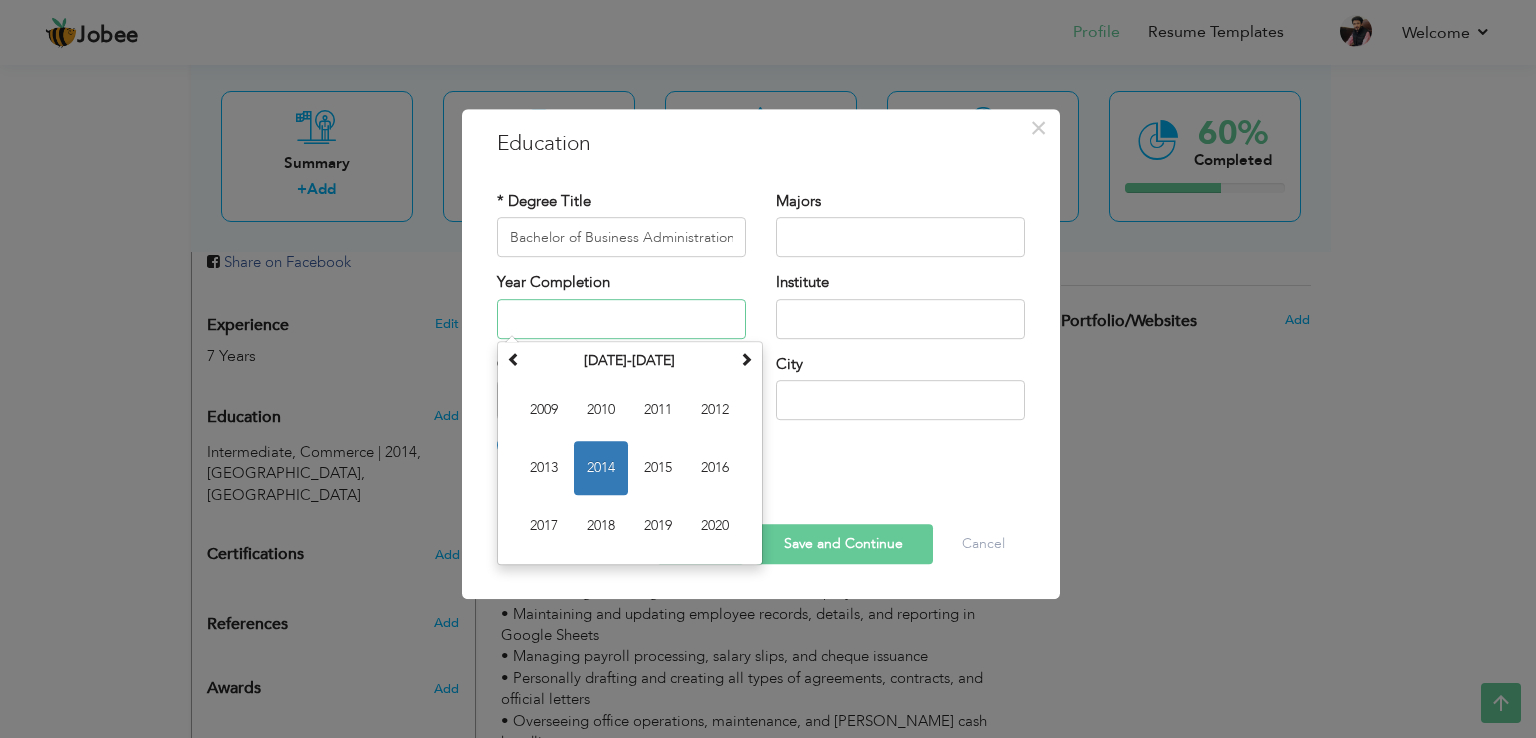 click at bounding box center [621, 319] 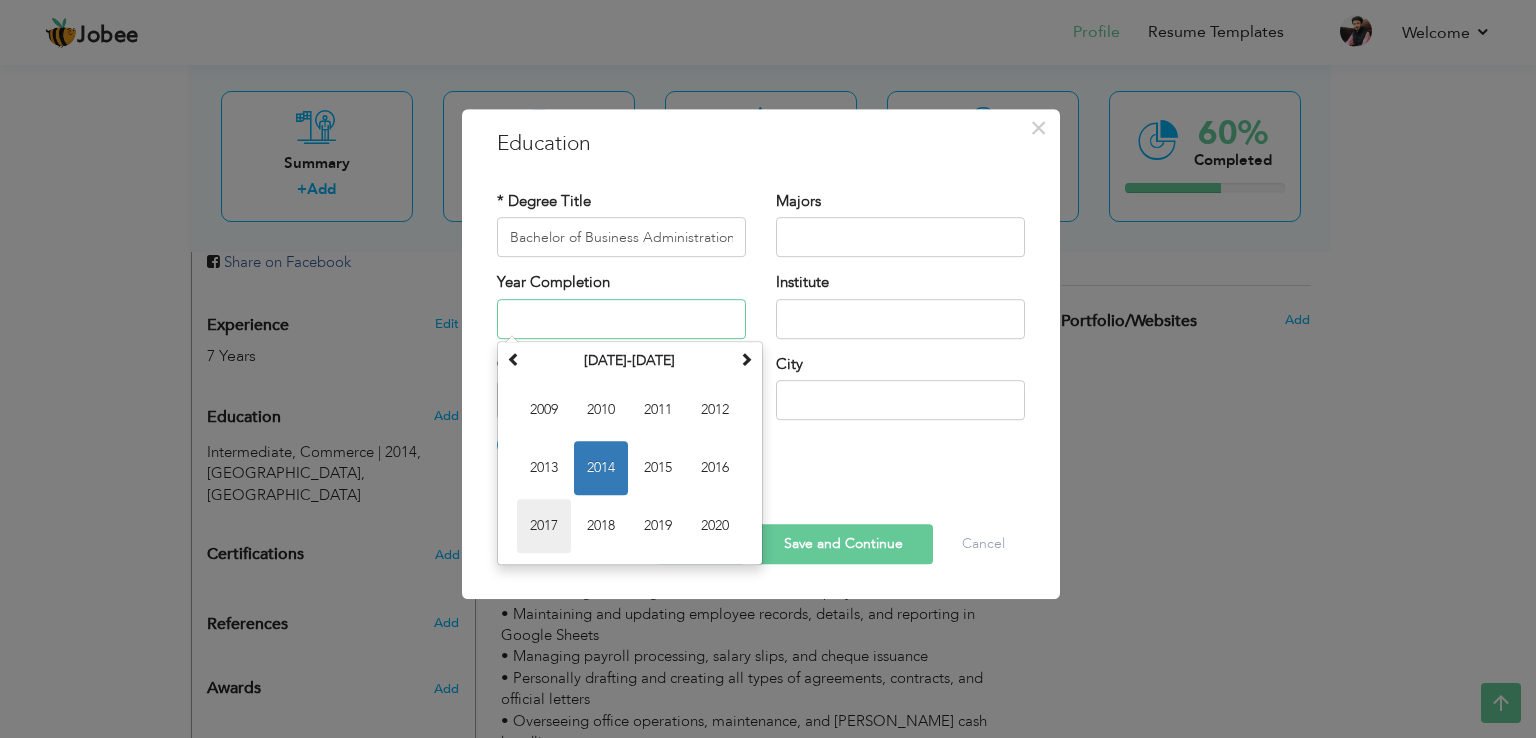 click on "2017" at bounding box center [544, 526] 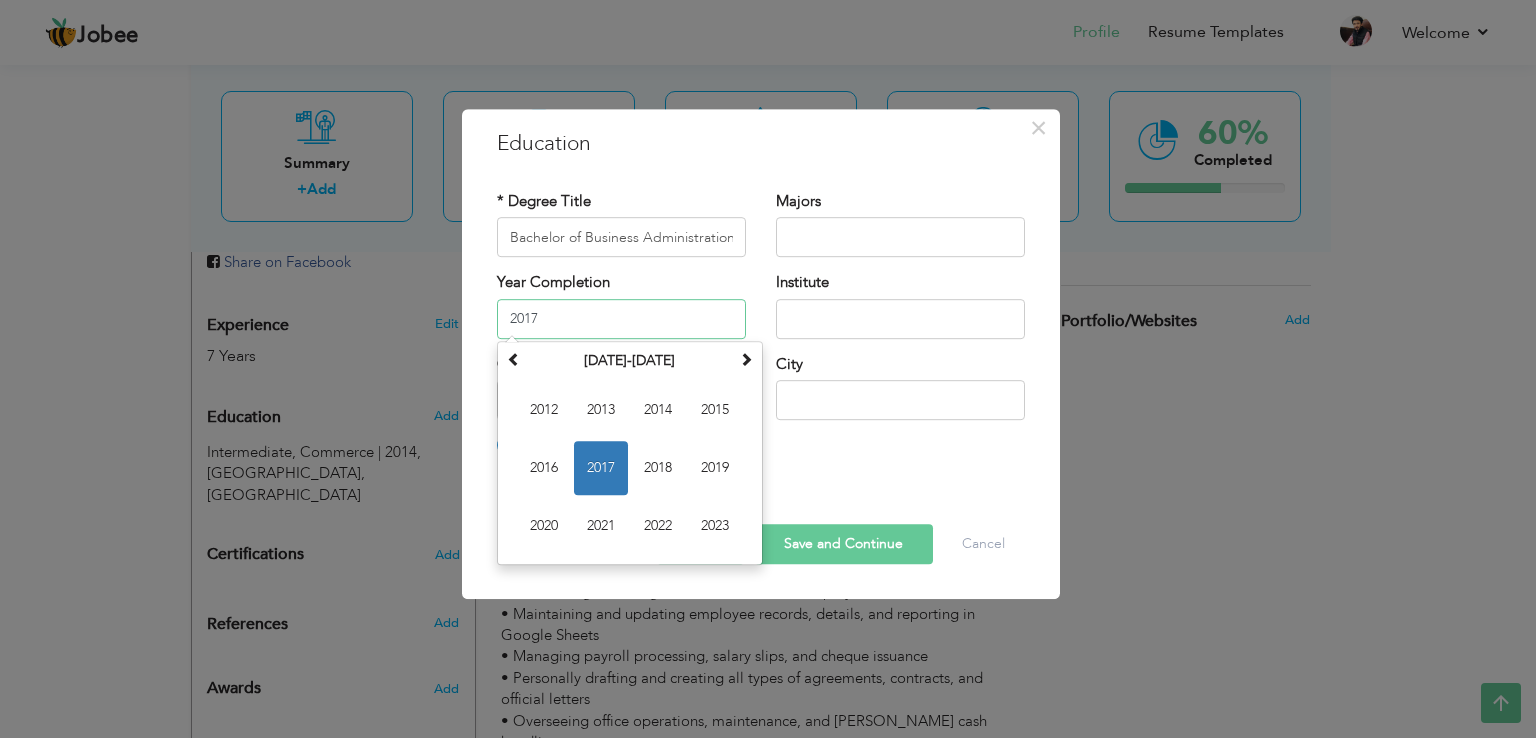 click on "2017" at bounding box center [621, 319] 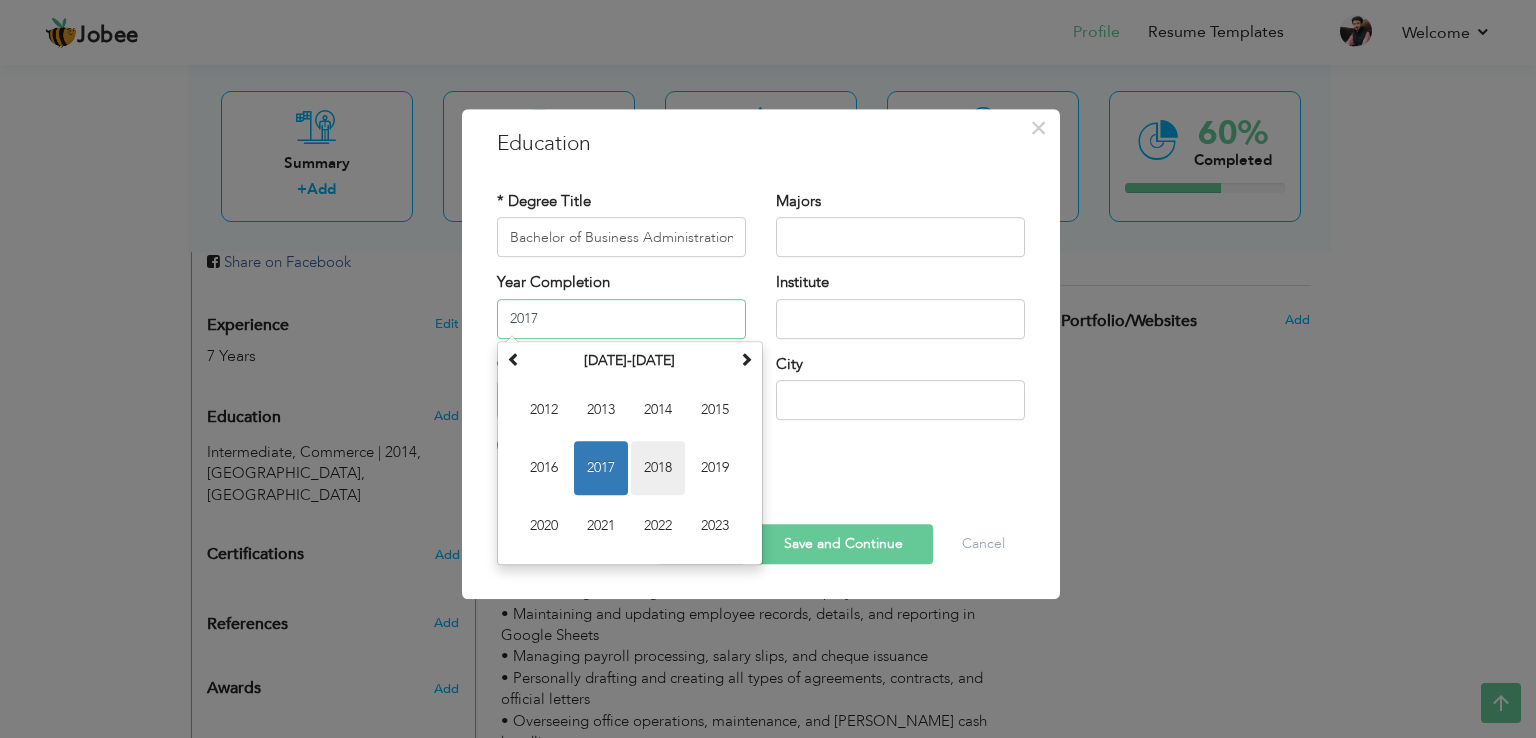 click on "2018" at bounding box center (658, 468) 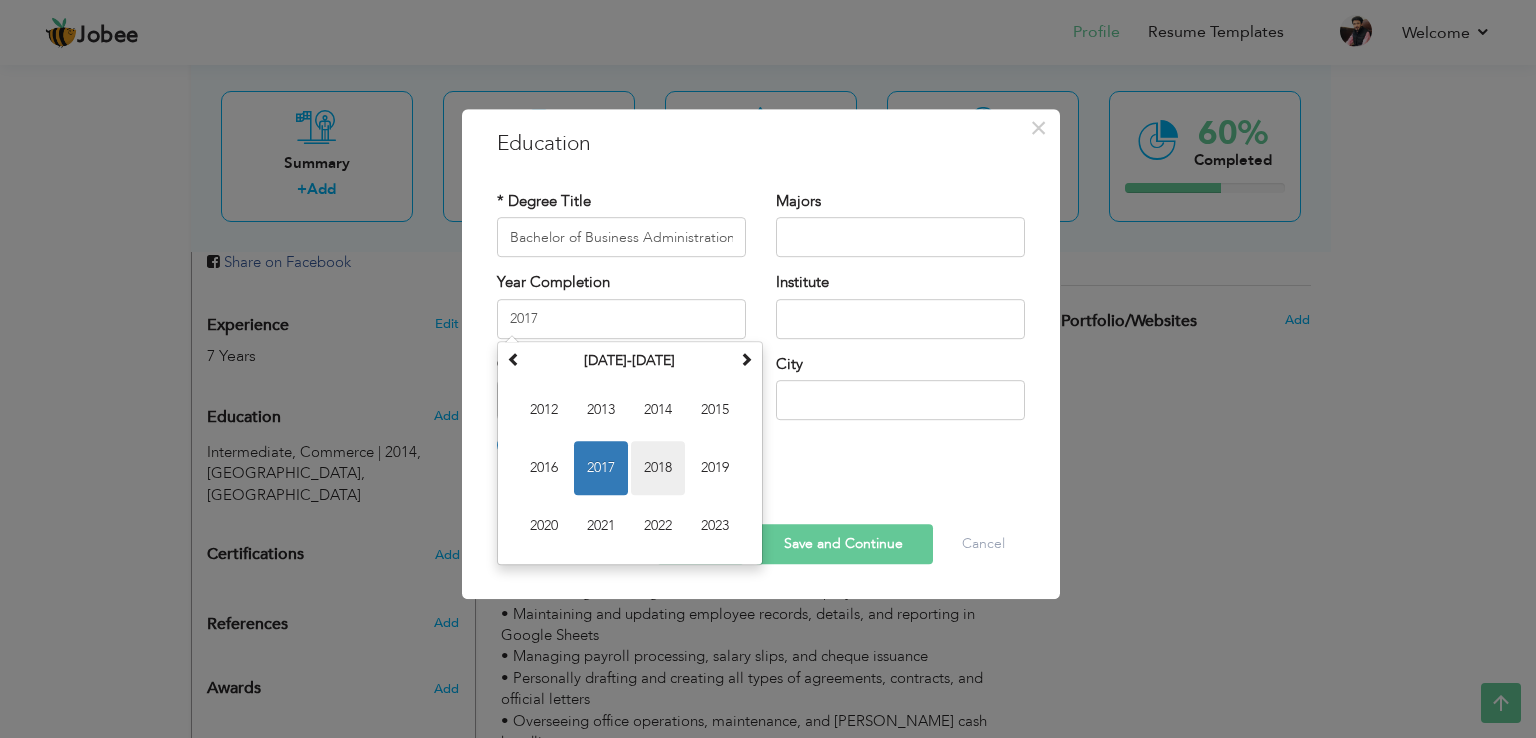 type on "2018" 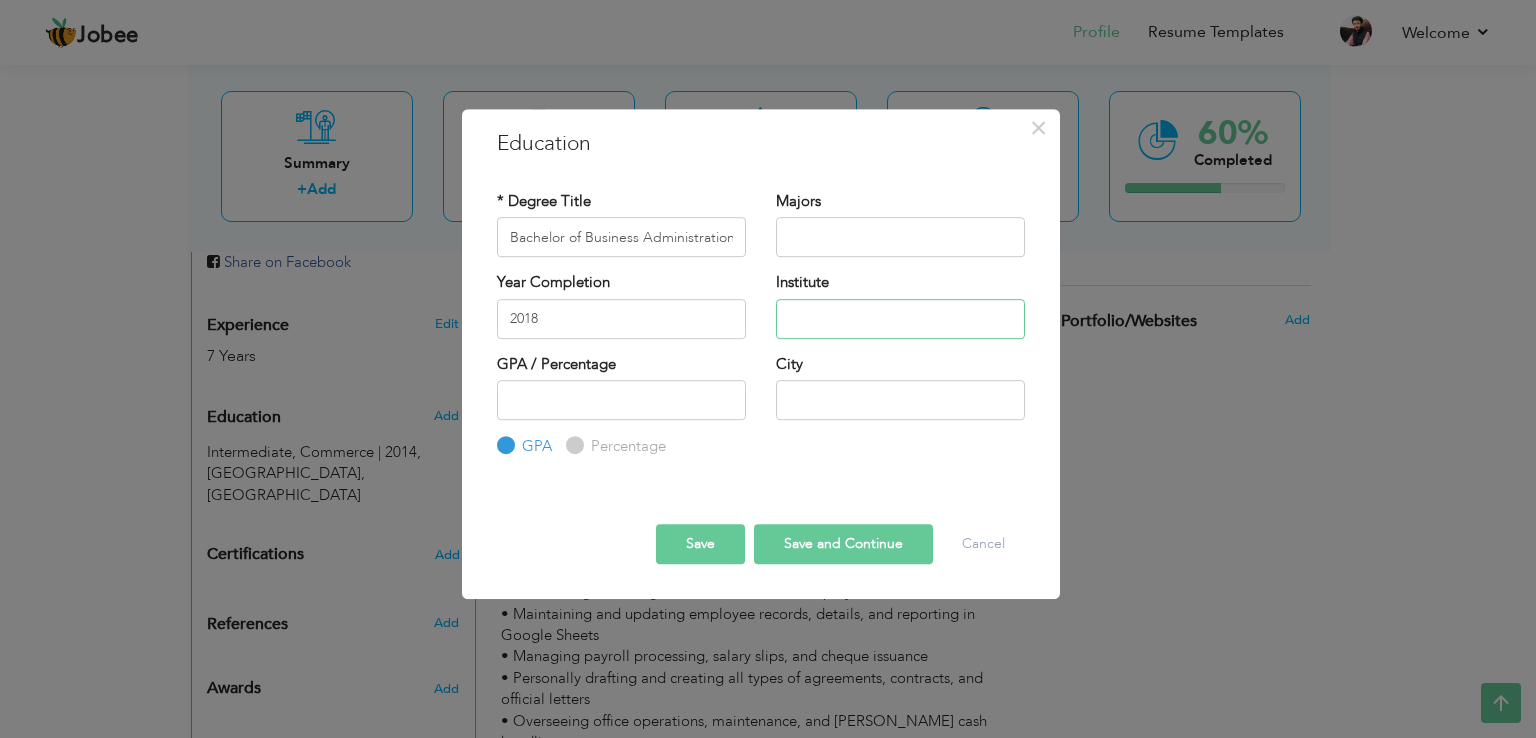 click at bounding box center [900, 319] 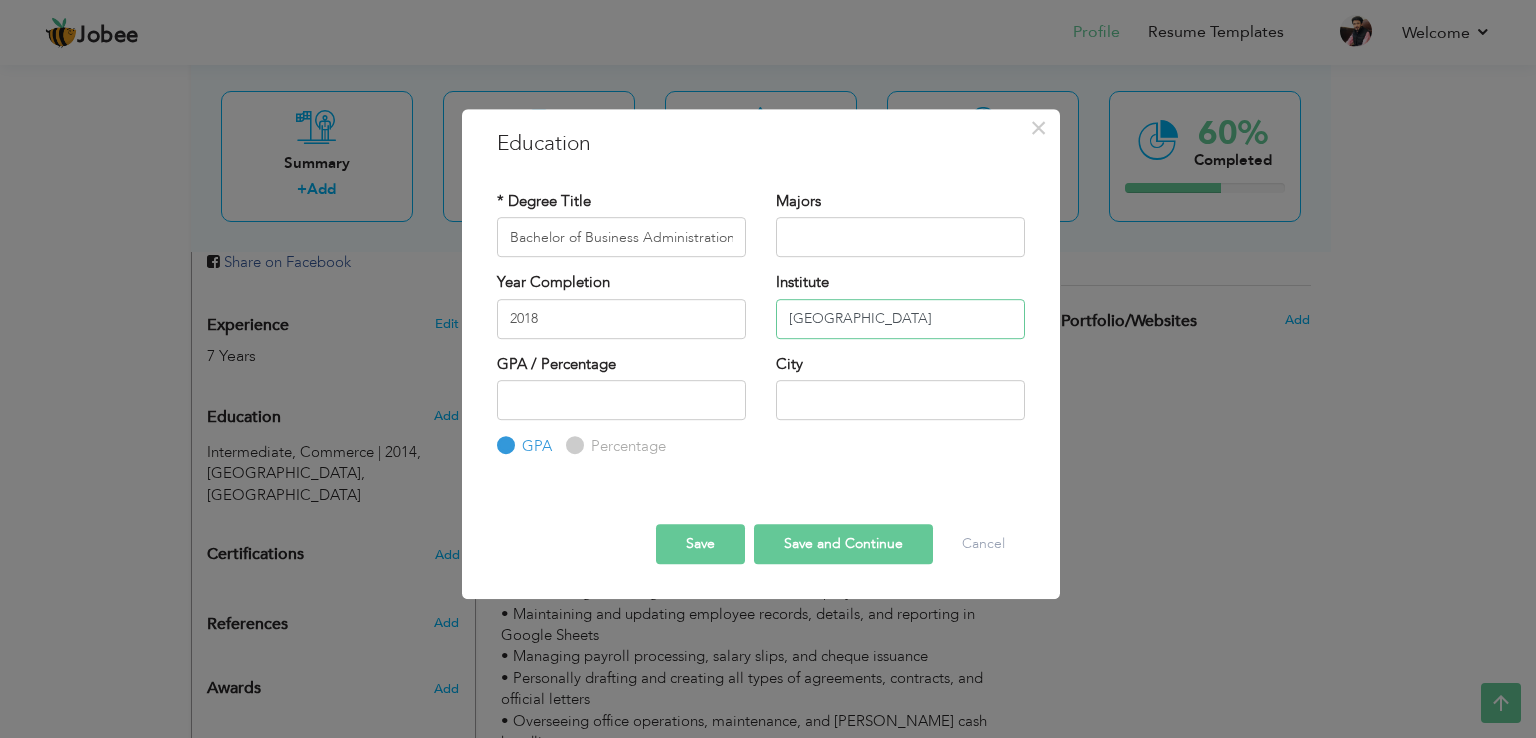 type on "[GEOGRAPHIC_DATA]" 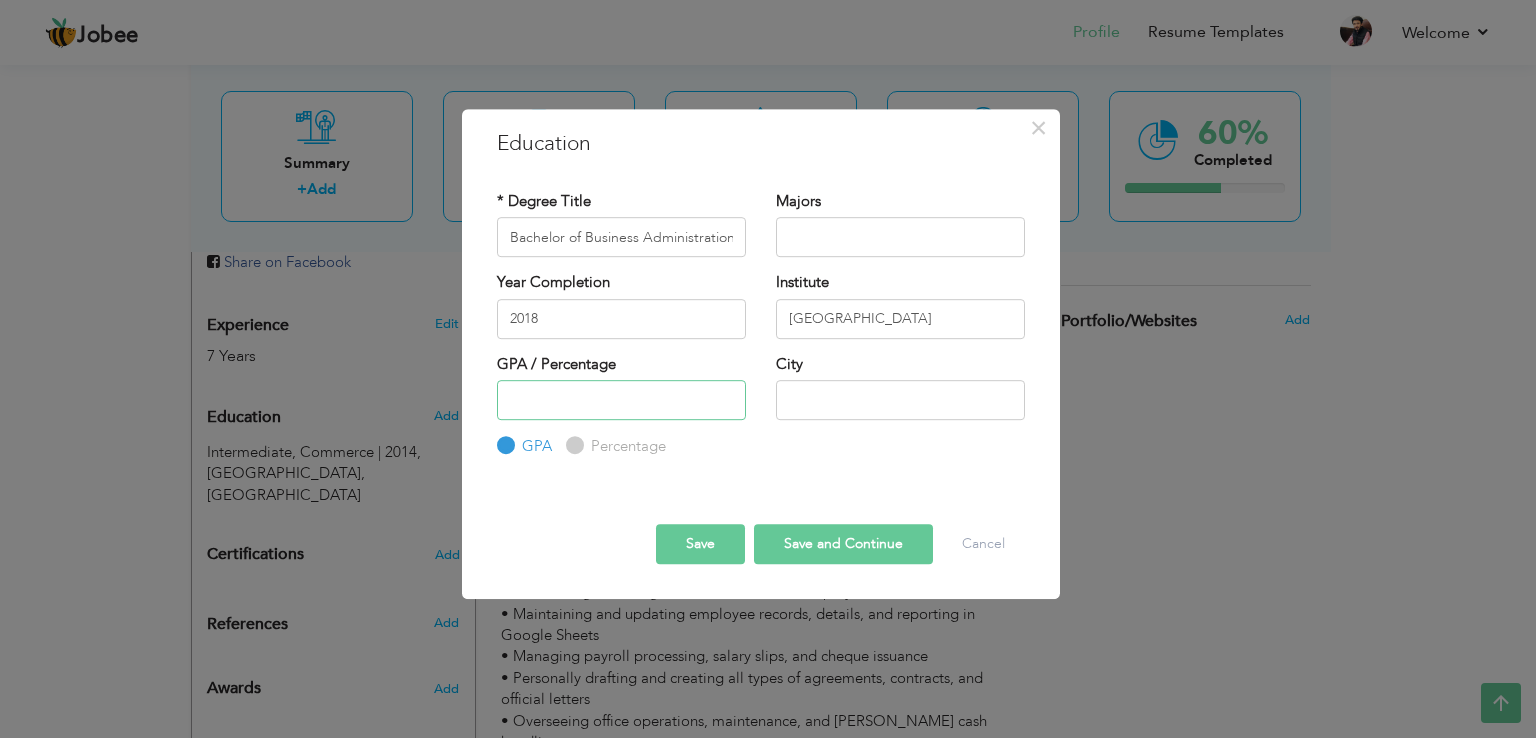 click at bounding box center [621, 400] 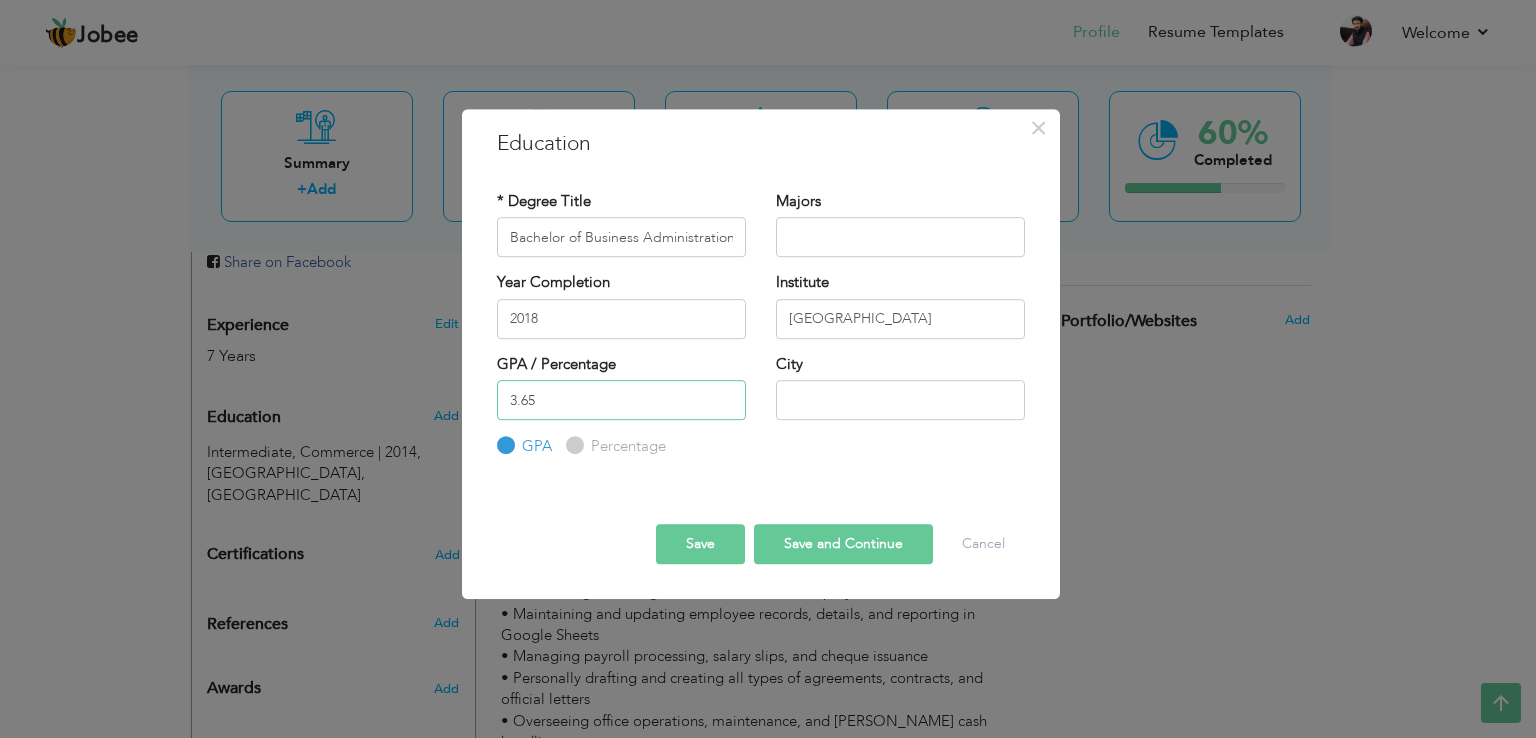 type on "3.65" 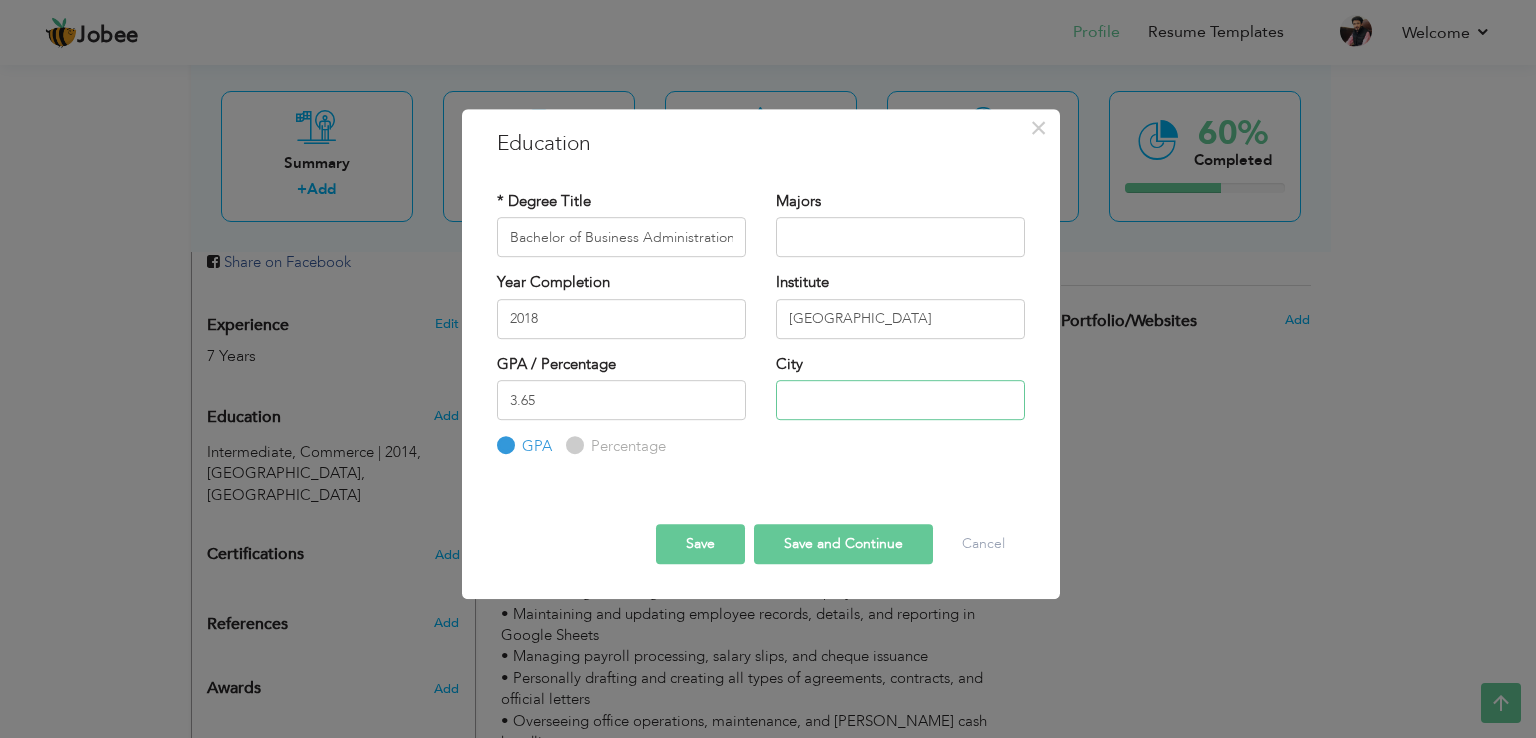 click at bounding box center (900, 400) 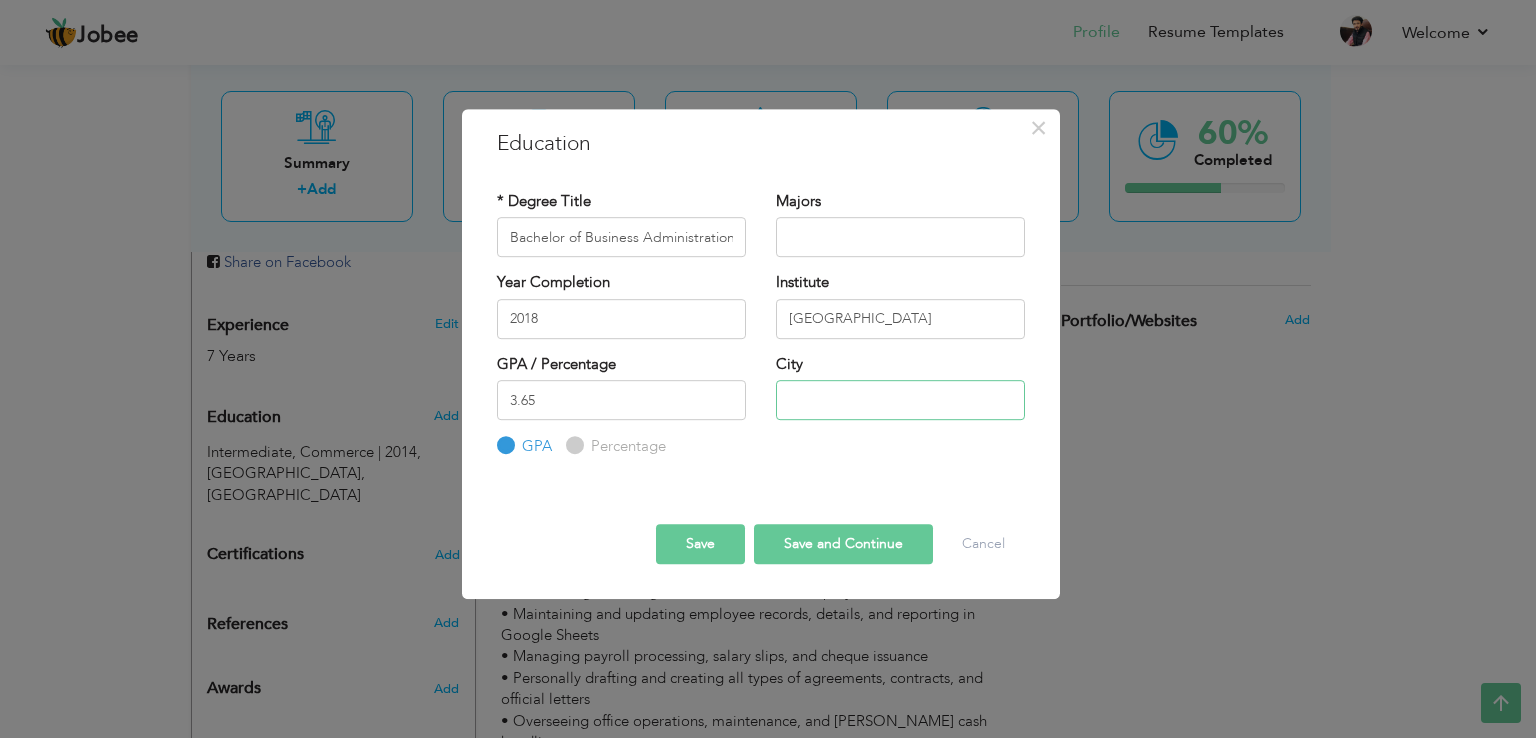 type on "[GEOGRAPHIC_DATA]" 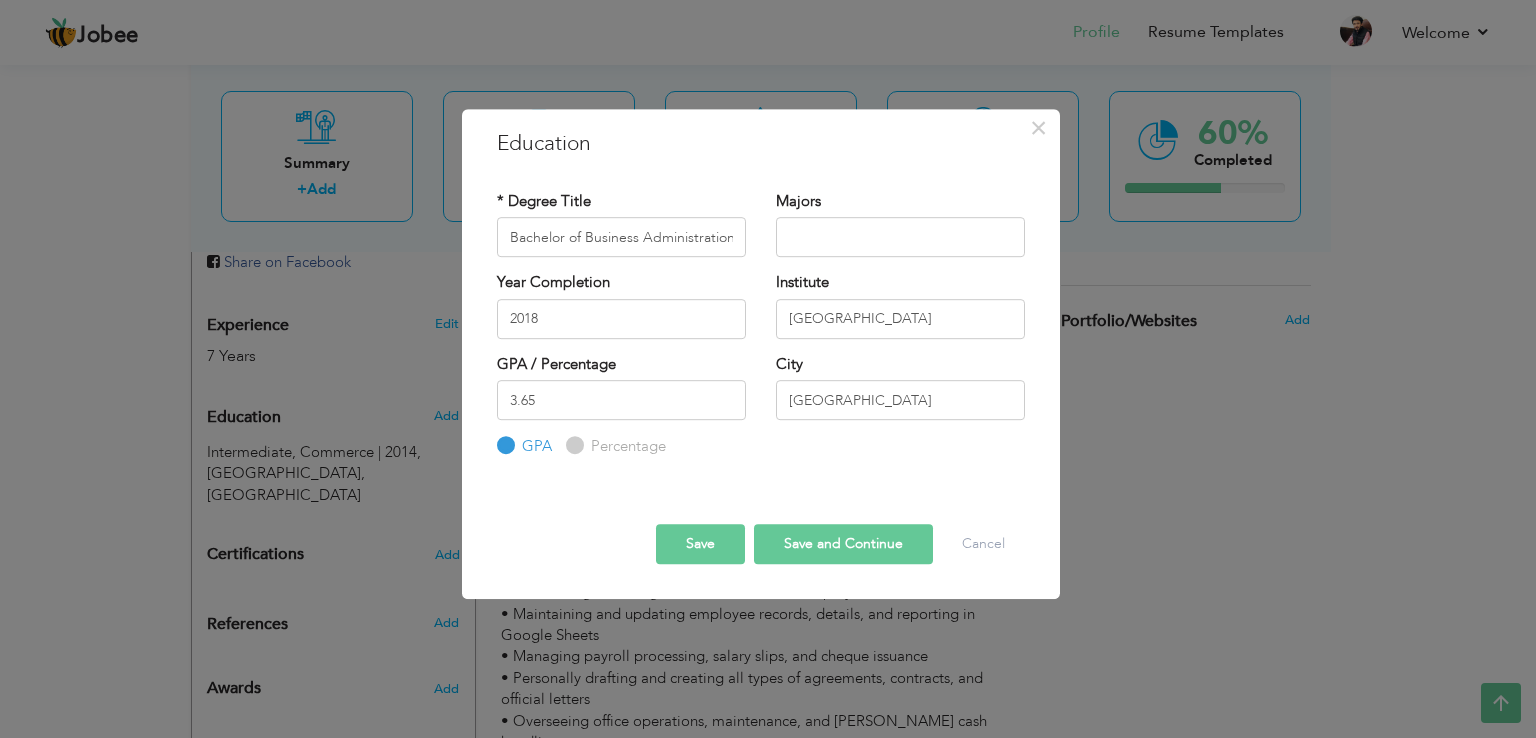 click on "Save" at bounding box center [700, 544] 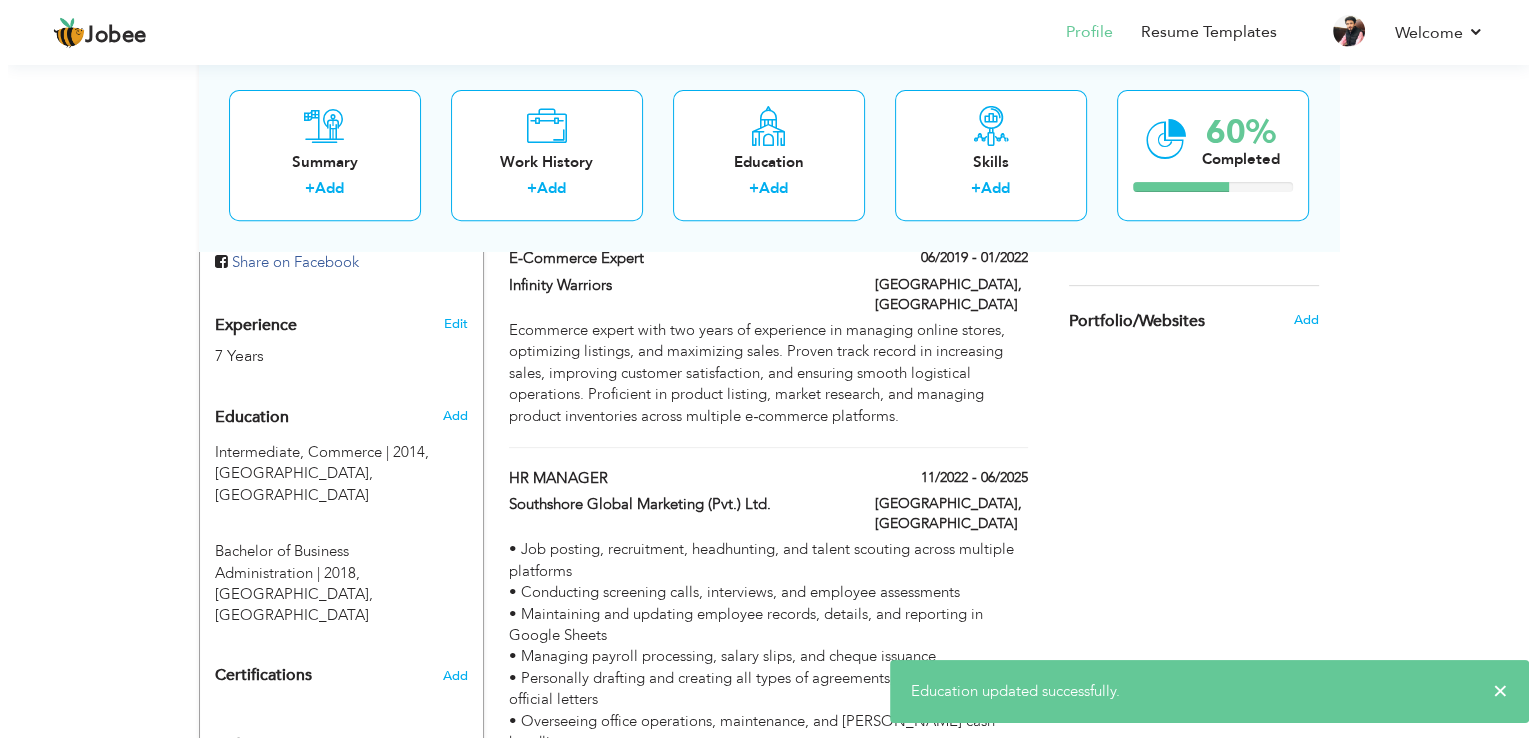 scroll, scrollTop: 900, scrollLeft: 0, axis: vertical 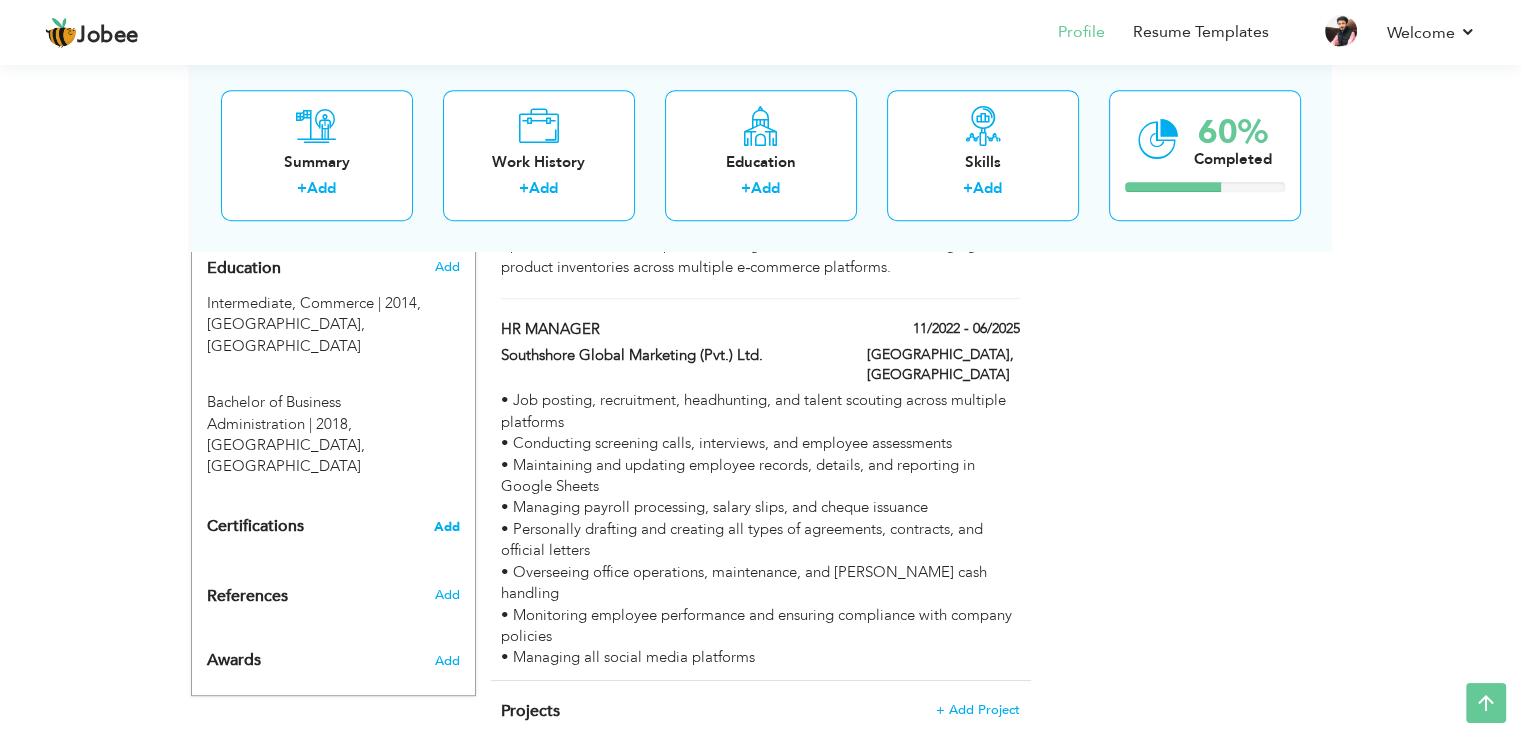 click on "Add" at bounding box center [447, 527] 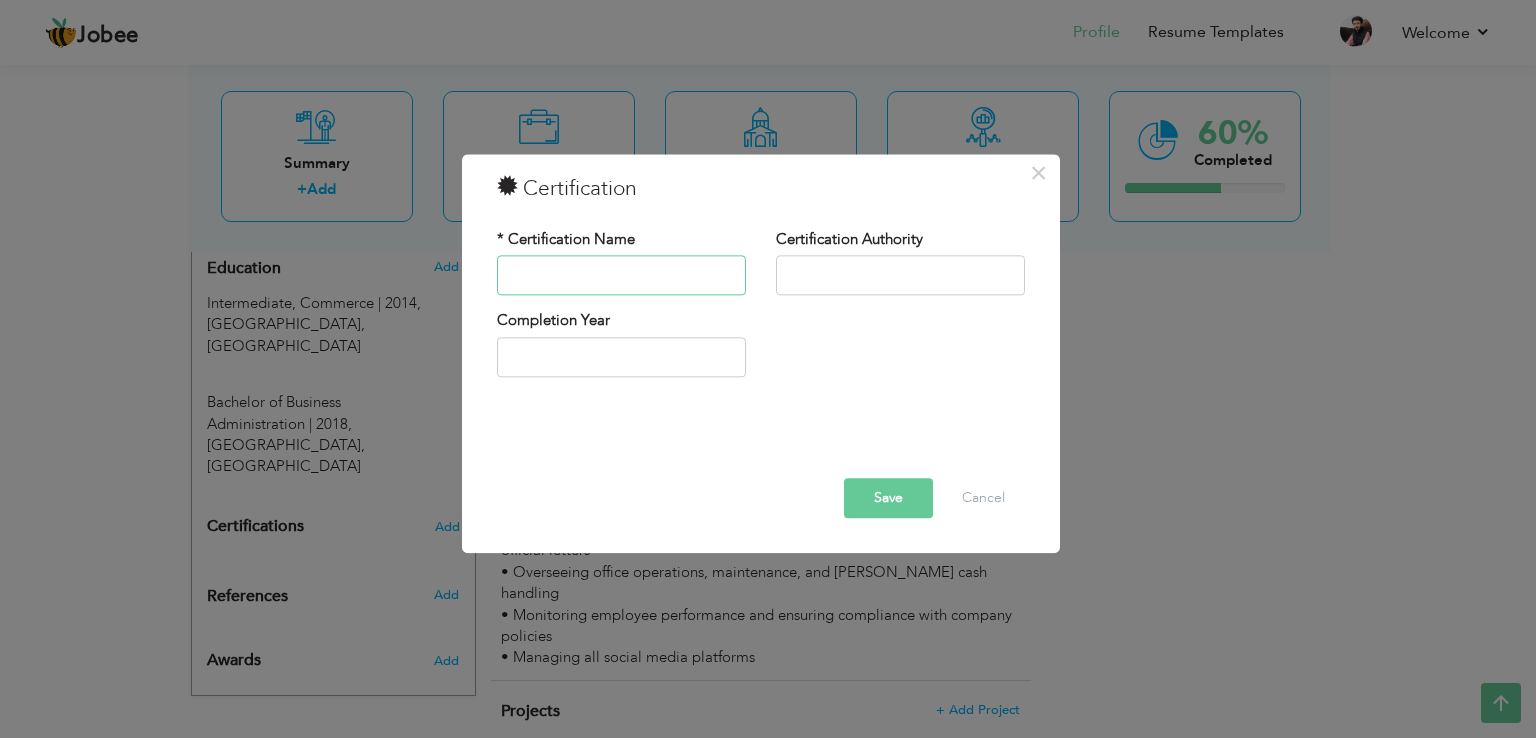 paste on "Certificate of FREELANCING under Digiskills Training Program Certificate of E‑COMMERCE MANAGEMENT under Digiskills Training Program Training of AMAZON" 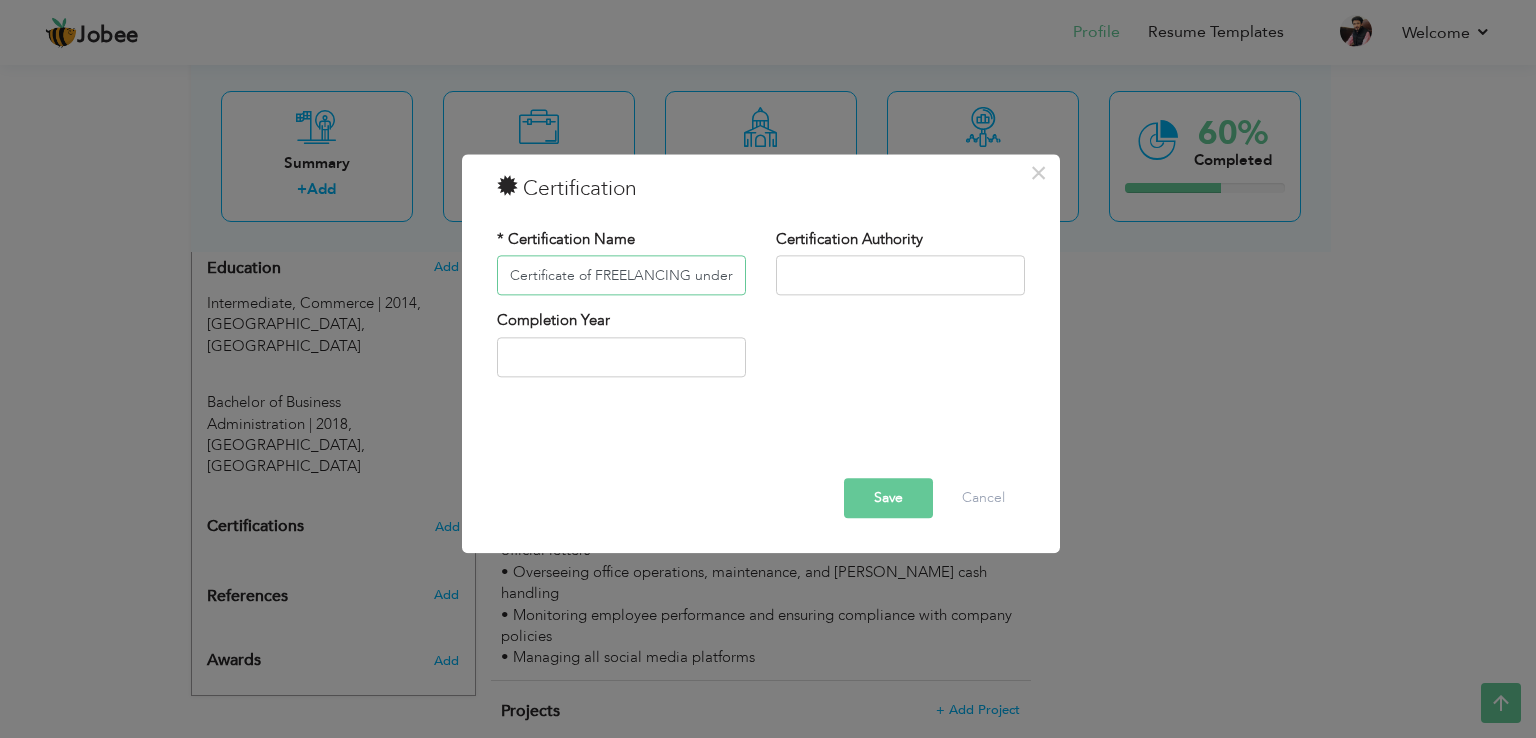 scroll, scrollTop: 0, scrollLeft: 793, axis: horizontal 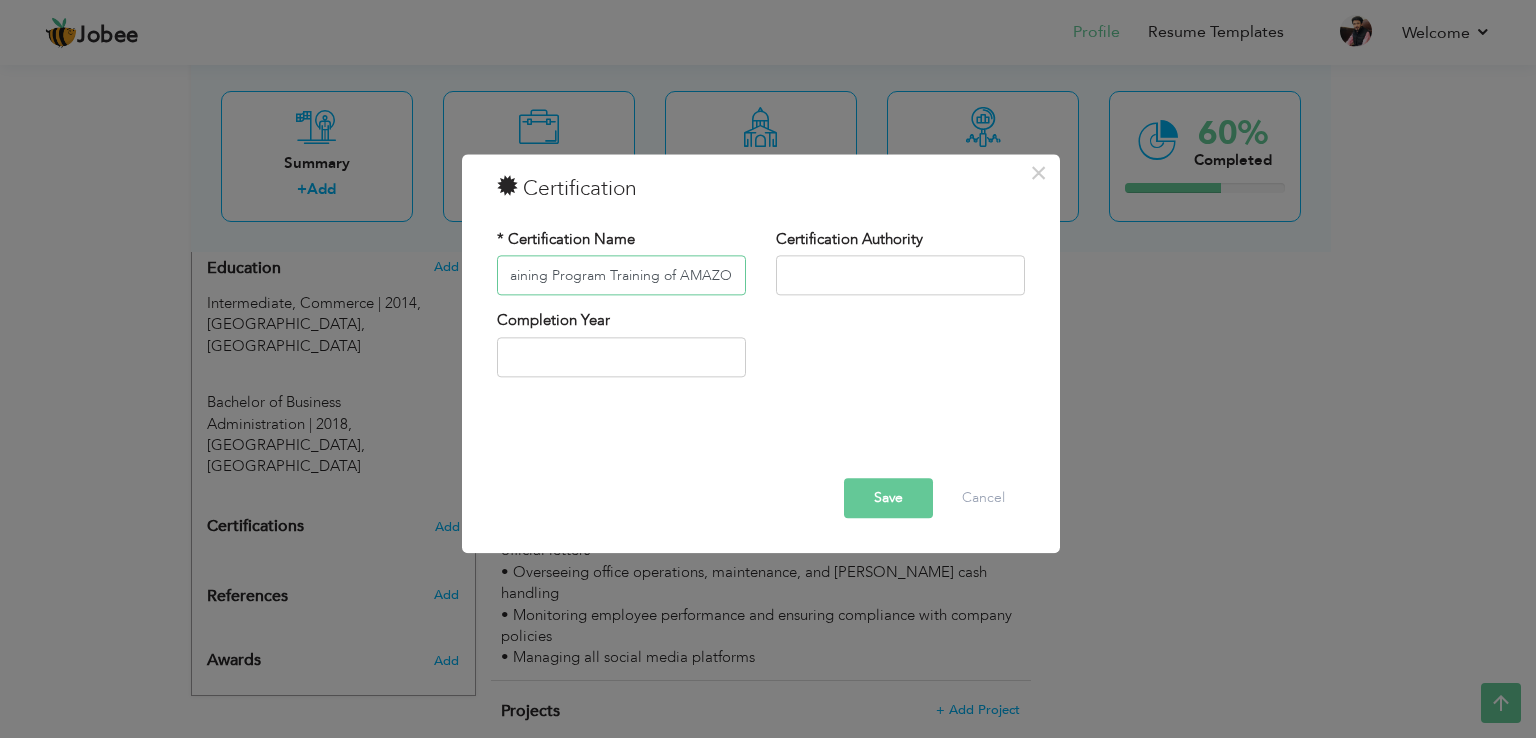 drag, startPoint x: 583, startPoint y: 278, endPoint x: 550, endPoint y: 277, distance: 33.01515 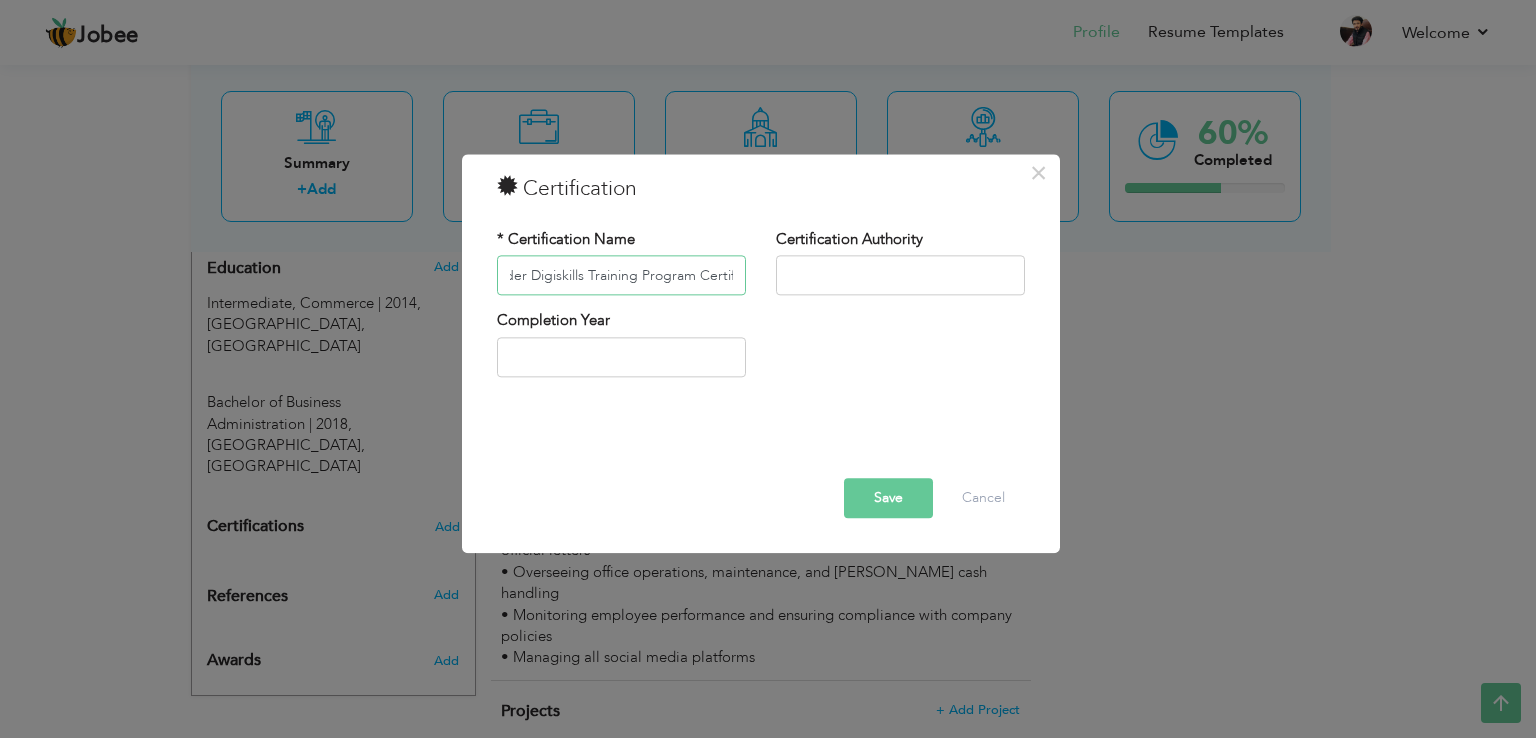 scroll, scrollTop: 0, scrollLeft: 198, axis: horizontal 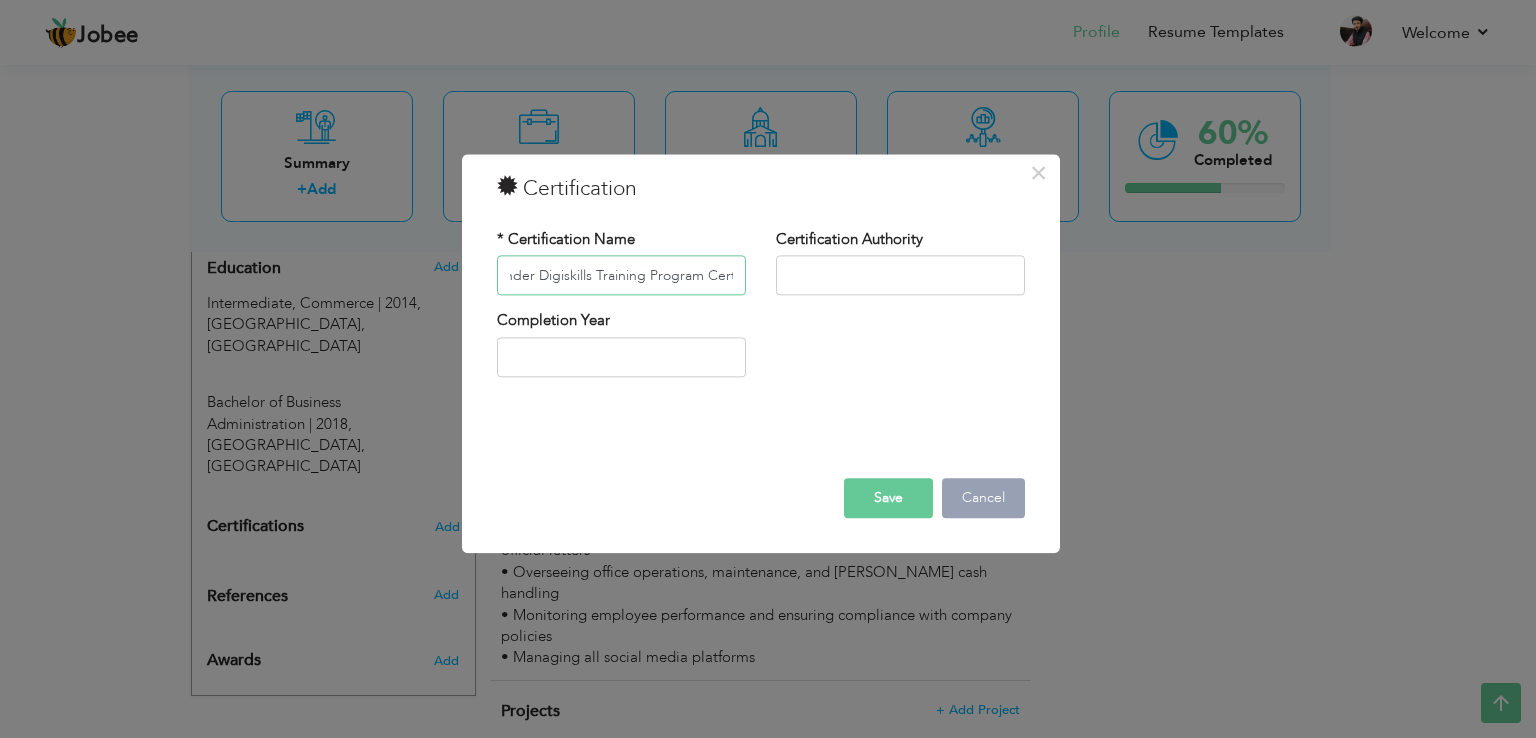 type on "Certificate of FREELANCING under Digiskills Training Program Certificate of E‑COMMERCE MANAGEMENT under Digiskills Training Program Training of AMAZON" 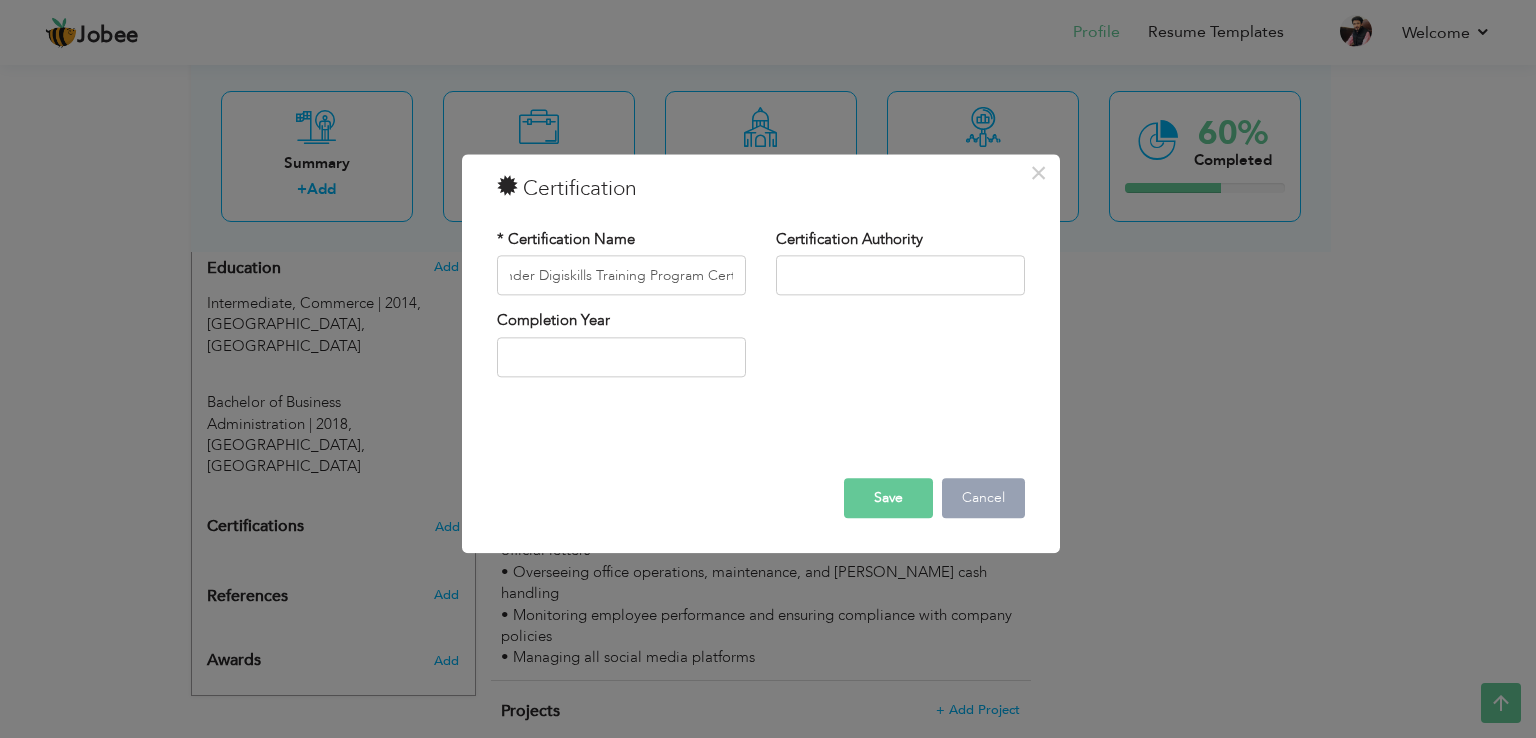 click on "Save
Delete
Cancel" at bounding box center (761, 499) 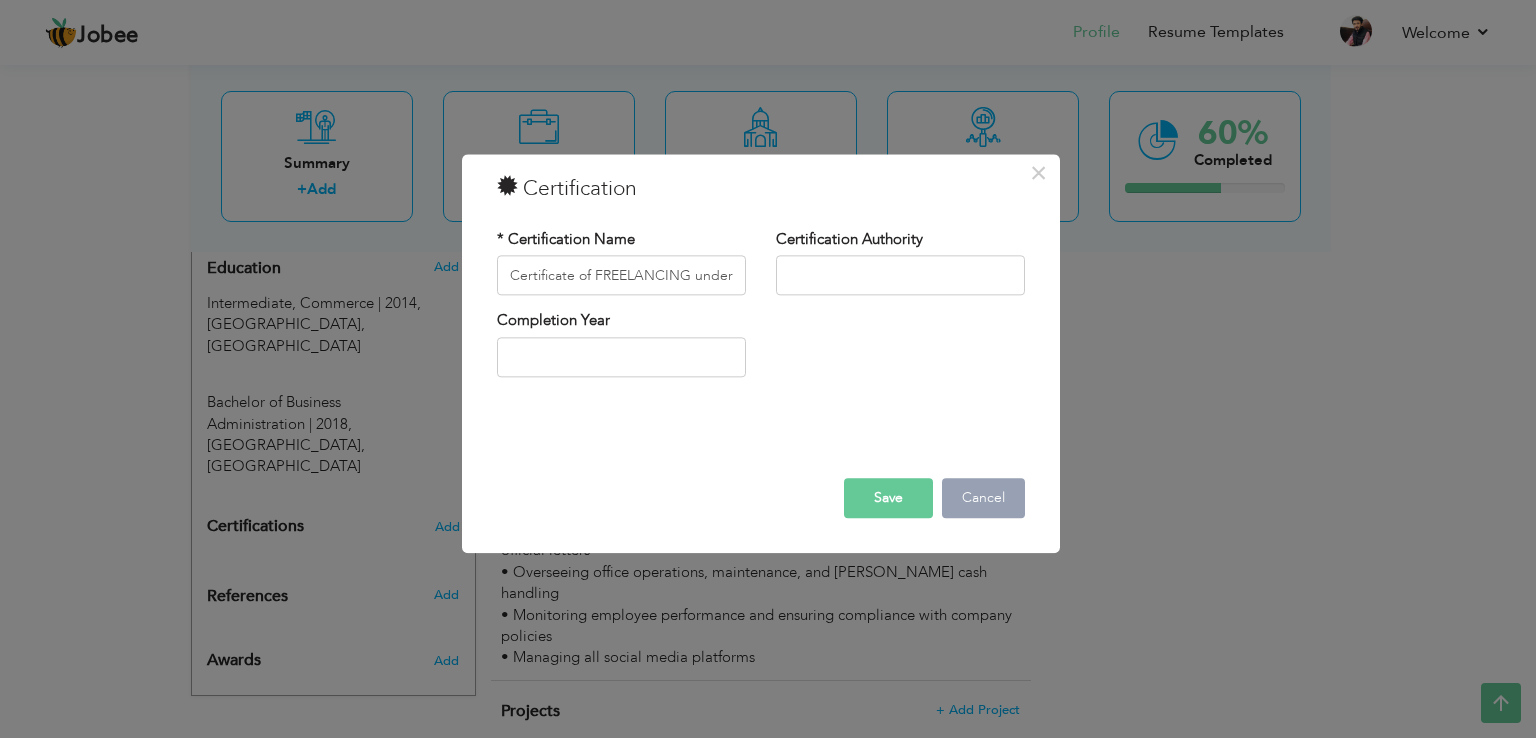 click on "Cancel" at bounding box center (983, 499) 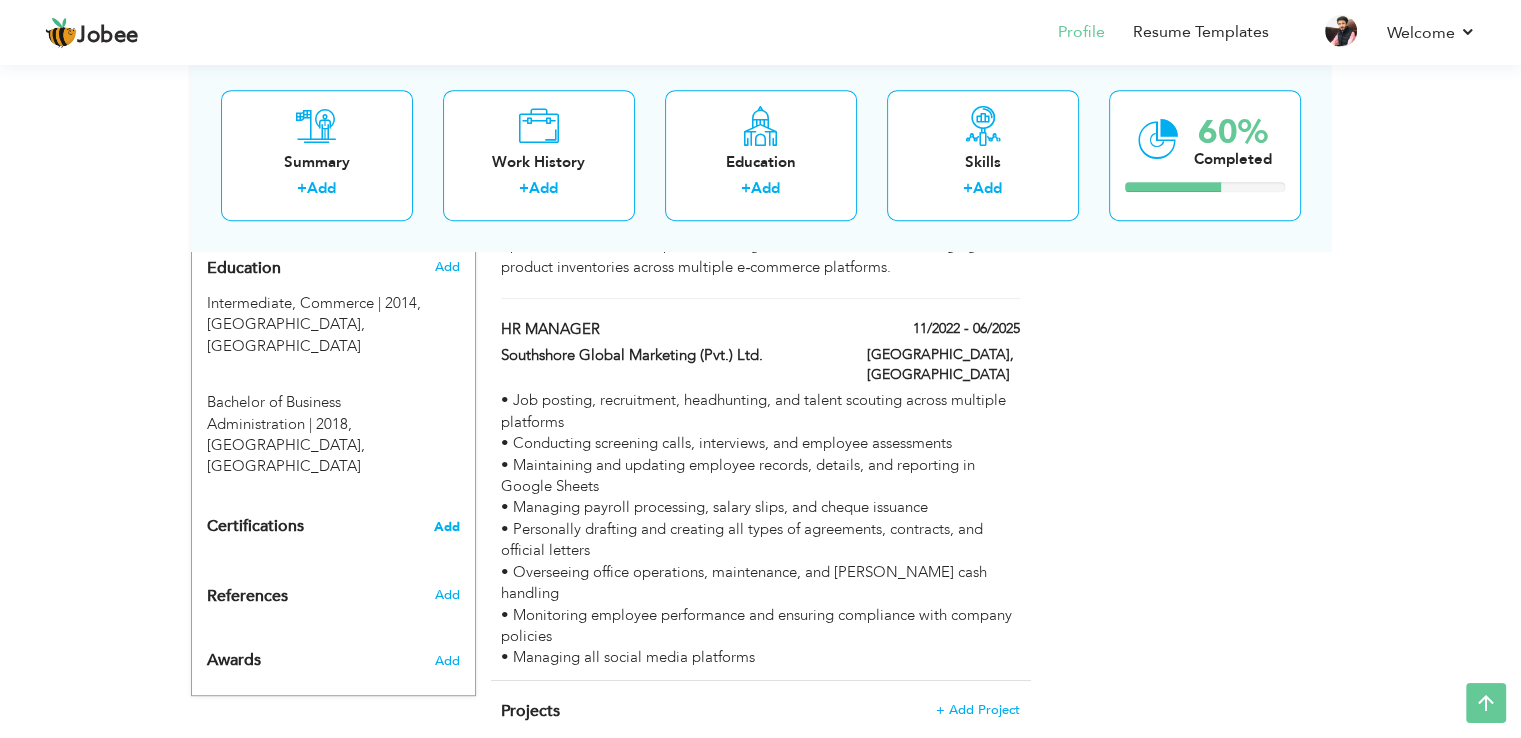 click on "Add" at bounding box center [447, 527] 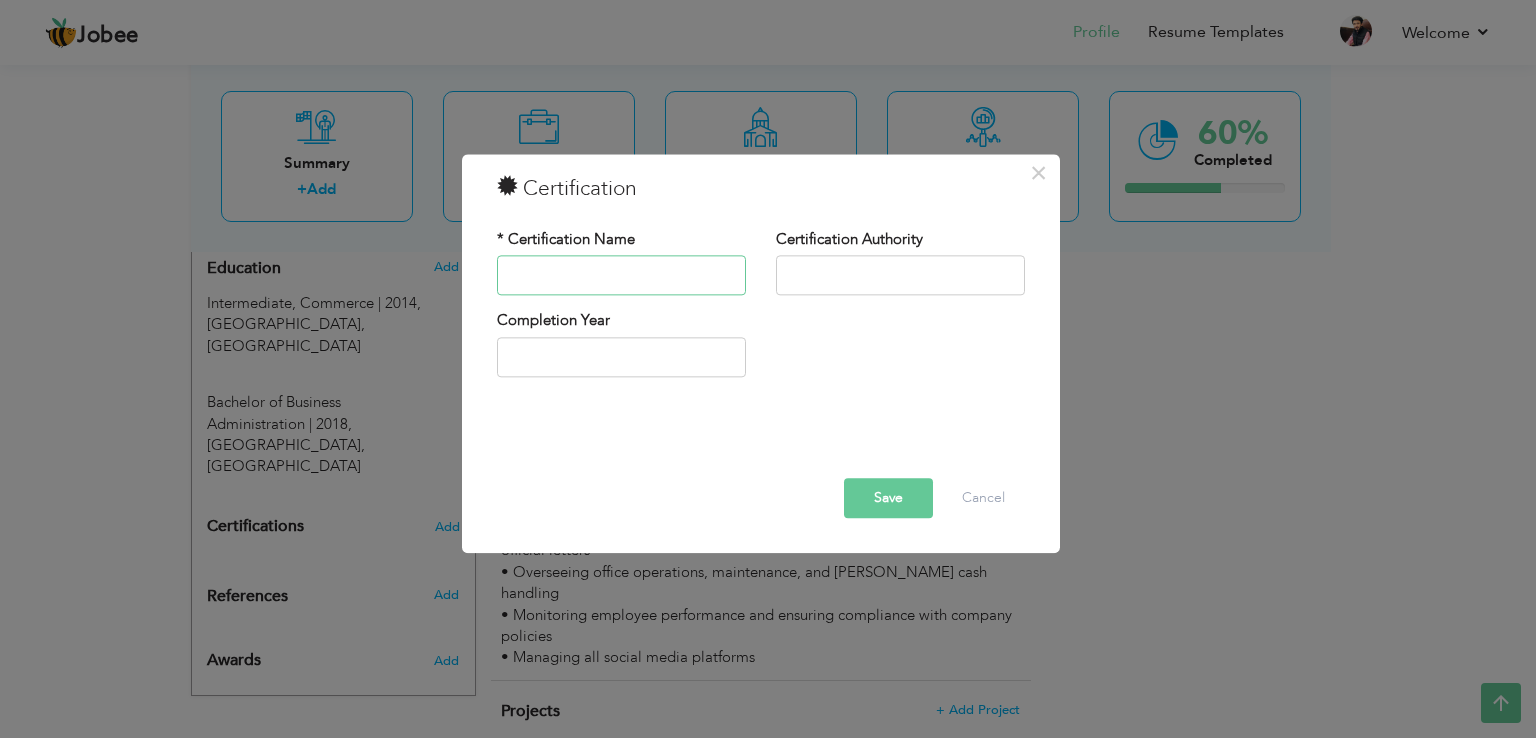 paste on "Certificate of FREELANCING under Digiskills Training Program" 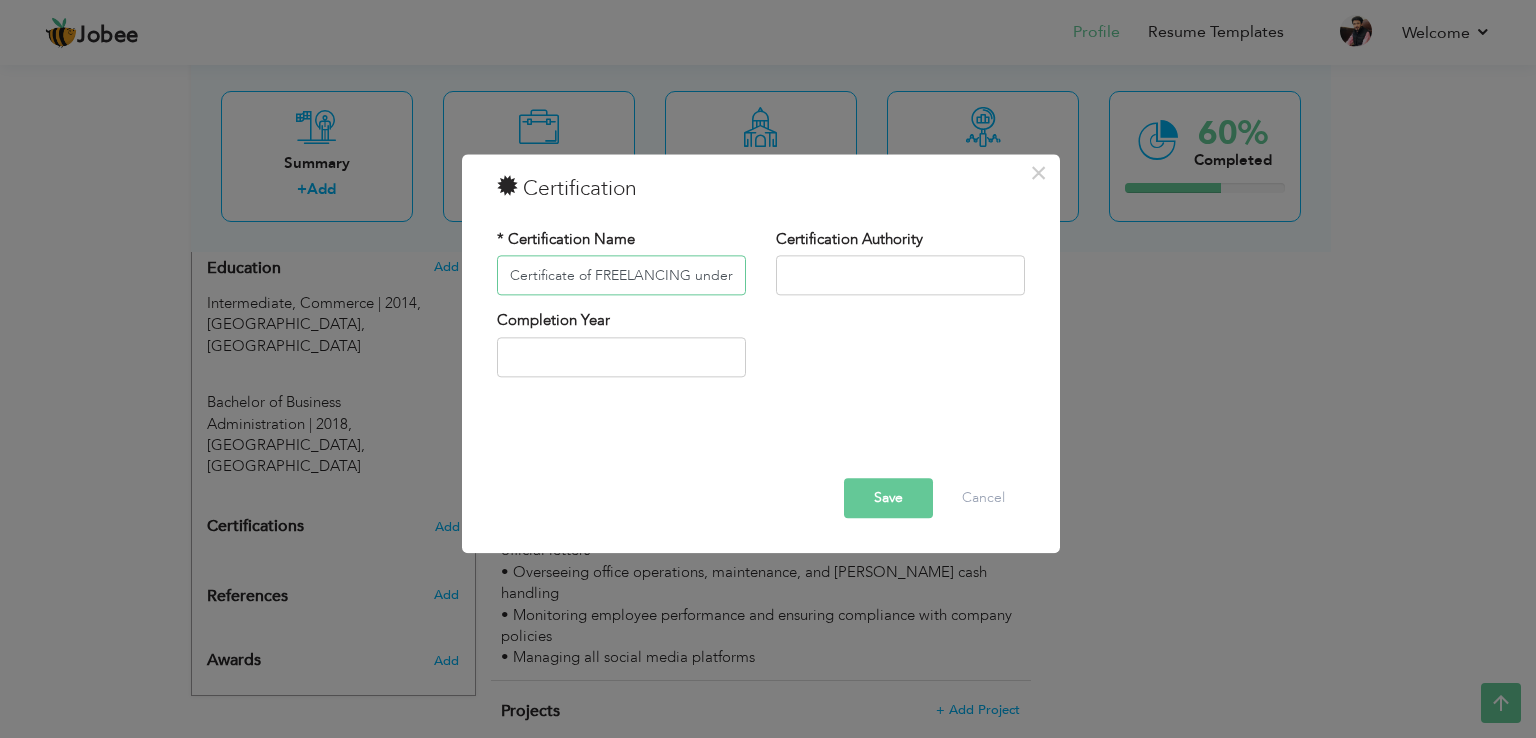 scroll, scrollTop: 0, scrollLeft: 164, axis: horizontal 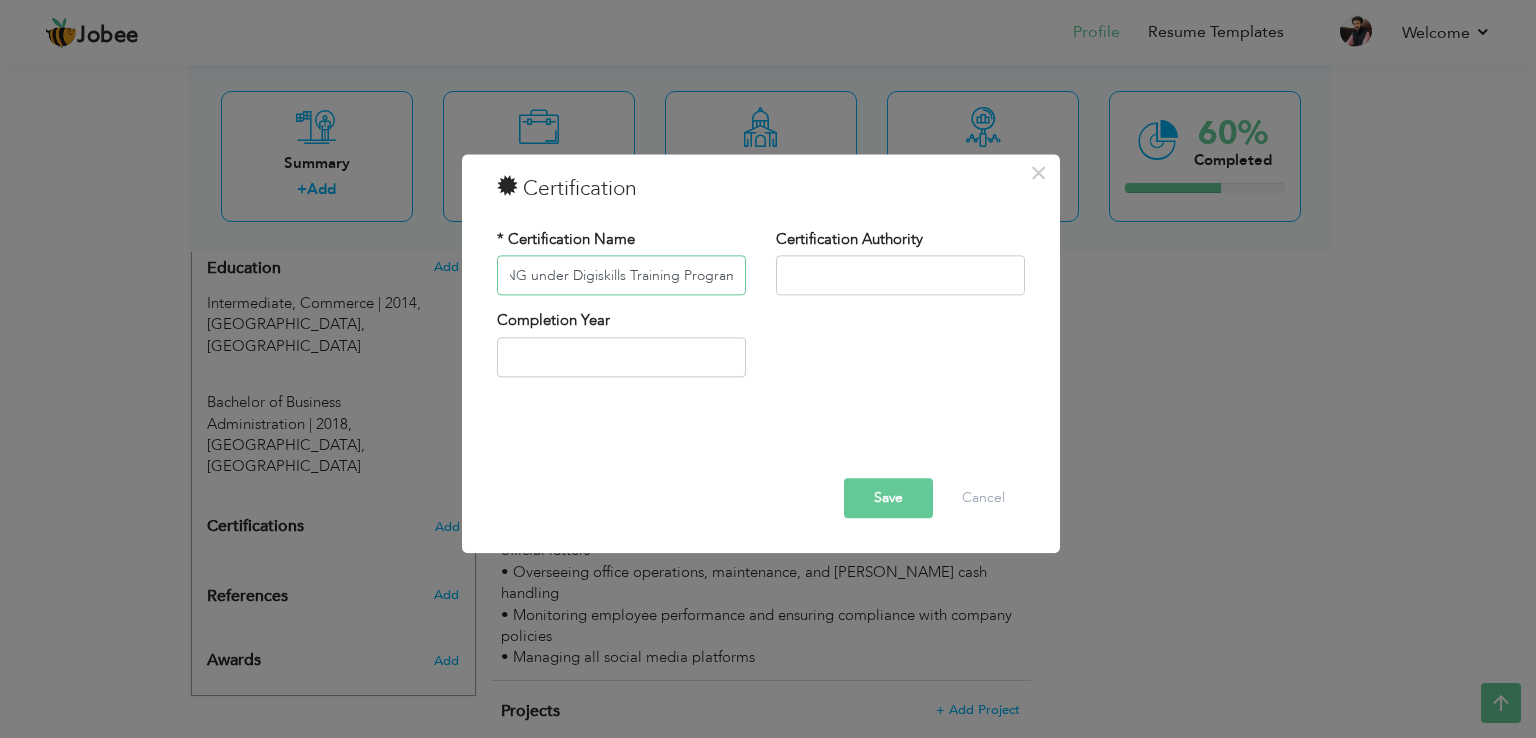 type on "Certificate of FREELANCING under Digiskills Training Program" 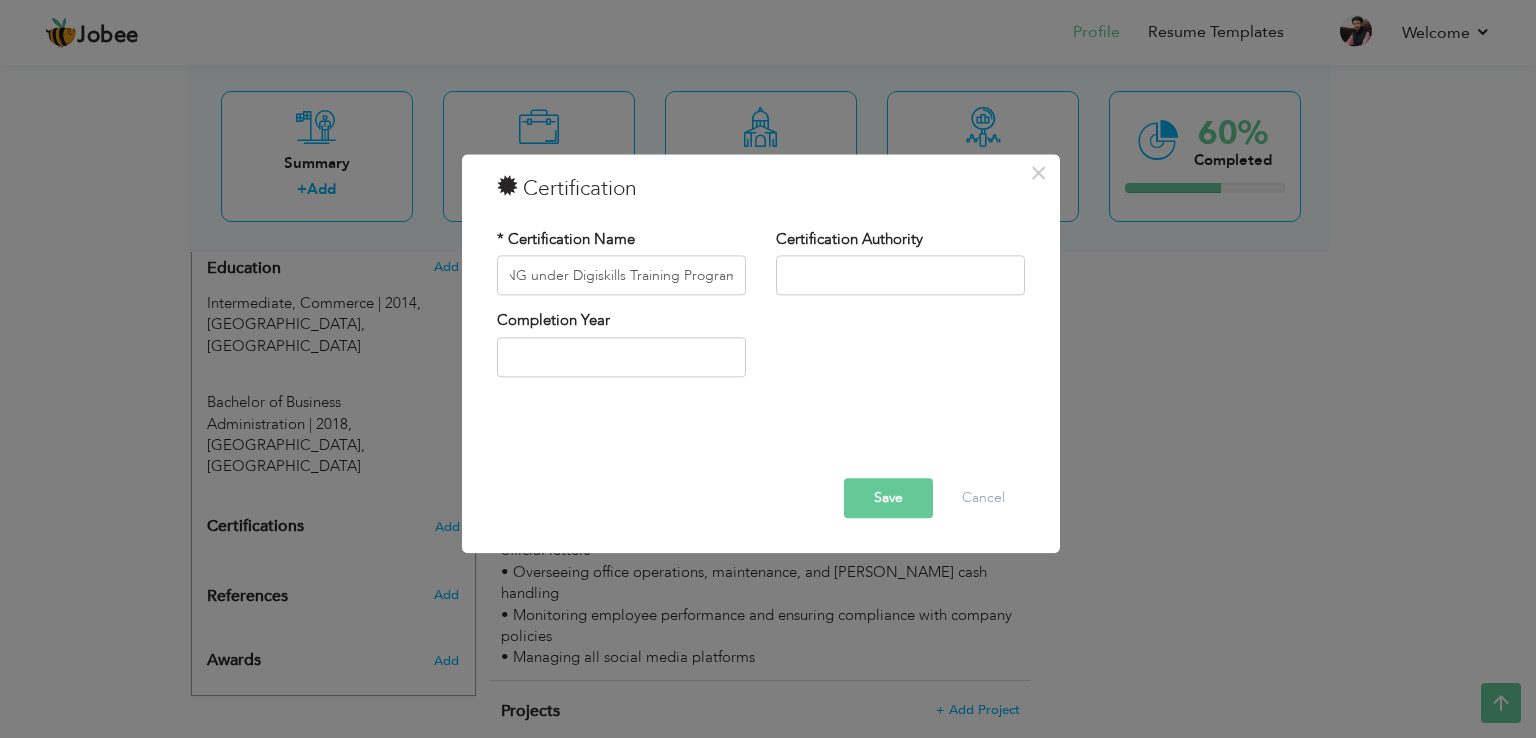 scroll, scrollTop: 0, scrollLeft: 0, axis: both 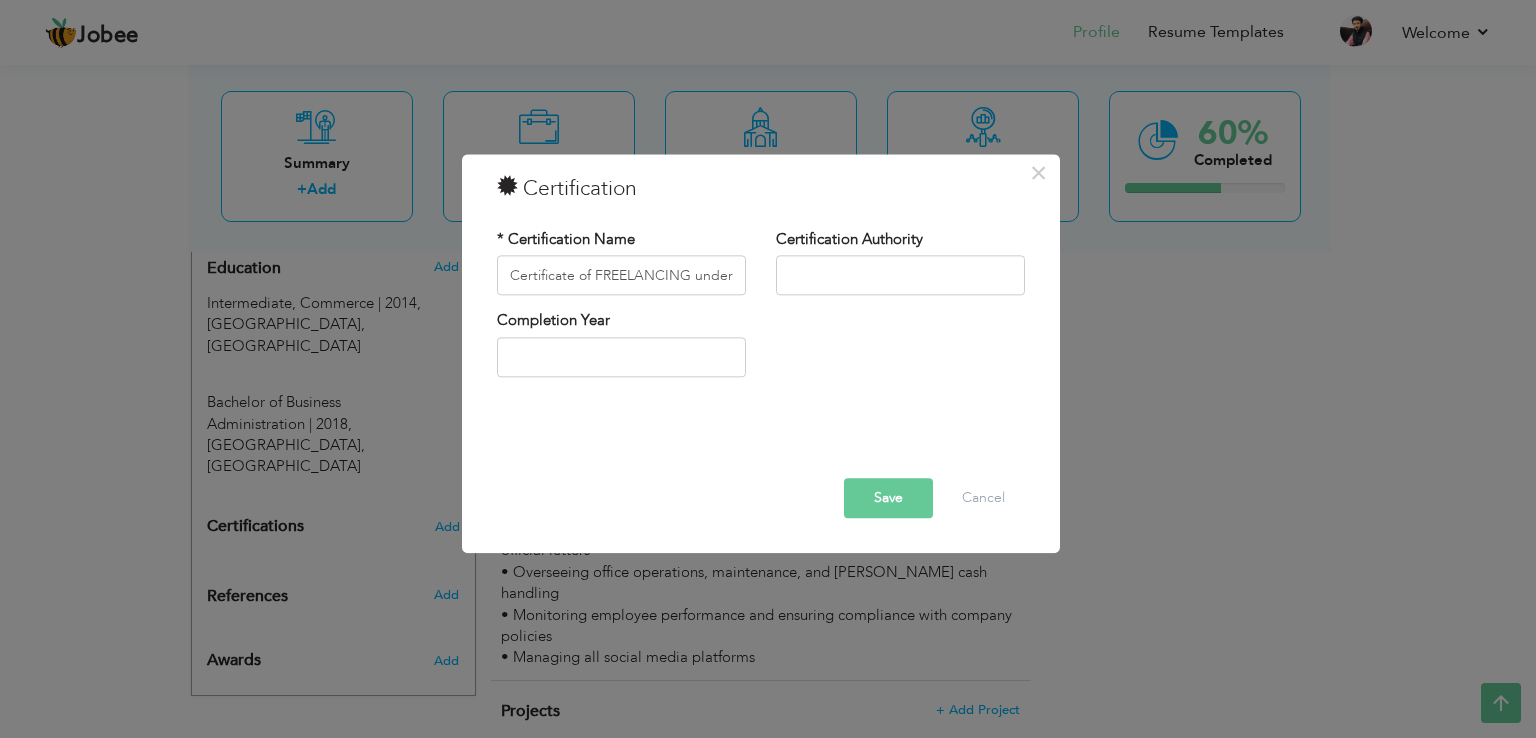 click on "Save" at bounding box center (888, 499) 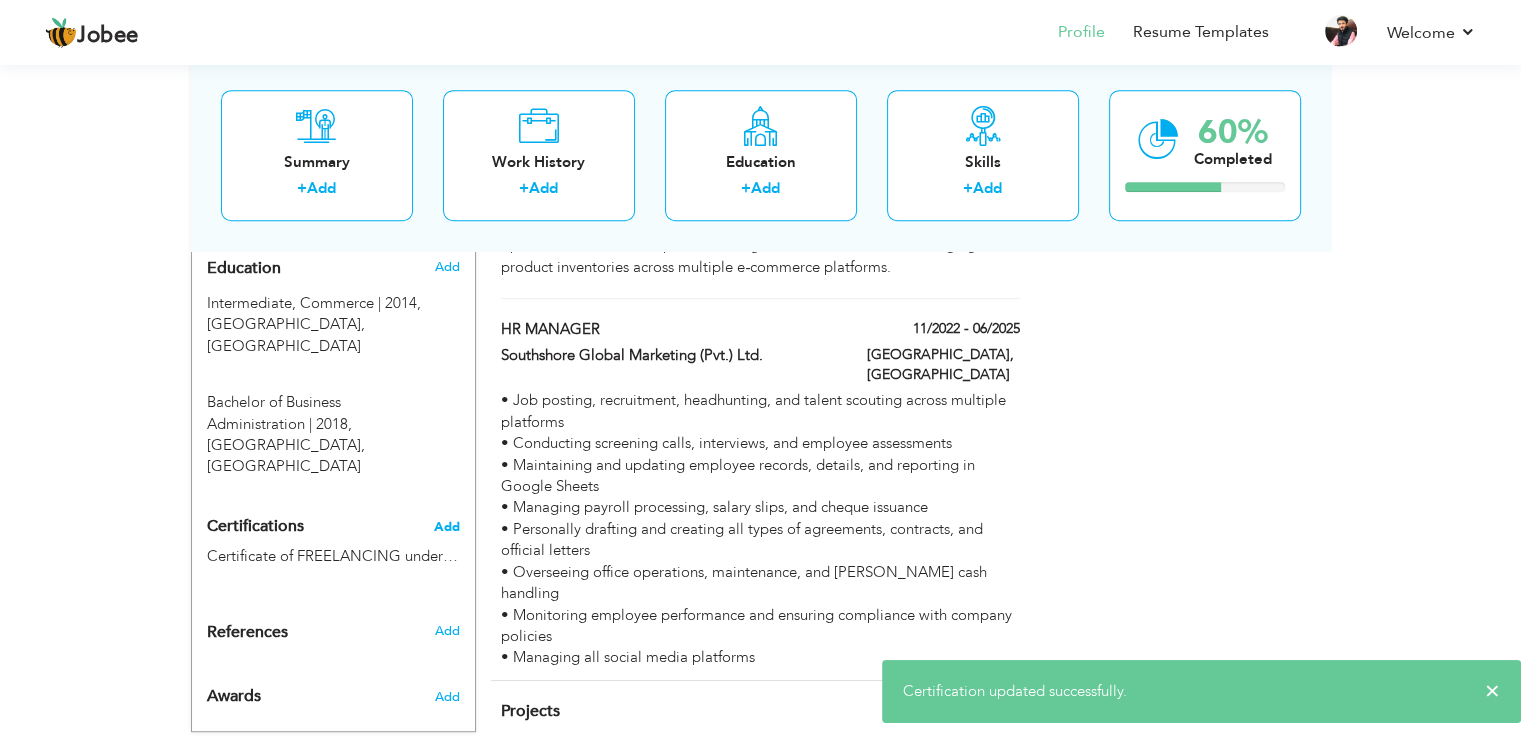 click on "Add" at bounding box center [447, 527] 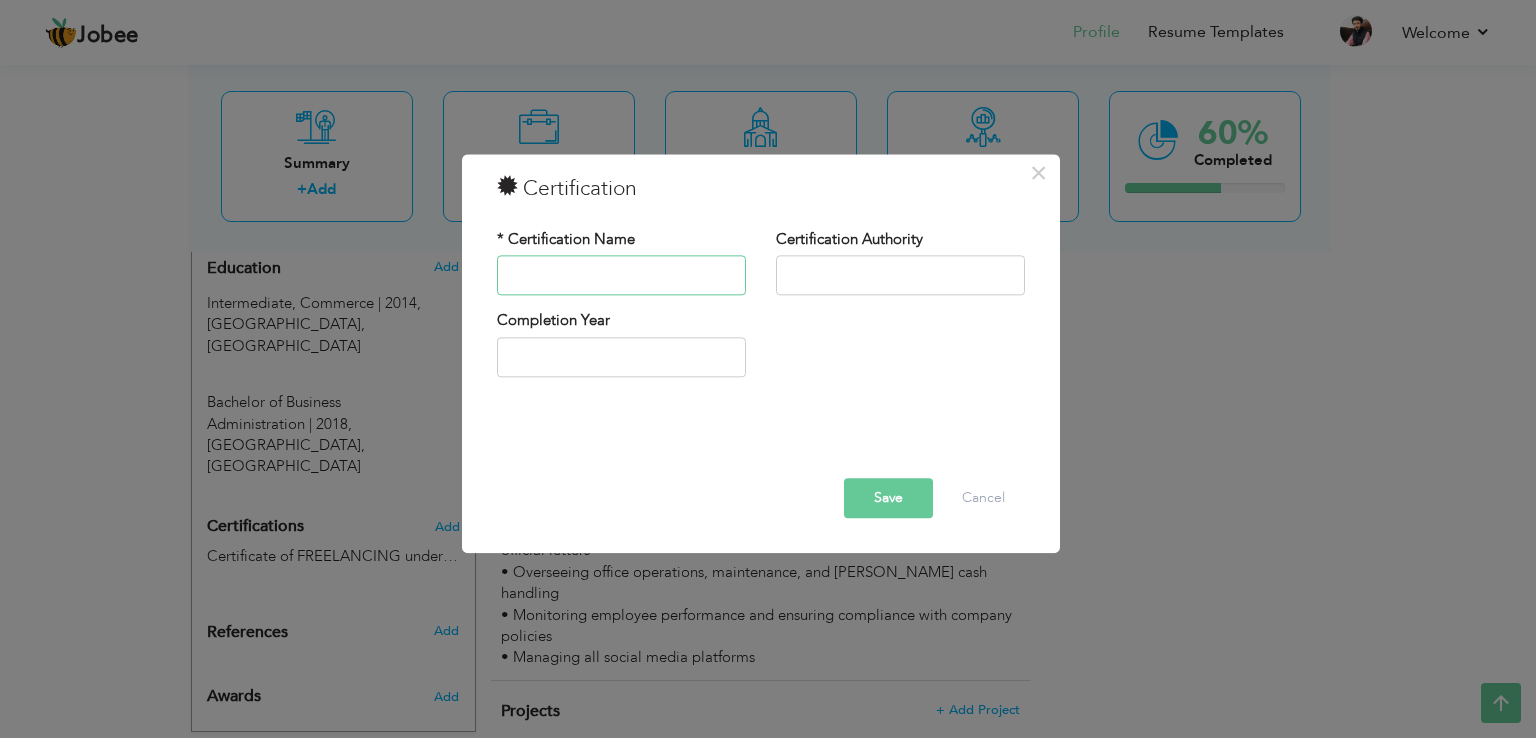 paste on "Certificate of E‑COMMERCE MANAGEMENT under Digiskills Training Program" 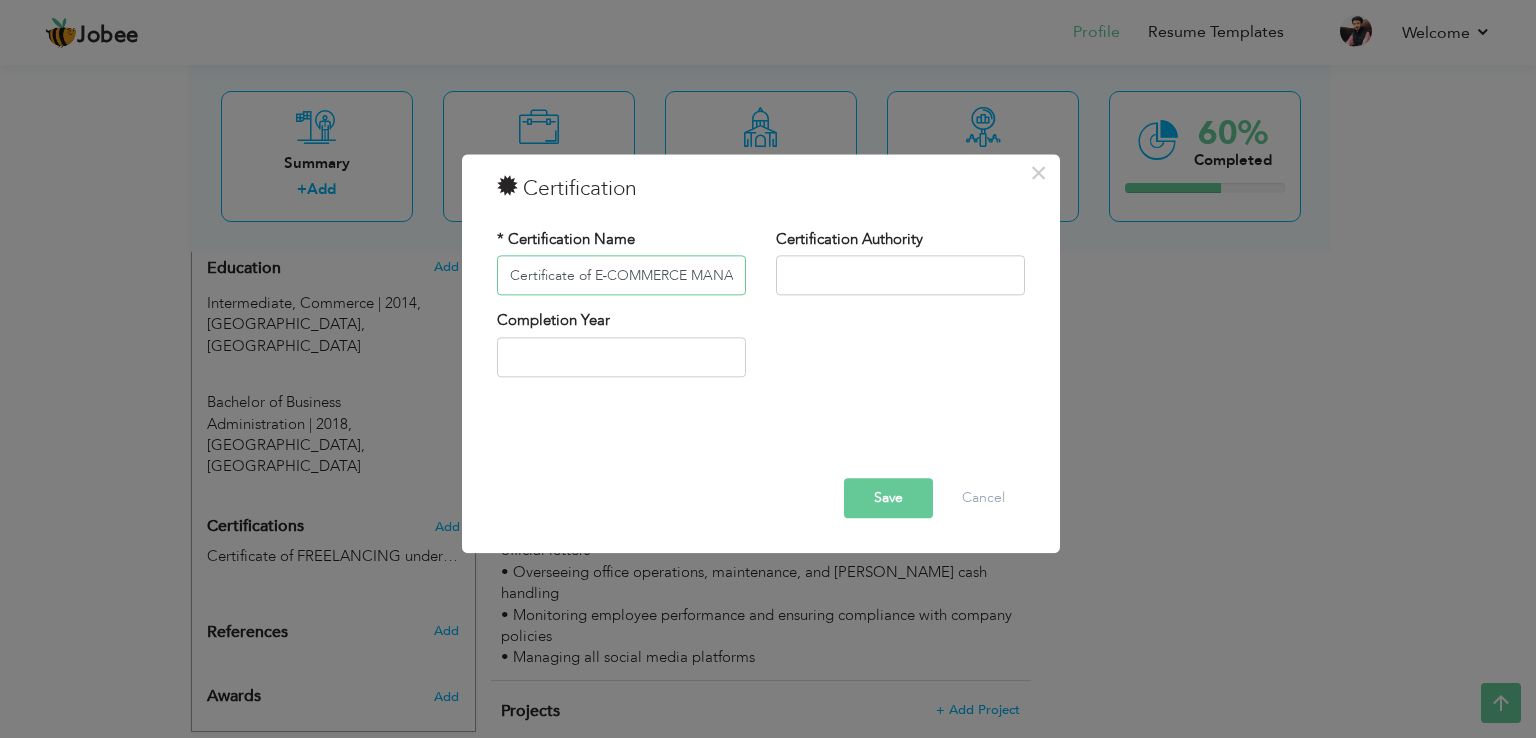 scroll, scrollTop: 0, scrollLeft: 267, axis: horizontal 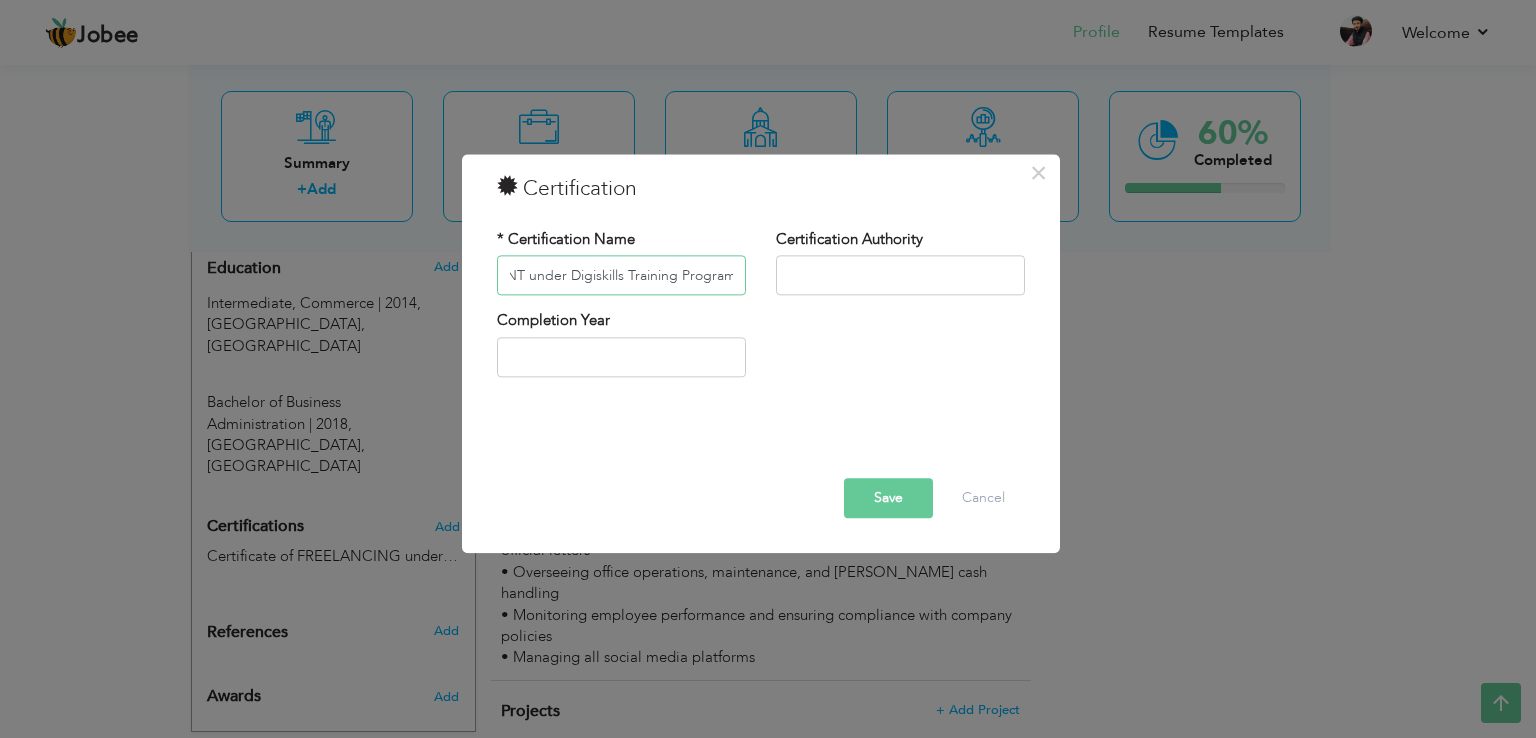 type on "Certificate of E‑COMMERCE MANAGEMENT under Digiskills Training Program" 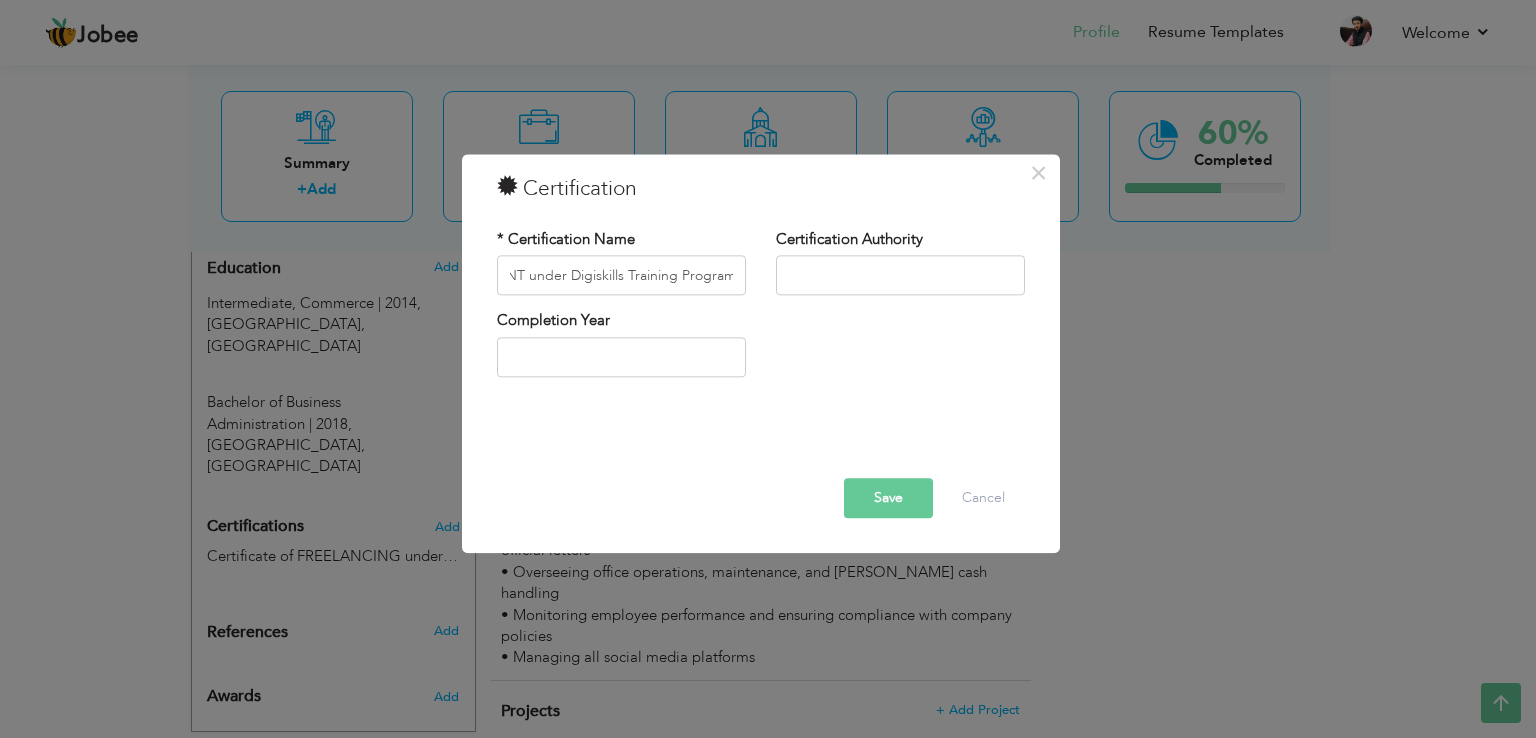click on "Save
Delete
Cancel" at bounding box center (761, 499) 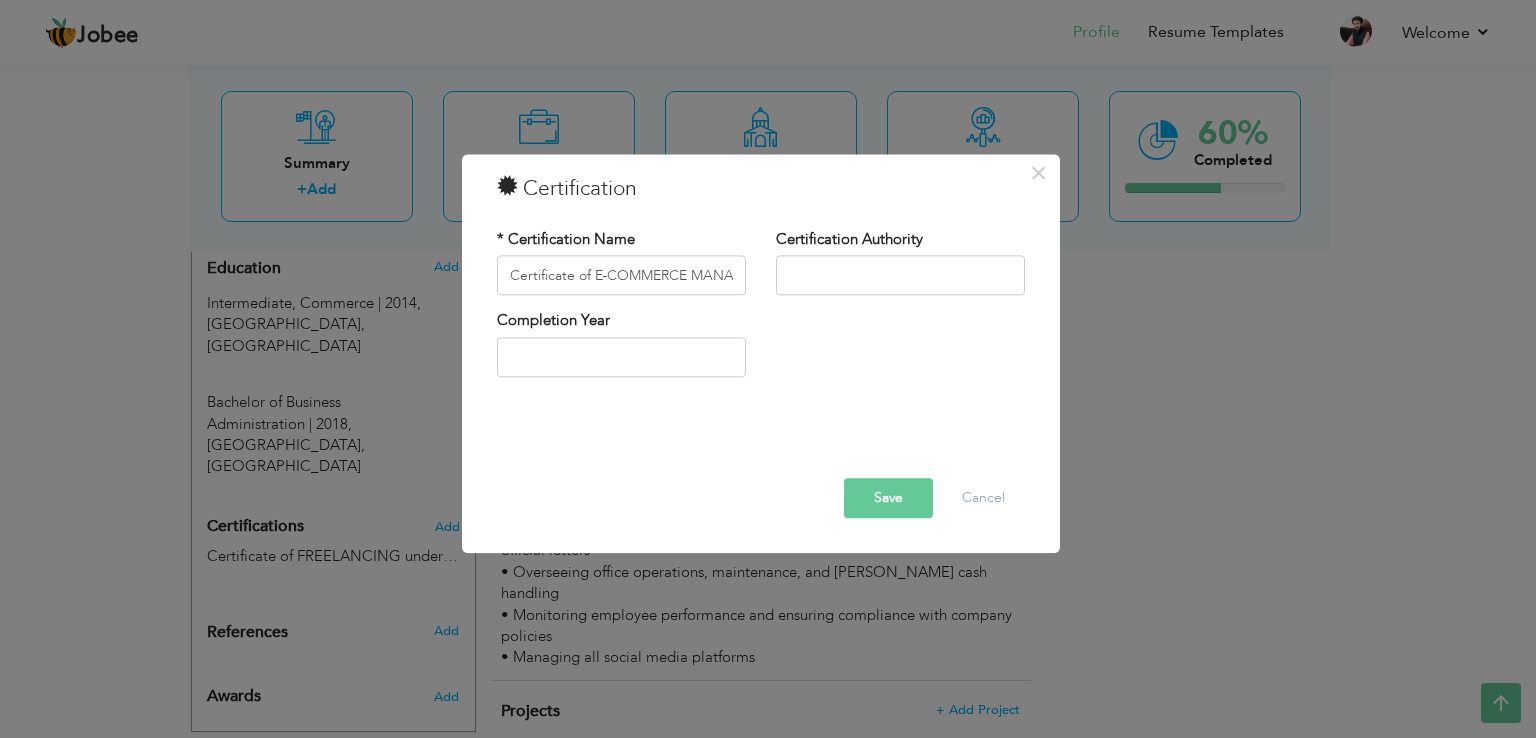 click on "Save" at bounding box center (888, 499) 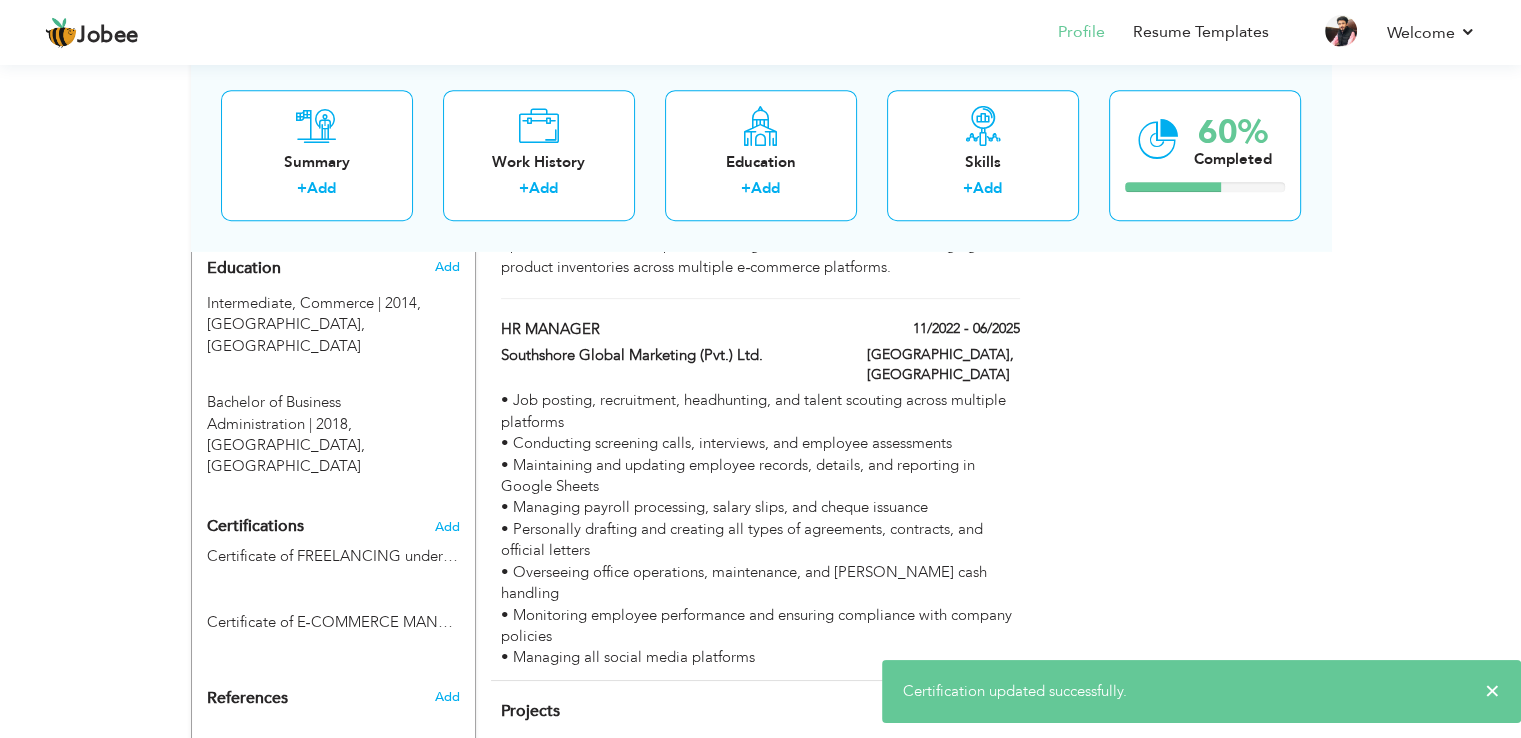 click on "Certifications
Add
Certificate of FREELANCING under Digiskills Training Program
Certificate of FREELANCING under Digiskills Training Program" at bounding box center (333, 578) 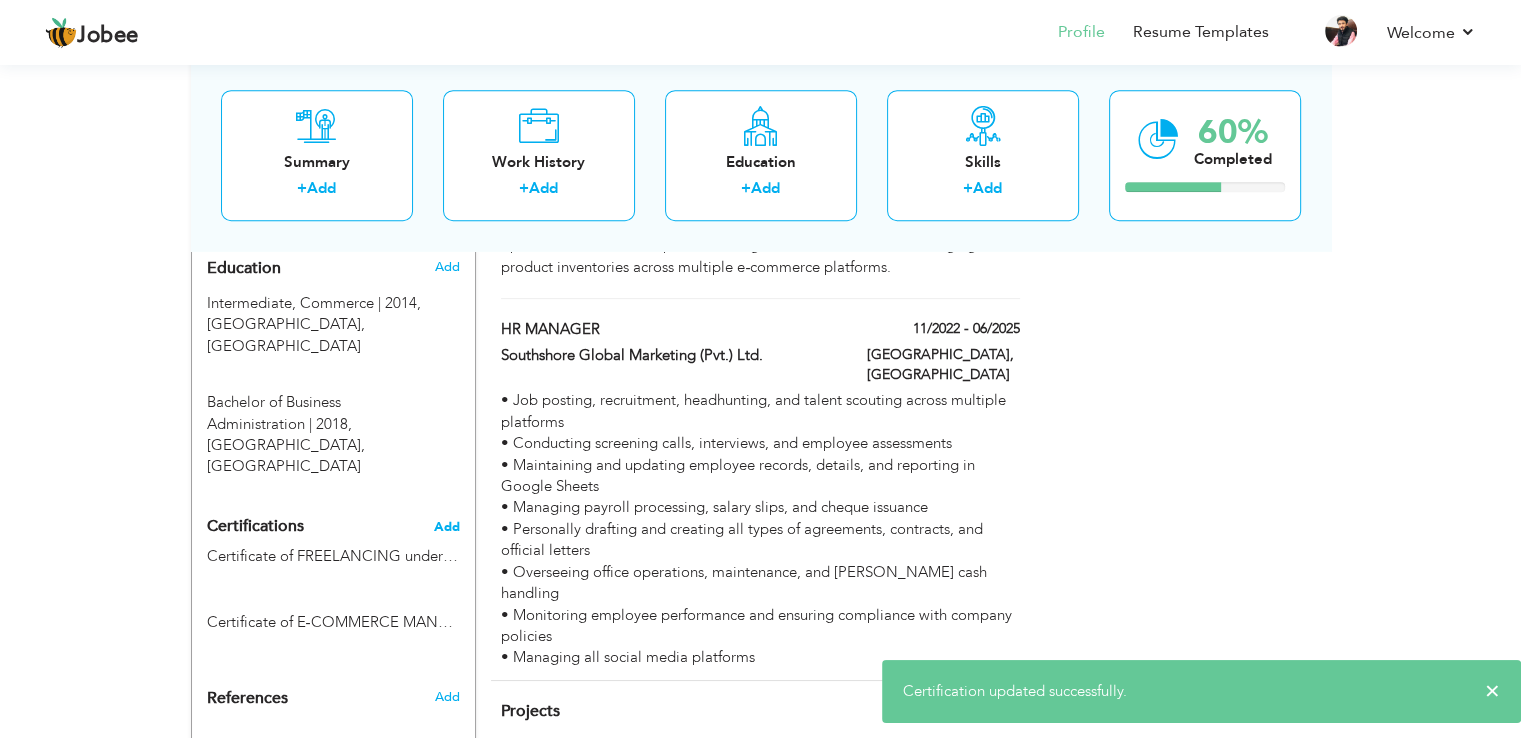 click on "Add" at bounding box center (447, 527) 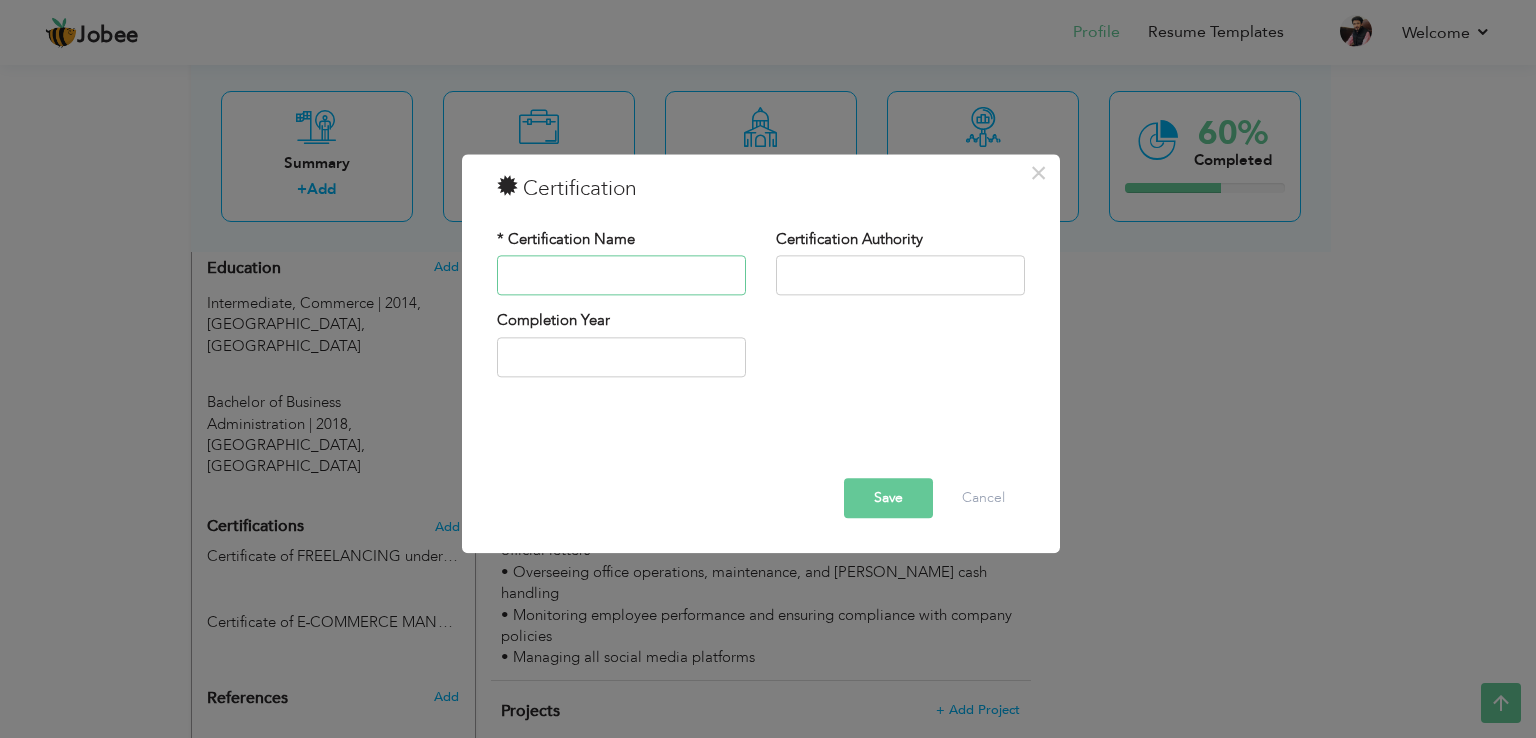 paste on "Training of AMAZON & its models" 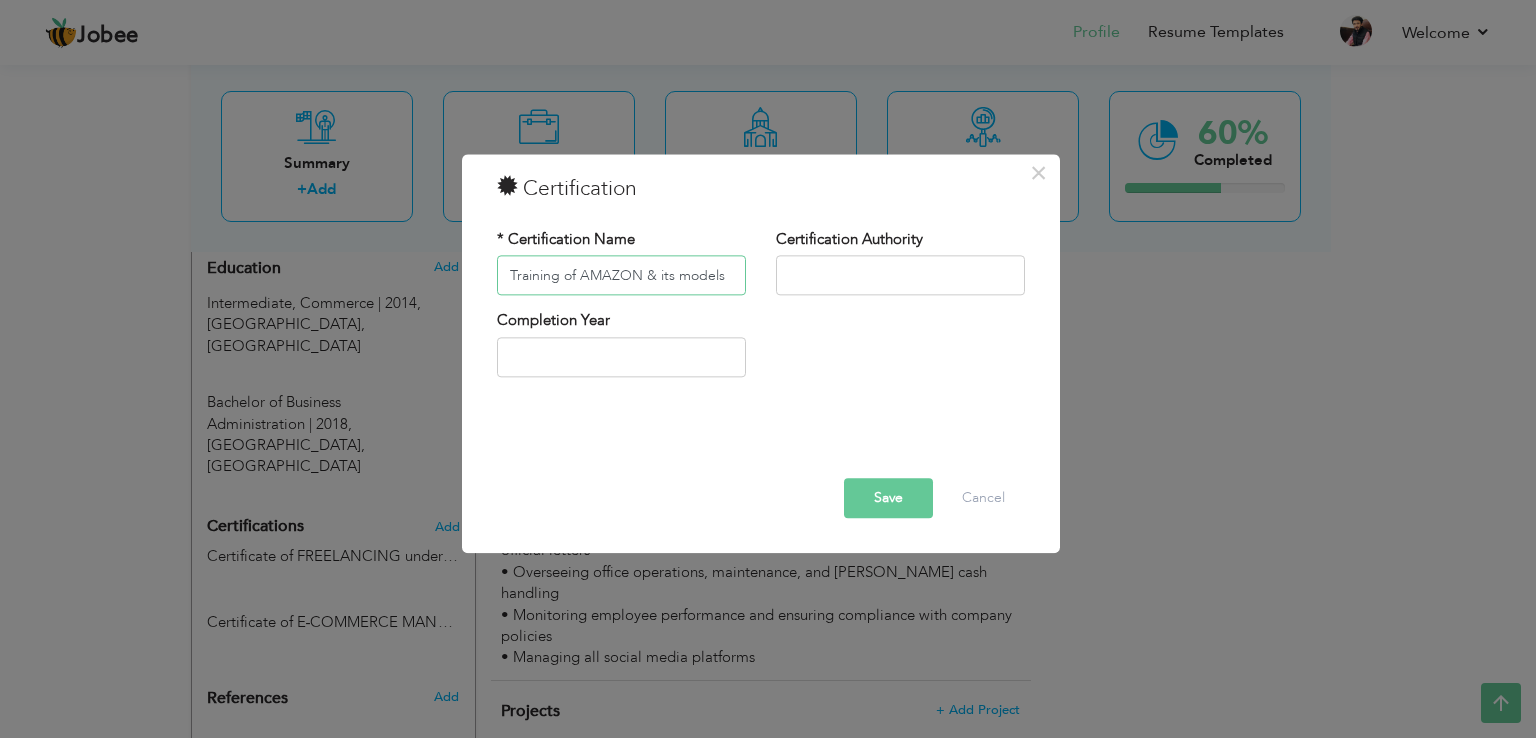 type on "Training of AMAZON & its models" 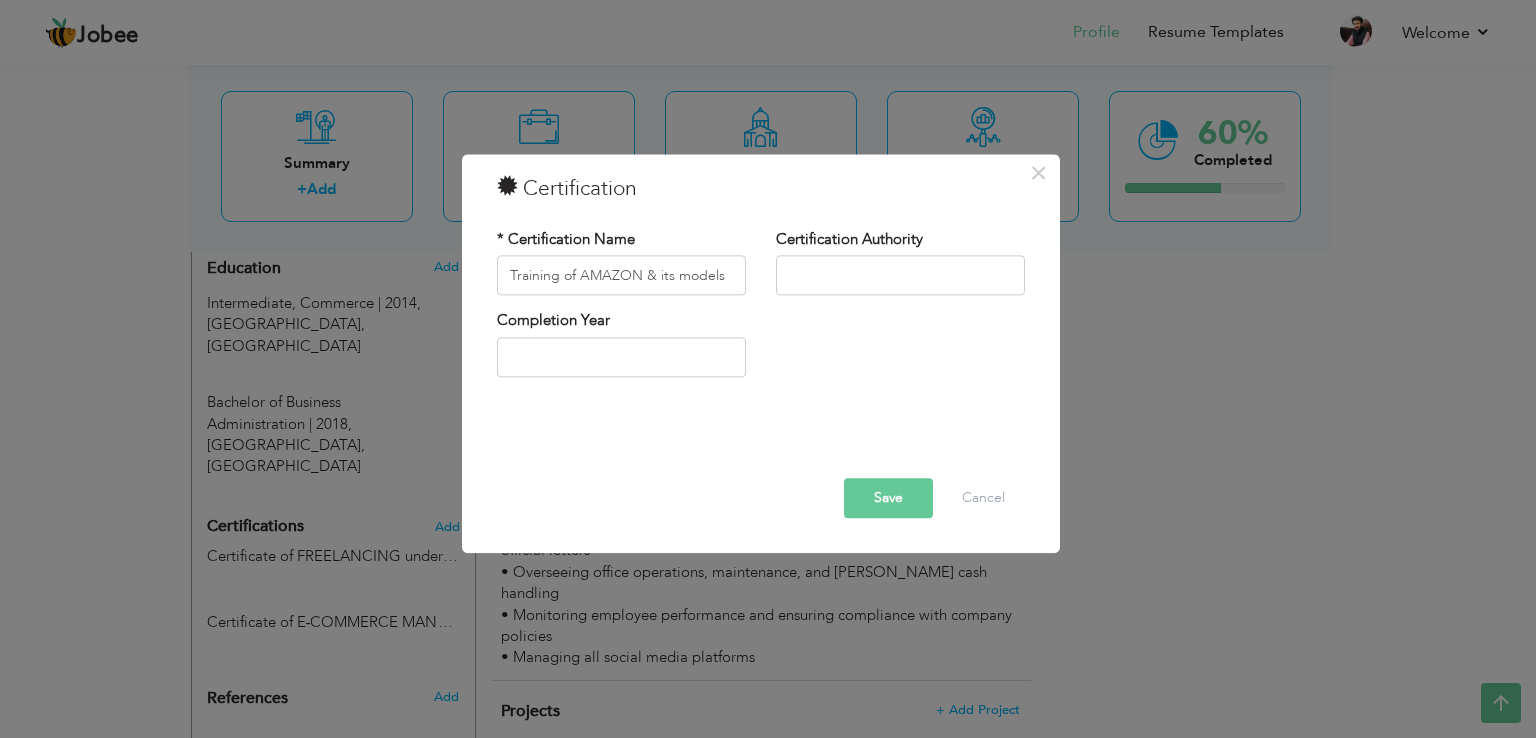 click on "Save" at bounding box center [888, 499] 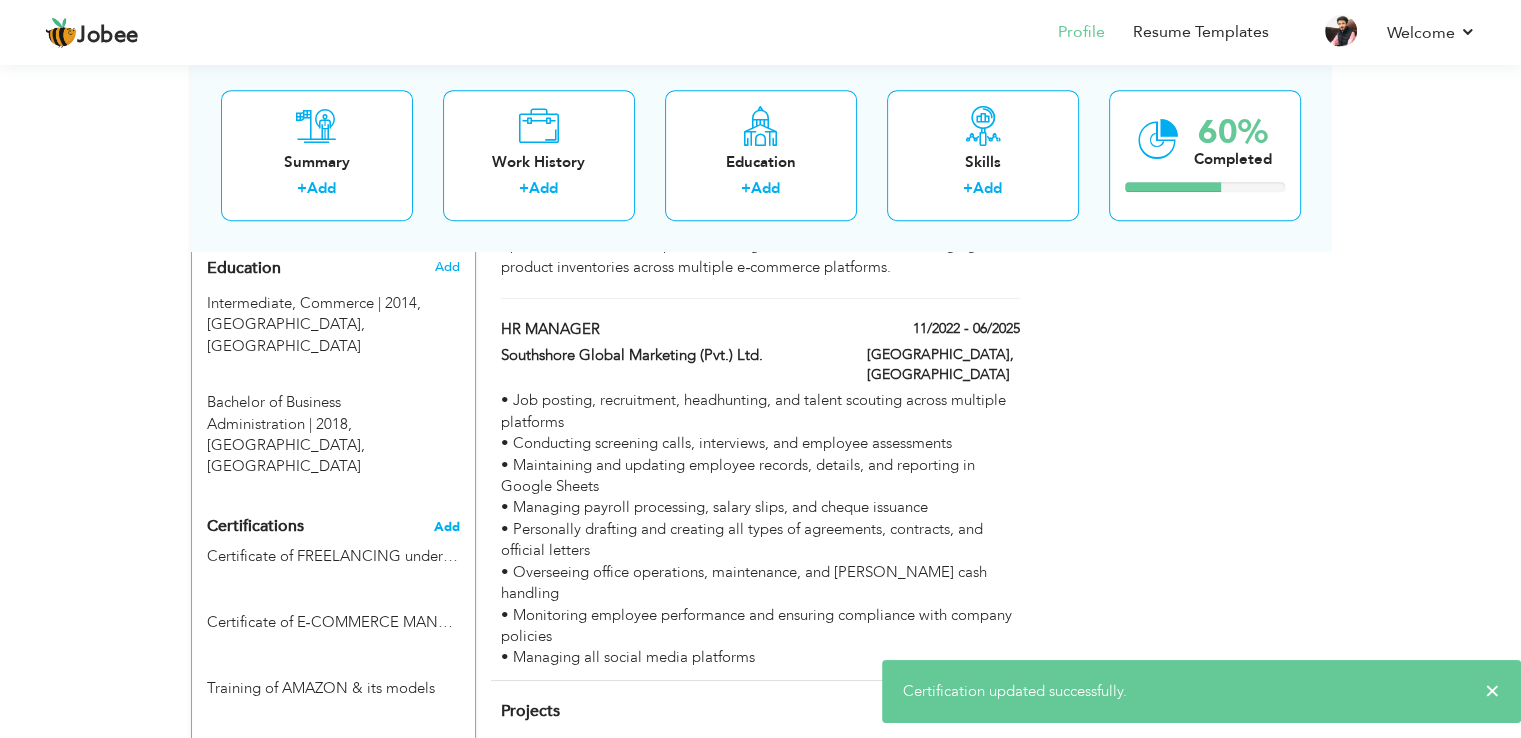 click on "Add" at bounding box center (447, 527) 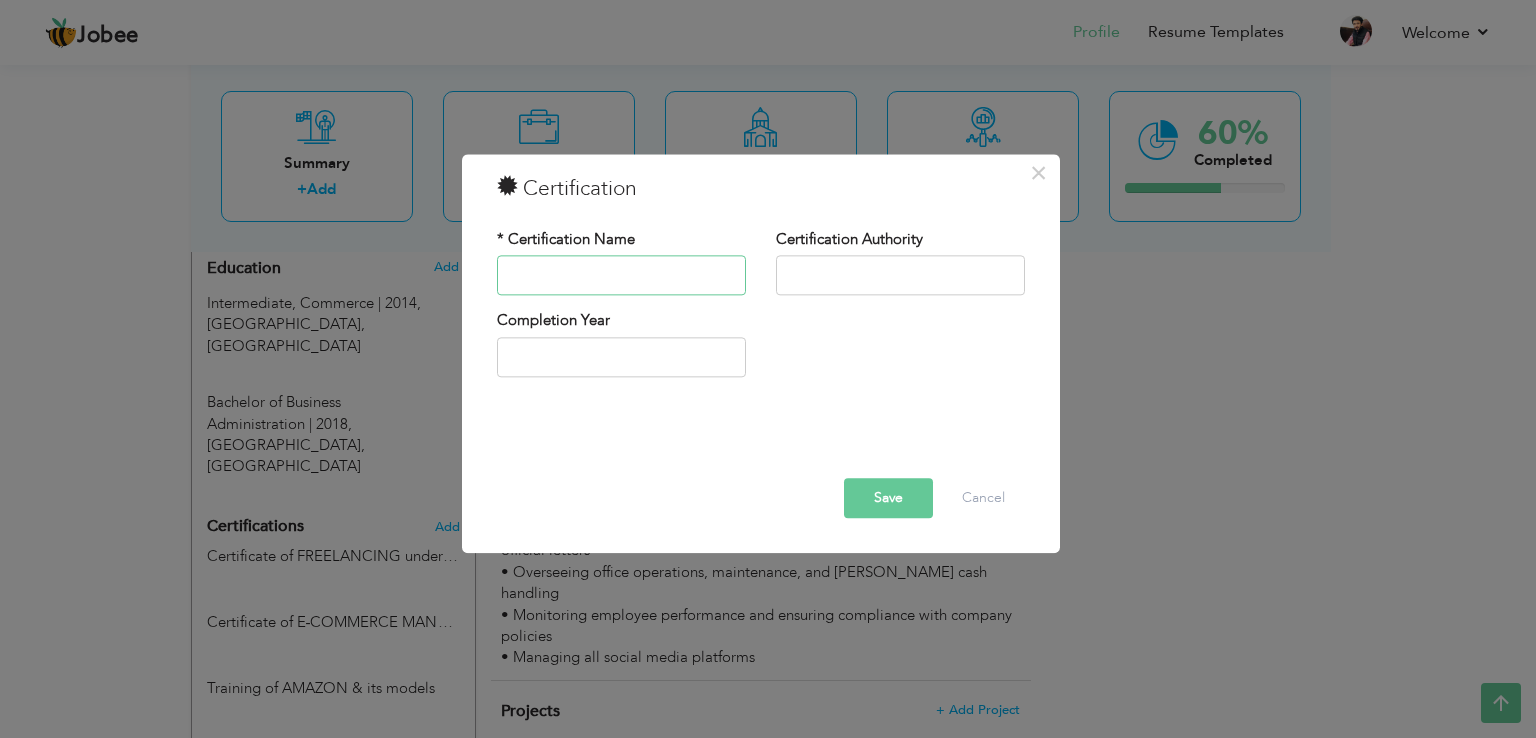 paste on "Project Internship at EFU General Insurance Ltd." 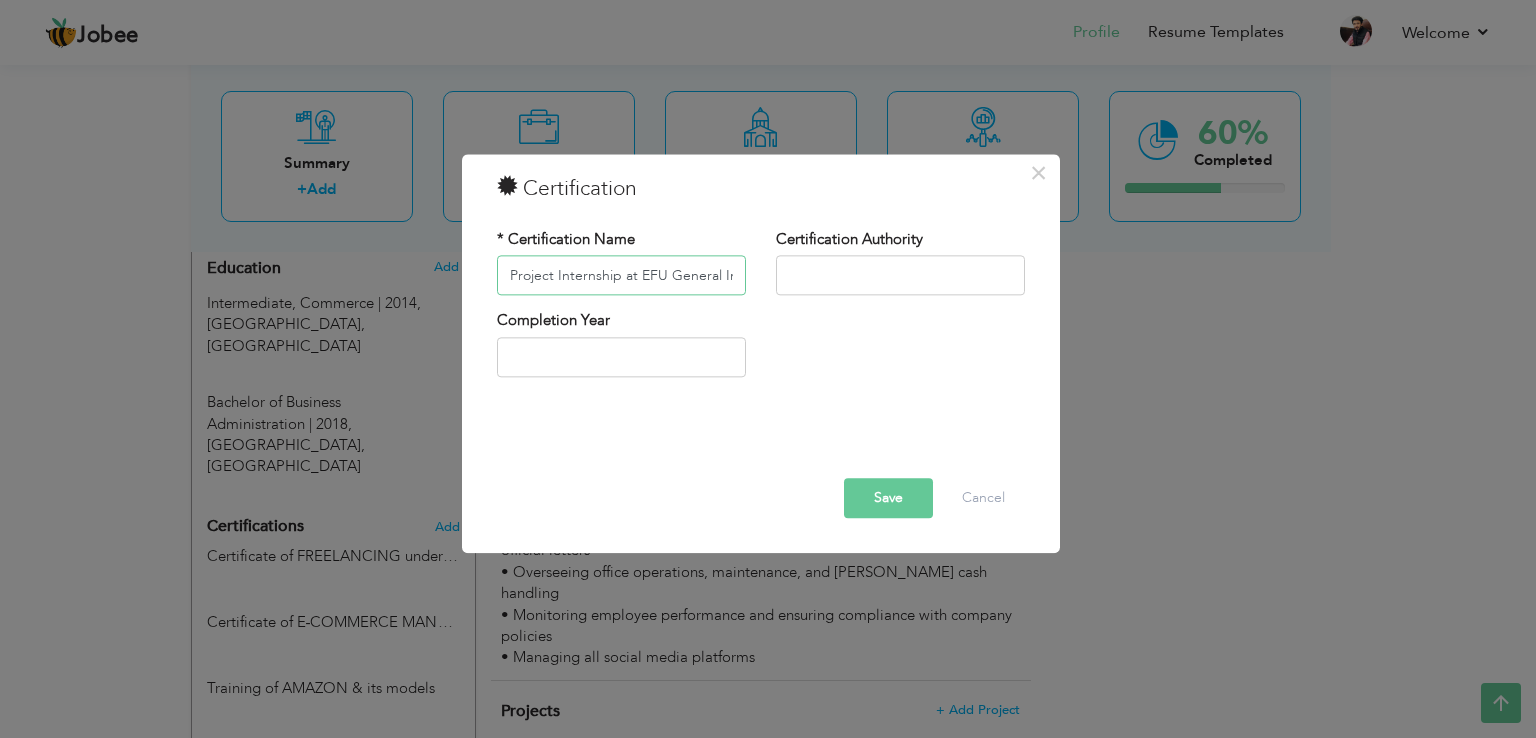 scroll, scrollTop: 0, scrollLeft: 73, axis: horizontal 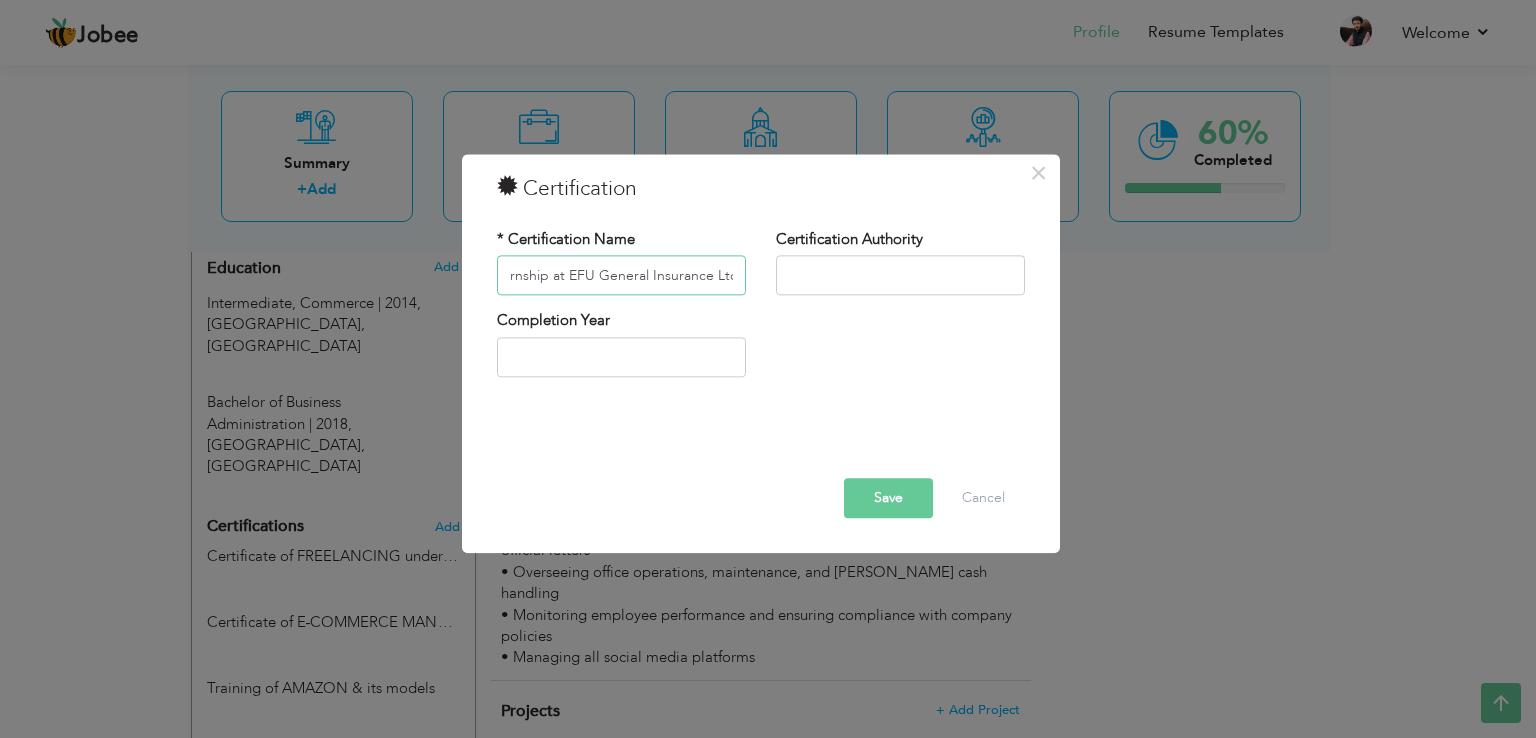 type on "Project Internship at EFU General Insurance Ltd." 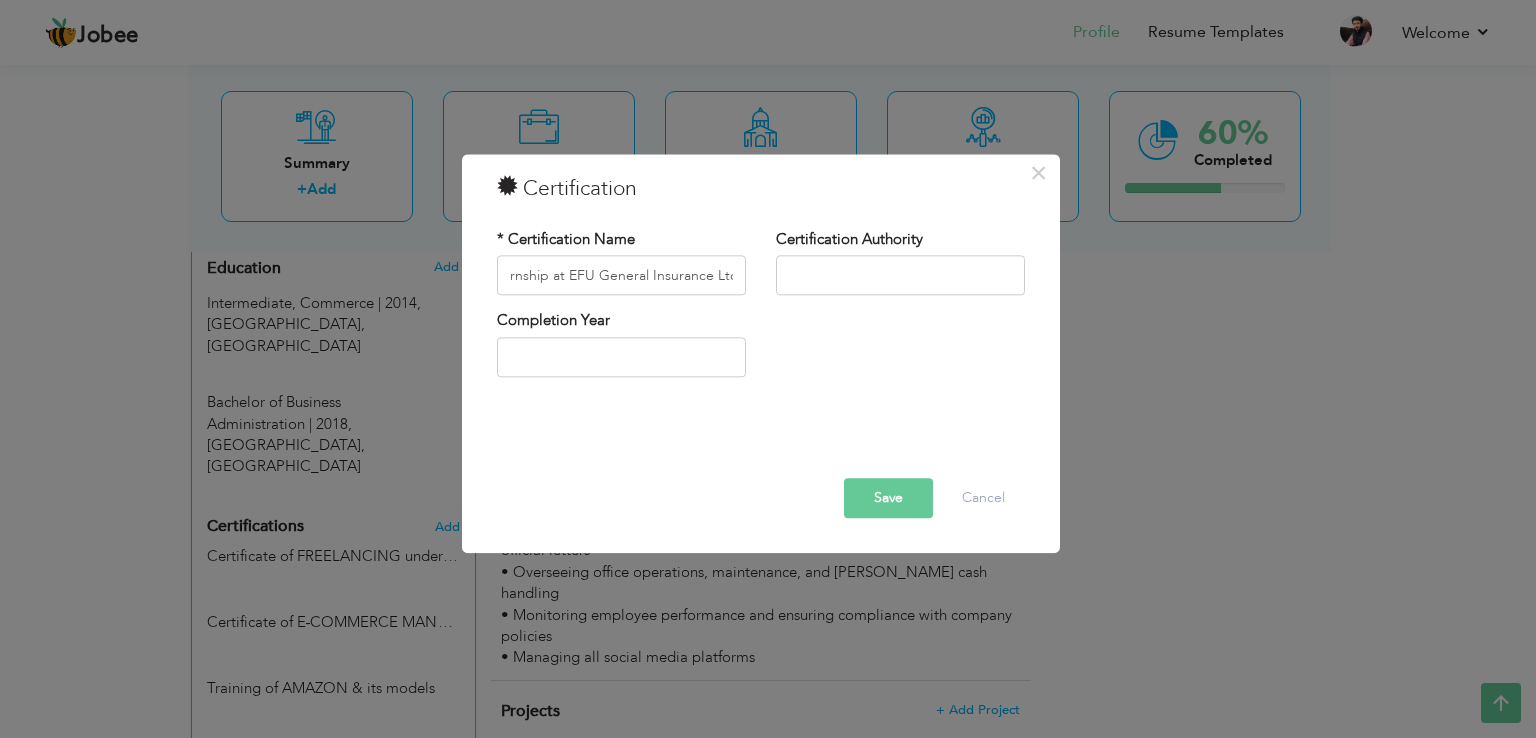 scroll, scrollTop: 0, scrollLeft: 0, axis: both 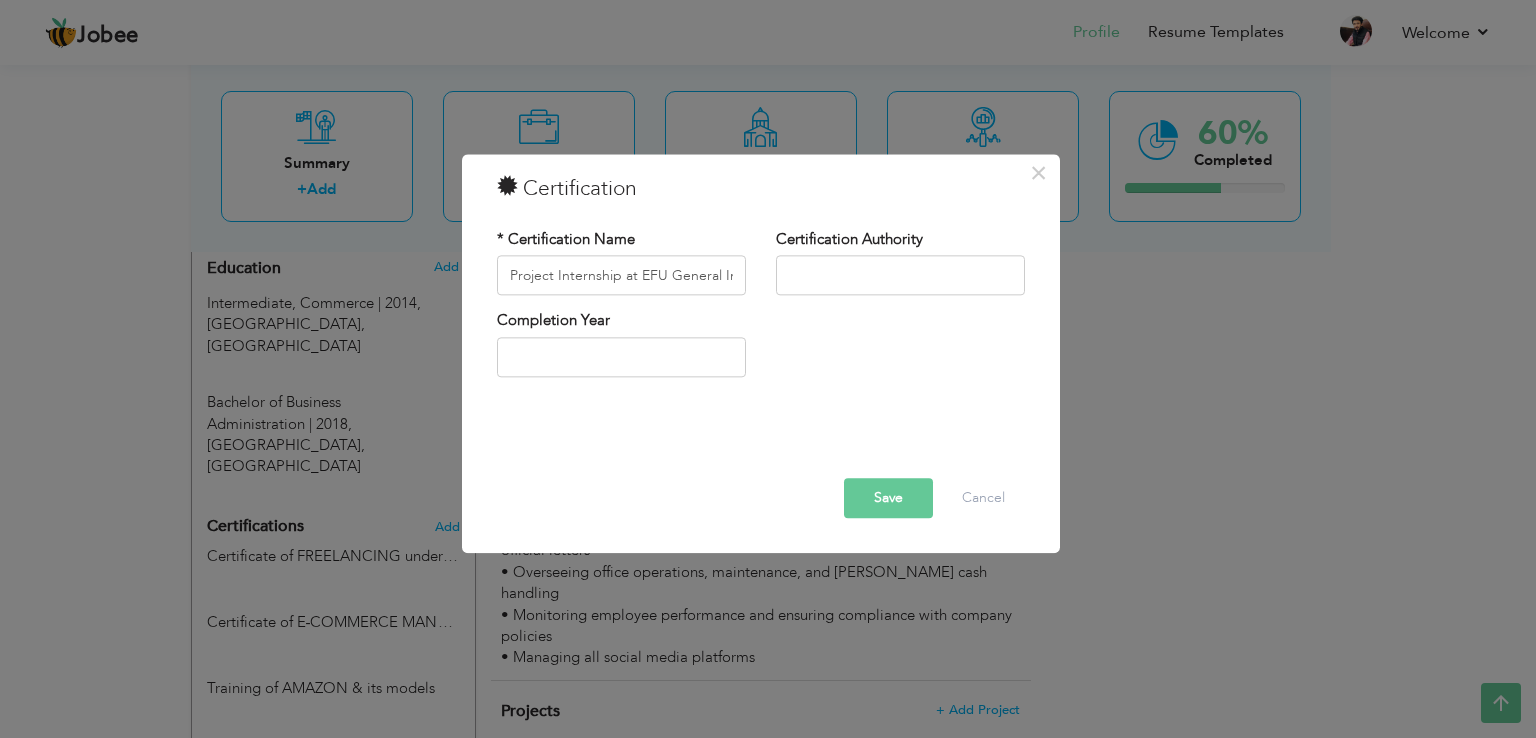 click on "Save" at bounding box center (888, 499) 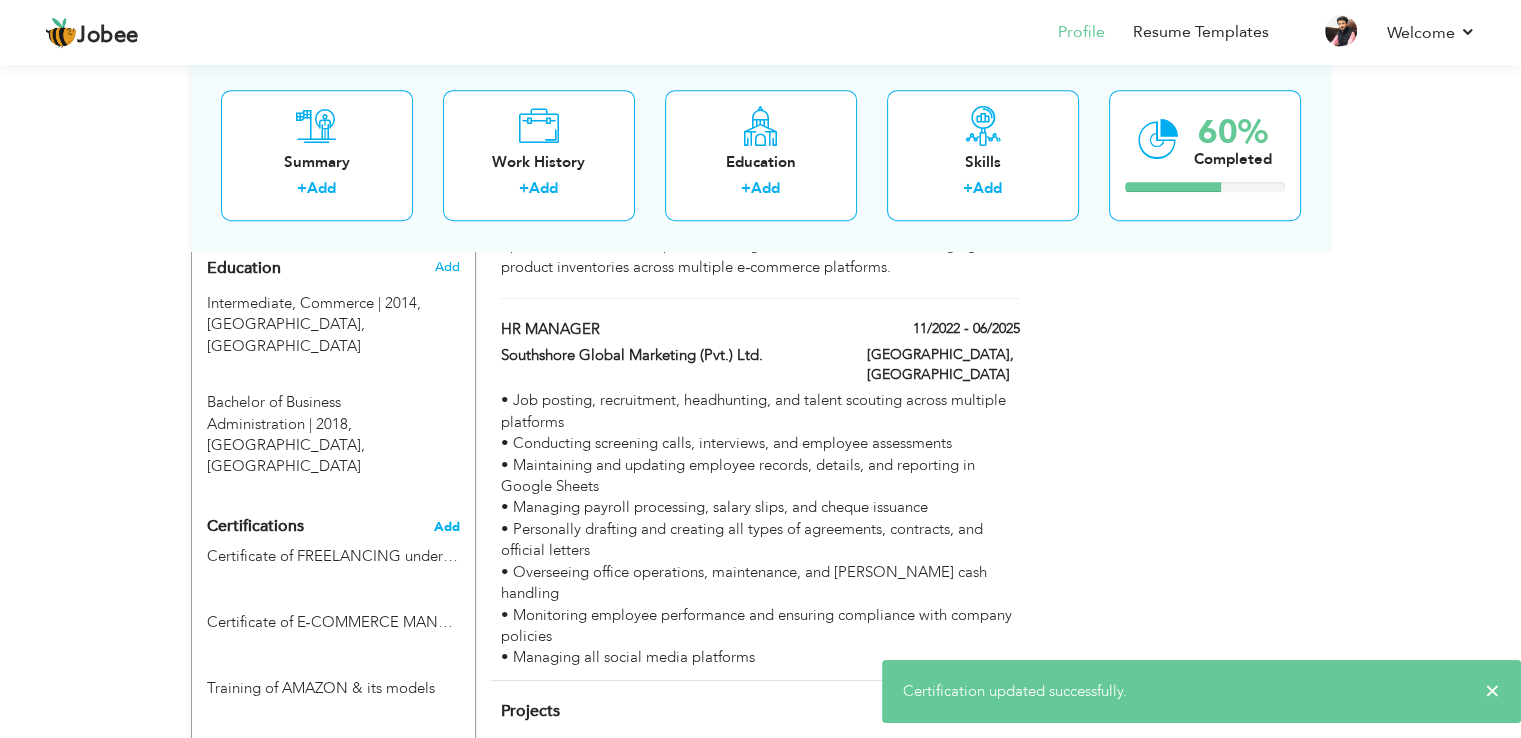 click on "Add" at bounding box center [447, 527] 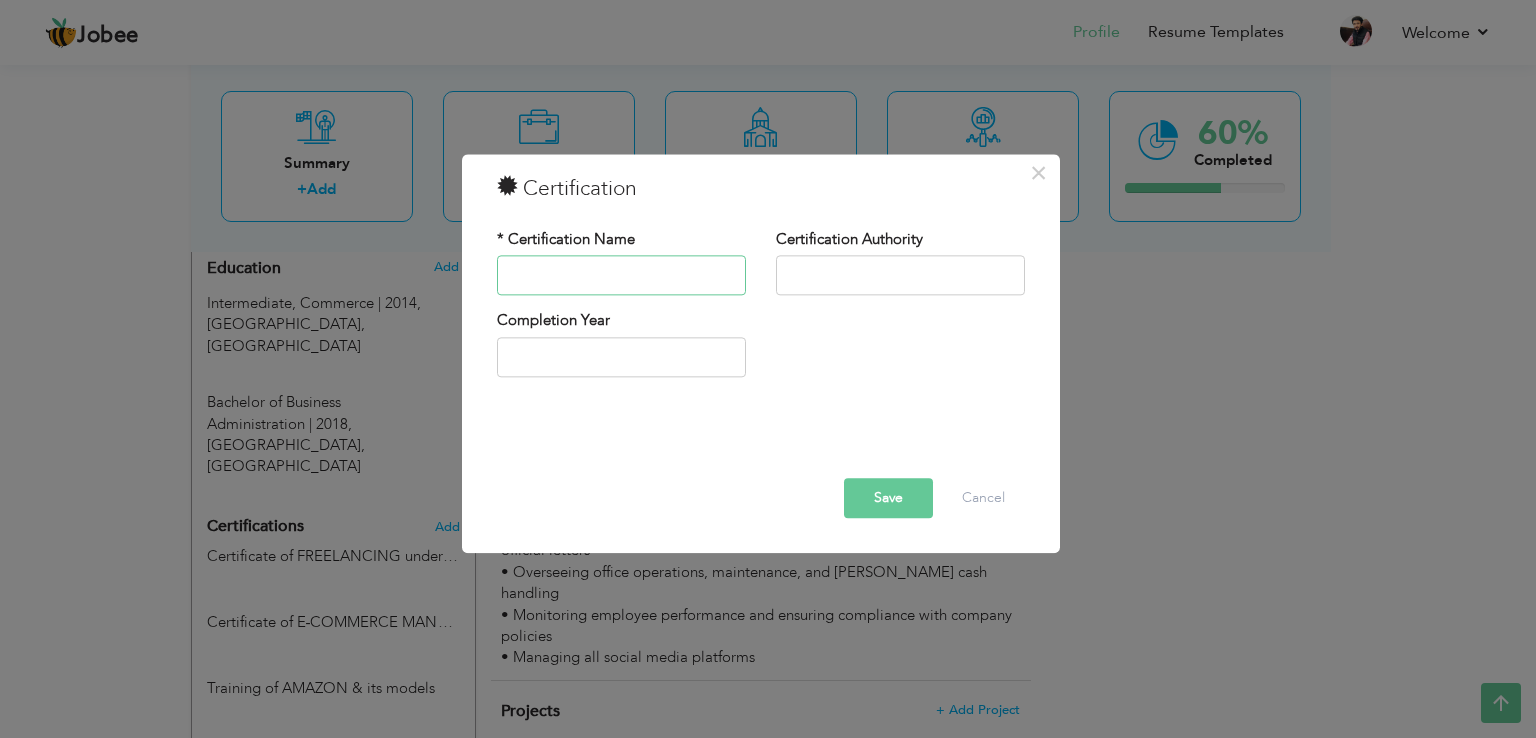 paste on "Certificate of Achievement in Character Building Society by Hailey College of Banking & Finance" 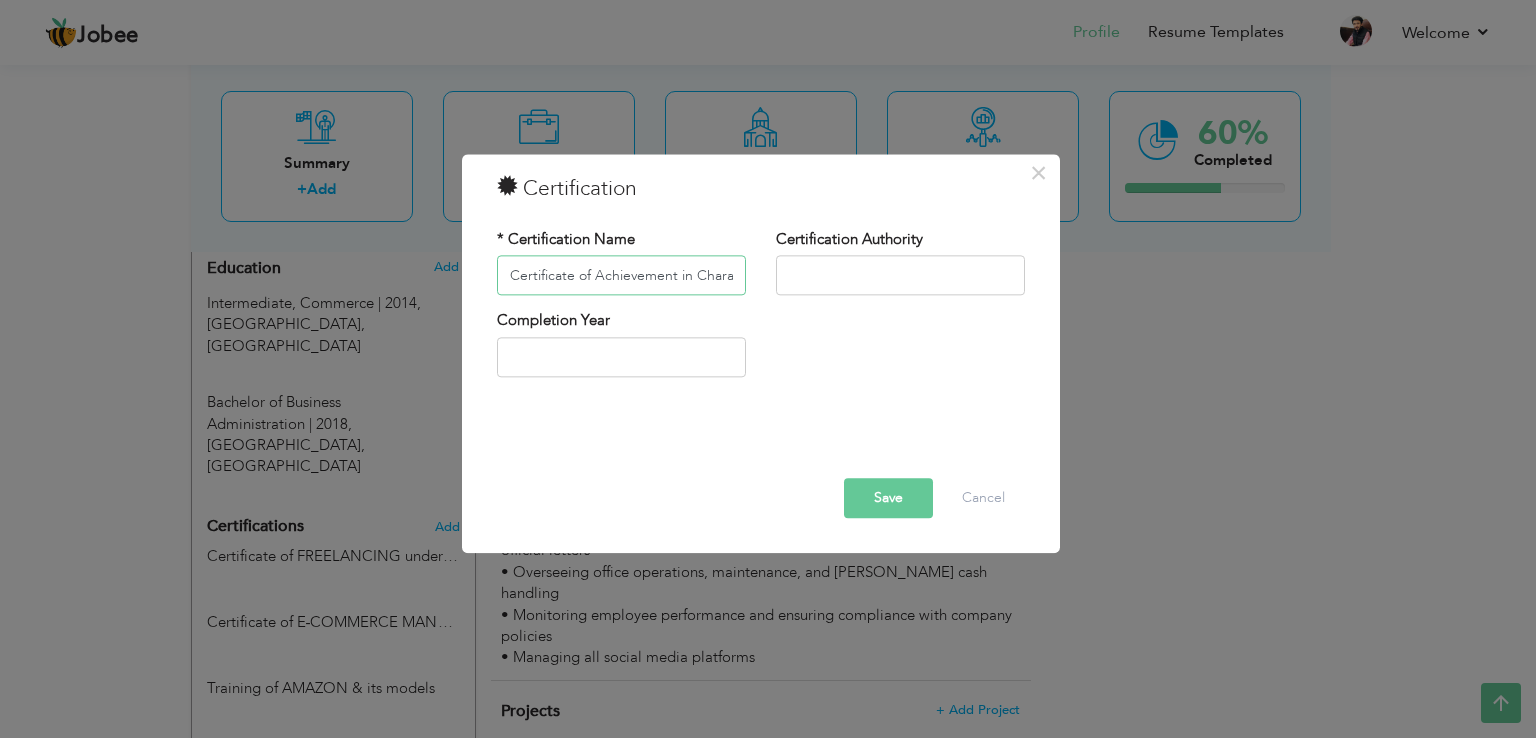 scroll, scrollTop: 0, scrollLeft: 373, axis: horizontal 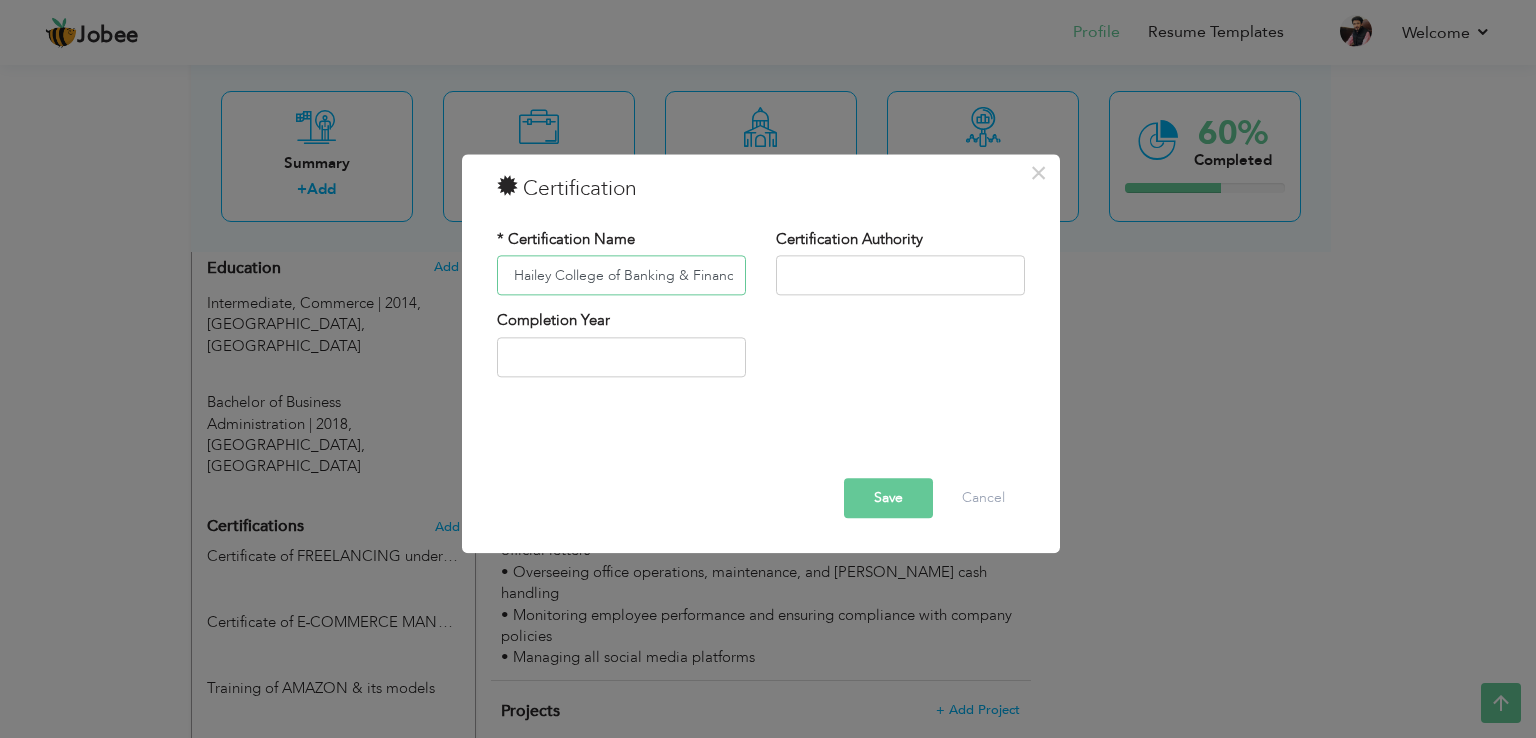 type on "Certificate of Achievement in Character Building Society by Hailey College of Banking & Finance" 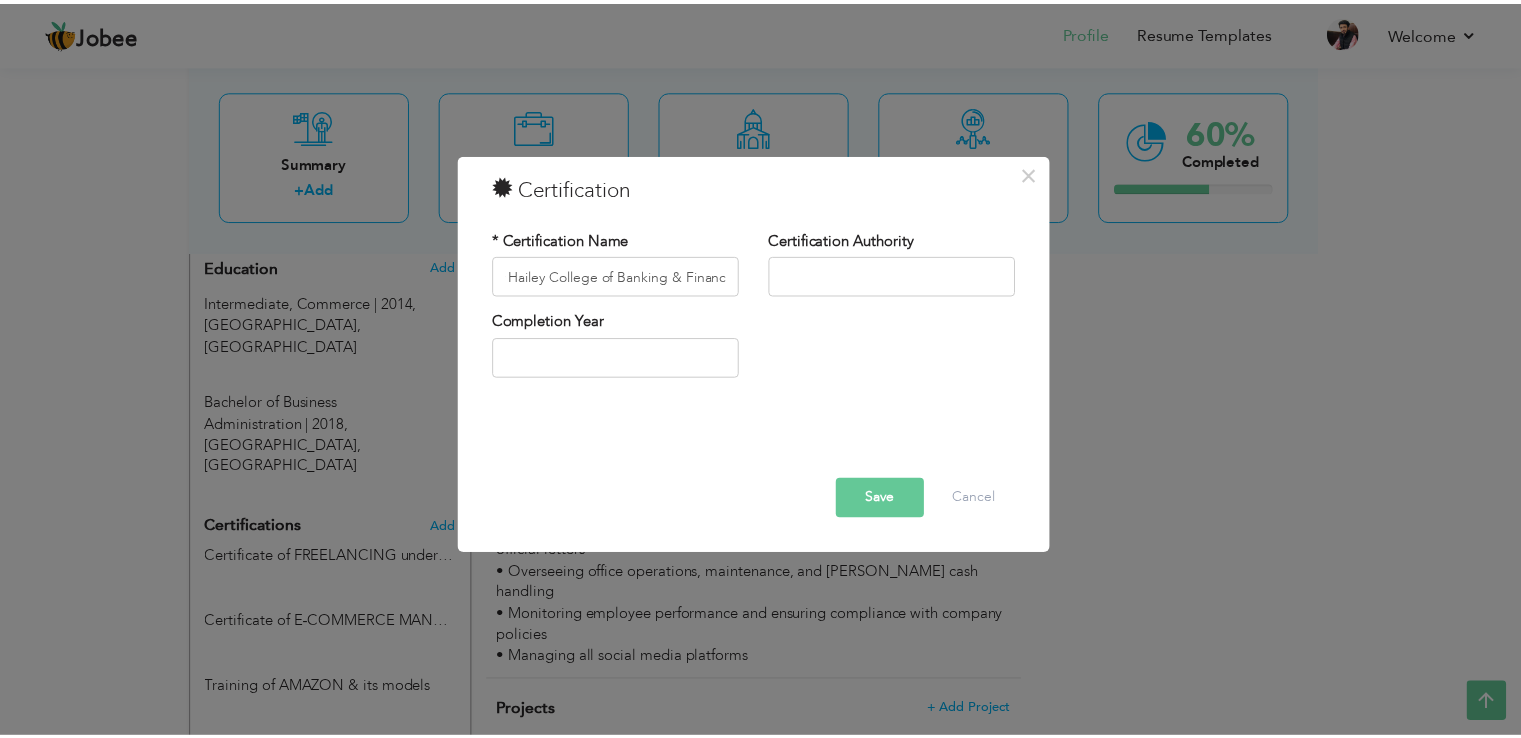 scroll, scrollTop: 0, scrollLeft: 0, axis: both 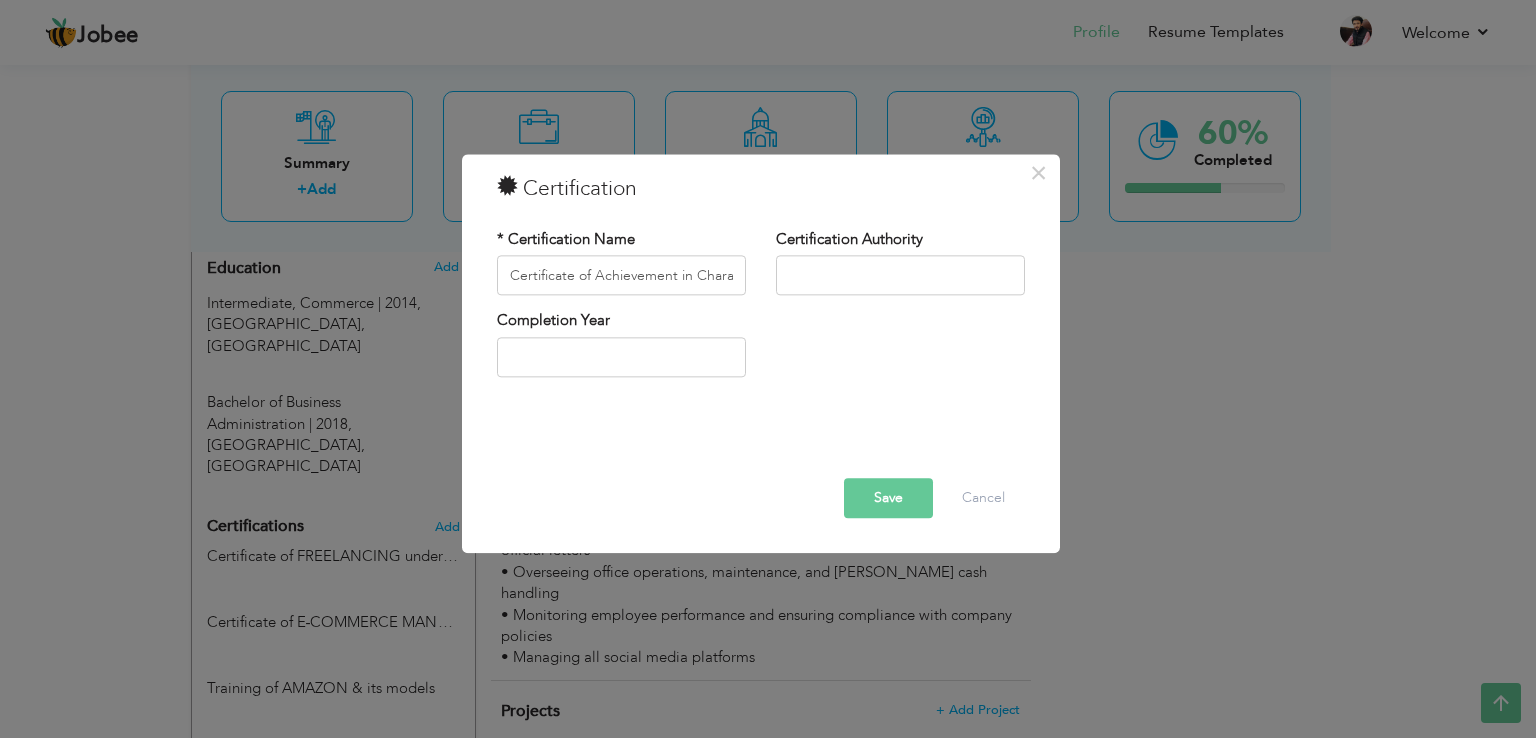click on "Save" at bounding box center (888, 499) 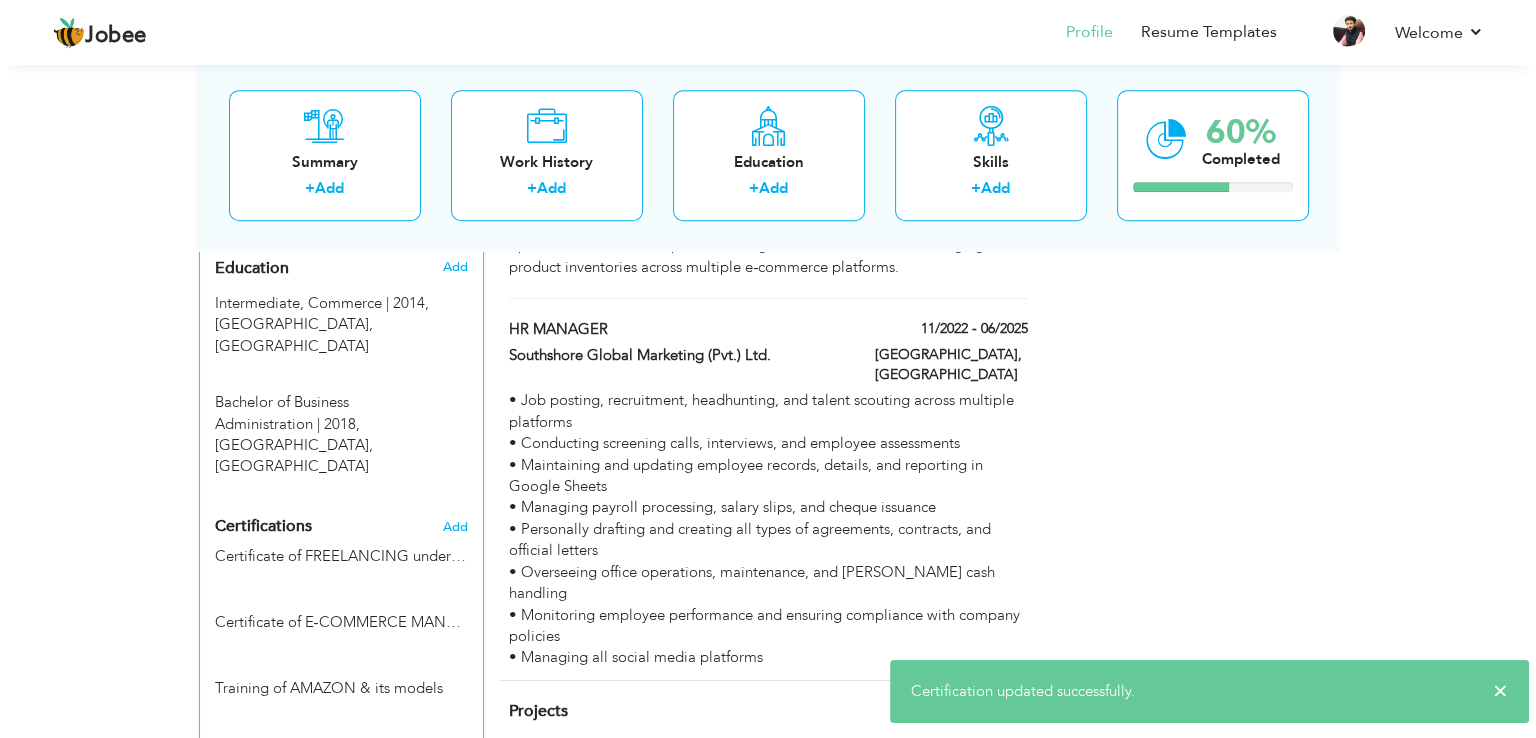 scroll, scrollTop: 1147, scrollLeft: 0, axis: vertical 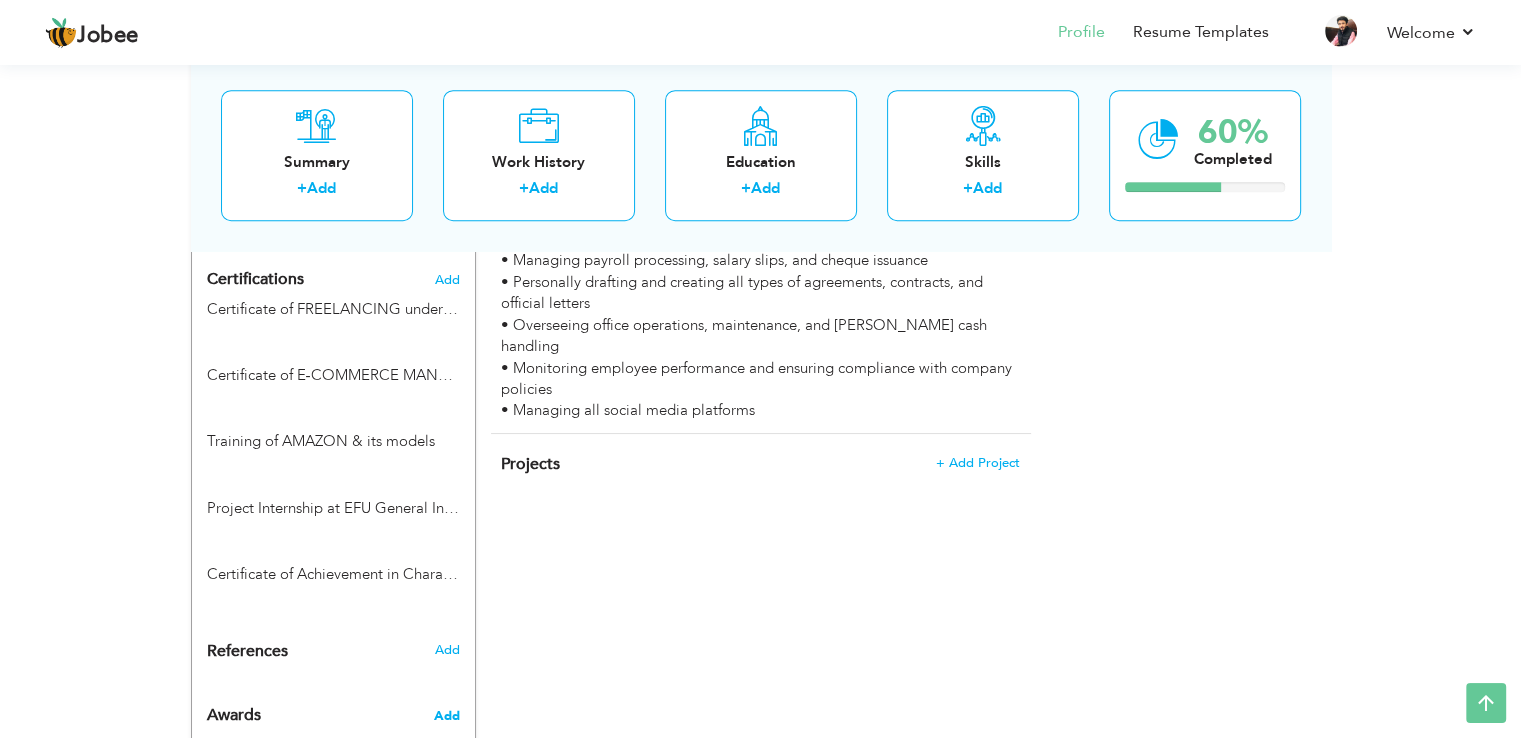 click on "Add" at bounding box center [446, 716] 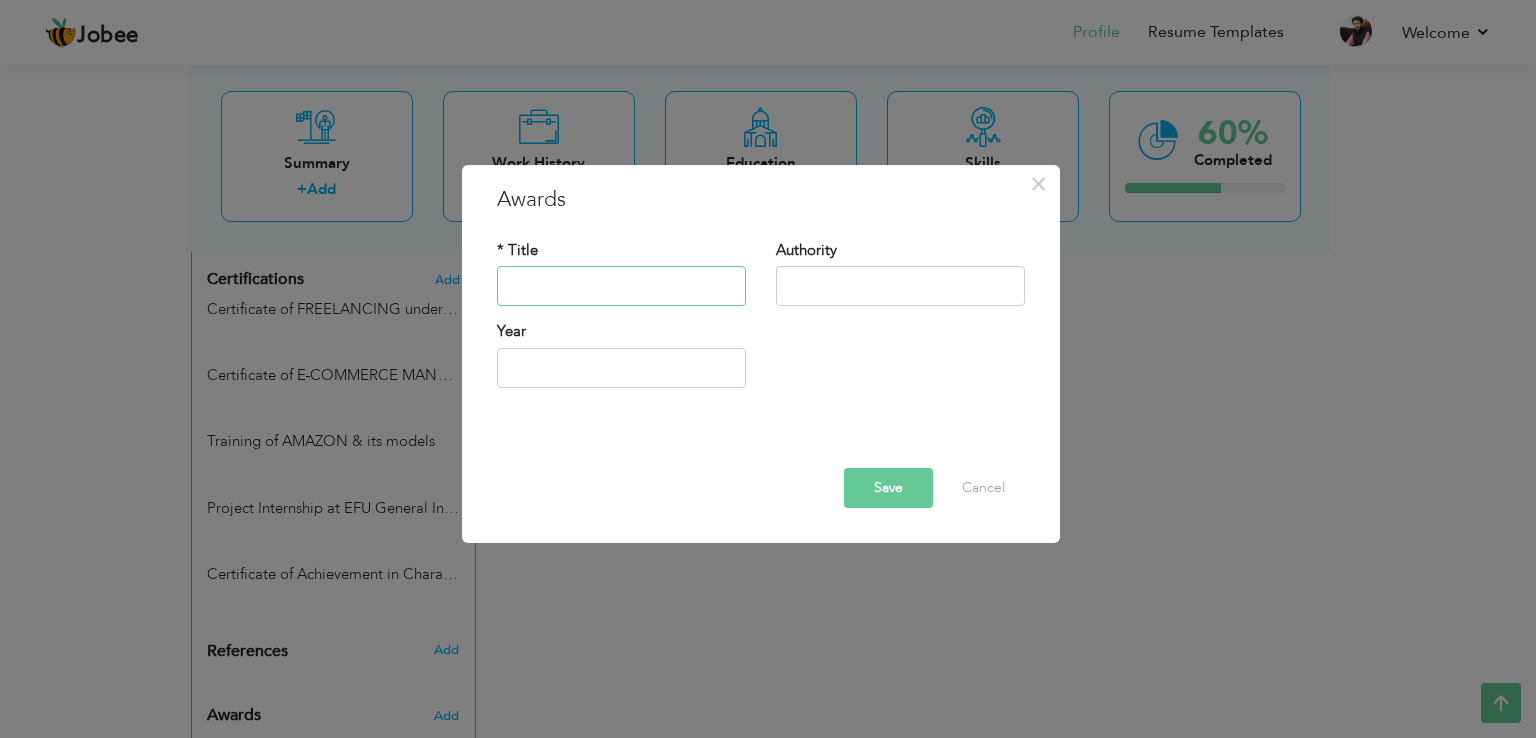 paste on "Secured Merit Scholarships at College level." 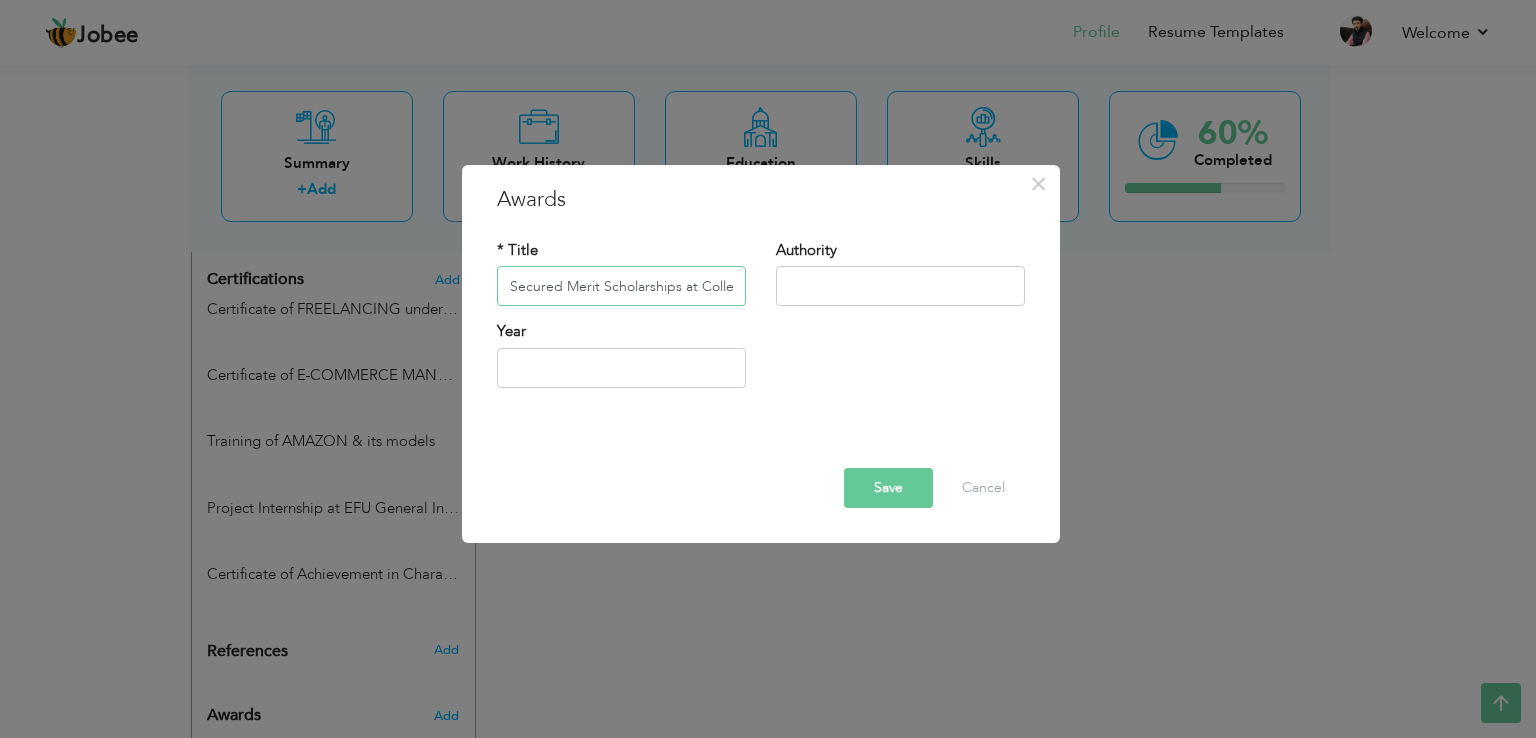 scroll, scrollTop: 0, scrollLeft: 48, axis: horizontal 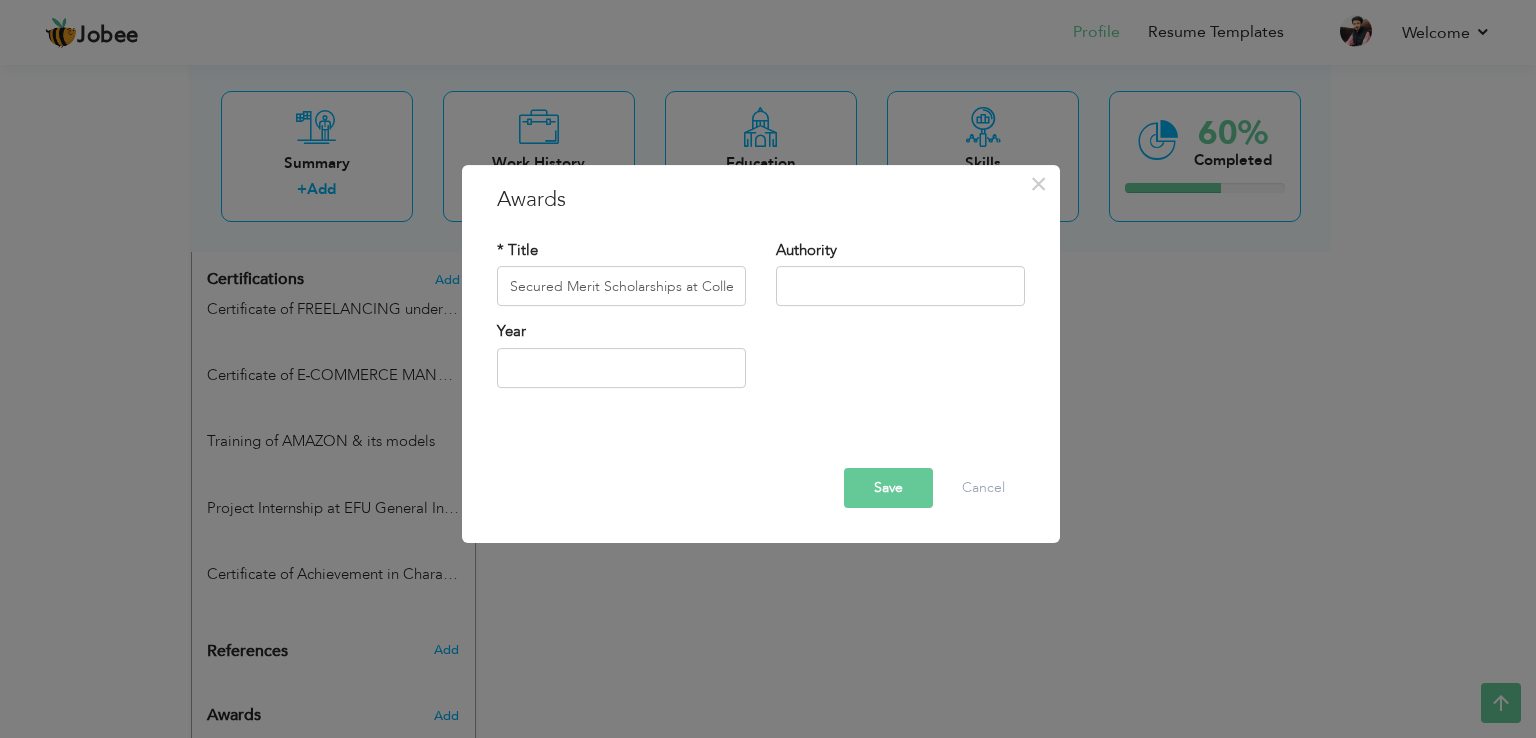 click on "Save" at bounding box center (888, 488) 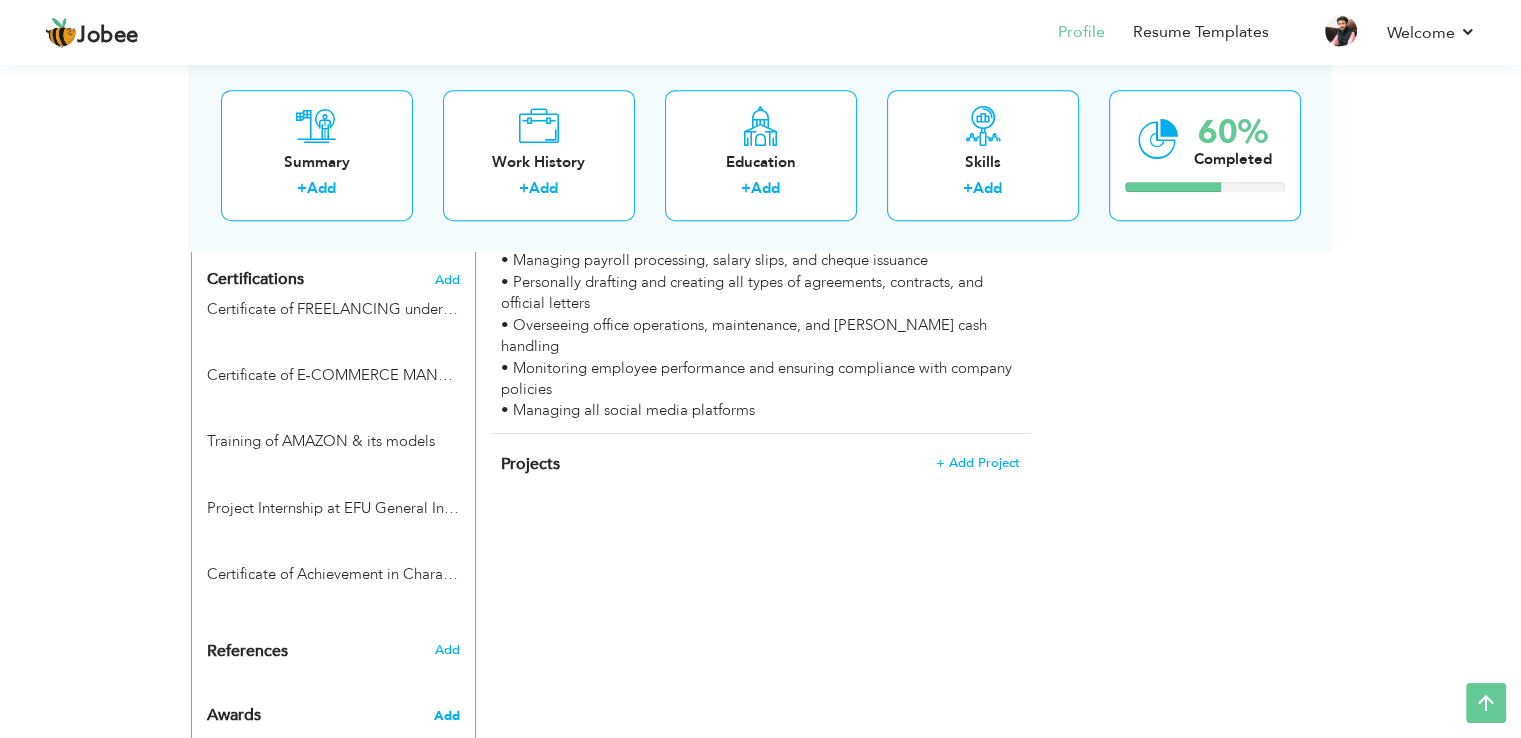 click on "Add" at bounding box center [446, 716] 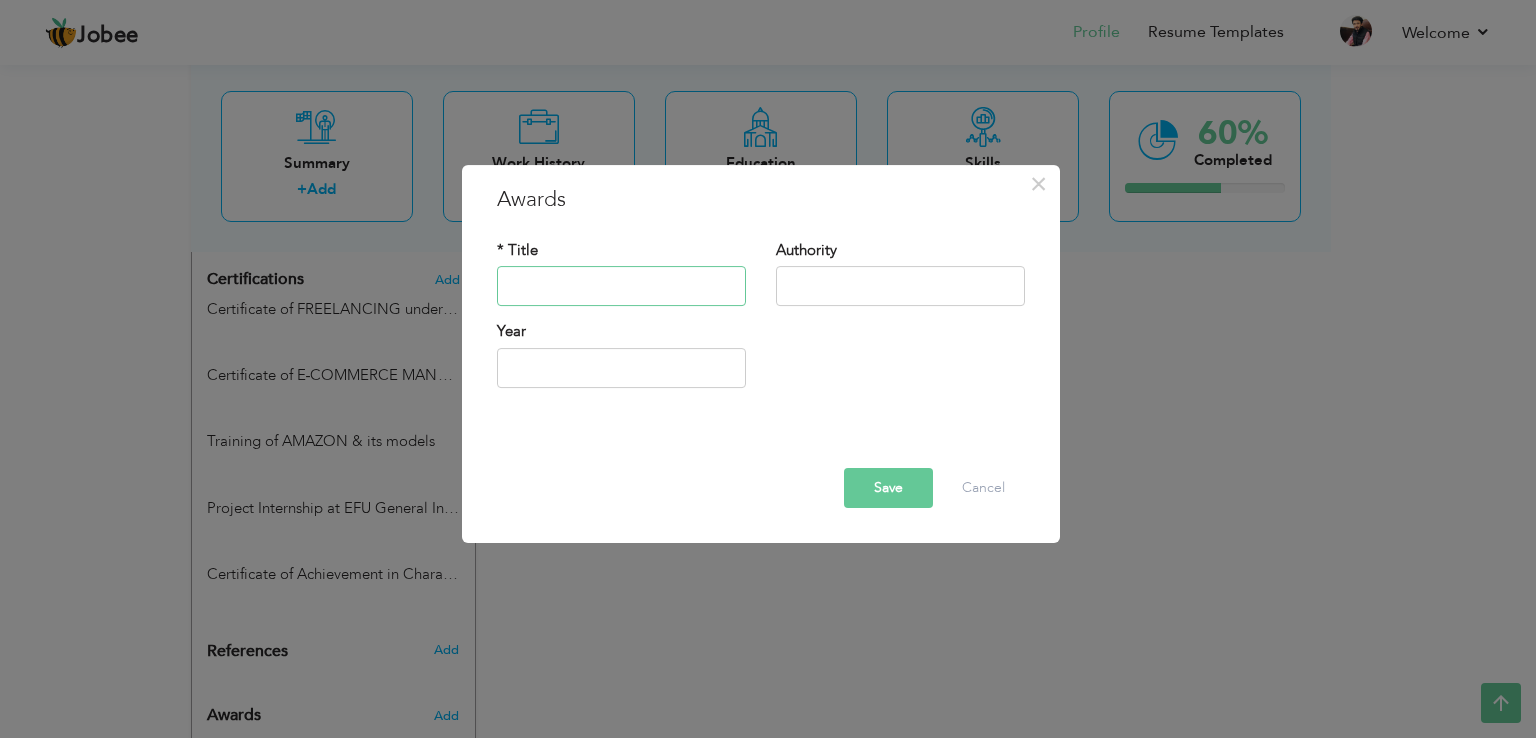 paste on "Rewarded Merit Scholarships for maintaining good CGPA in Bachelors." 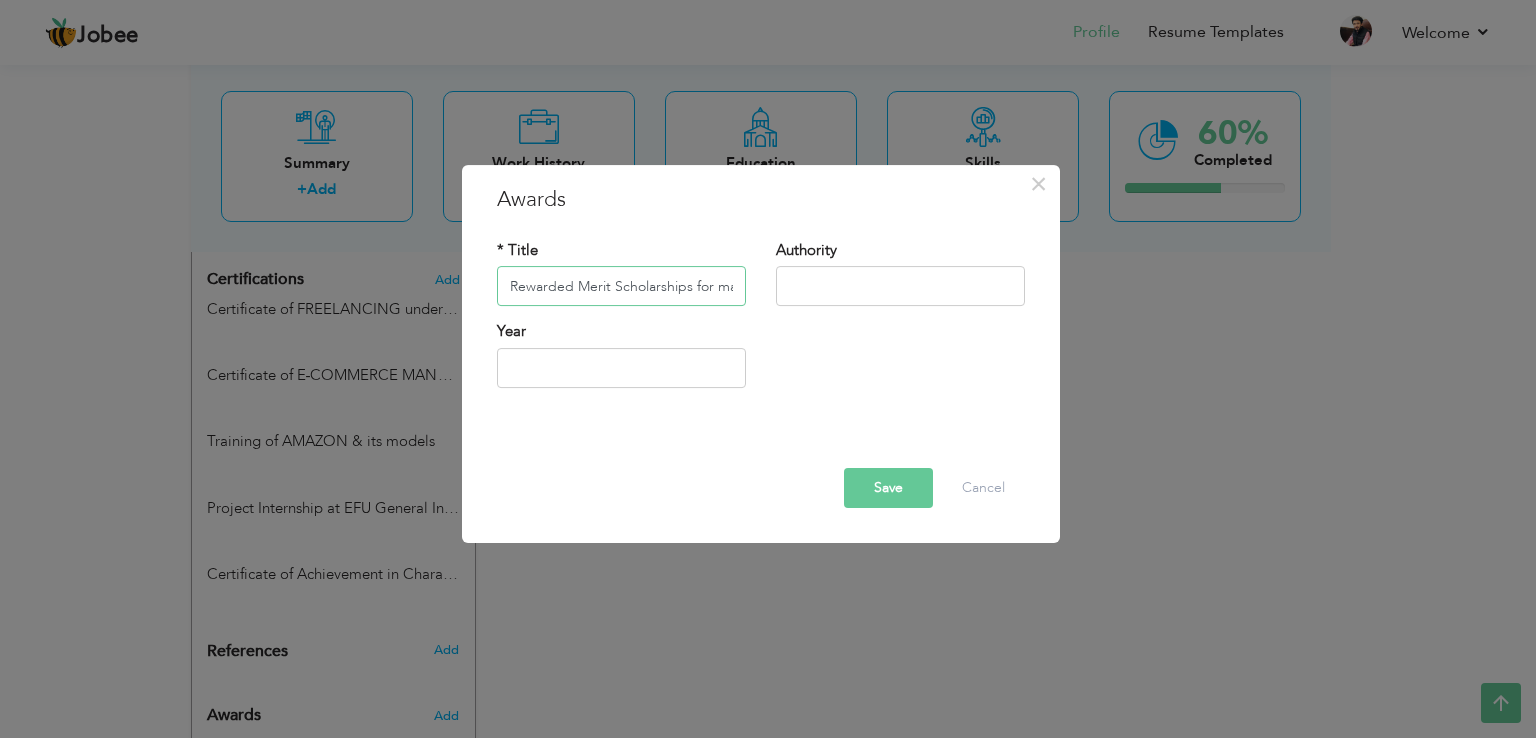 scroll, scrollTop: 0, scrollLeft: 215, axis: horizontal 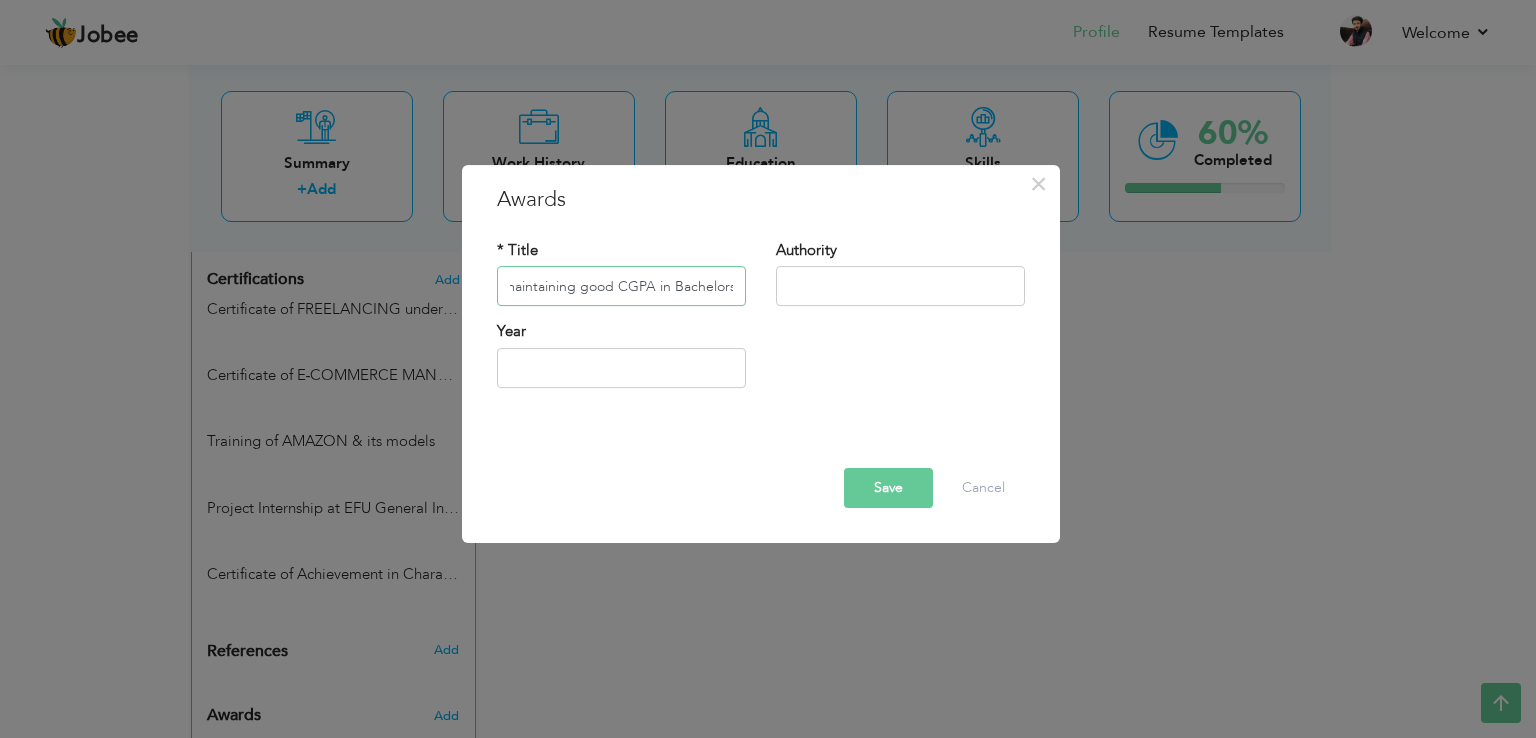 type on "Rewarded Merit Scholarships for maintaining good CGPA in Bachelors." 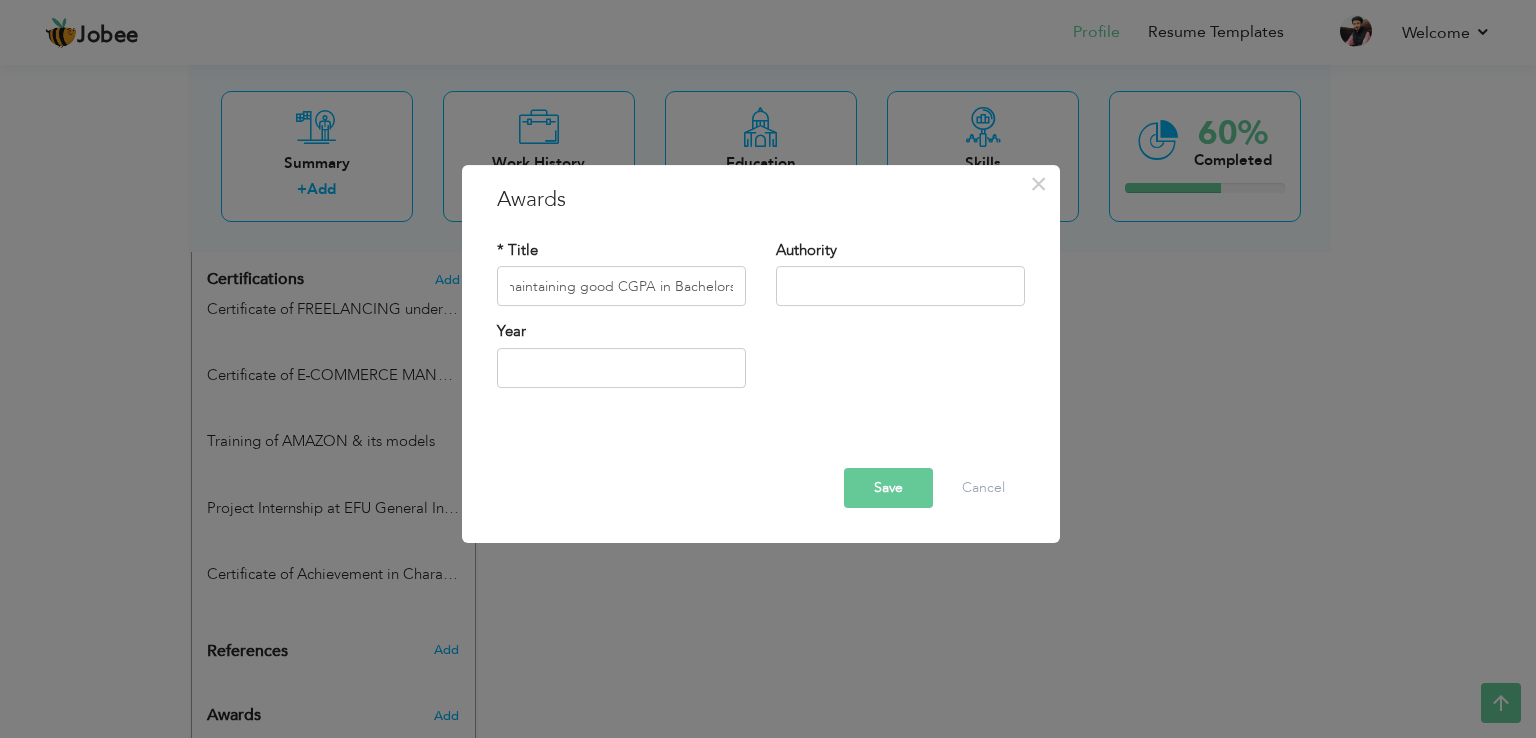click on "Save" at bounding box center [888, 488] 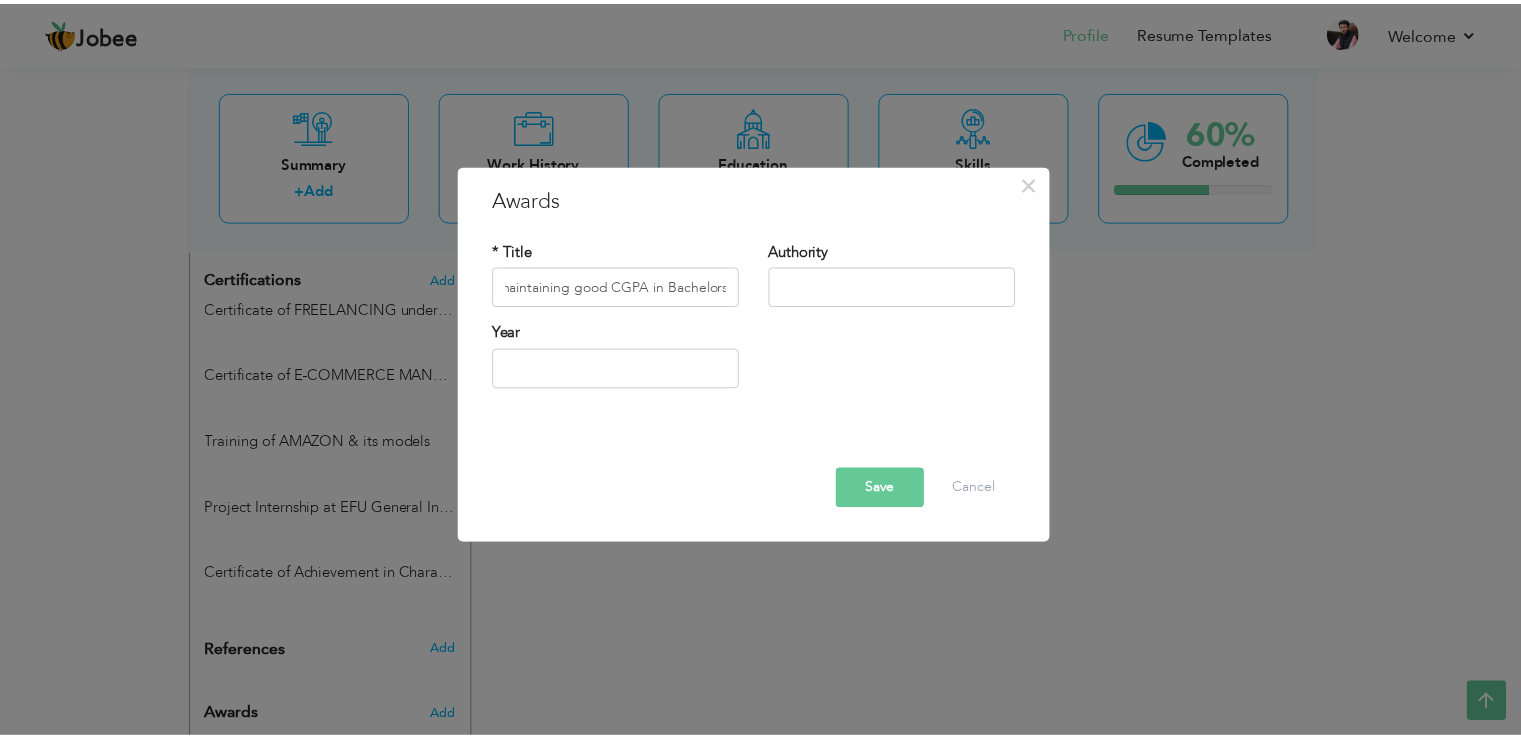 scroll, scrollTop: 0, scrollLeft: 0, axis: both 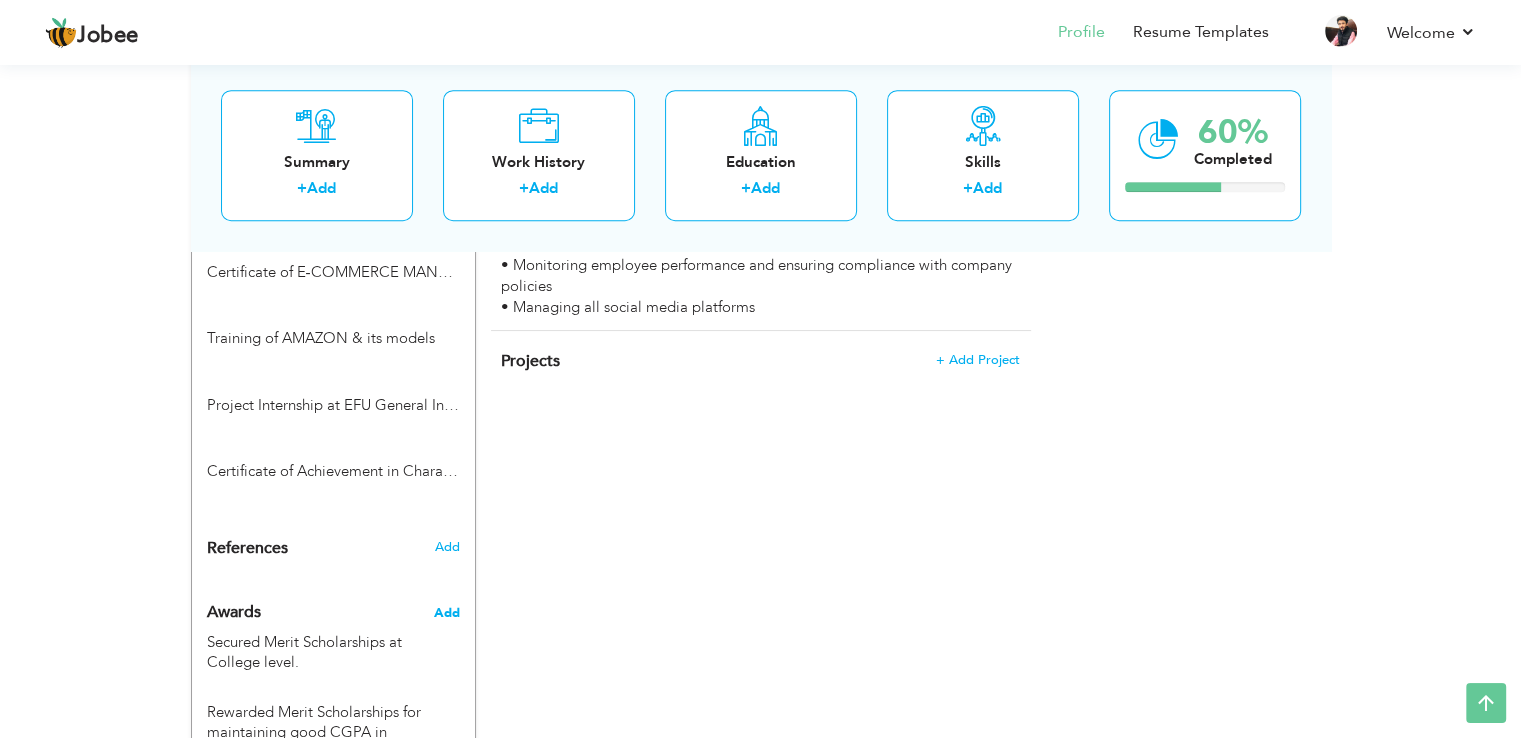 click on "Add" at bounding box center (446, 613) 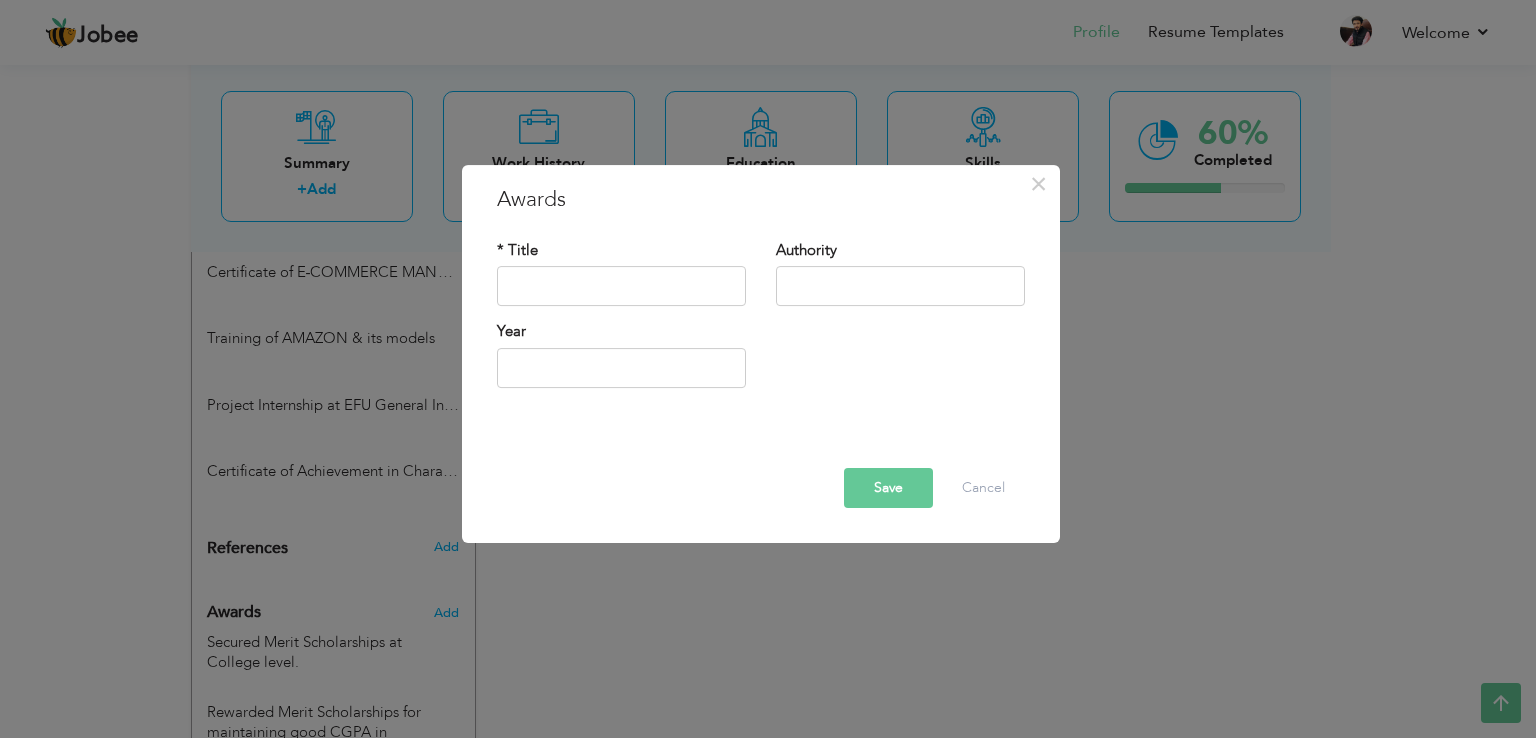 click on "Year" at bounding box center (621, 355) 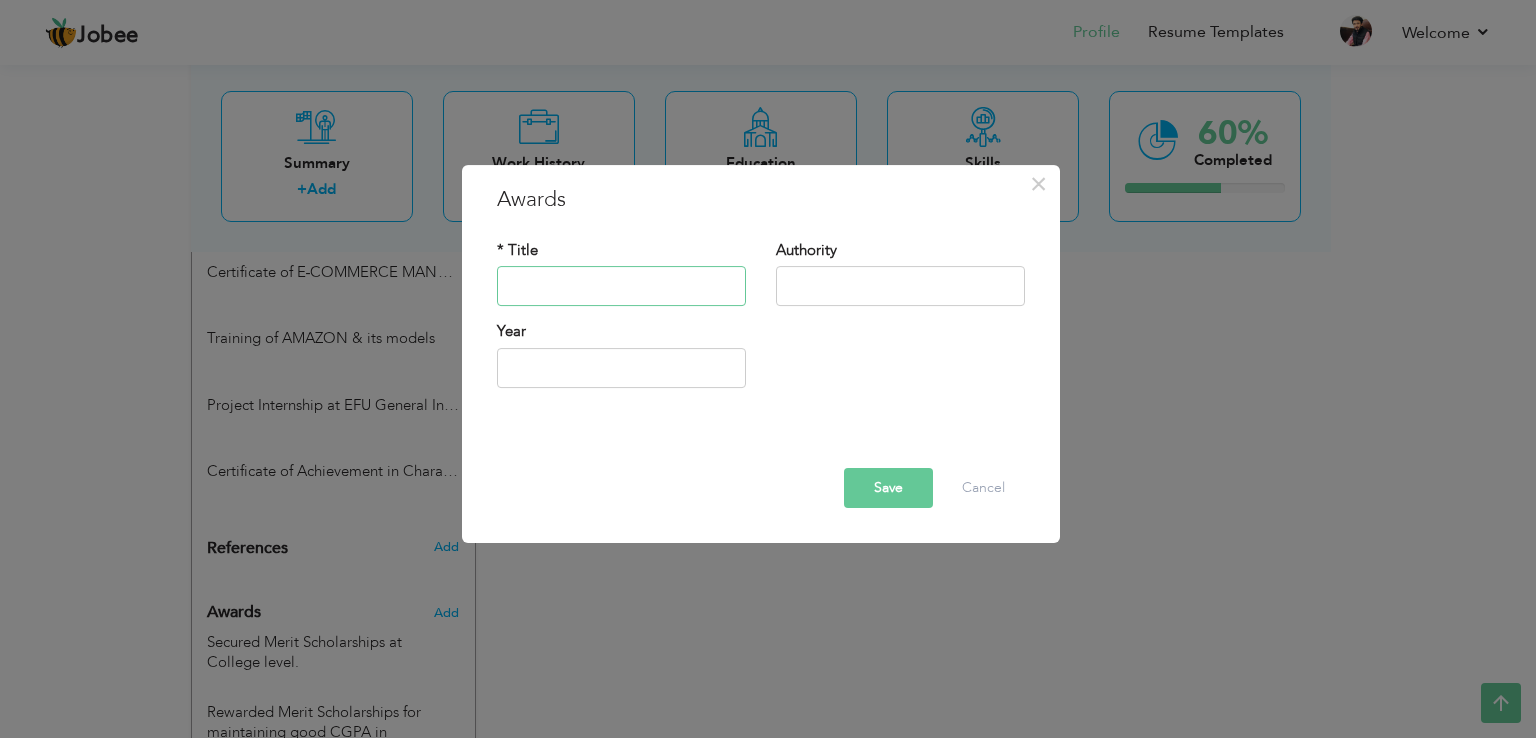 click at bounding box center (621, 287) 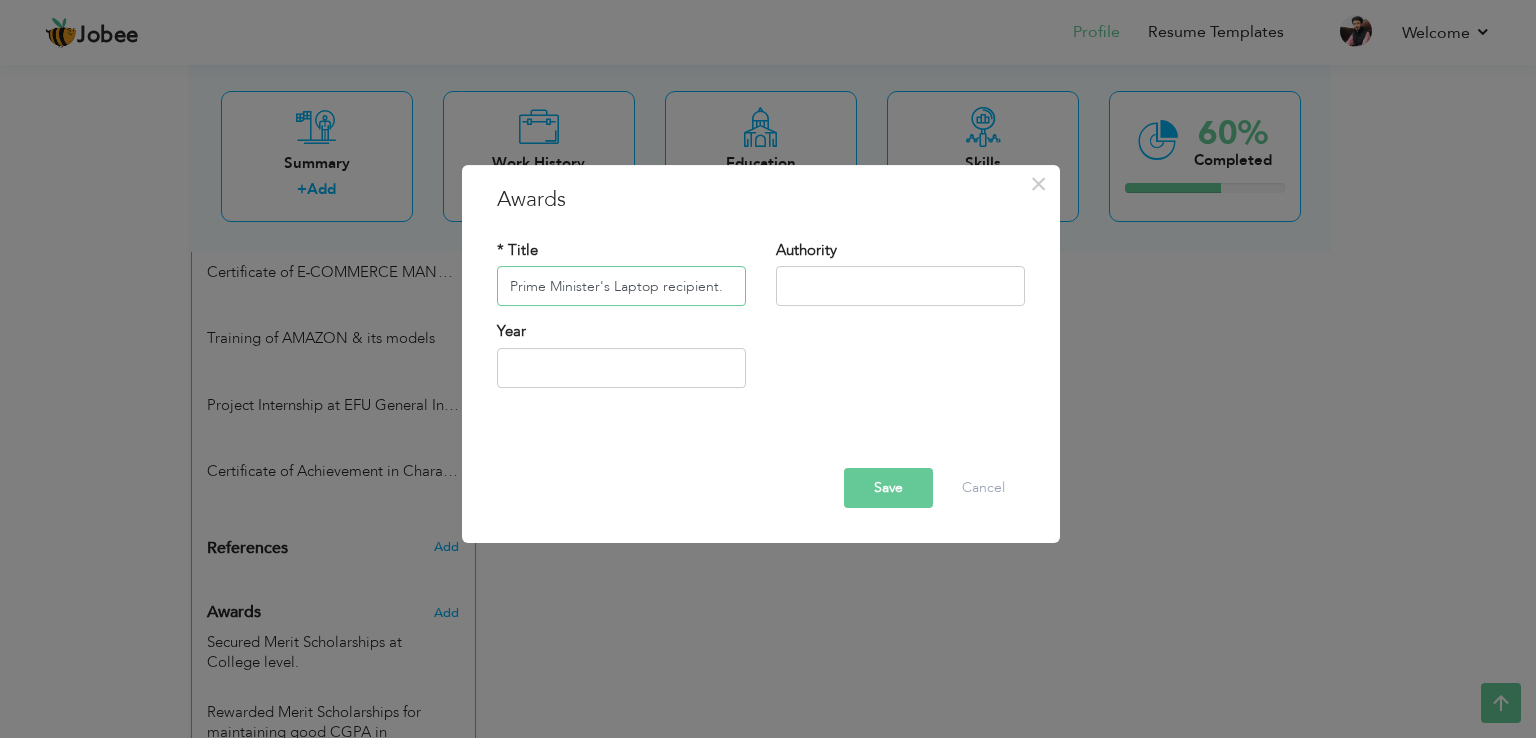 type on "Prime Minister's Laptop recipient." 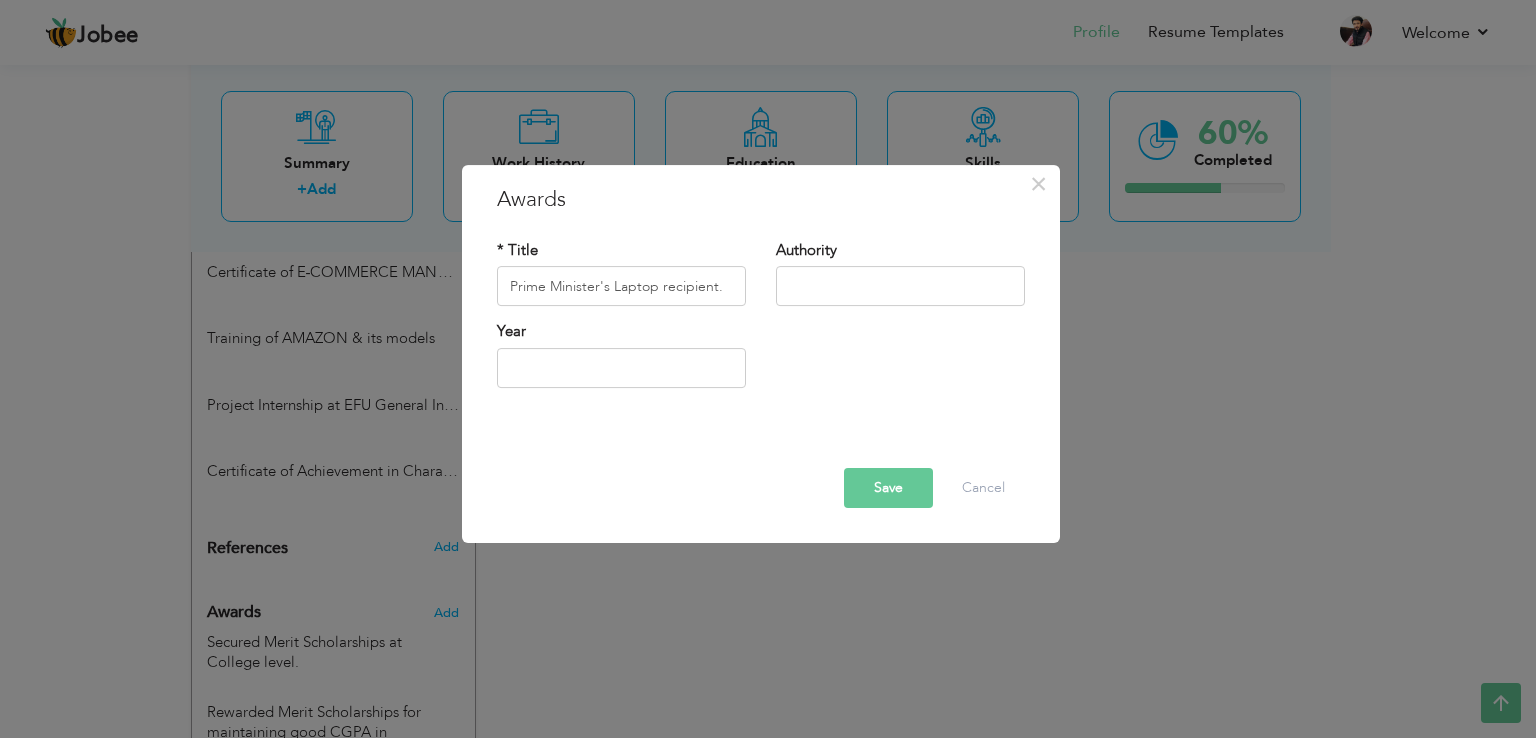 click on "Save" at bounding box center (888, 488) 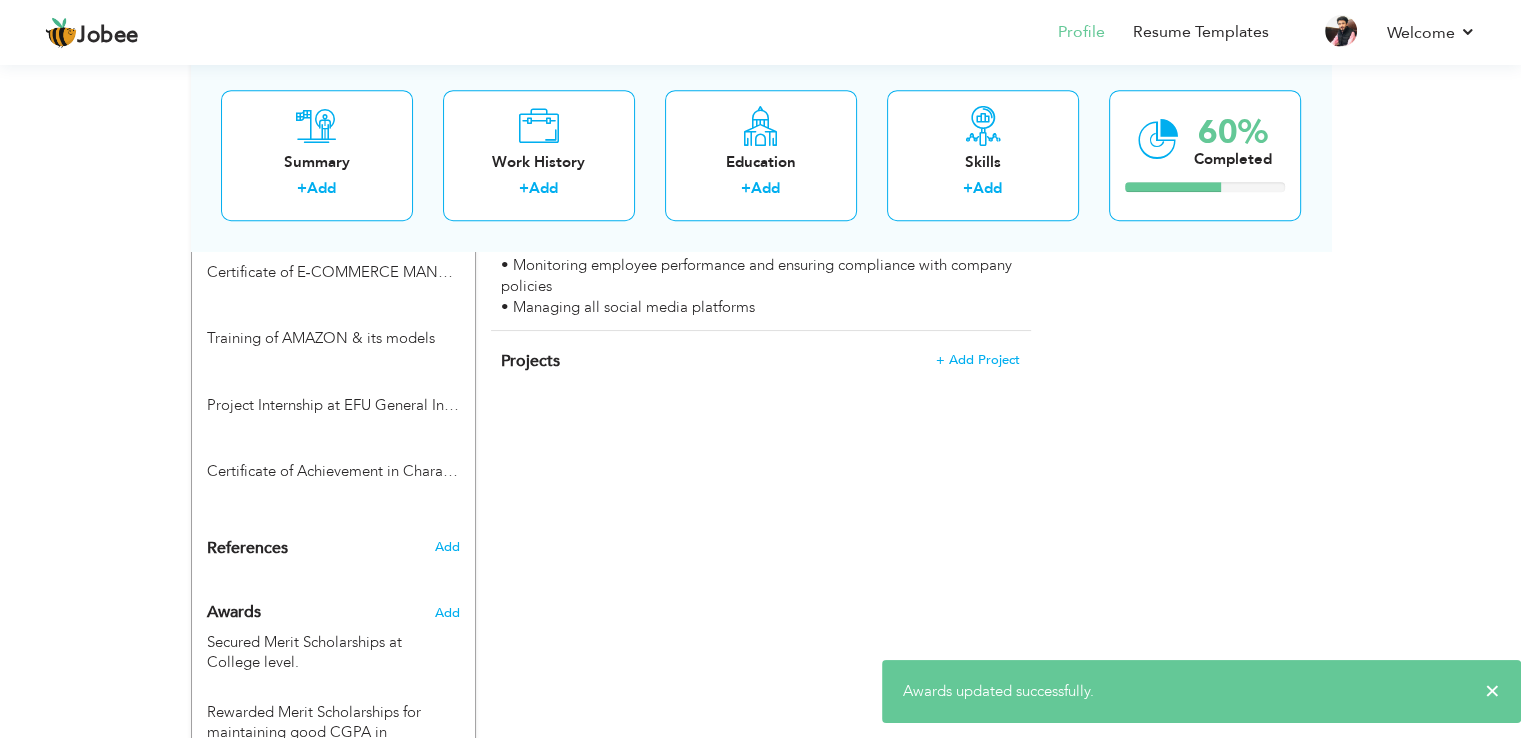 scroll, scrollTop: 1331, scrollLeft: 0, axis: vertical 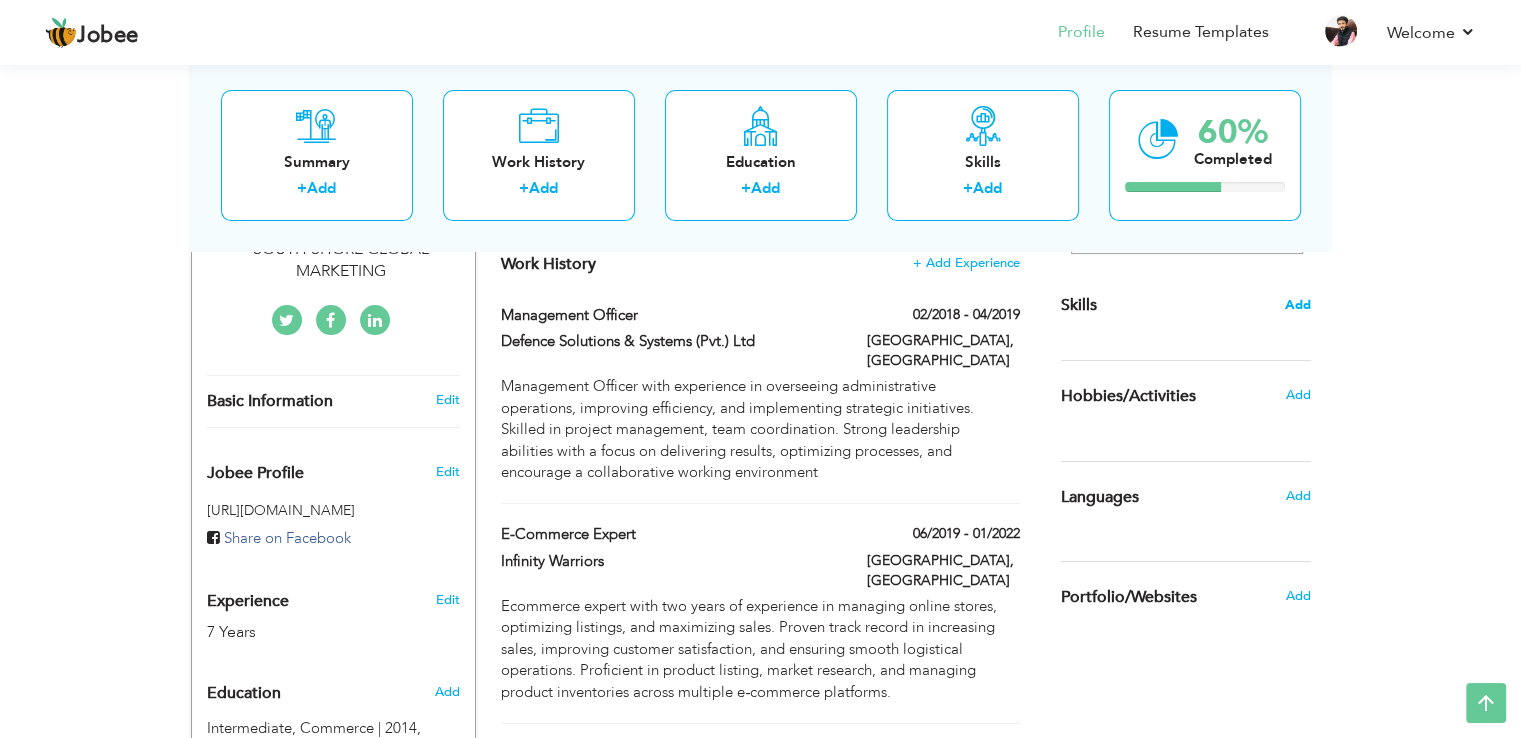 click on "Add" at bounding box center (1298, 305) 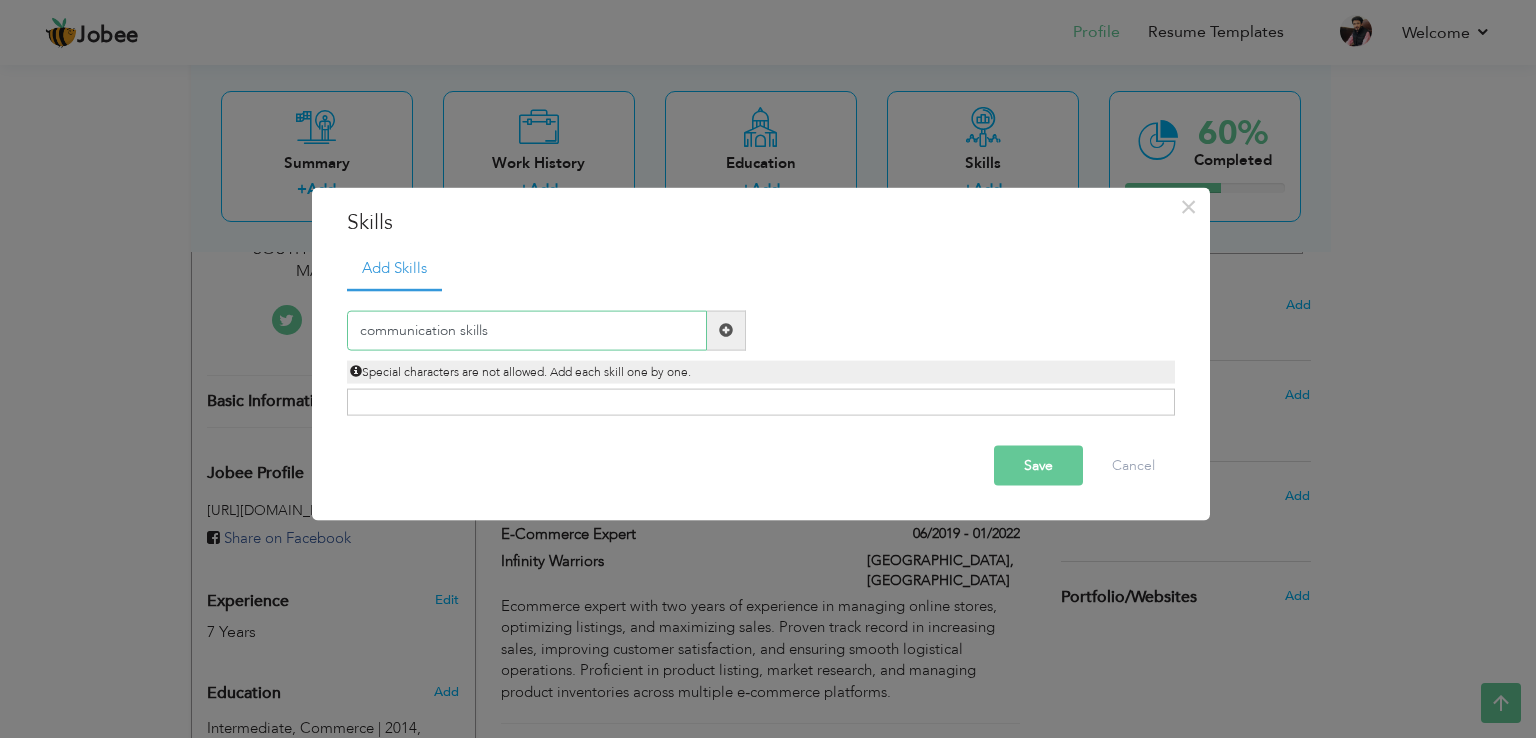 type on "communication skills" 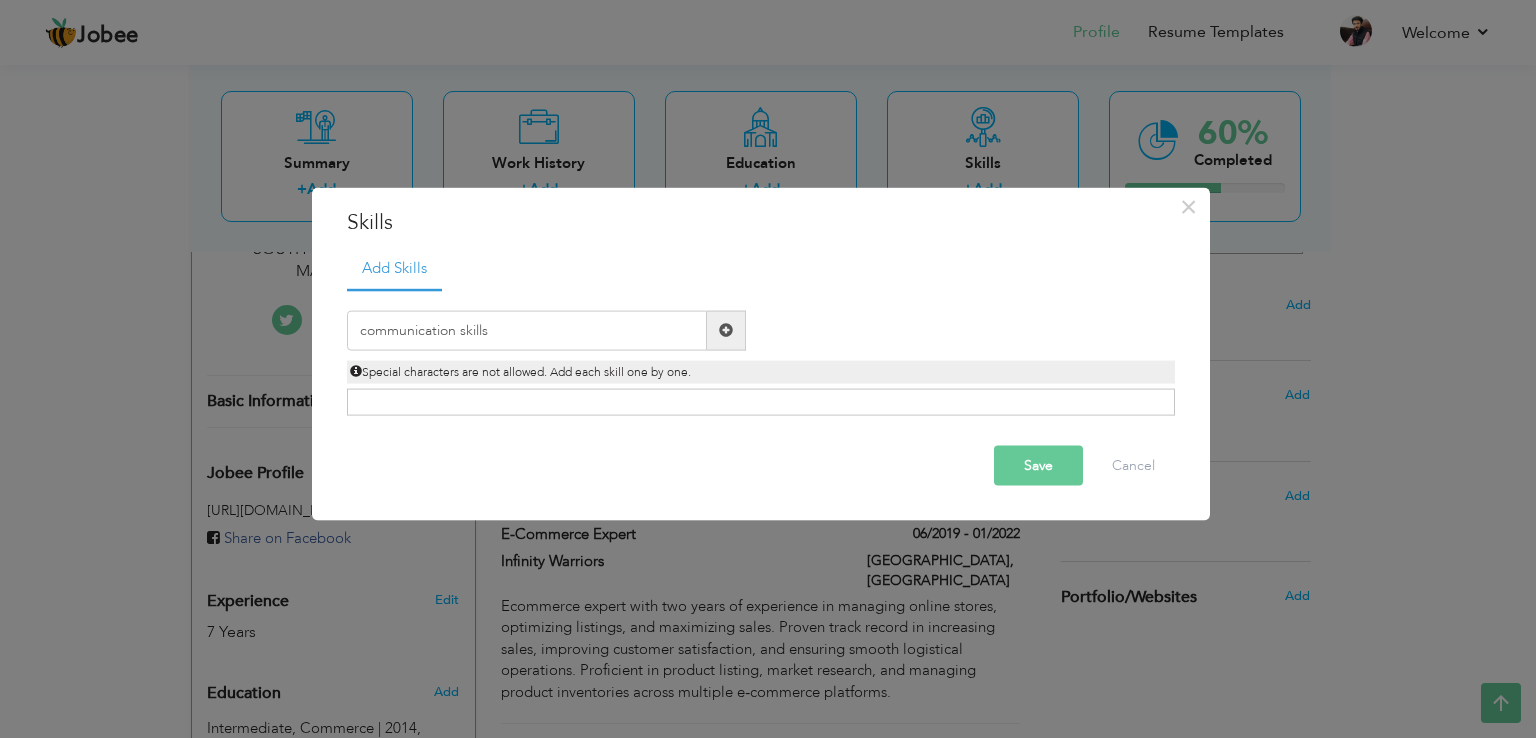 click at bounding box center [726, 330] 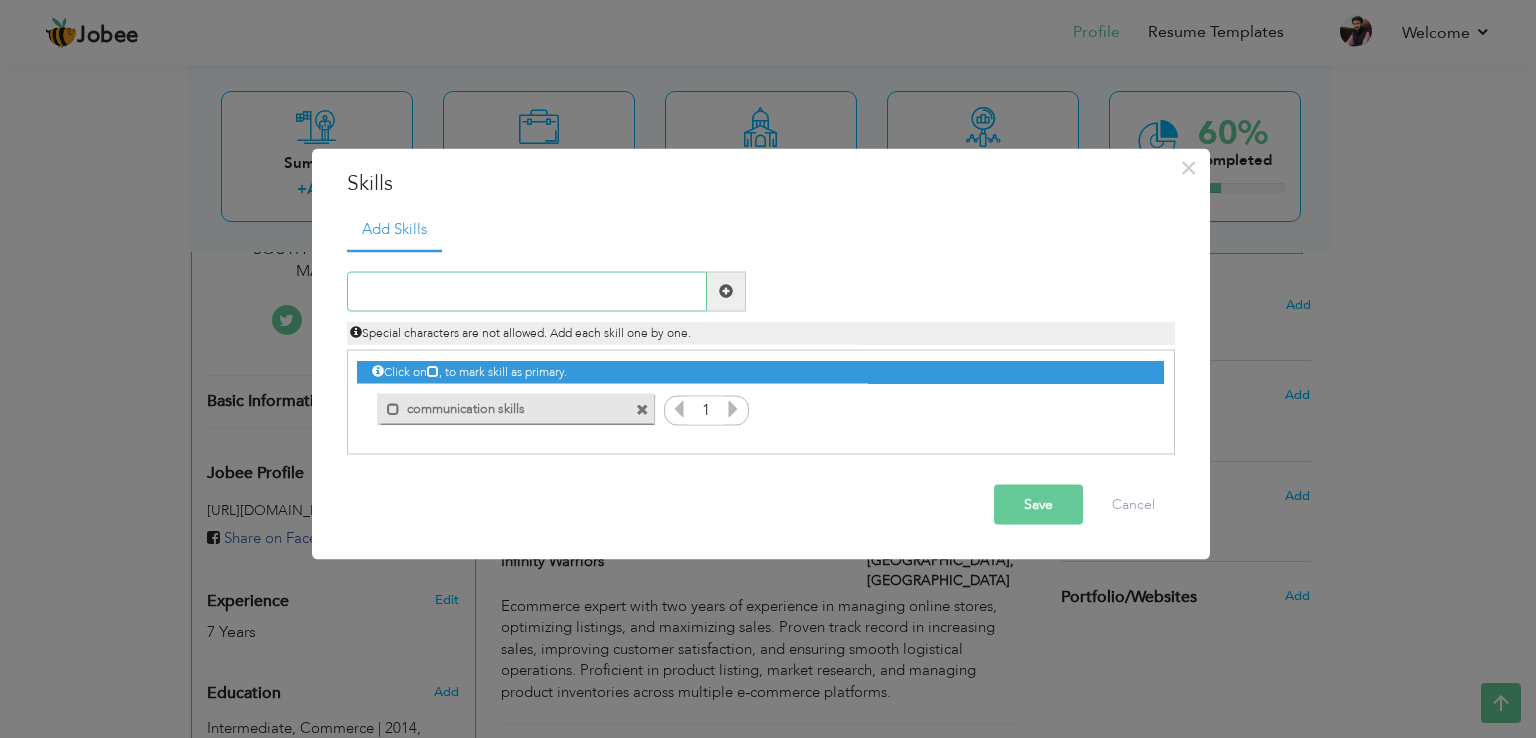click at bounding box center (527, 291) 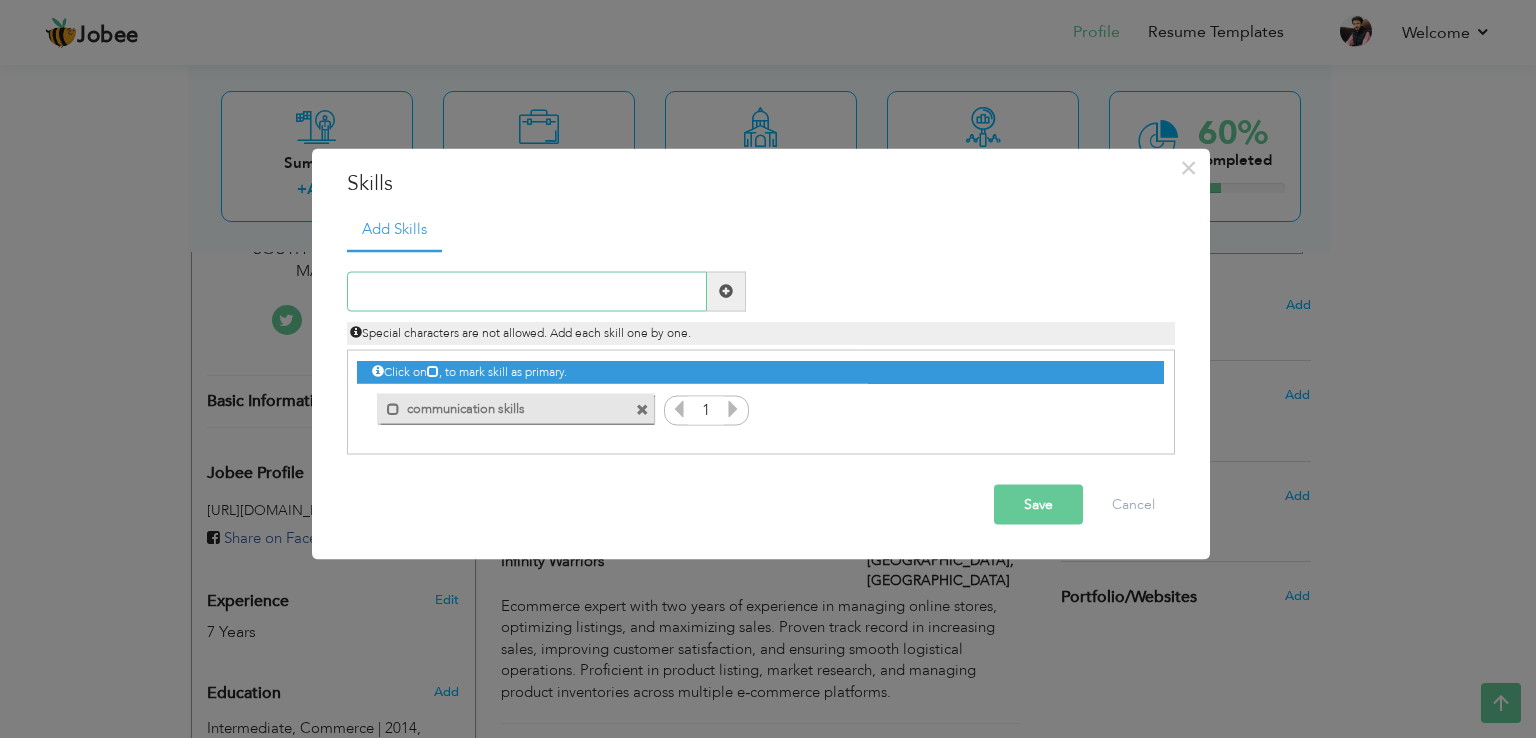 paste on "Administrative Skills" 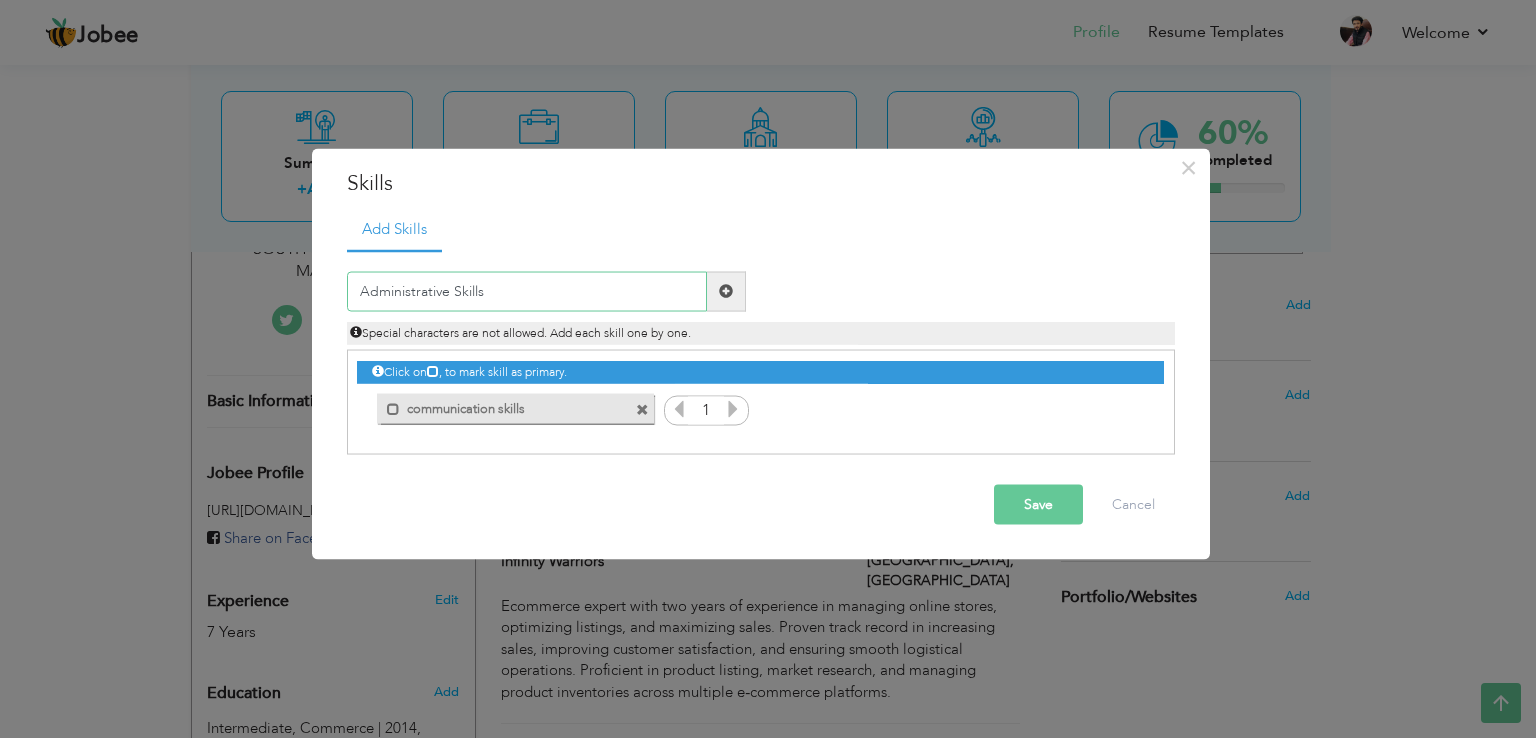 type on "Administrative Skills" 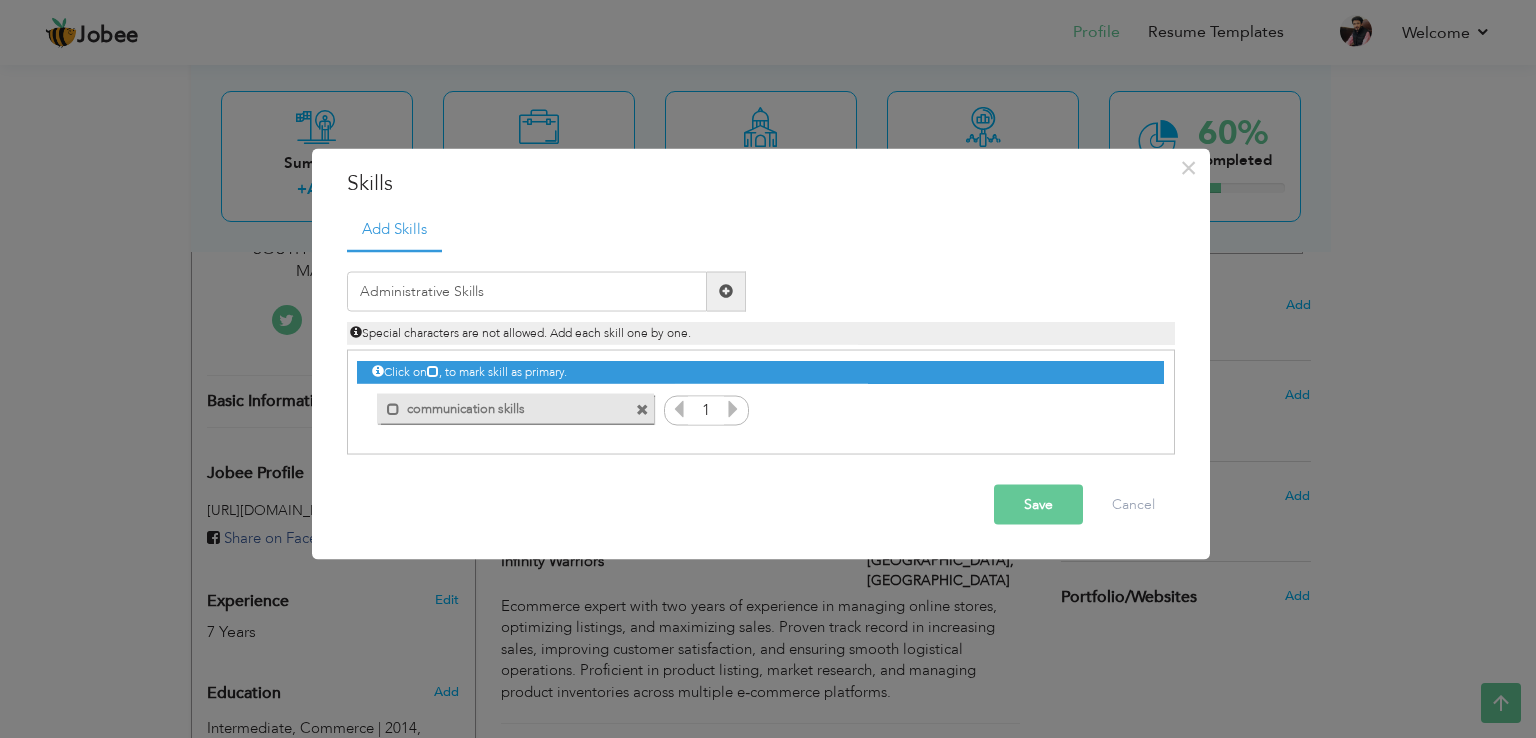 click at bounding box center (726, 291) 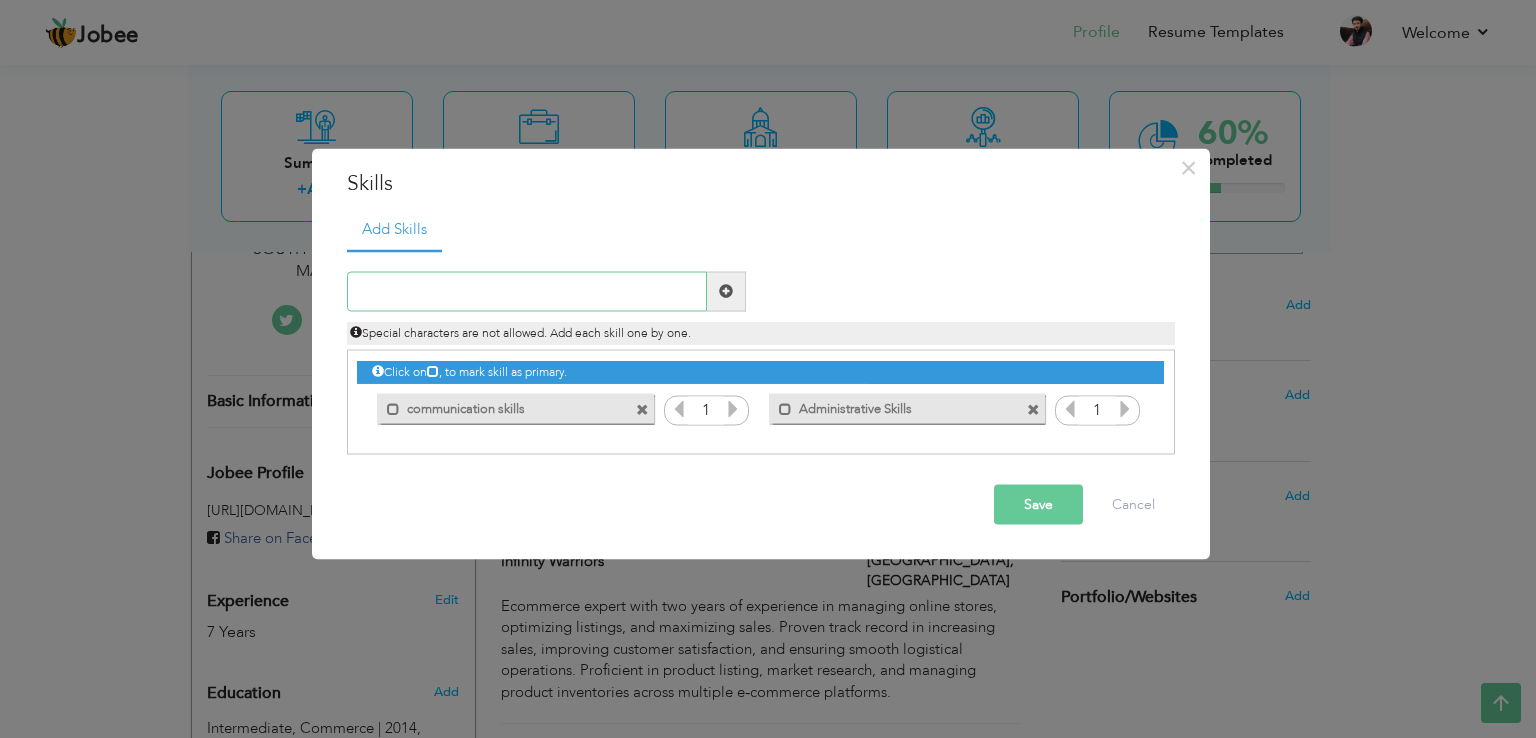 click at bounding box center [527, 291] 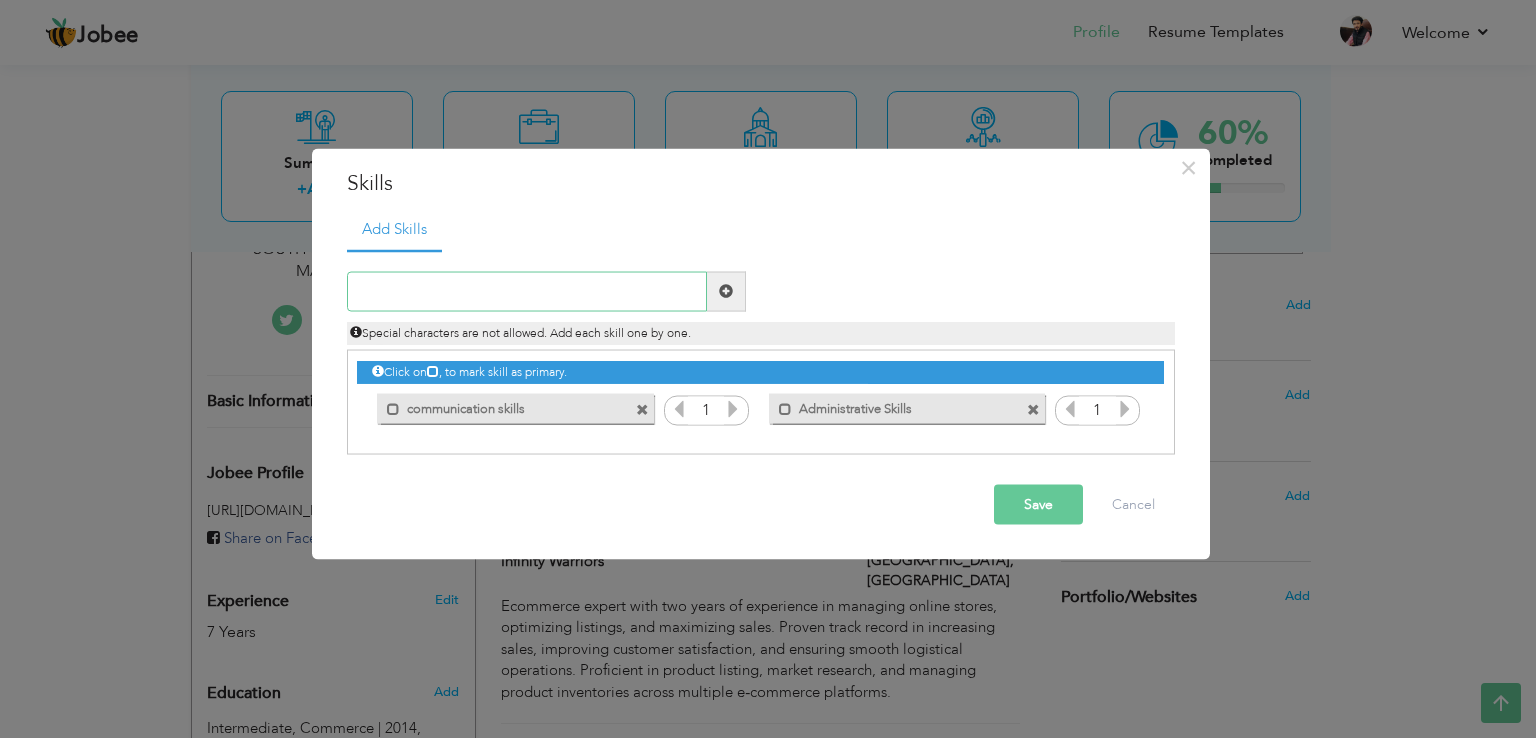 paste on "Account Management" 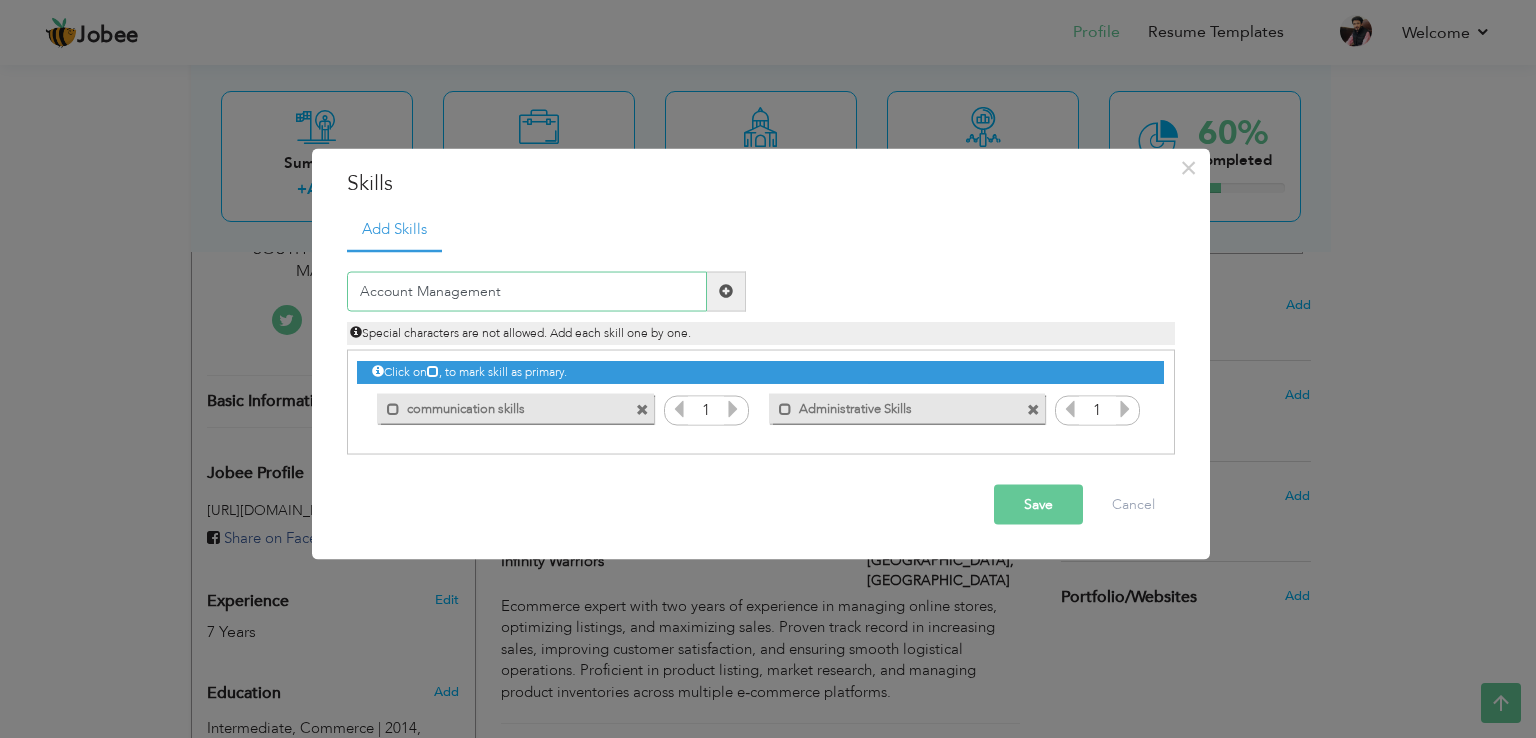 type on "Account Management" 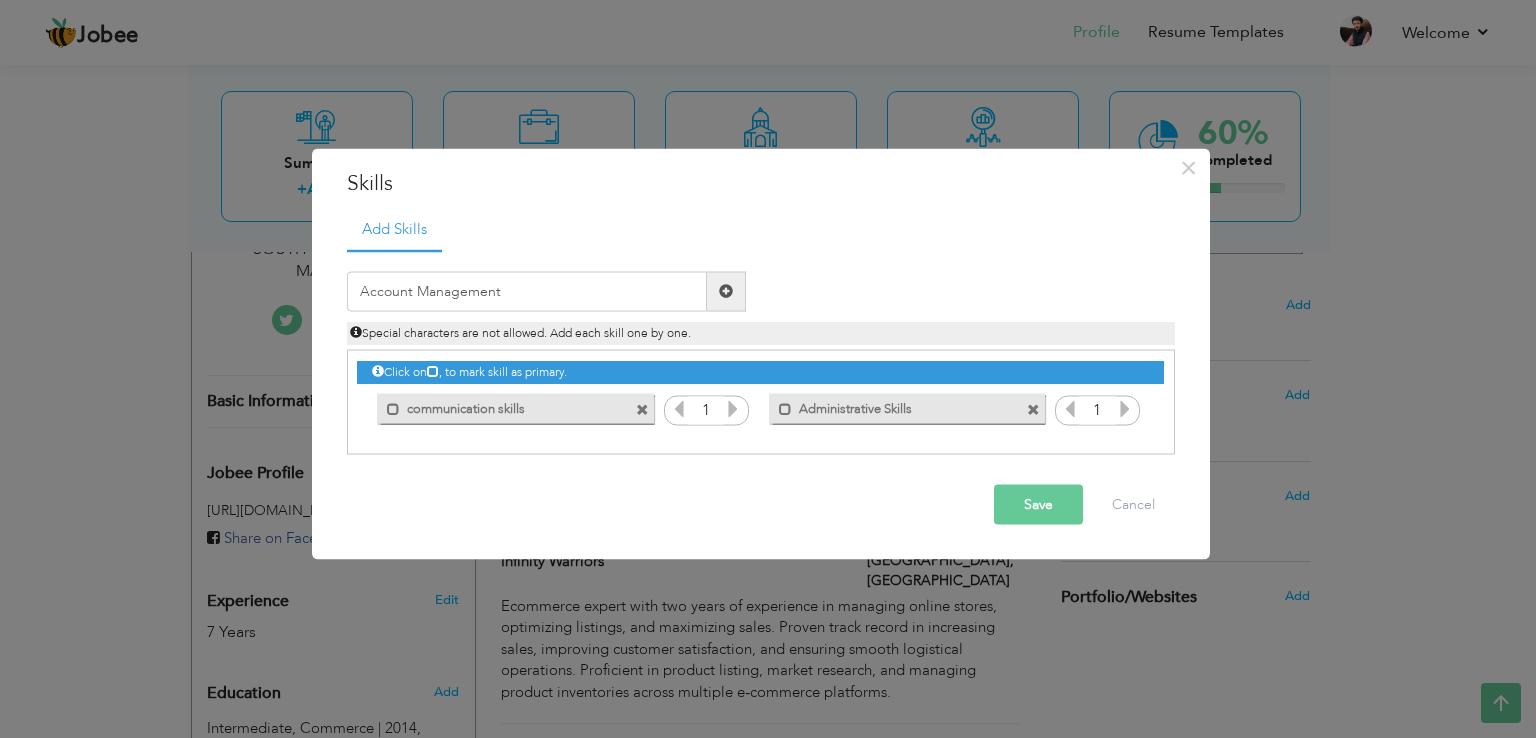 click at bounding box center (726, 291) 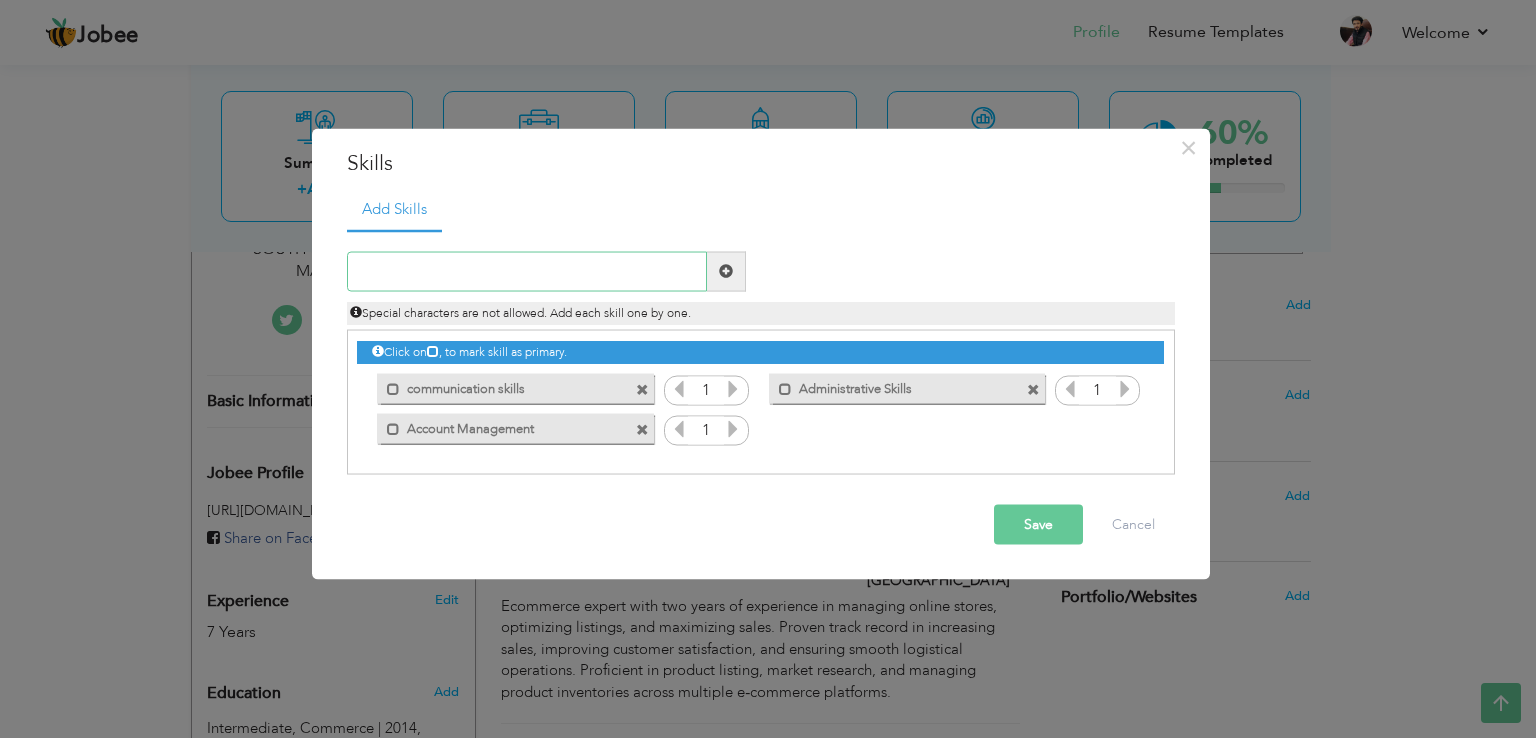 click at bounding box center (527, 271) 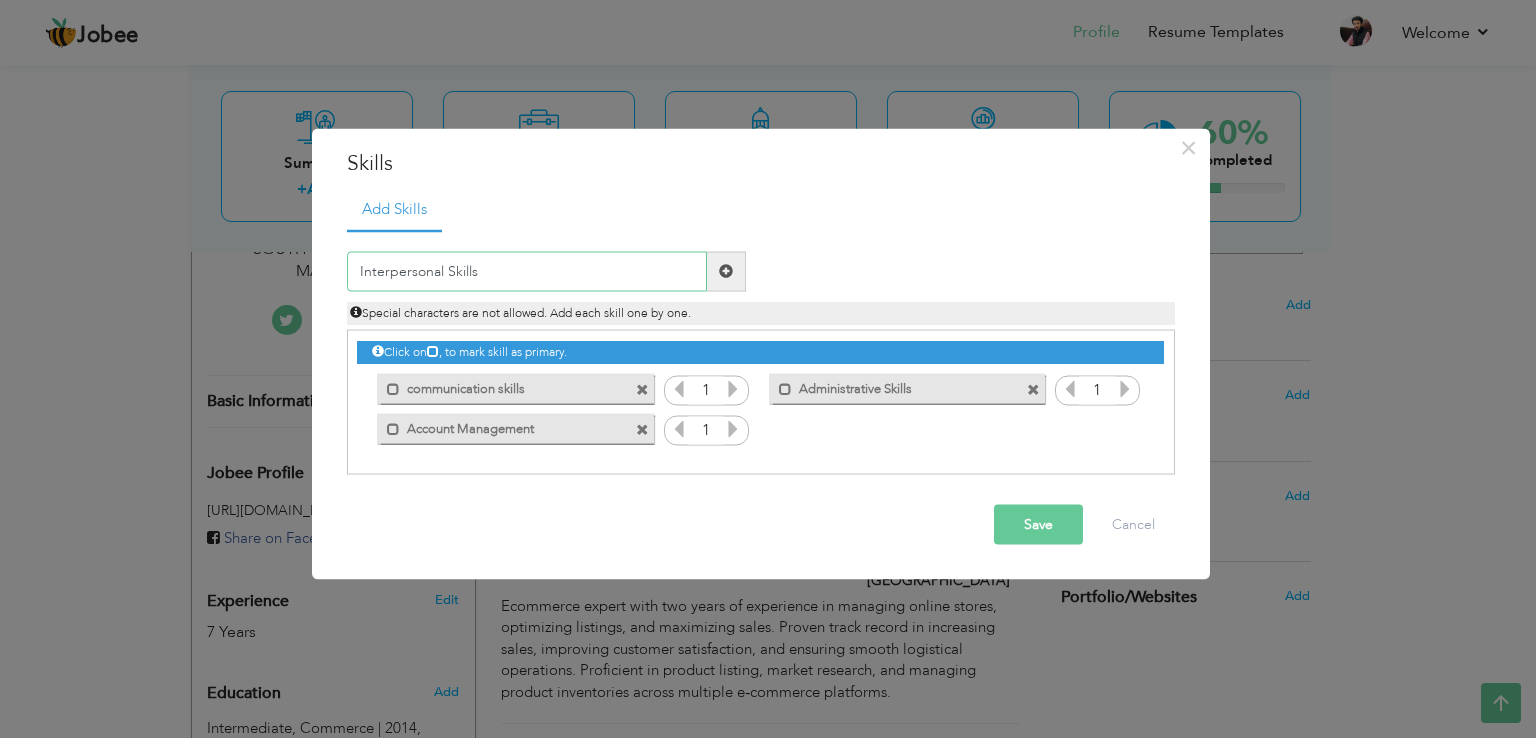 type on "Interpersonal Skills" 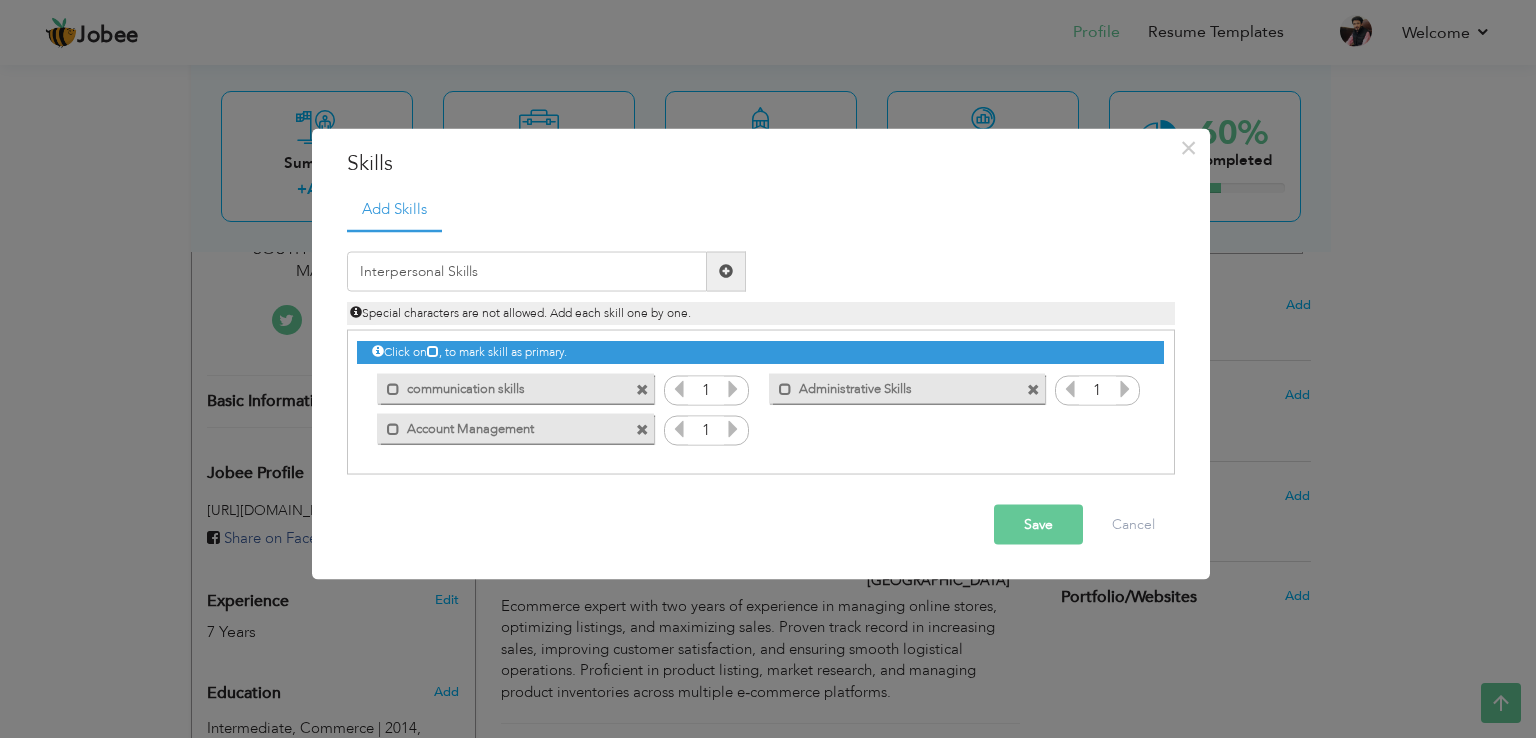 click at bounding box center (726, 271) 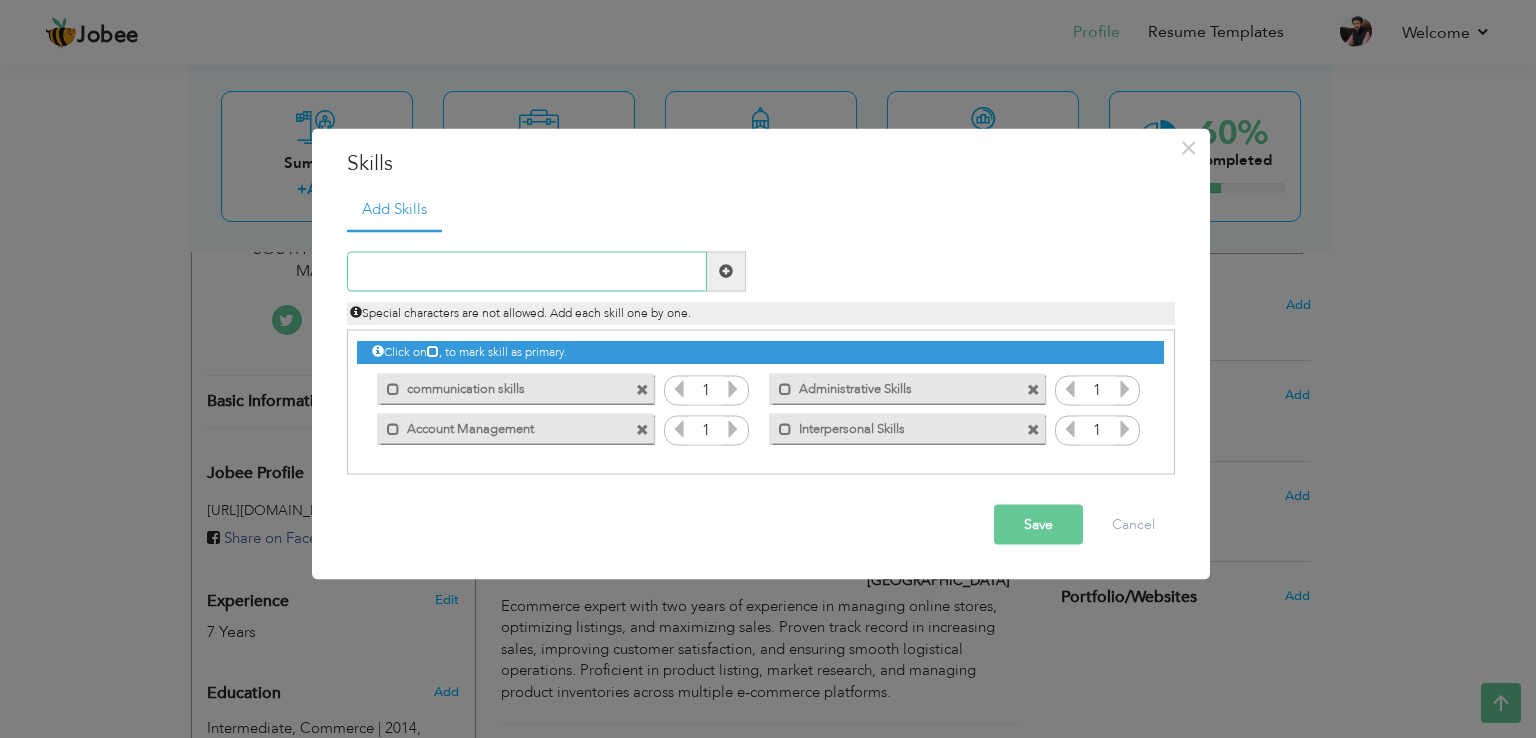 click at bounding box center (527, 271) 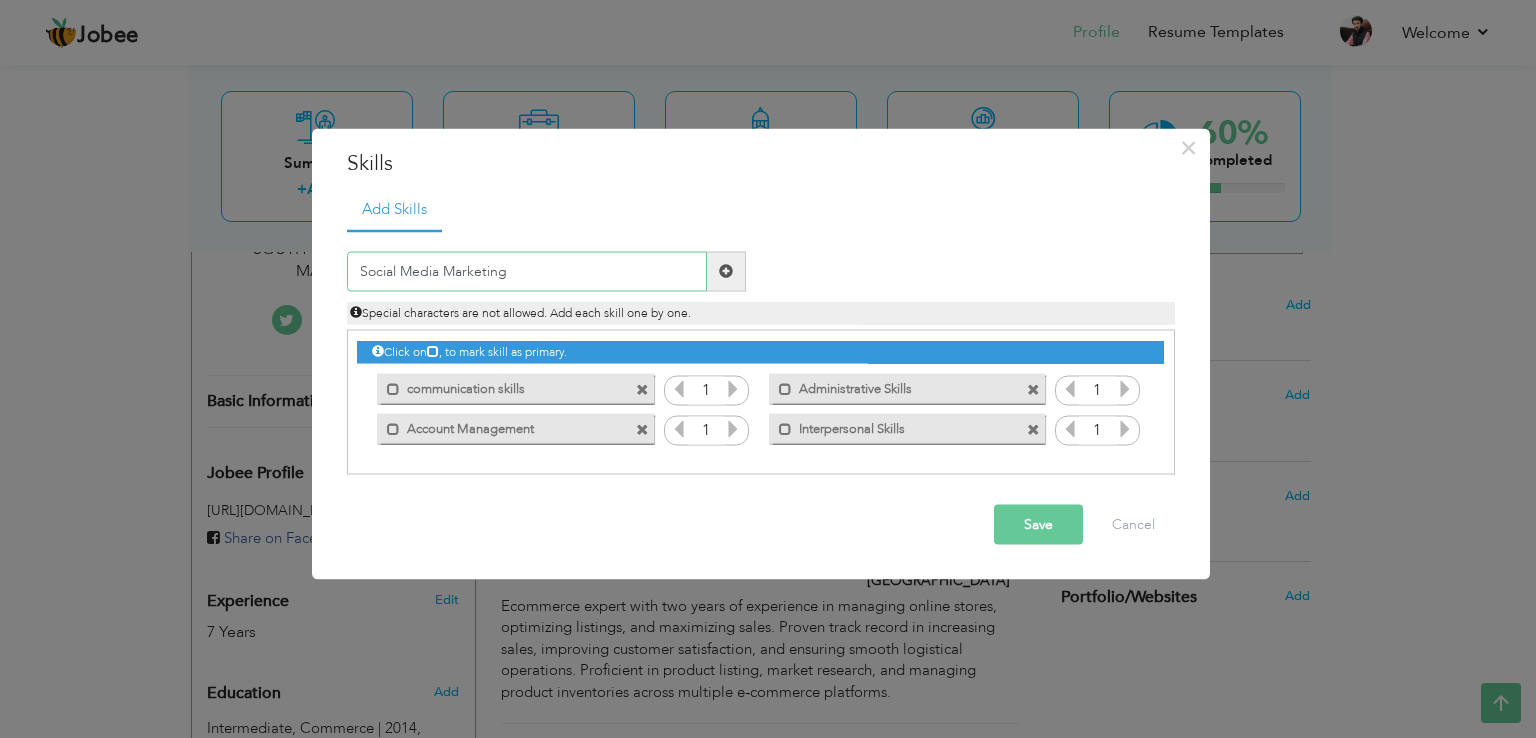 type on "Social Media Marketing" 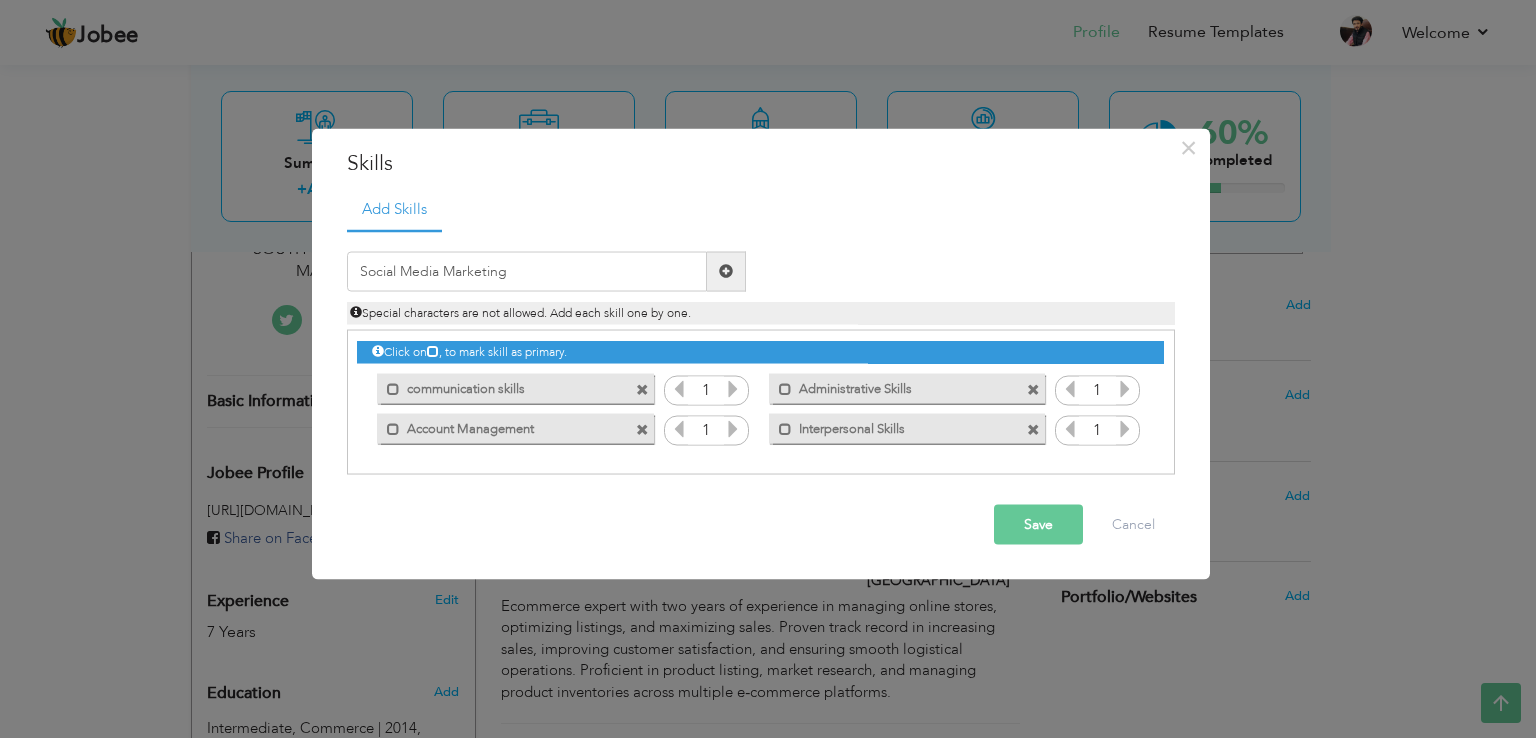 click at bounding box center (726, 271) 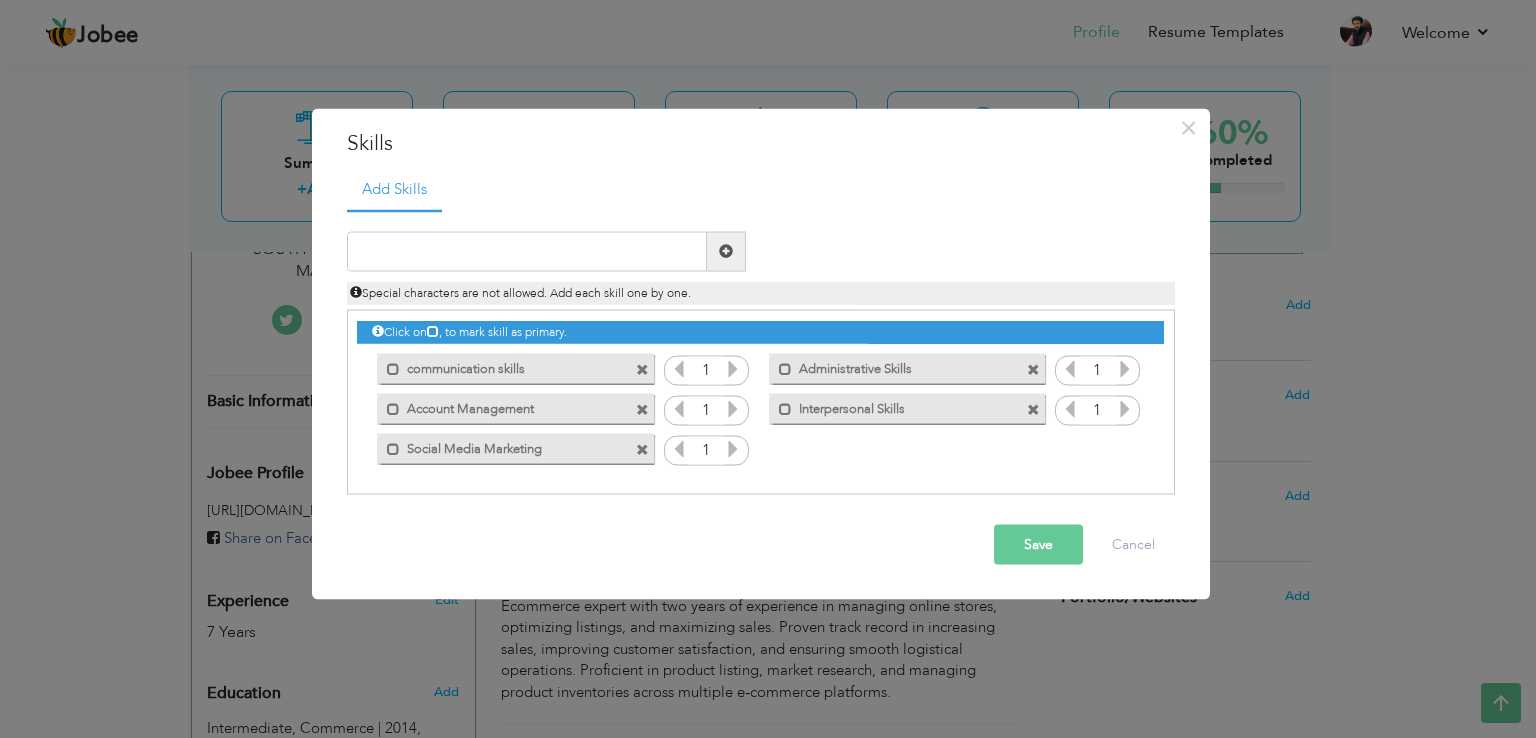 click at bounding box center [733, 368] 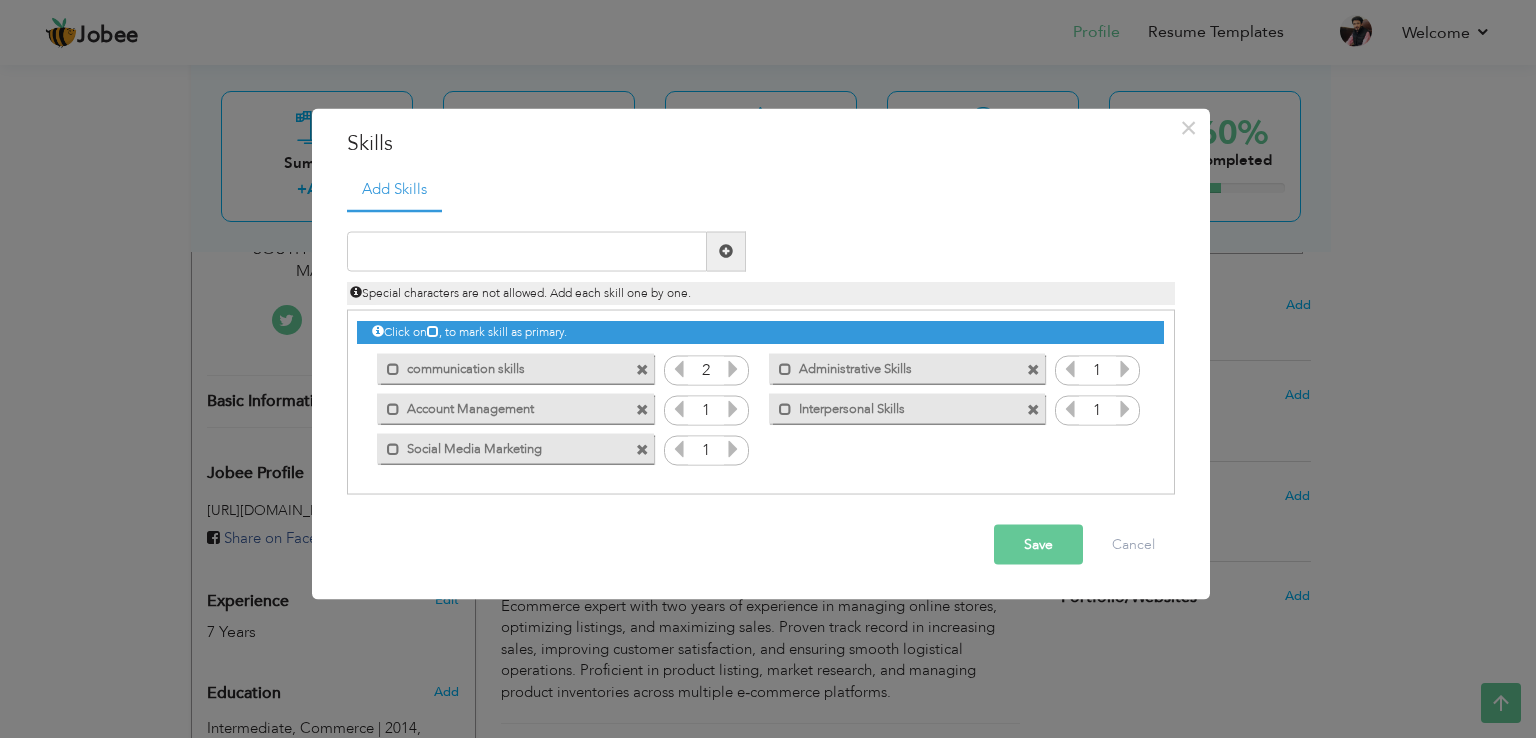 click at bounding box center [733, 368] 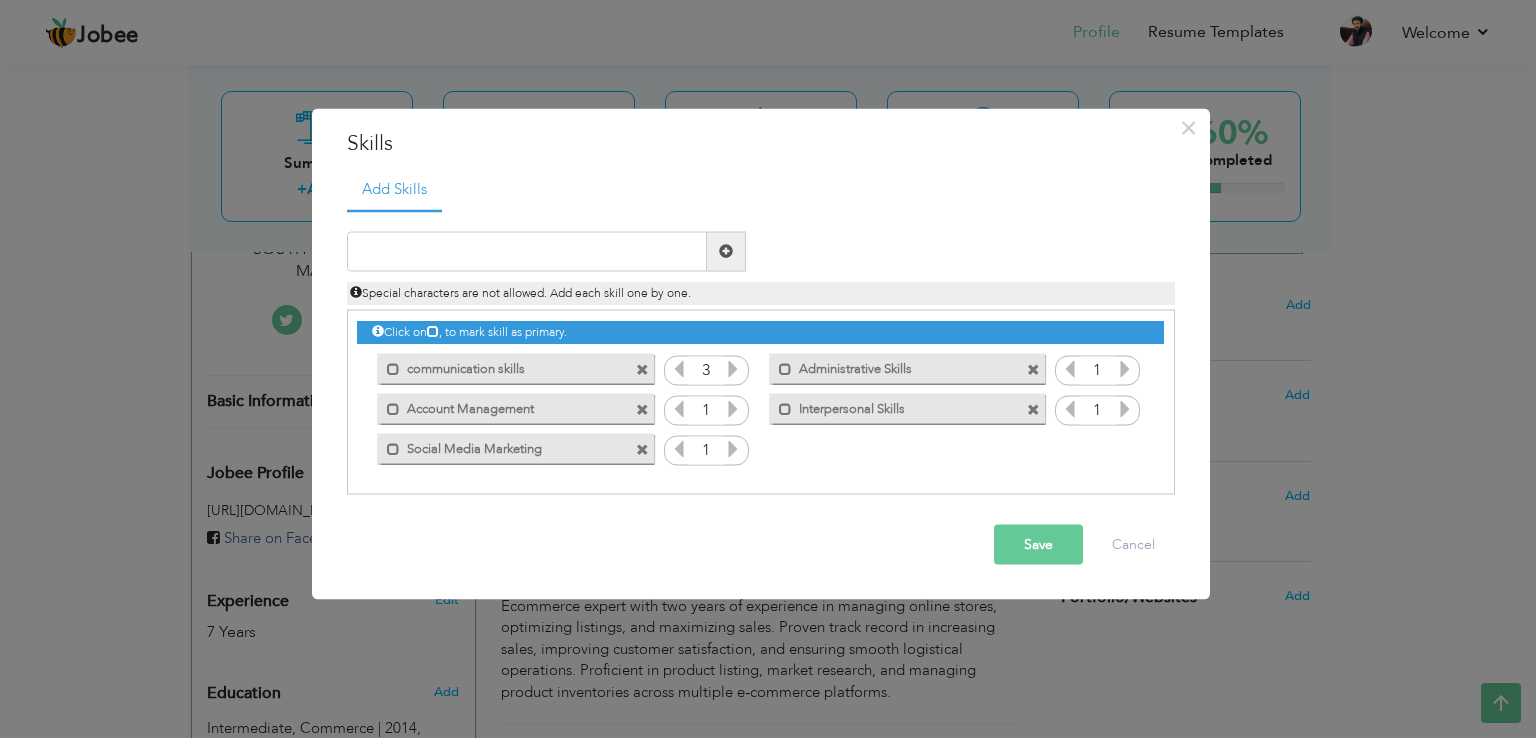 click at bounding box center [733, 368] 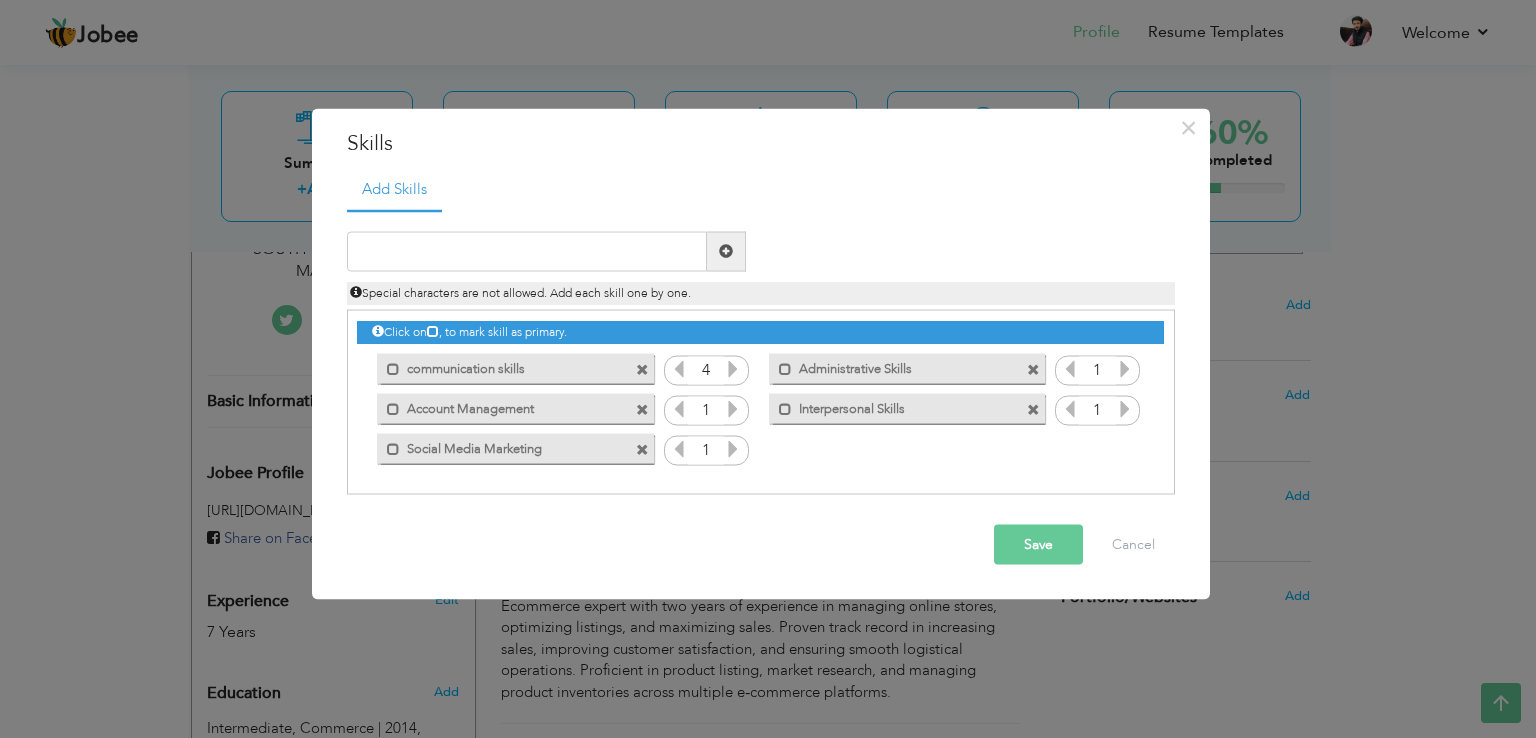click at bounding box center (733, 368) 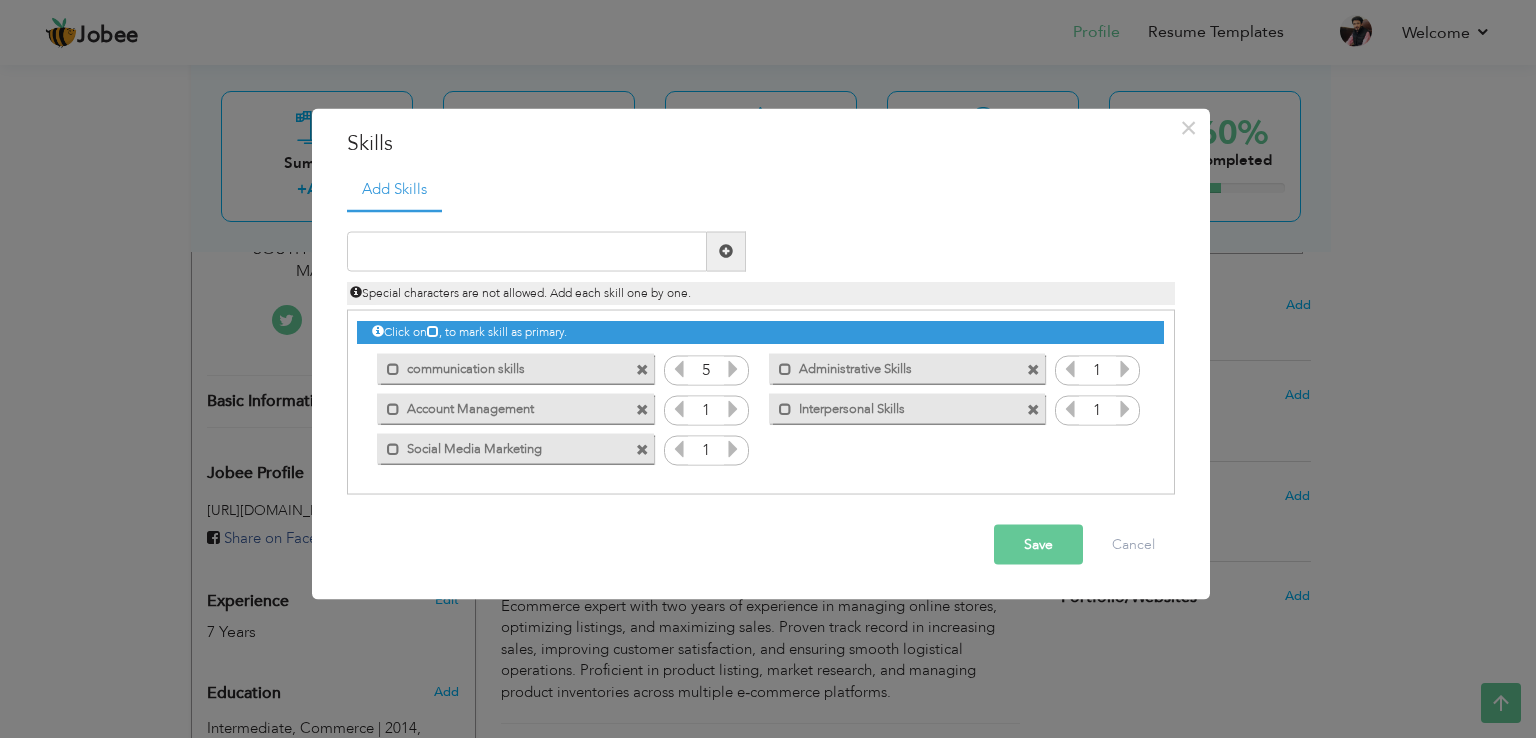 click at bounding box center [733, 368] 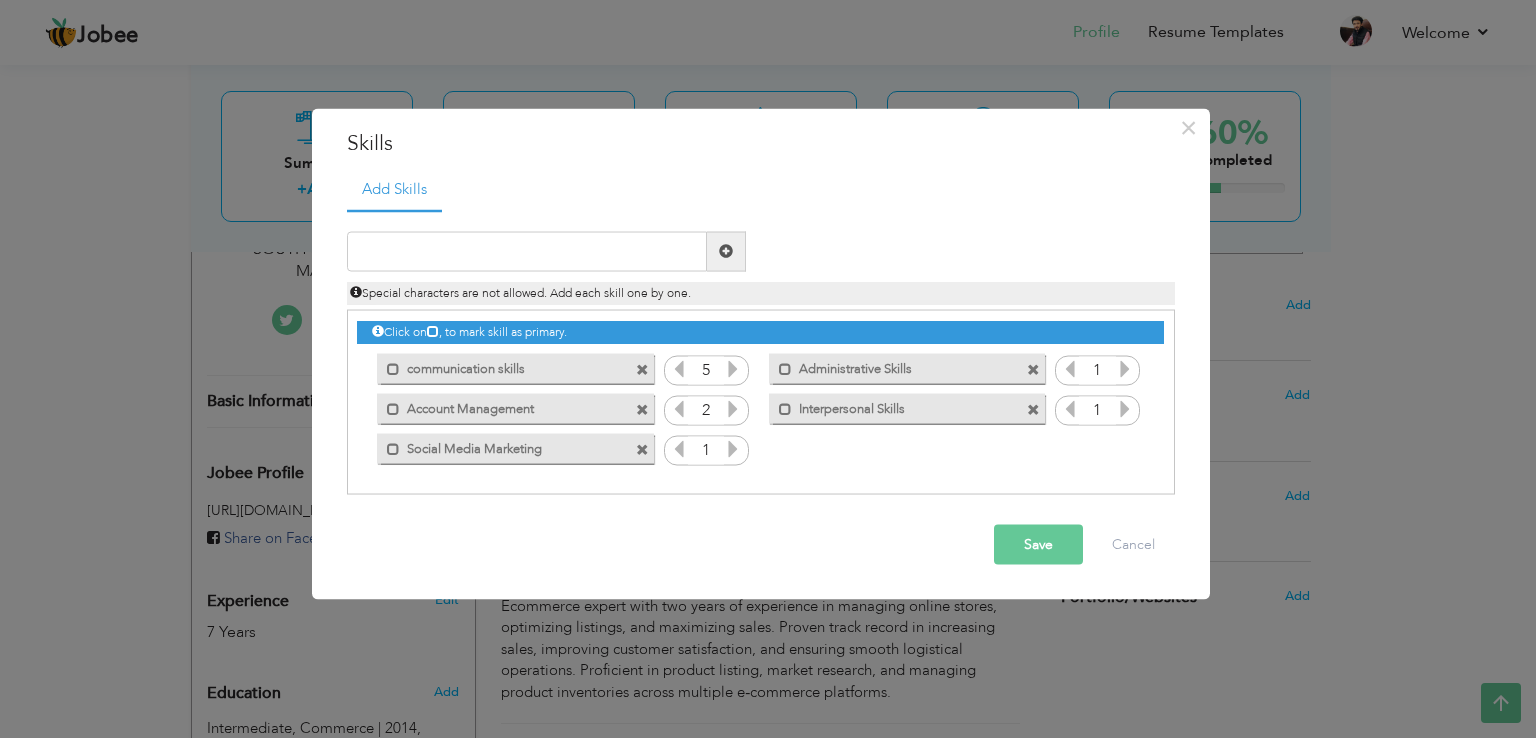 click at bounding box center (733, 408) 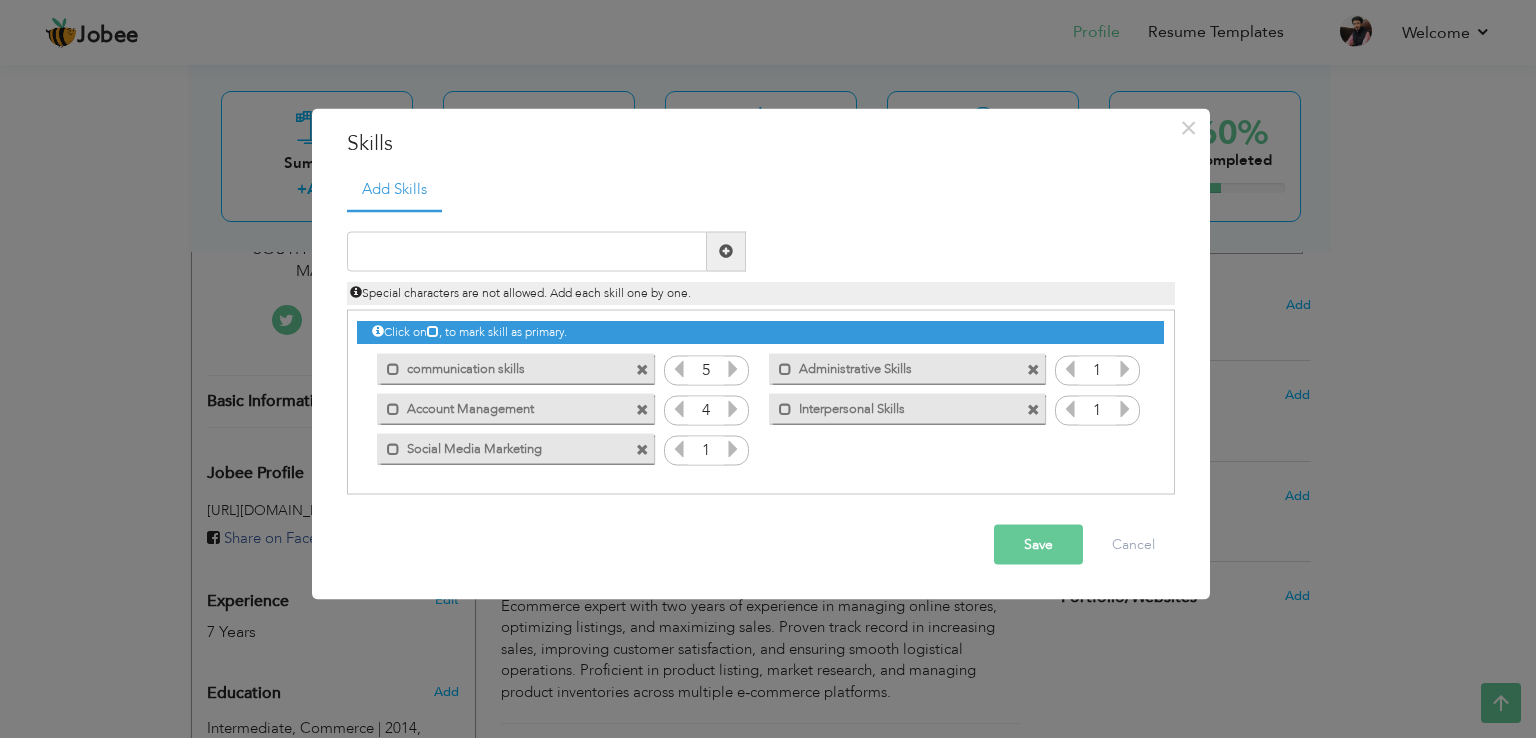 click at bounding box center (733, 408) 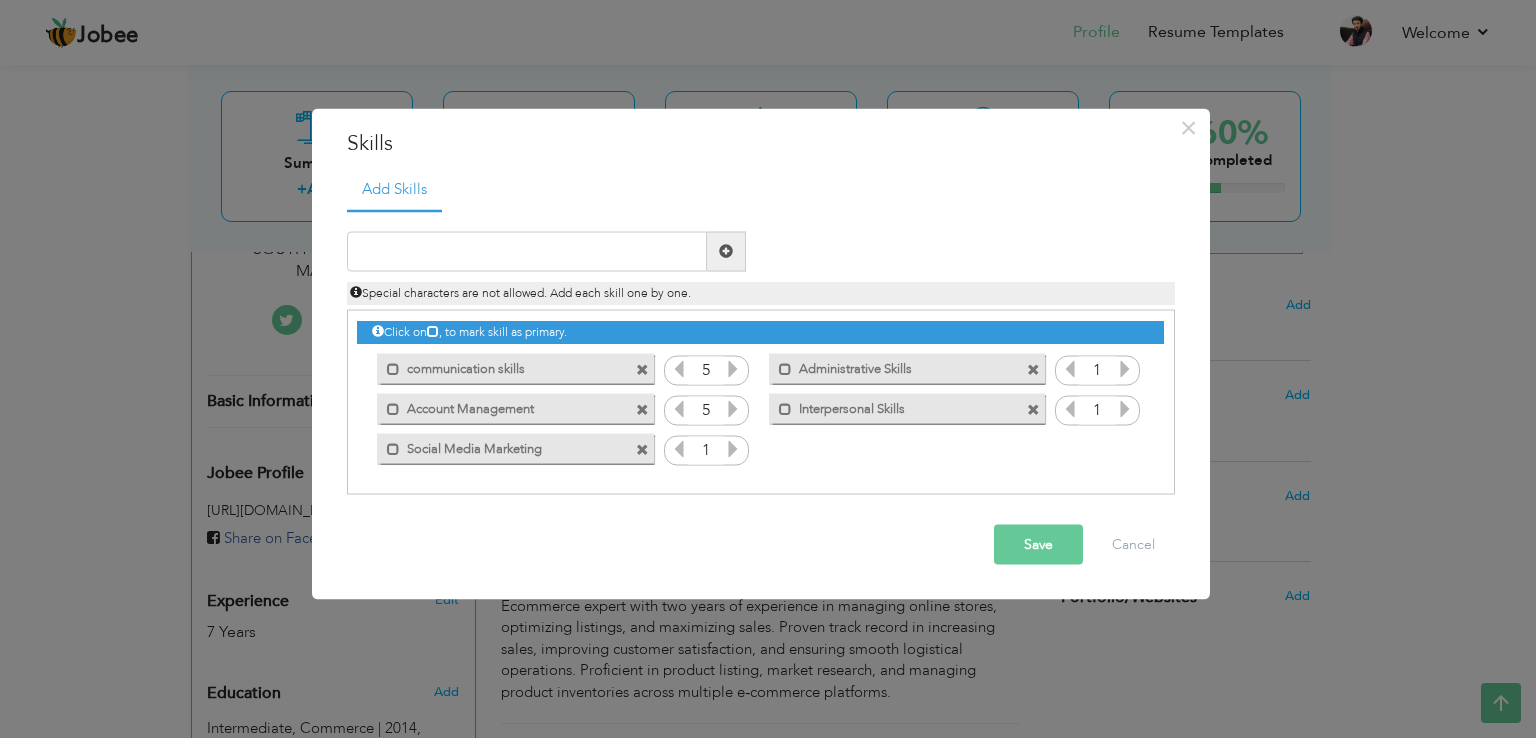click at bounding box center [733, 408] 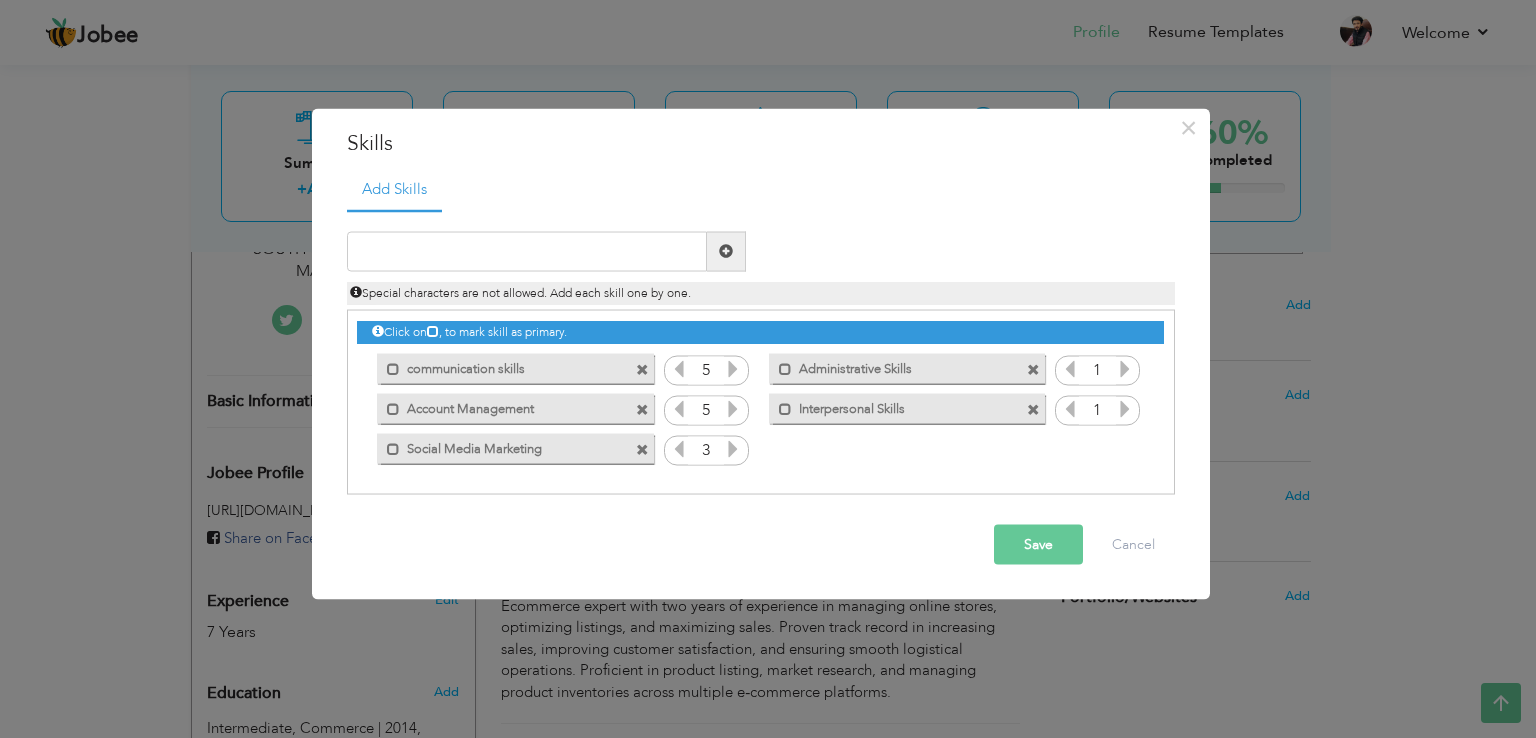 click at bounding box center (733, 448) 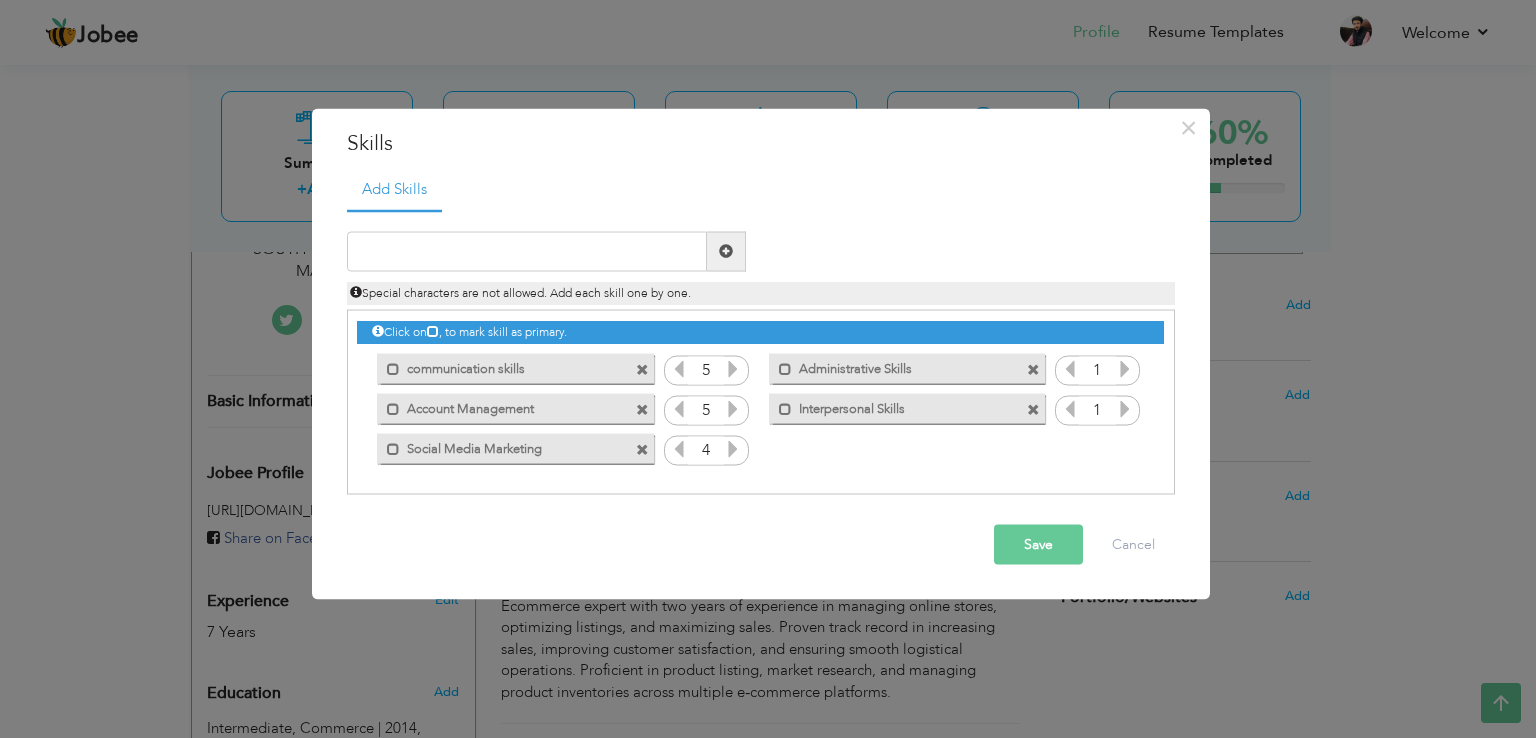 click at bounding box center (733, 448) 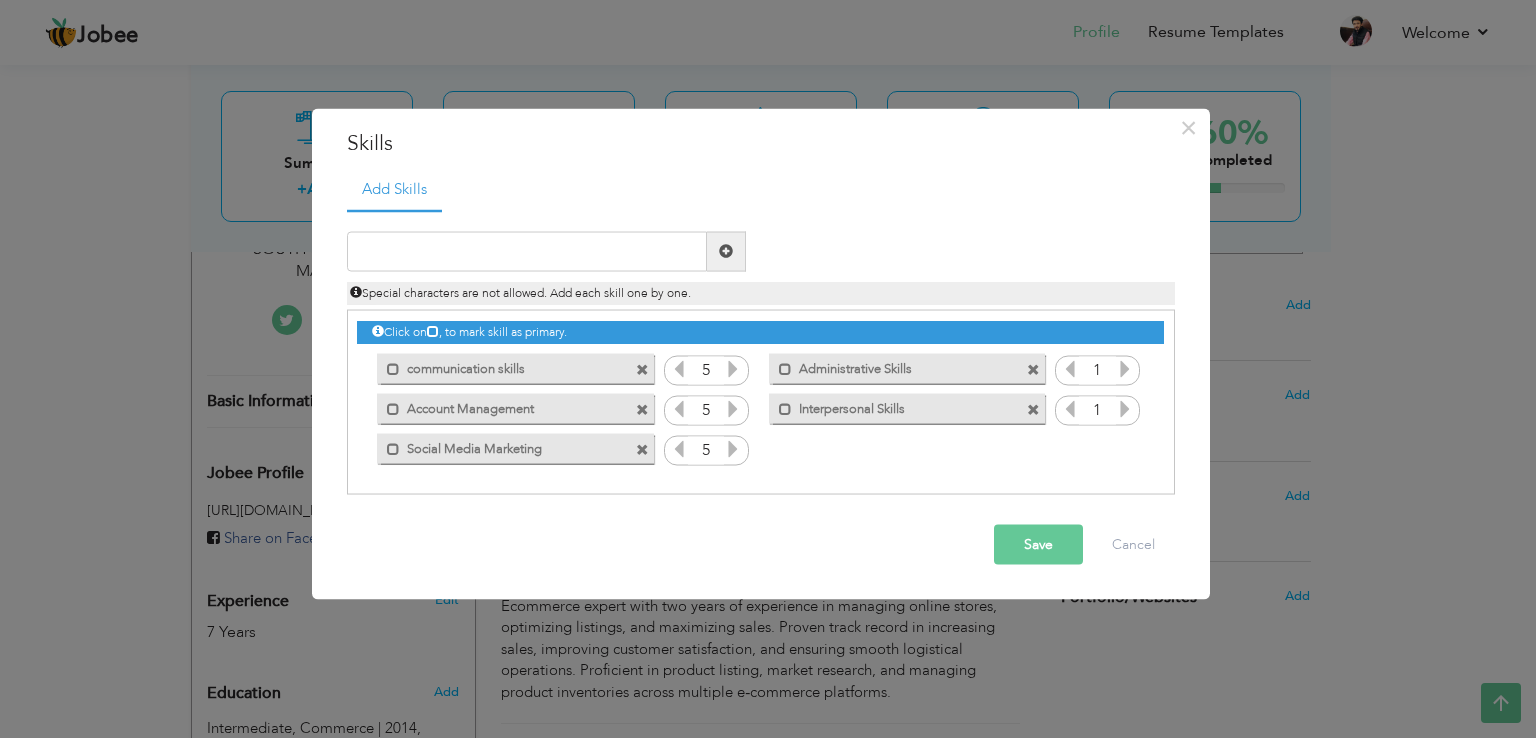 click at bounding box center (679, 448) 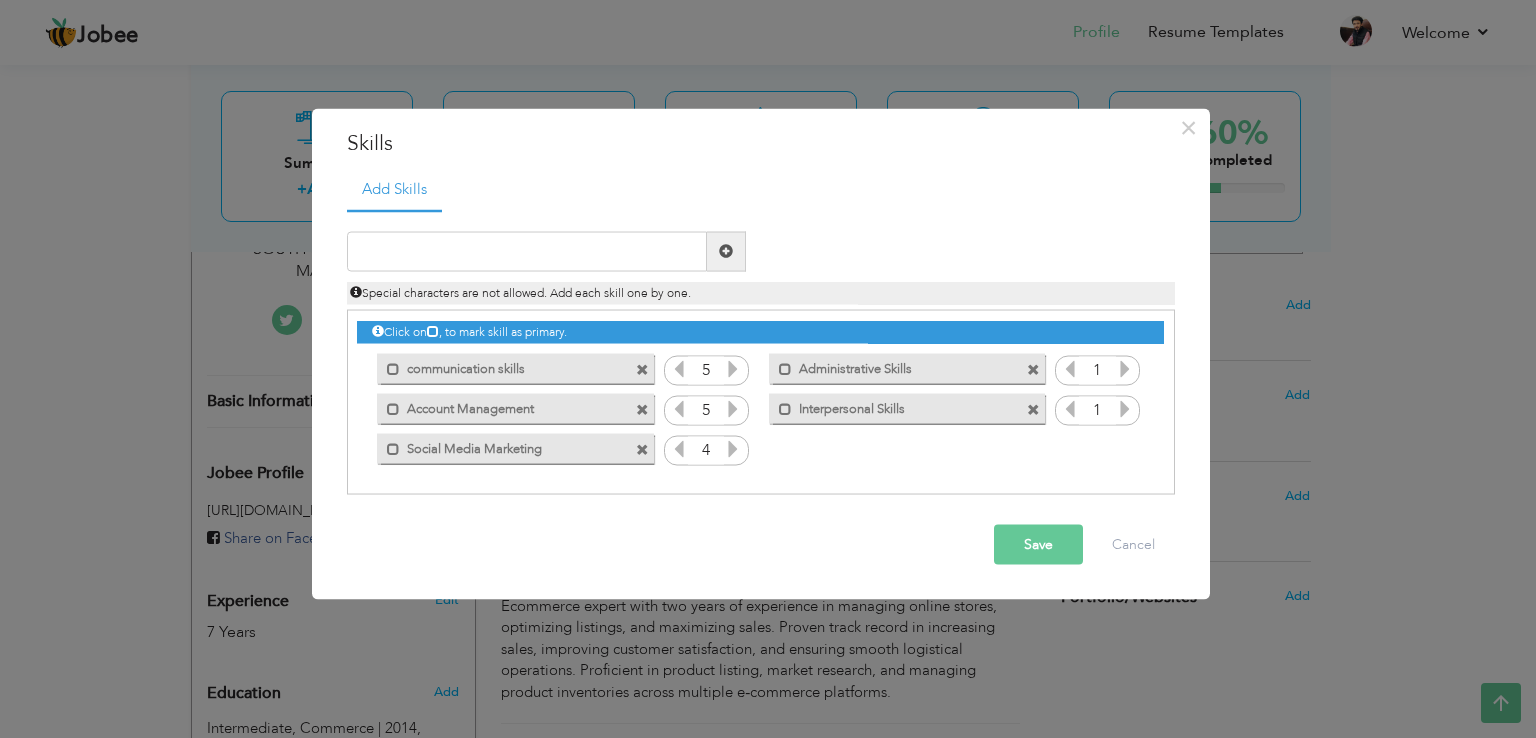 click at bounding box center (1125, 368) 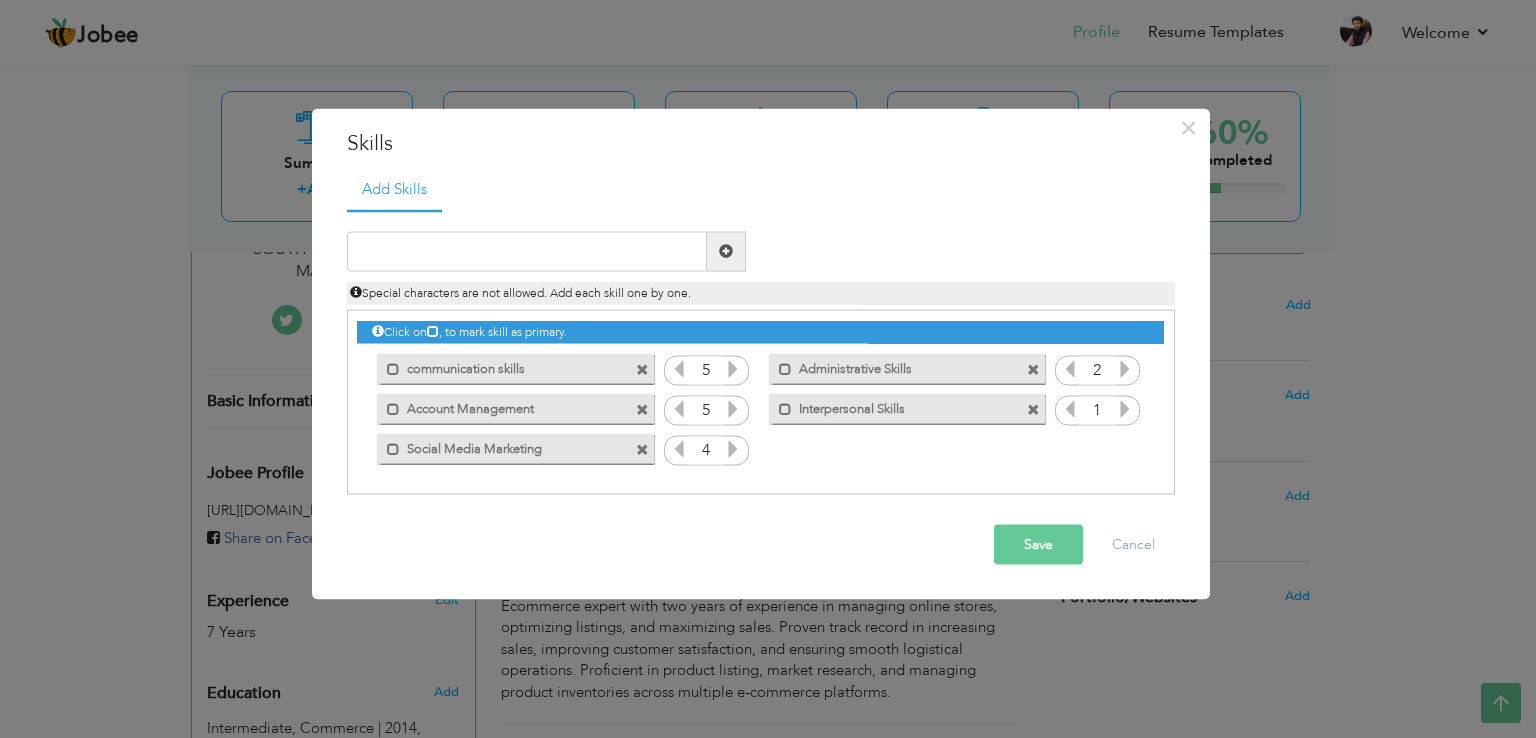click at bounding box center (1125, 368) 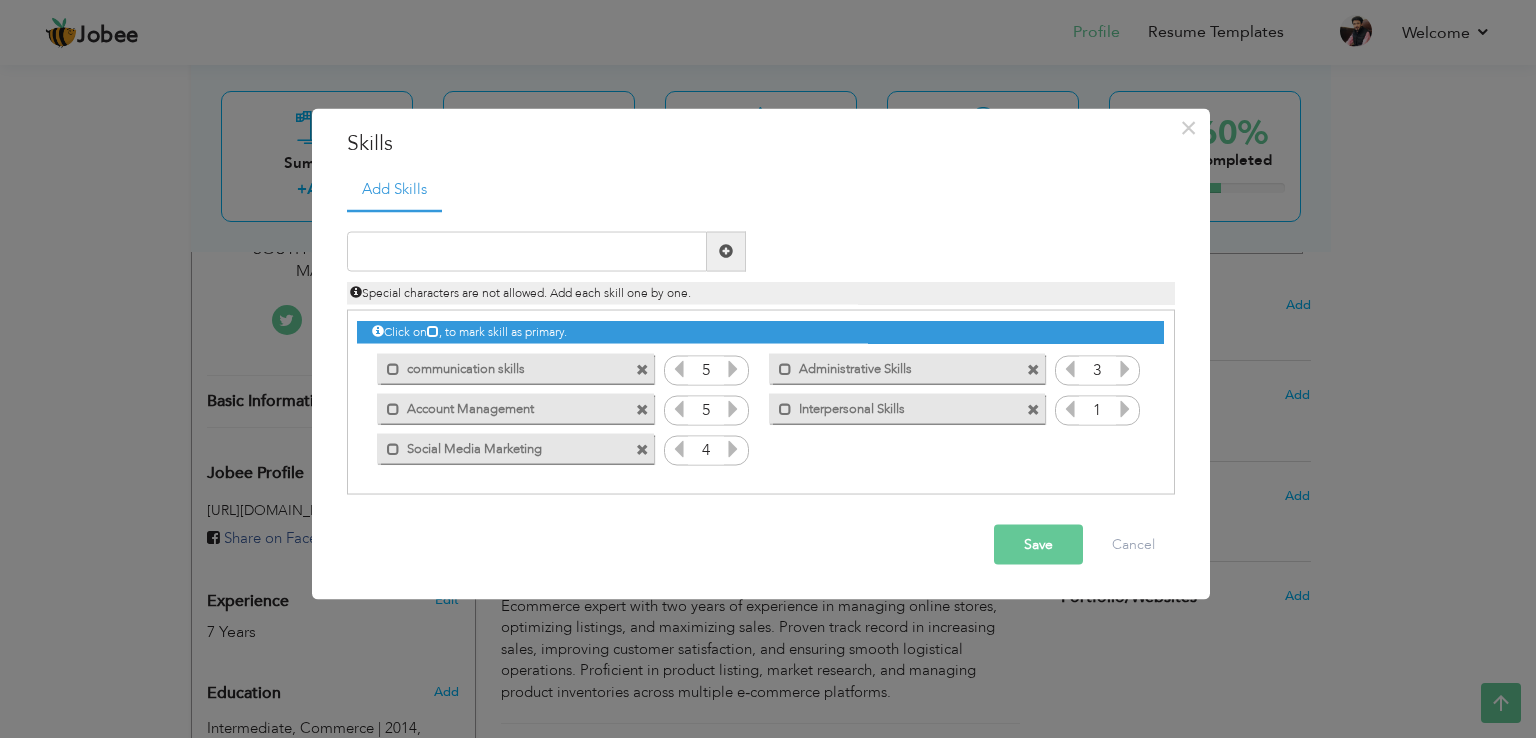 click at bounding box center (1125, 368) 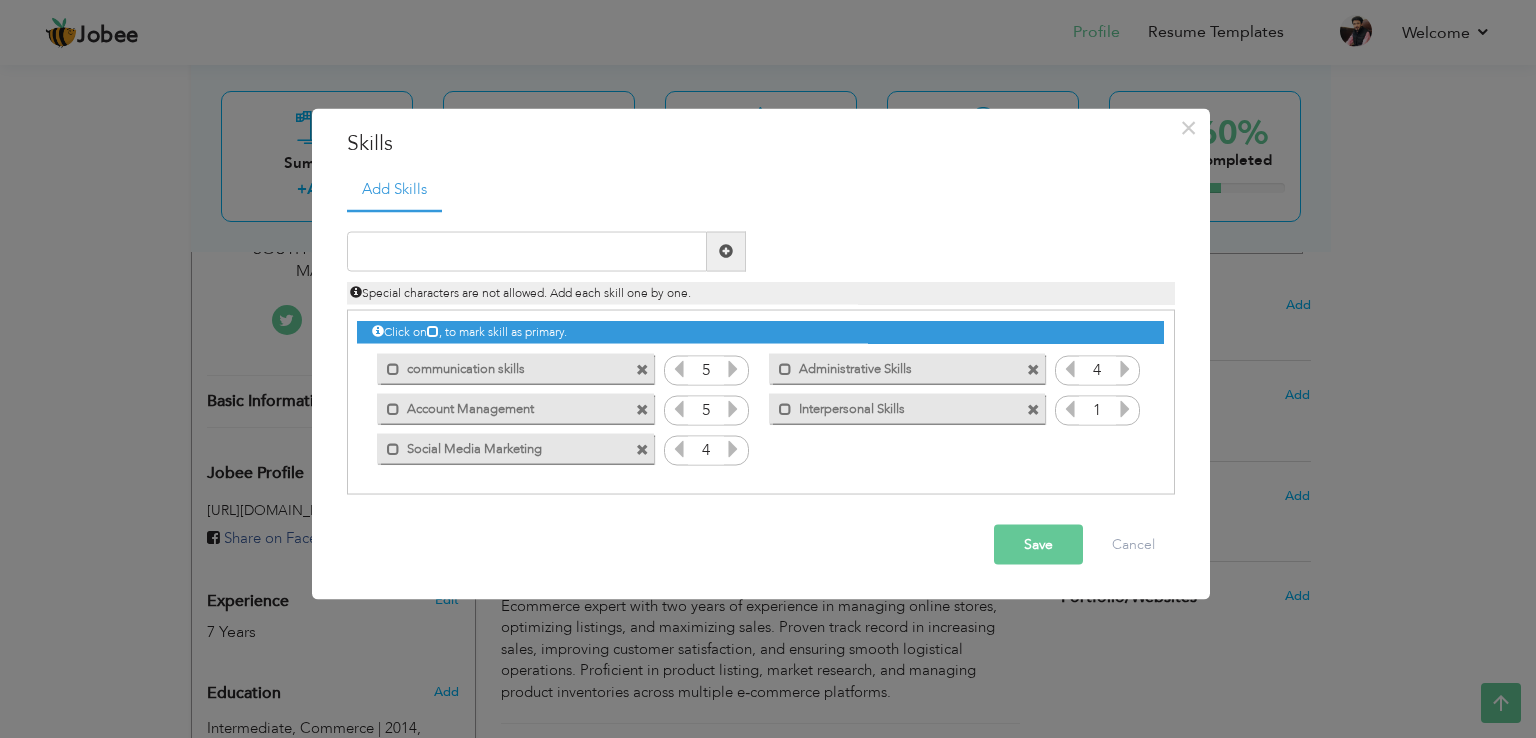 click at bounding box center [1125, 368] 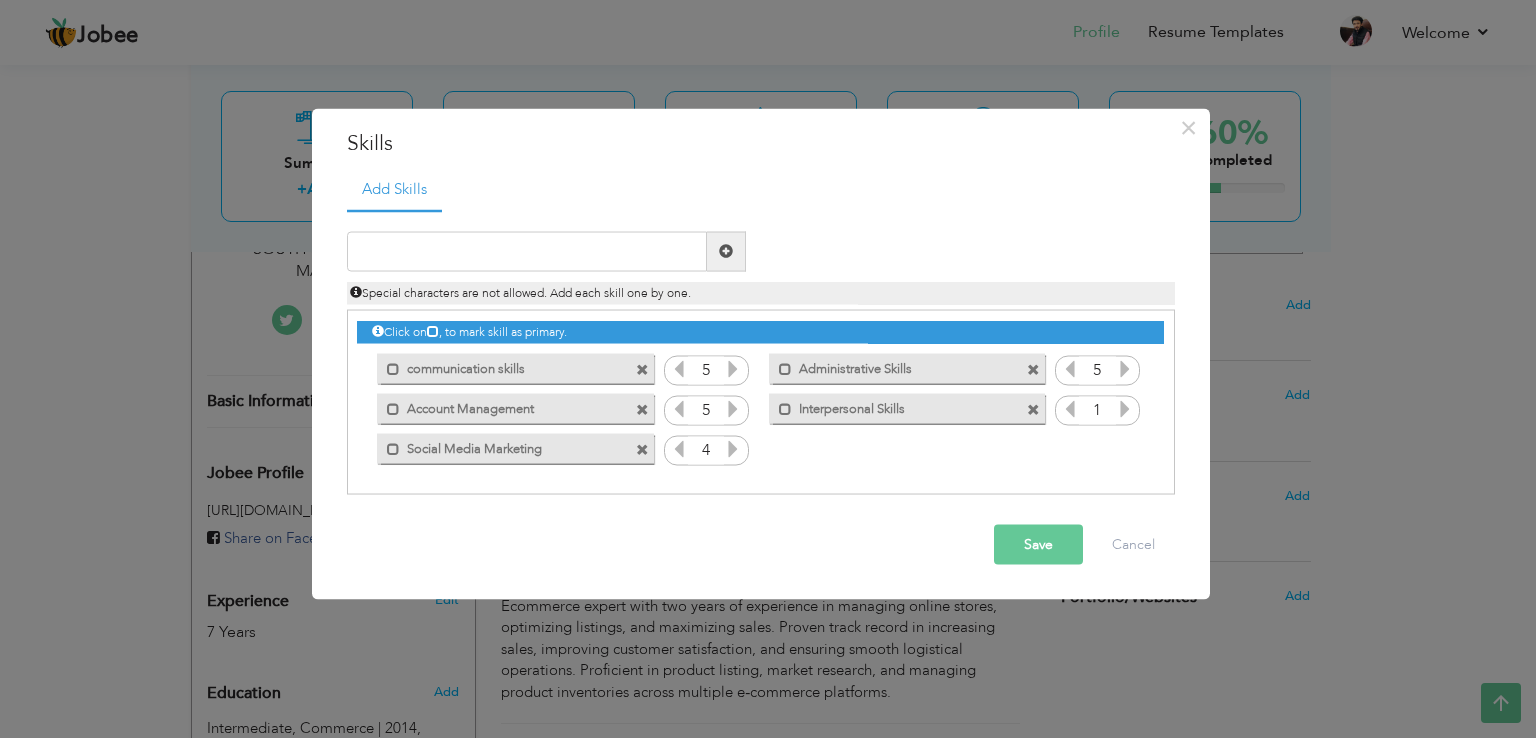 click at bounding box center [1125, 408] 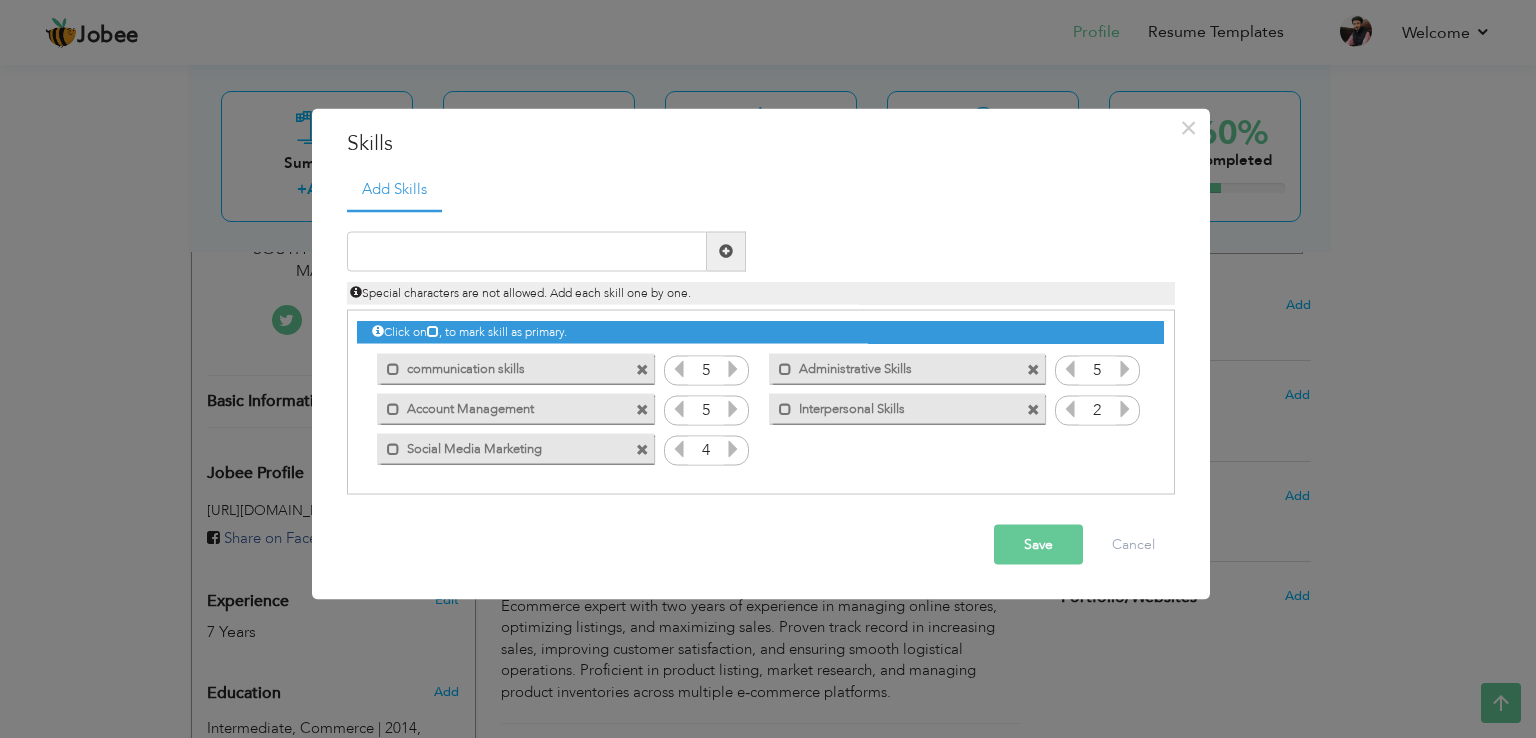 click at bounding box center (1125, 408) 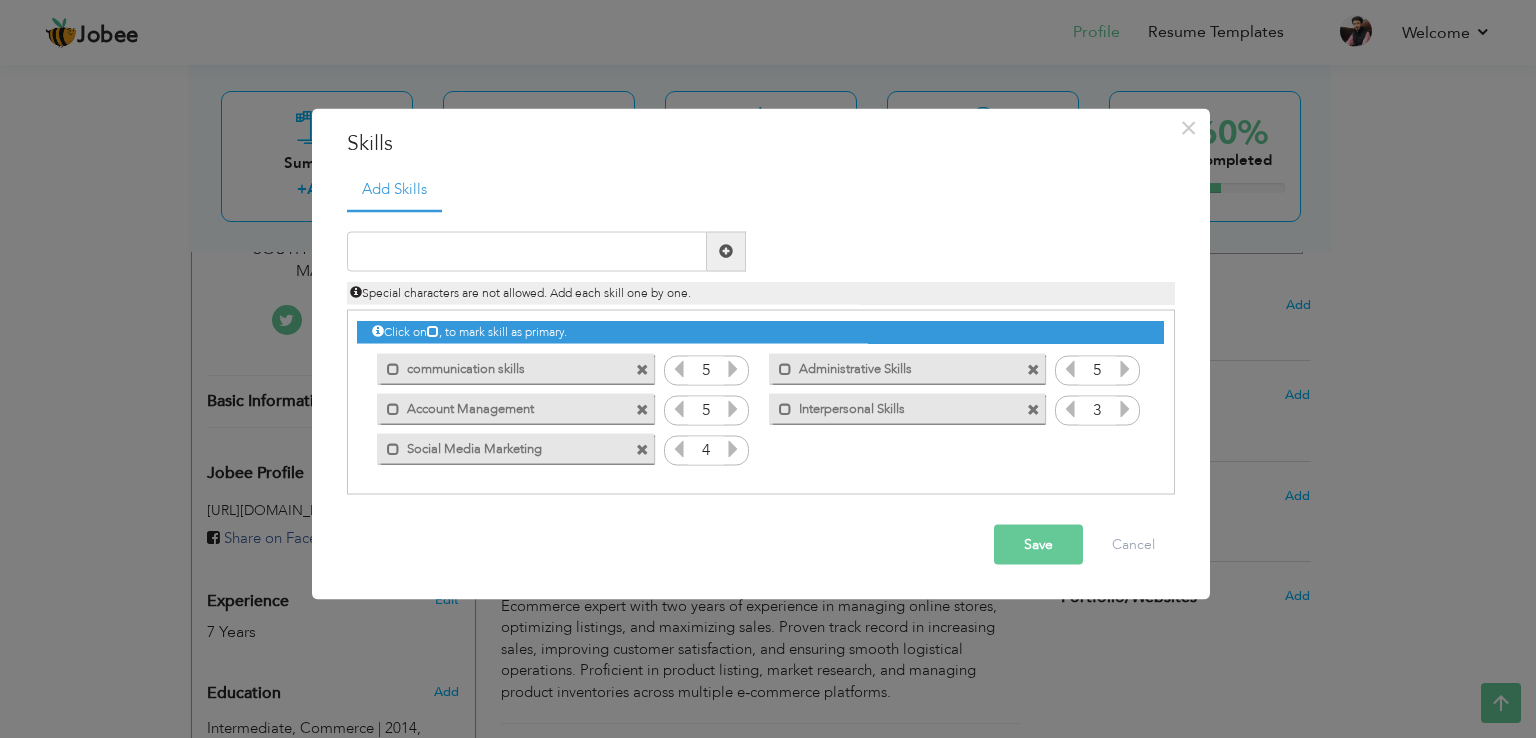 click at bounding box center [1125, 408] 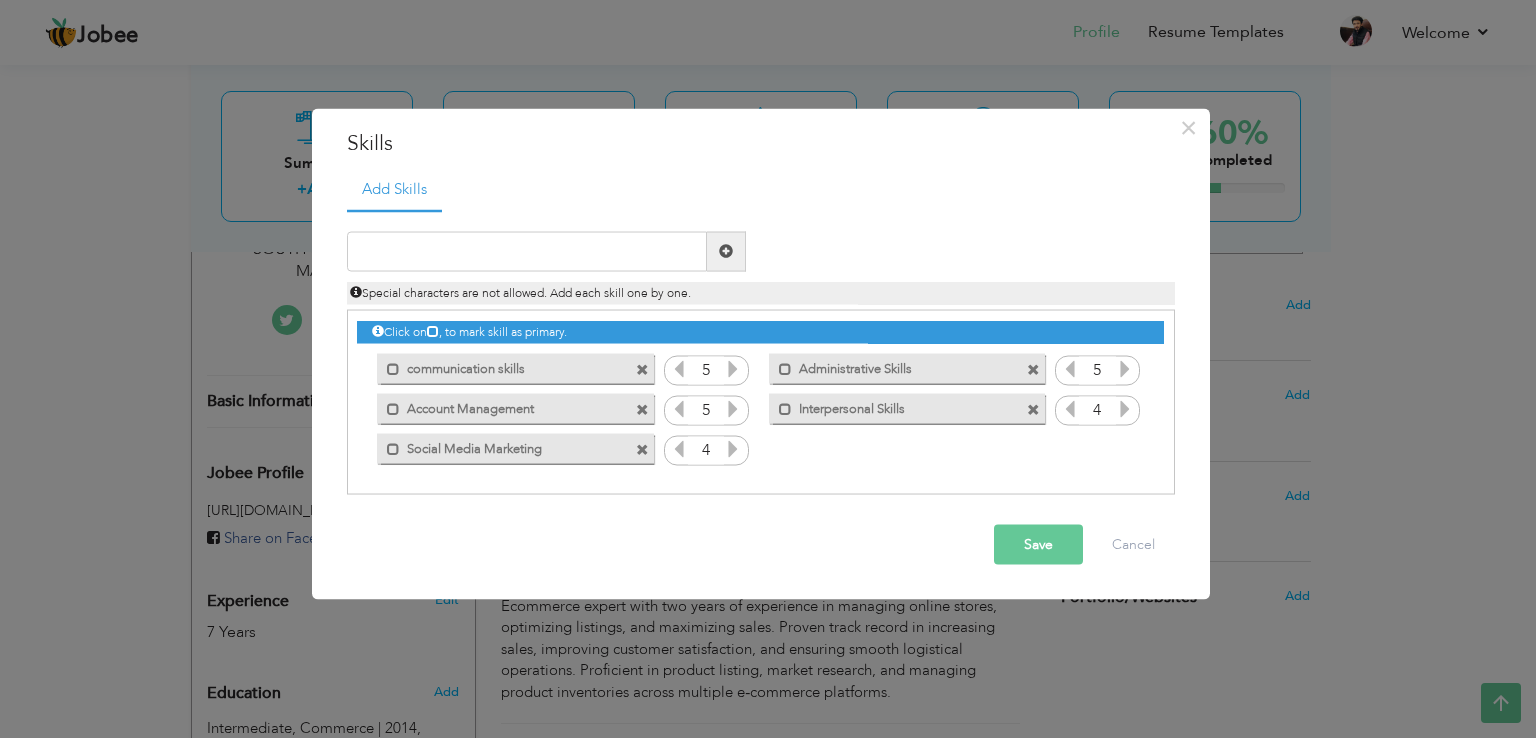 click at bounding box center (1125, 408) 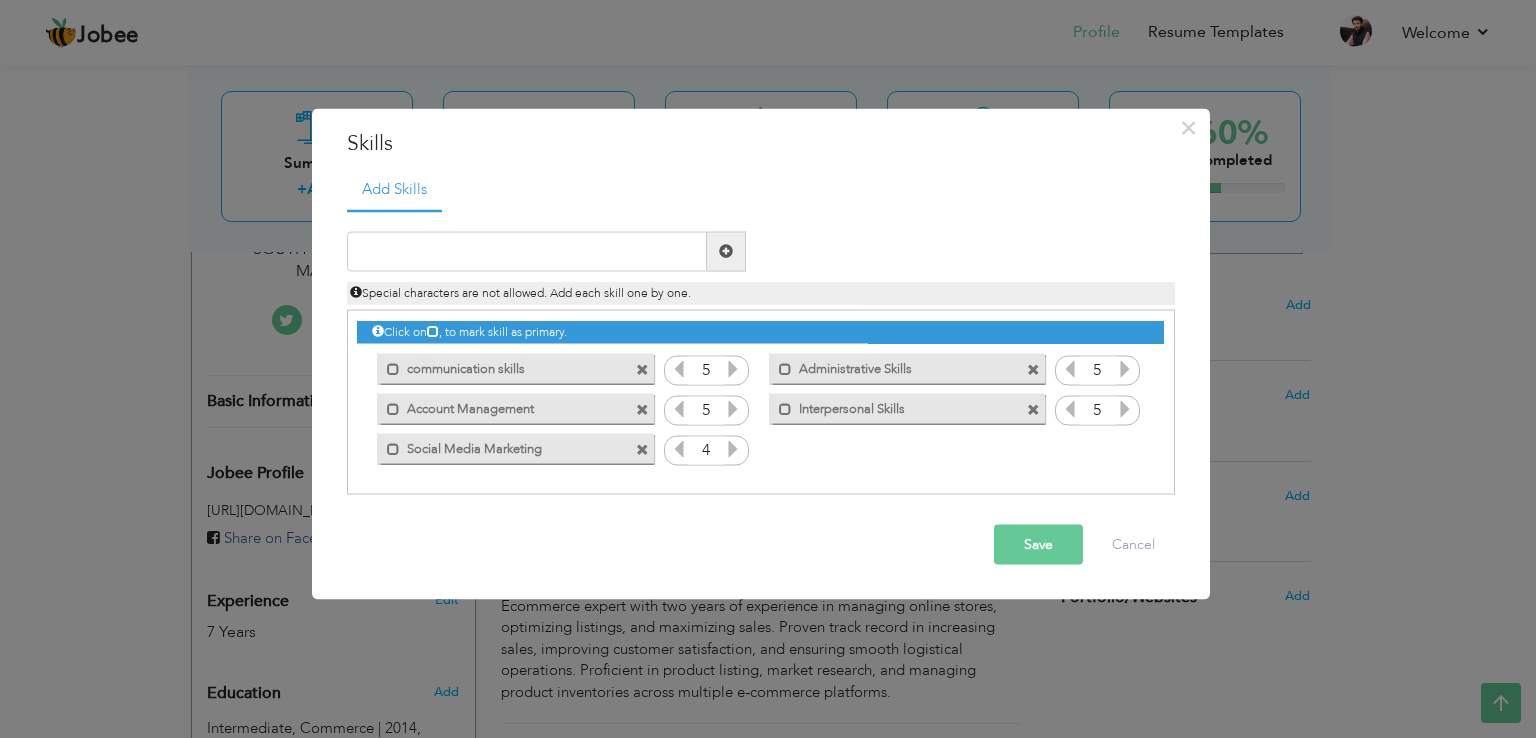 click at bounding box center [1125, 408] 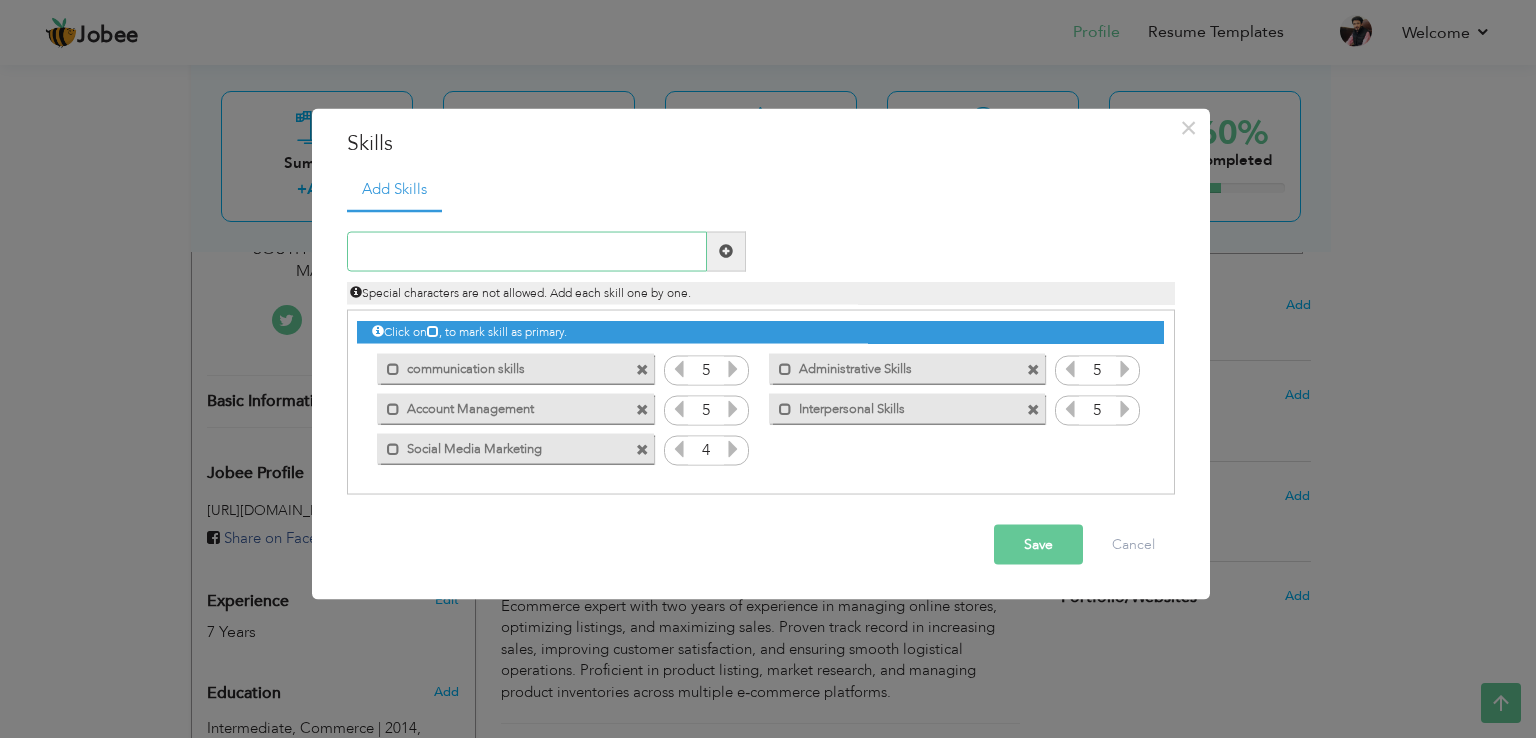 click at bounding box center (527, 251) 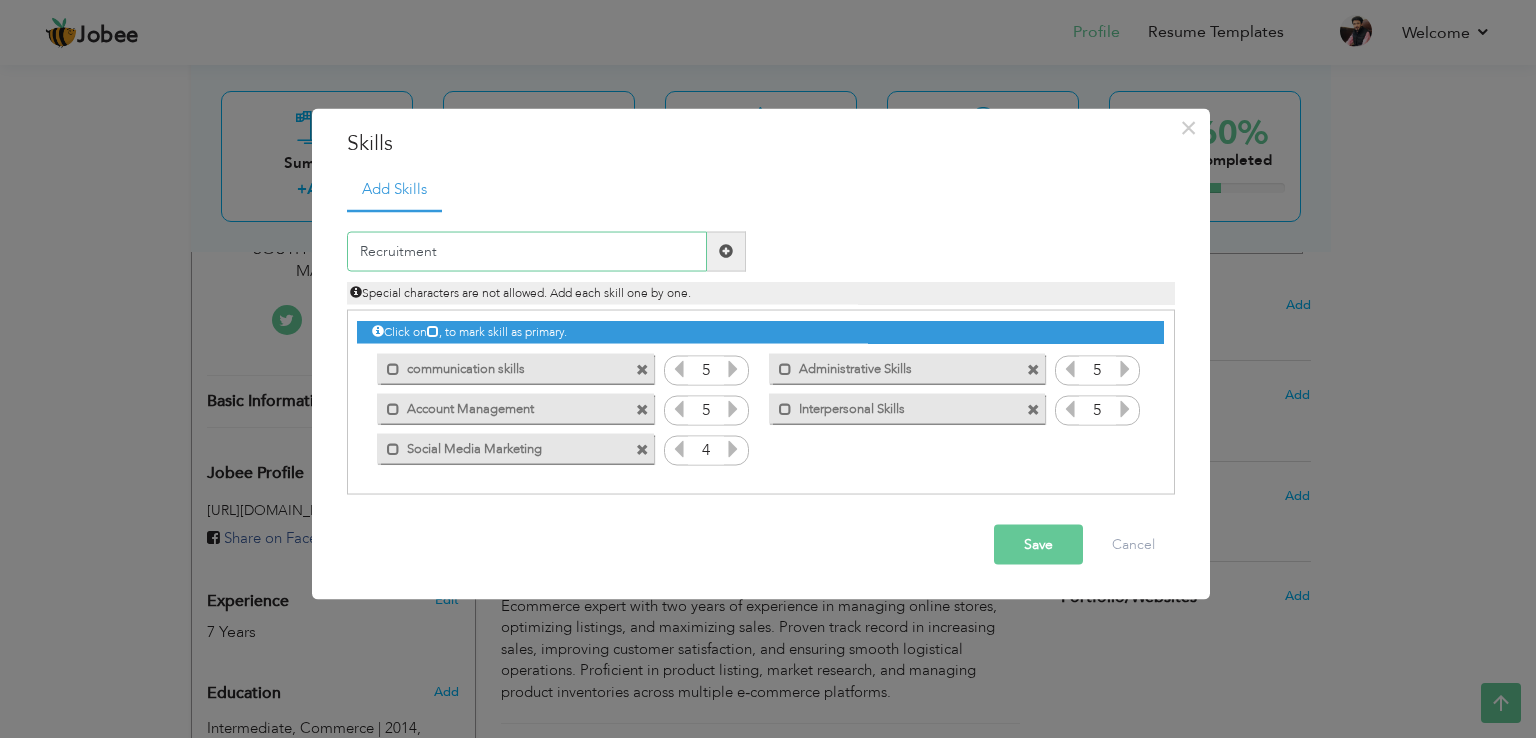 type on "Recruitment" 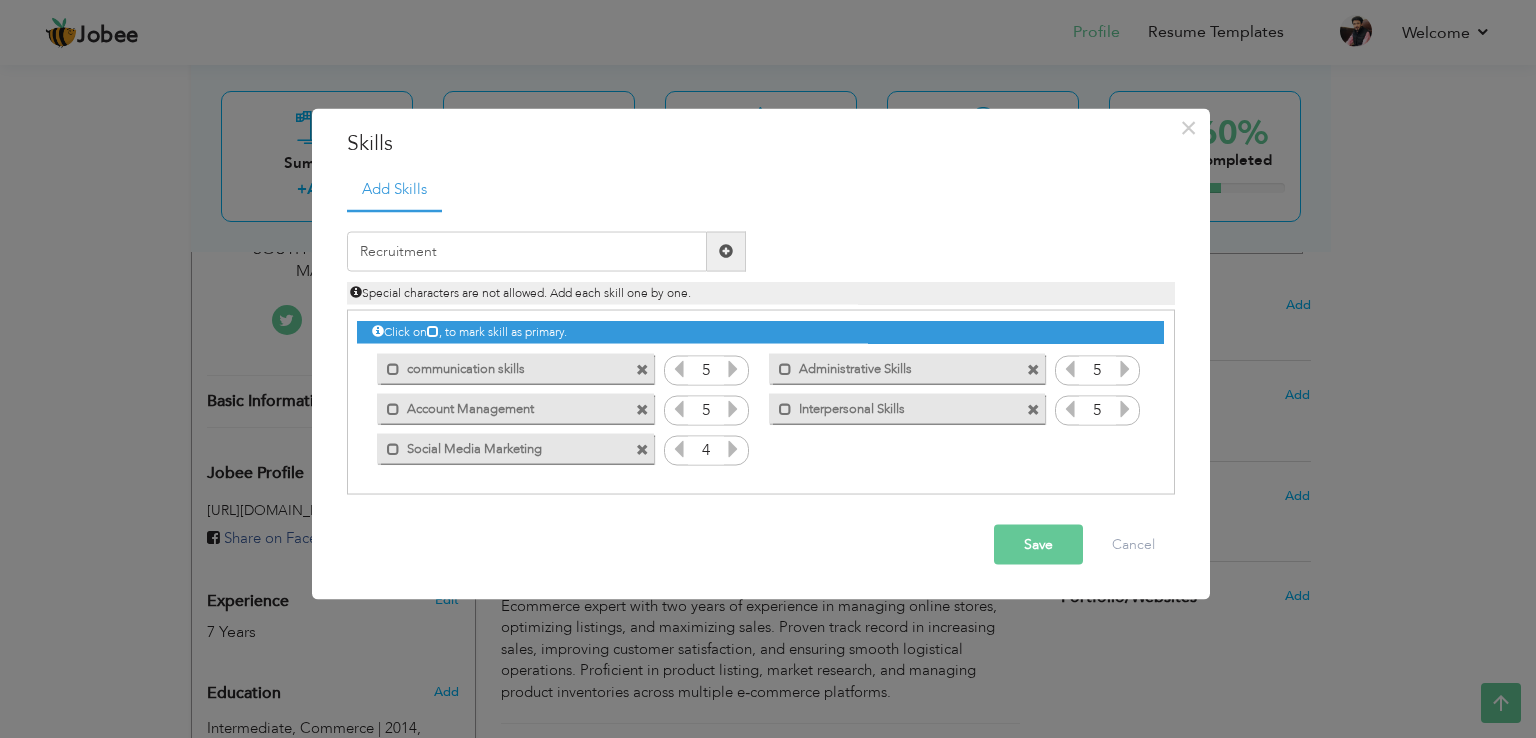 click at bounding box center [726, 251] 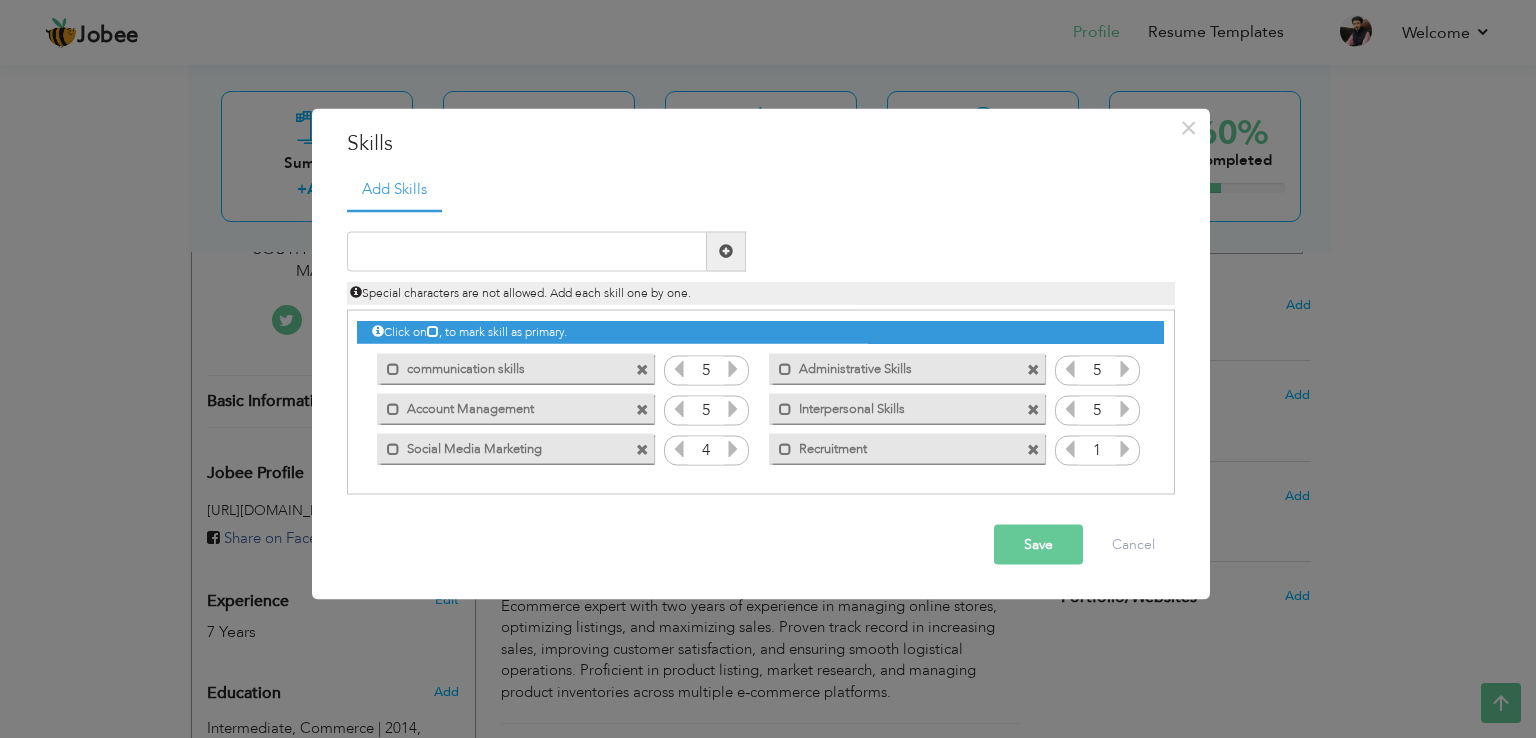 click at bounding box center [1125, 448] 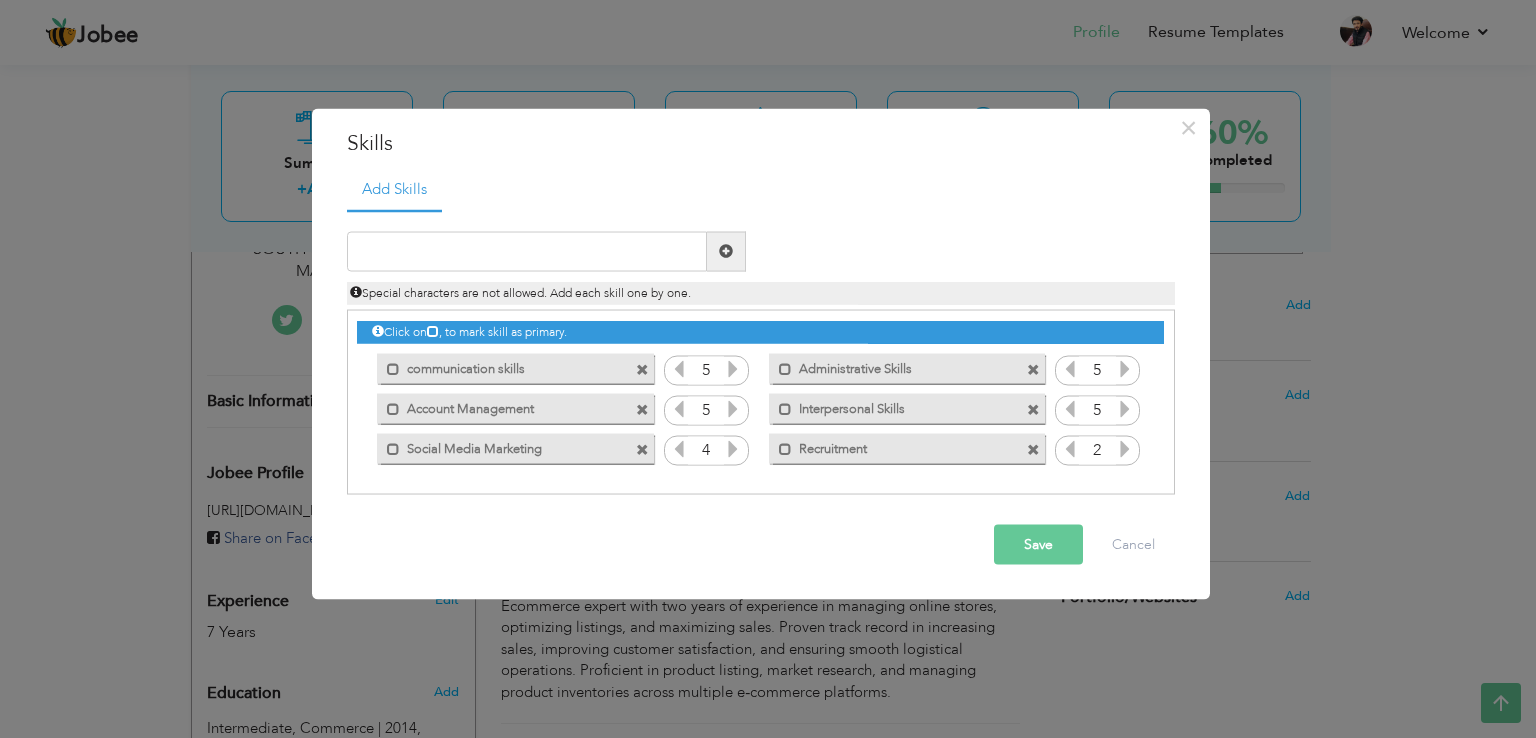 click at bounding box center (1125, 448) 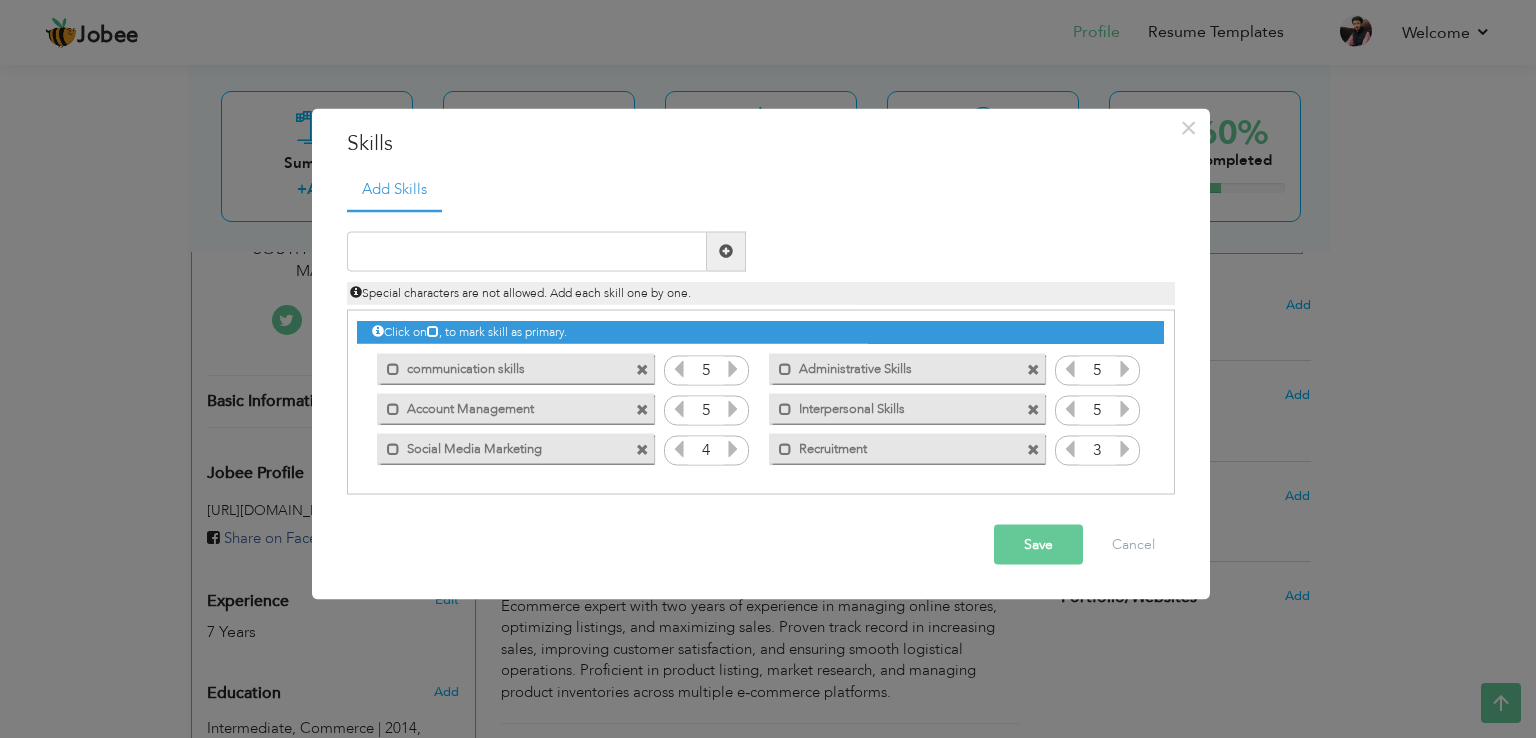 click at bounding box center (1125, 448) 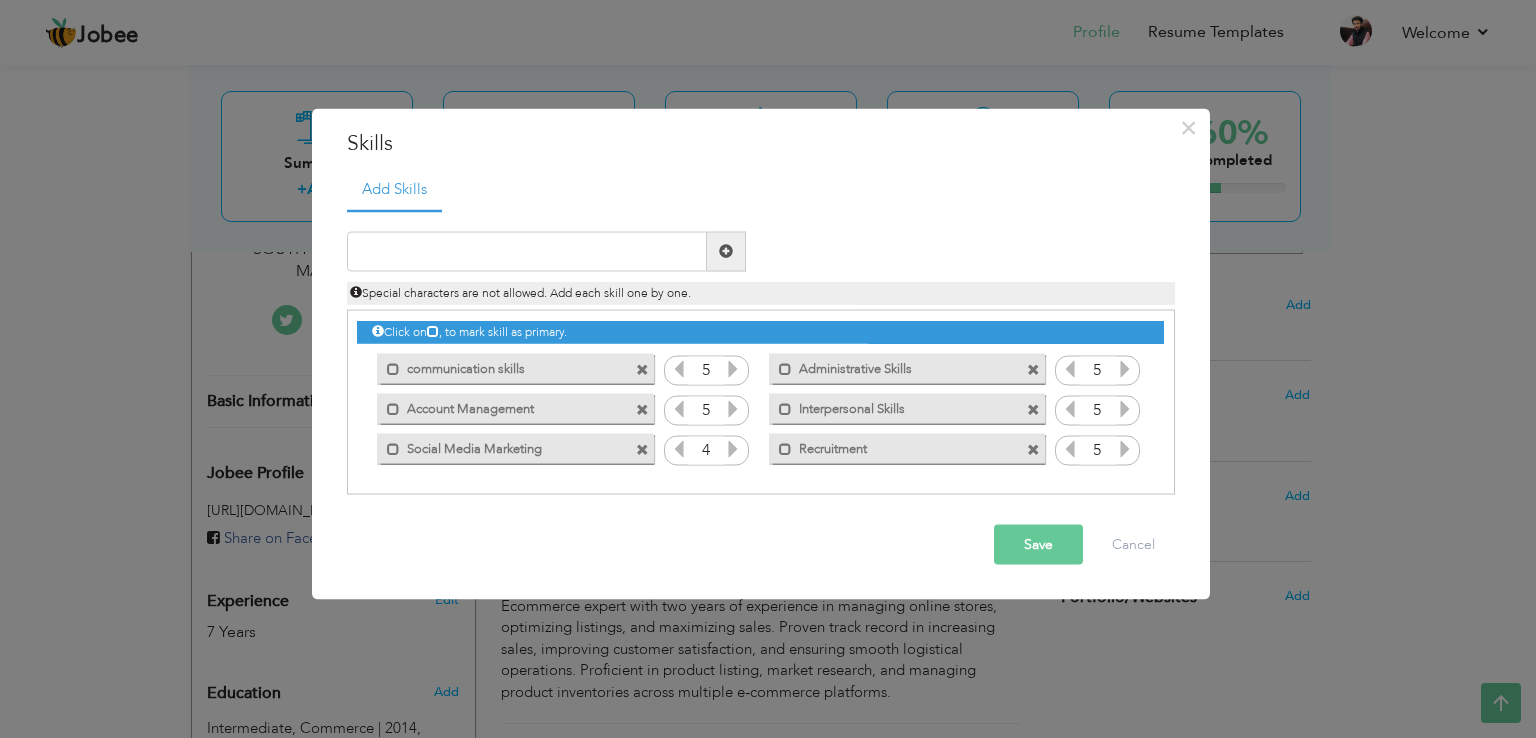 click at bounding box center (1125, 448) 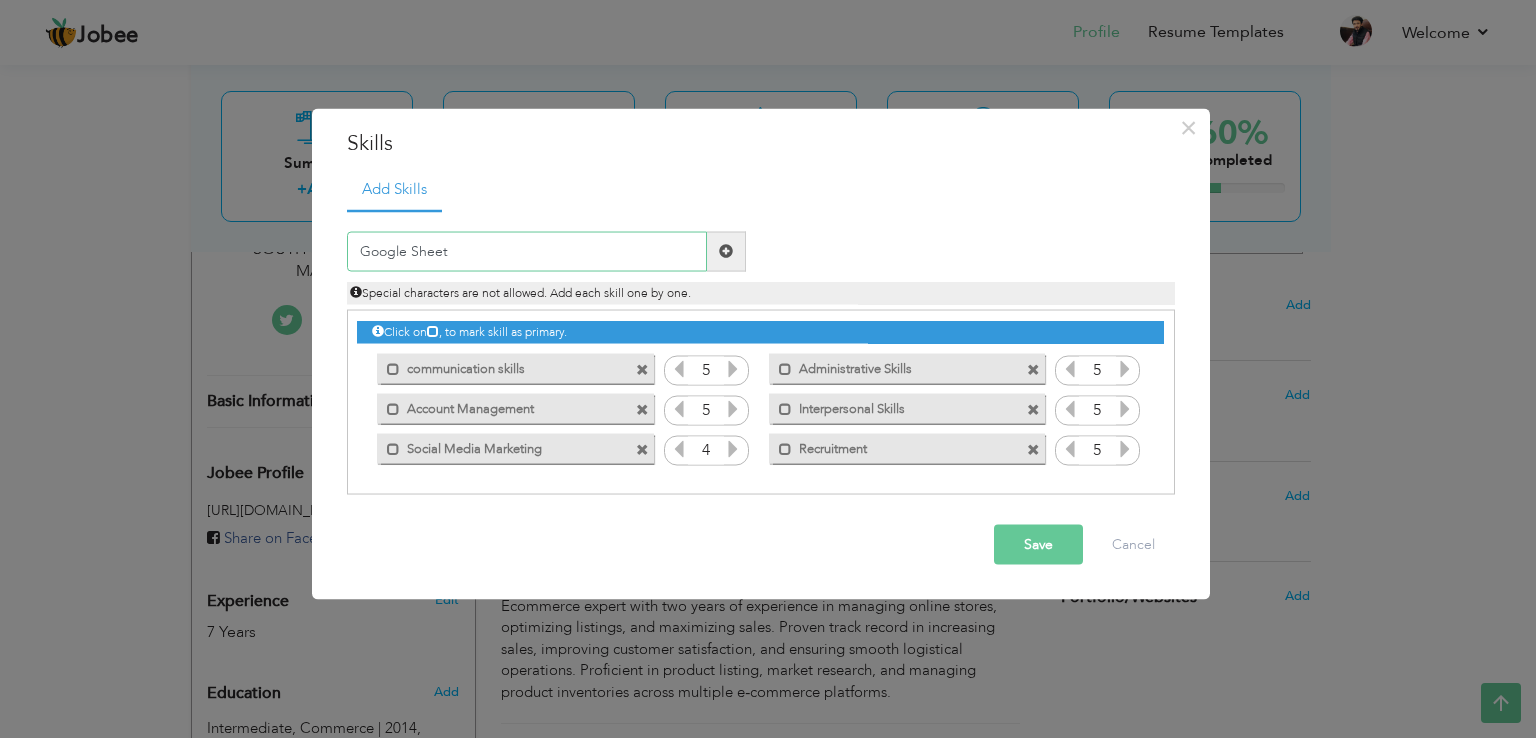 type on "Google Sheet" 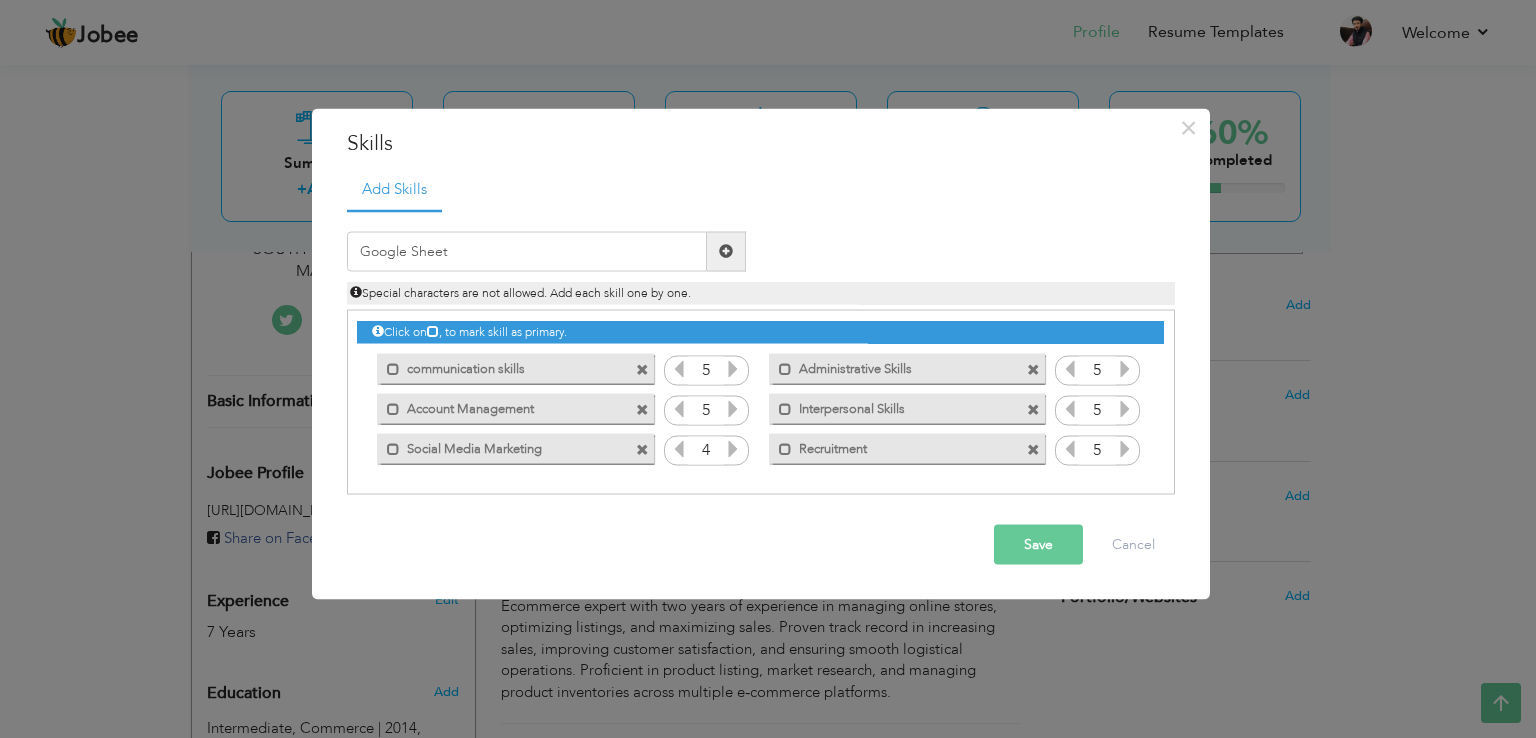 click at bounding box center [726, 251] 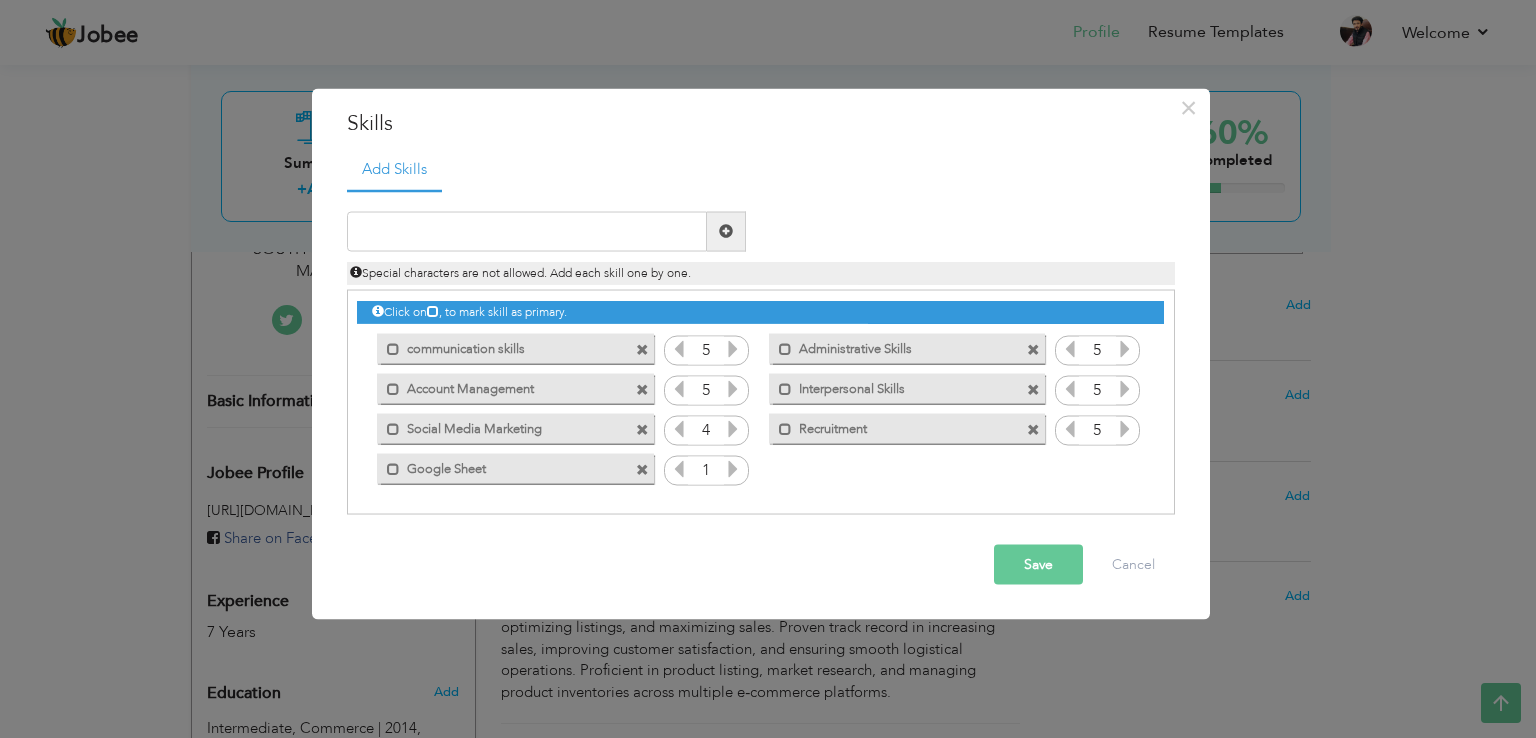 click at bounding box center (733, 468) 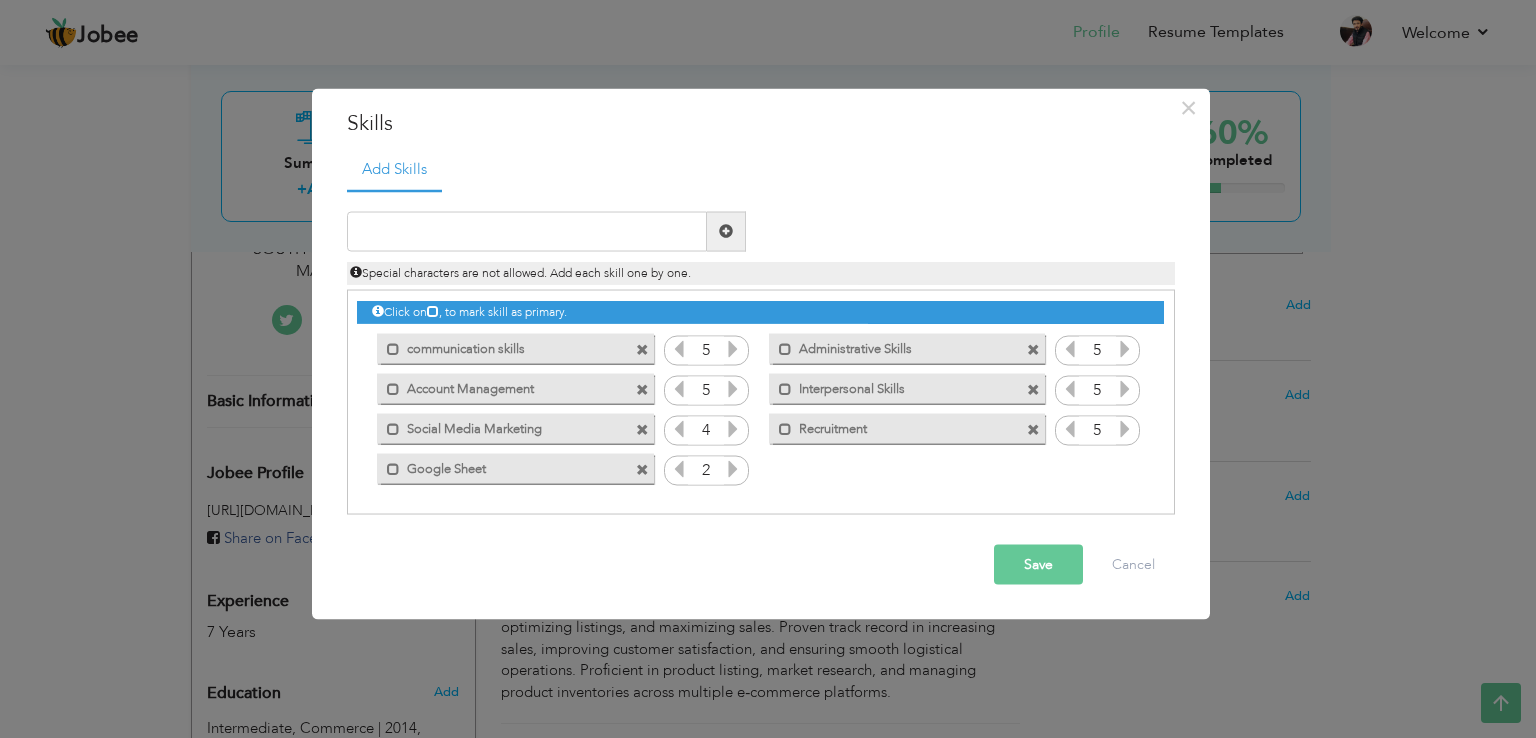 click at bounding box center (733, 468) 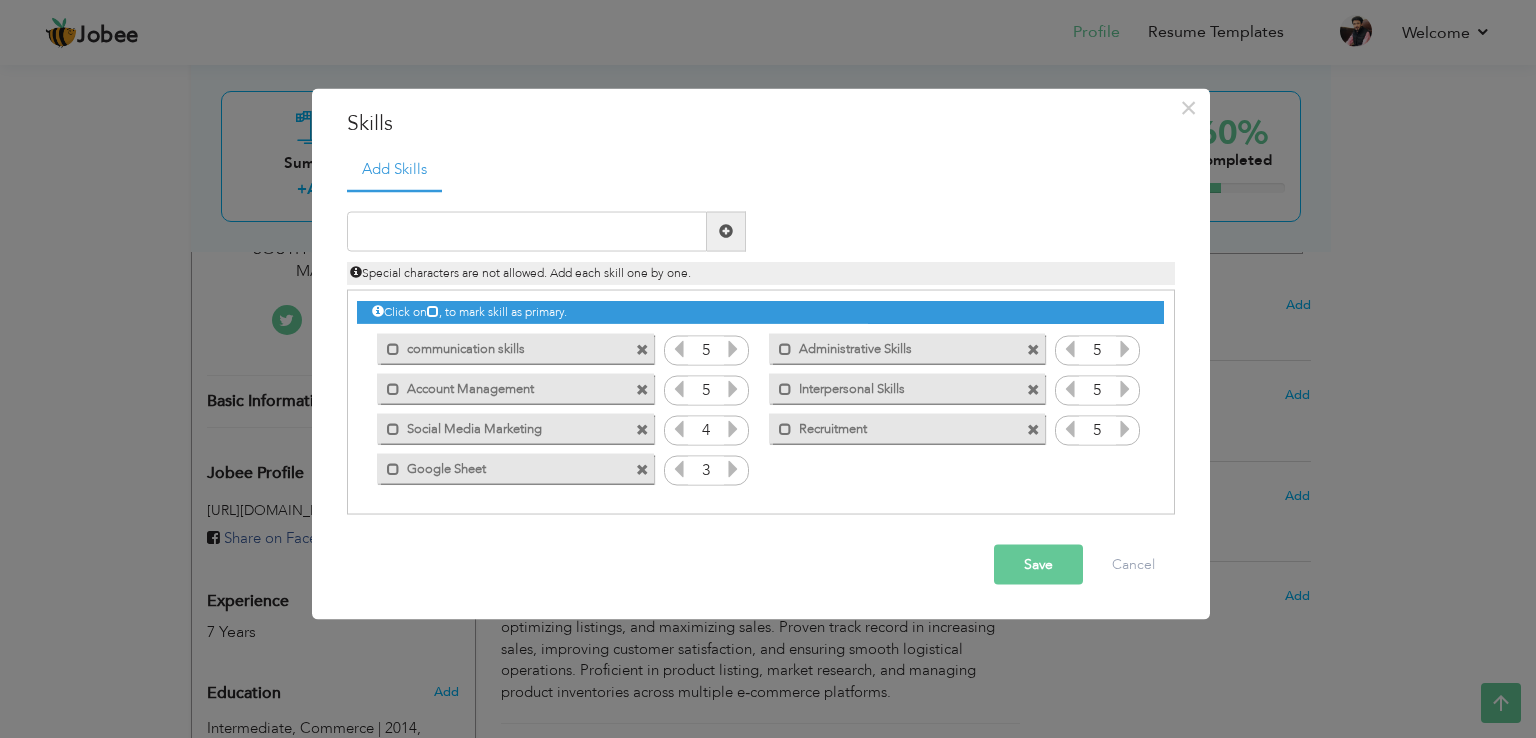 click at bounding box center (733, 468) 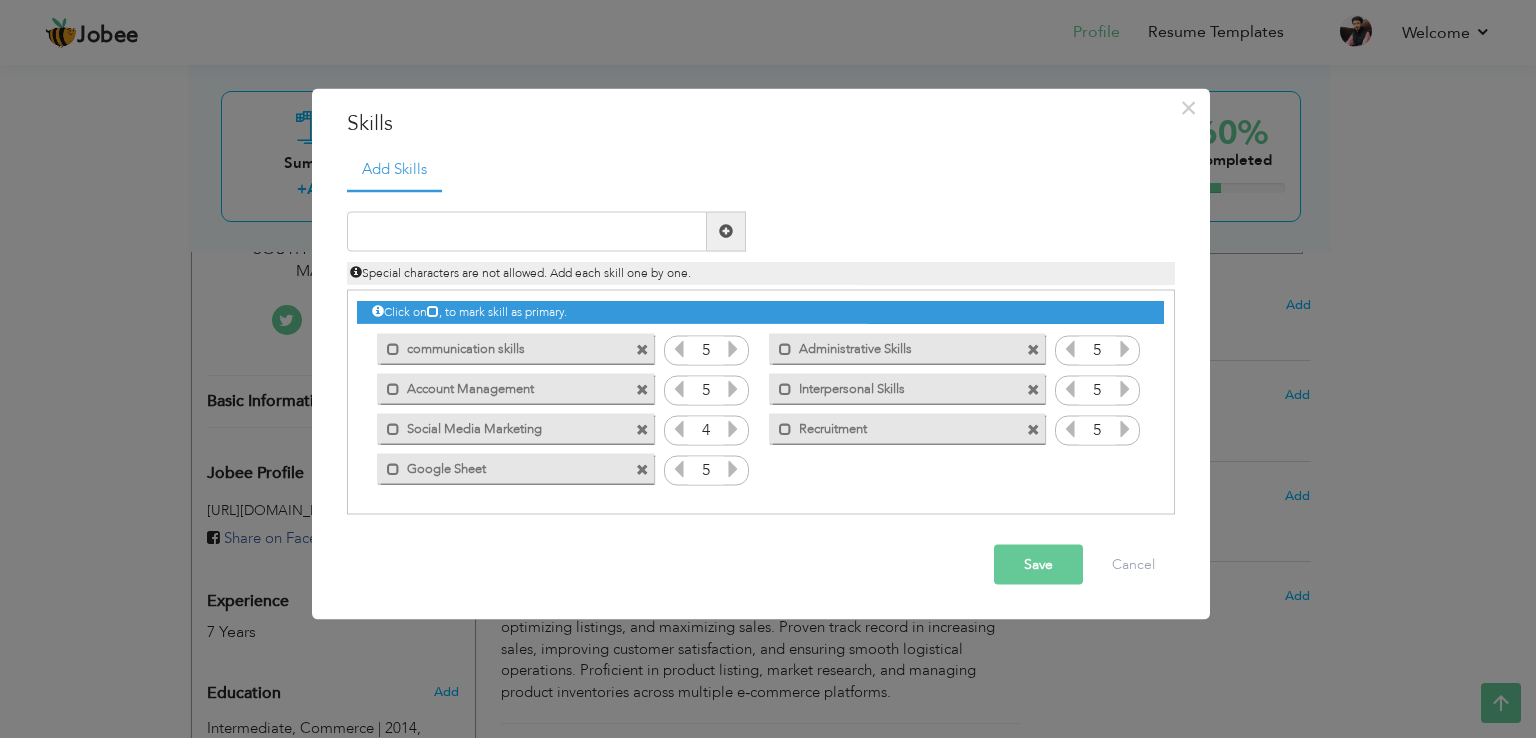 click at bounding box center [733, 468] 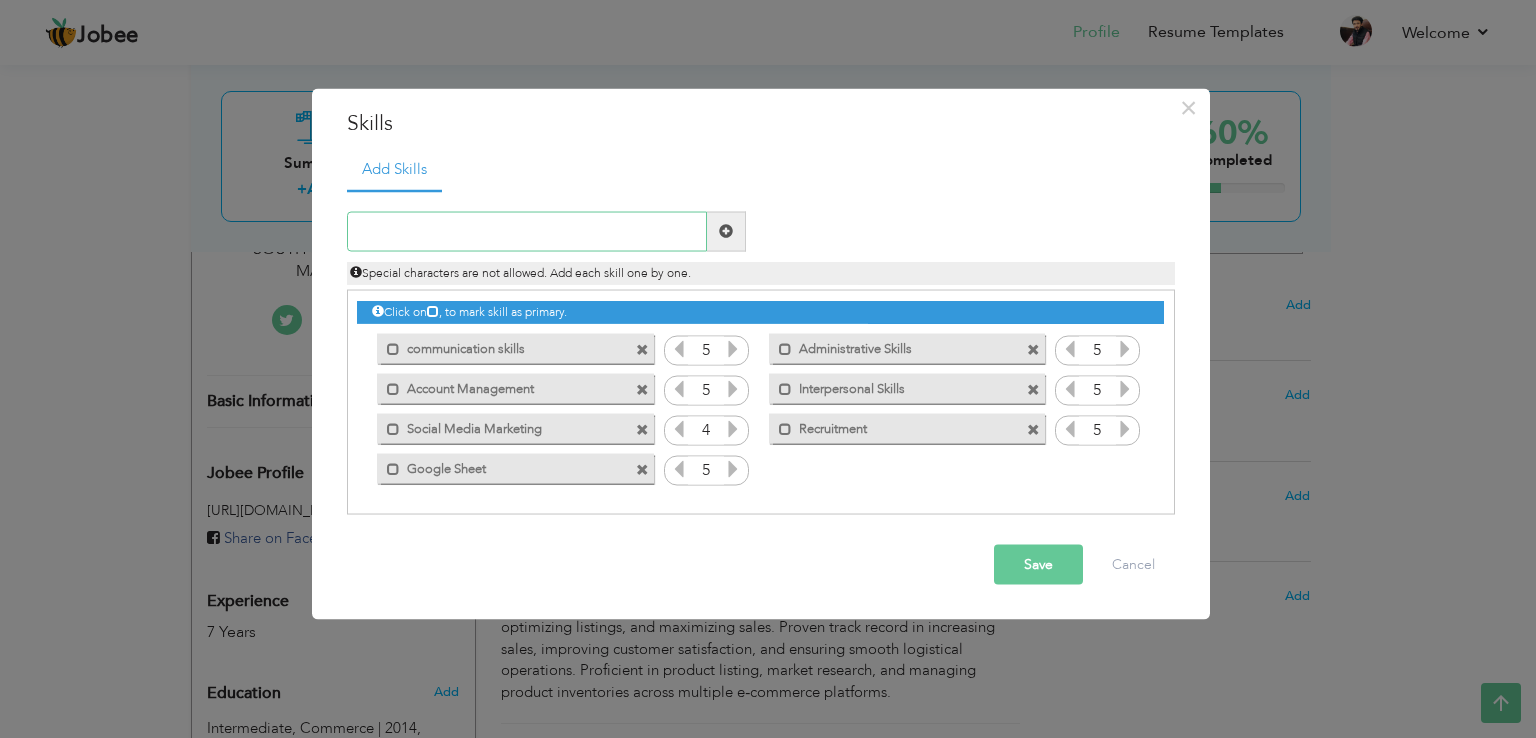 click at bounding box center (527, 231) 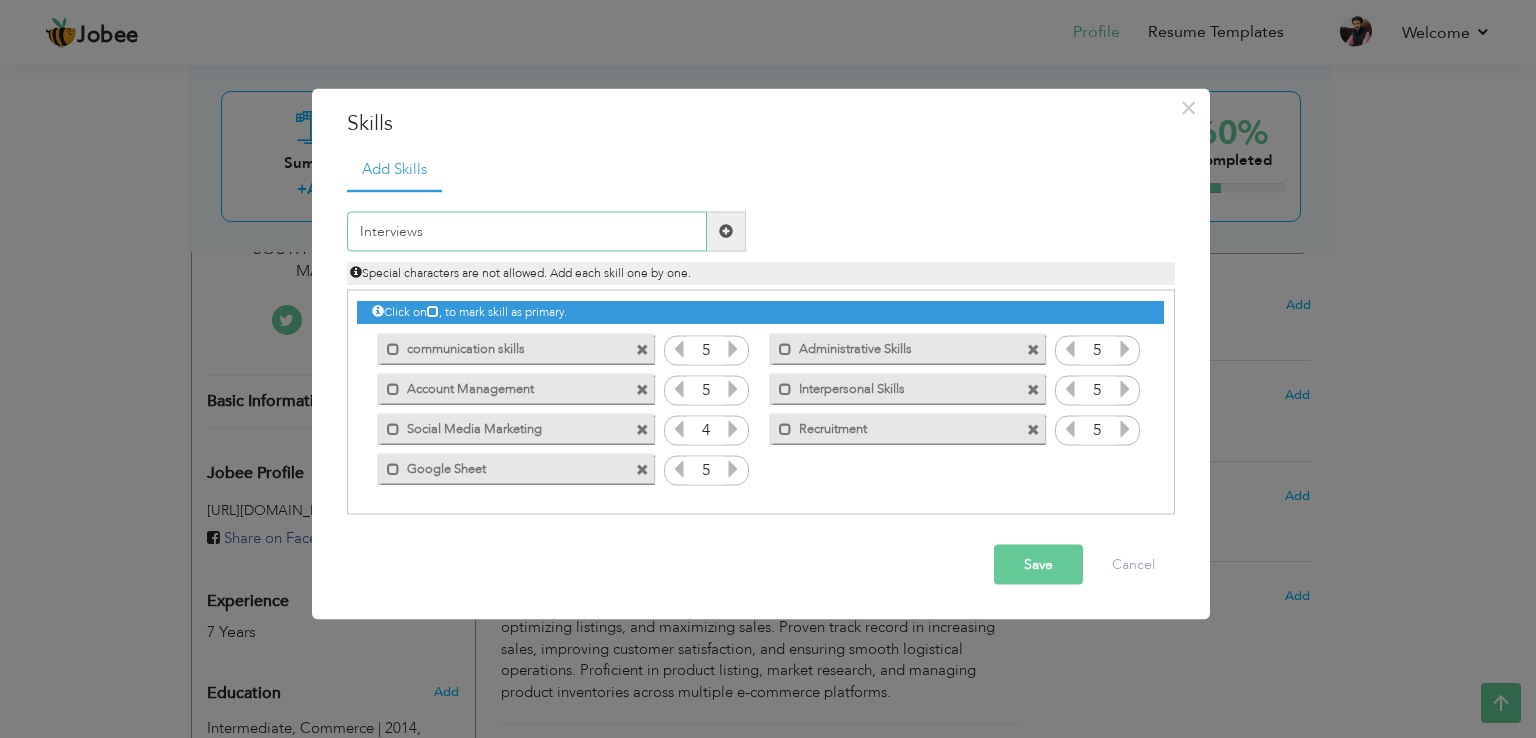 type on "Interviews" 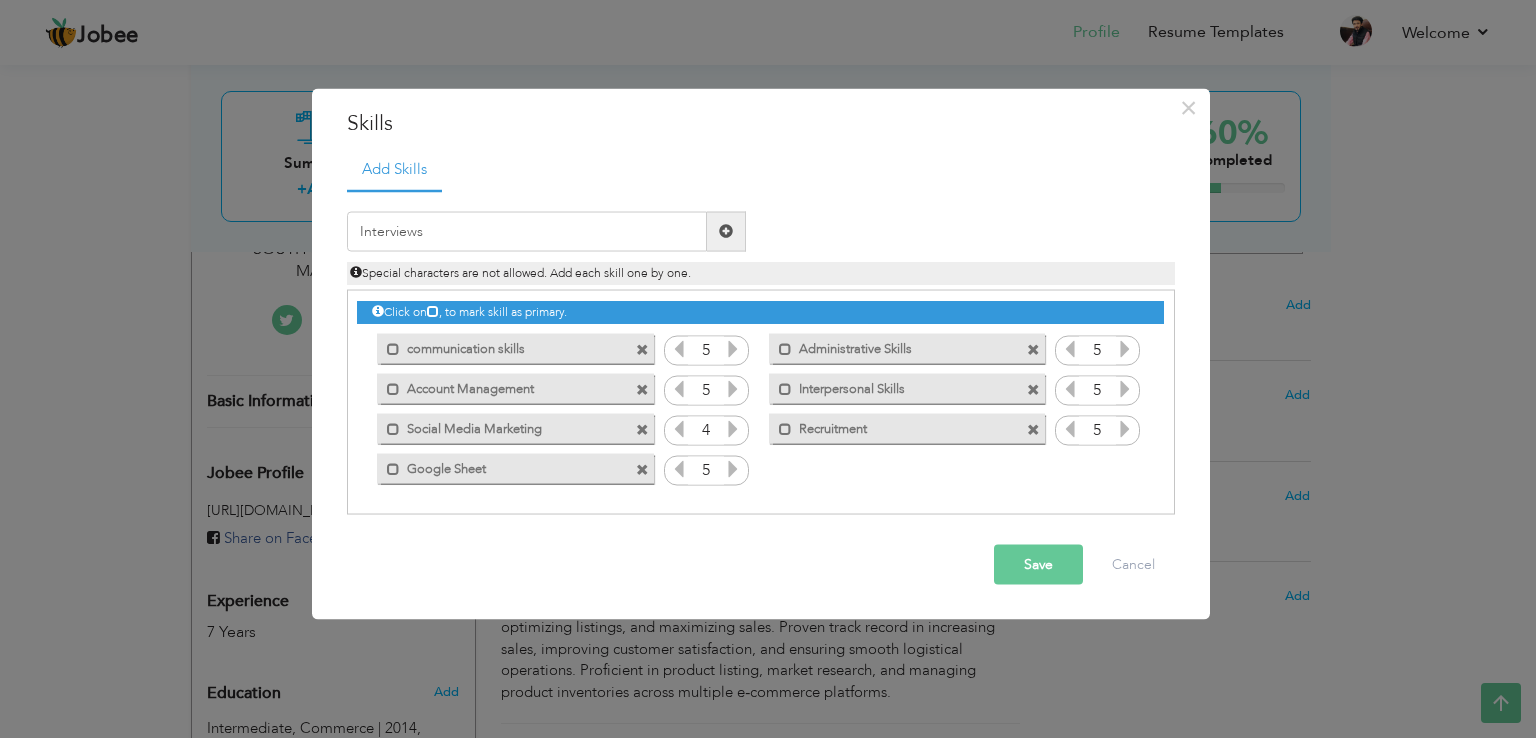 click at bounding box center (726, 231) 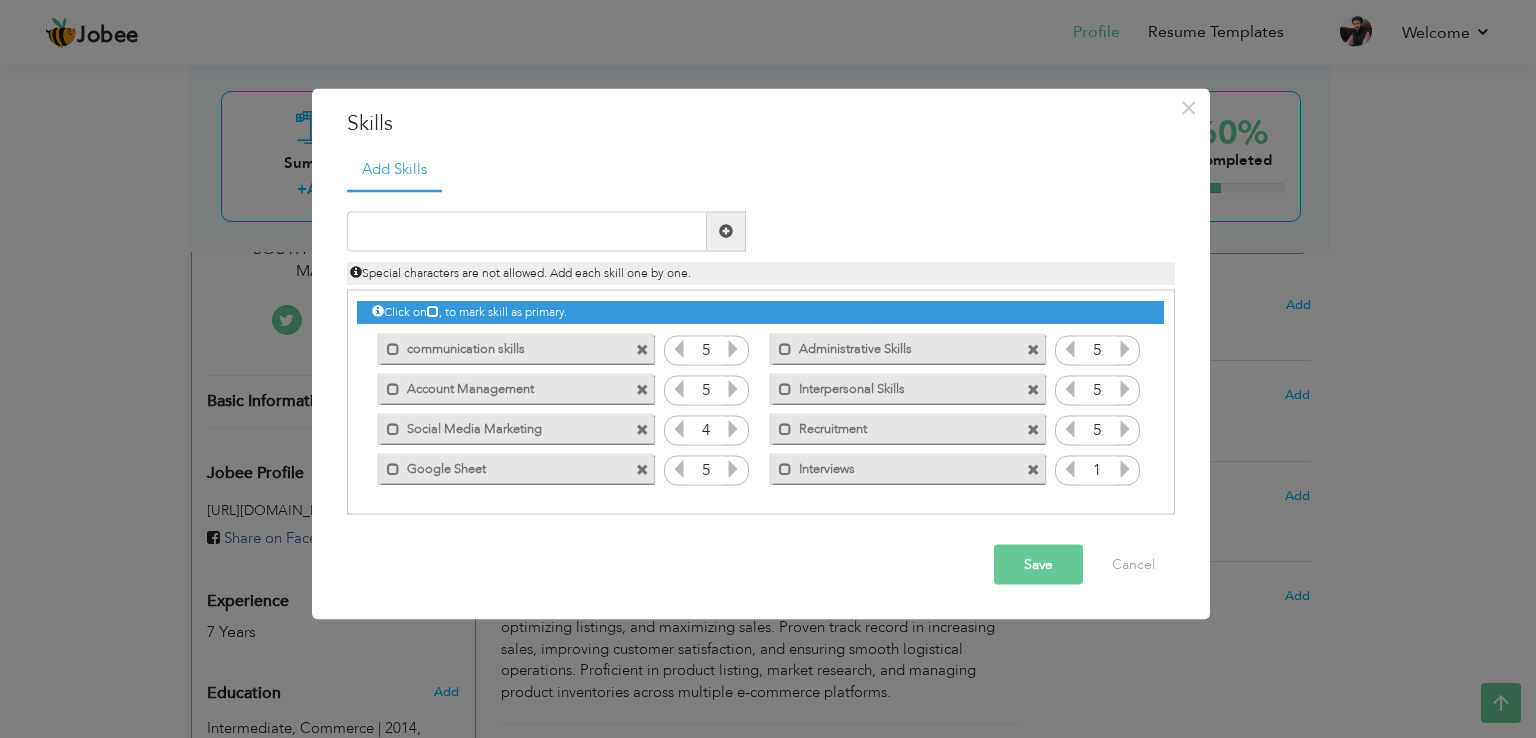 click at bounding box center [1125, 468] 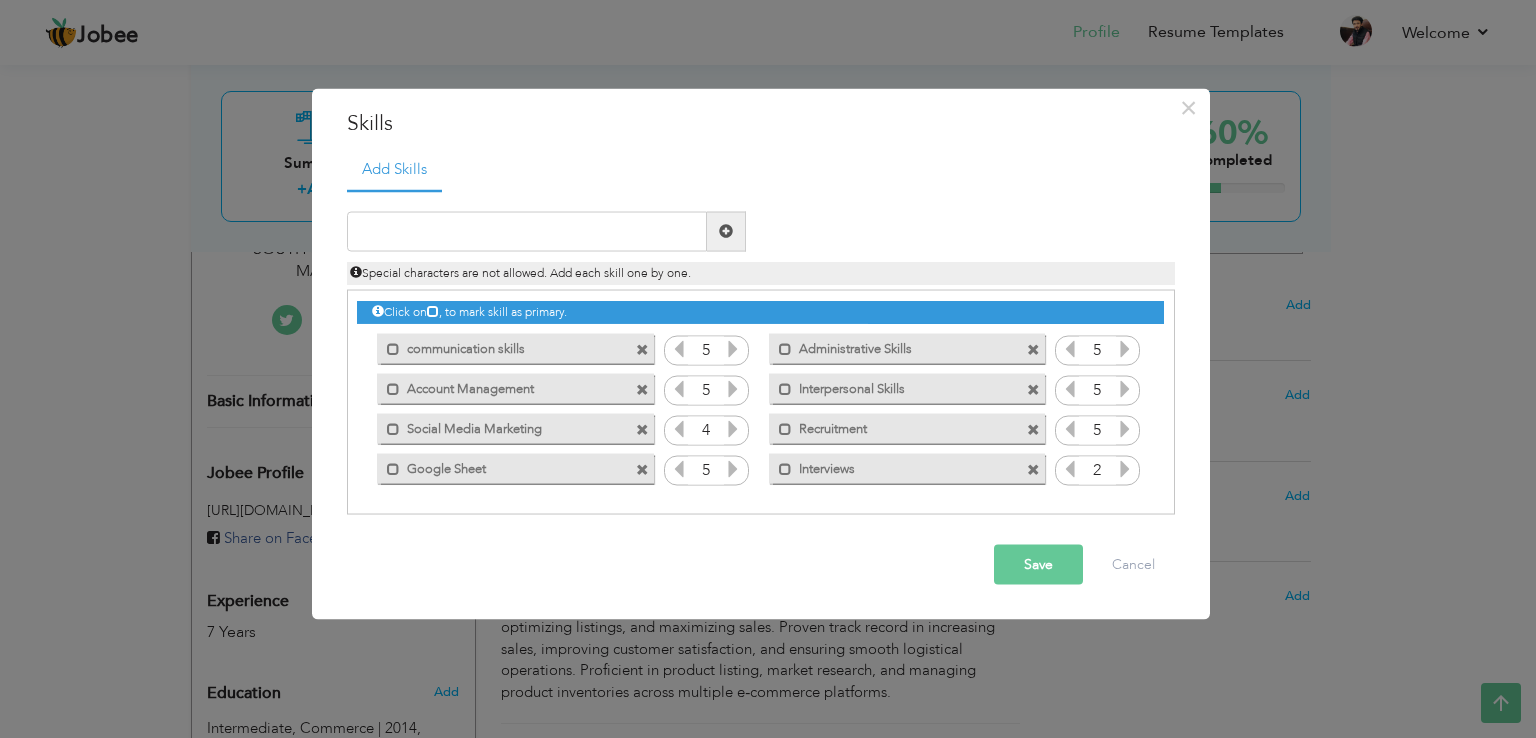 click at bounding box center (1125, 468) 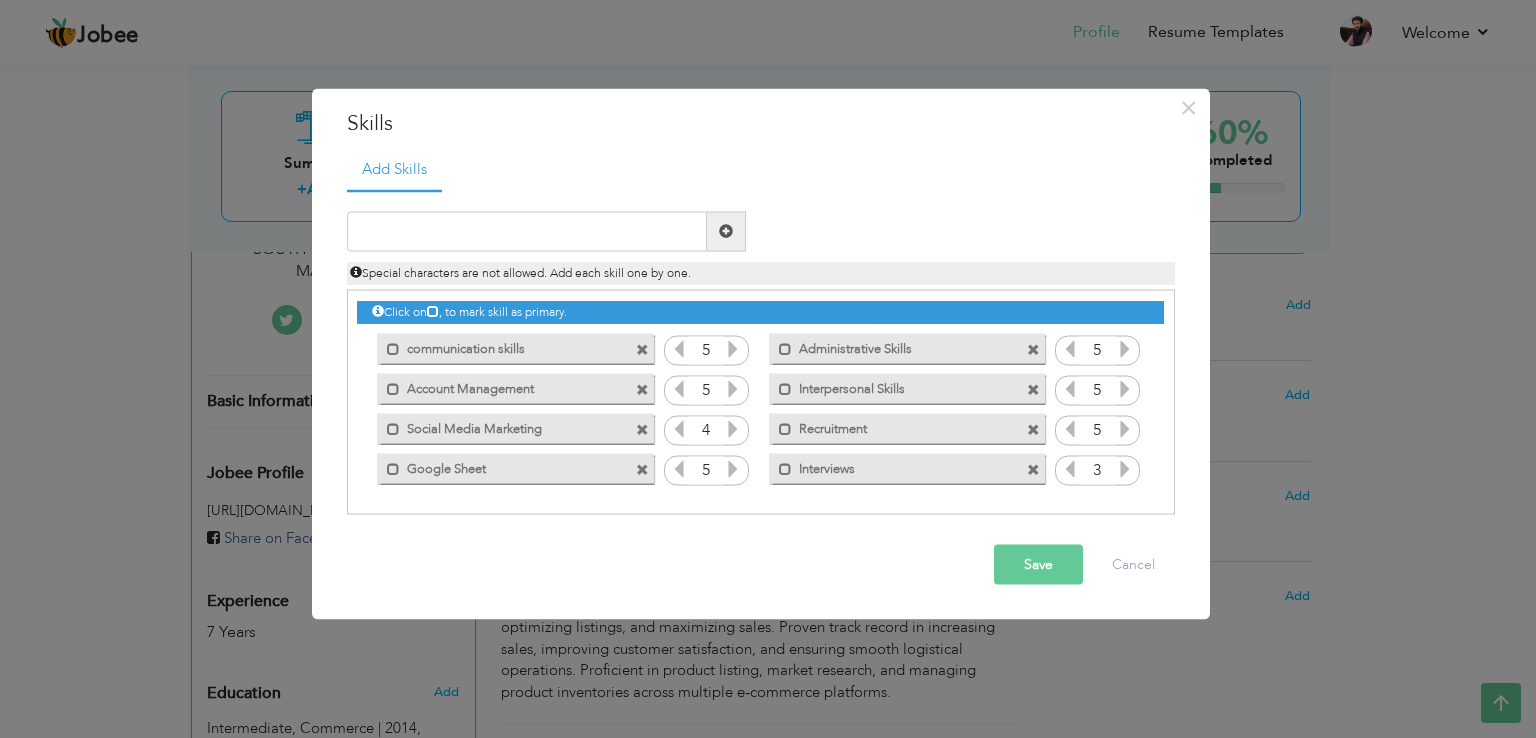 click at bounding box center (1125, 468) 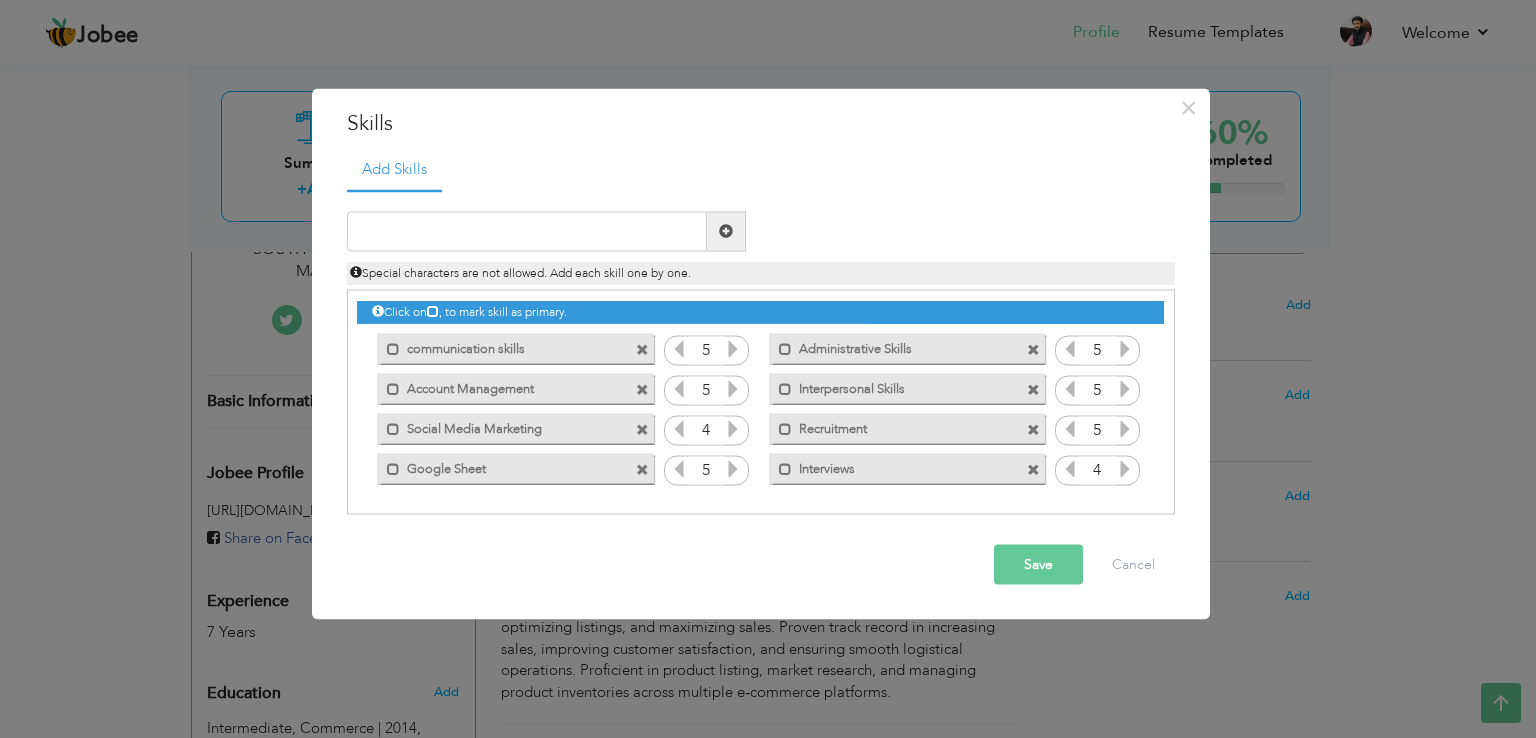 click at bounding box center [1125, 468] 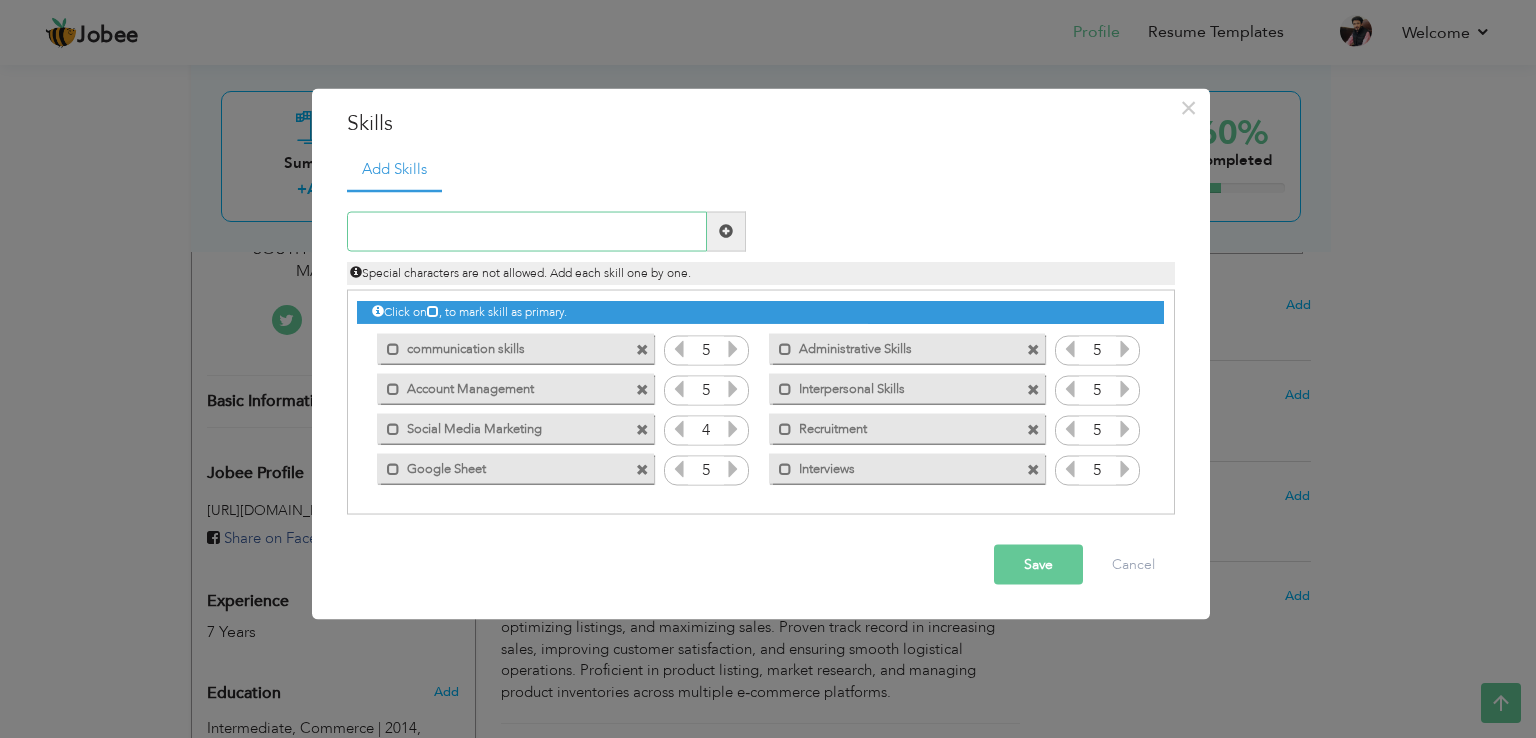 click at bounding box center (527, 231) 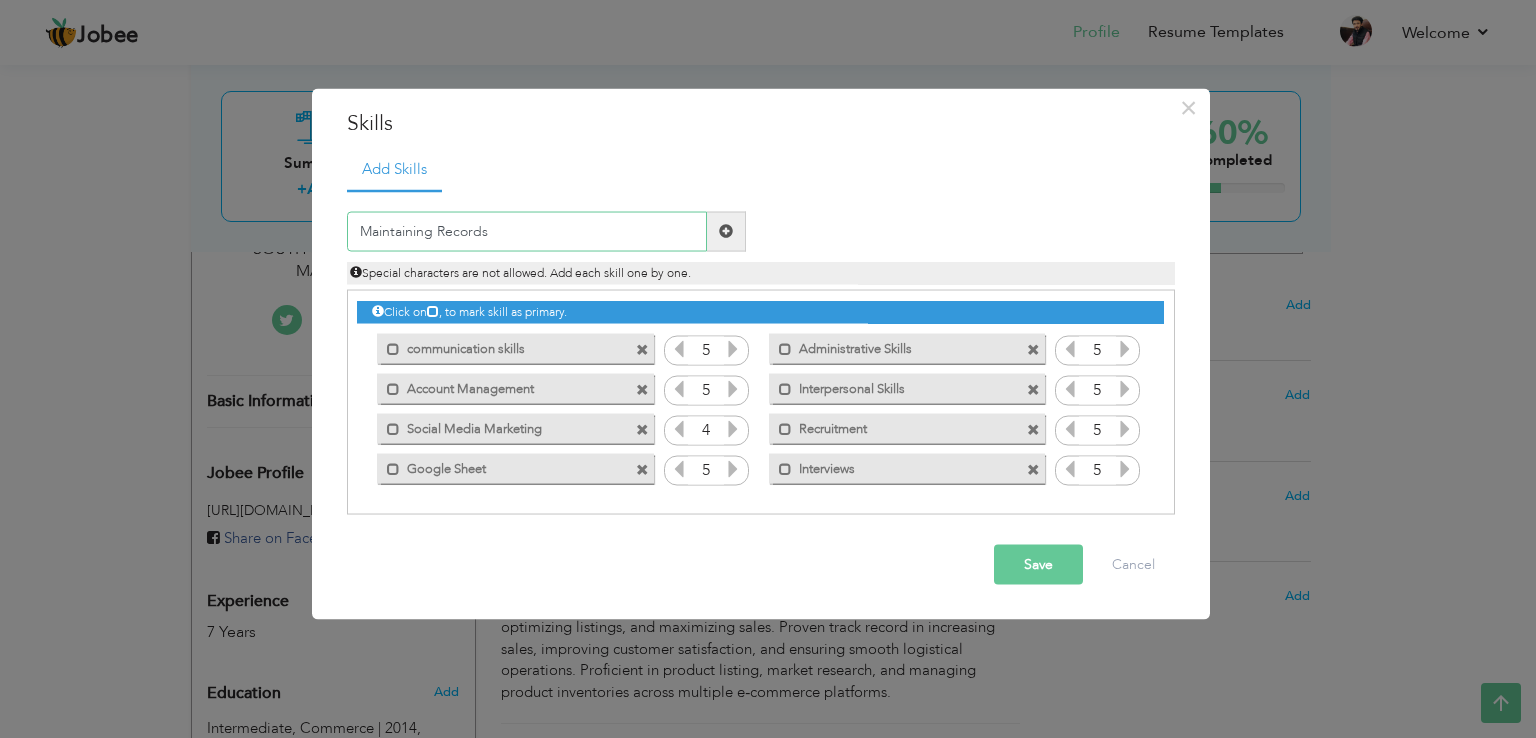 type on "Maintaining Records" 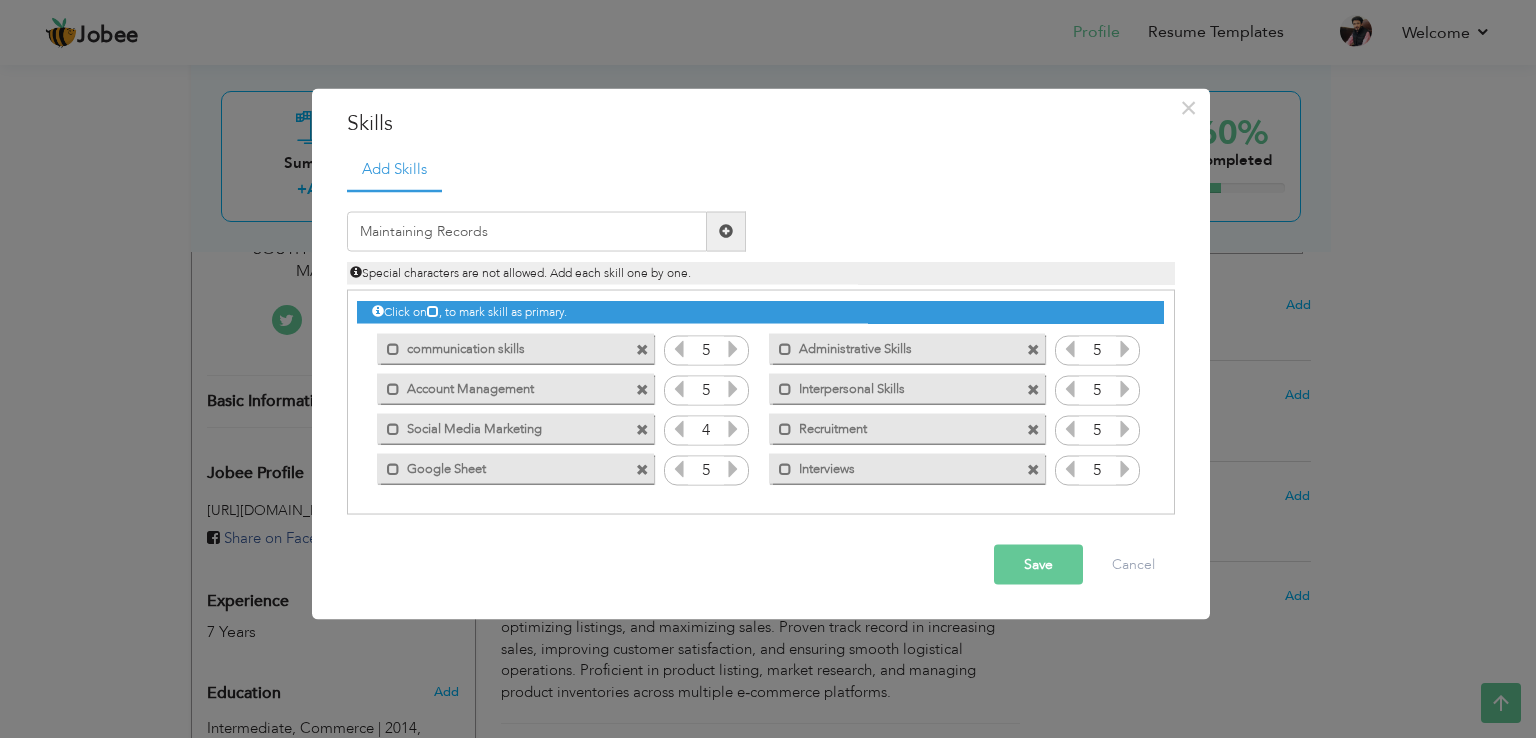 click at bounding box center (726, 231) 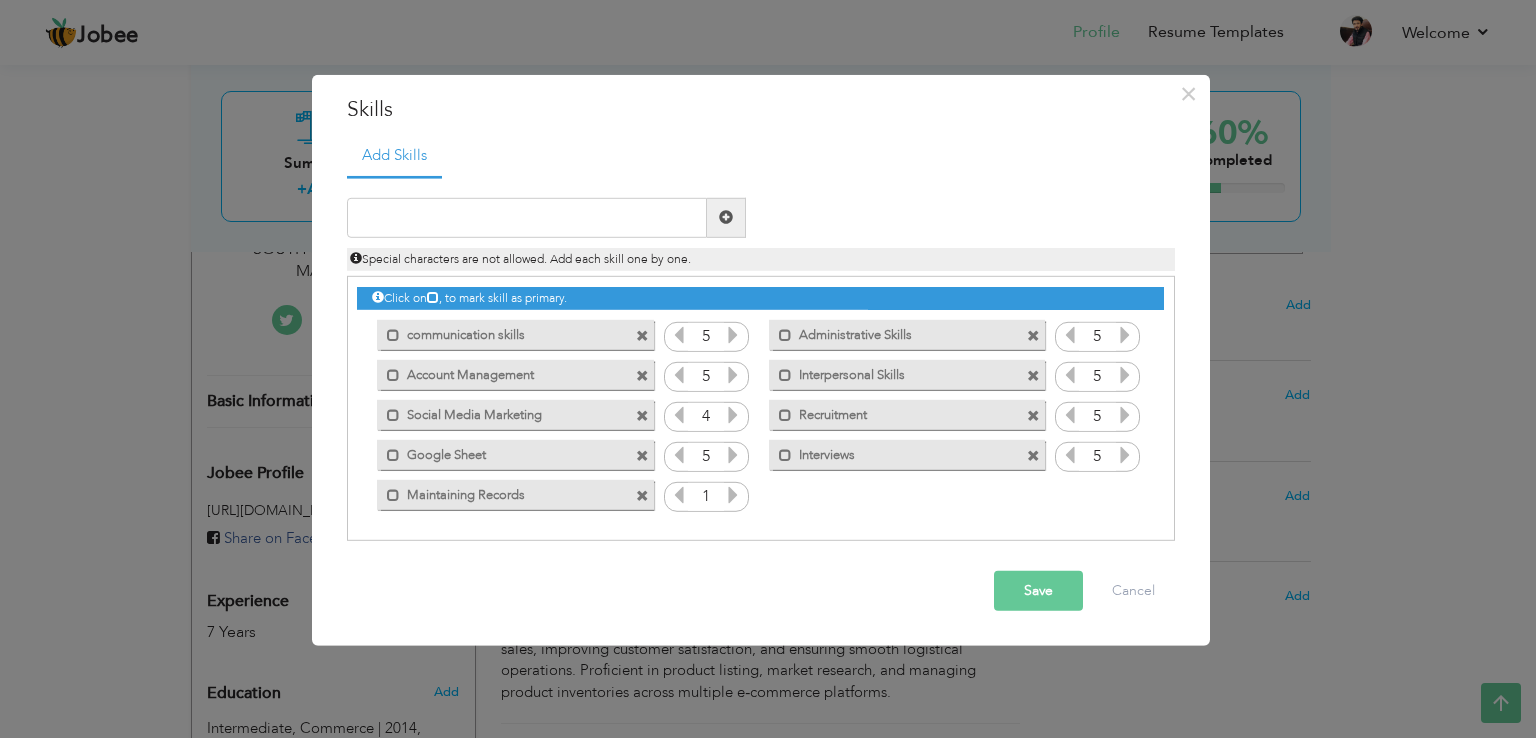 click at bounding box center (733, 495) 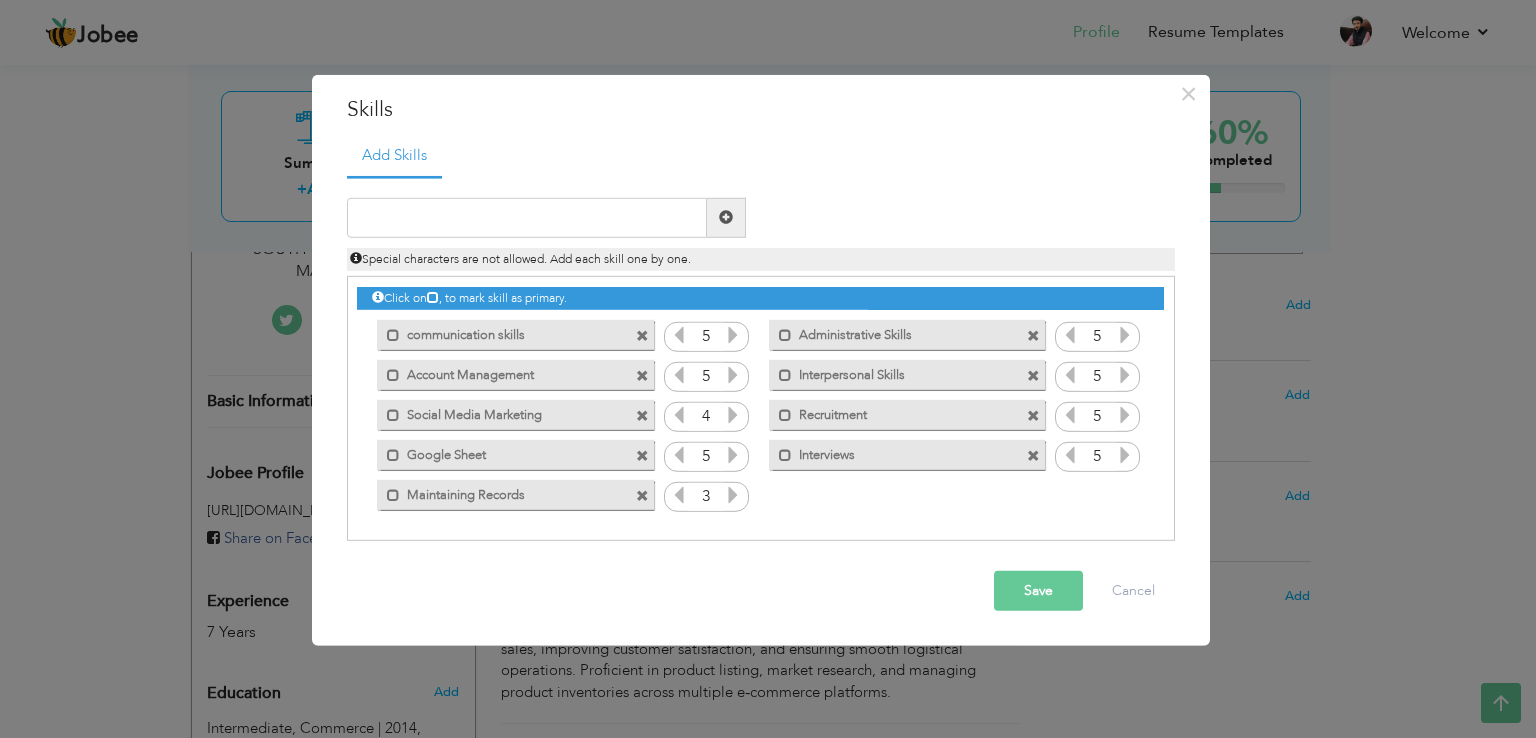 click at bounding box center (733, 495) 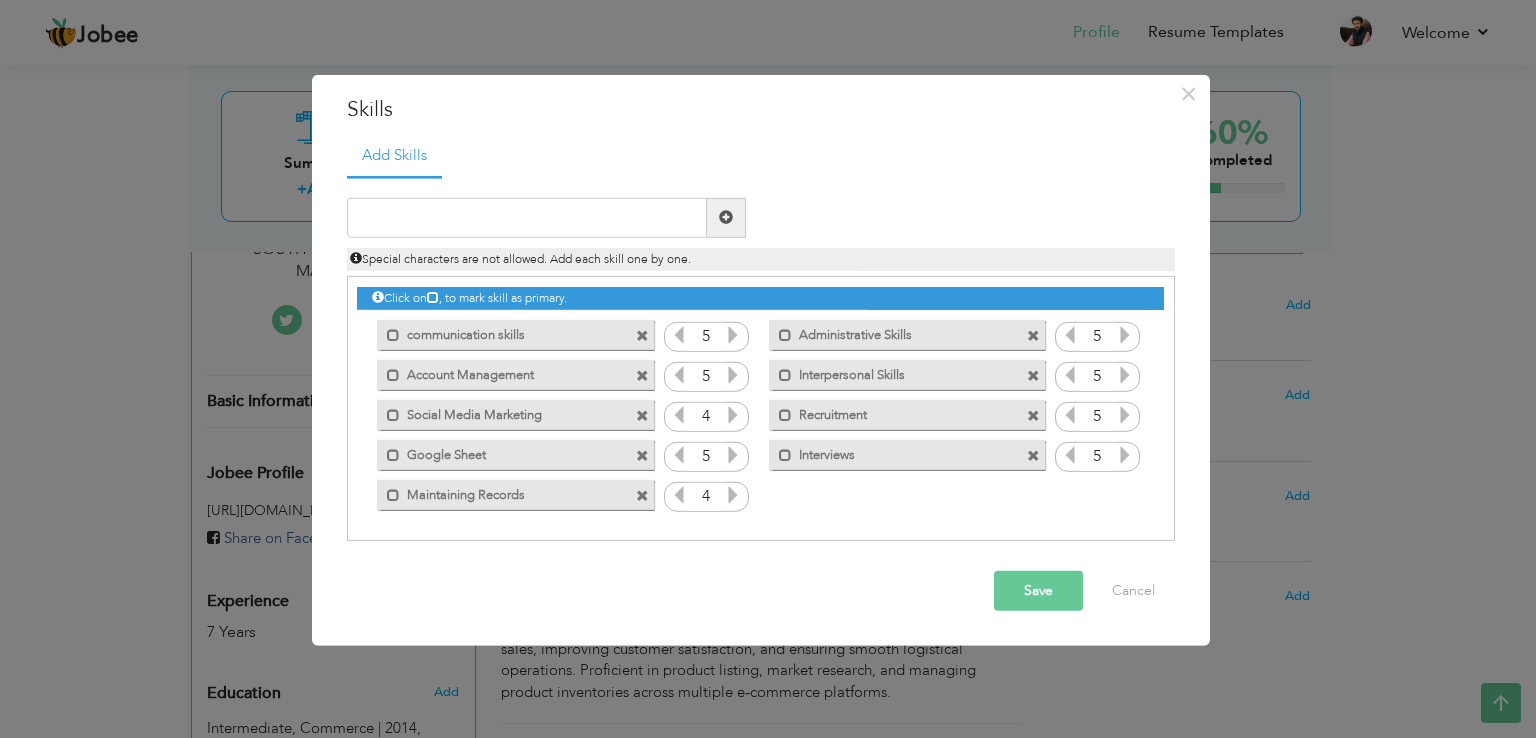 click at bounding box center [733, 495] 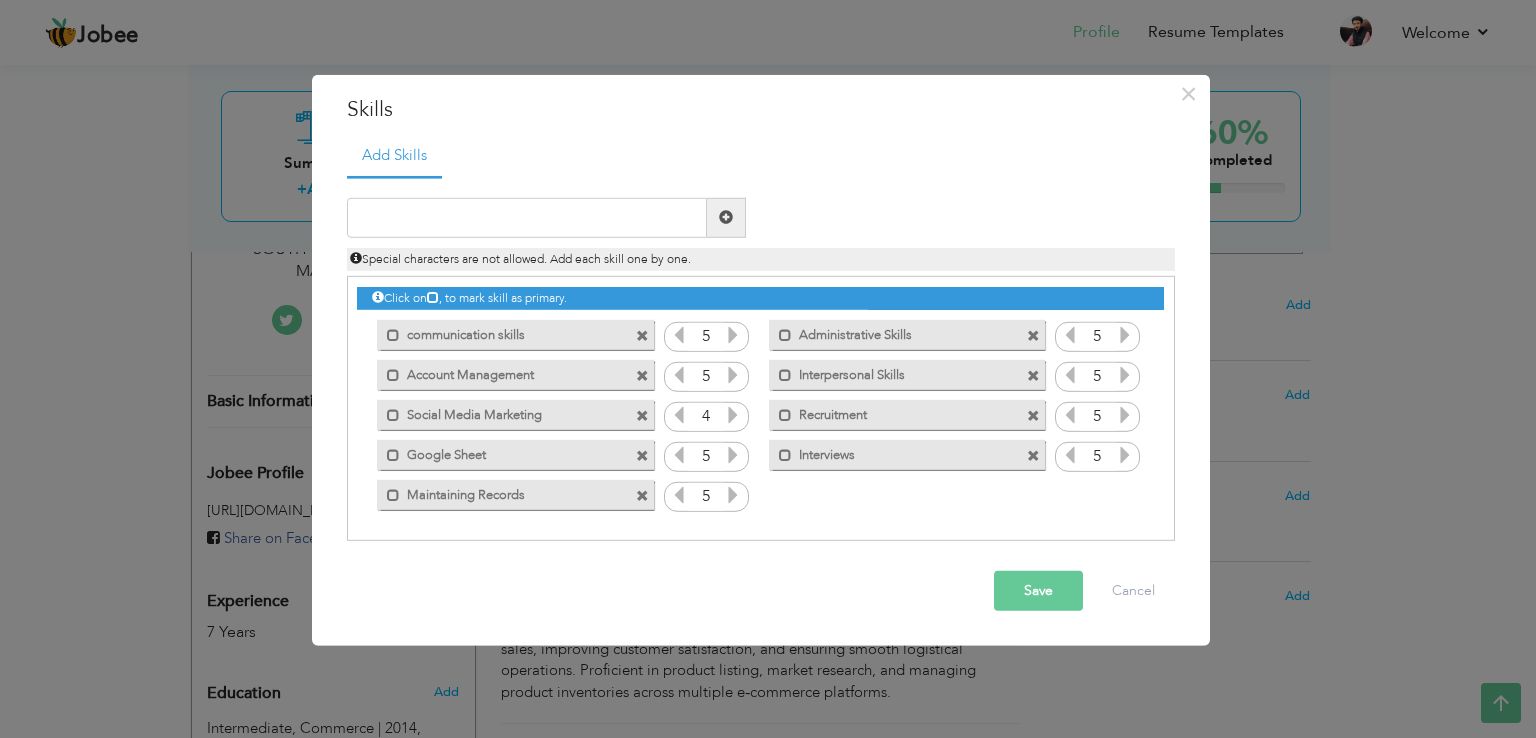 click at bounding box center [733, 495] 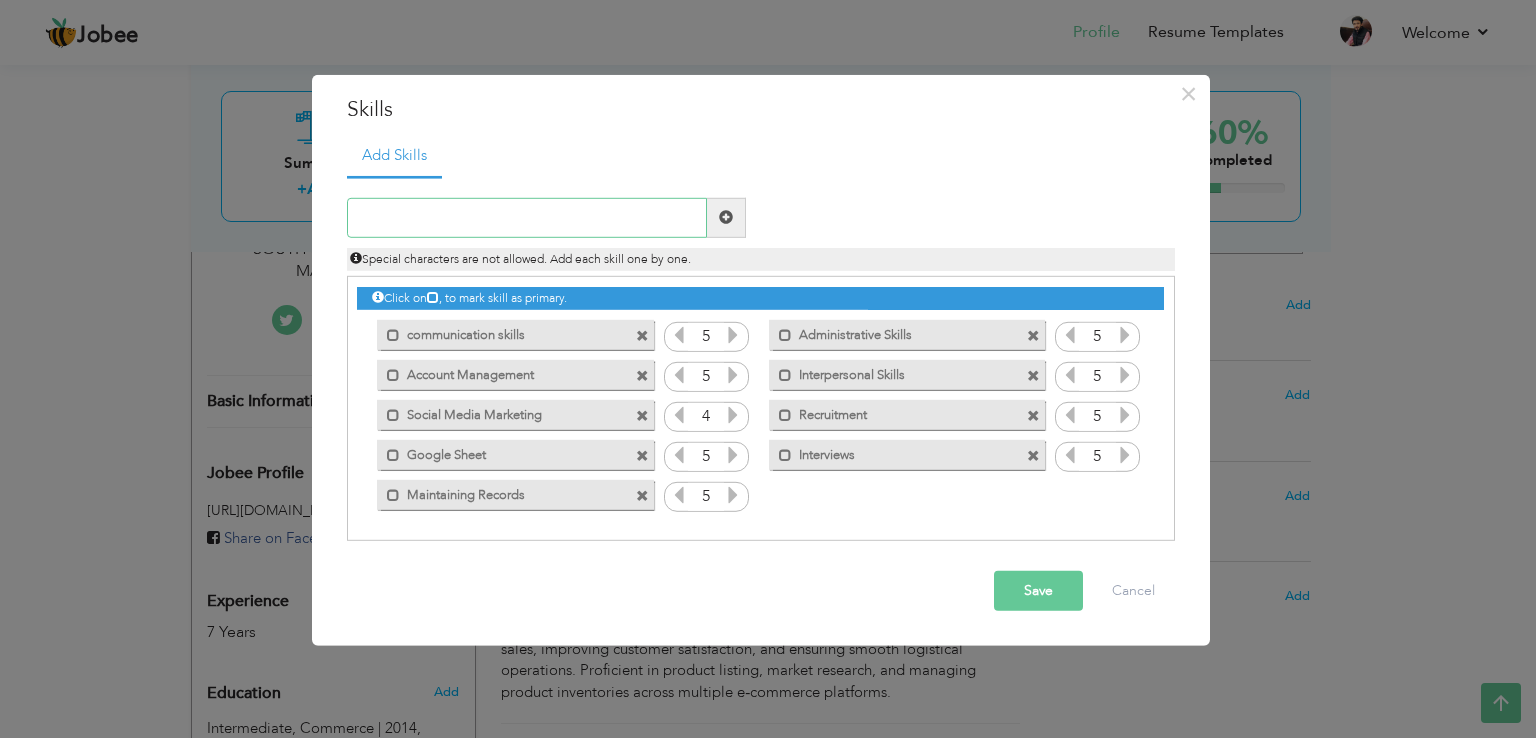 click at bounding box center [527, 218] 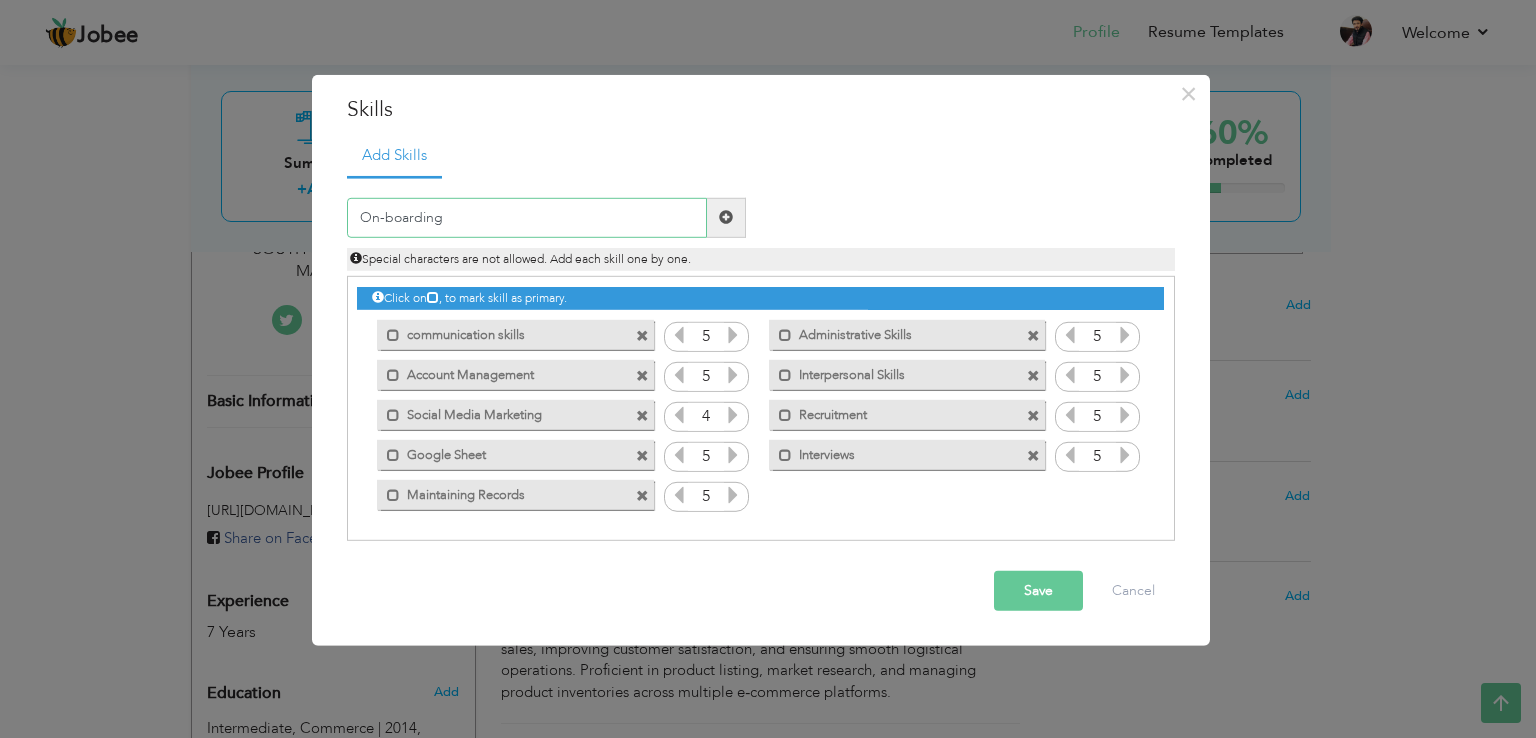type on "On-boarding" 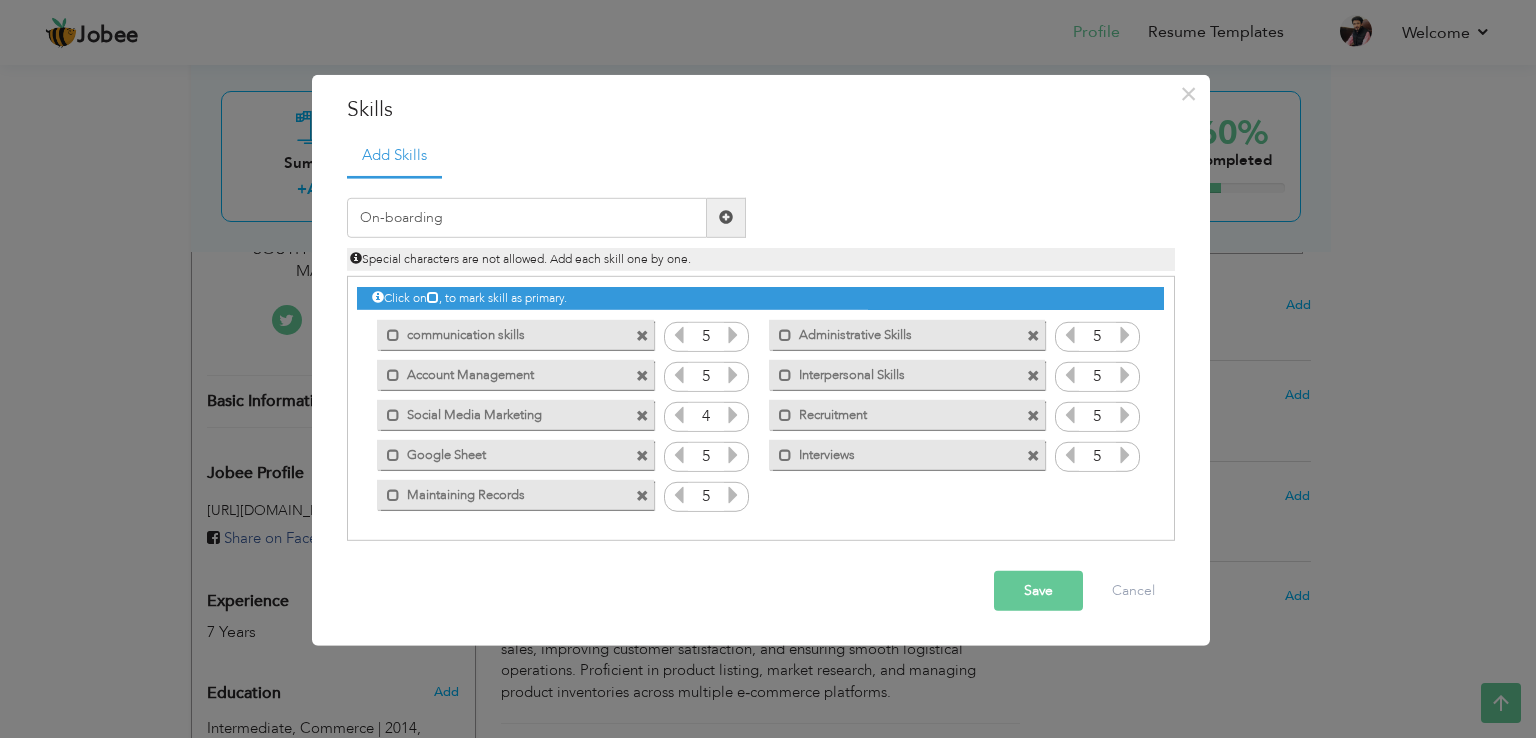 click at bounding box center (726, 218) 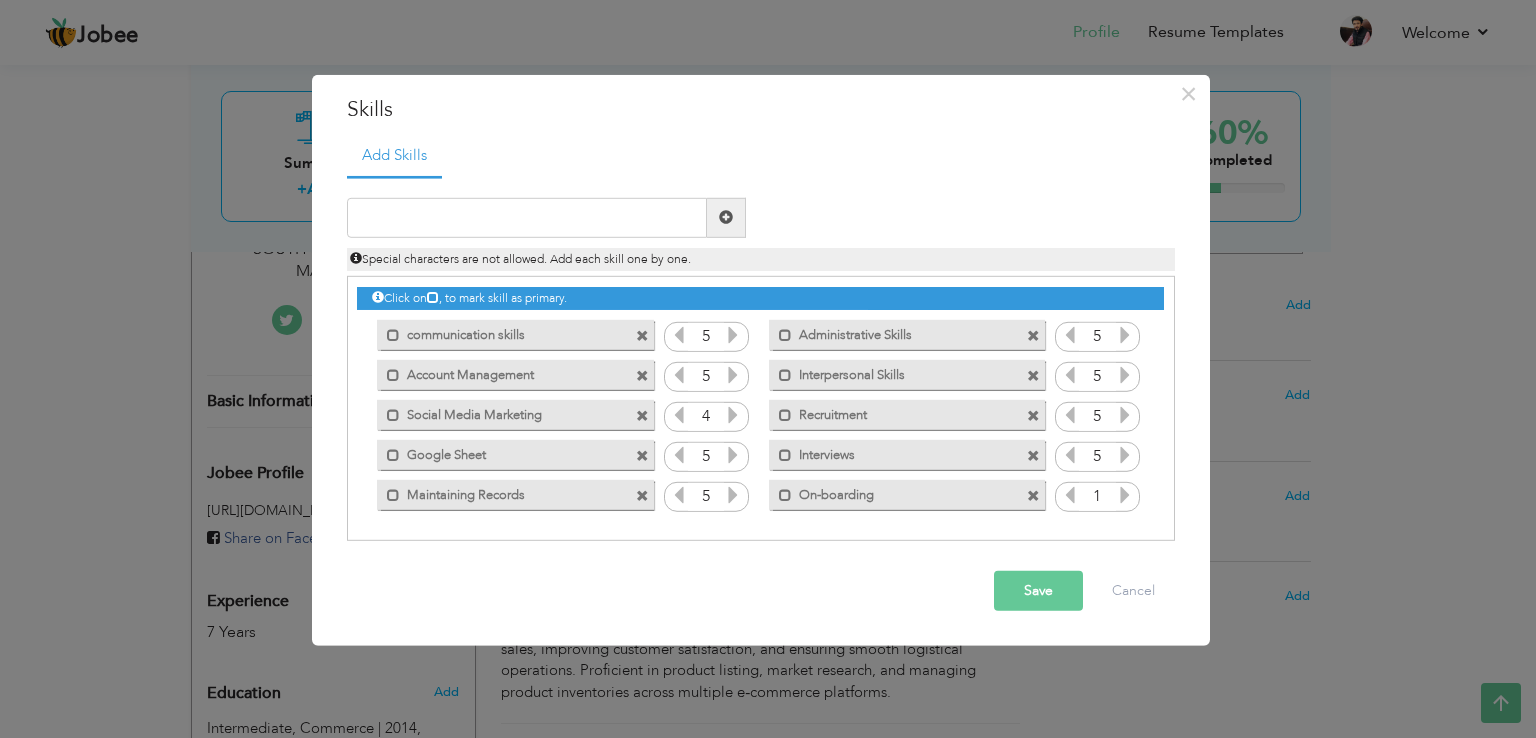 click at bounding box center (1125, 495) 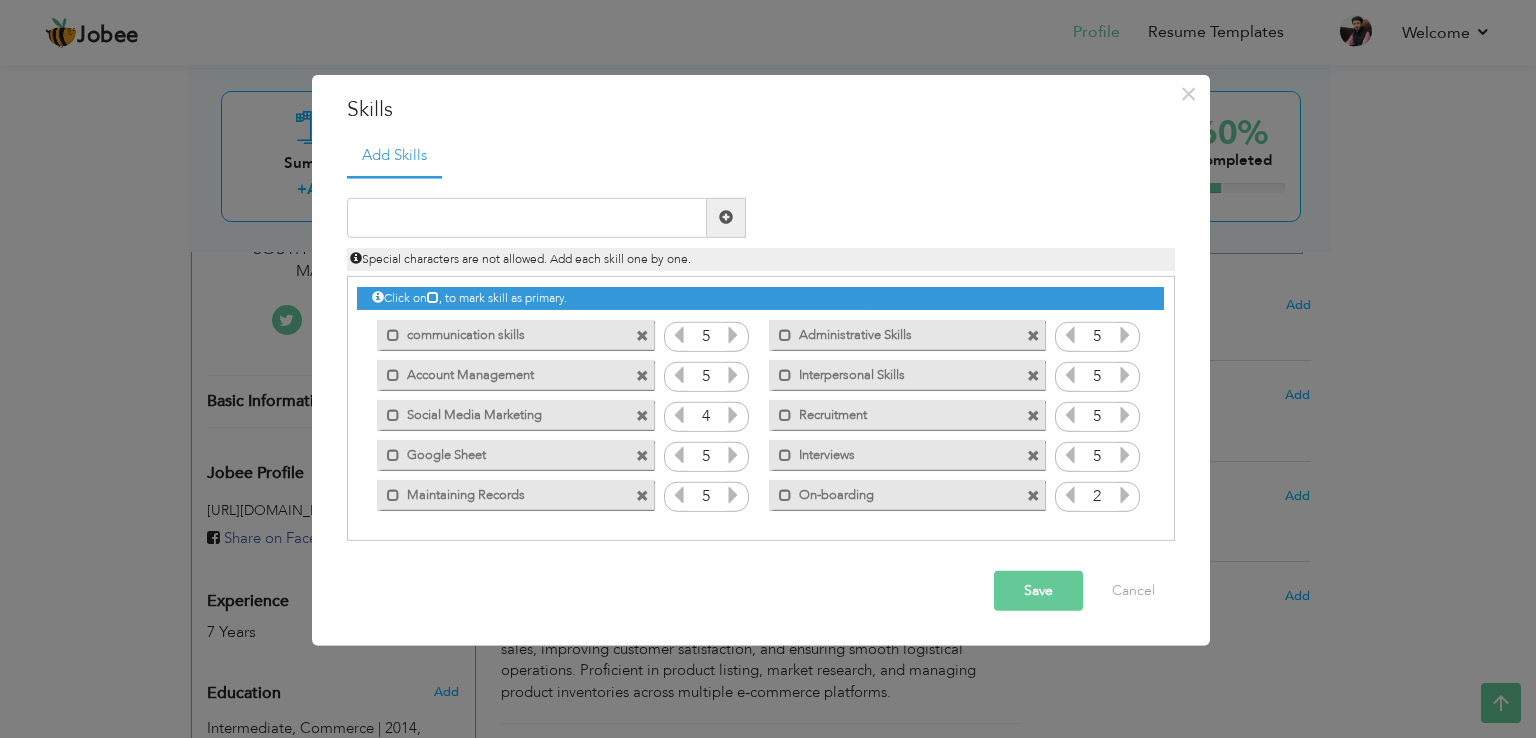click at bounding box center [1125, 495] 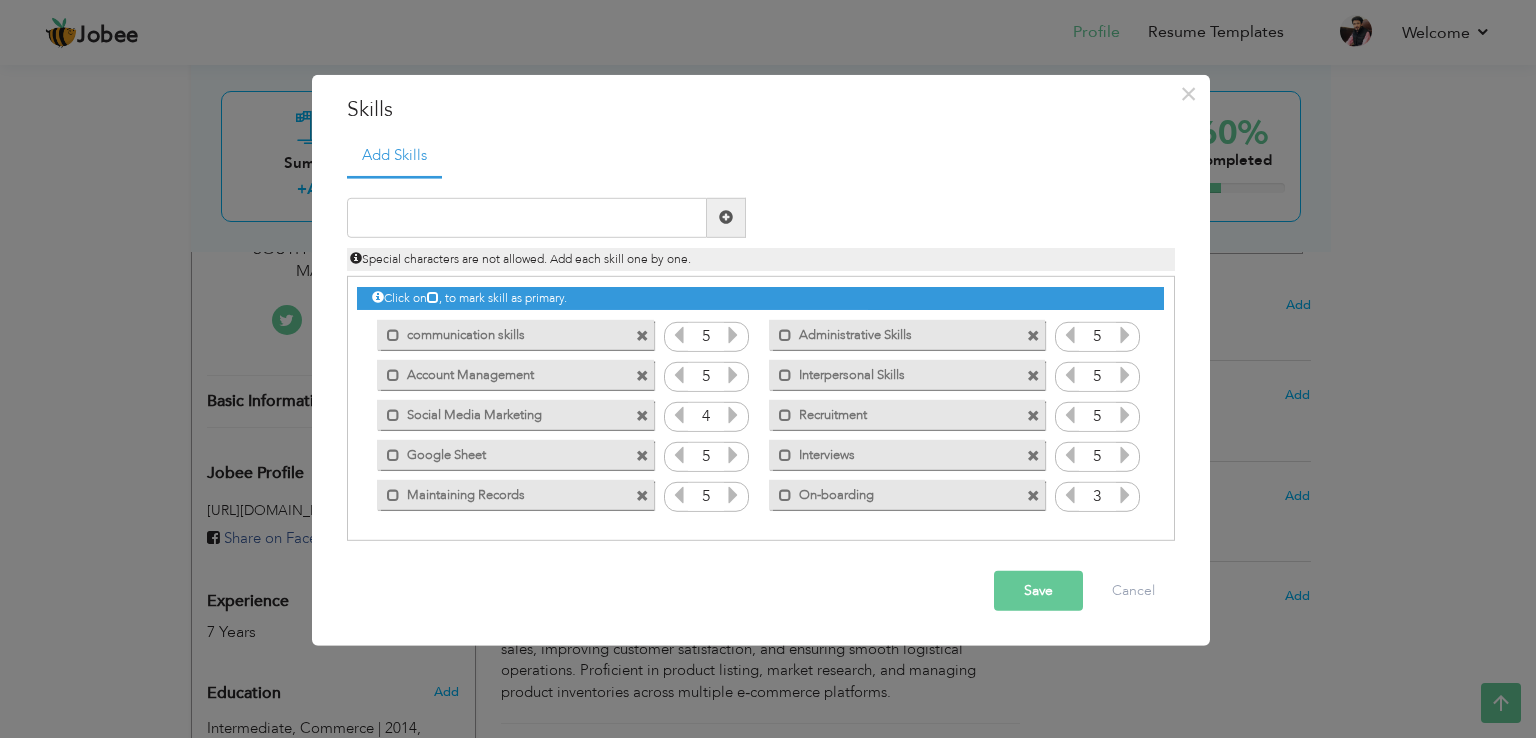 click at bounding box center (1125, 495) 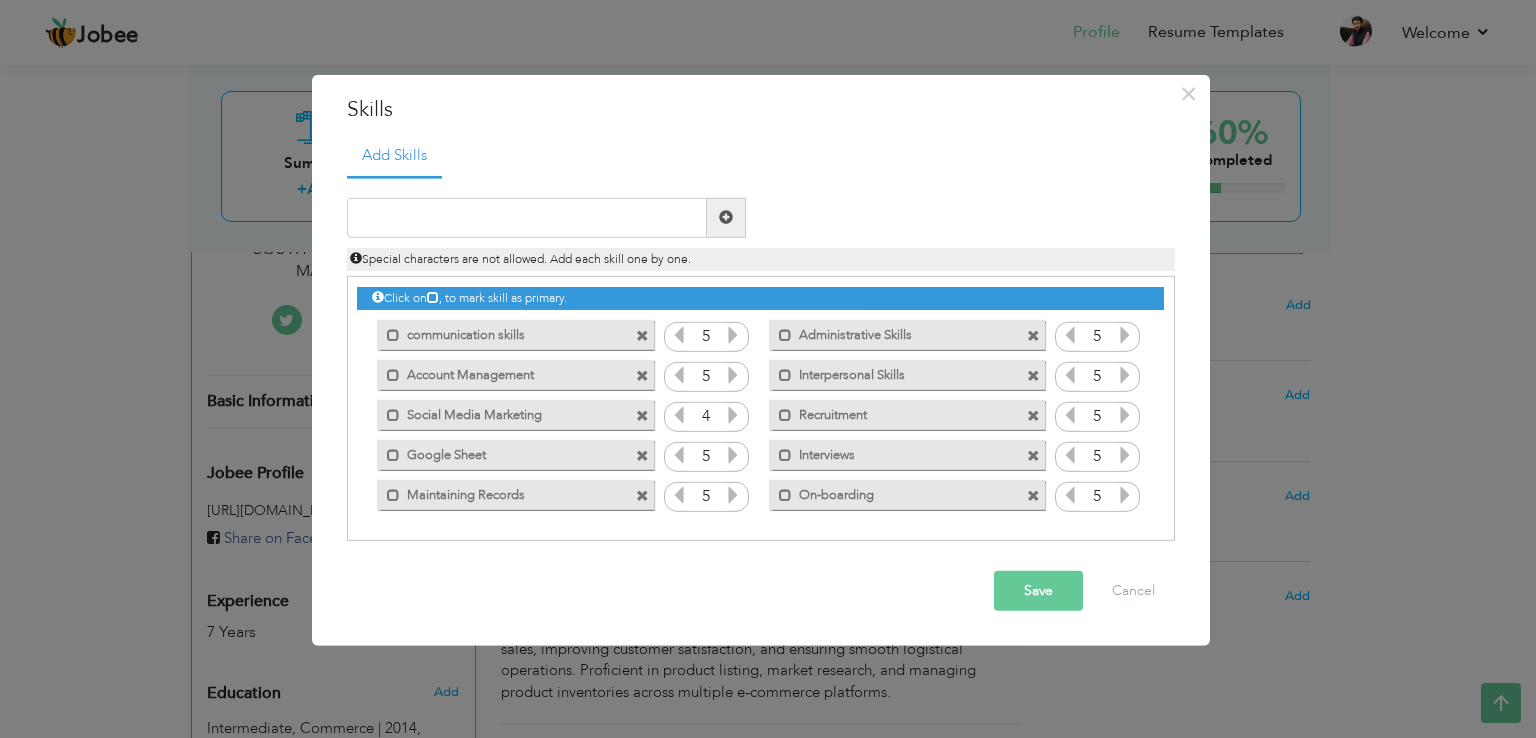 click at bounding box center [1125, 495] 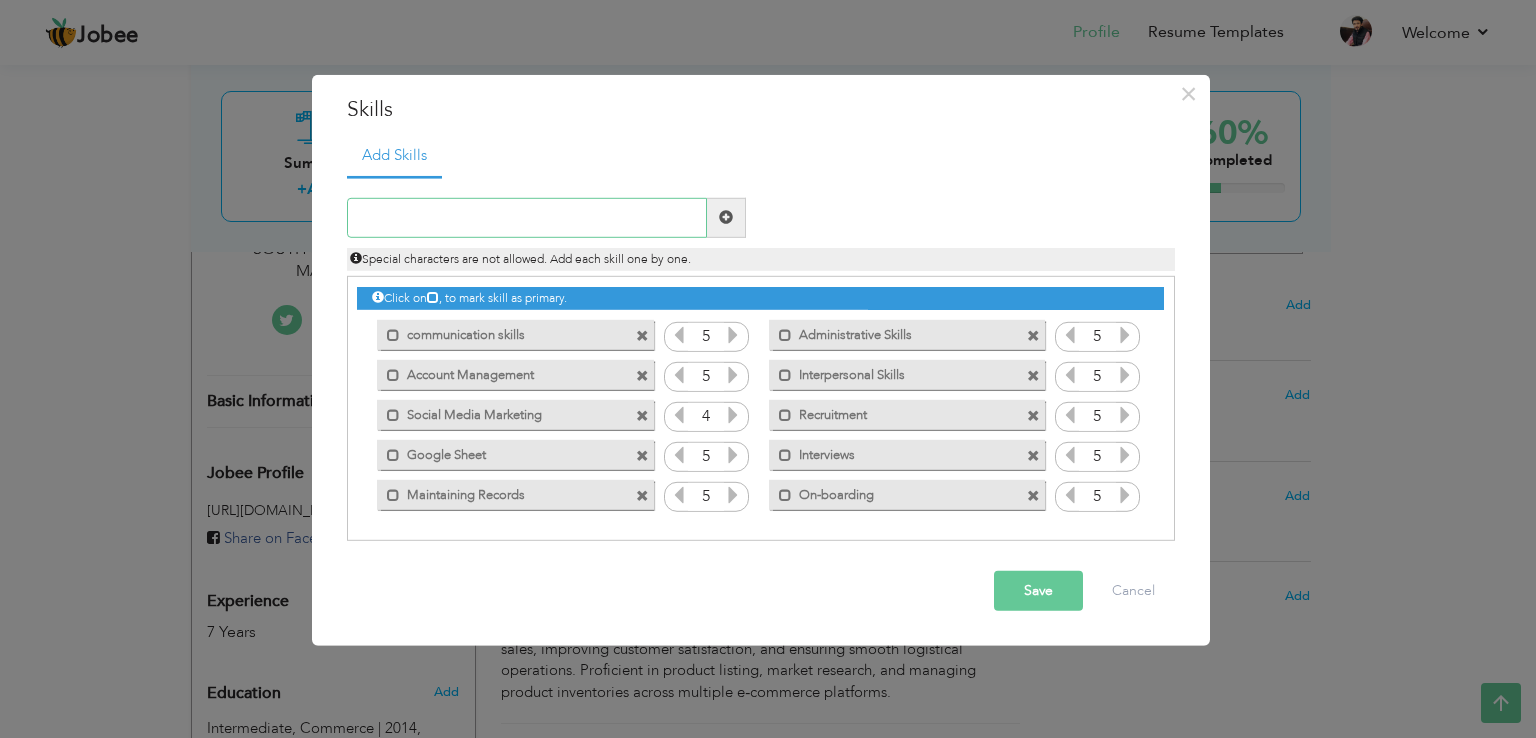 click at bounding box center [527, 218] 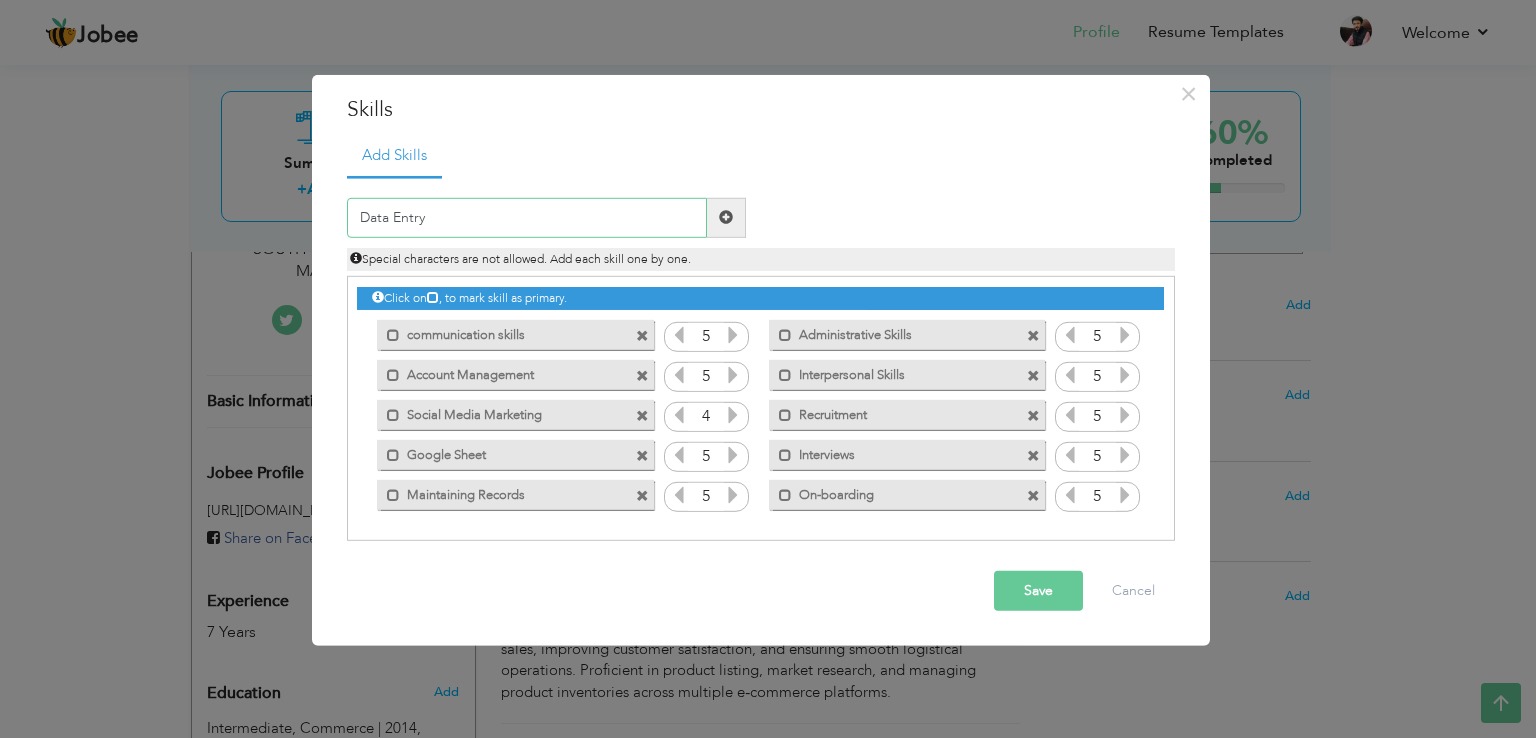 type on "Data Entry" 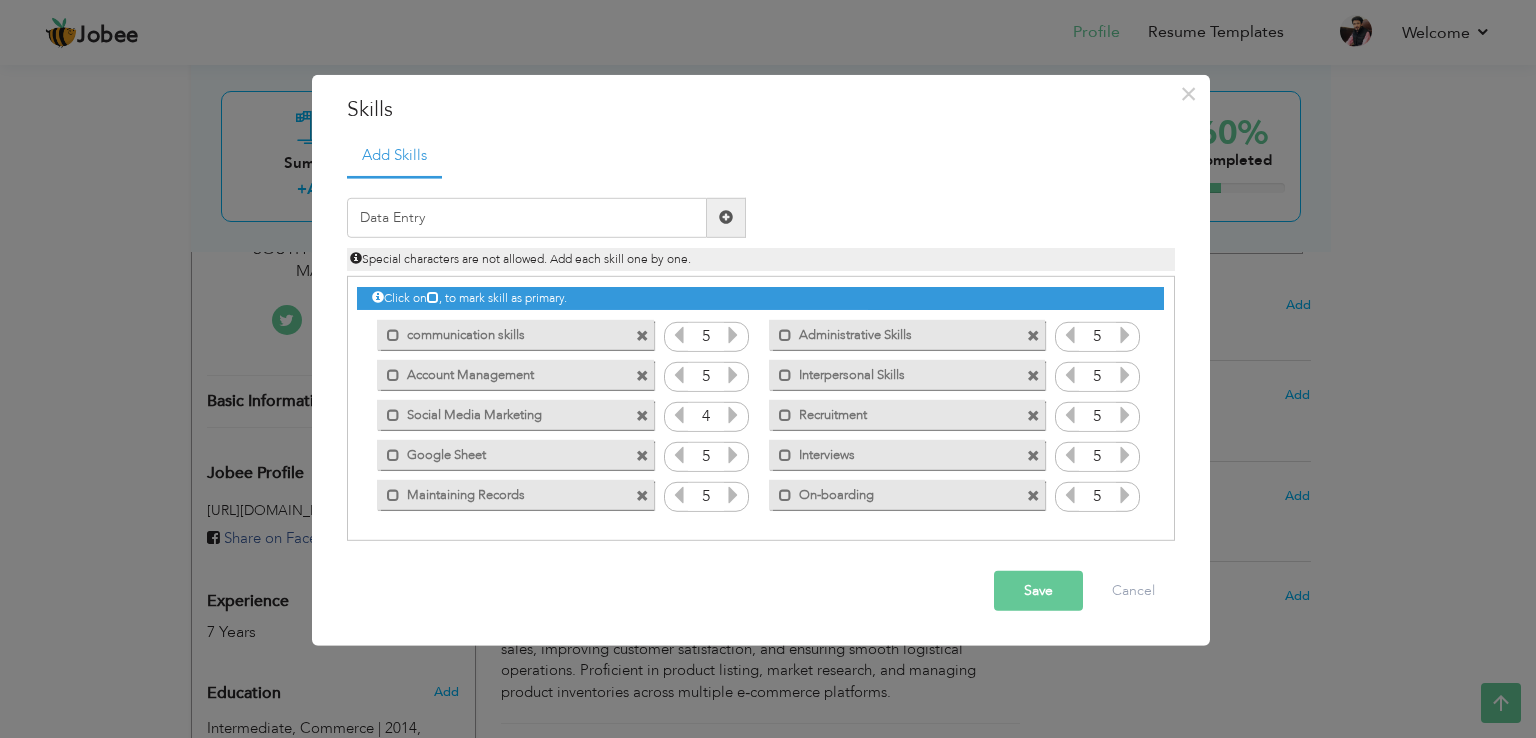 click at bounding box center [726, 217] 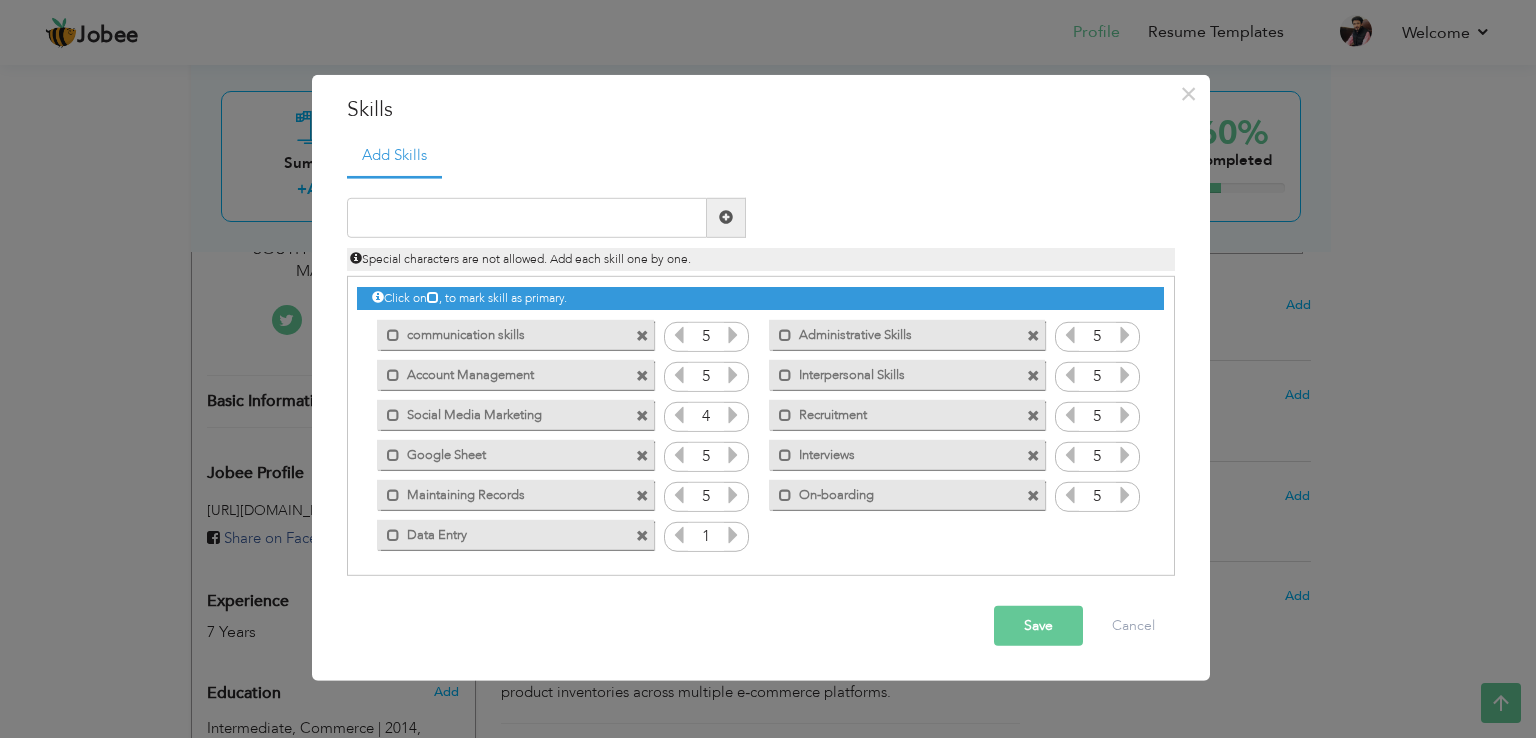click at bounding box center (733, 535) 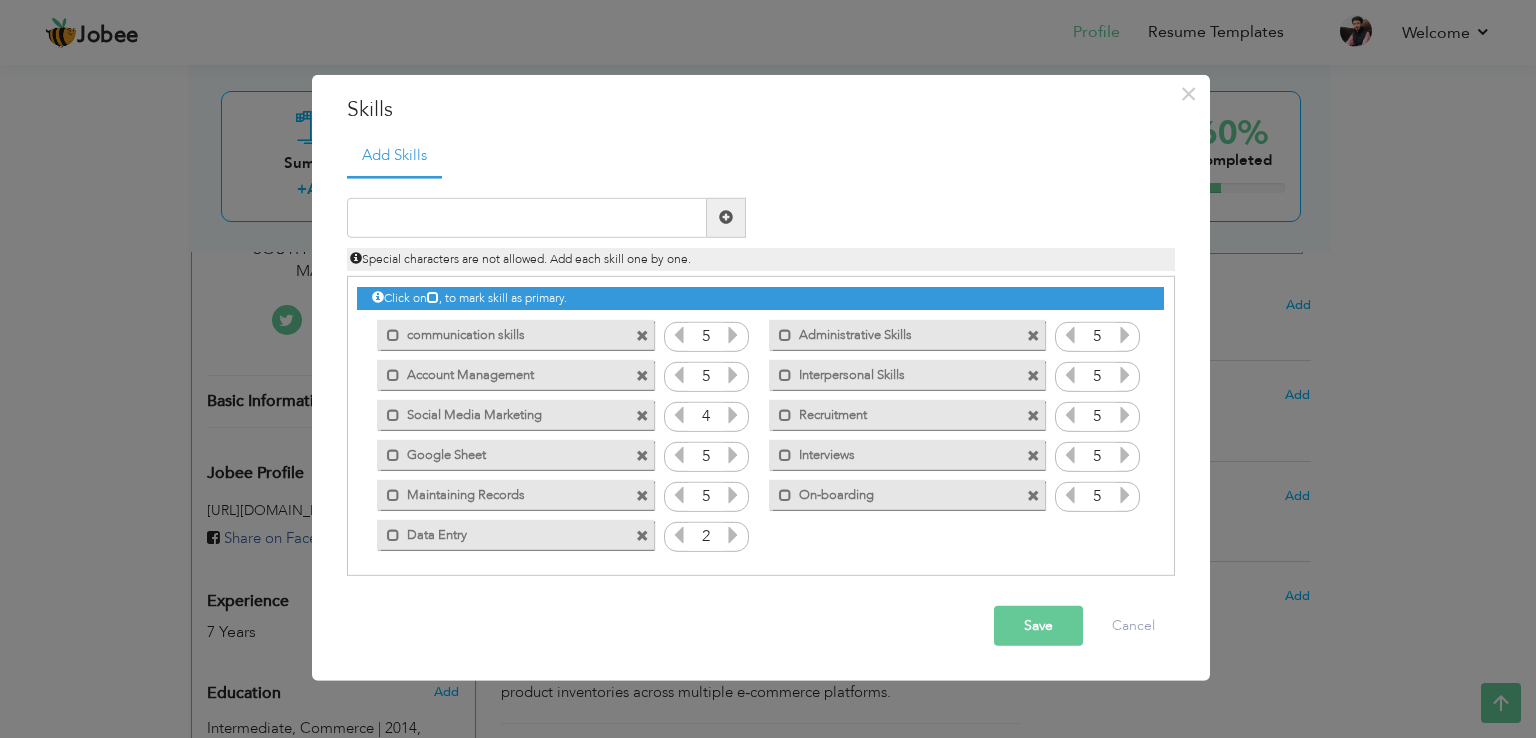 click at bounding box center [733, 535] 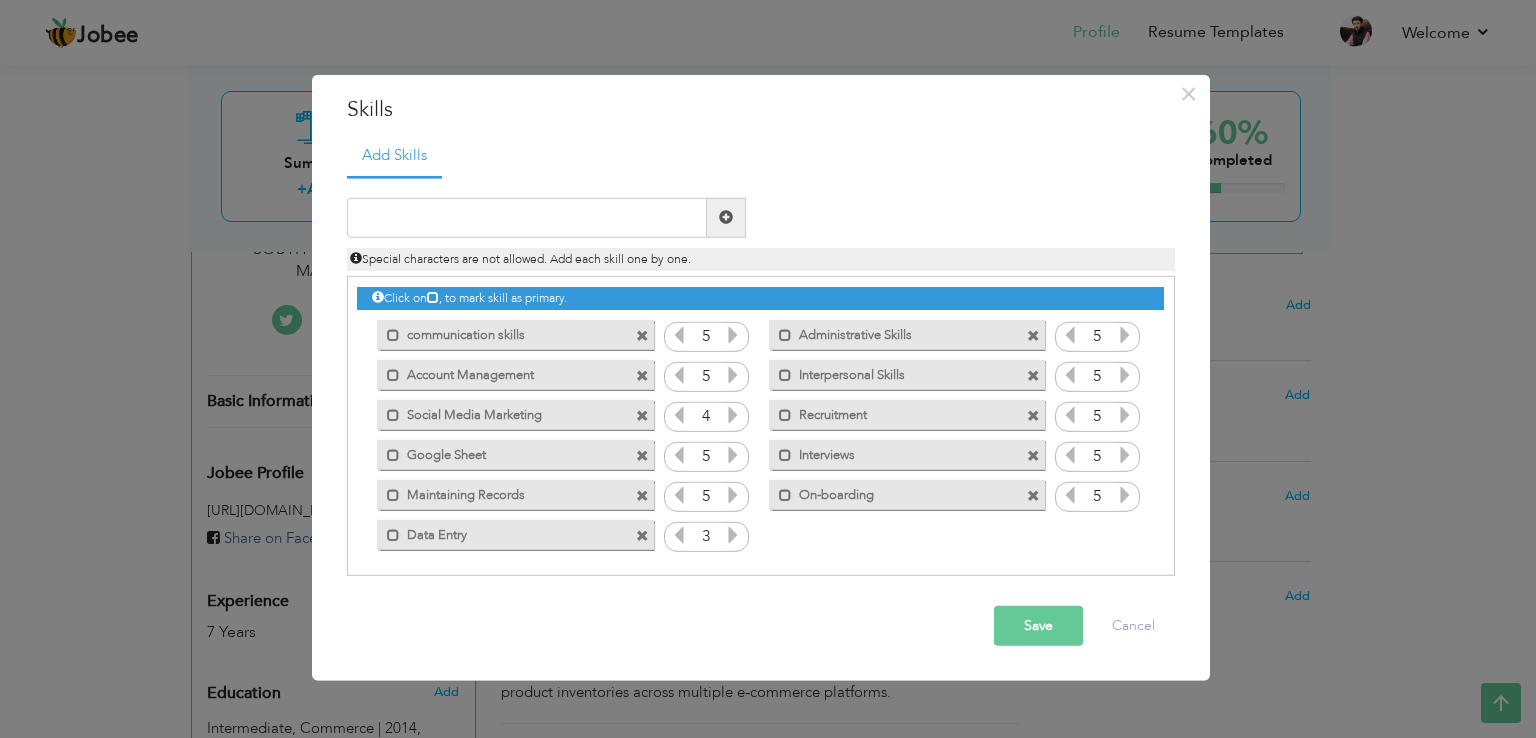 click at bounding box center (733, 535) 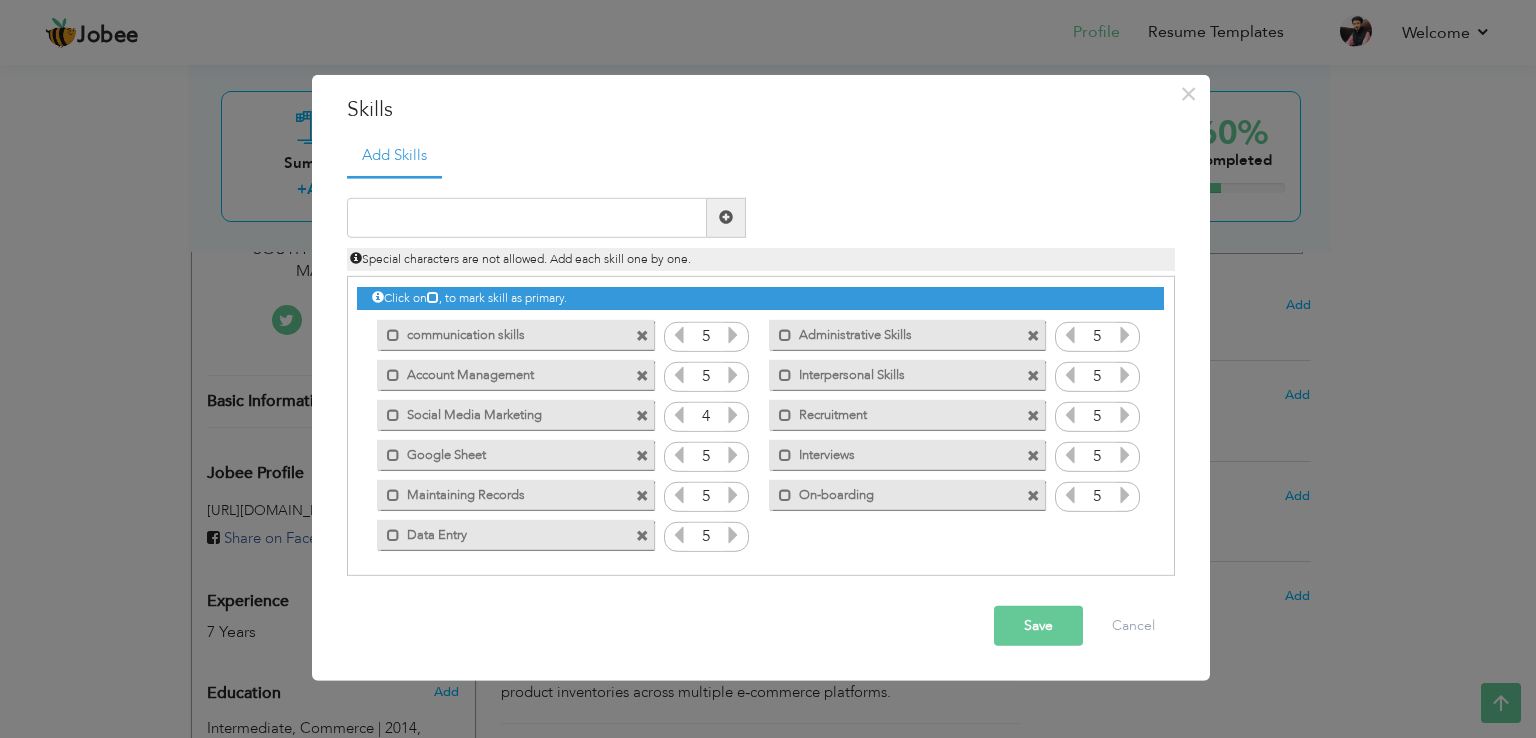 click at bounding box center (733, 535) 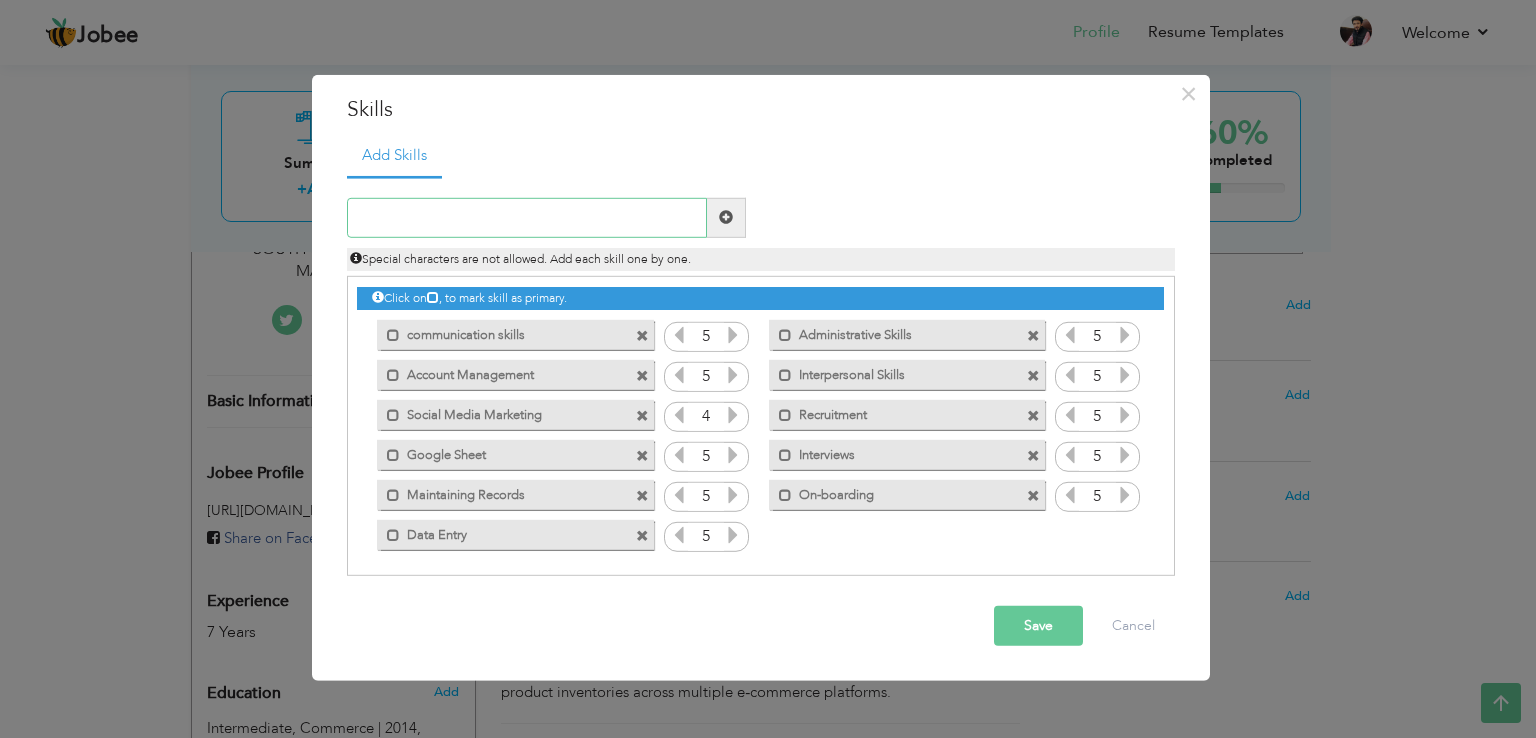 click at bounding box center [527, 218] 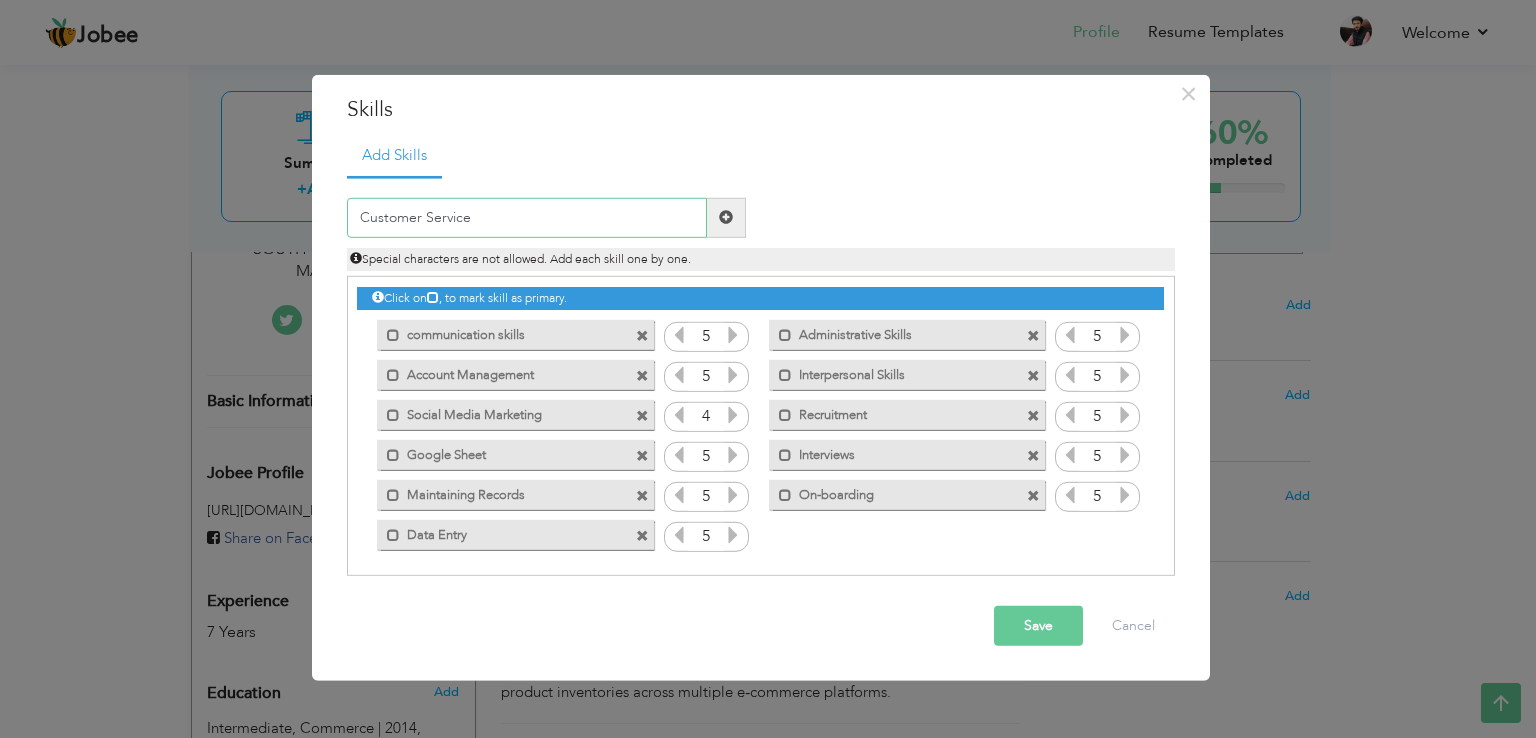 type on "Customer Service" 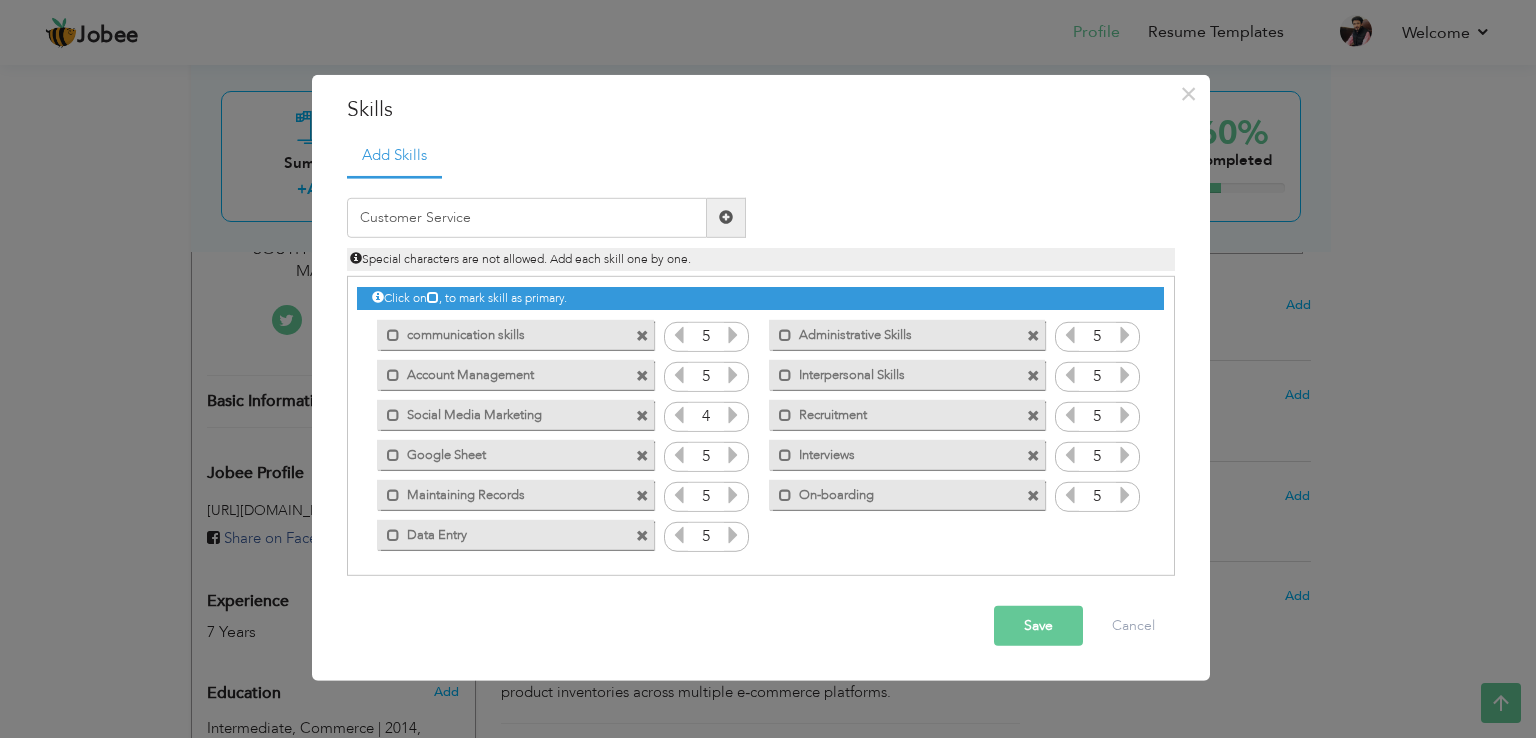 click at bounding box center (726, 217) 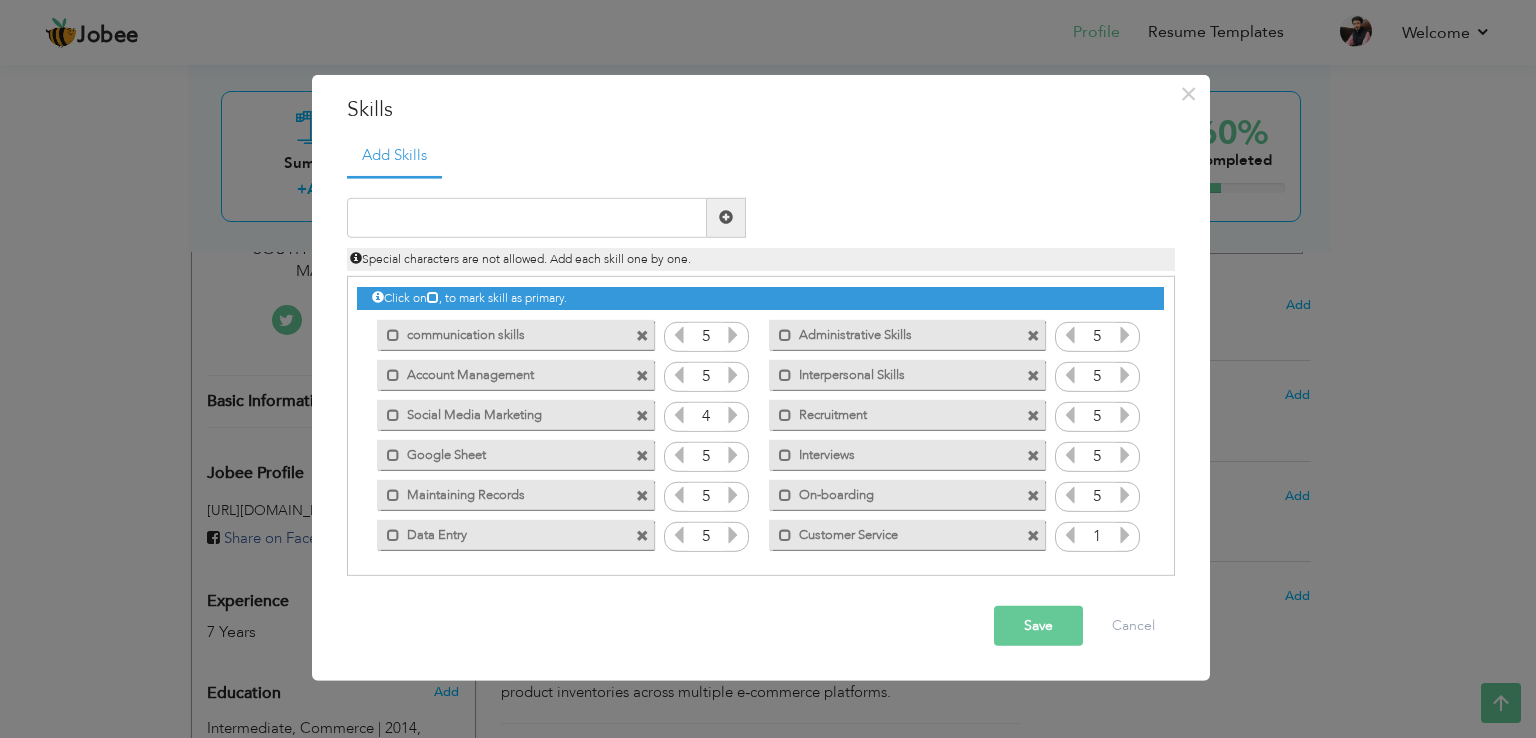click at bounding box center (1125, 535) 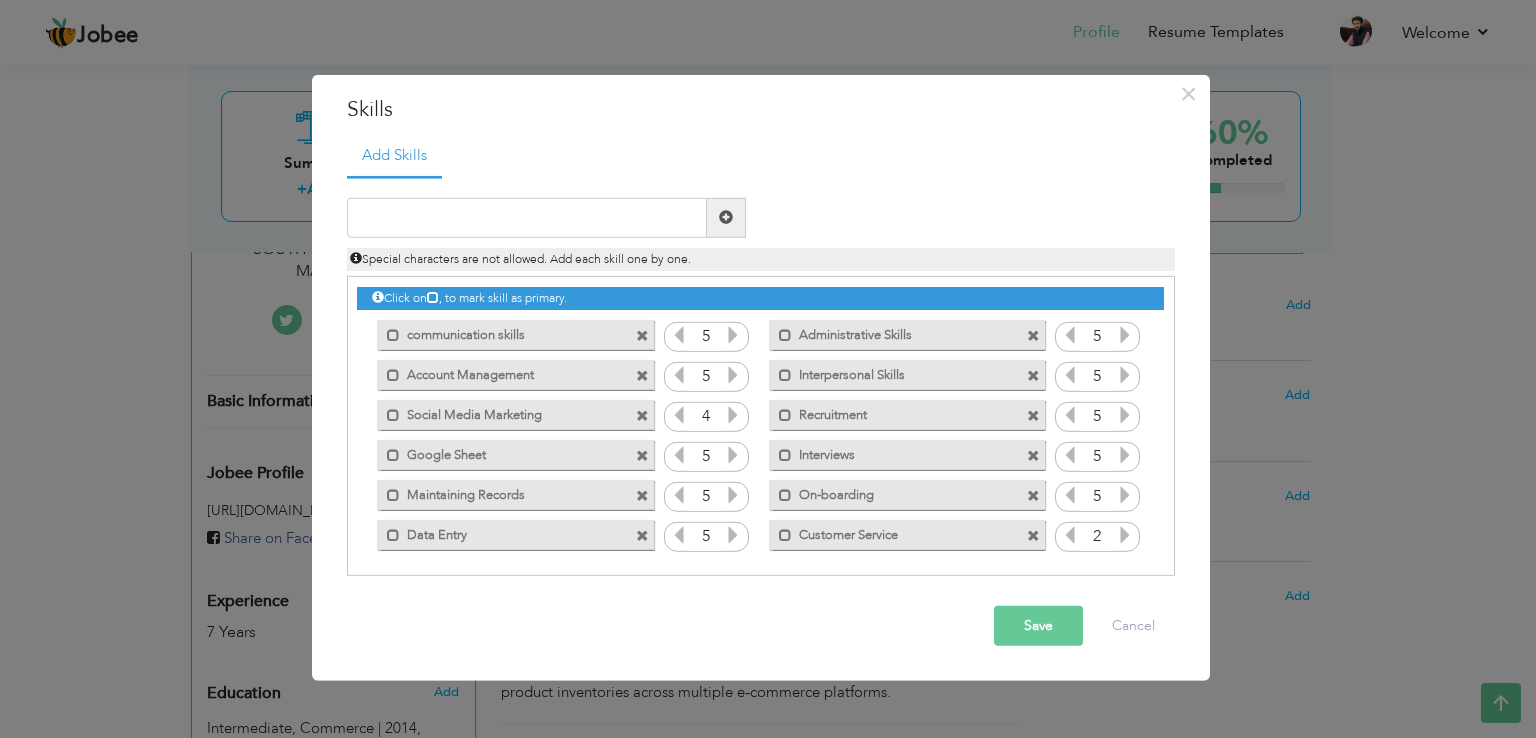 click at bounding box center [1125, 535] 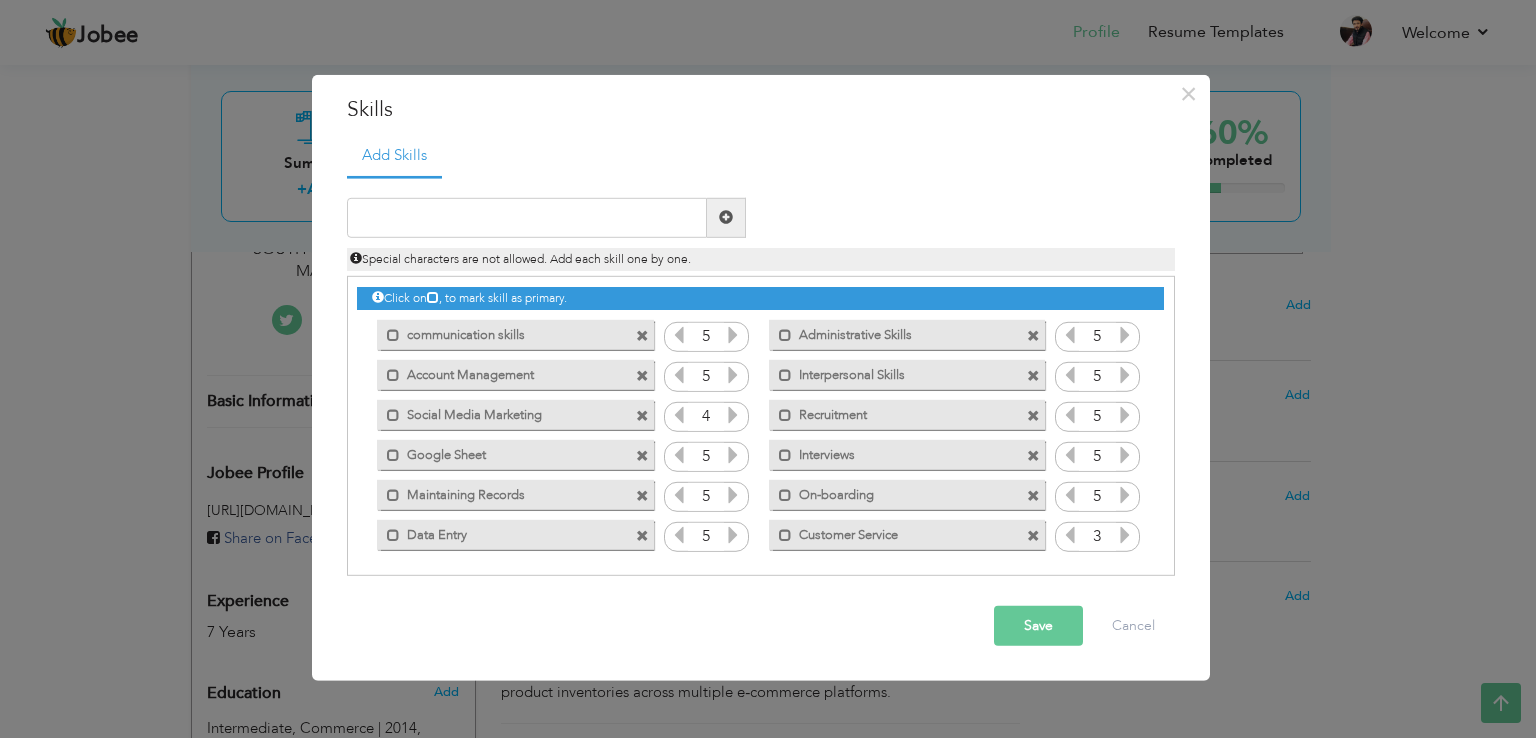 click at bounding box center (1125, 535) 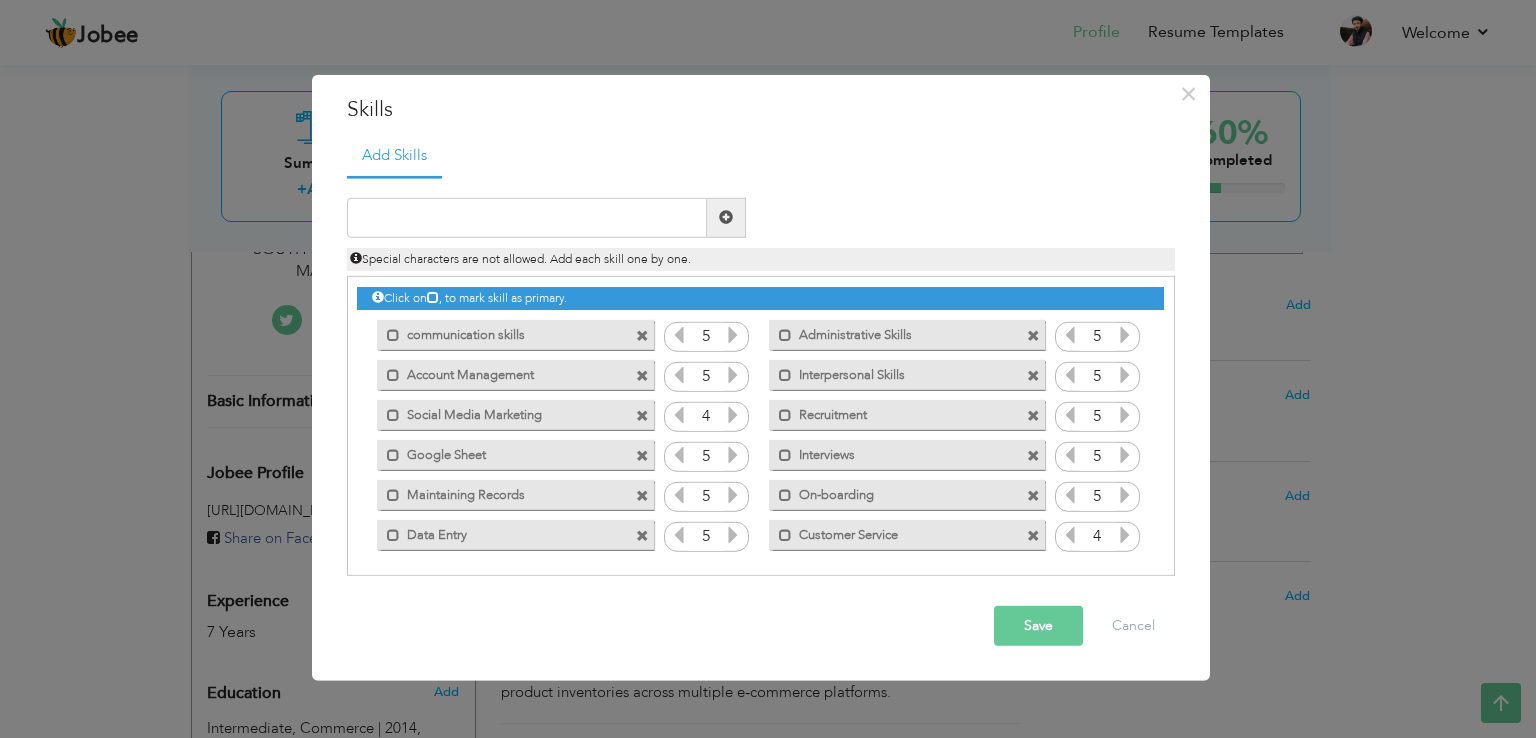 click at bounding box center (1125, 535) 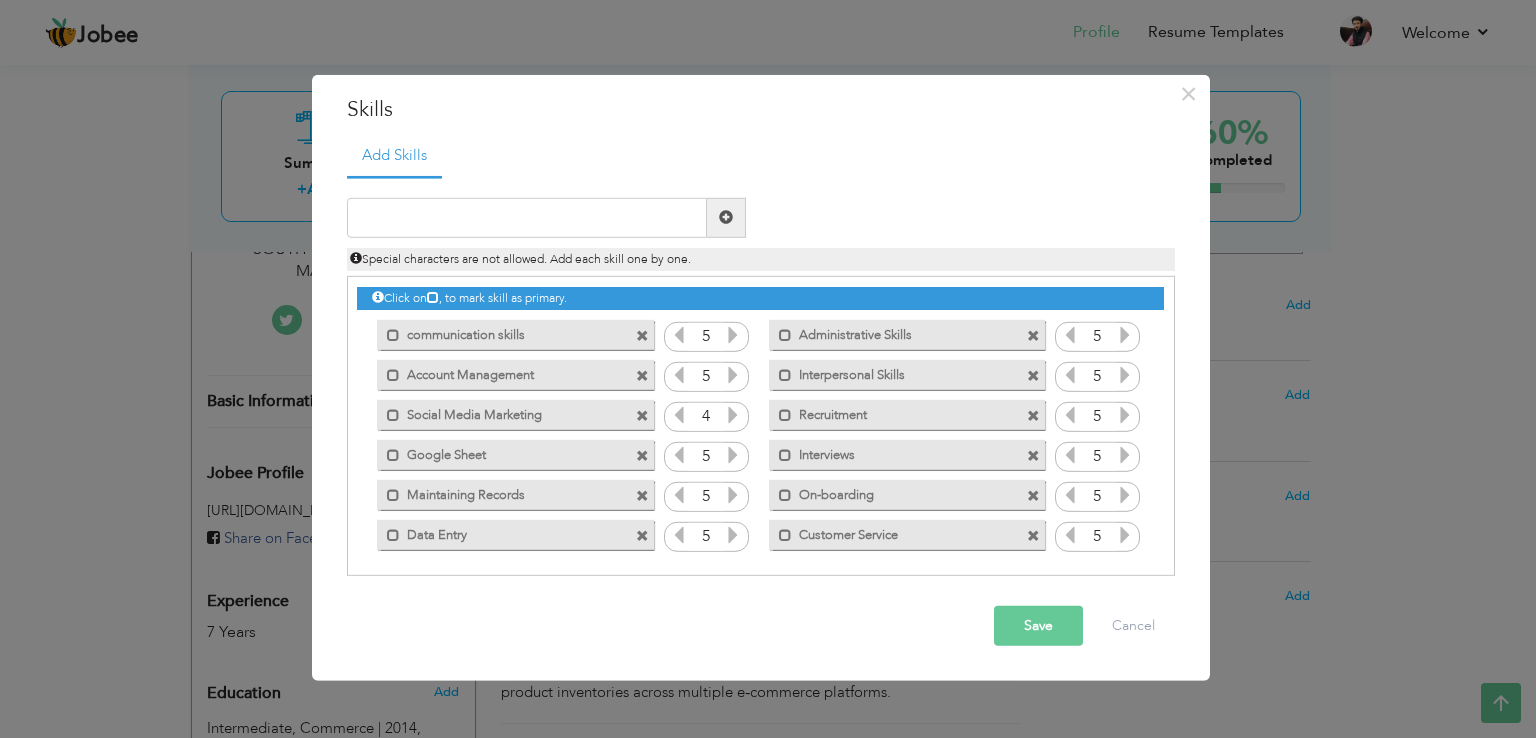 click at bounding box center (1125, 535) 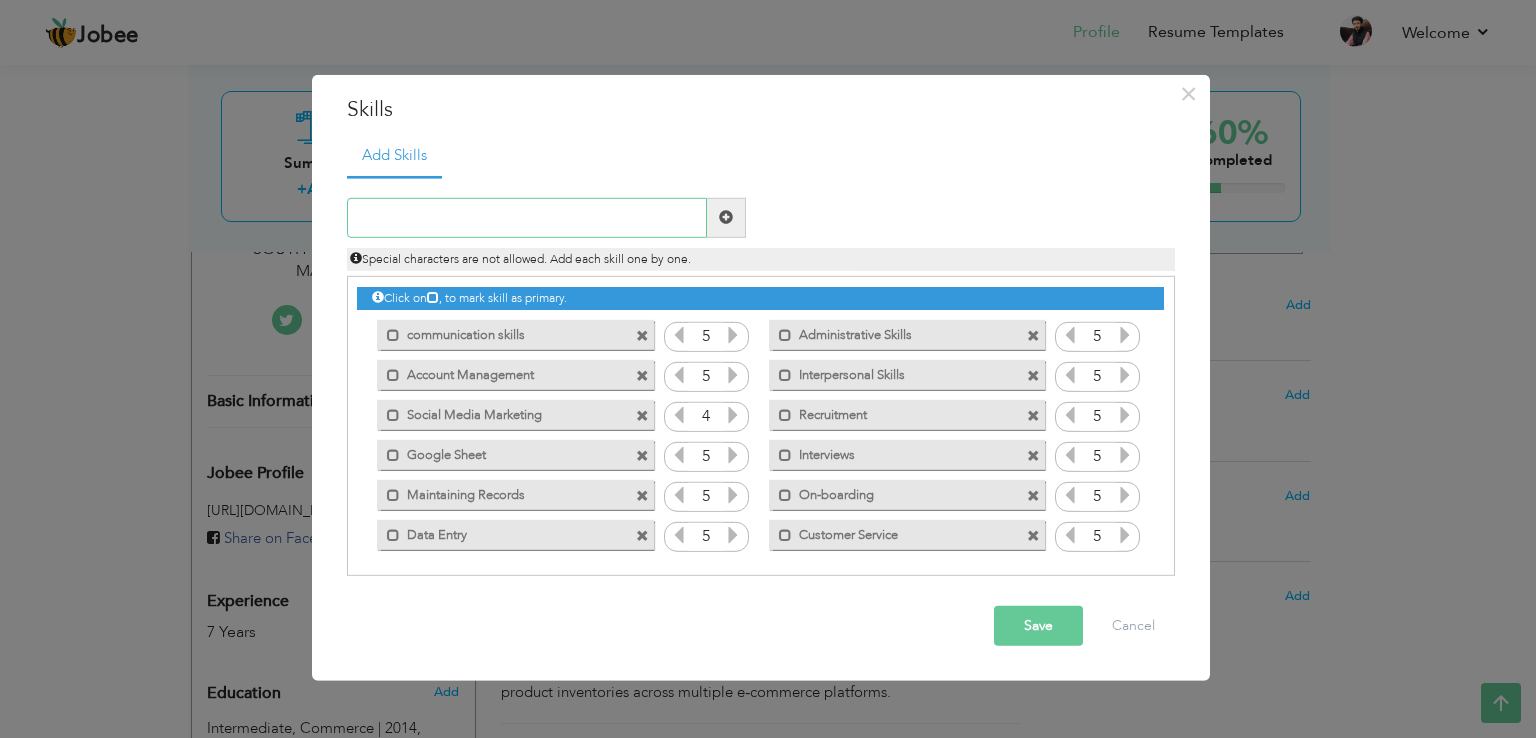 click at bounding box center [527, 218] 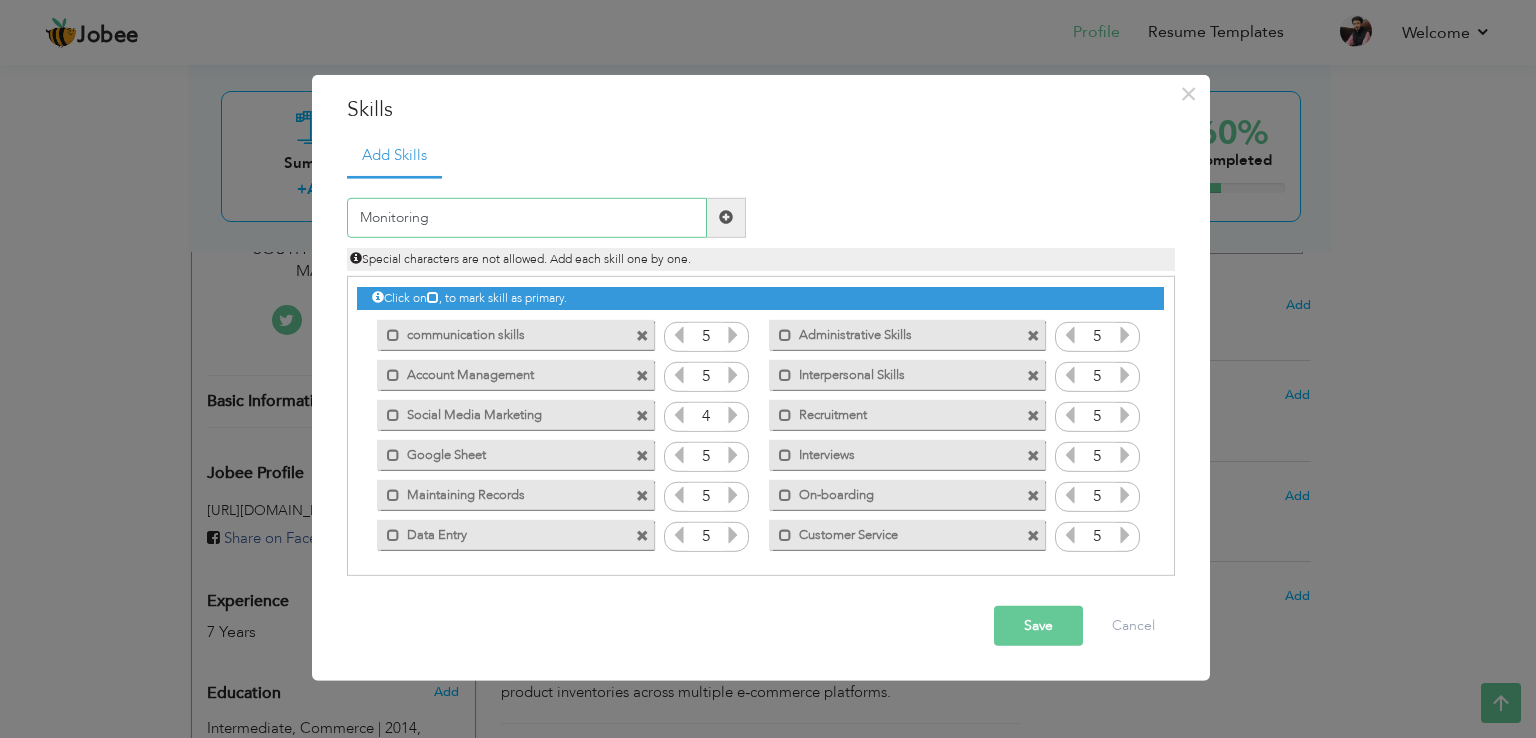 type on "Monitoring" 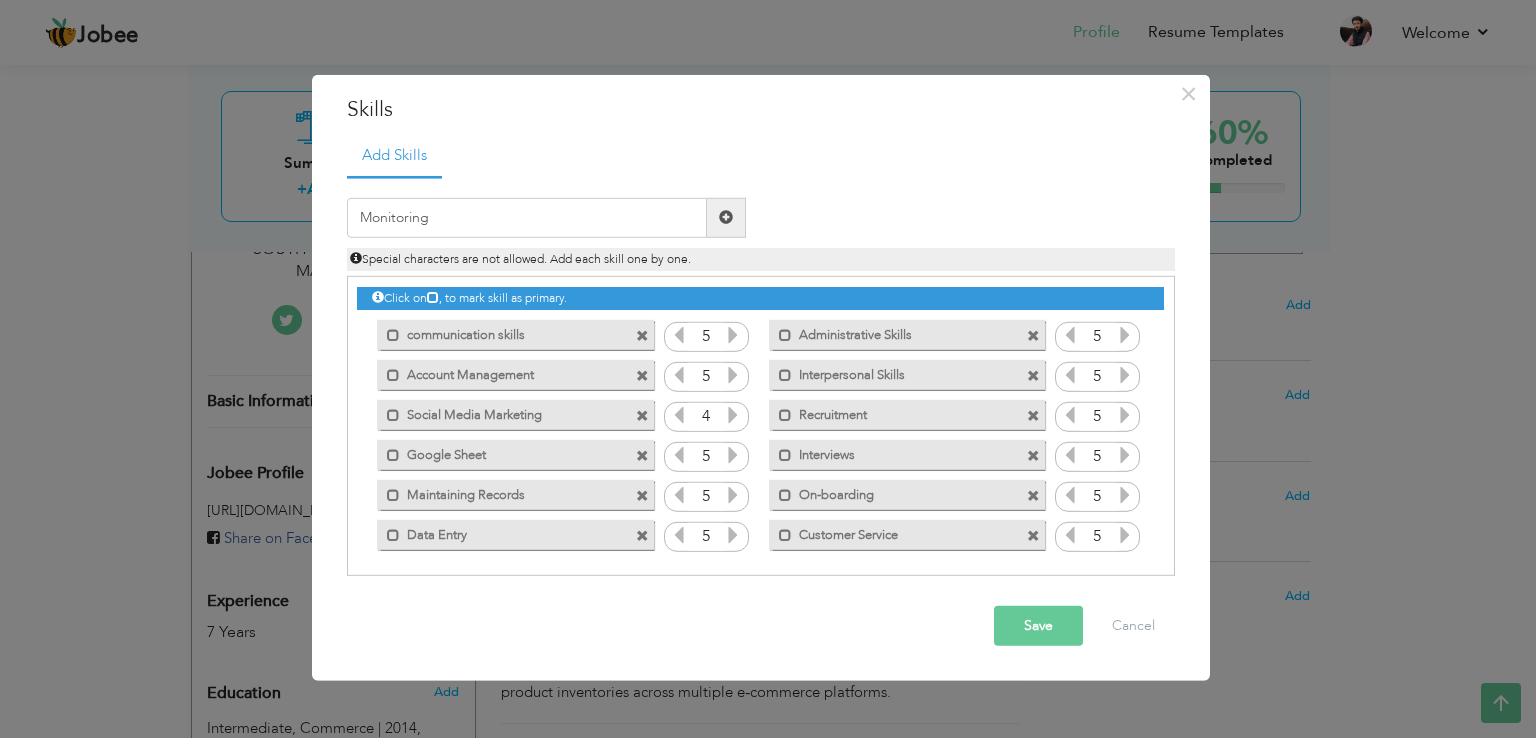 click at bounding box center (726, 218) 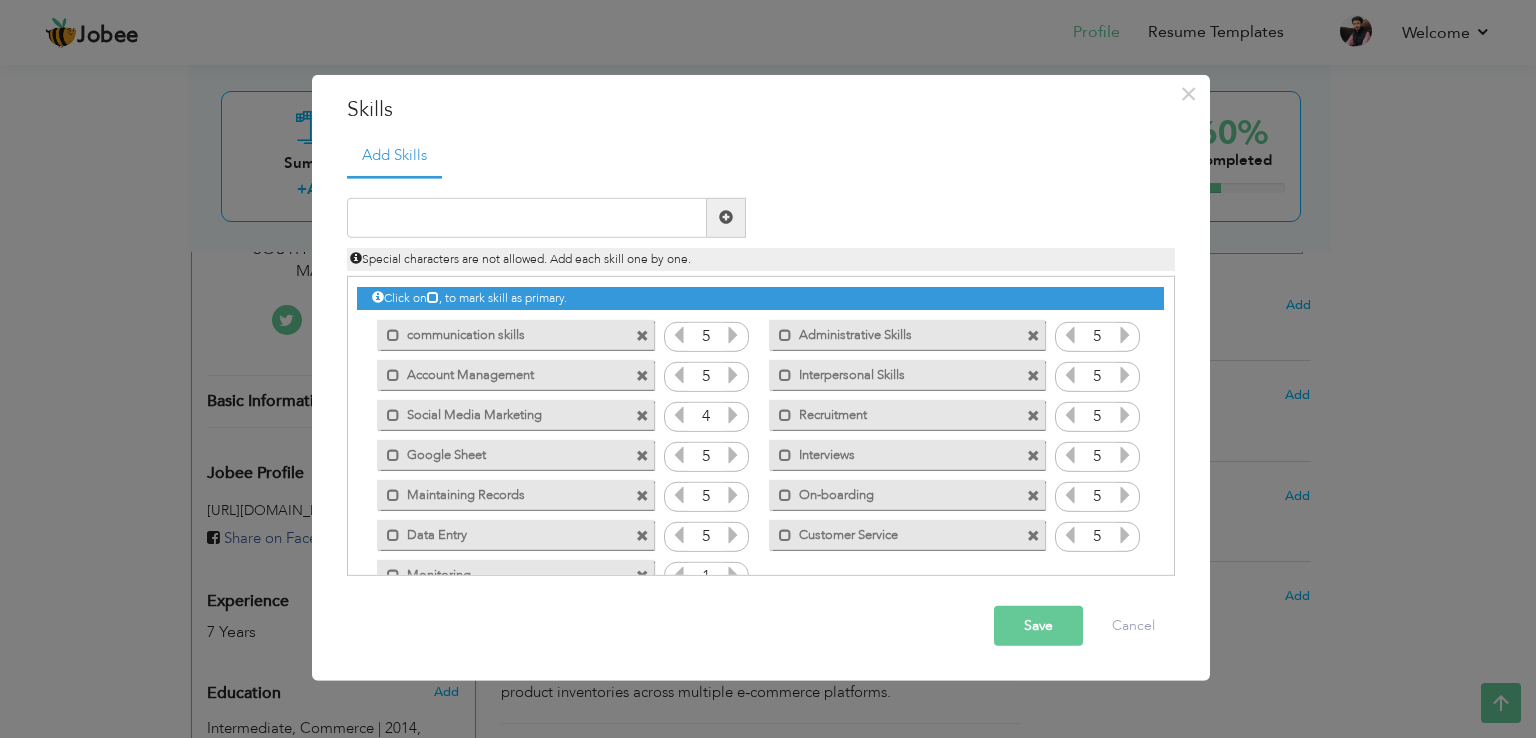 scroll, scrollTop: 44, scrollLeft: 0, axis: vertical 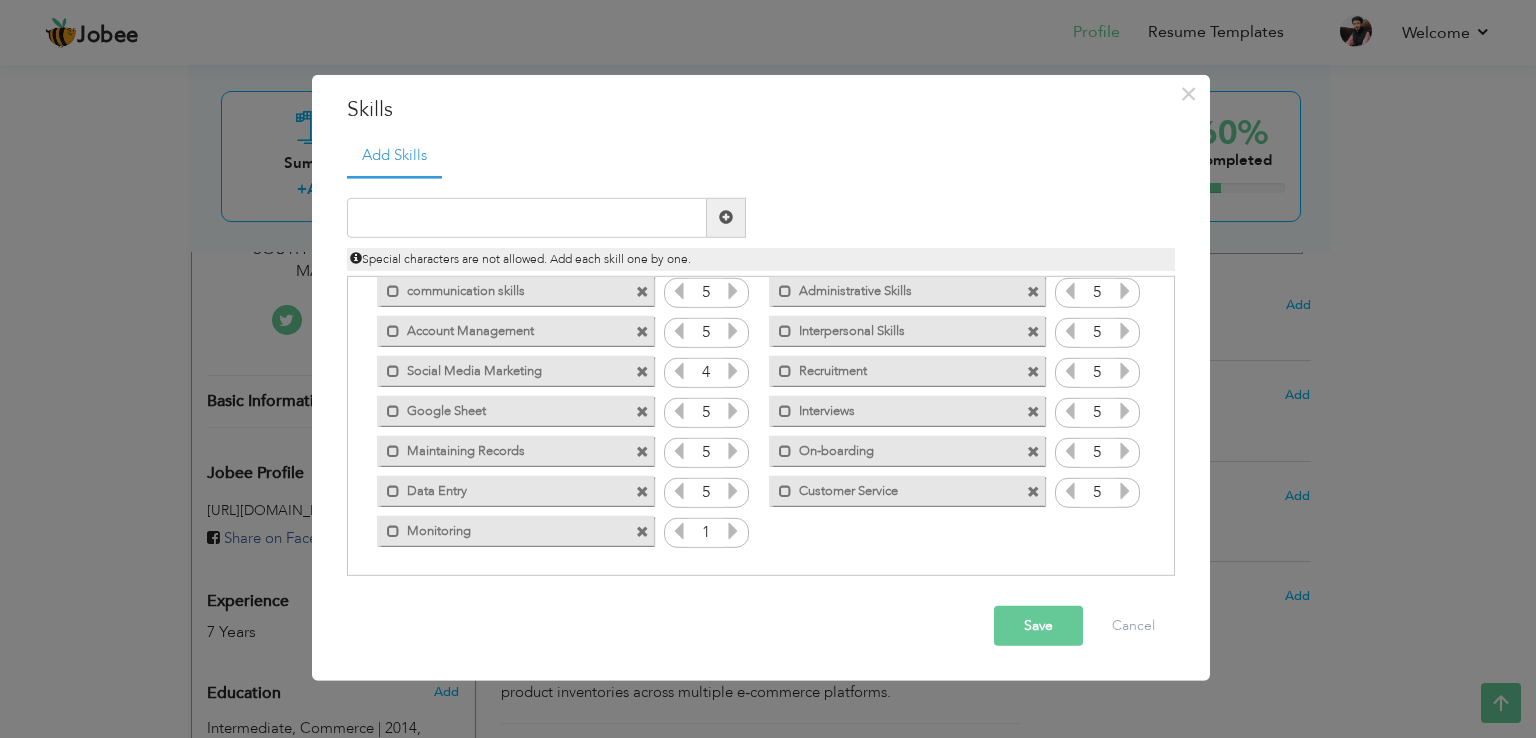 click at bounding box center [733, 531] 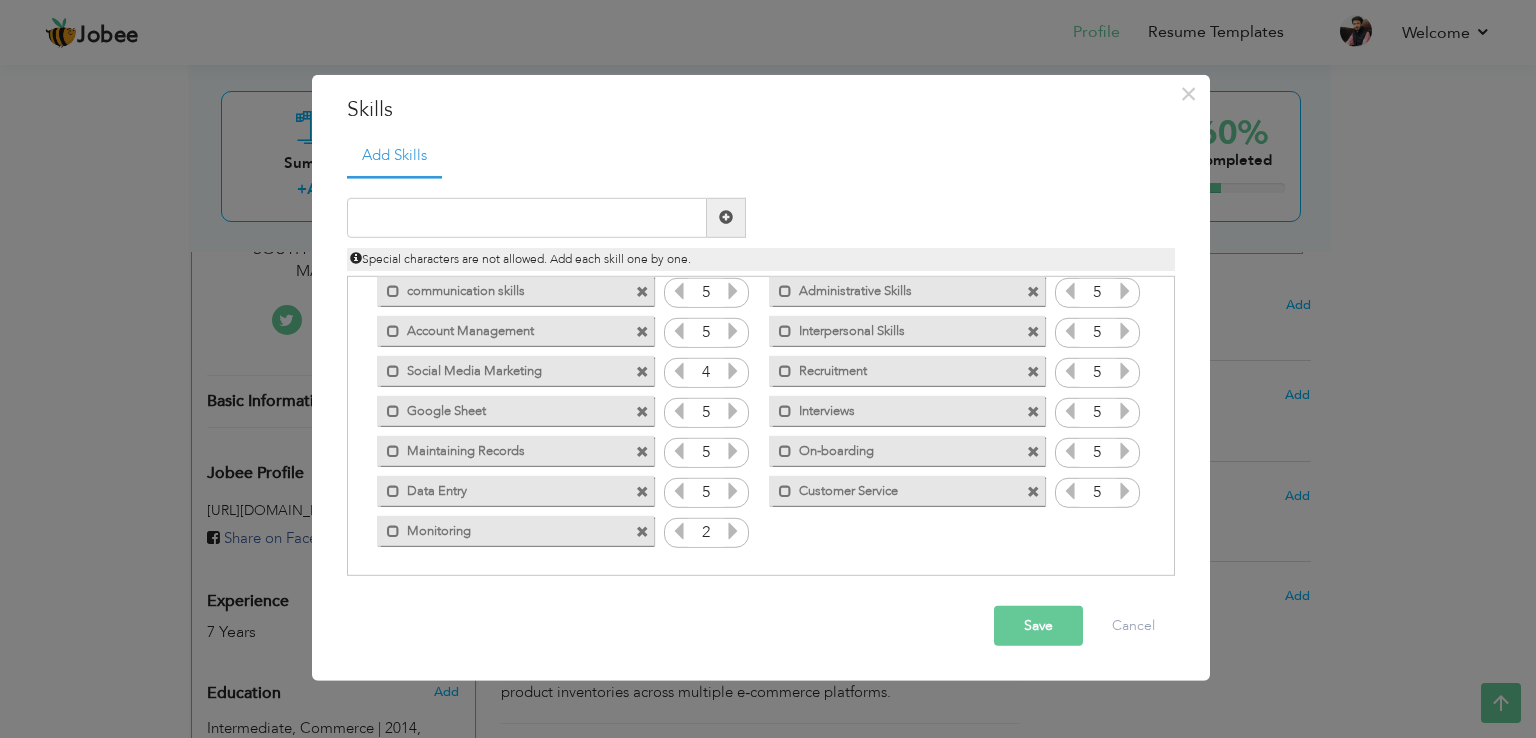 click at bounding box center [733, 531] 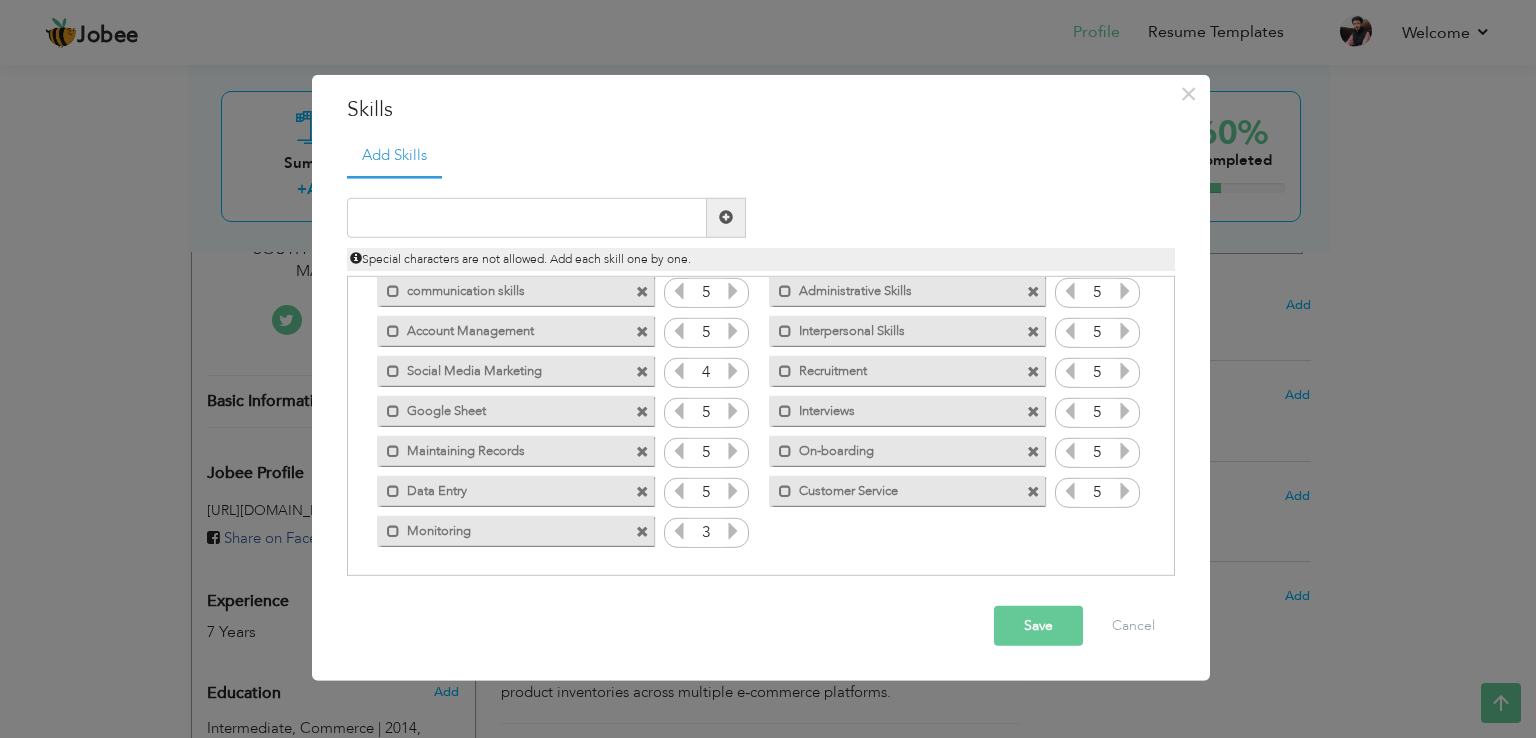 click at bounding box center (733, 531) 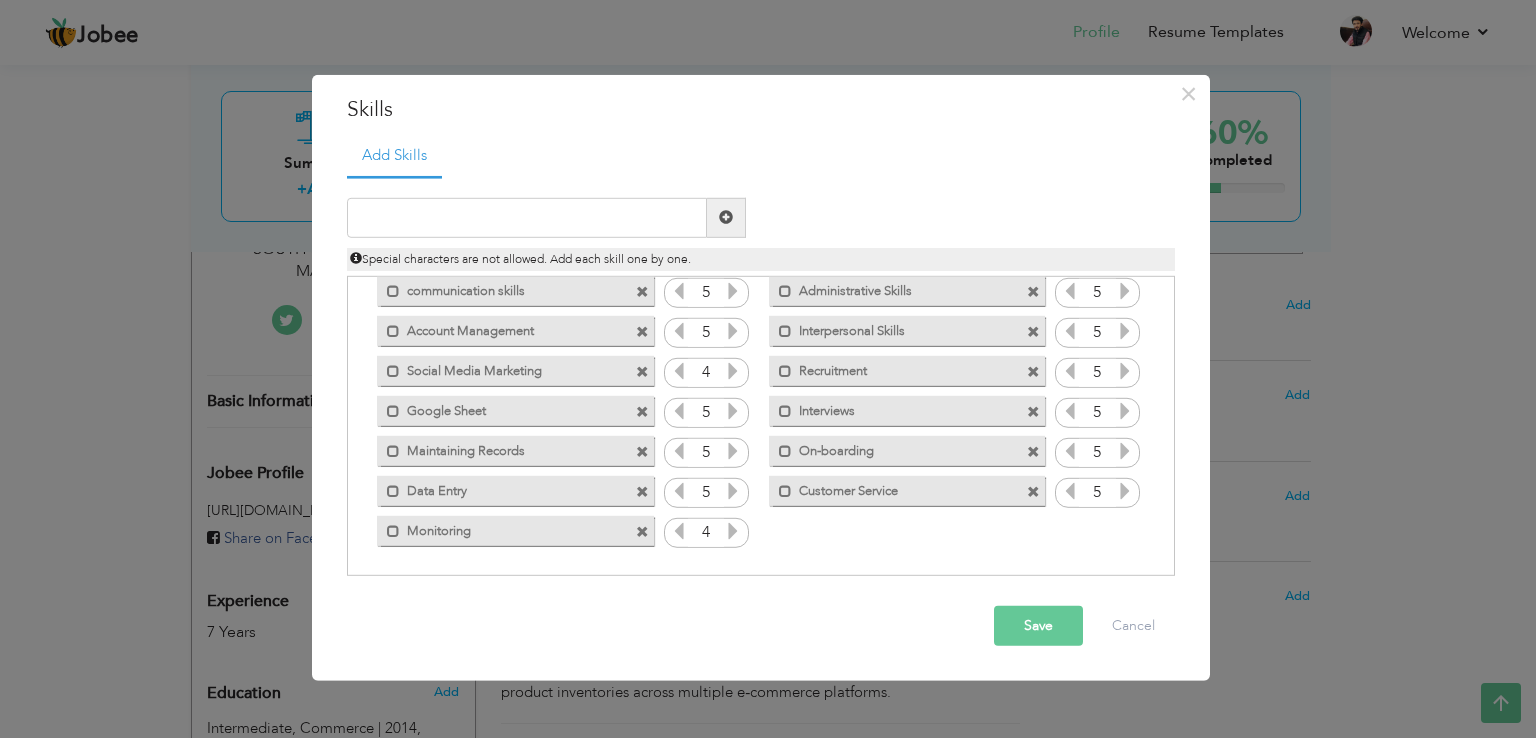 click at bounding box center (733, 531) 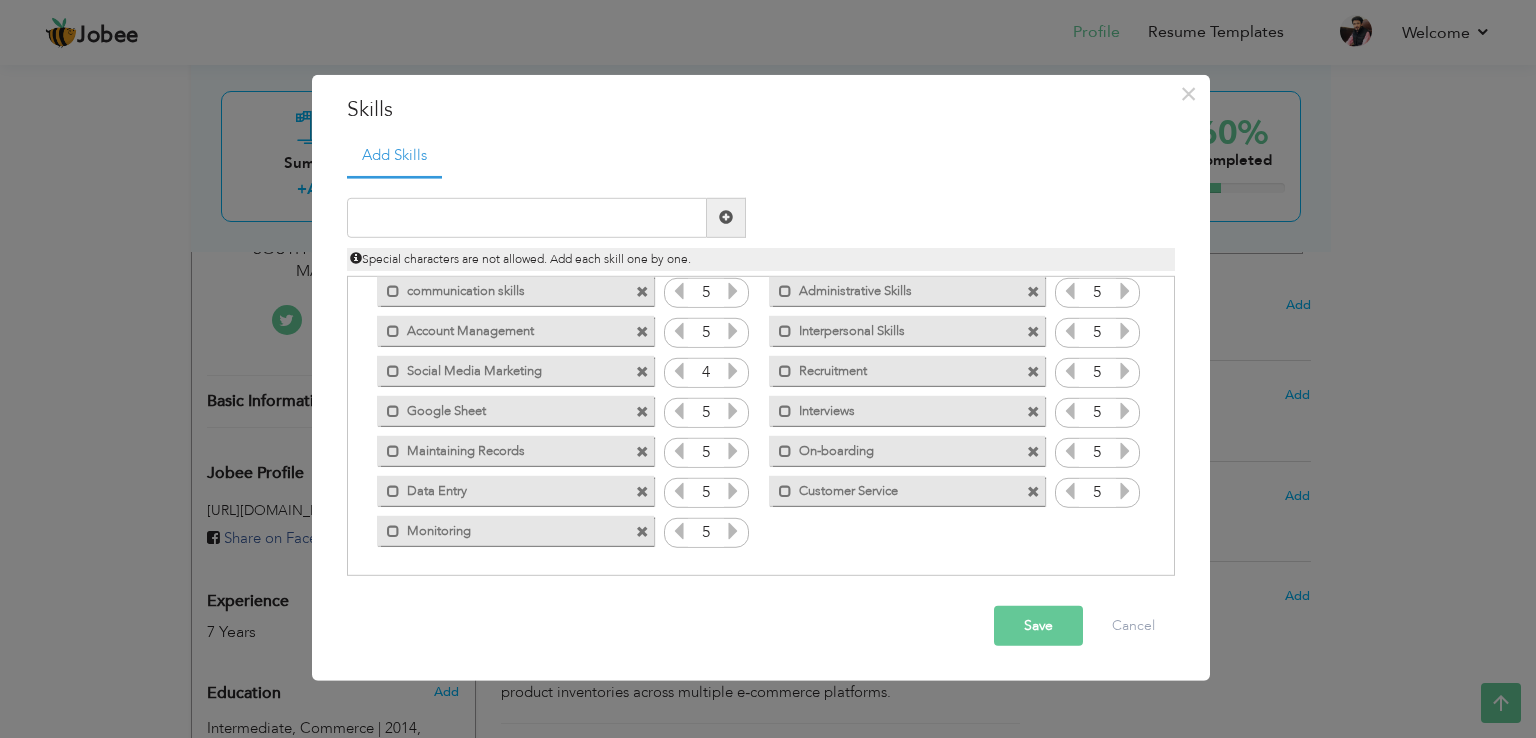 click at bounding box center (733, 531) 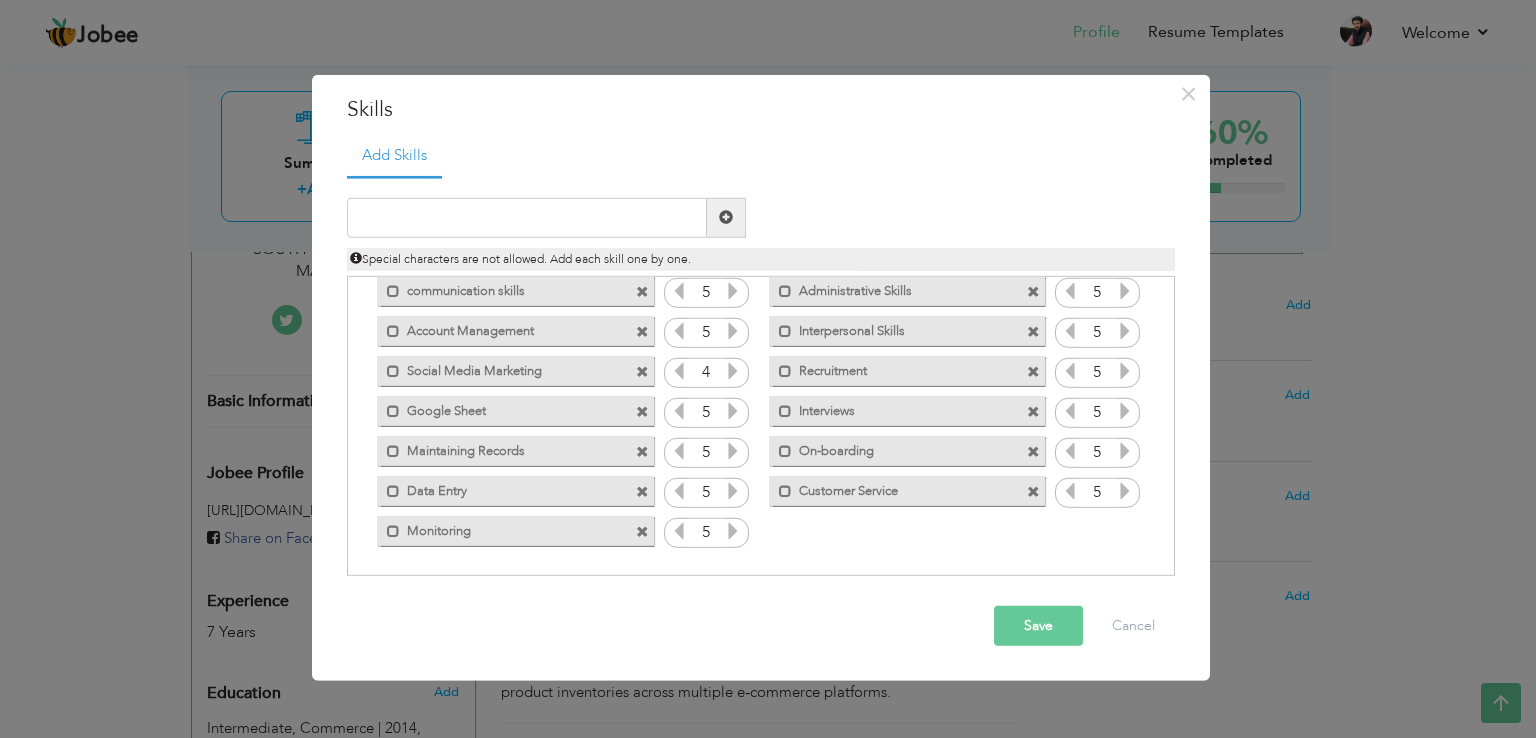 click on "Save" at bounding box center (1038, 626) 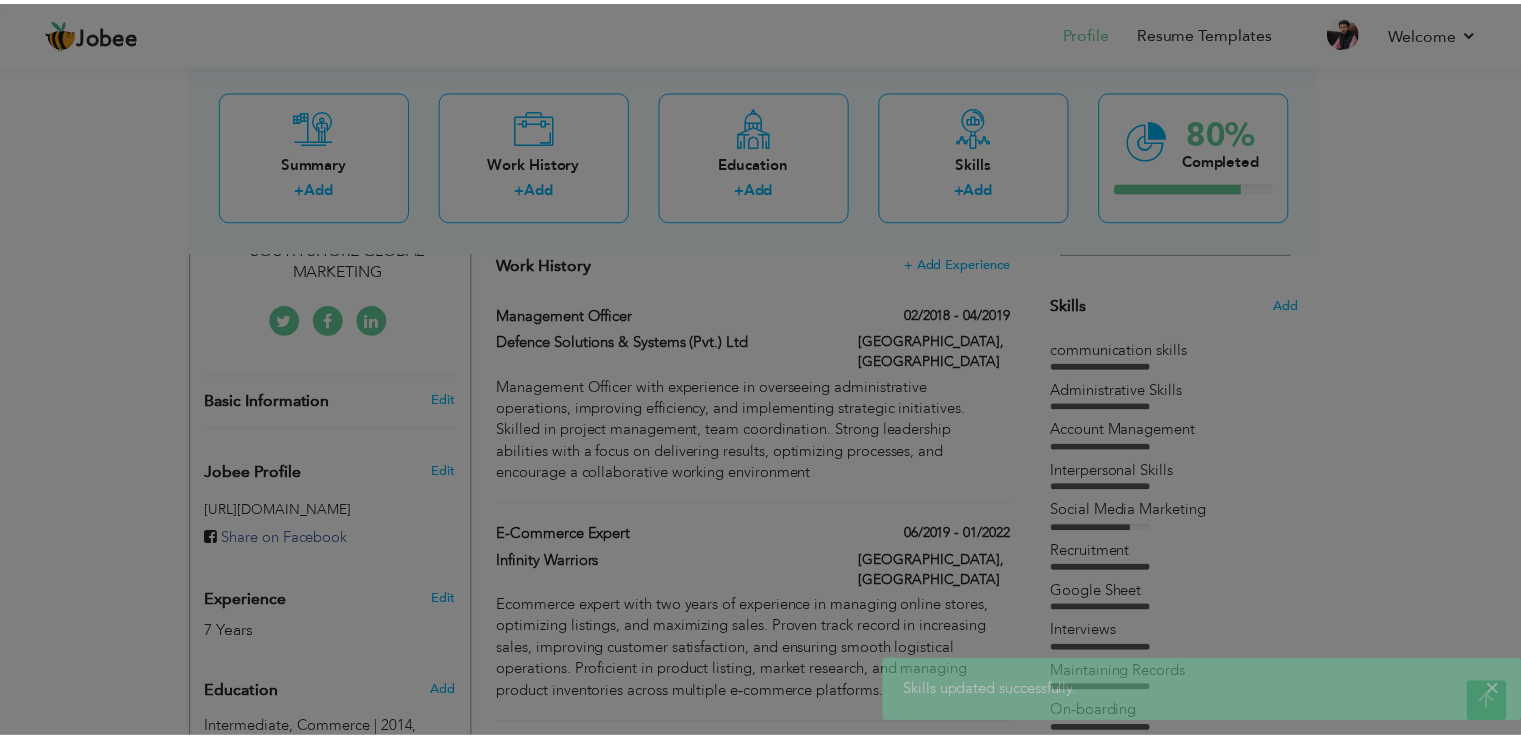 scroll, scrollTop: 0, scrollLeft: 0, axis: both 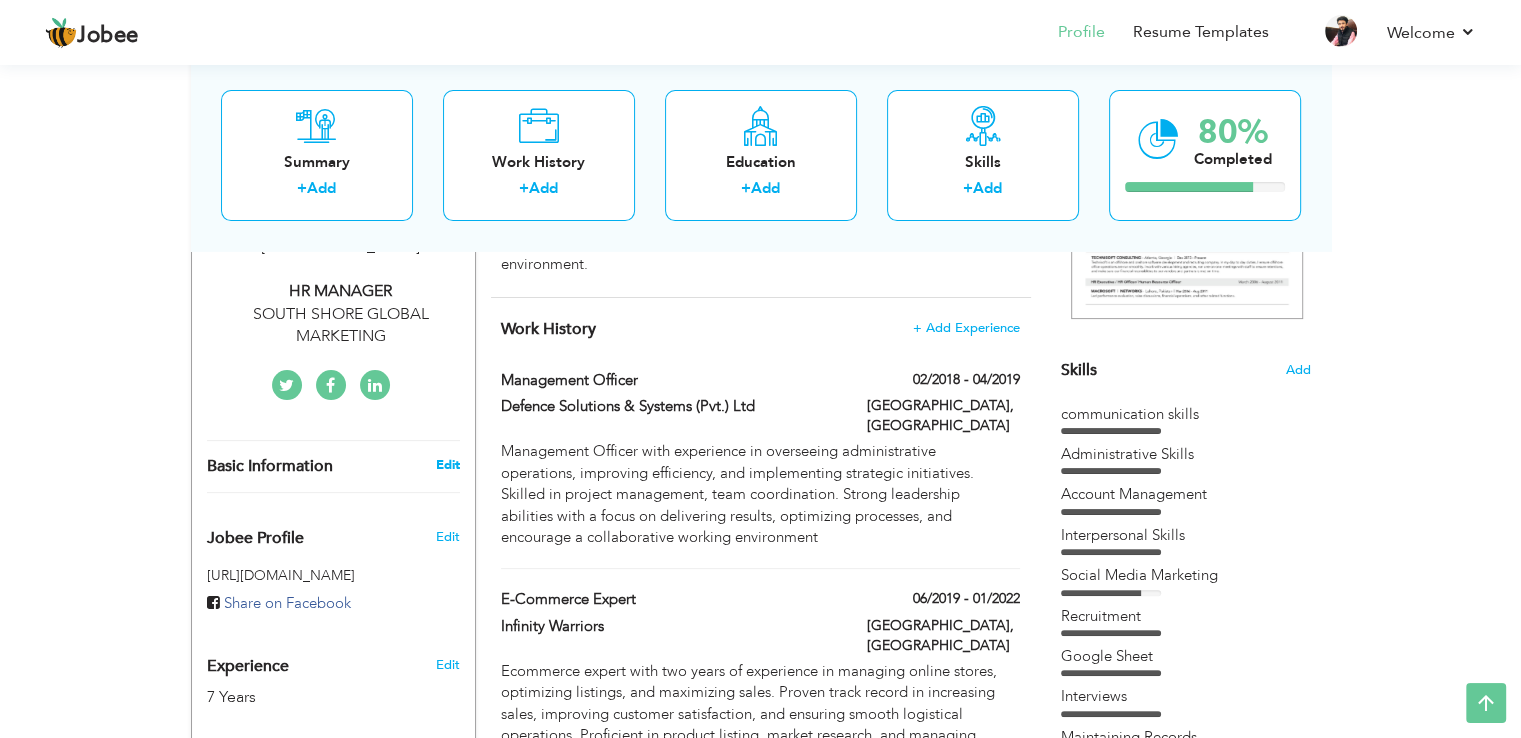 click on "Edit" at bounding box center (447, 465) 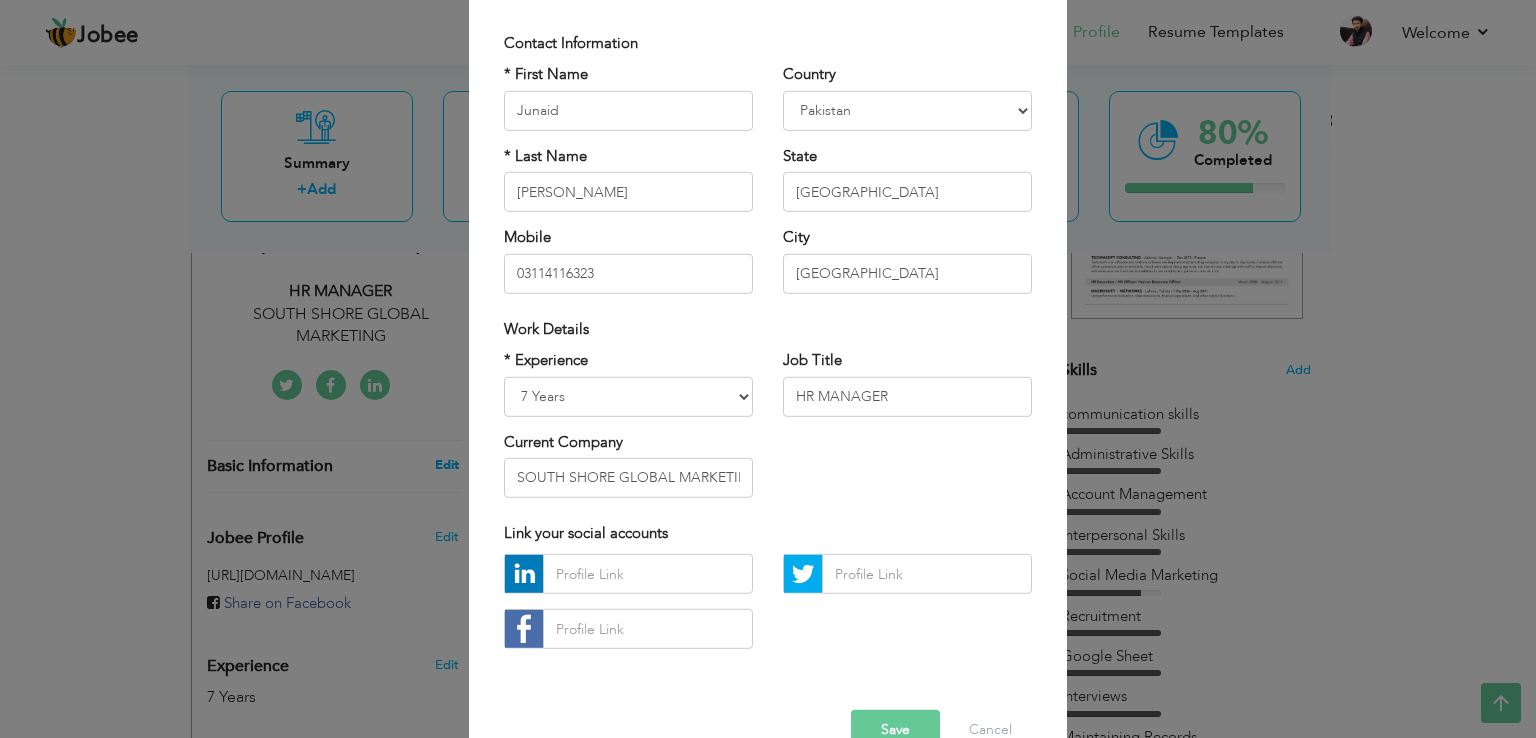 scroll, scrollTop: 0, scrollLeft: 0, axis: both 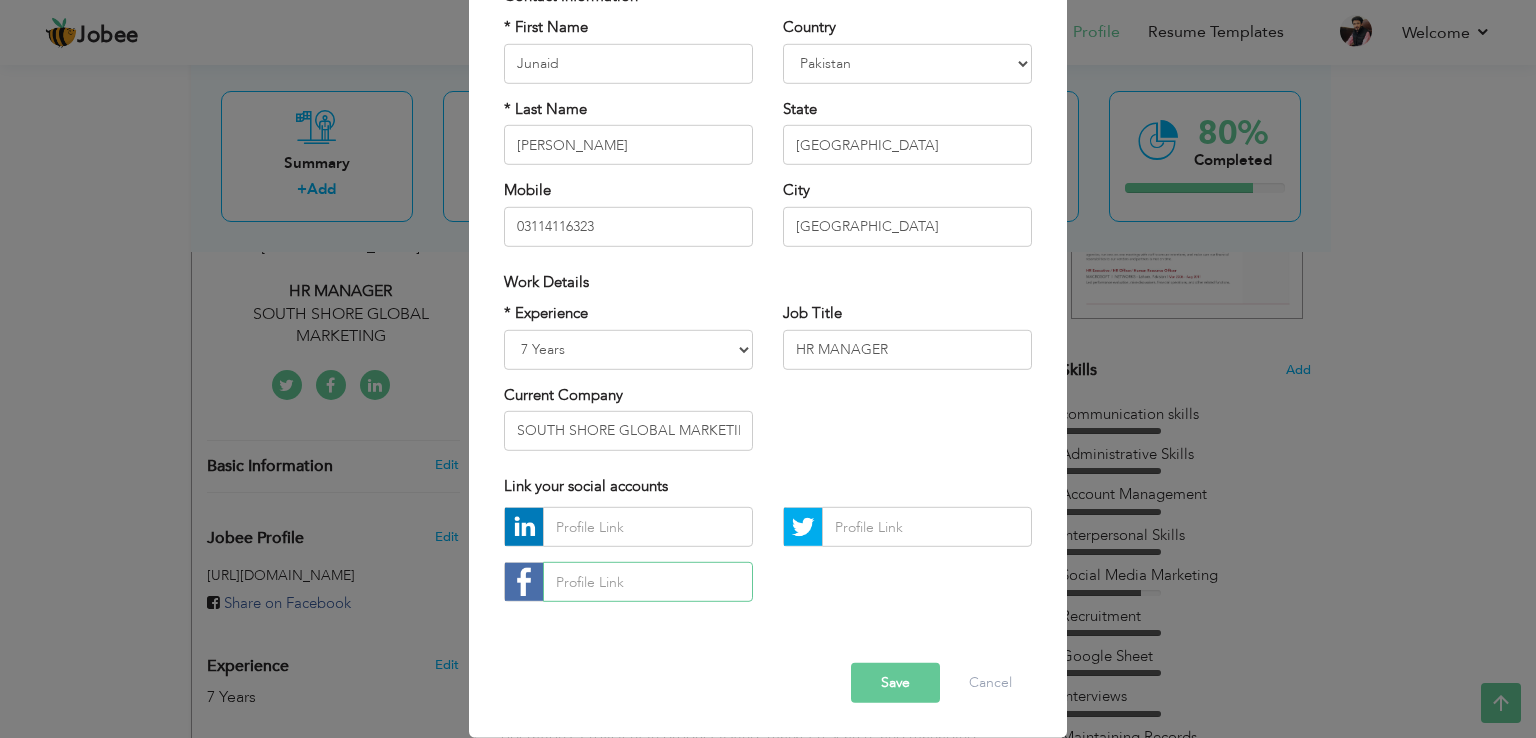 click at bounding box center (648, 582) 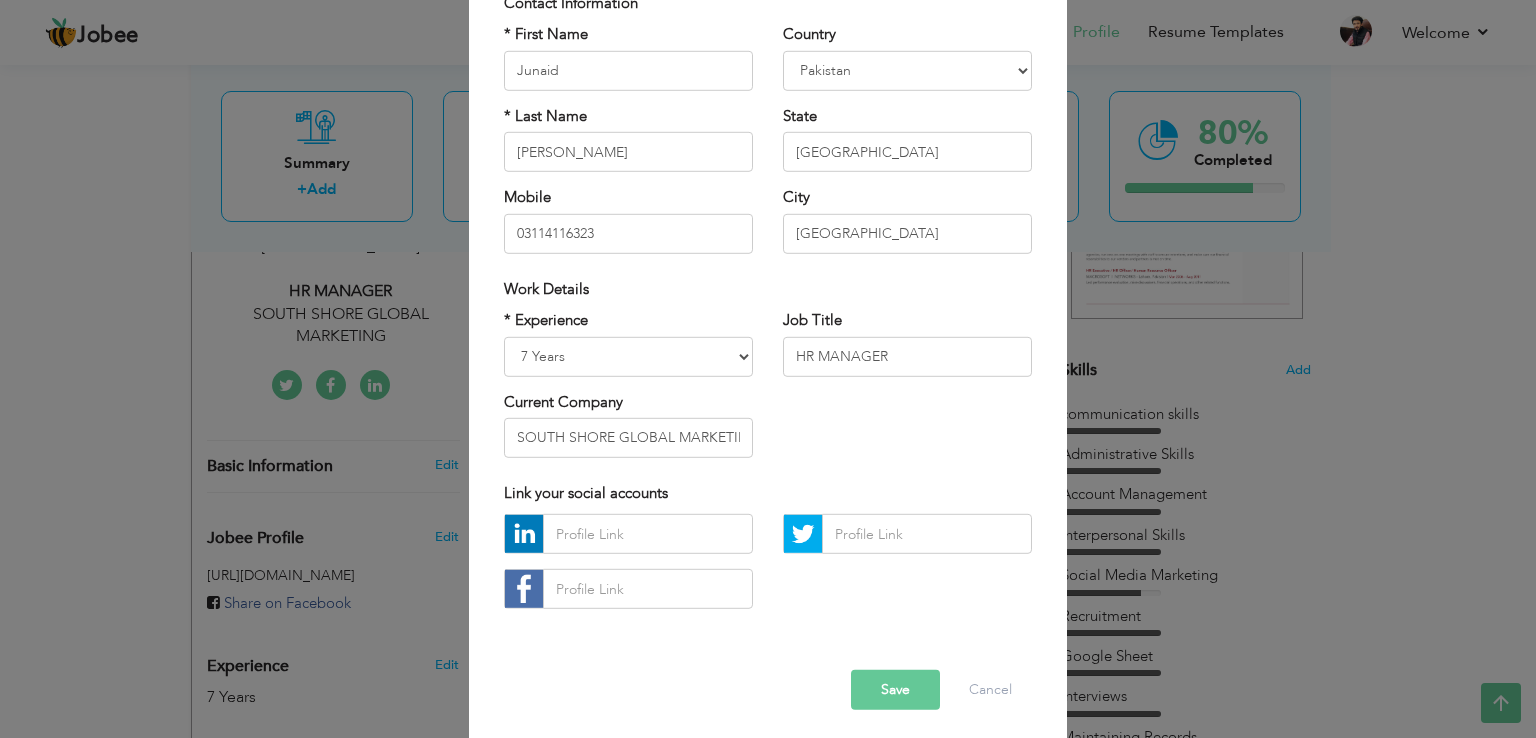 scroll, scrollTop: 168, scrollLeft: 0, axis: vertical 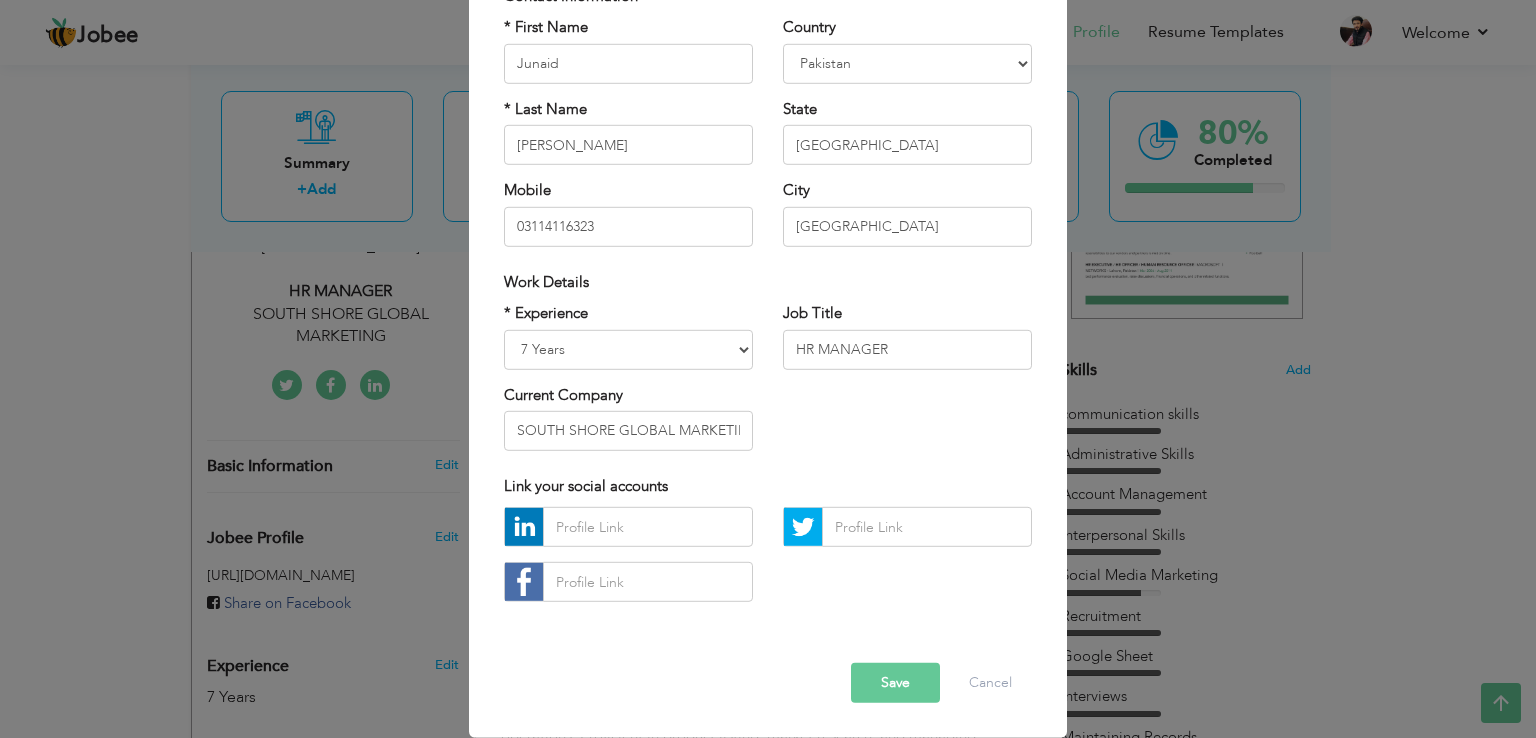 click on "×
Profile
Contact Information
* First Name
Junaid
* Last Name
Ali U.K" at bounding box center [768, 369] 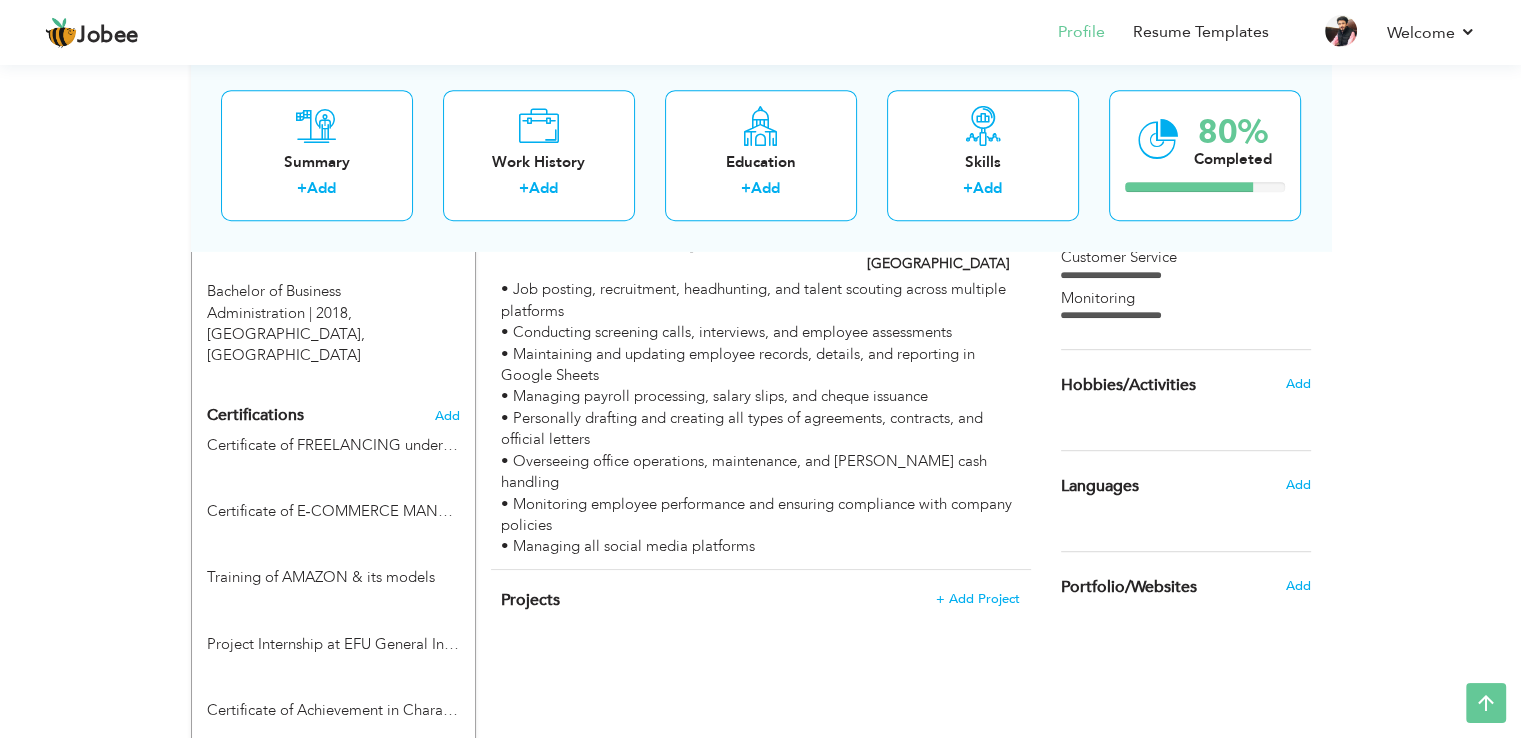 scroll, scrollTop: 1065, scrollLeft: 0, axis: vertical 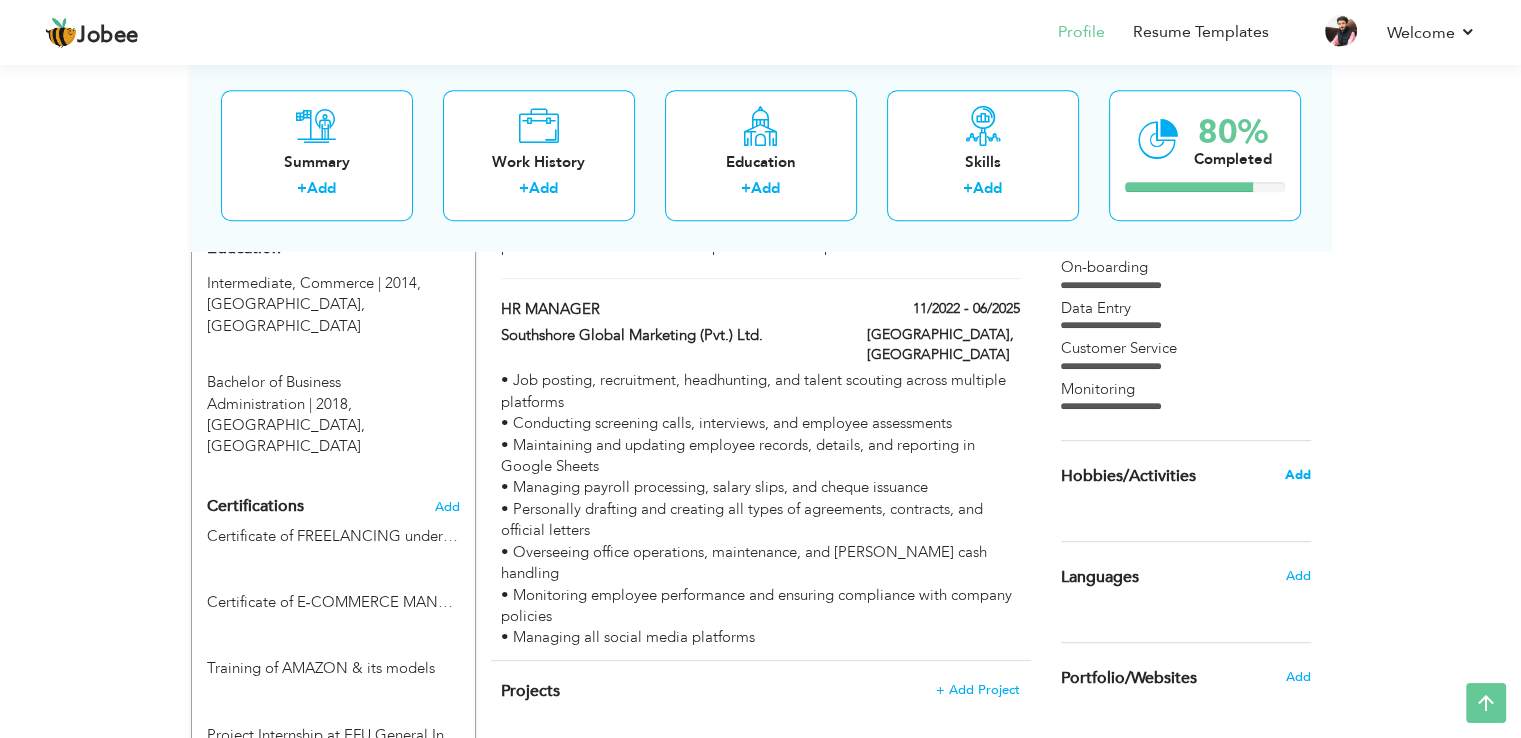 click on "Add" at bounding box center (1297, 475) 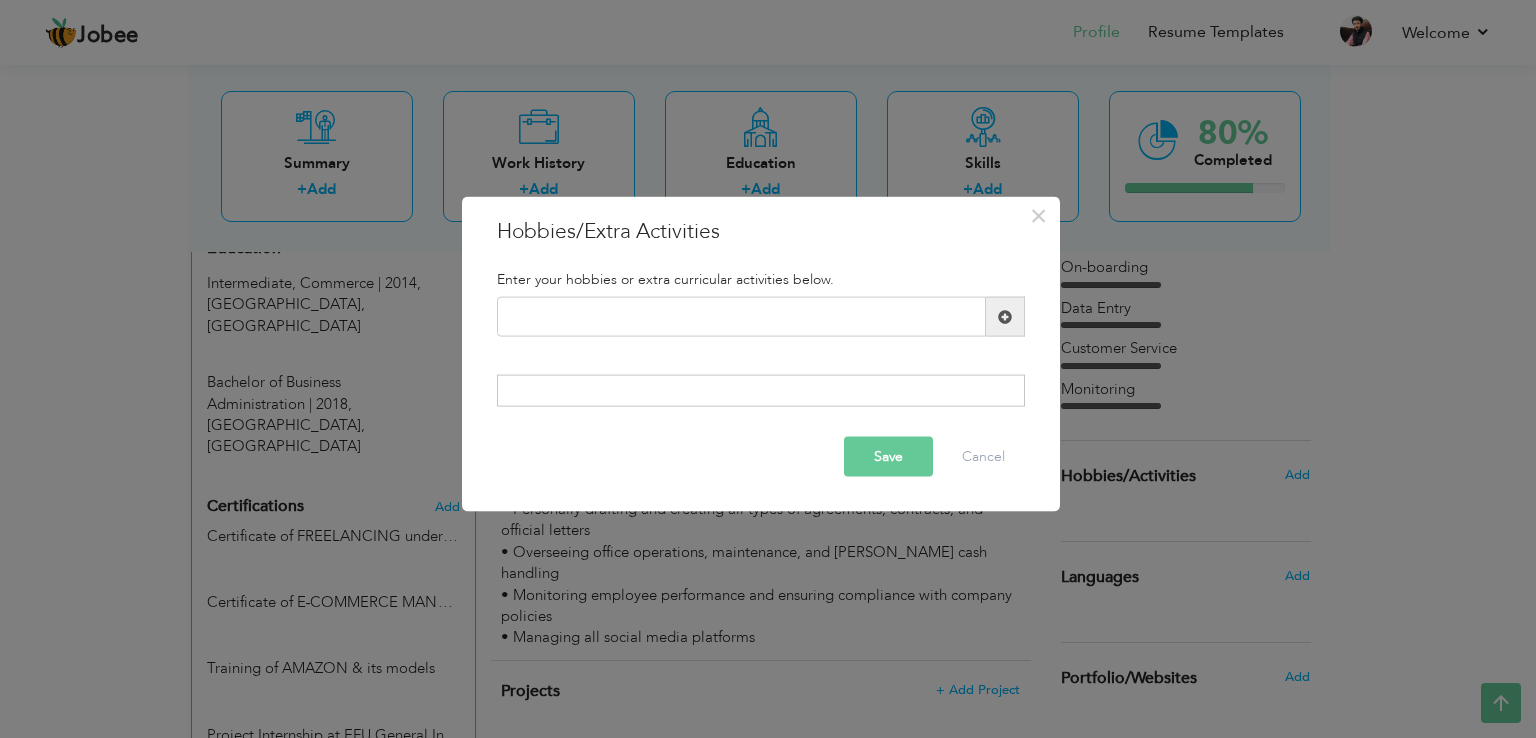 click at bounding box center [1005, 316] 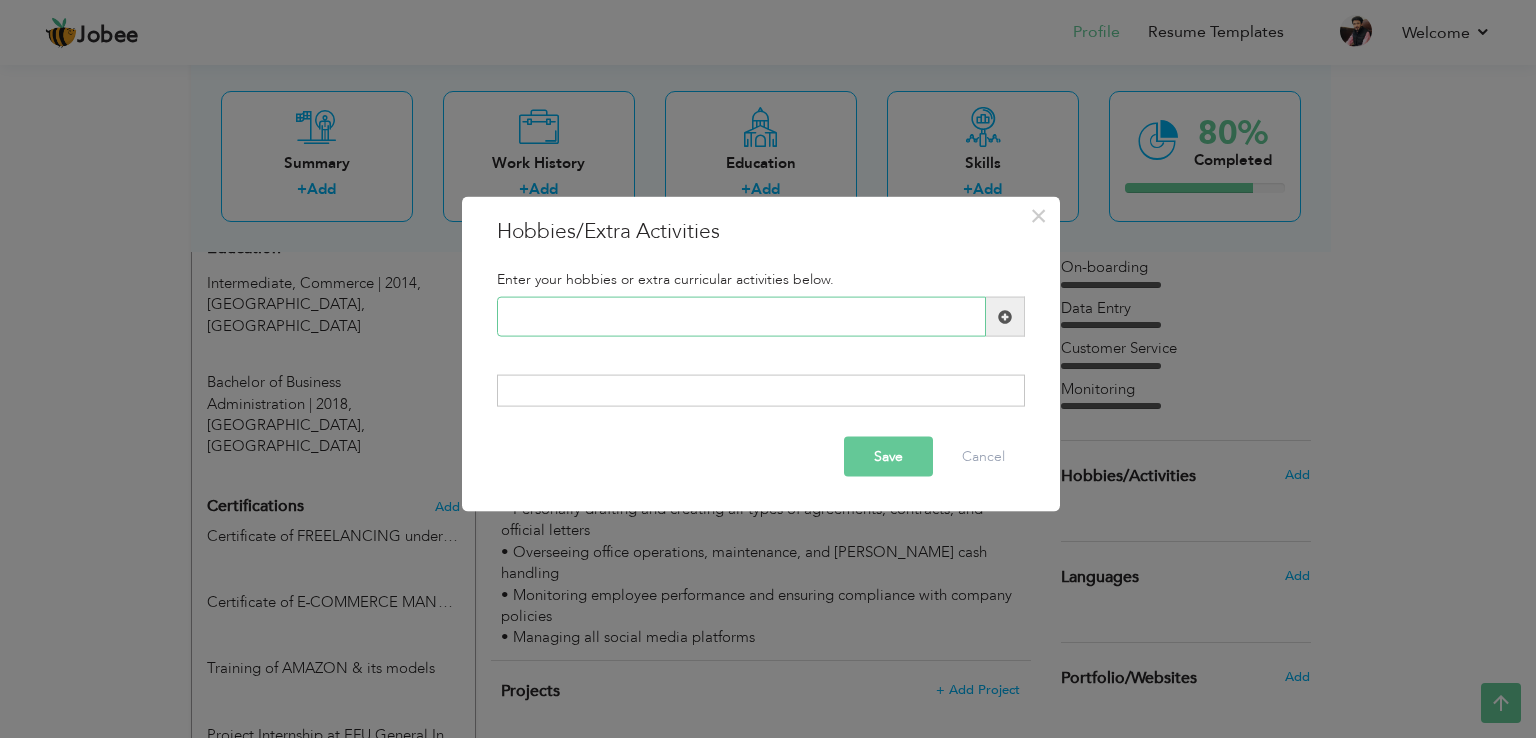 click at bounding box center [741, 317] 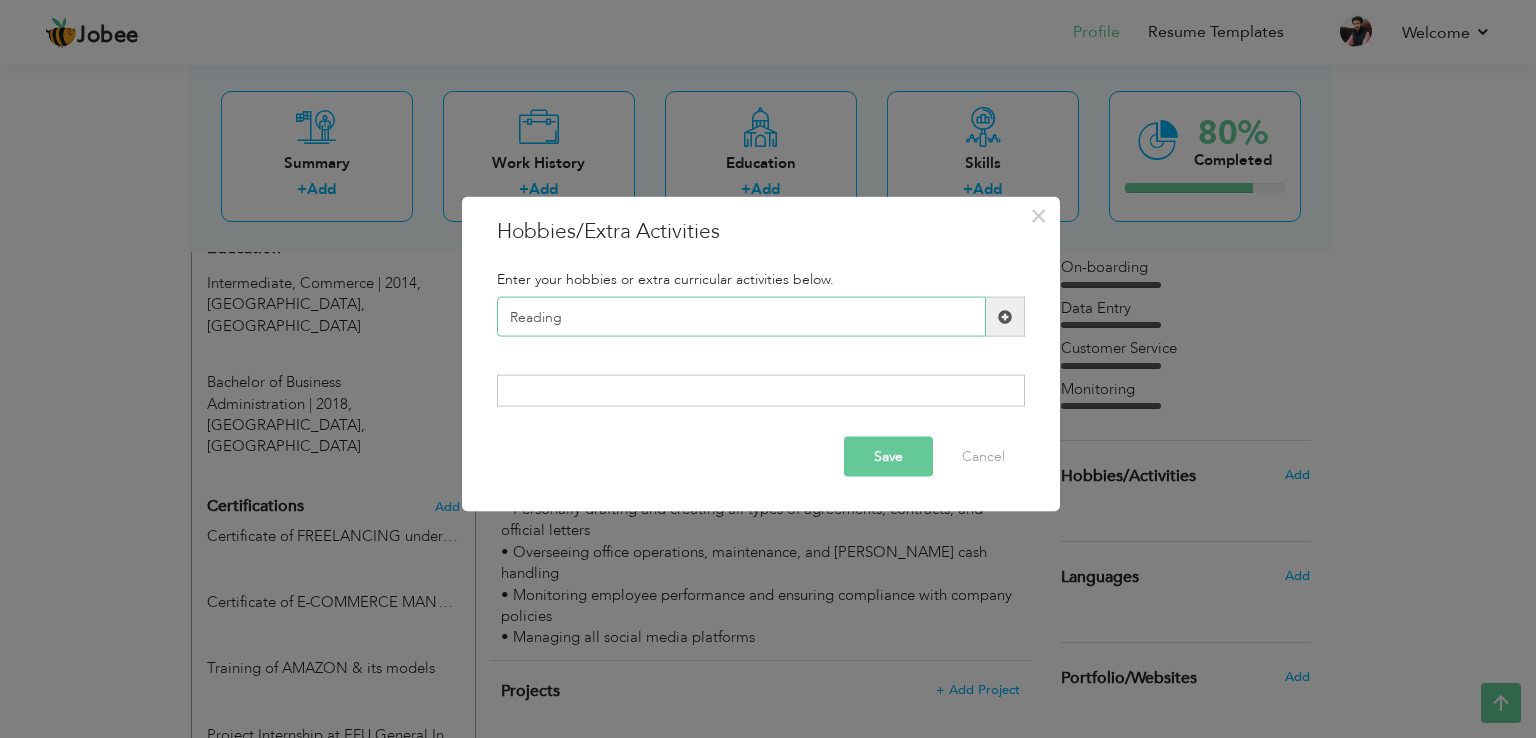 type on "Reading" 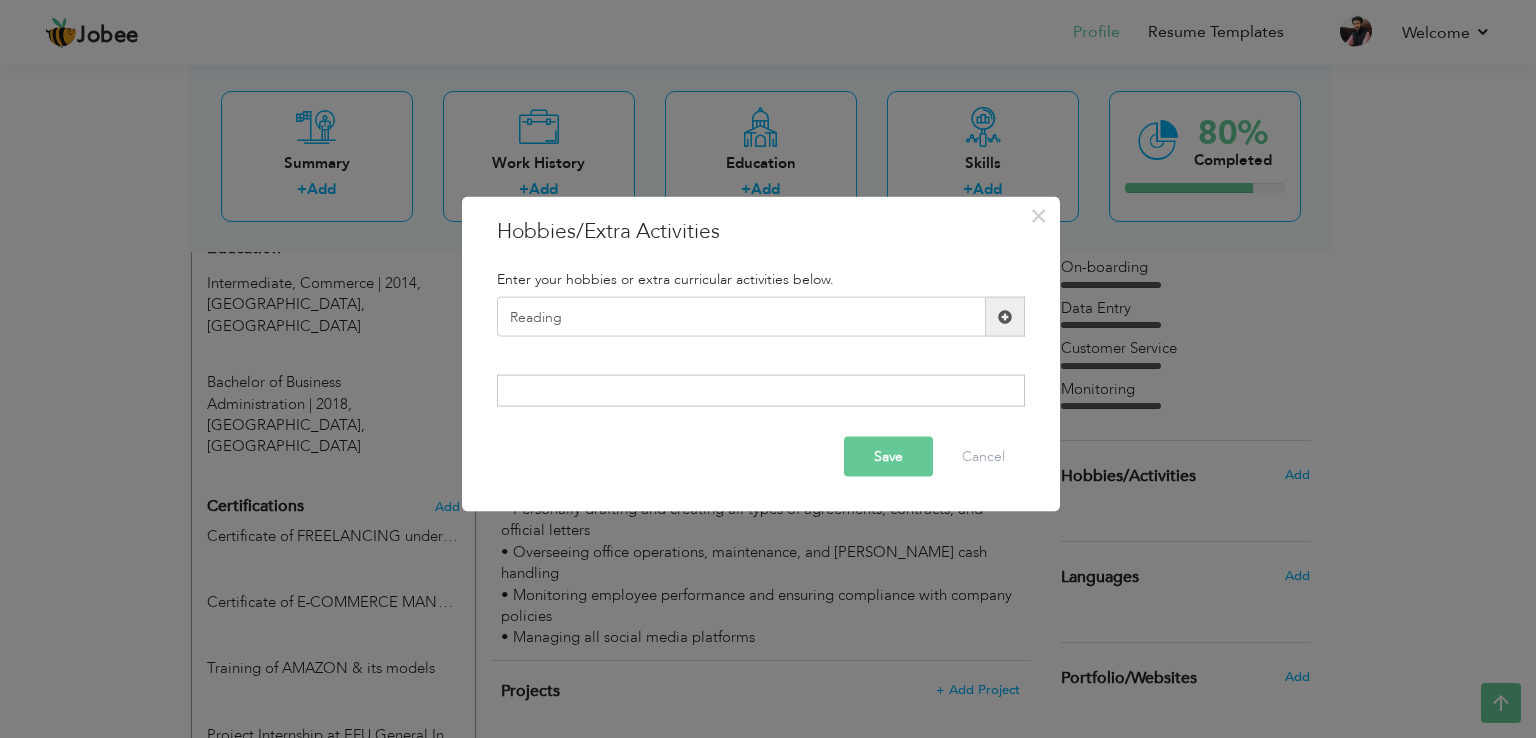 click on "Save" at bounding box center (888, 456) 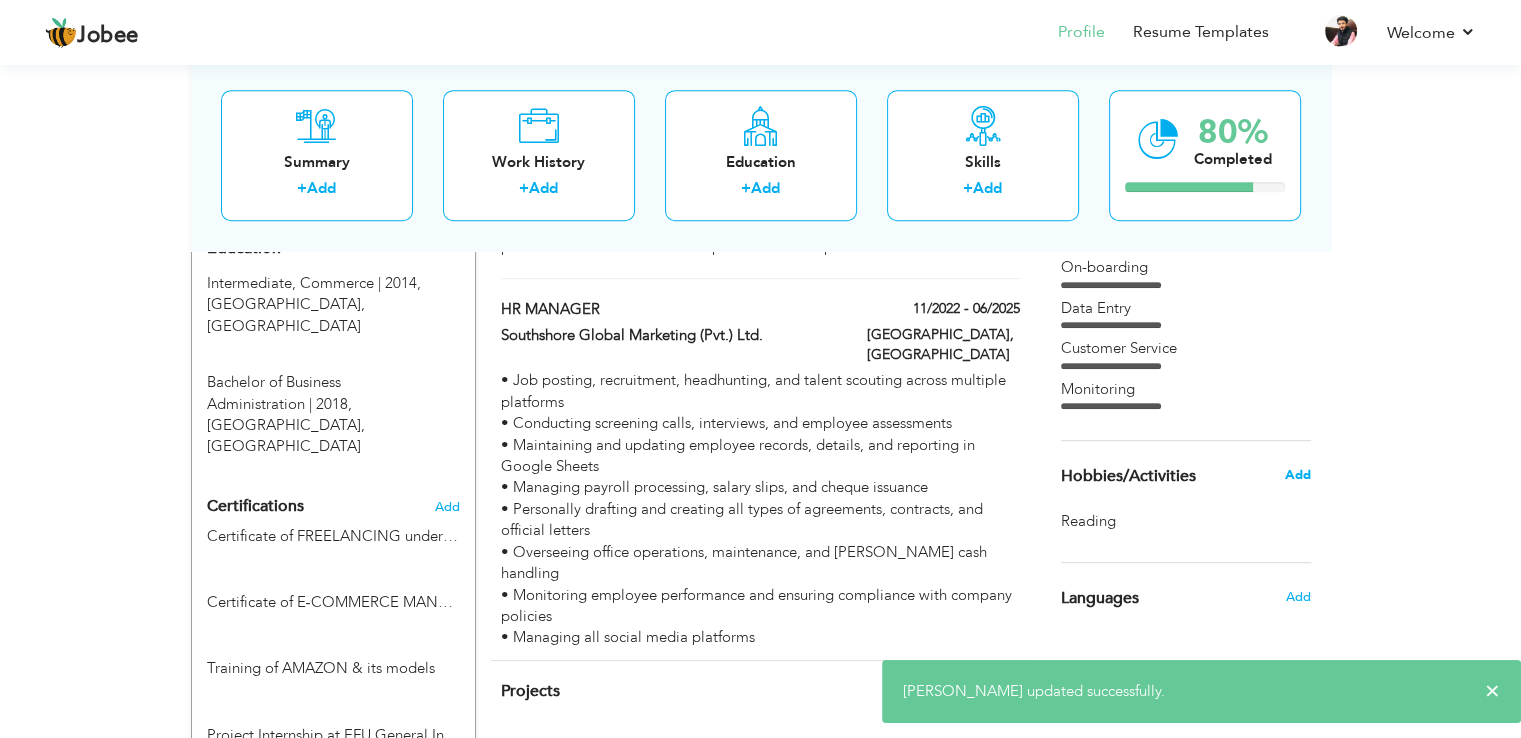 click on "Add" at bounding box center (1297, 475) 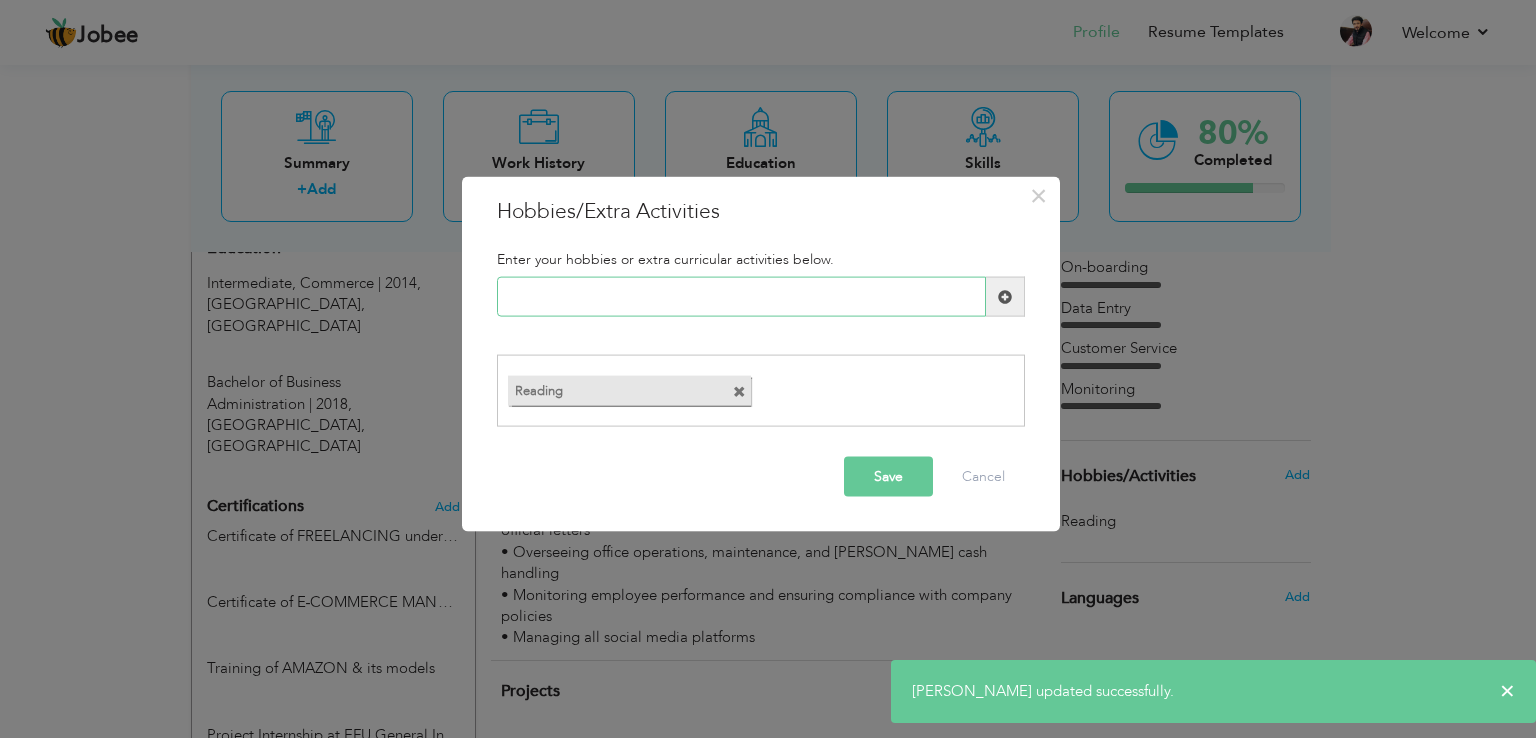 click at bounding box center [741, 297] 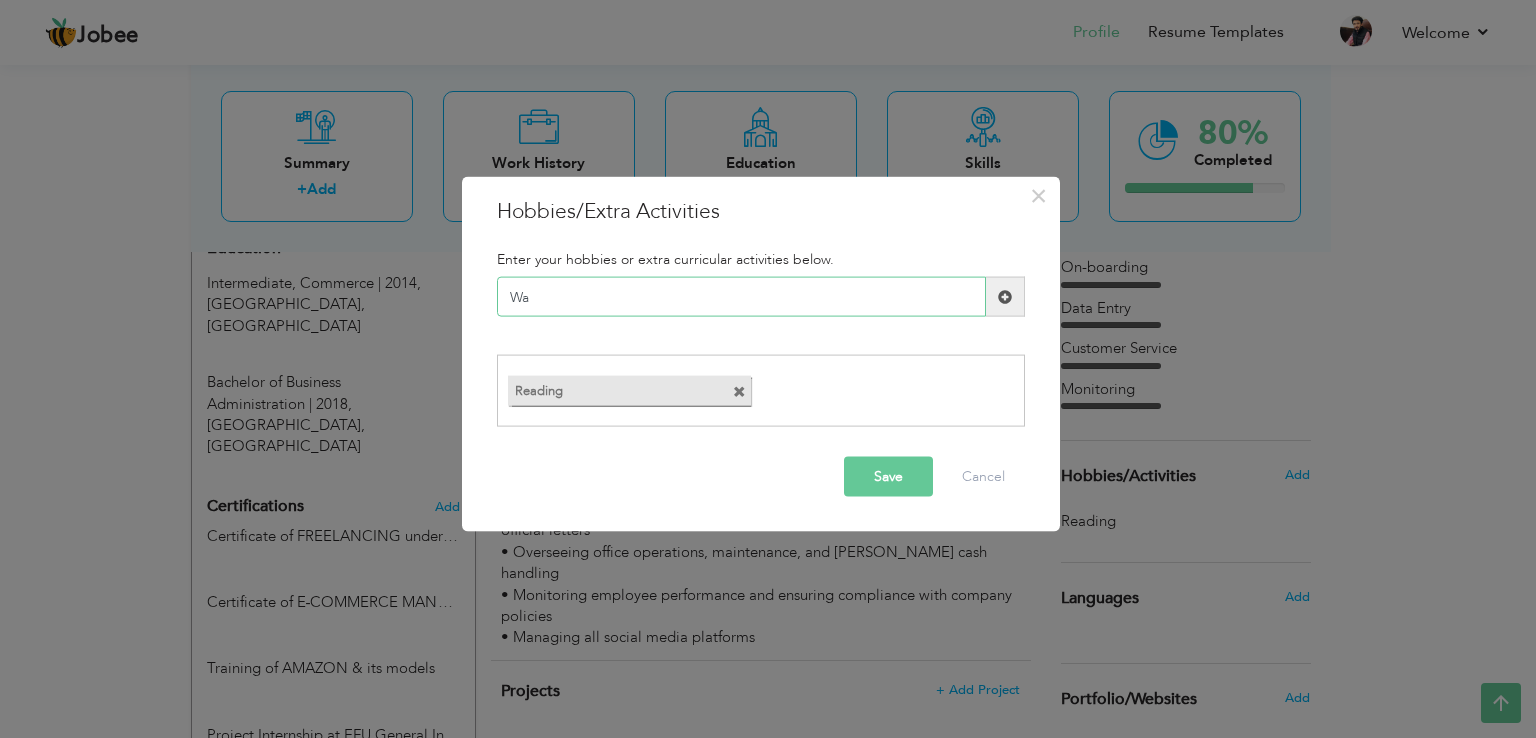 type on "W" 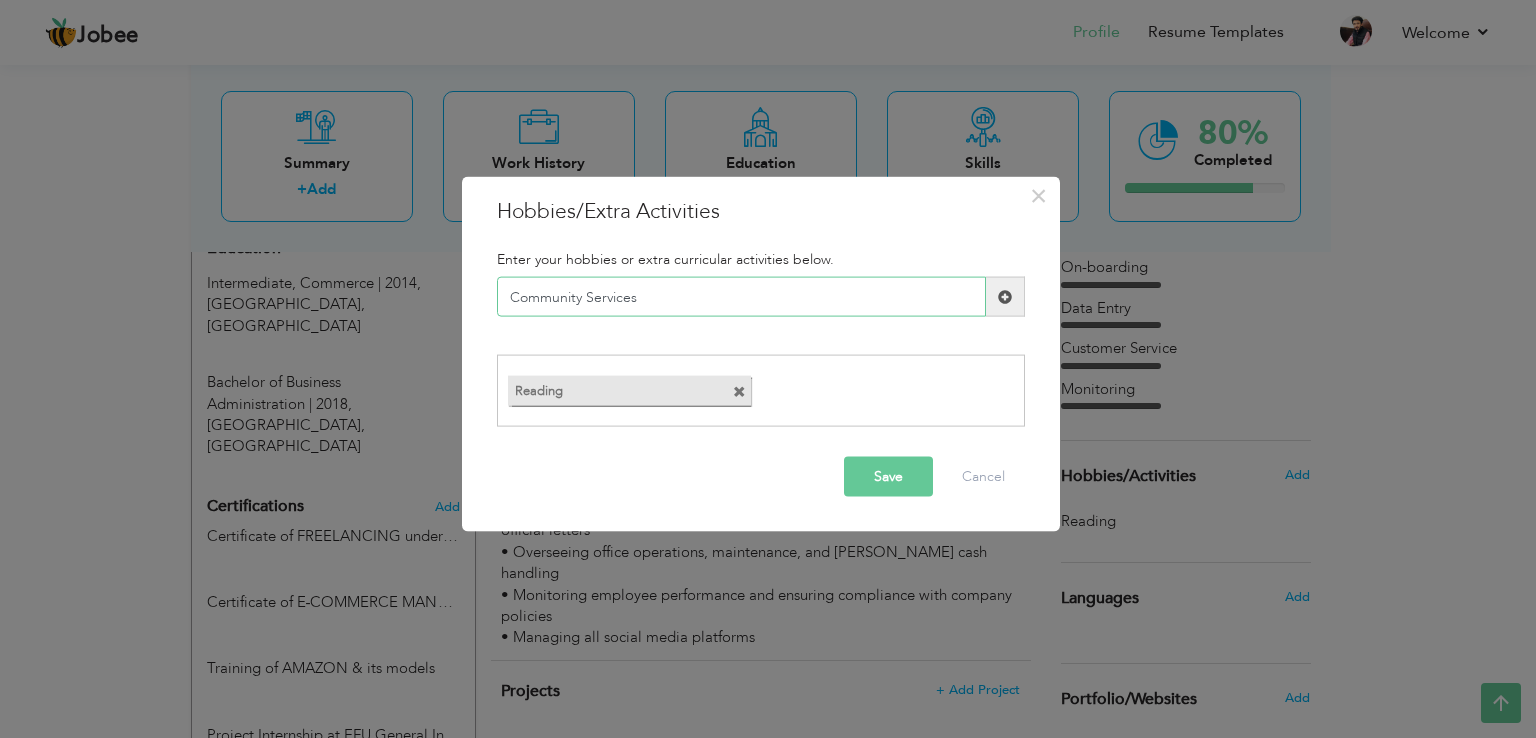 type on "Community Services" 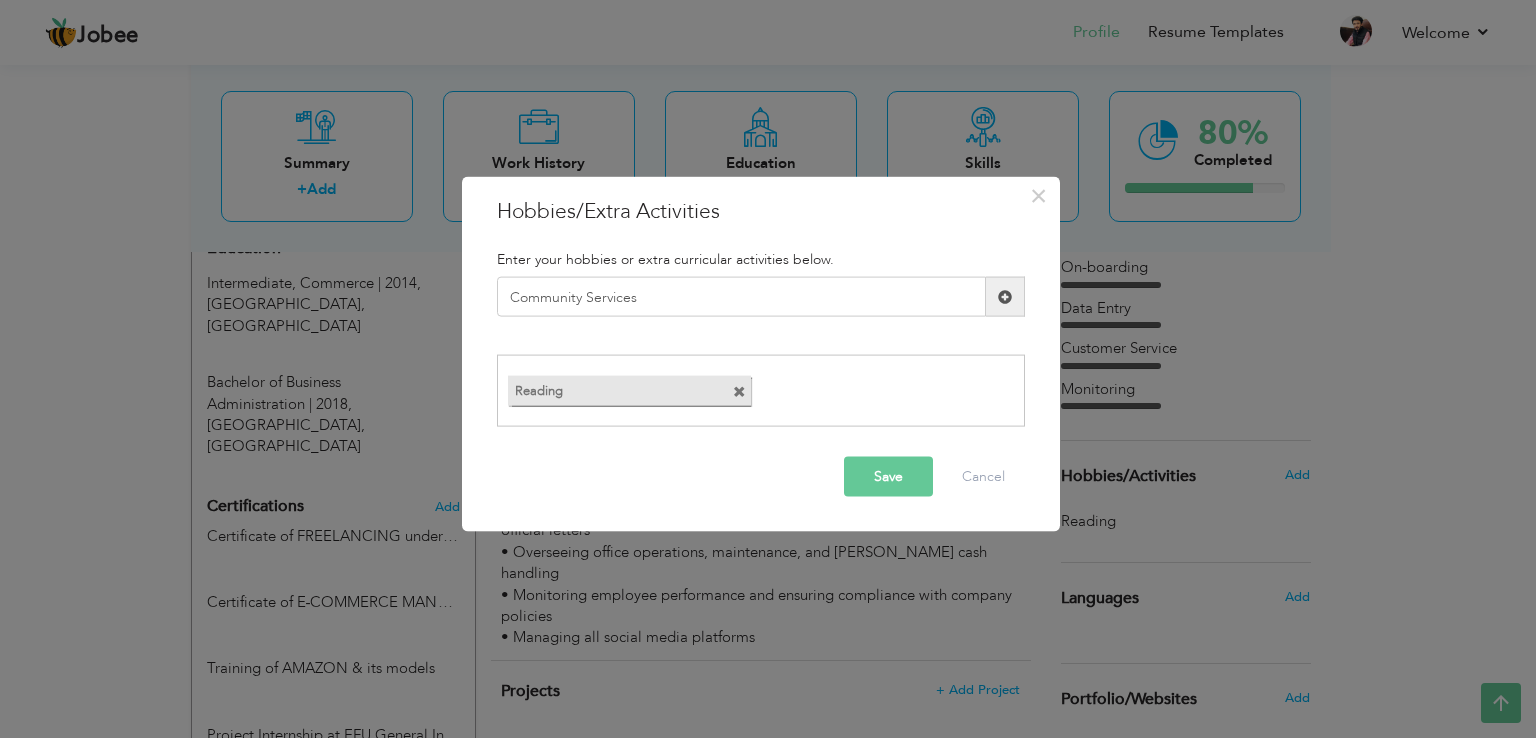 click on "Save" at bounding box center [888, 476] 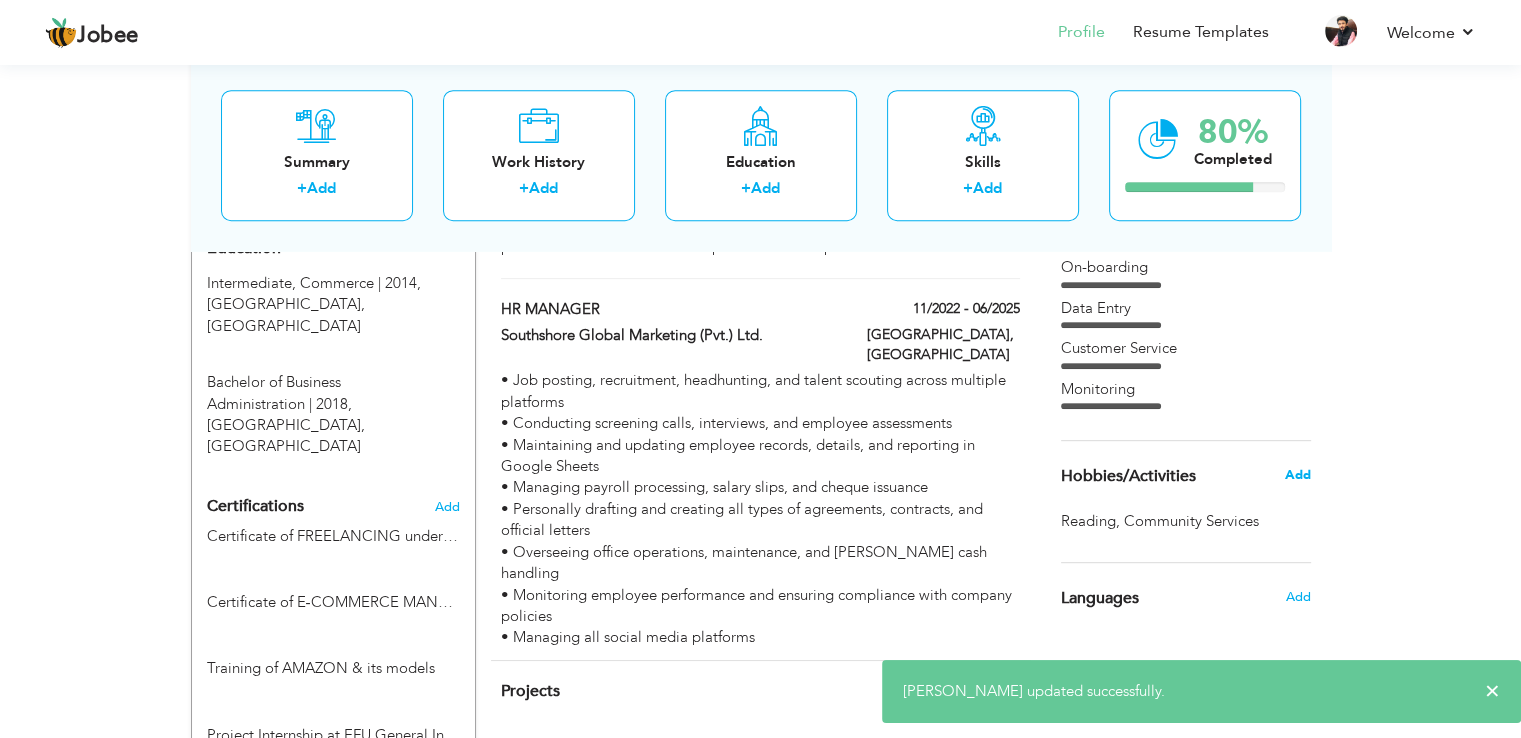 click on "Add" at bounding box center [1297, 475] 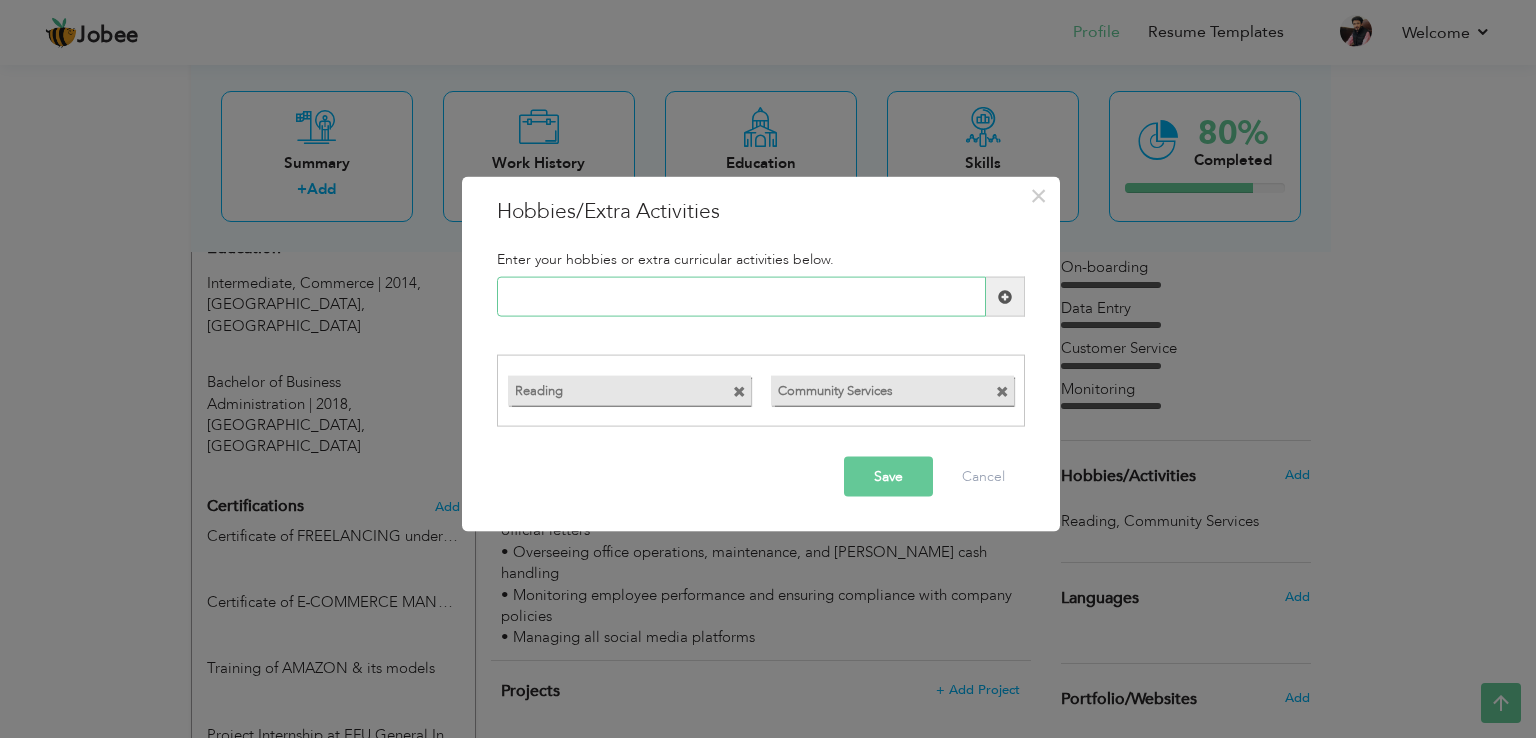 click at bounding box center [741, 297] 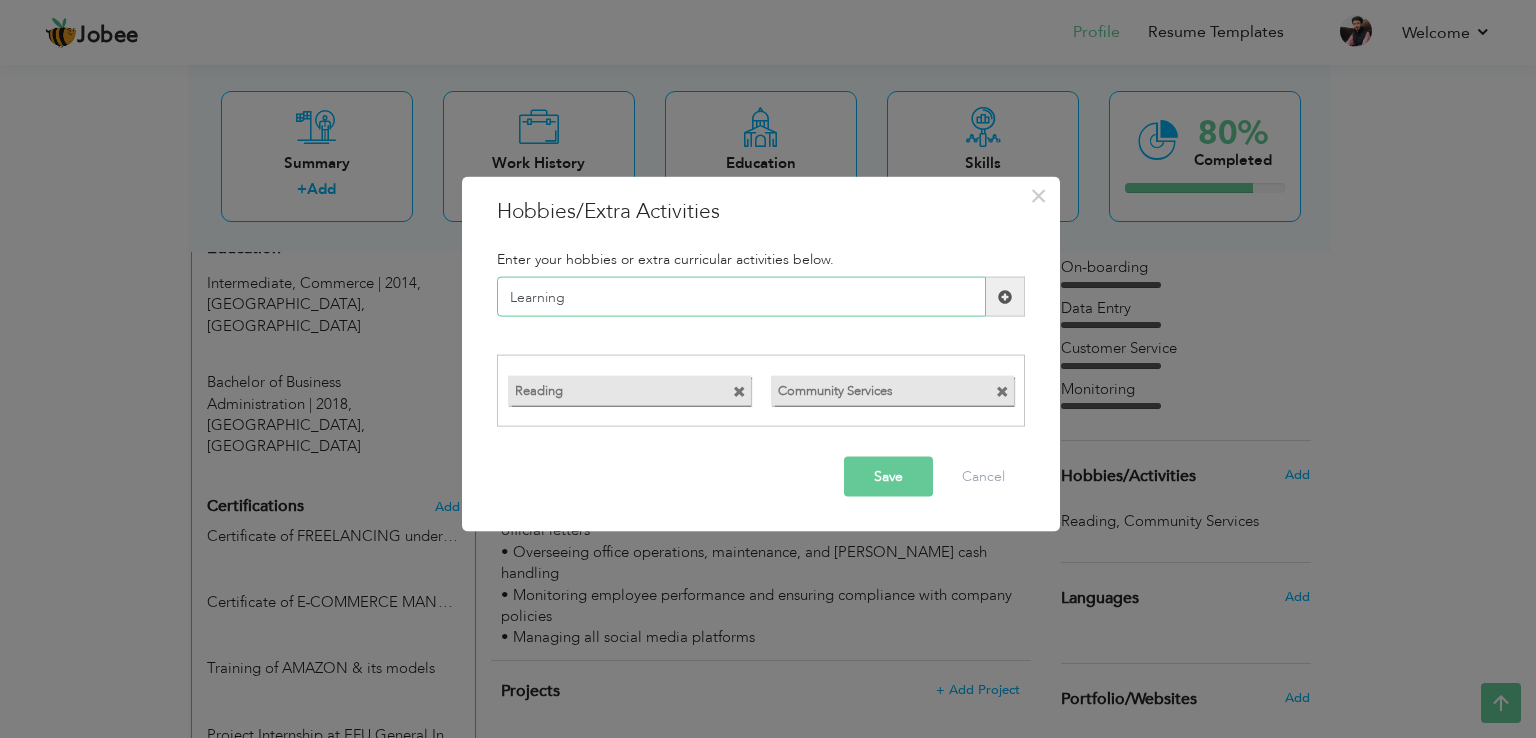 type on "Learning" 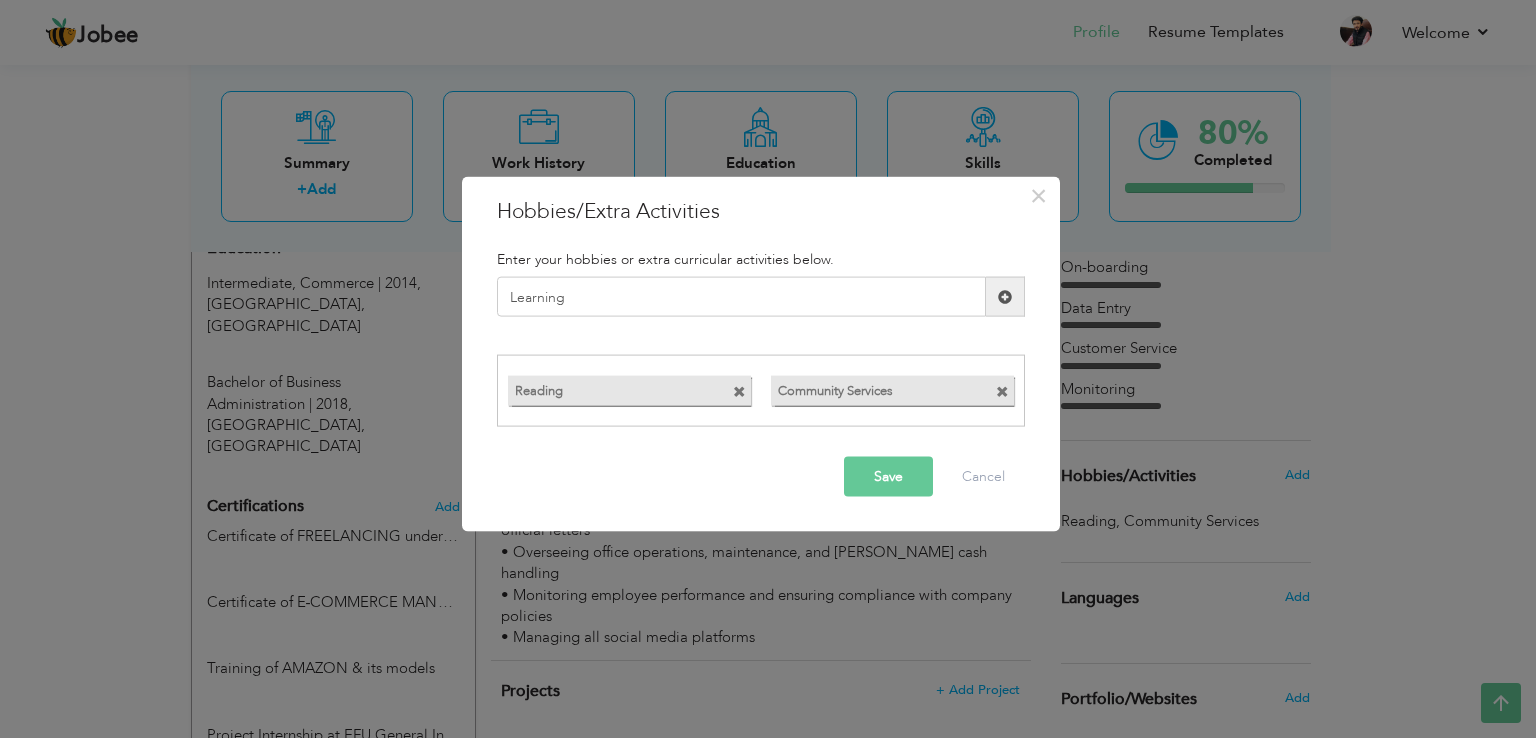 click on "Save" at bounding box center [888, 476] 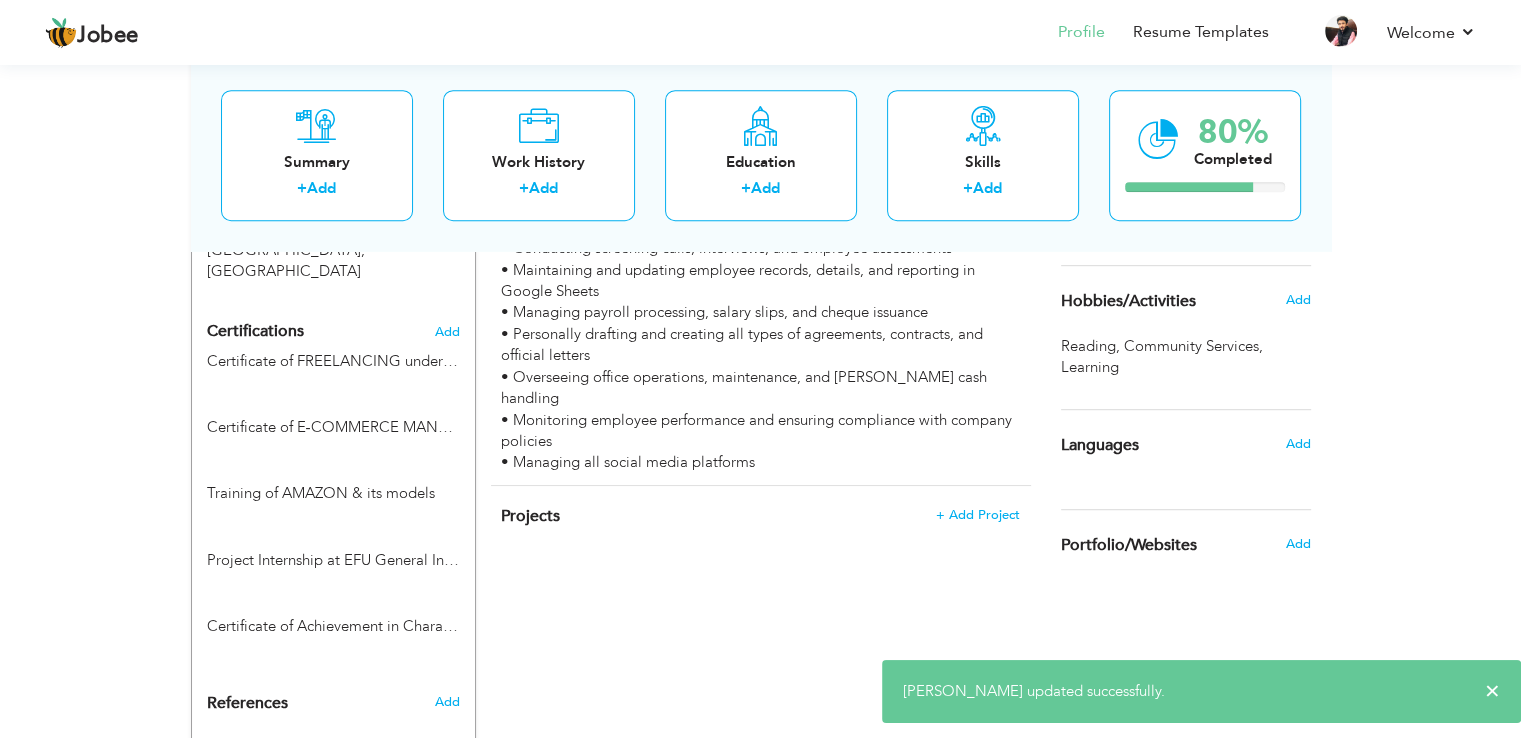 scroll, scrollTop: 1102, scrollLeft: 0, axis: vertical 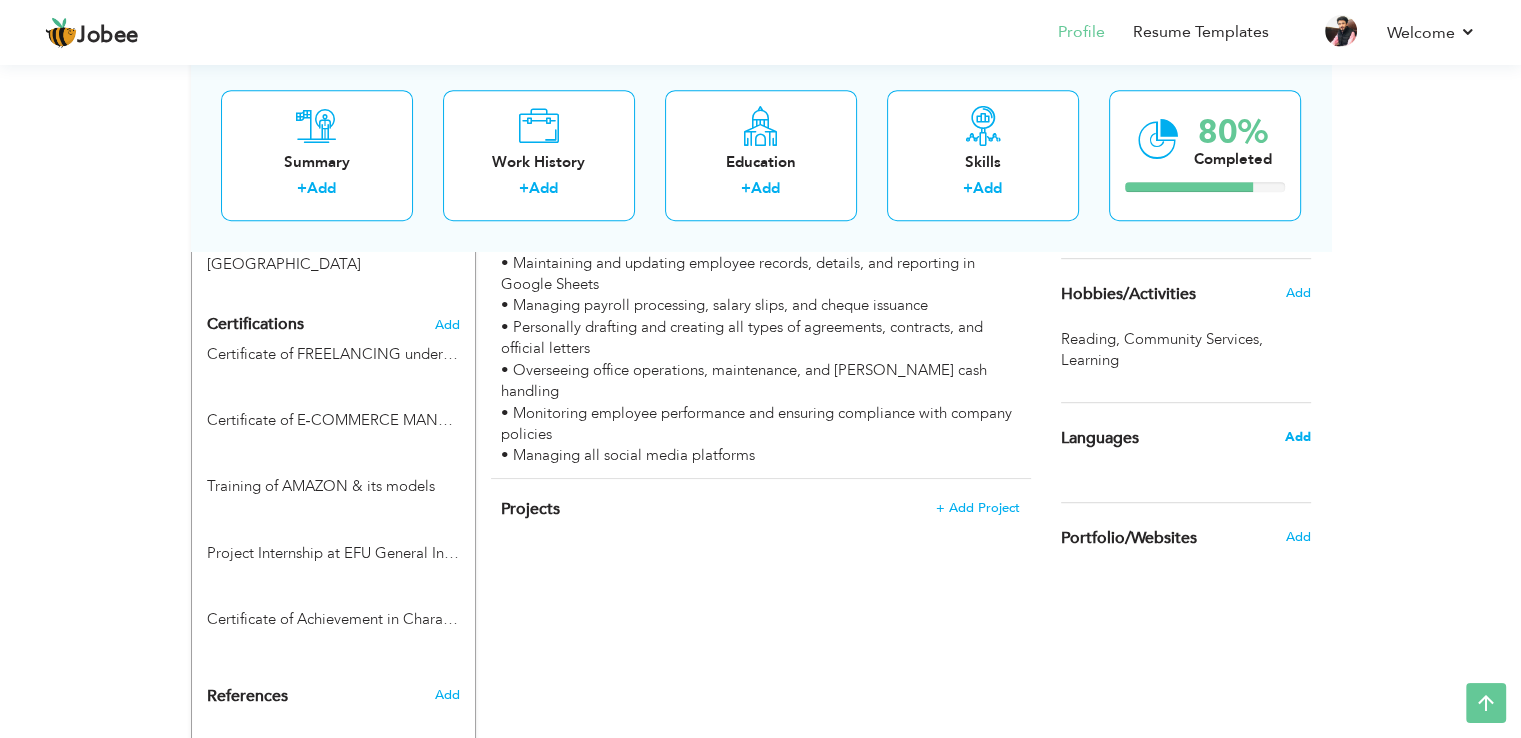 click on "Add" at bounding box center (1297, 437) 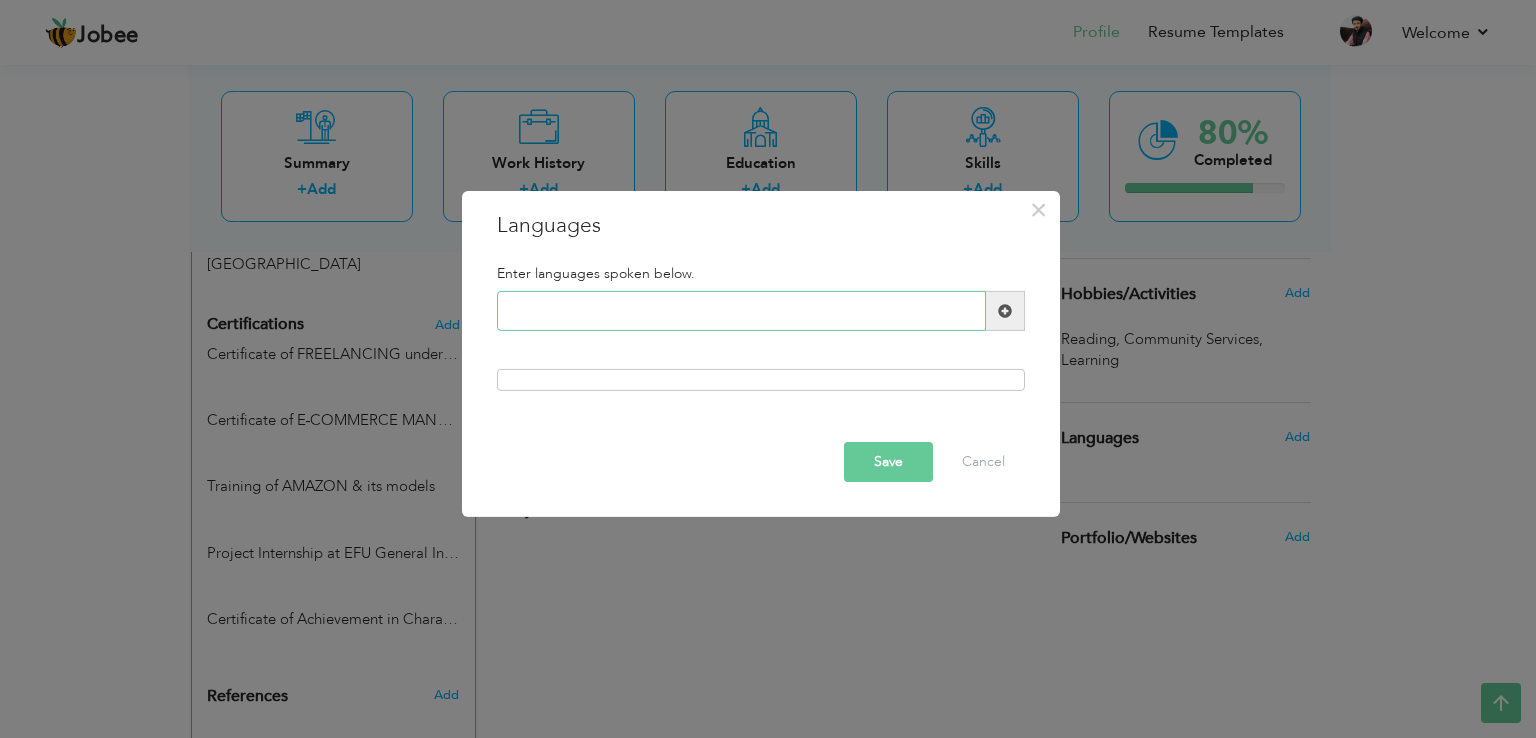 click at bounding box center (741, 311) 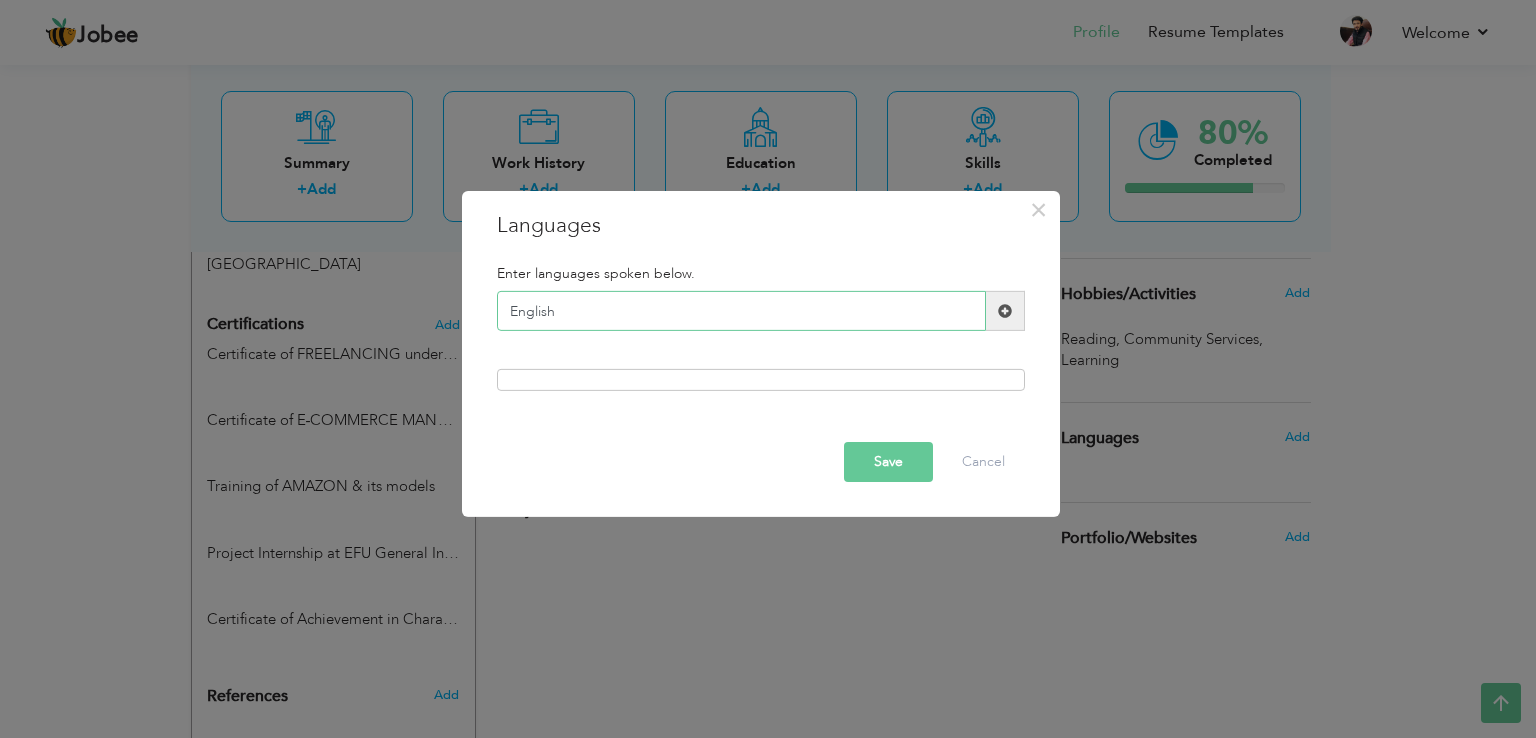 type on "English" 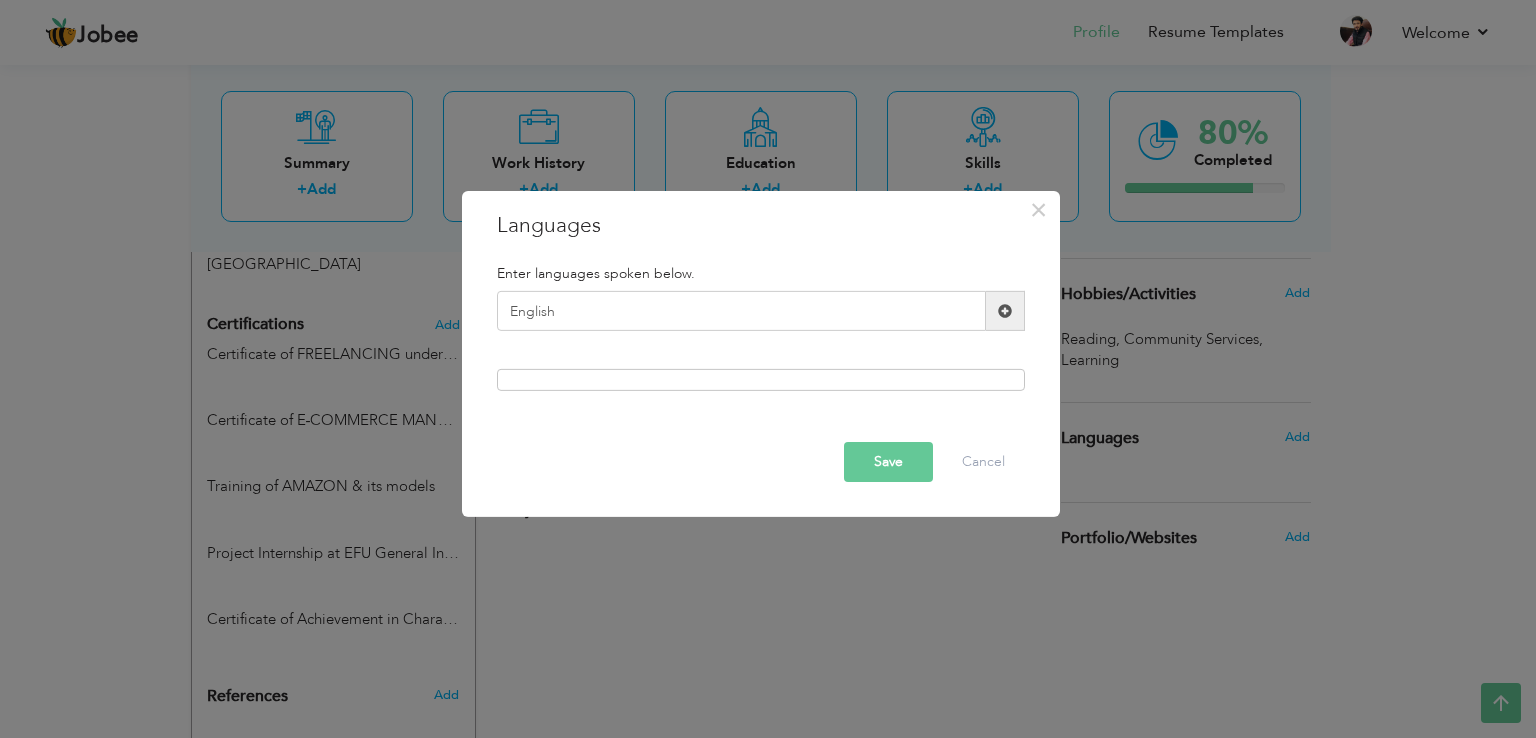 click at bounding box center [1005, 311] 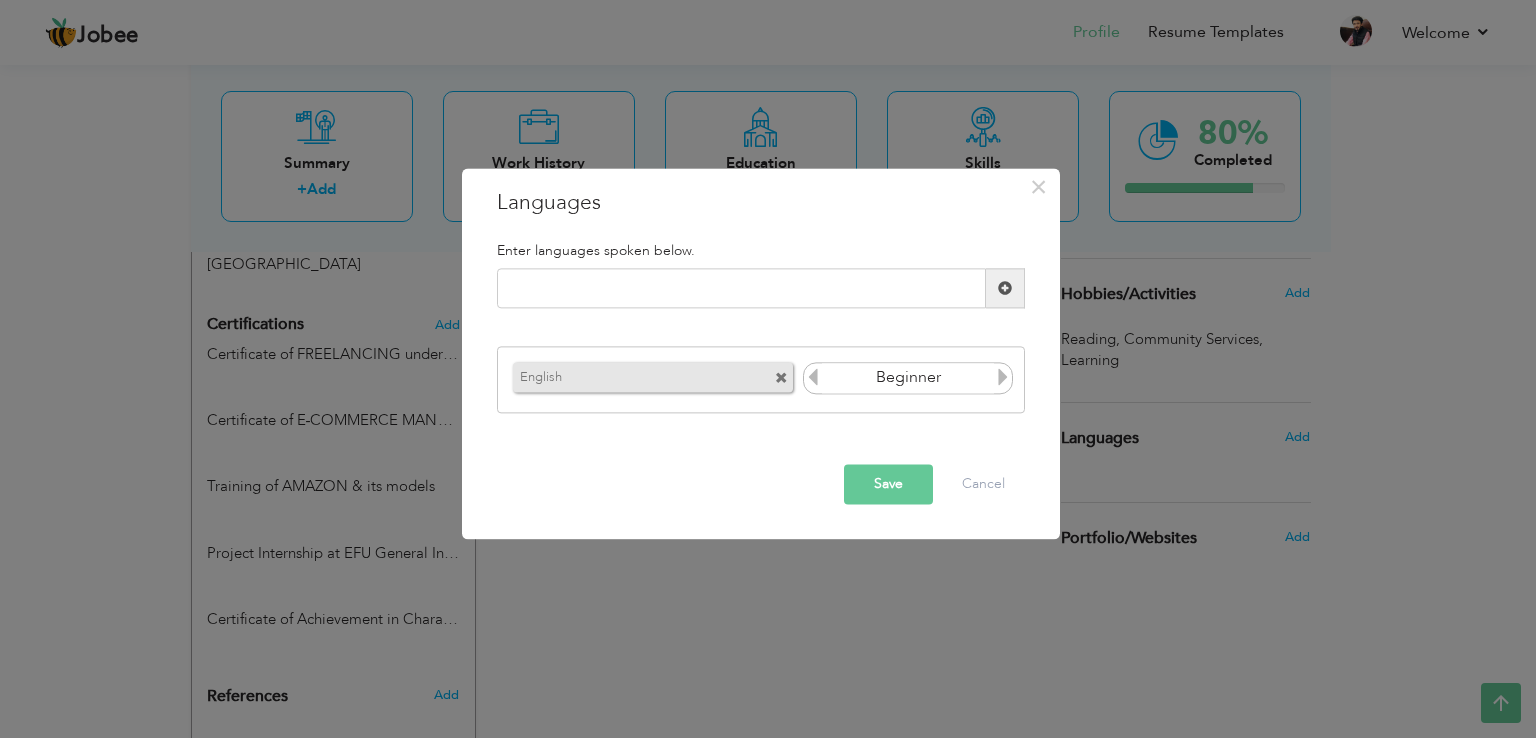 click at bounding box center [1003, 377] 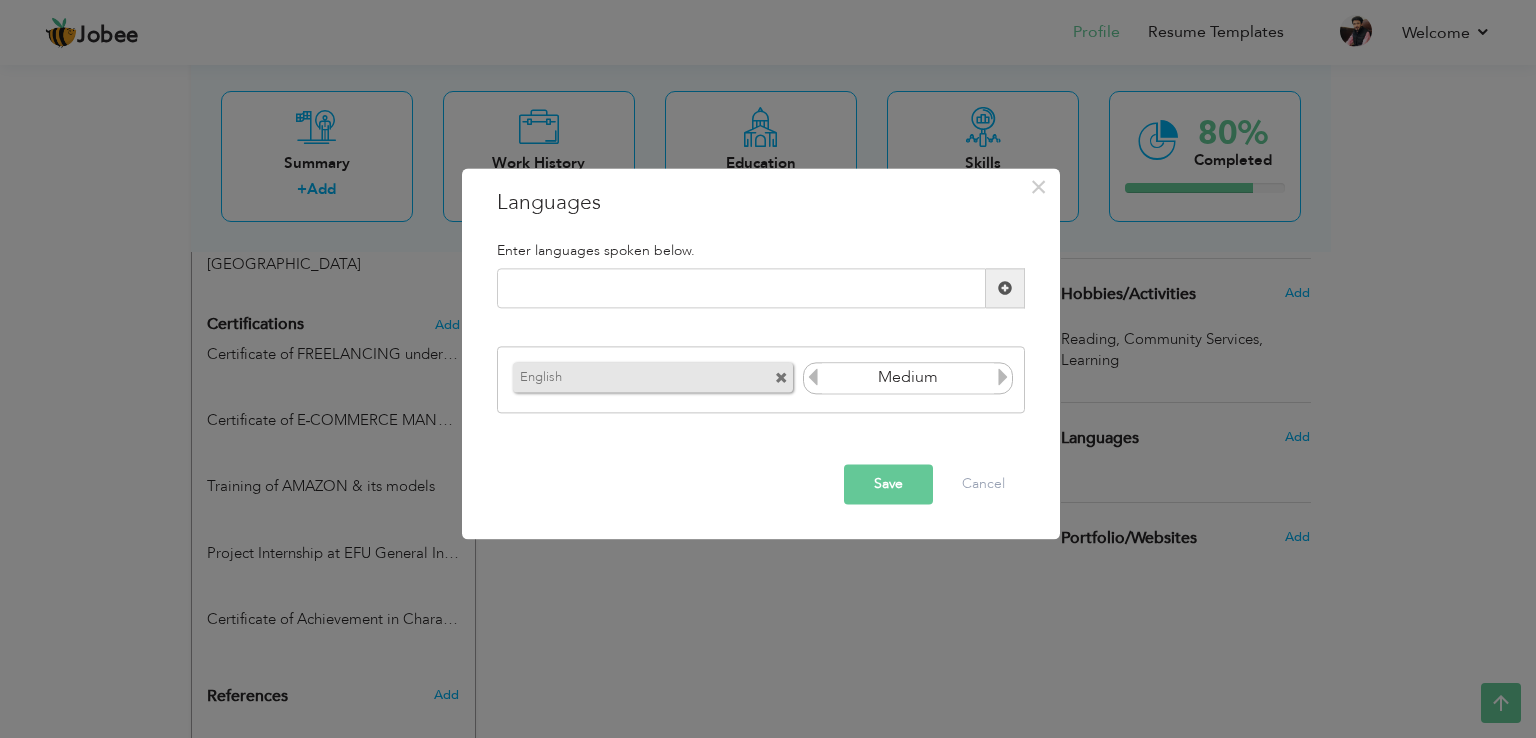 click at bounding box center [1003, 377] 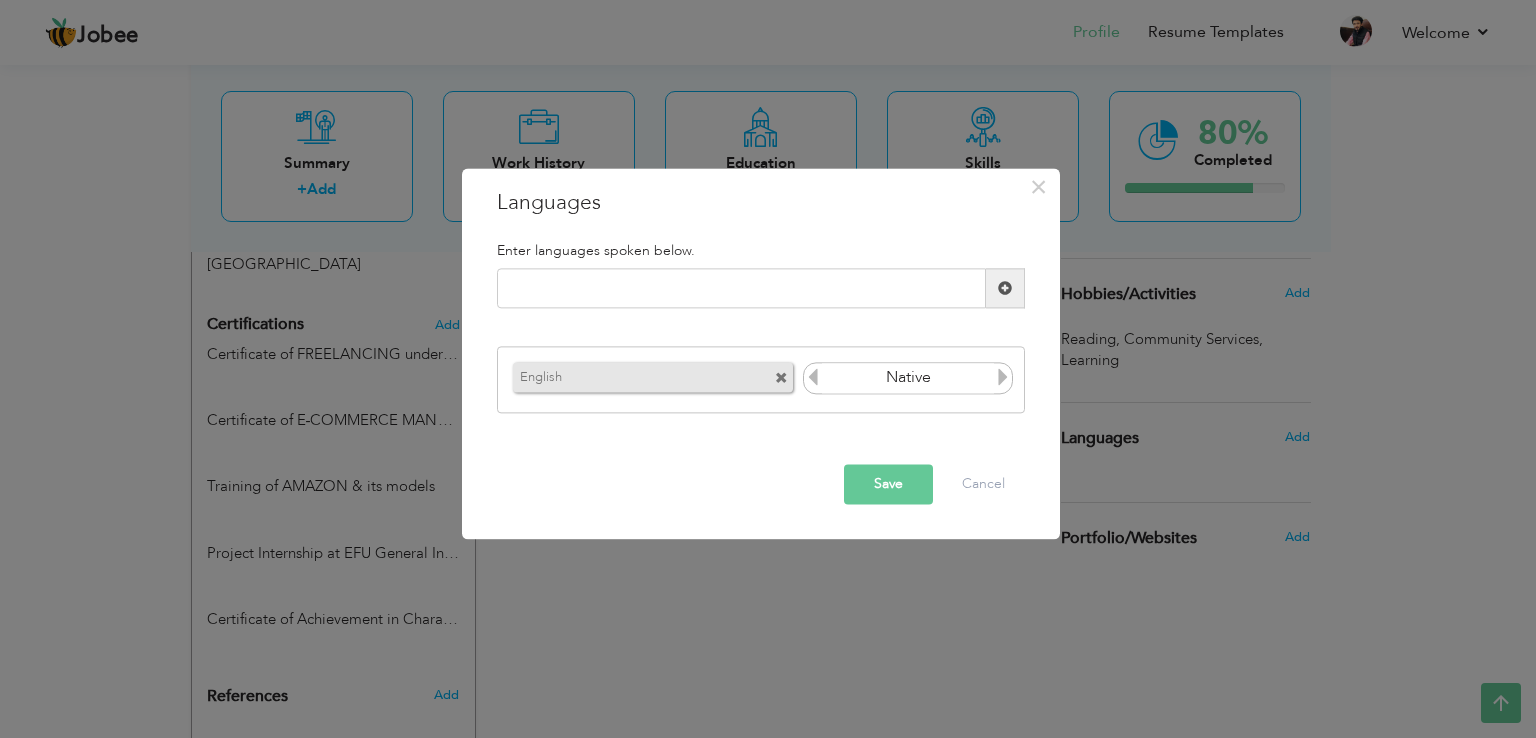click at bounding box center [1003, 377] 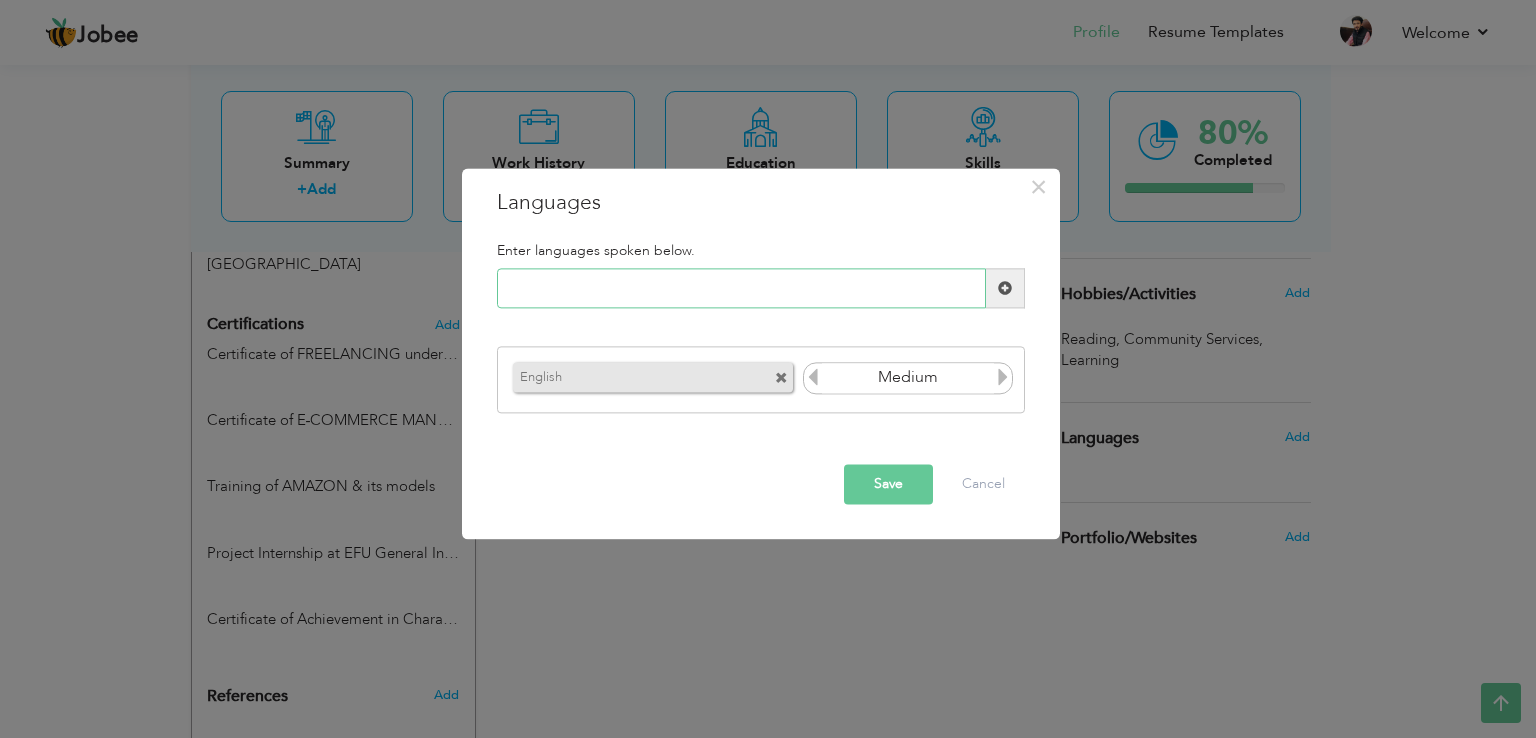 click at bounding box center [741, 289] 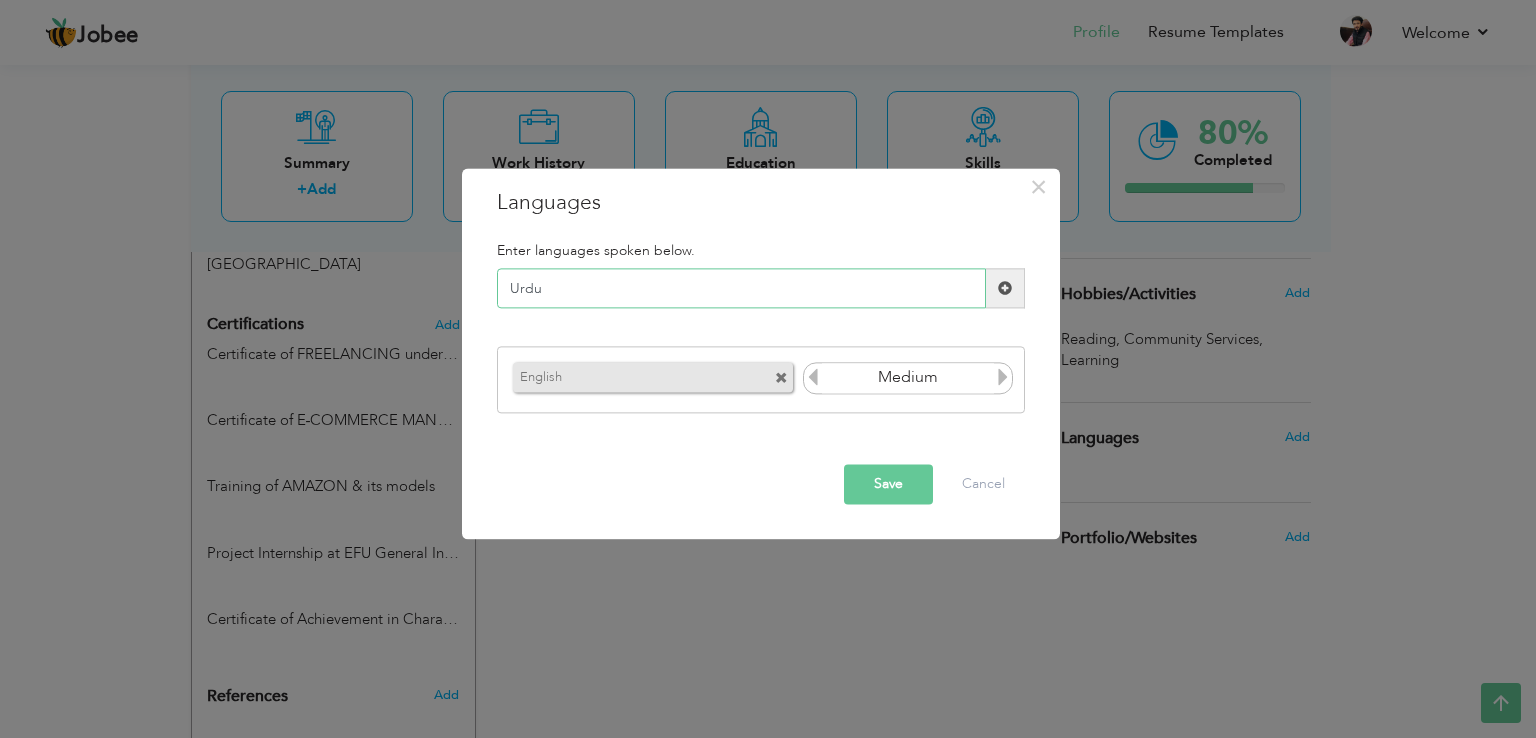 type on "Urdu" 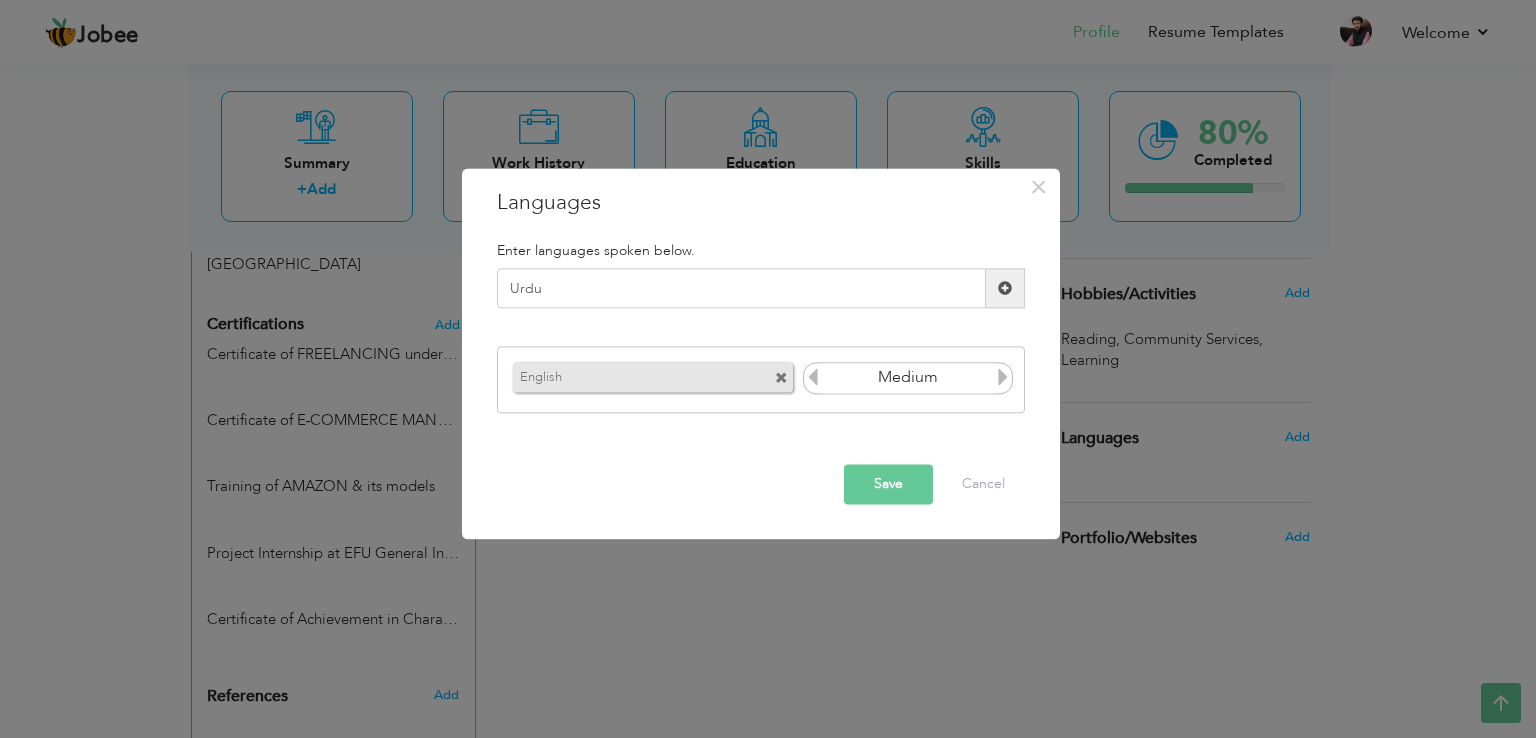 click on "Save" at bounding box center [888, 485] 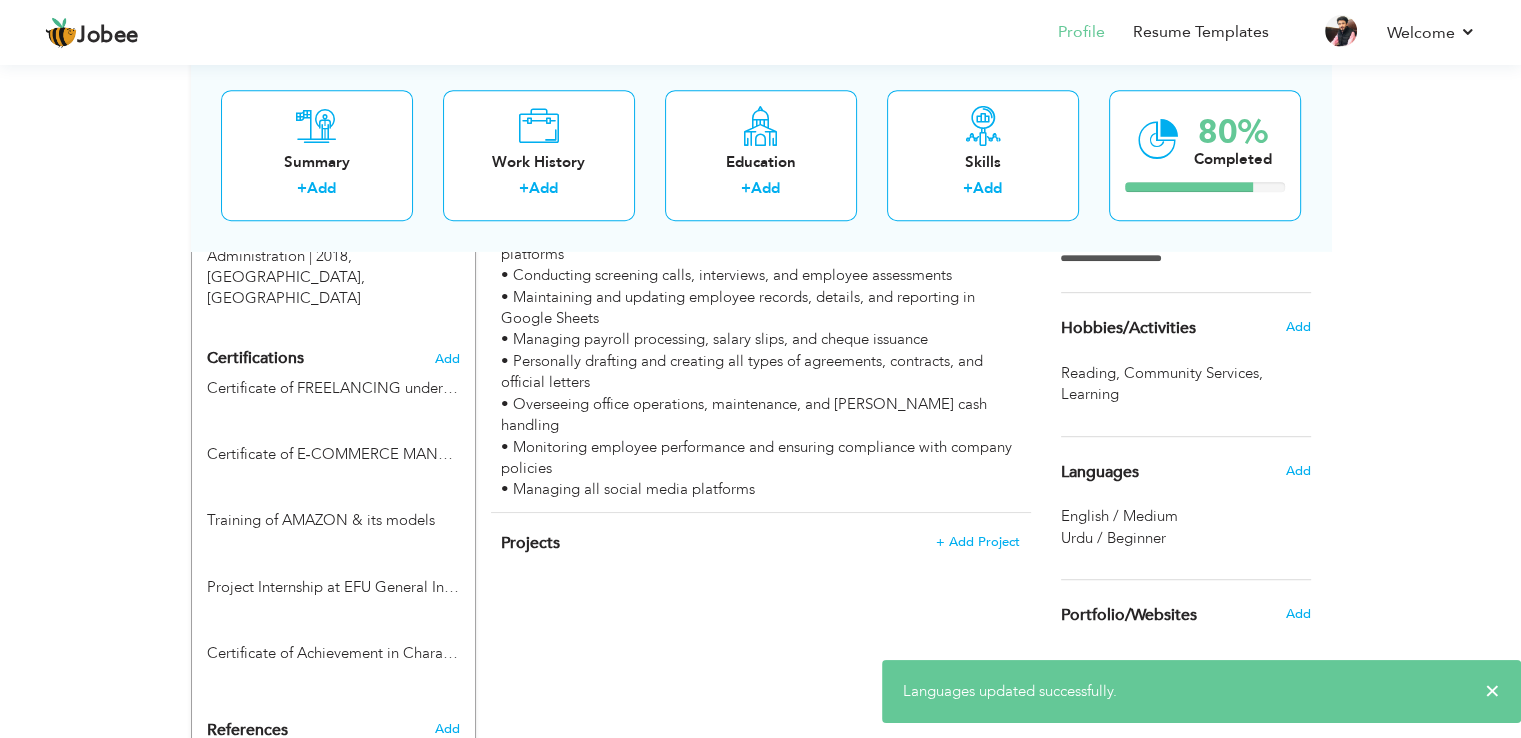 scroll, scrollTop: 1052, scrollLeft: 0, axis: vertical 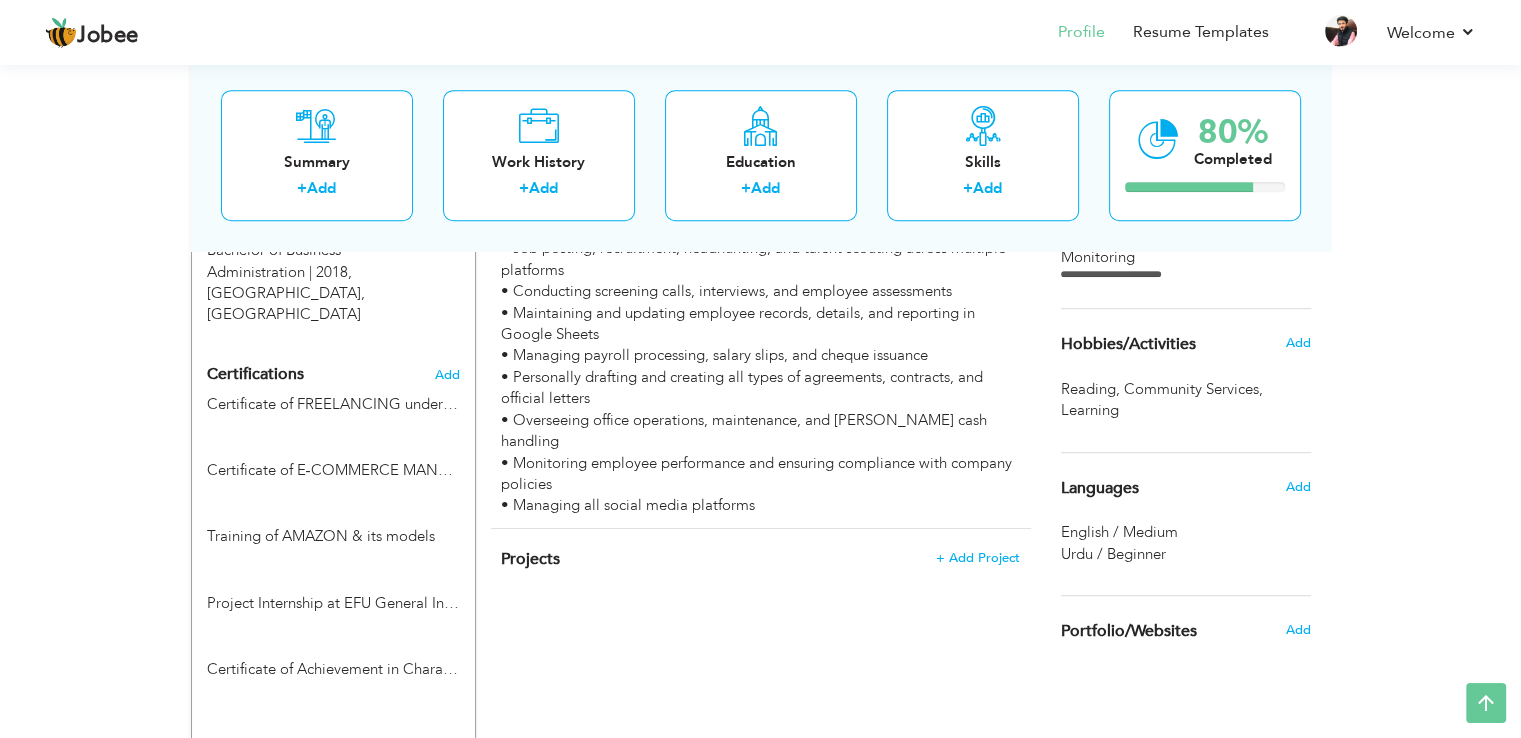 click on "Urdu / Beginner" at bounding box center [1113, 554] 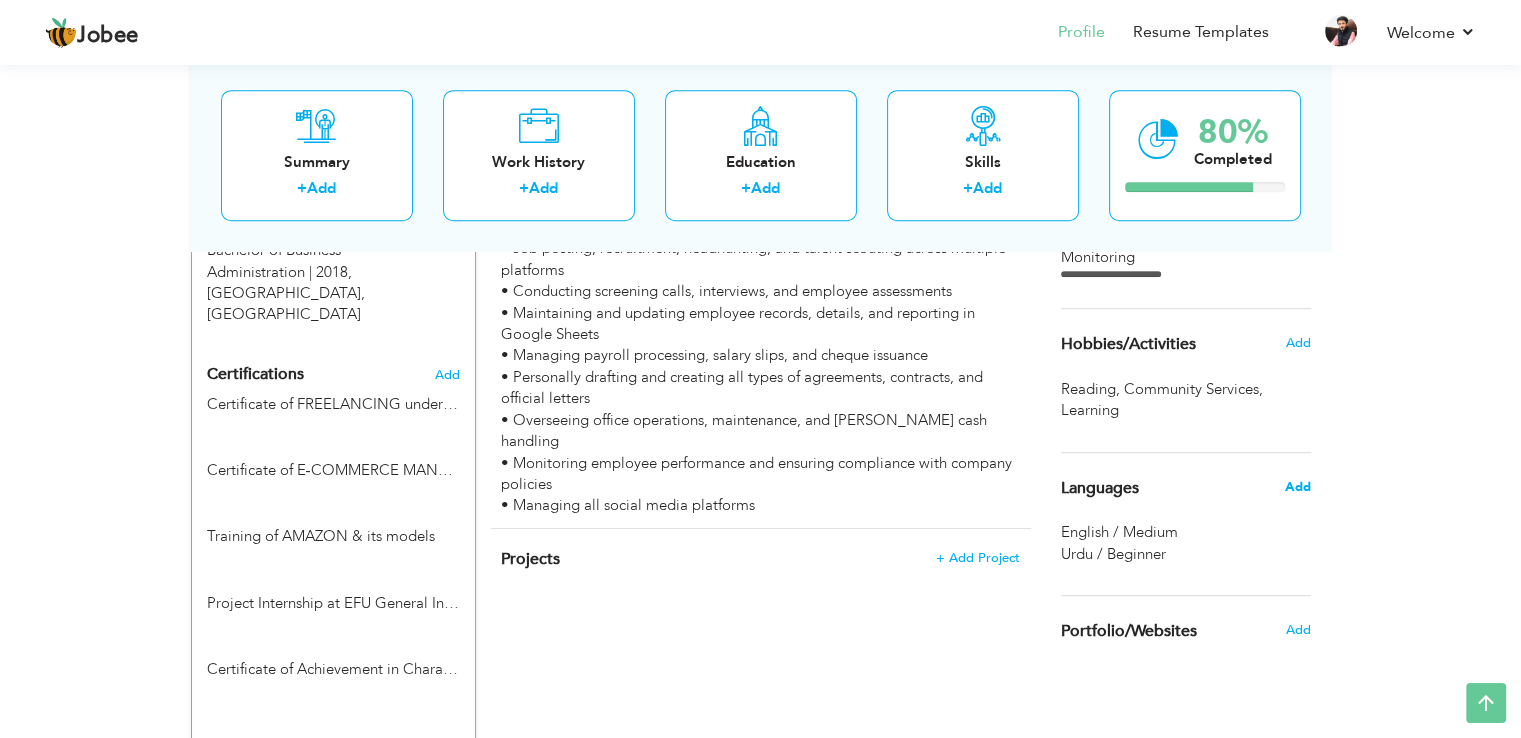 click on "Add" at bounding box center [1297, 487] 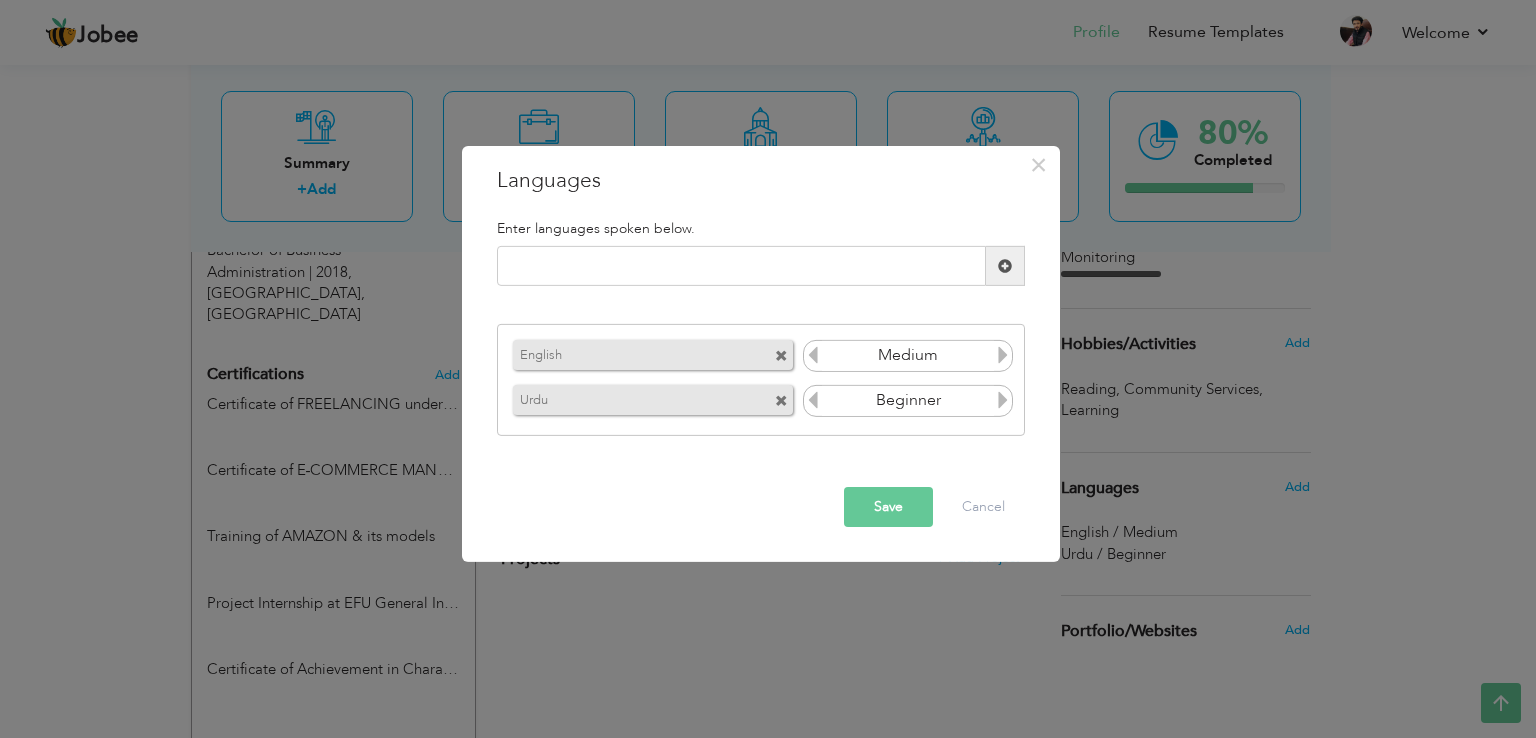 click at bounding box center (1003, 400) 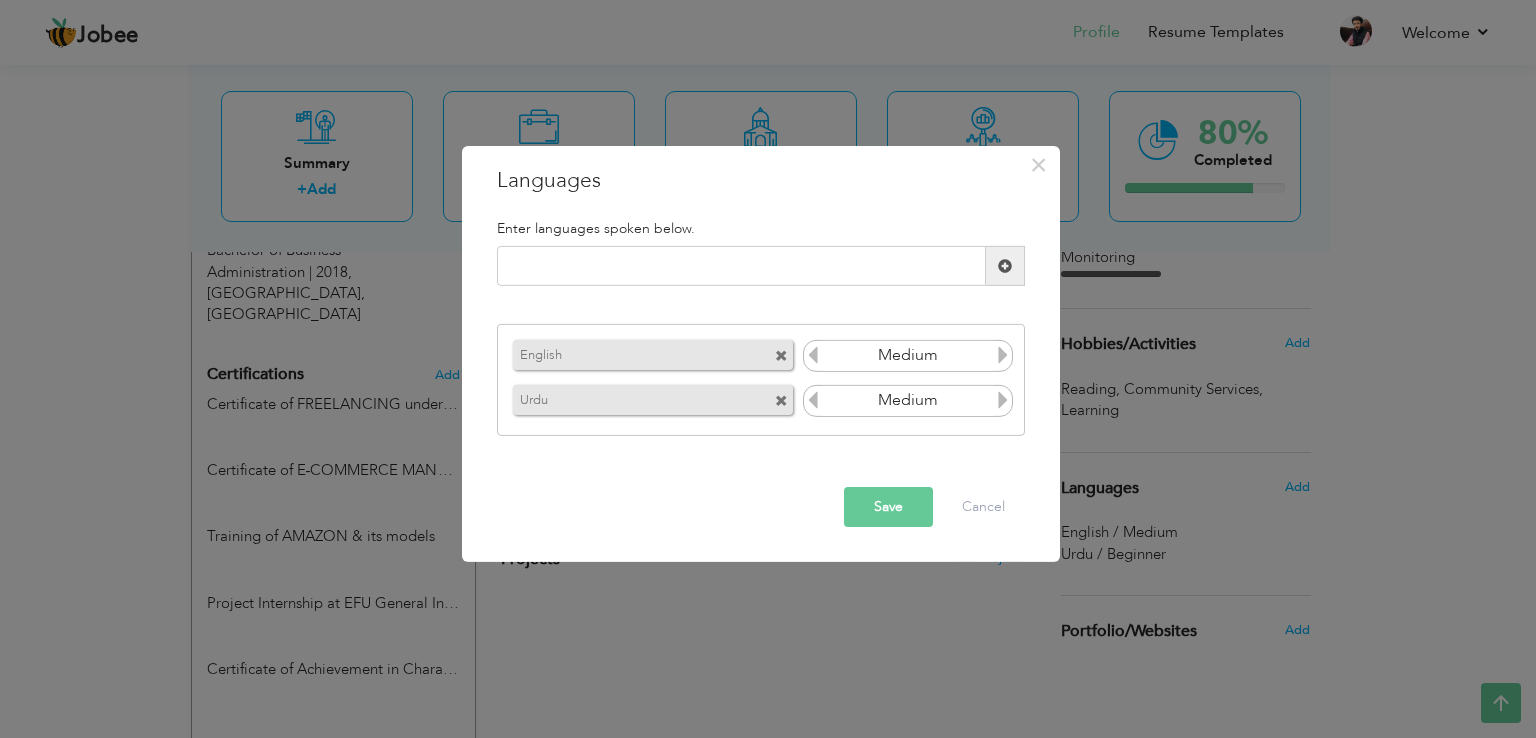 click at bounding box center (1003, 400) 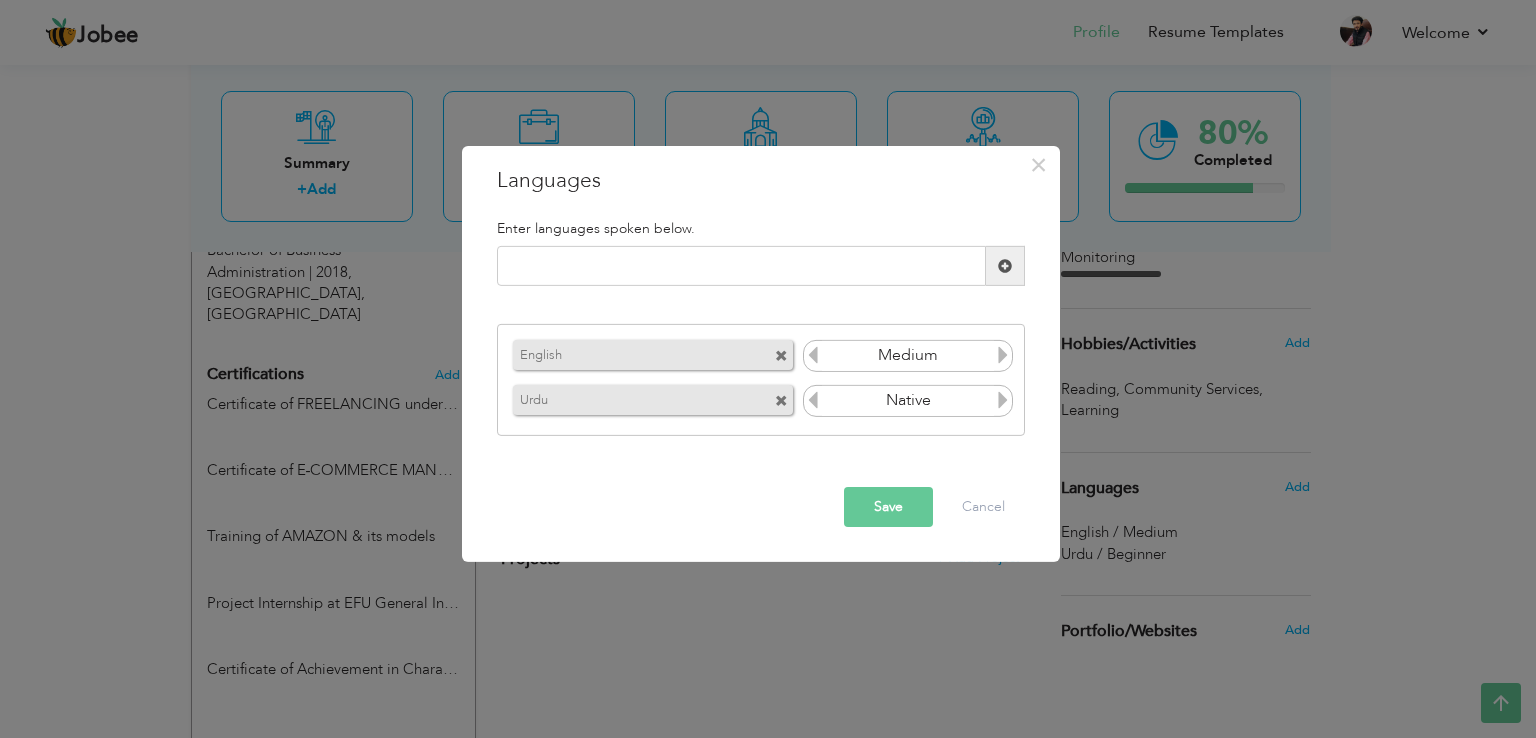 click on "Save" at bounding box center (888, 507) 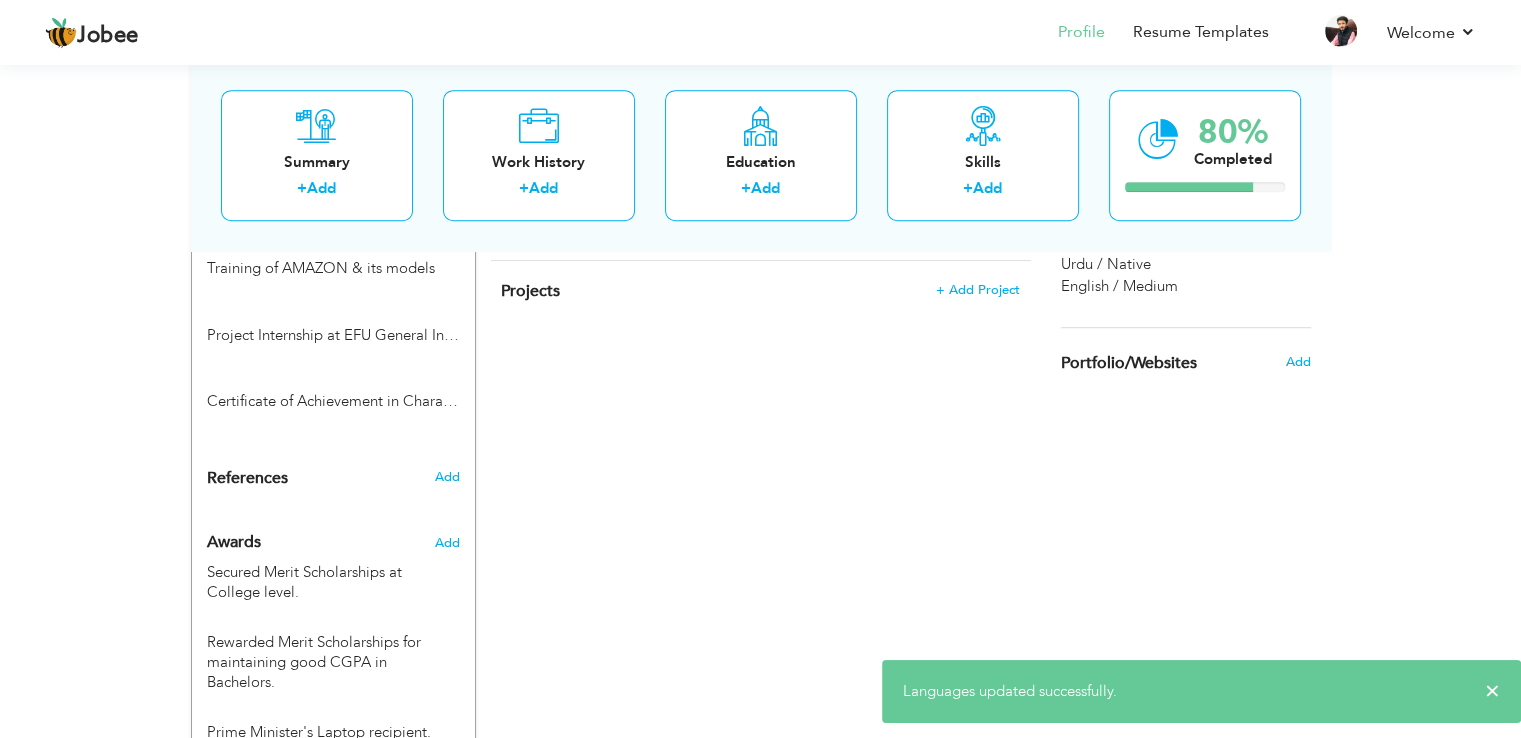 scroll, scrollTop: 1325, scrollLeft: 0, axis: vertical 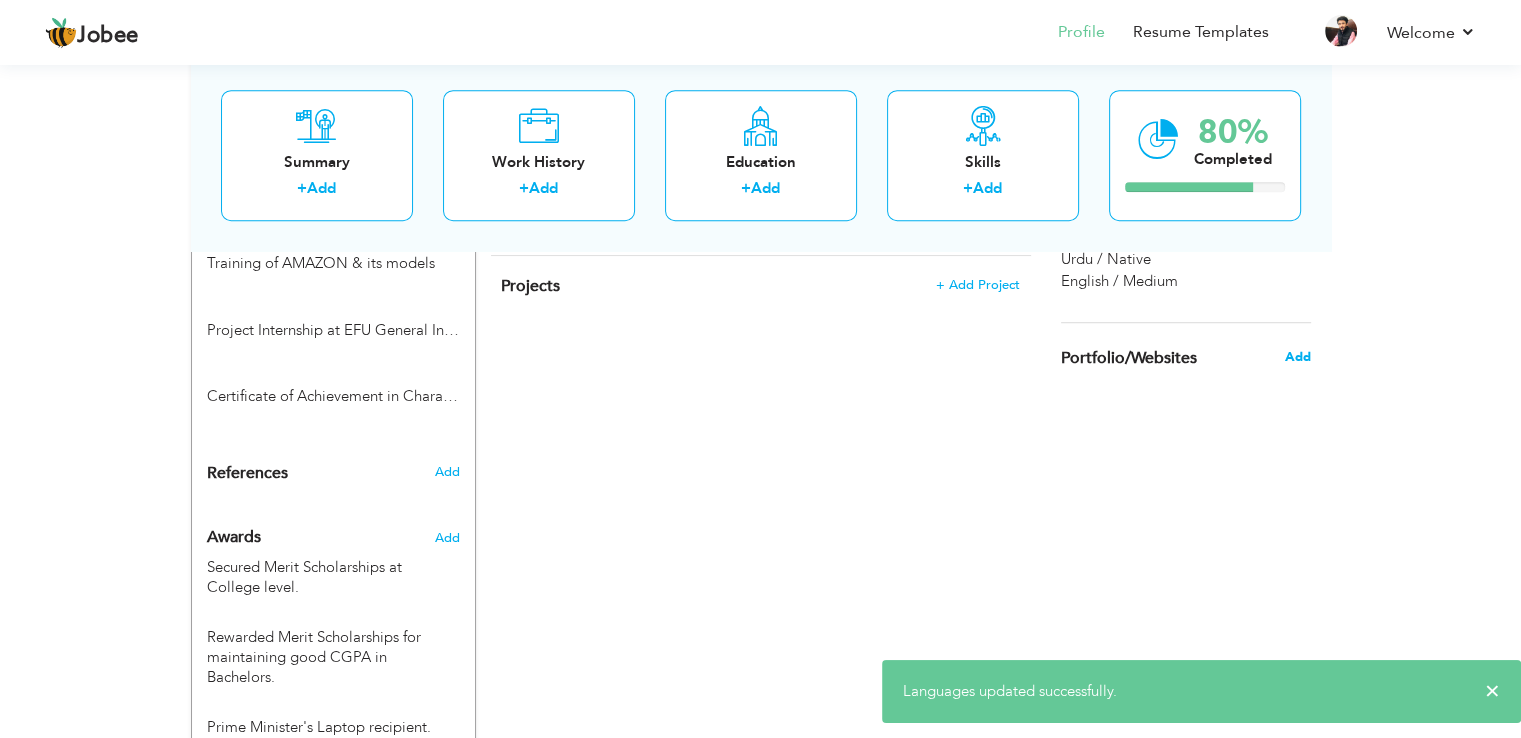 click on "Add" at bounding box center (1297, 357) 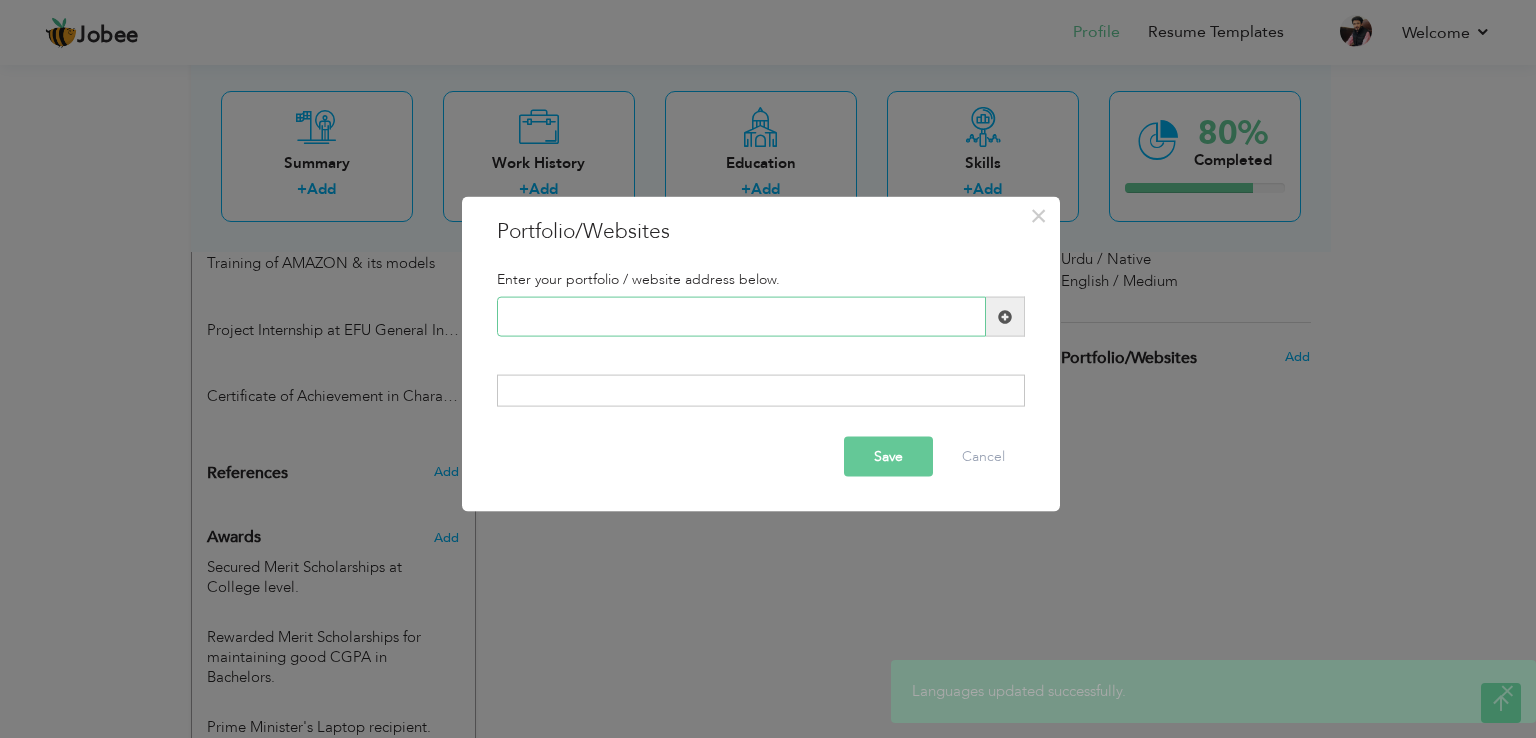 click at bounding box center (741, 317) 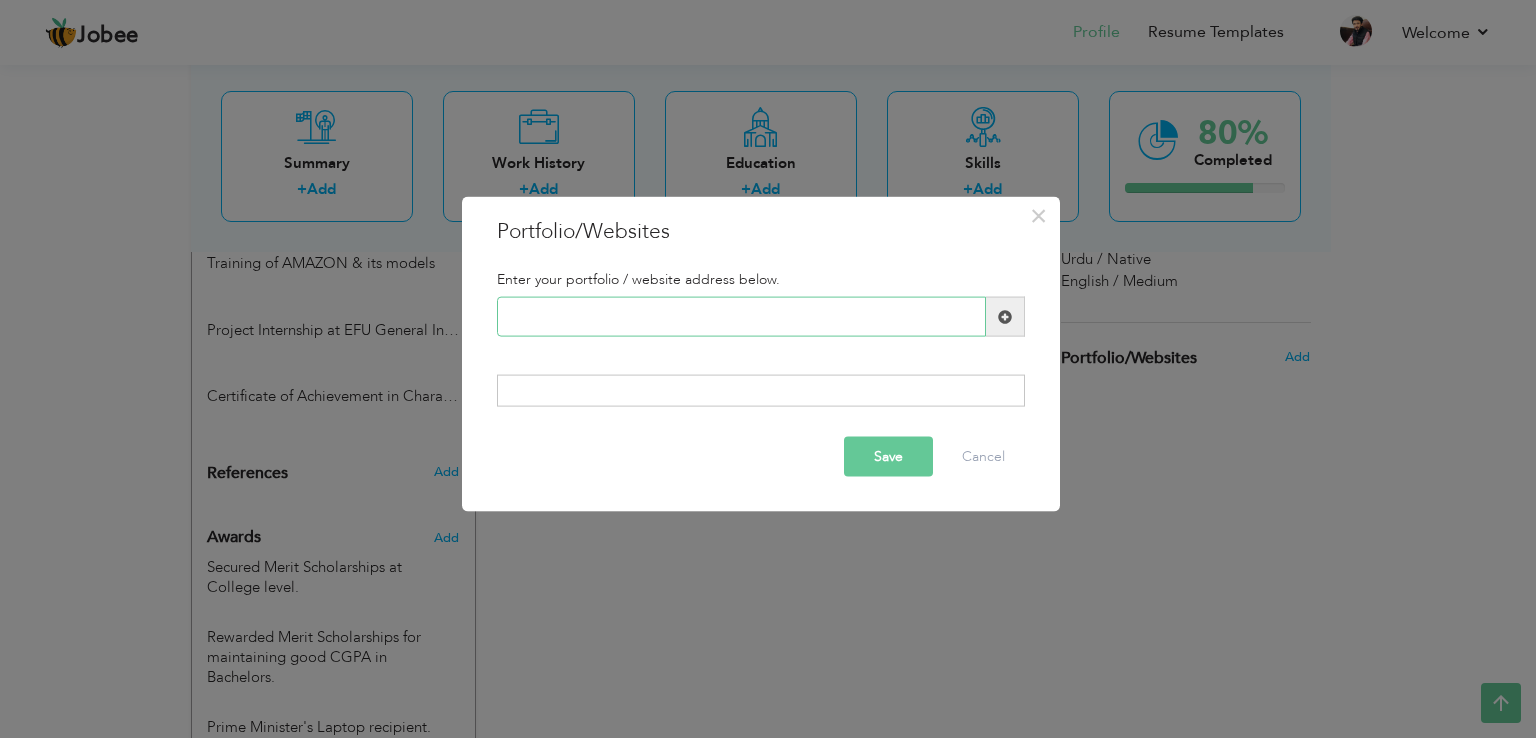 paste on "a.junaid12@yahoo.com" 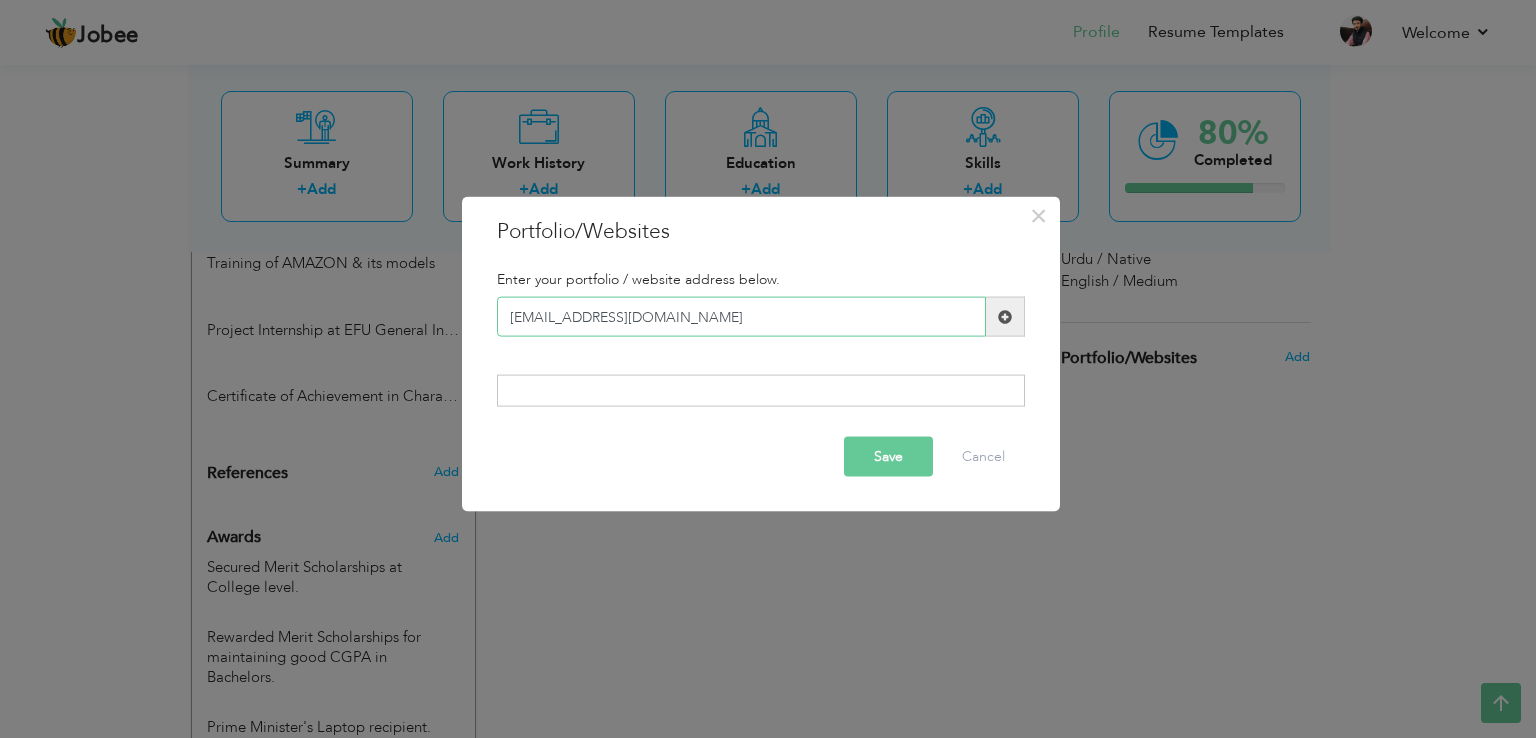 type on "a.junaid12@yahoo.com" 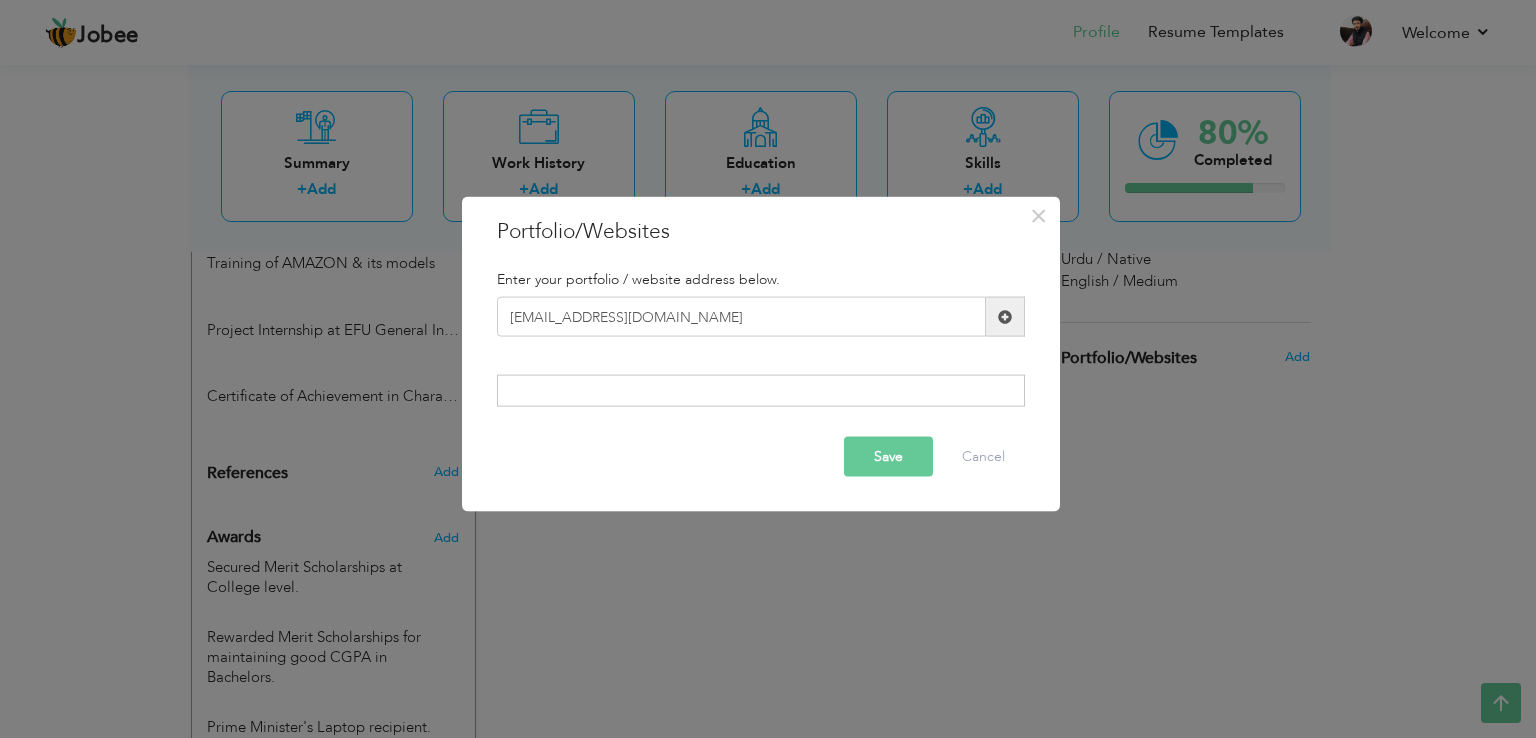 click on "Save" at bounding box center (888, 456) 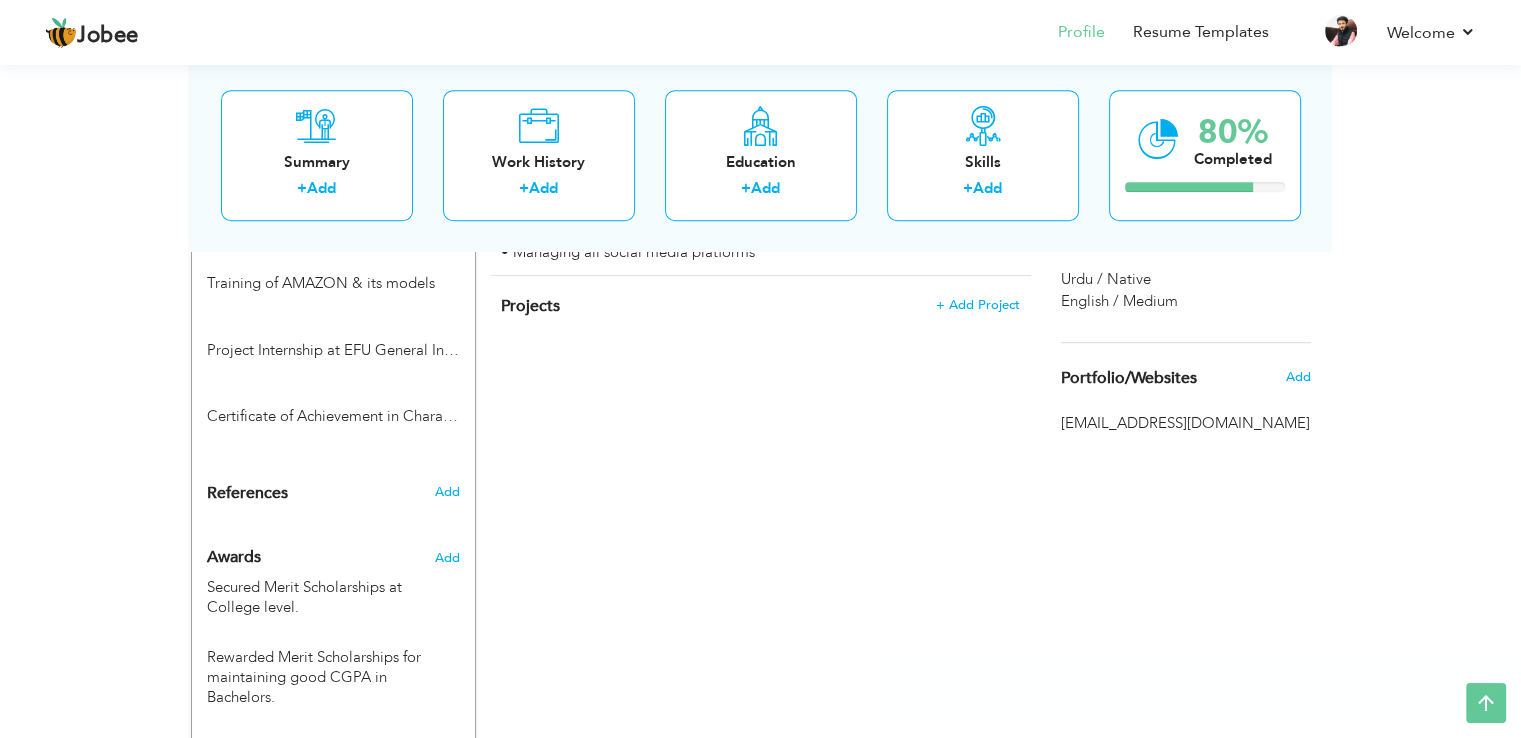 scroll, scrollTop: 1331, scrollLeft: 0, axis: vertical 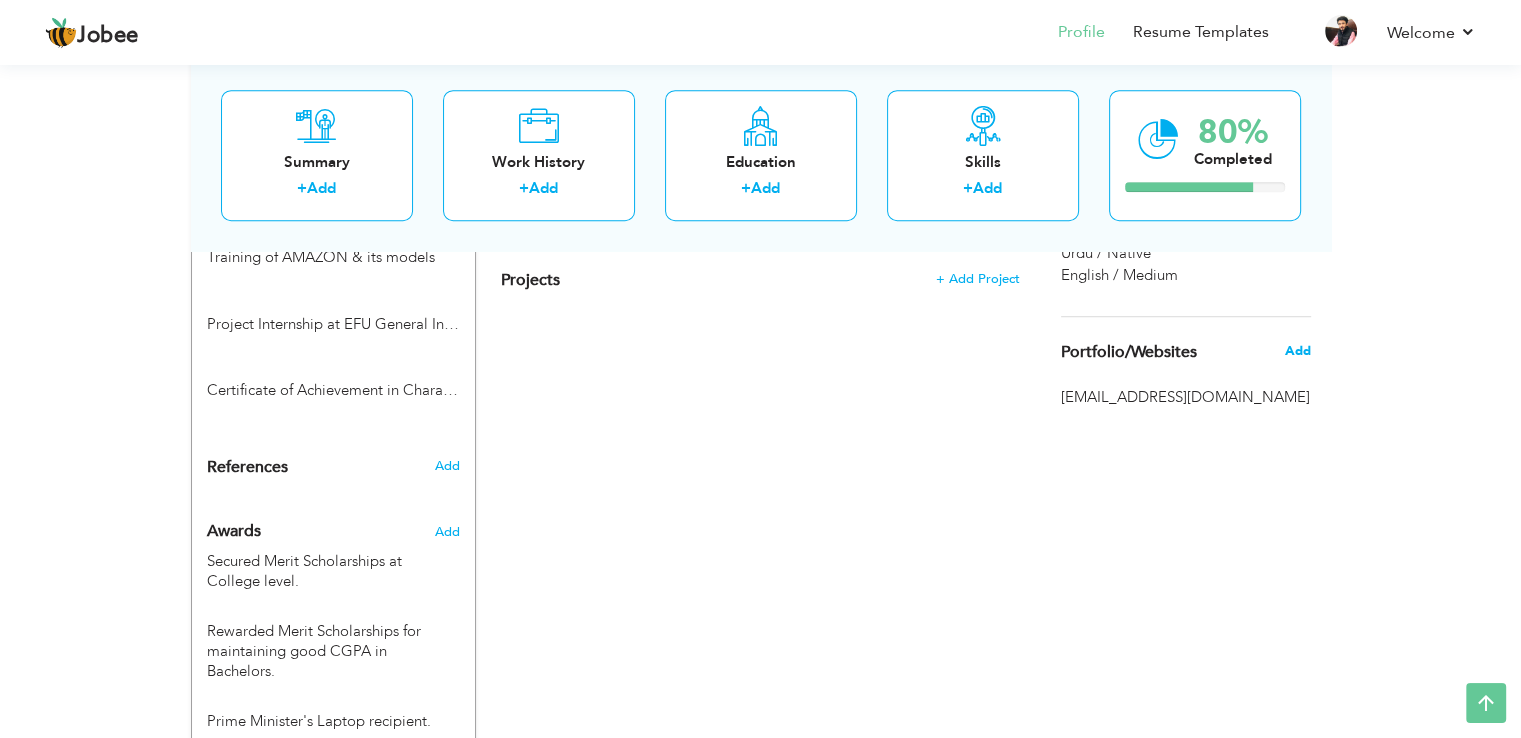 click on "Add" at bounding box center [1297, 351] 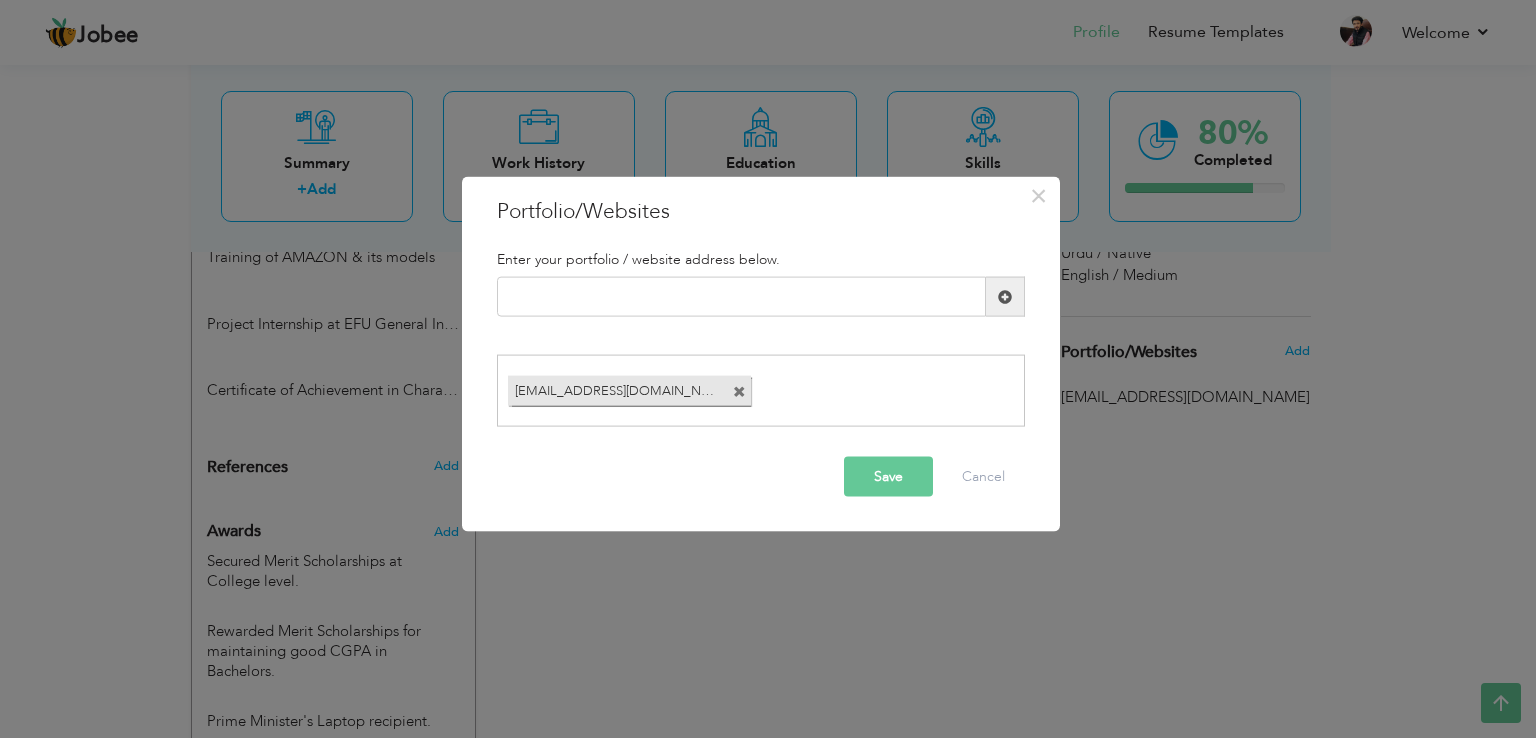 click at bounding box center (739, 391) 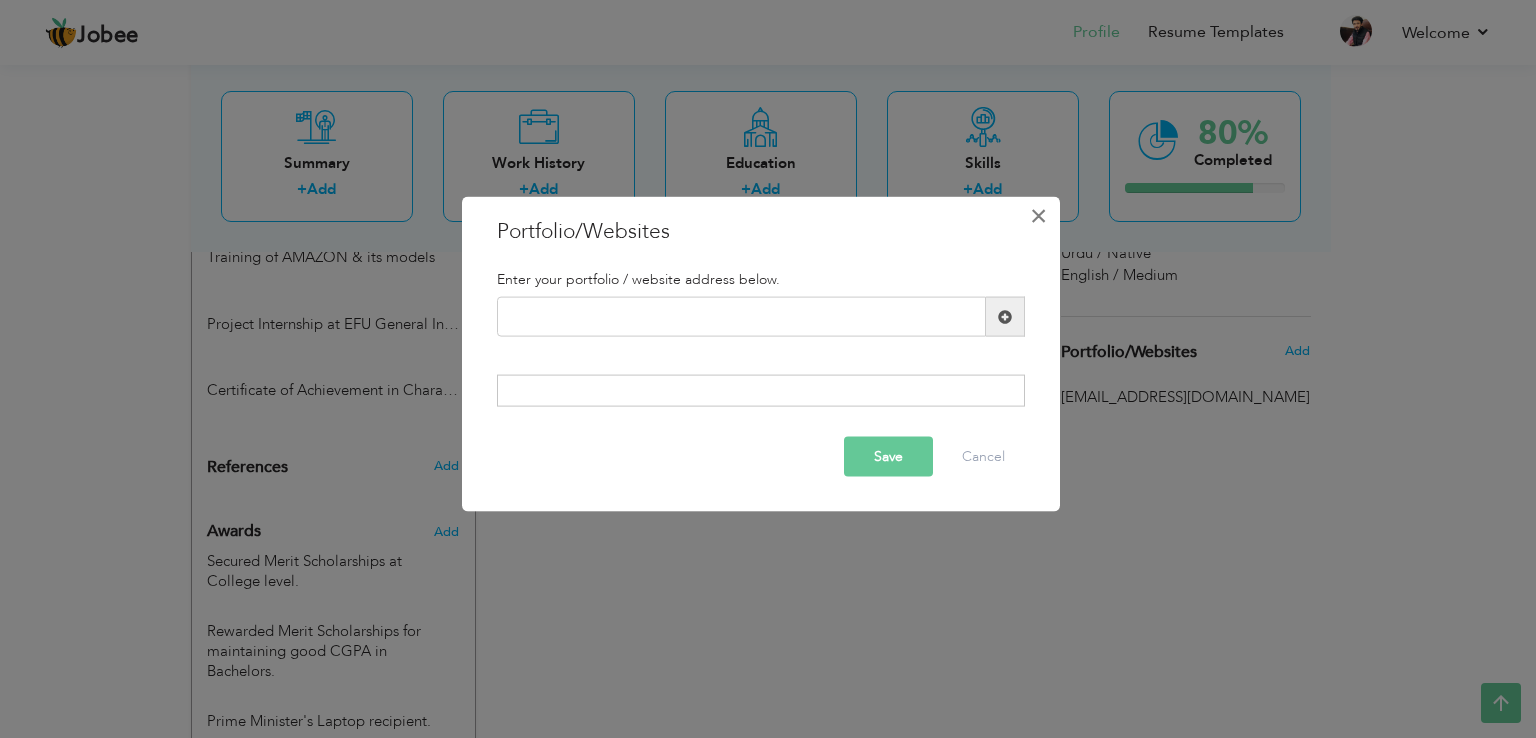 click on "×" at bounding box center (1039, 216) 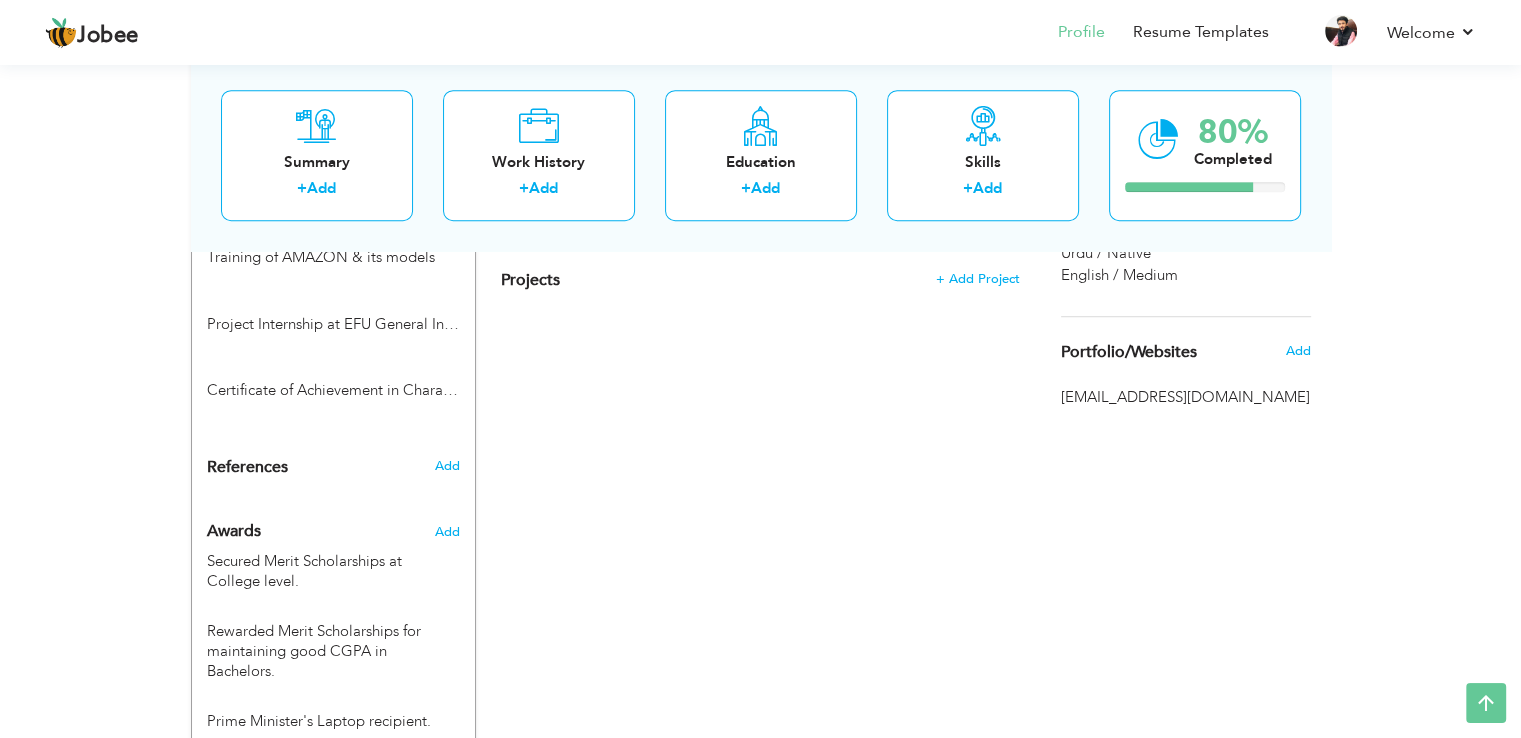 click on "Add" at bounding box center [1302, 351] 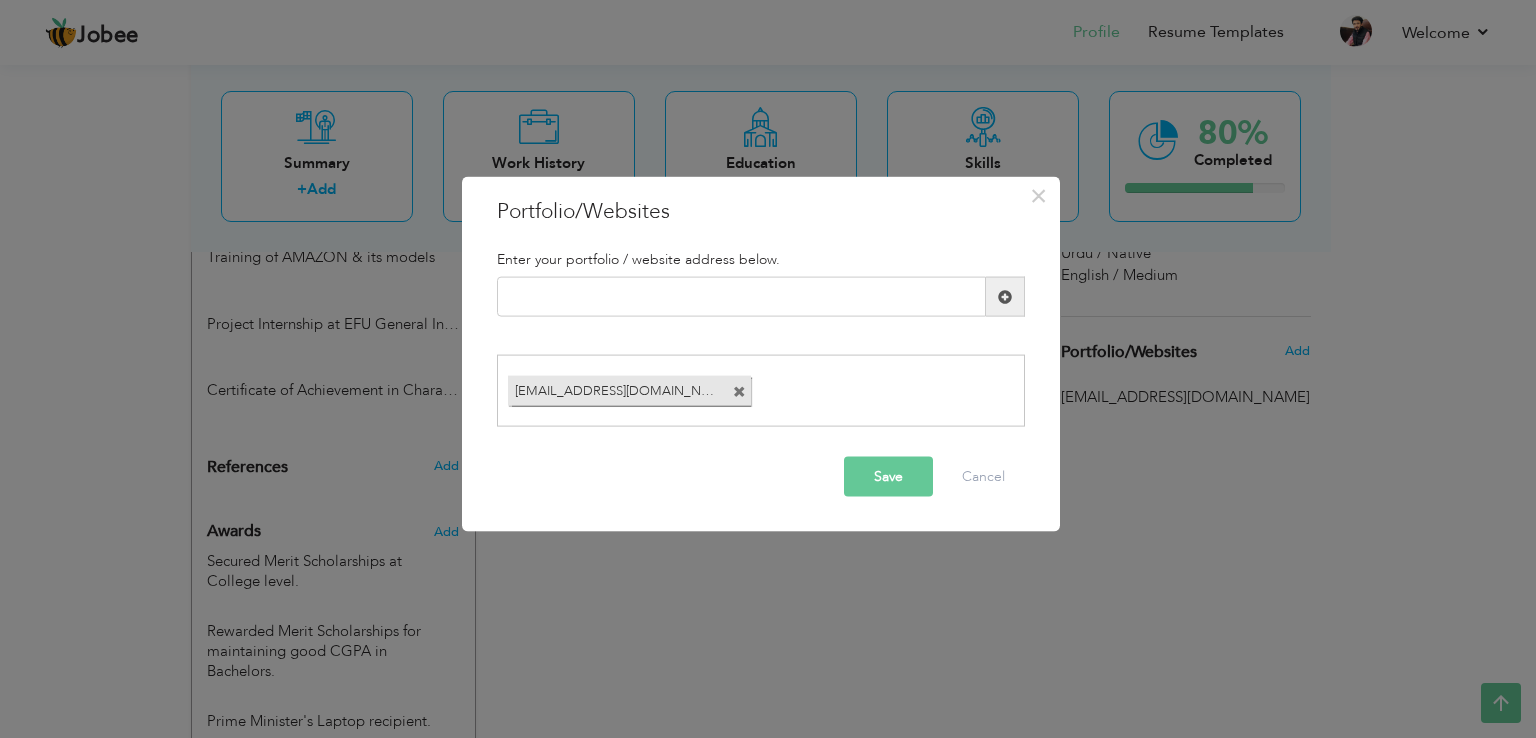 click at bounding box center (739, 391) 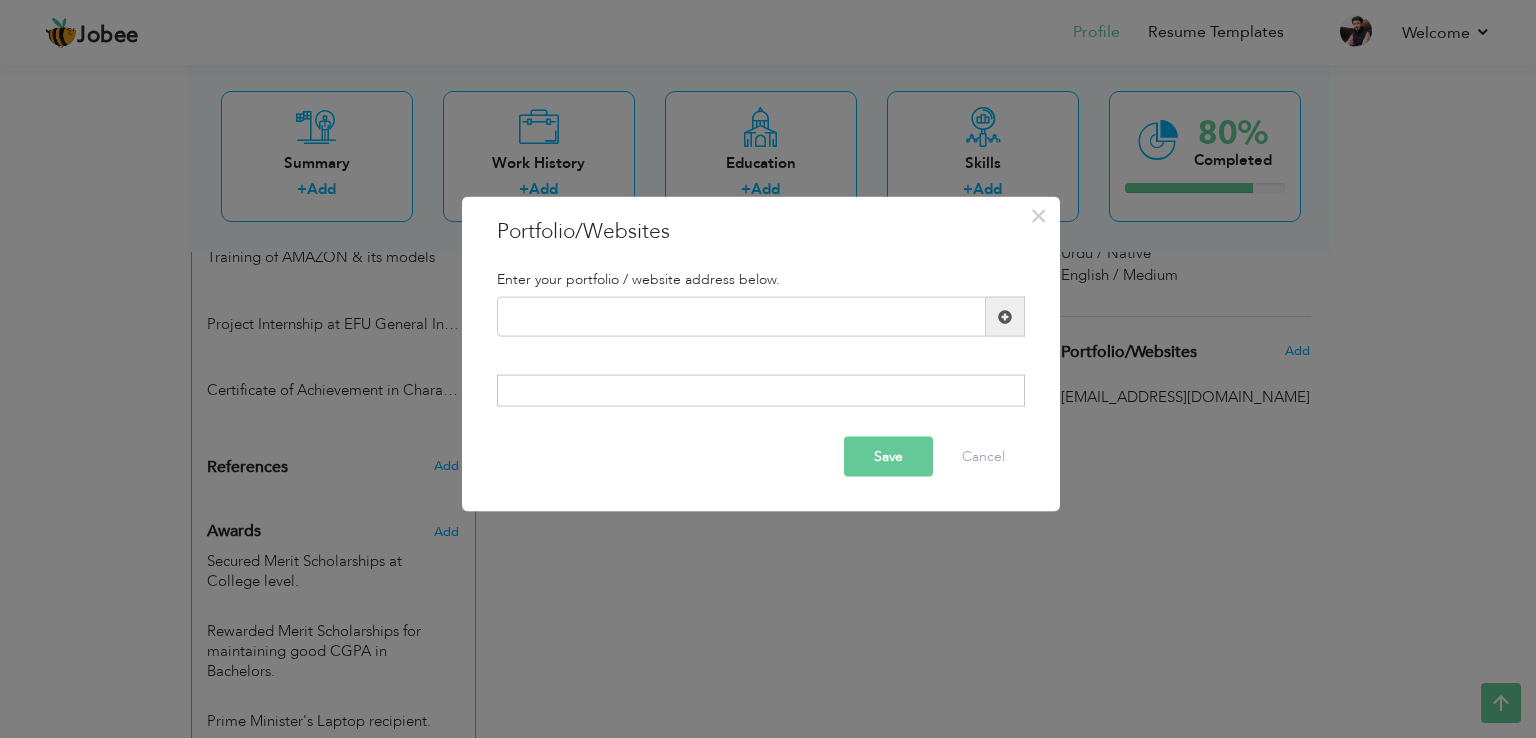 click on "Save" at bounding box center (888, 456) 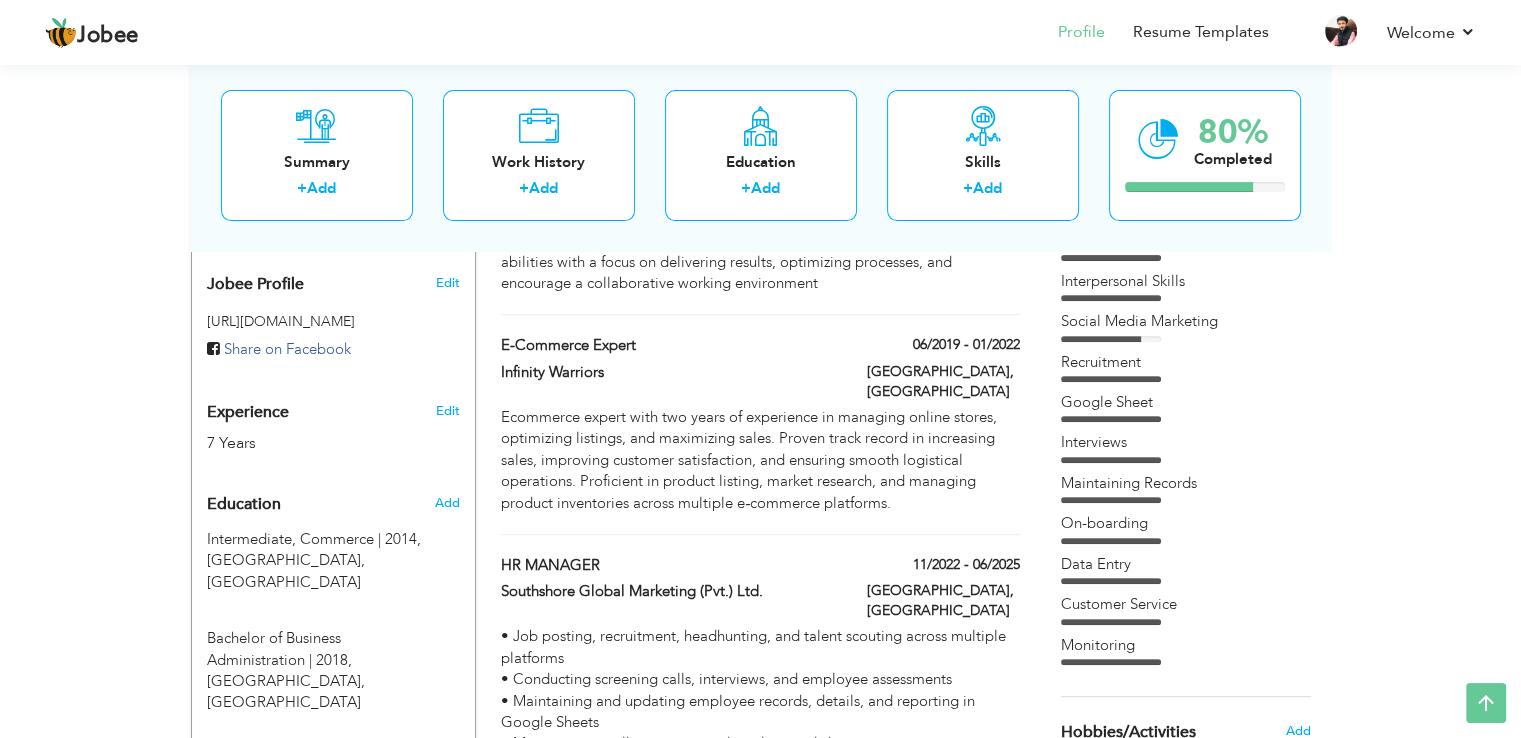 scroll, scrollTop: 662, scrollLeft: 0, axis: vertical 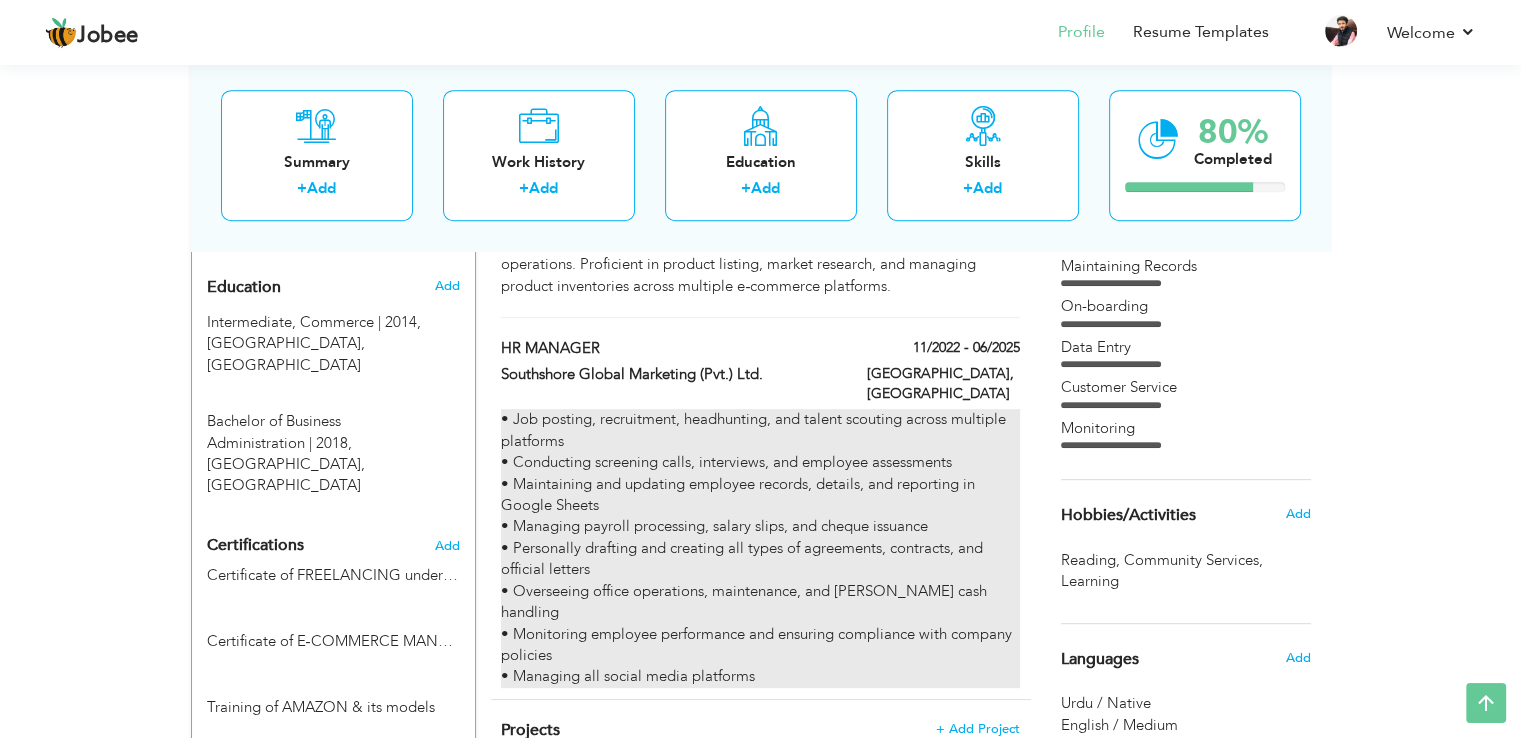 click on "• Job posting, recruitment, headhunting, and talent scouting across multiple platforms
• Conducting screening calls, interviews, and employee assessments
• Maintaining and updating employee records, details, and reporting in Google Sheets
• Managing payroll processing, salary slips, and cheque issuance
• Personally drafting and creating all types of agreements, contracts, and official letters
• Overseeing office operations, maintenance, and petty cash handling
• Monitoring employee performance and ensuring compliance with company policies
• Managing all social media platforms" at bounding box center (760, 548) 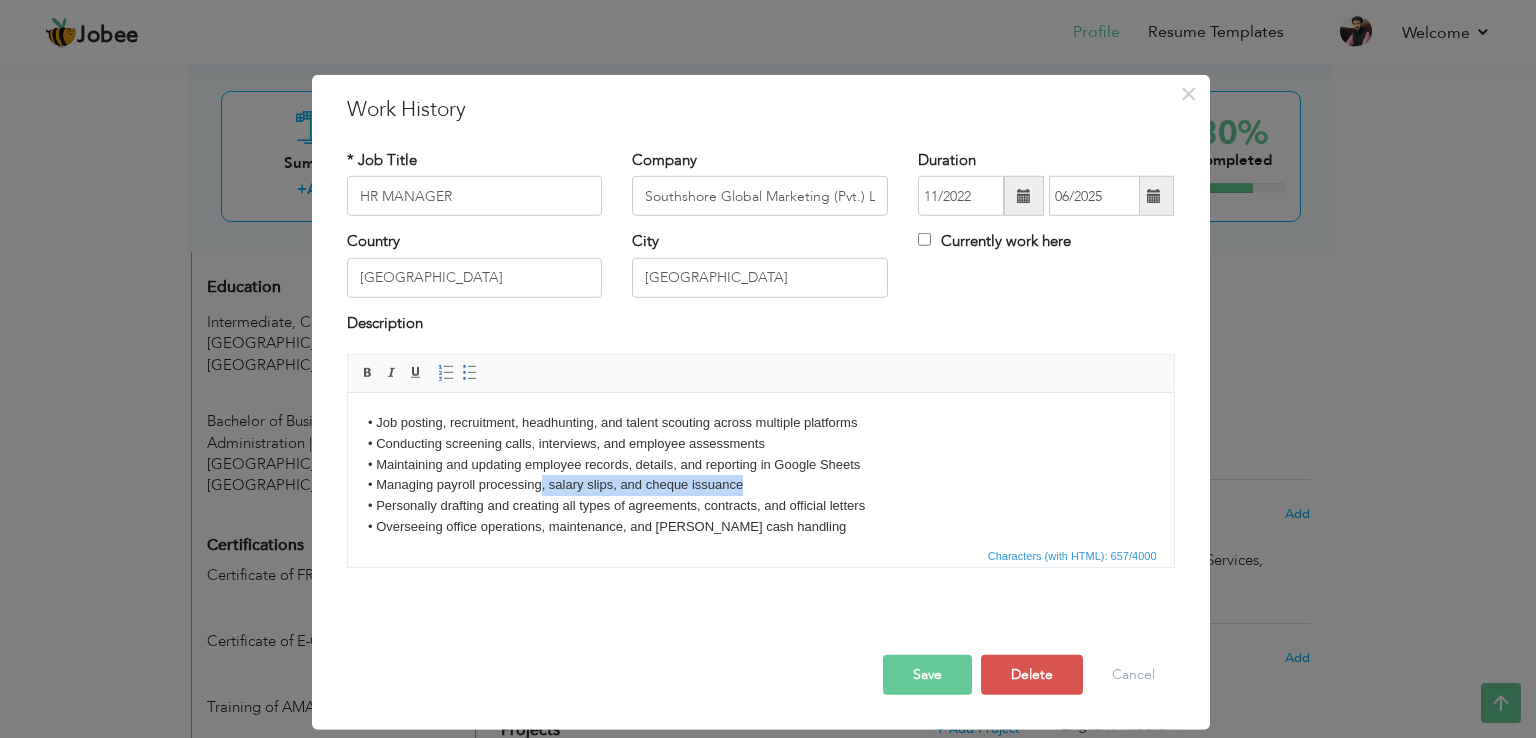 drag, startPoint x: 759, startPoint y: 485, endPoint x: 539, endPoint y: 489, distance: 220.03636 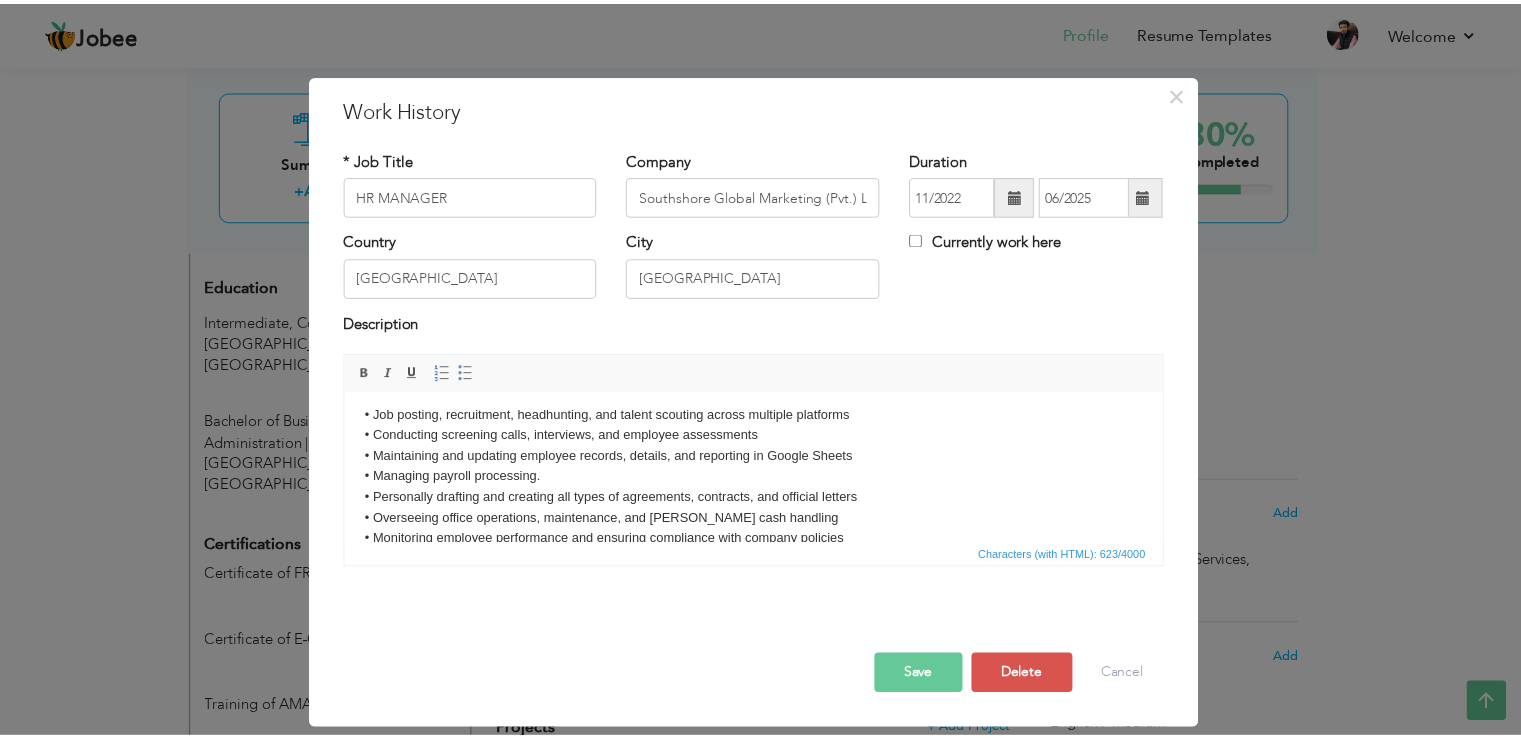 scroll, scrollTop: 0, scrollLeft: 0, axis: both 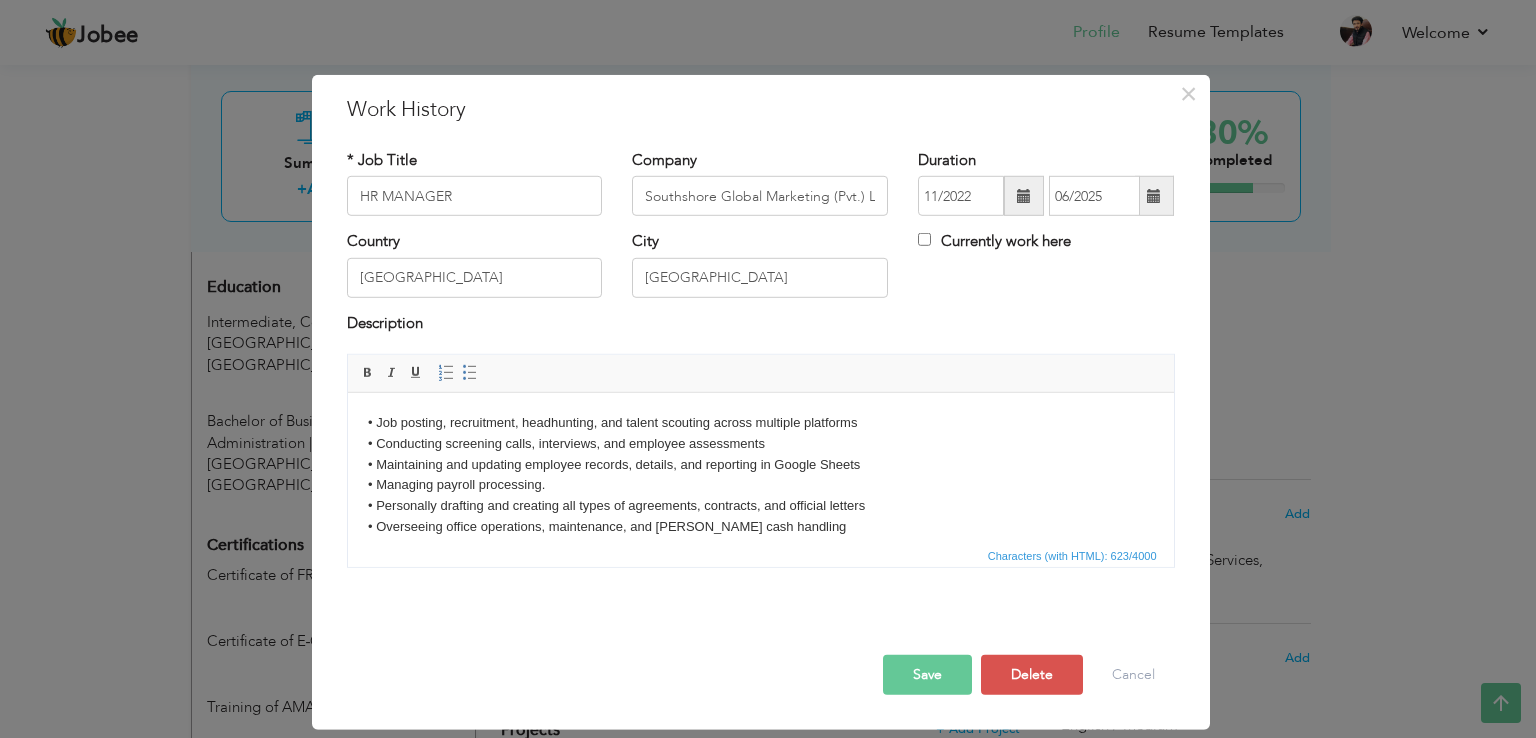 drag, startPoint x: 1166, startPoint y: 456, endPoint x: 1535, endPoint y: 814, distance: 514.1255 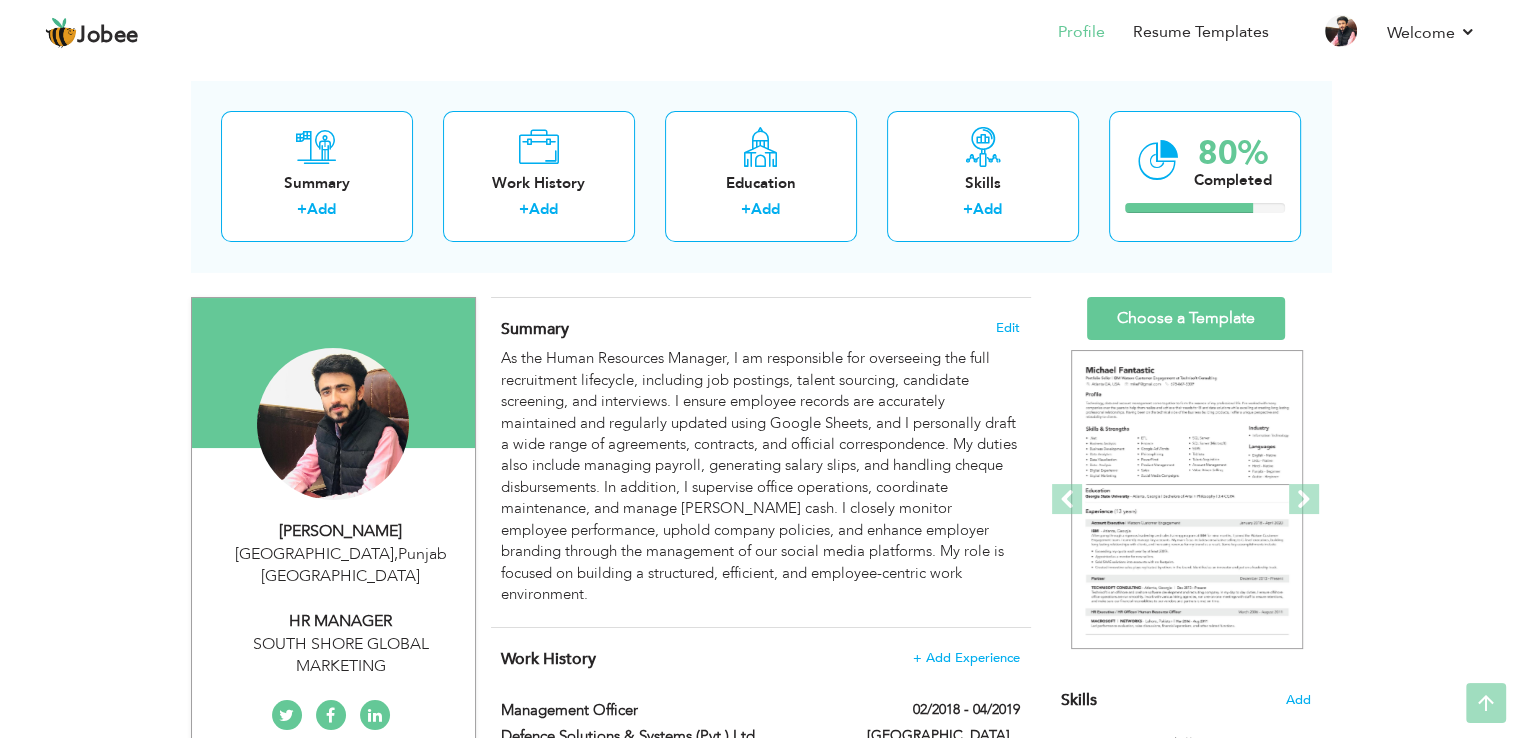 scroll, scrollTop: 0, scrollLeft: 0, axis: both 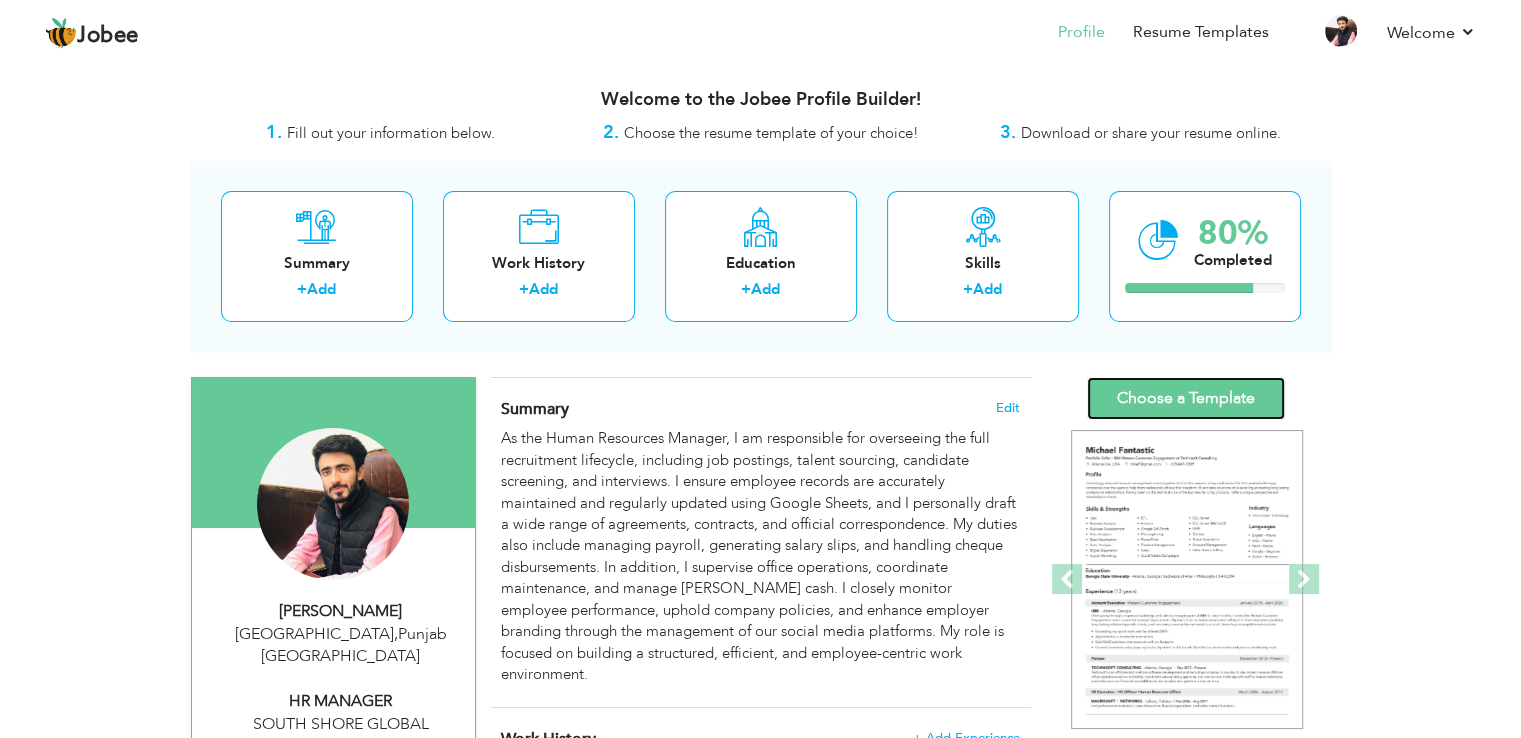 click on "Choose a Template" at bounding box center (1186, 398) 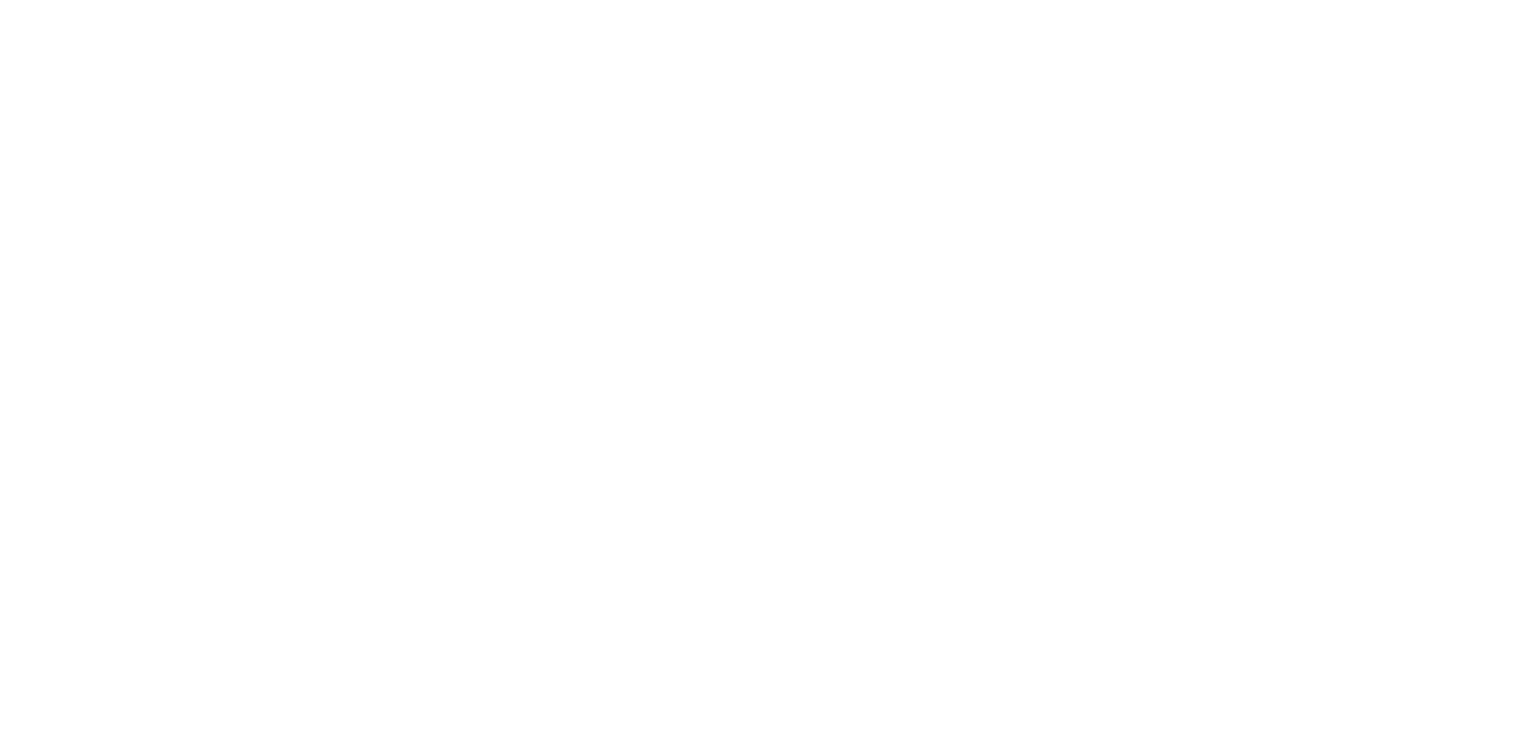 scroll, scrollTop: 0, scrollLeft: 0, axis: both 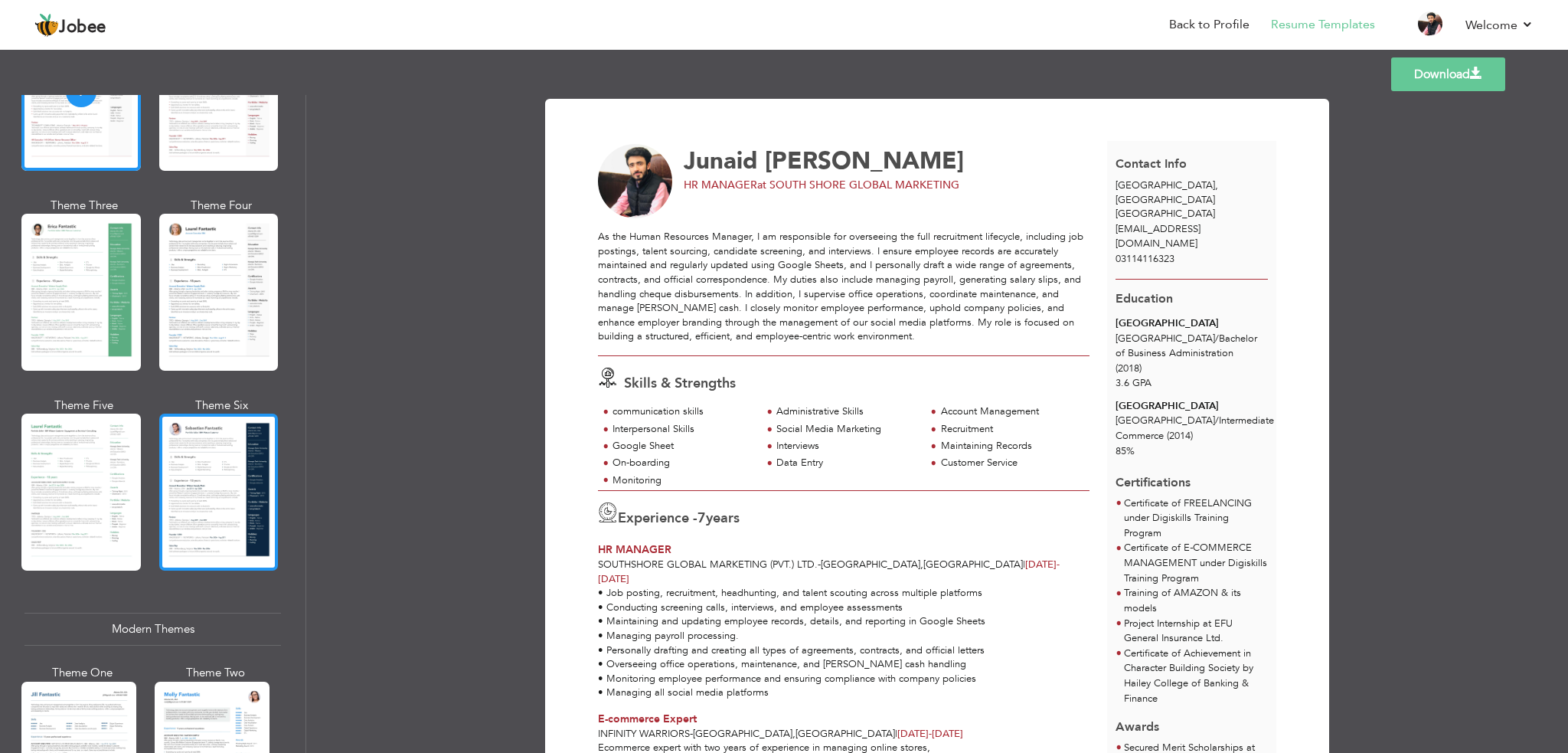 click at bounding box center [219, 492] 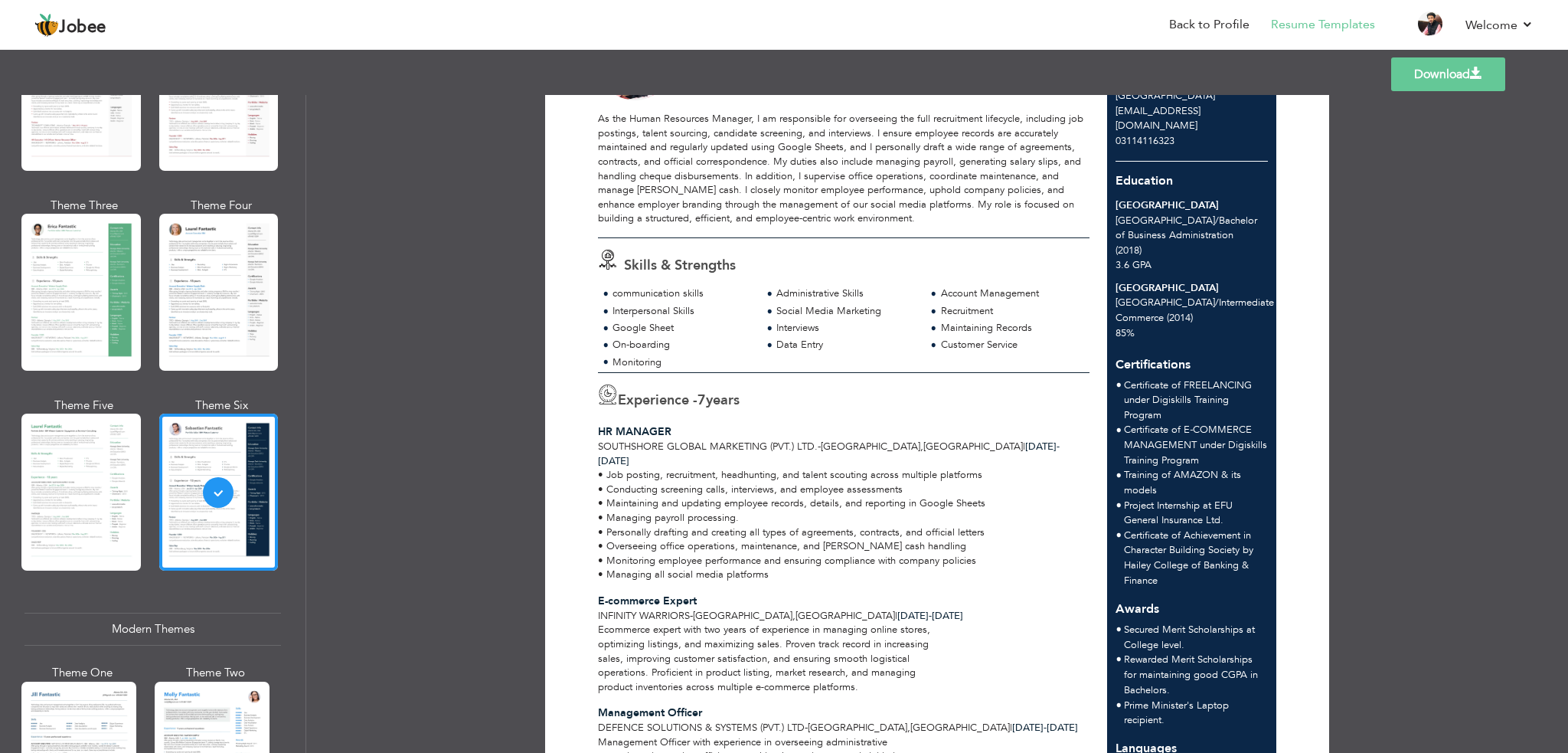 scroll, scrollTop: 0, scrollLeft: 0, axis: both 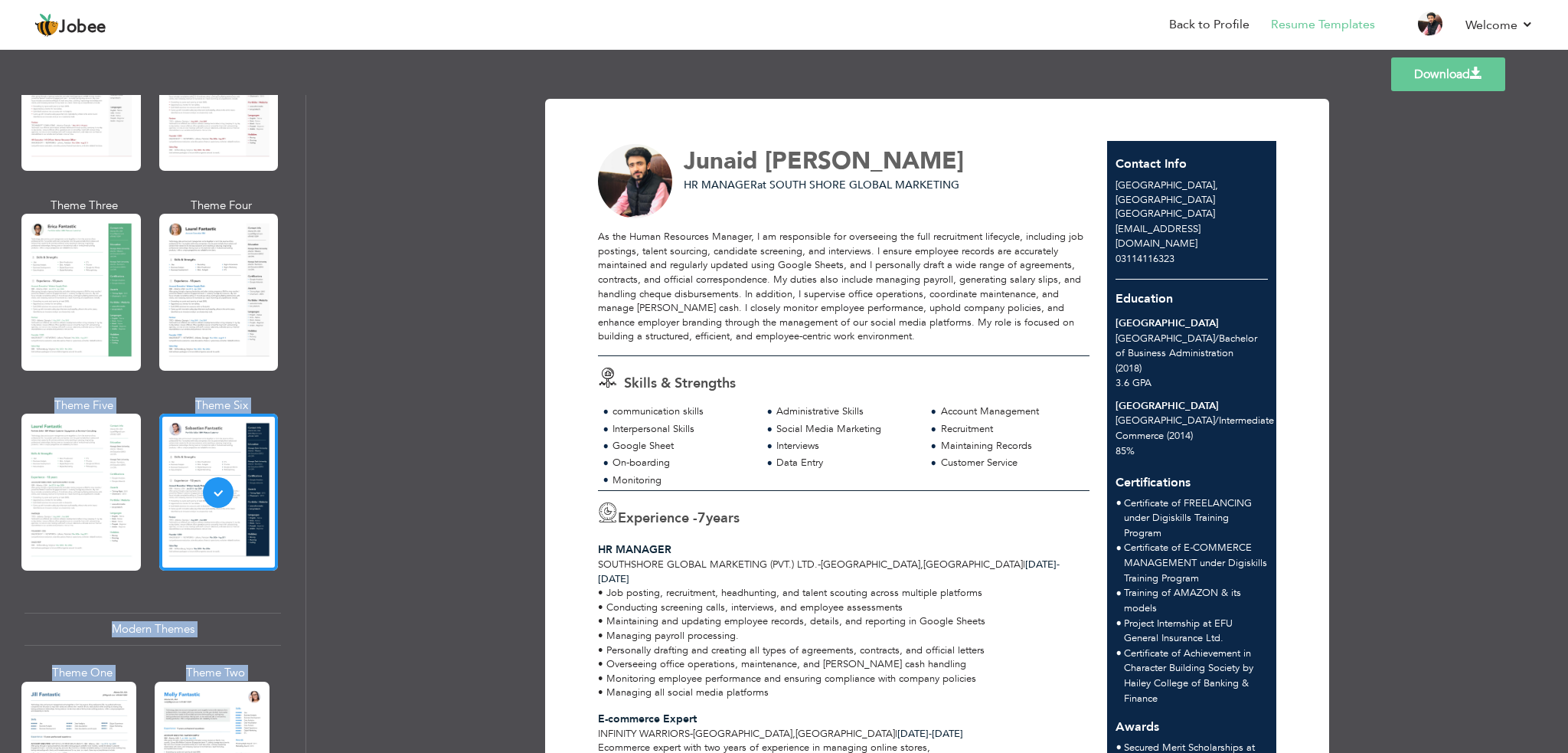 drag, startPoint x: 299, startPoint y: 213, endPoint x: 302, endPoint y: 277, distance: 64.070274 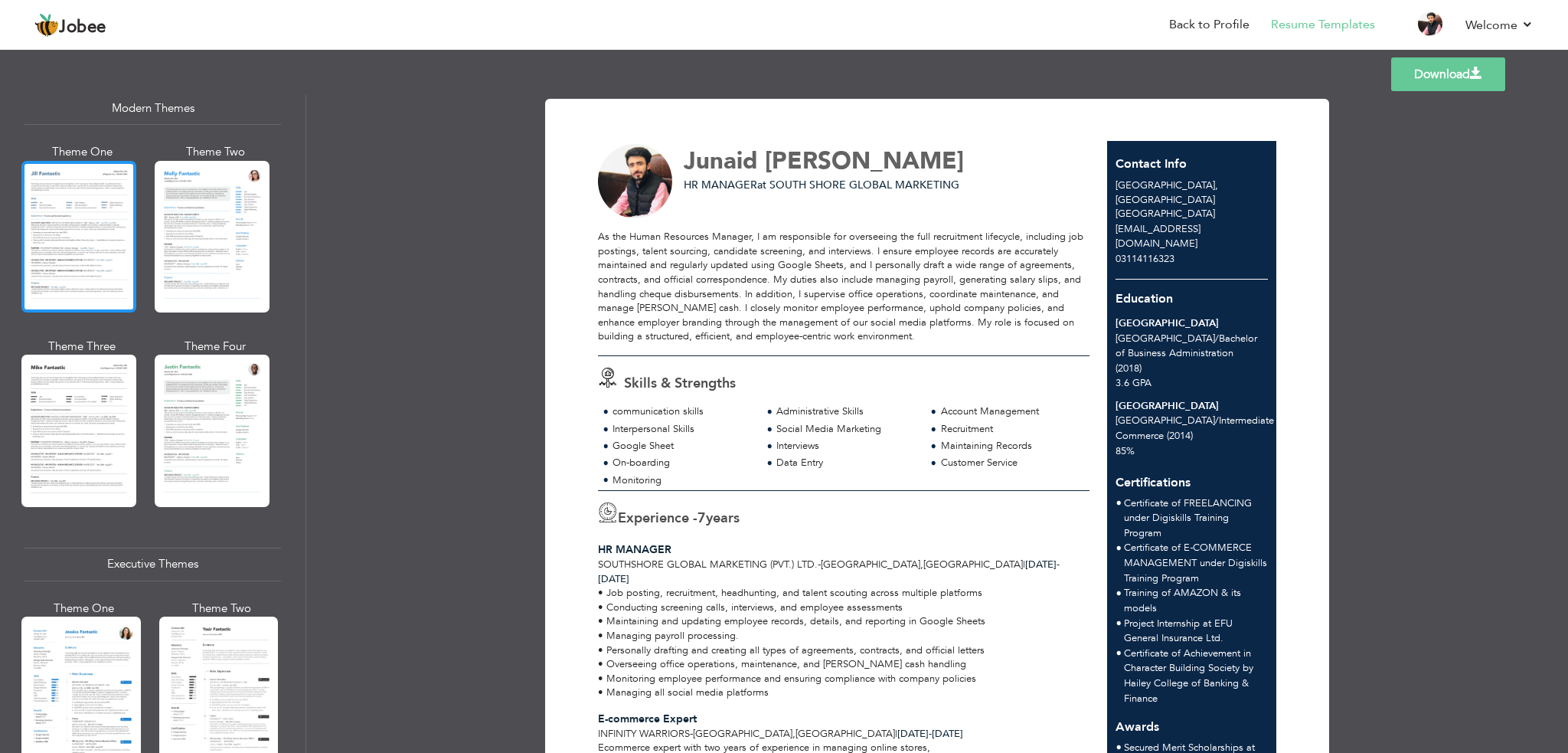scroll, scrollTop: 625, scrollLeft: 0, axis: vertical 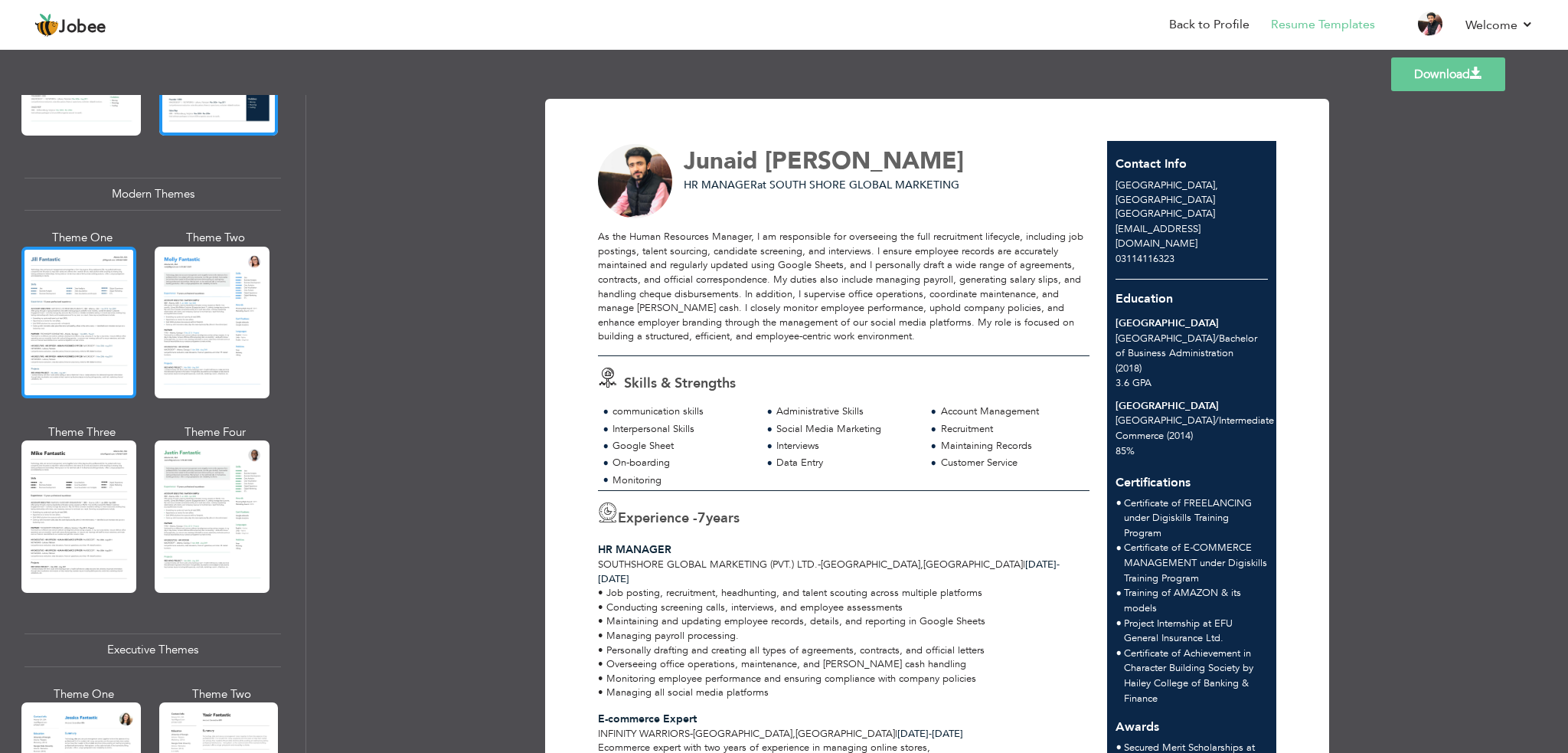 click at bounding box center (79, 322) 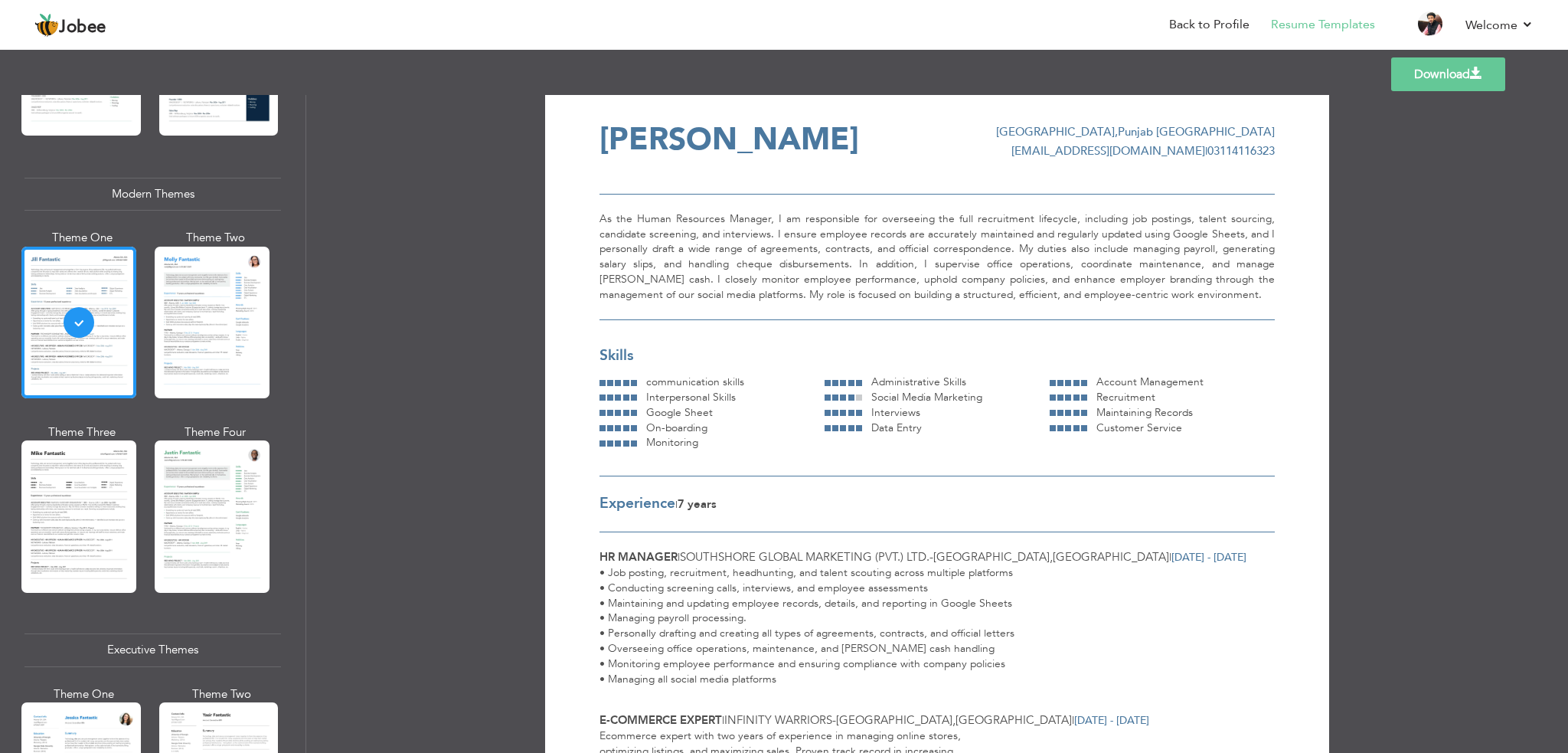 scroll, scrollTop: 0, scrollLeft: 0, axis: both 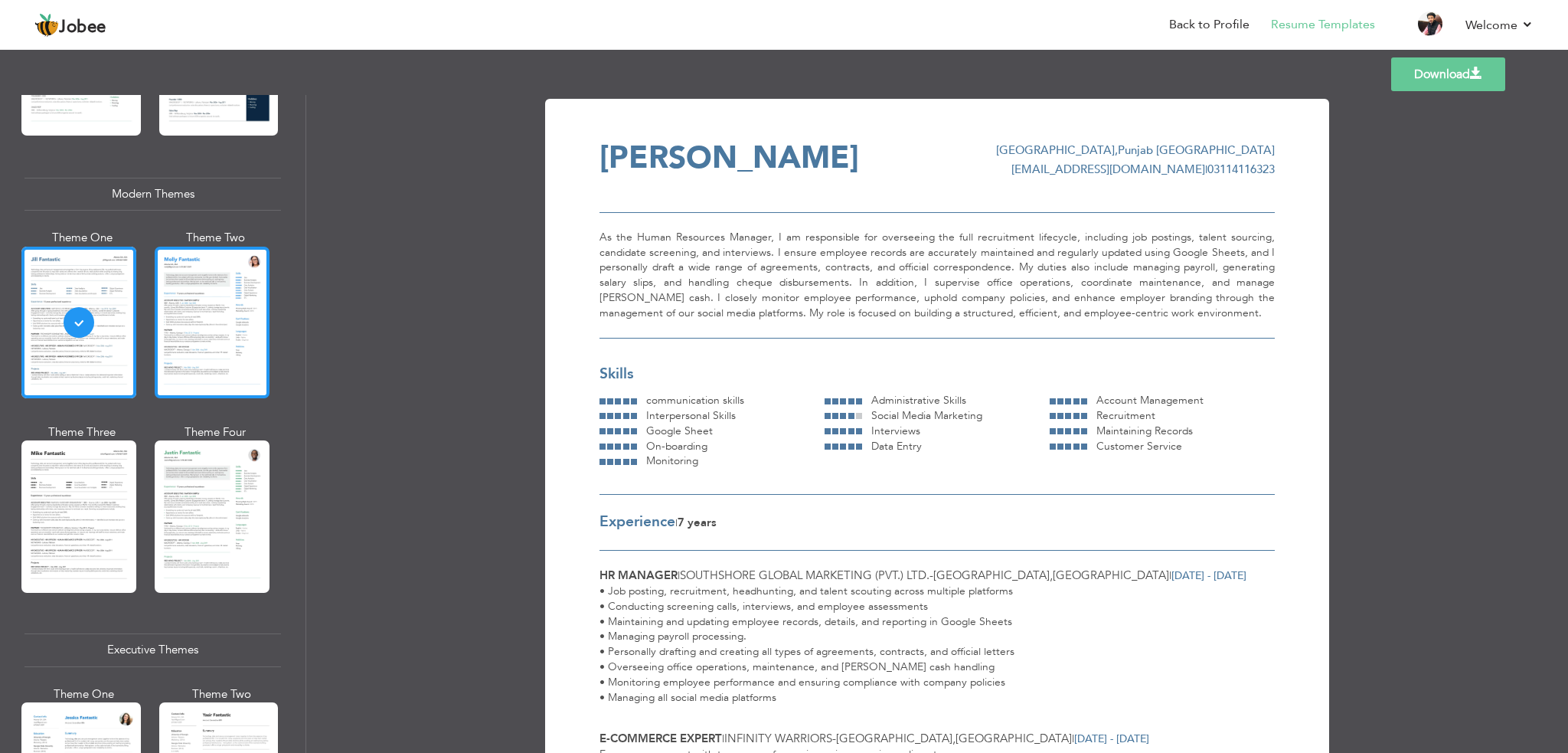 click at bounding box center [212, 322] 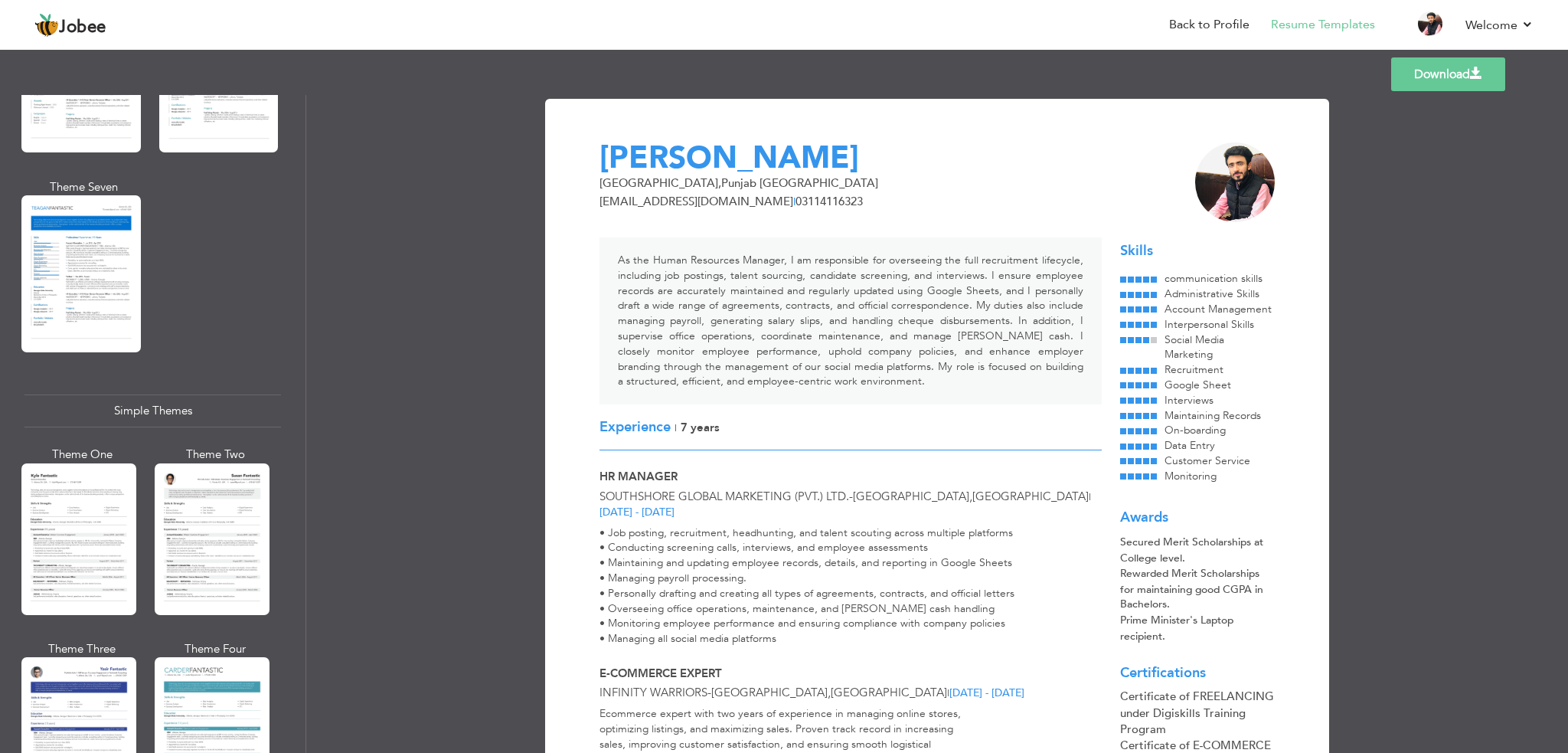 scroll, scrollTop: 2473, scrollLeft: 0, axis: vertical 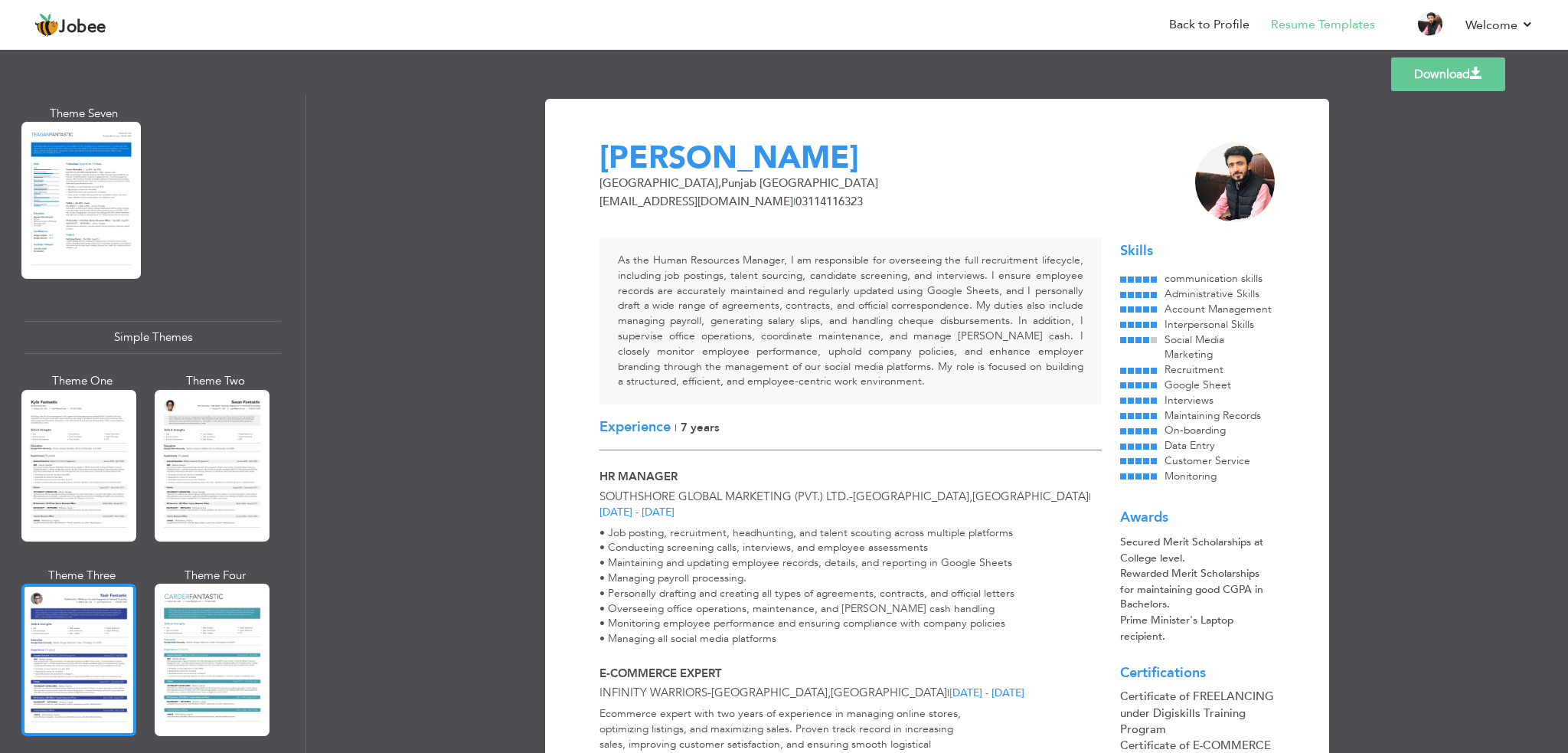 click at bounding box center [79, 660] 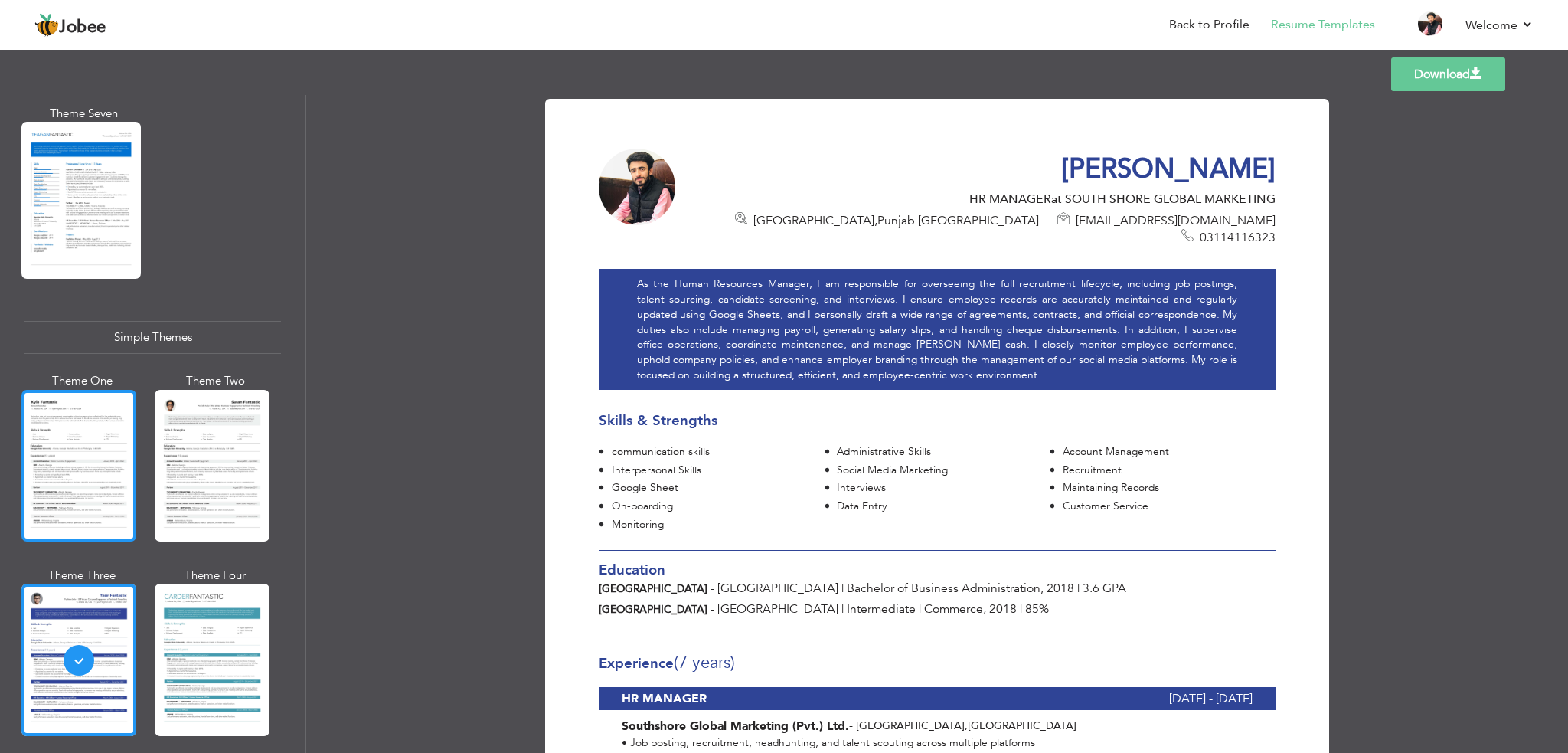 click at bounding box center [79, 466] 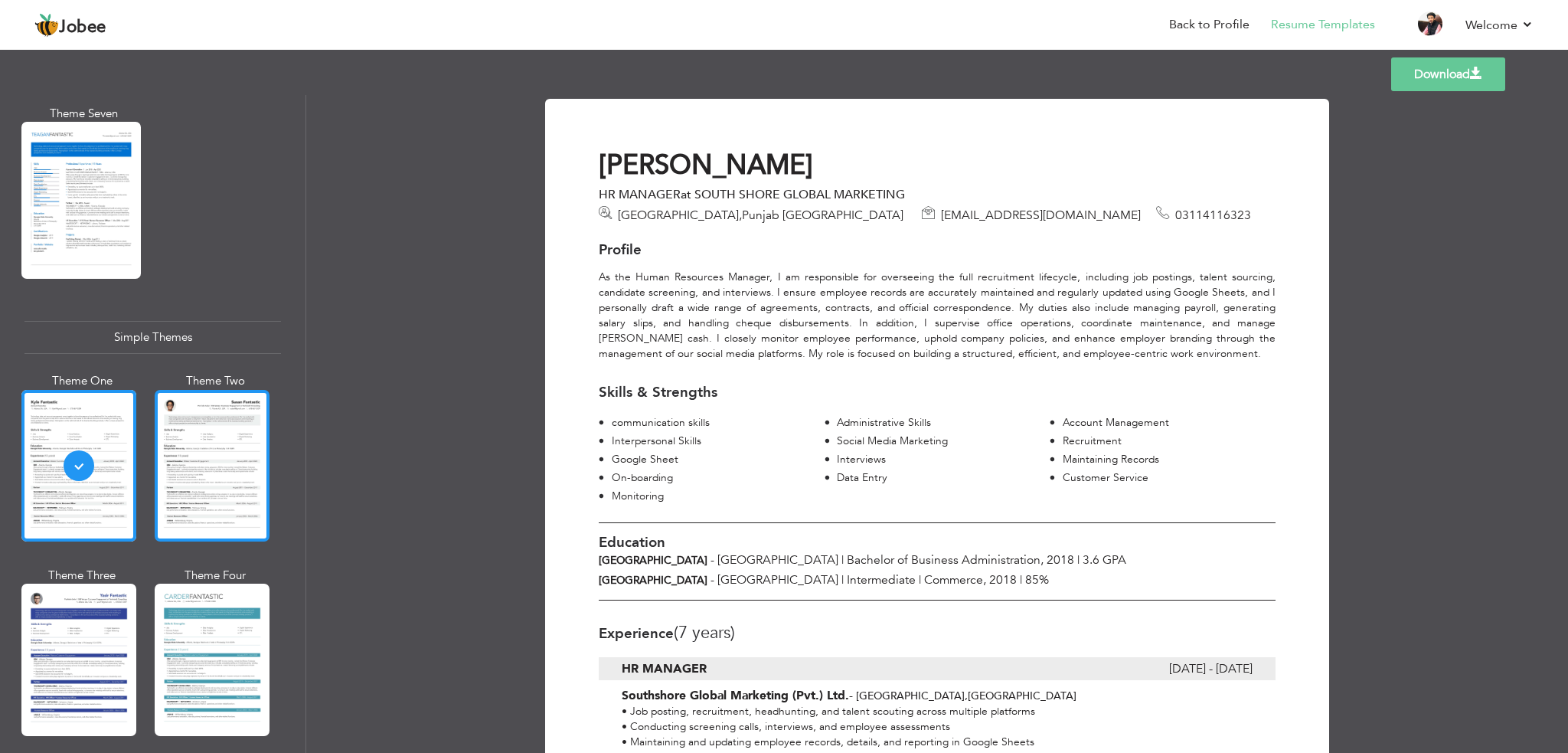 click at bounding box center (212, 466) 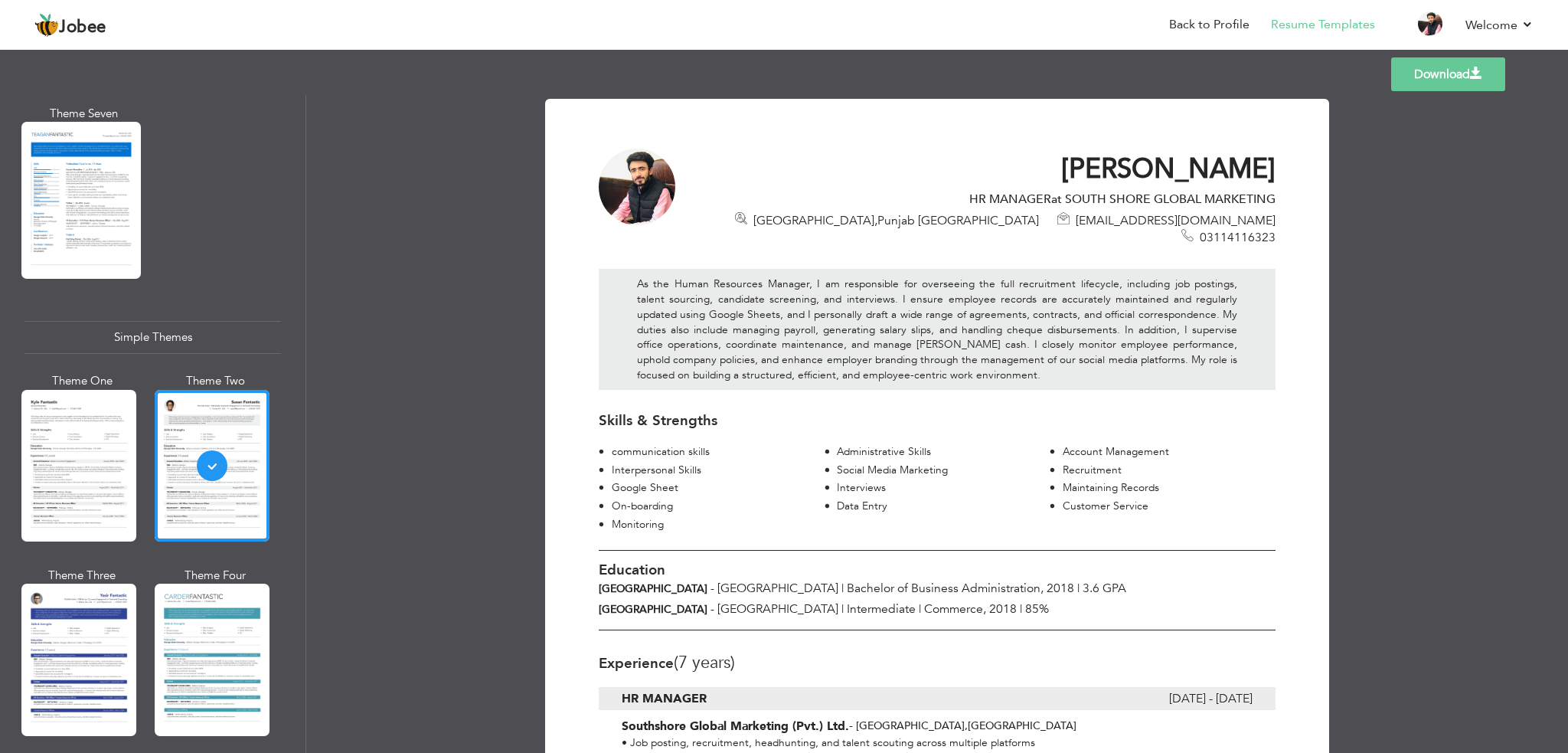 drag, startPoint x: 296, startPoint y: 668, endPoint x: 540, endPoint y: 545, distance: 273.24897 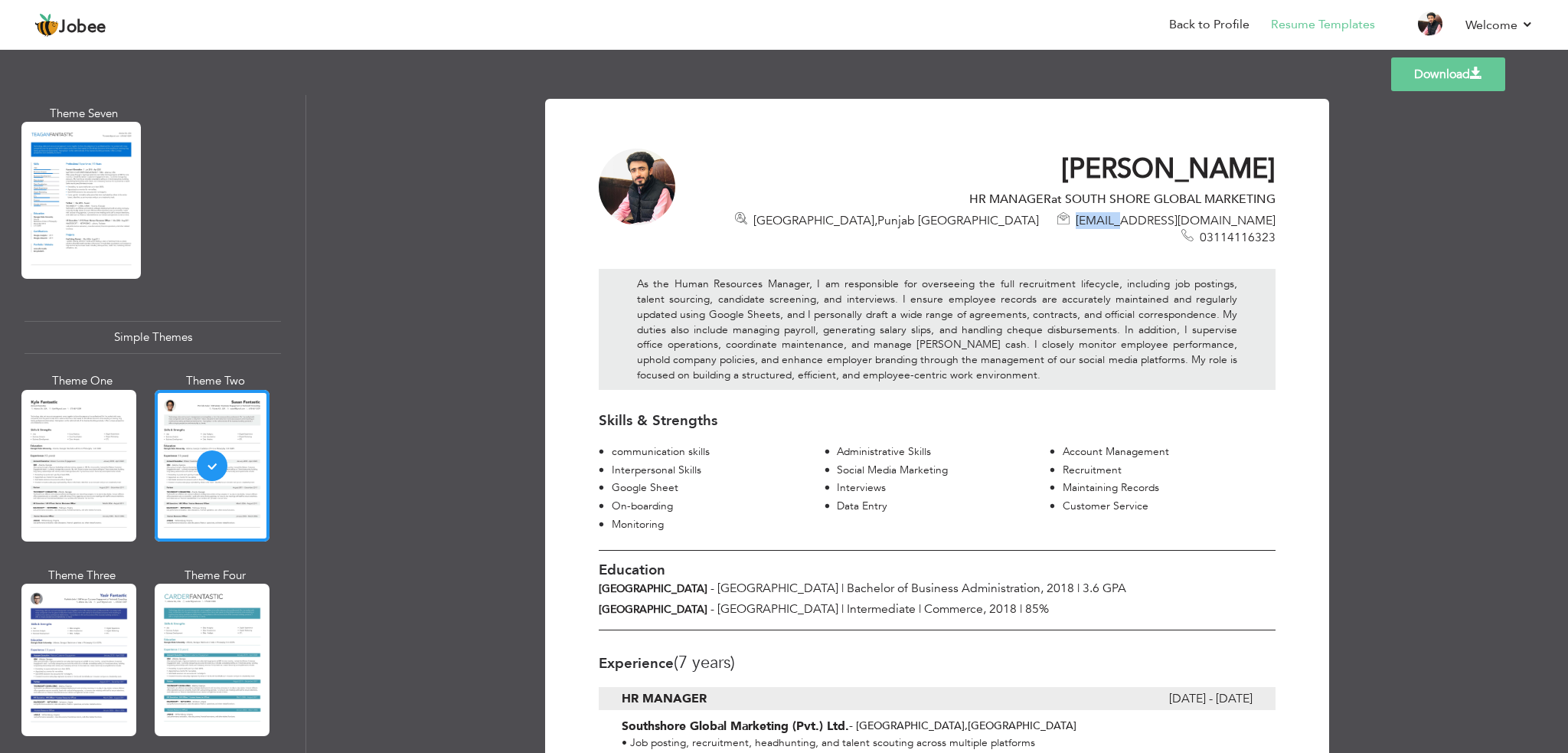 drag, startPoint x: 1092, startPoint y: 222, endPoint x: 1041, endPoint y: 220, distance: 51.039201 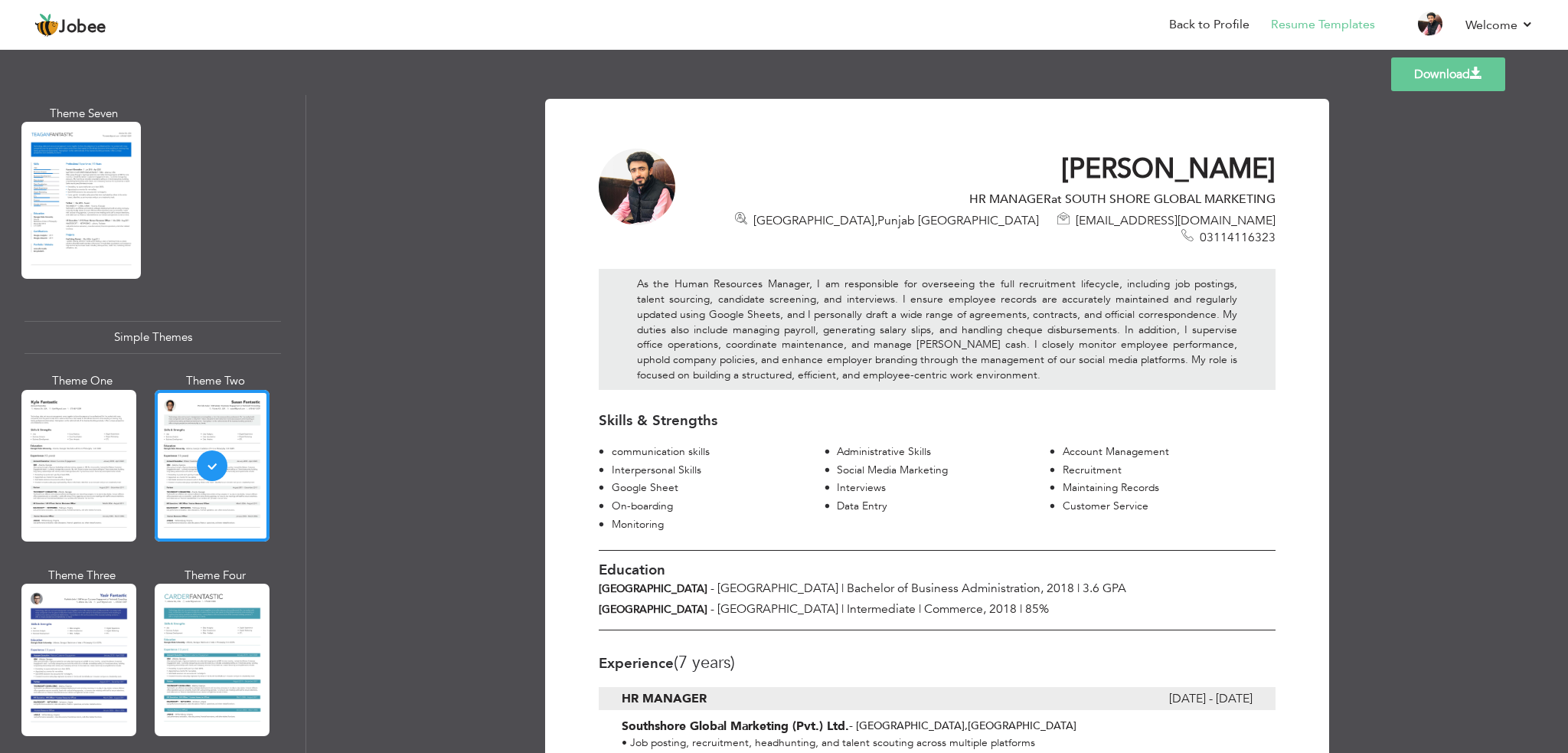click on "Download
Junaid Ali
HR MANAGER  at SOUTH SHORE GLOBAL MARKETING
Lahore ,  Punjab Pakistan
emaanbutt@gmail.com
03114116323
Skills & Strengths
Account Management" at bounding box center [937, 424] 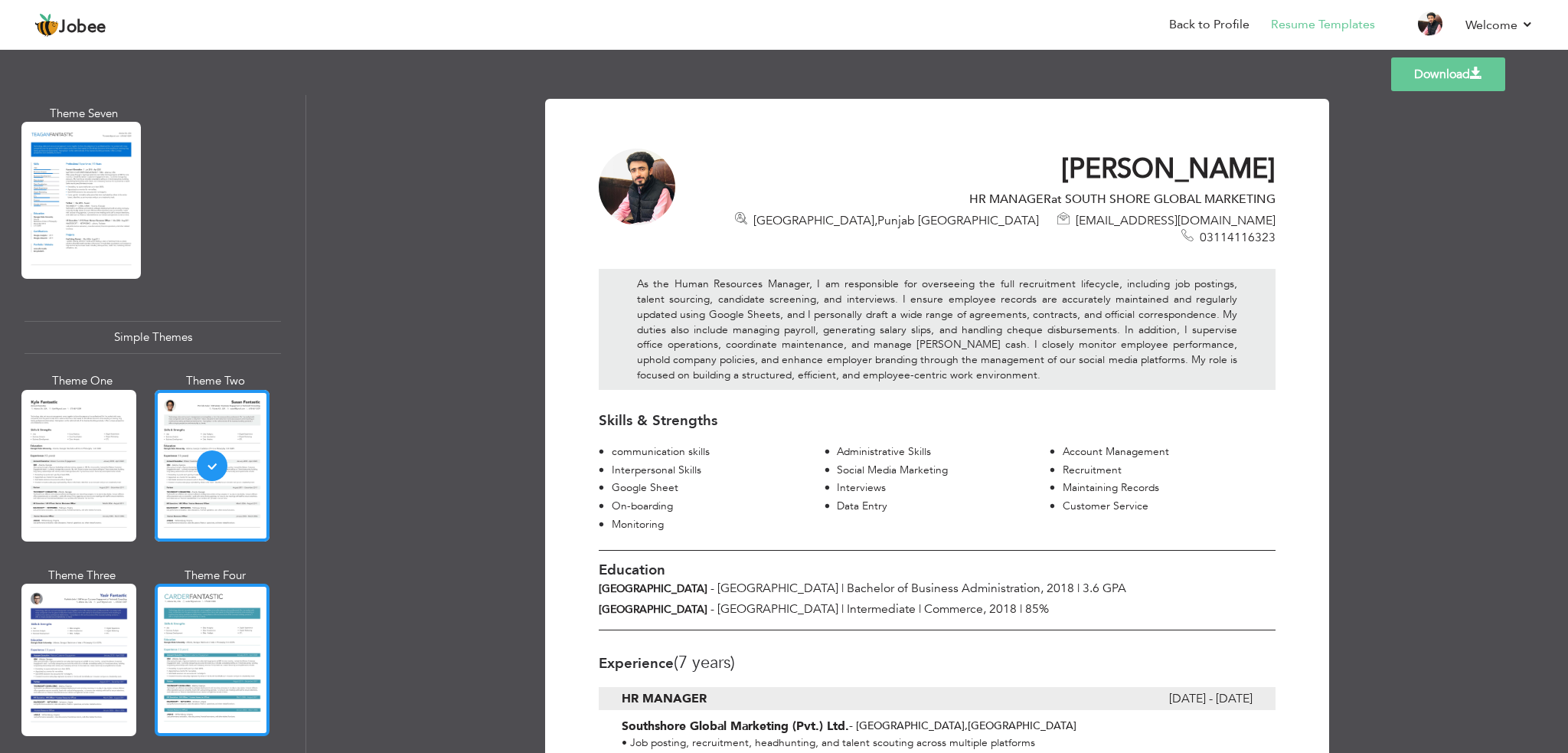 click at bounding box center (212, 660) 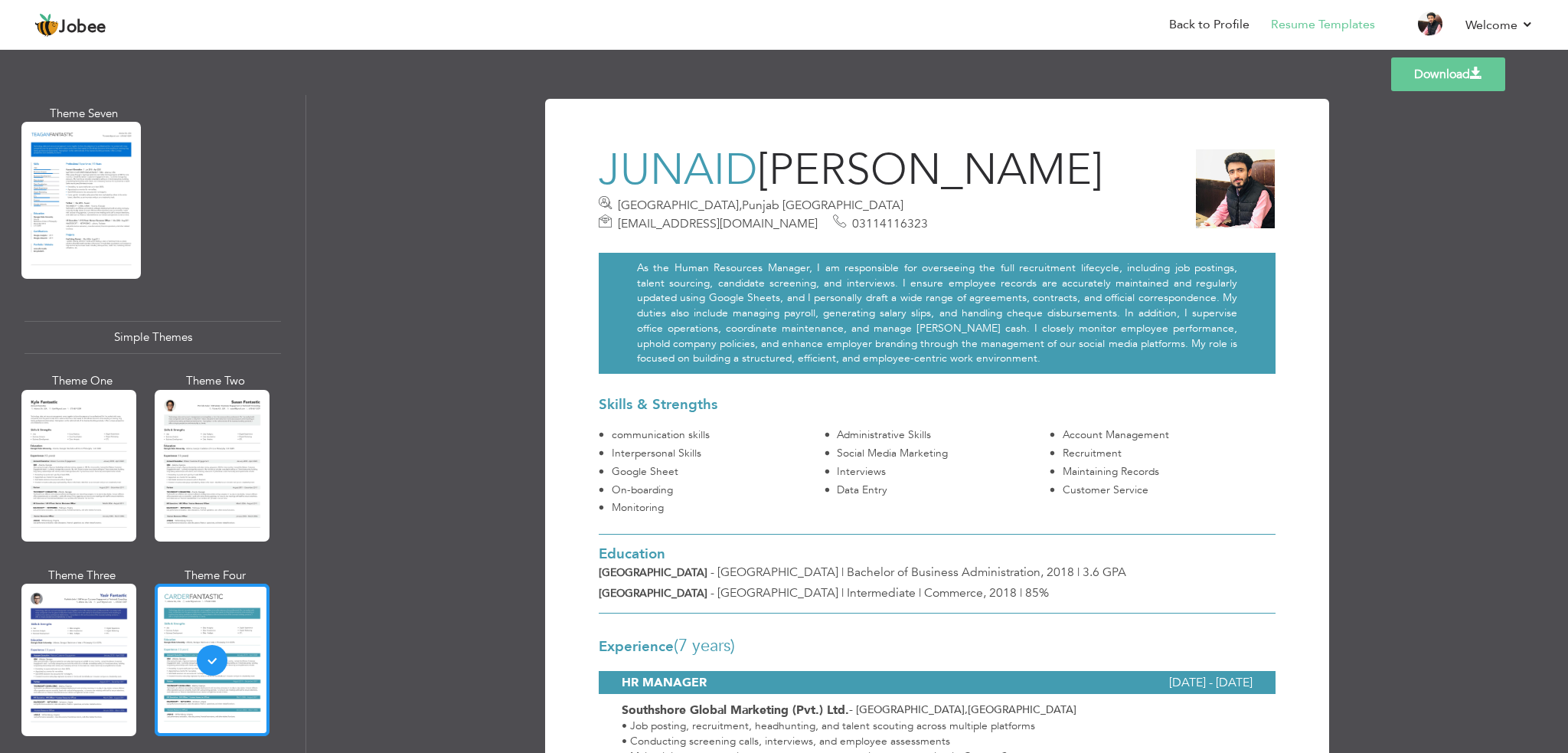 click at bounding box center [212, 660] 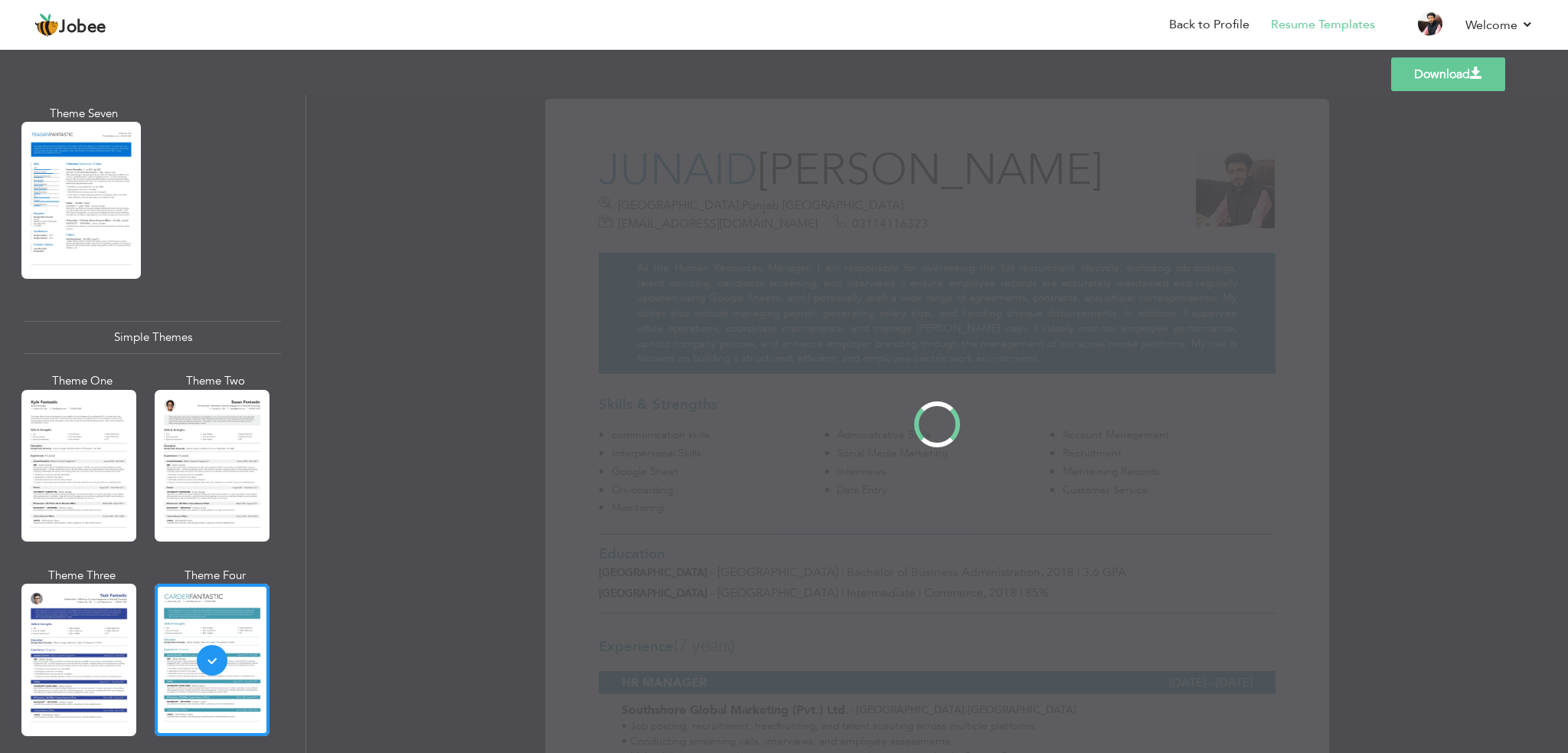 click on "Professional Themes
Theme One
Theme Two
Theme Three
Theme Four" at bounding box center [784, 424] 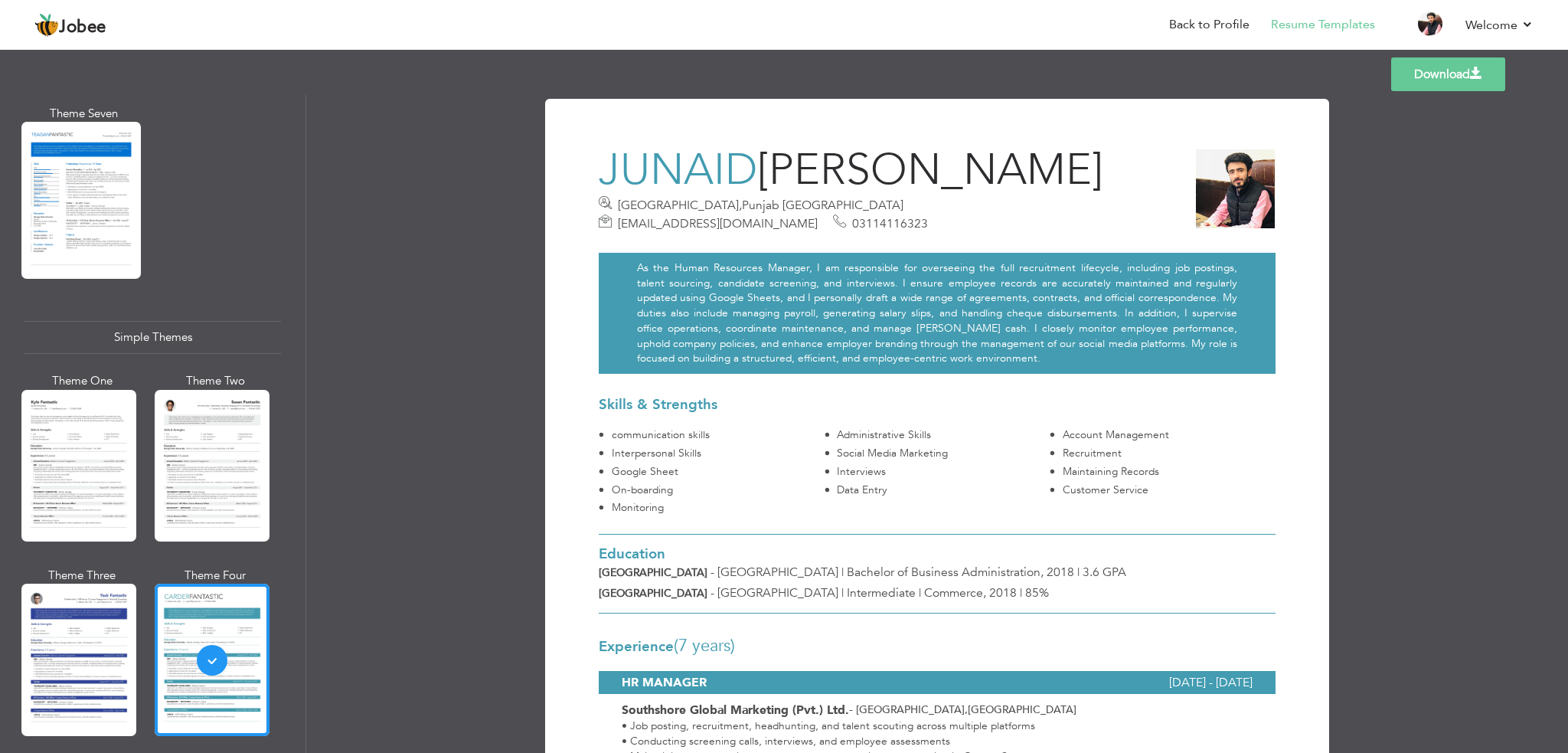 click at bounding box center [79, 660] 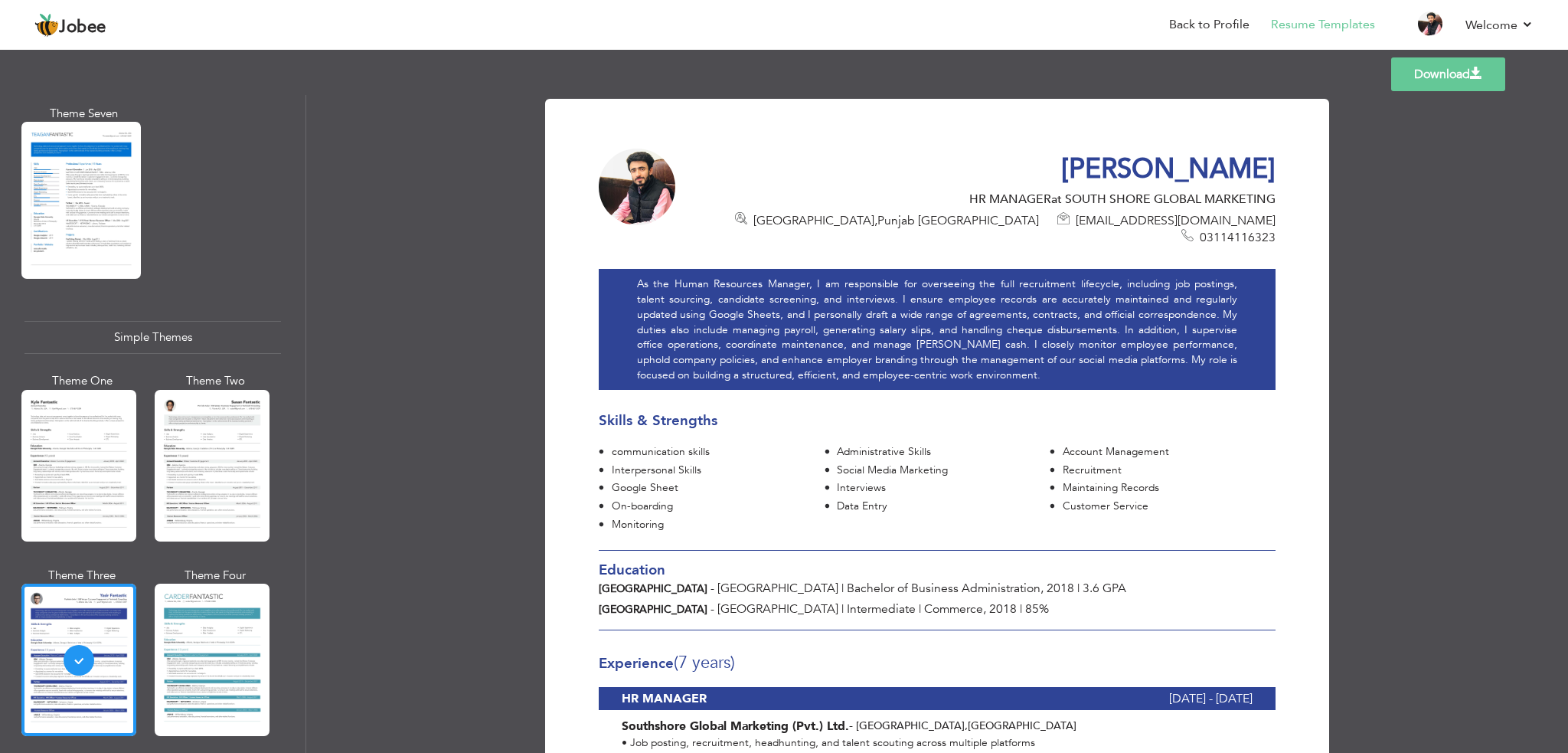 drag, startPoint x: 299, startPoint y: 656, endPoint x: 298, endPoint y: 564, distance: 92.005435 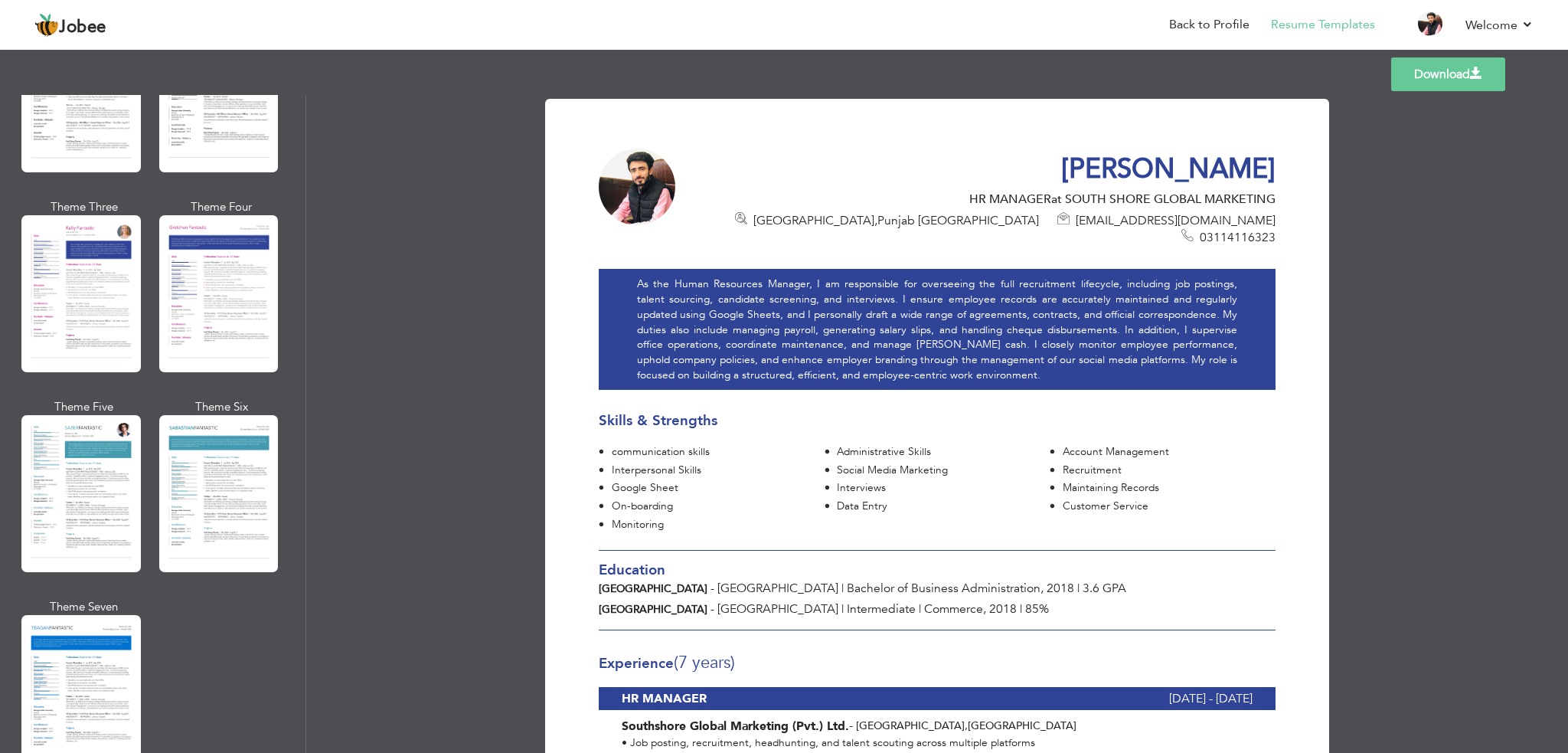 scroll, scrollTop: 1965, scrollLeft: 0, axis: vertical 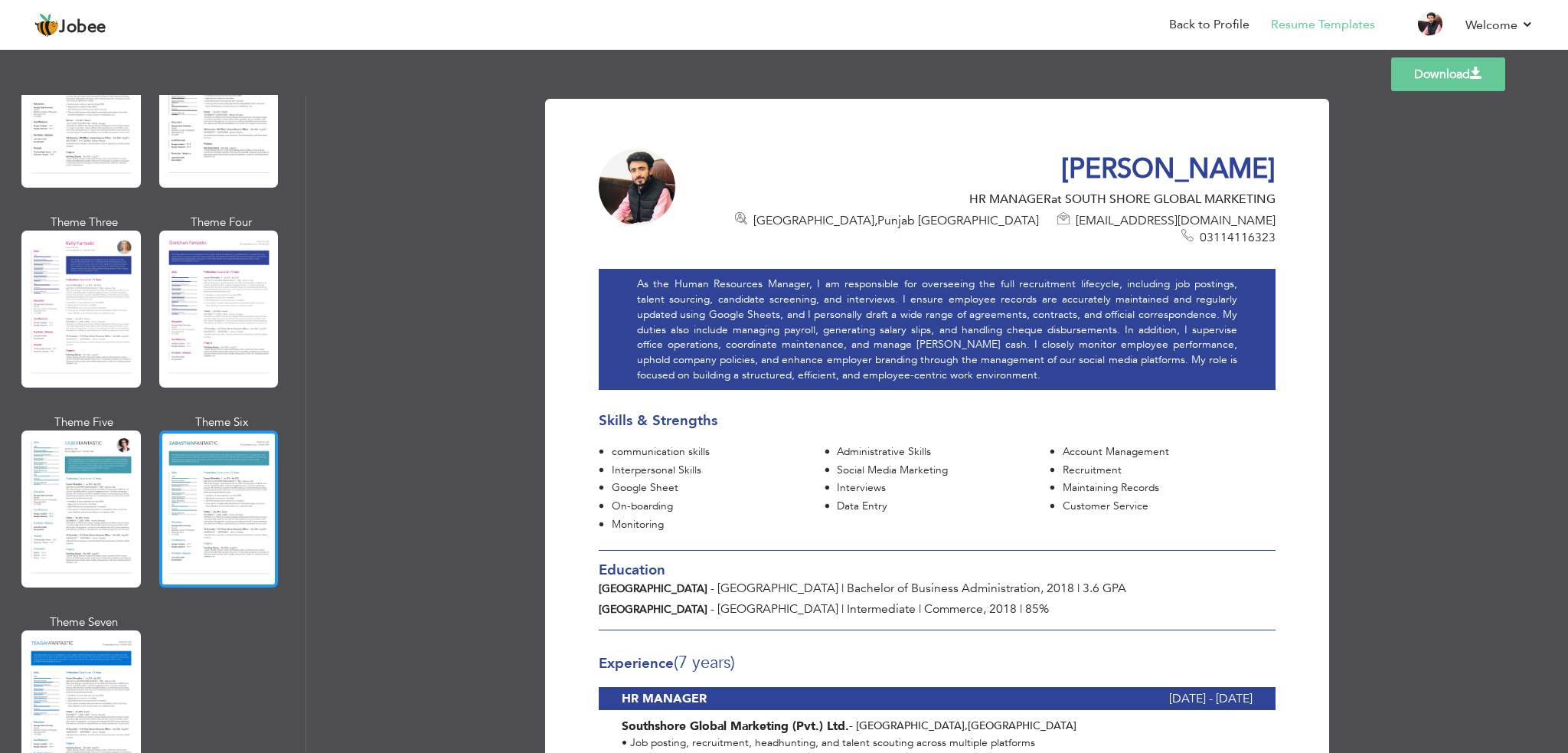click at bounding box center (219, 509) 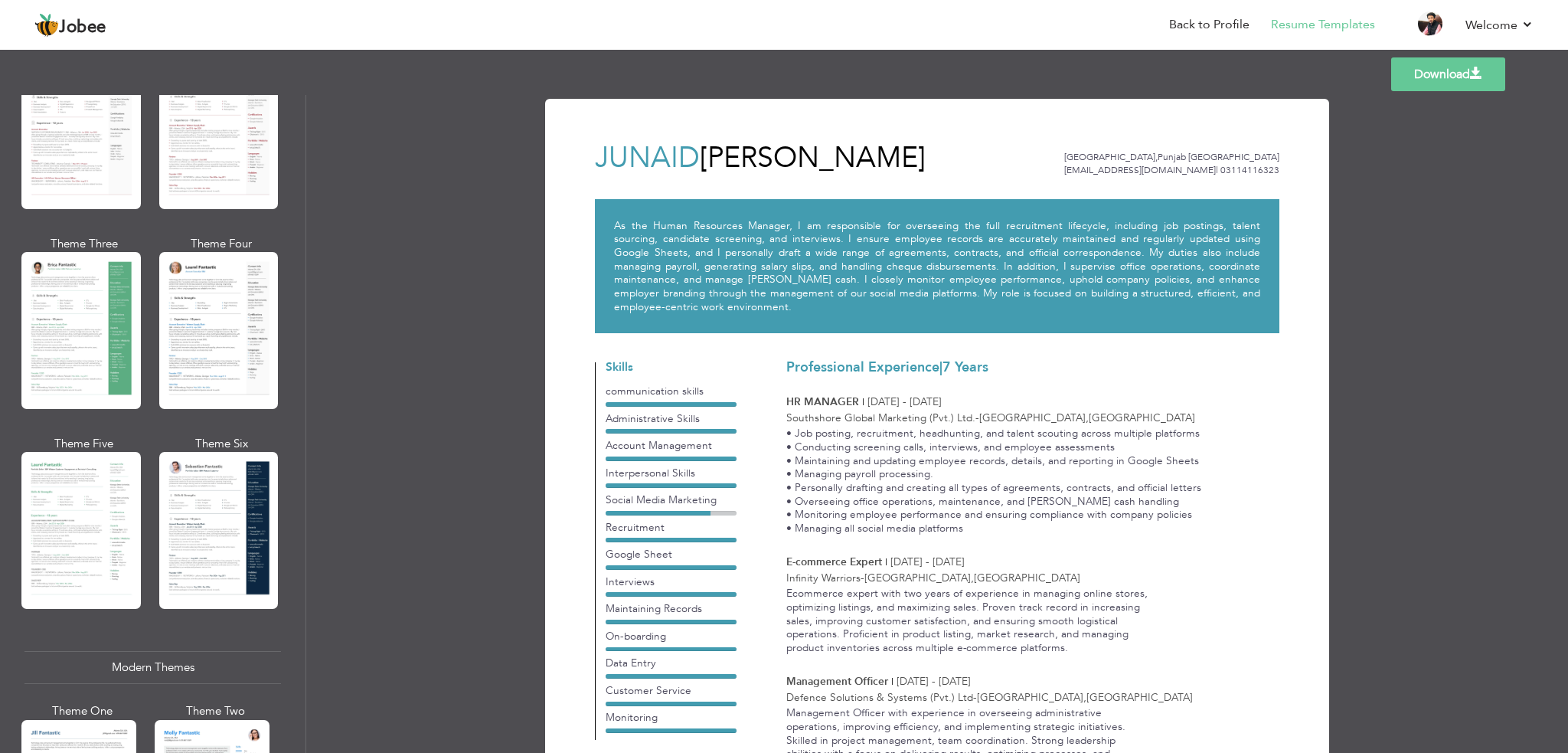 scroll, scrollTop: 34, scrollLeft: 0, axis: vertical 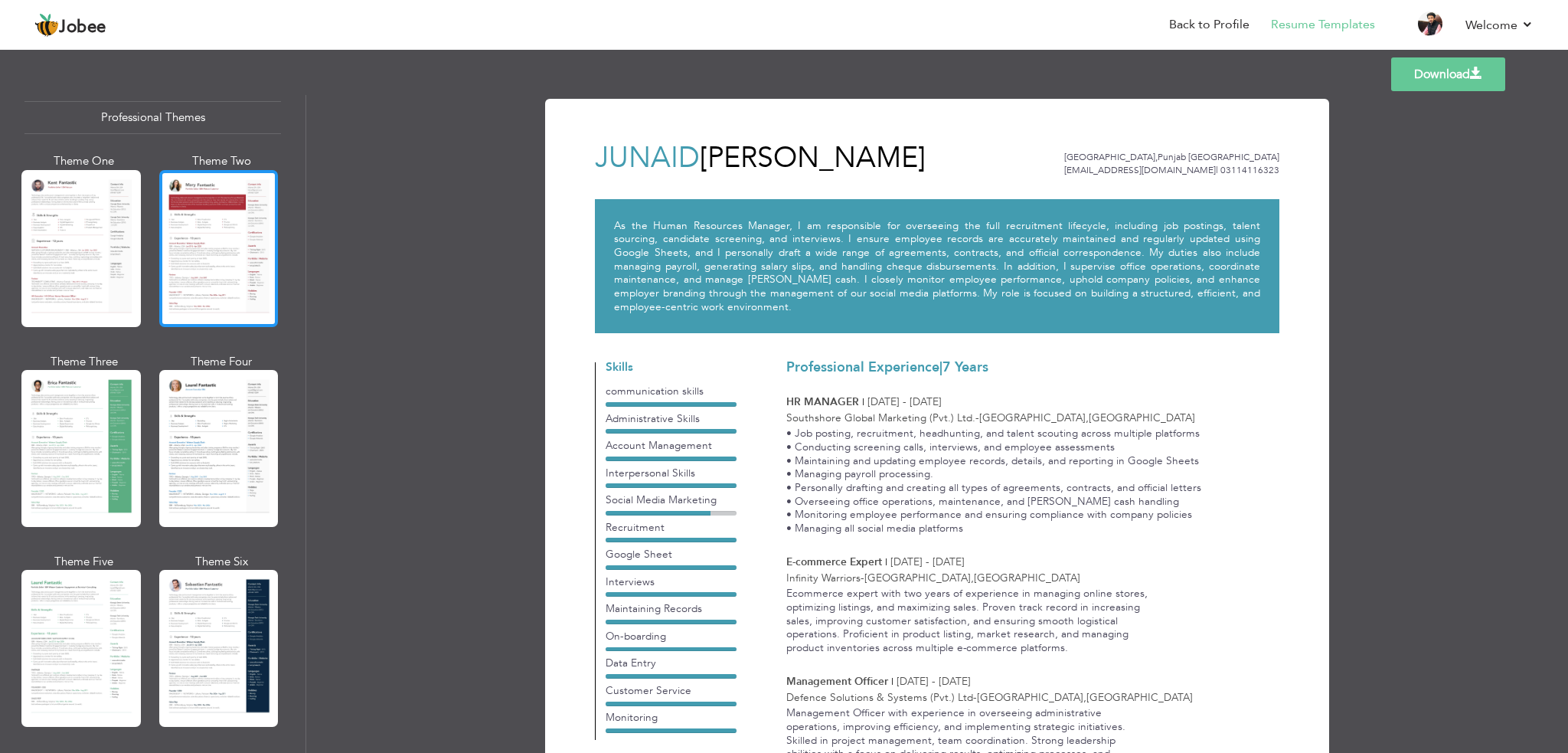 click at bounding box center [219, 248] 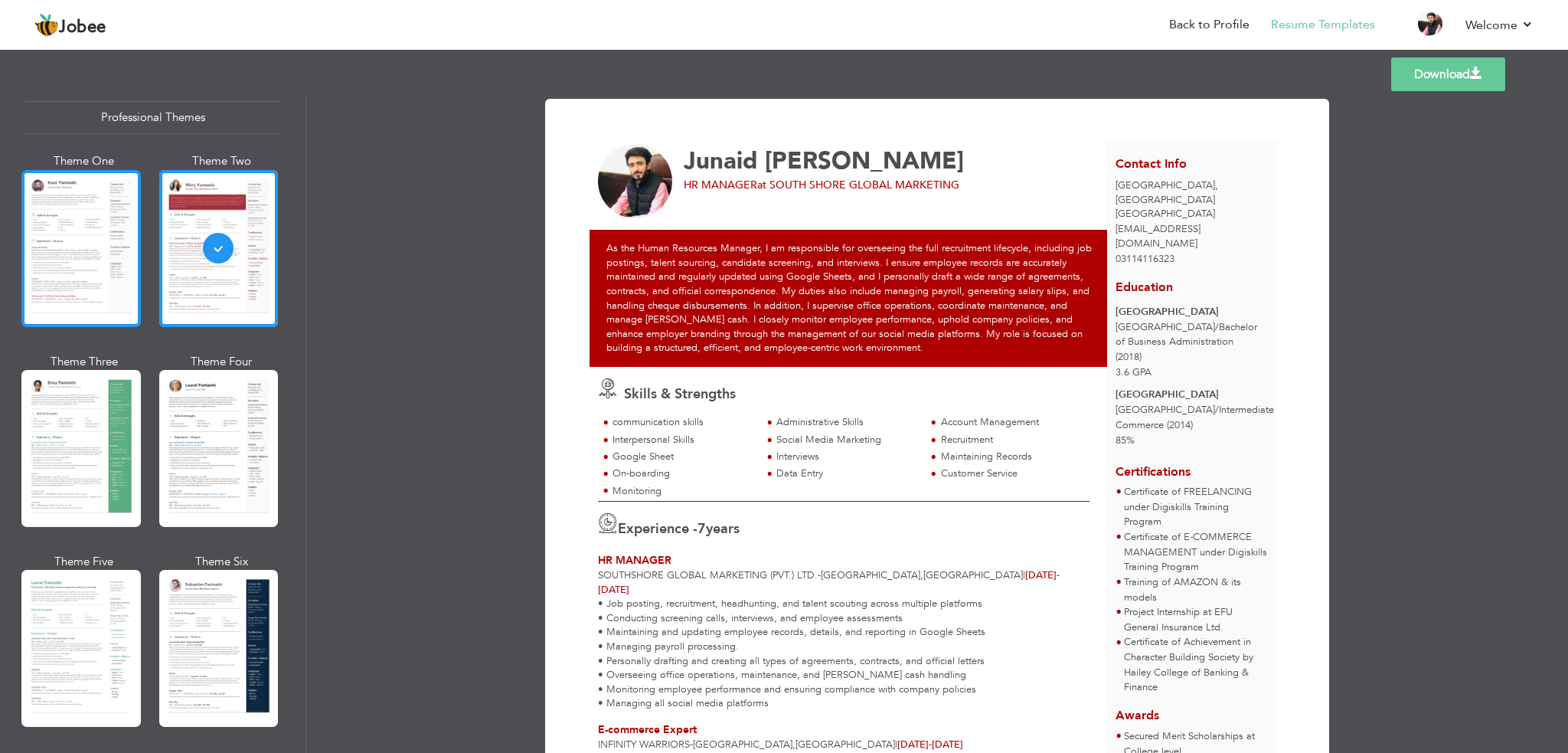 click at bounding box center (81, 248) 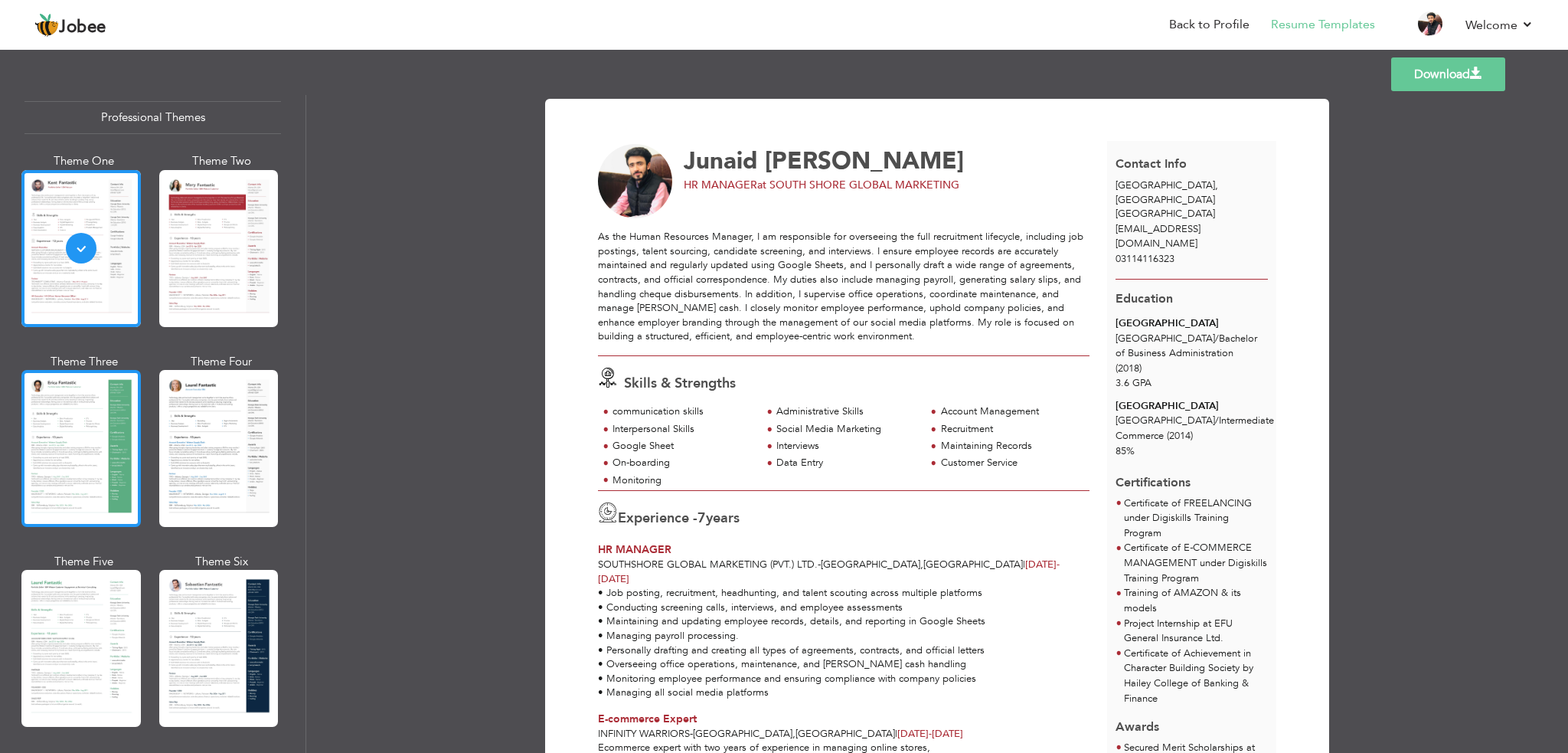 click at bounding box center (81, 448) 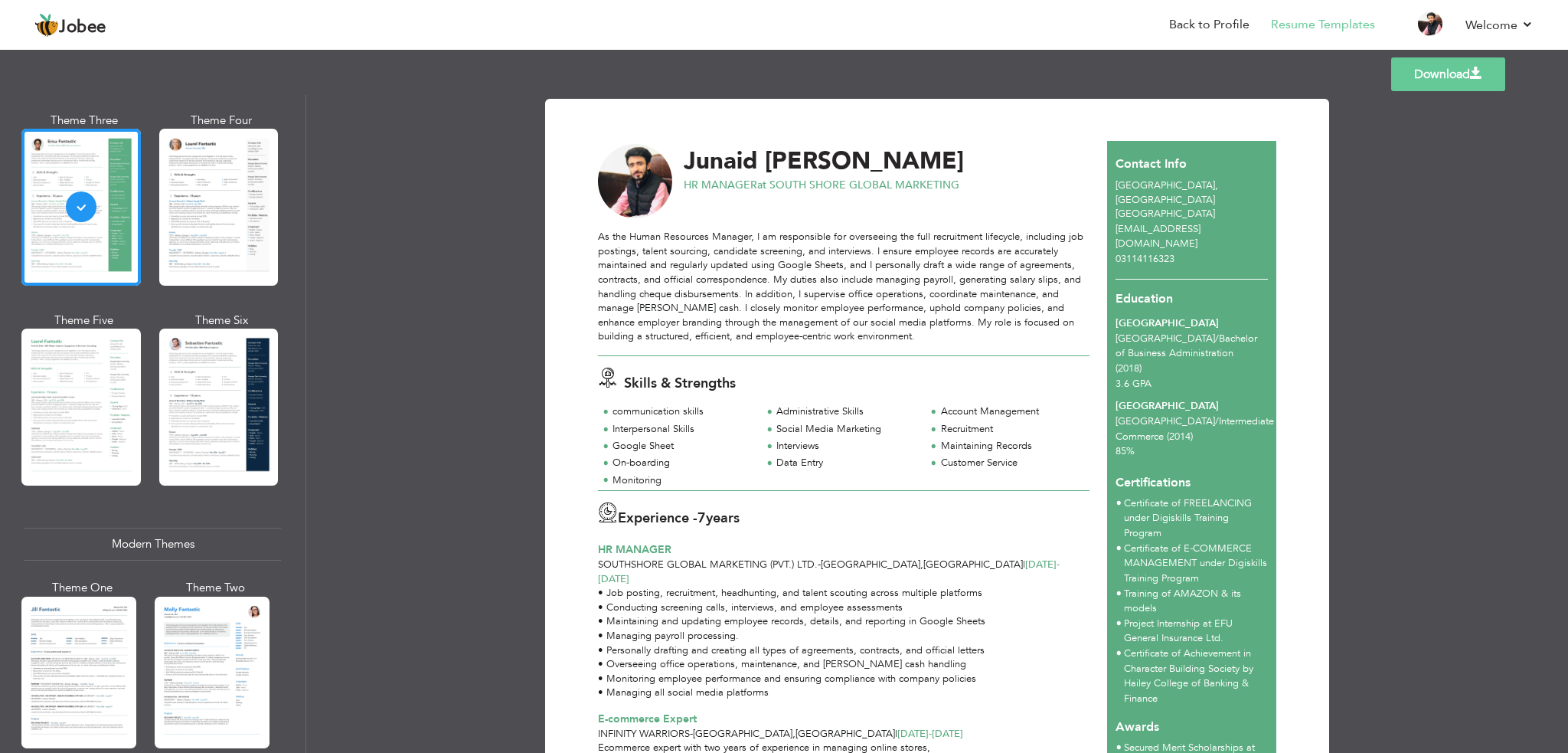 scroll, scrollTop: 403, scrollLeft: 0, axis: vertical 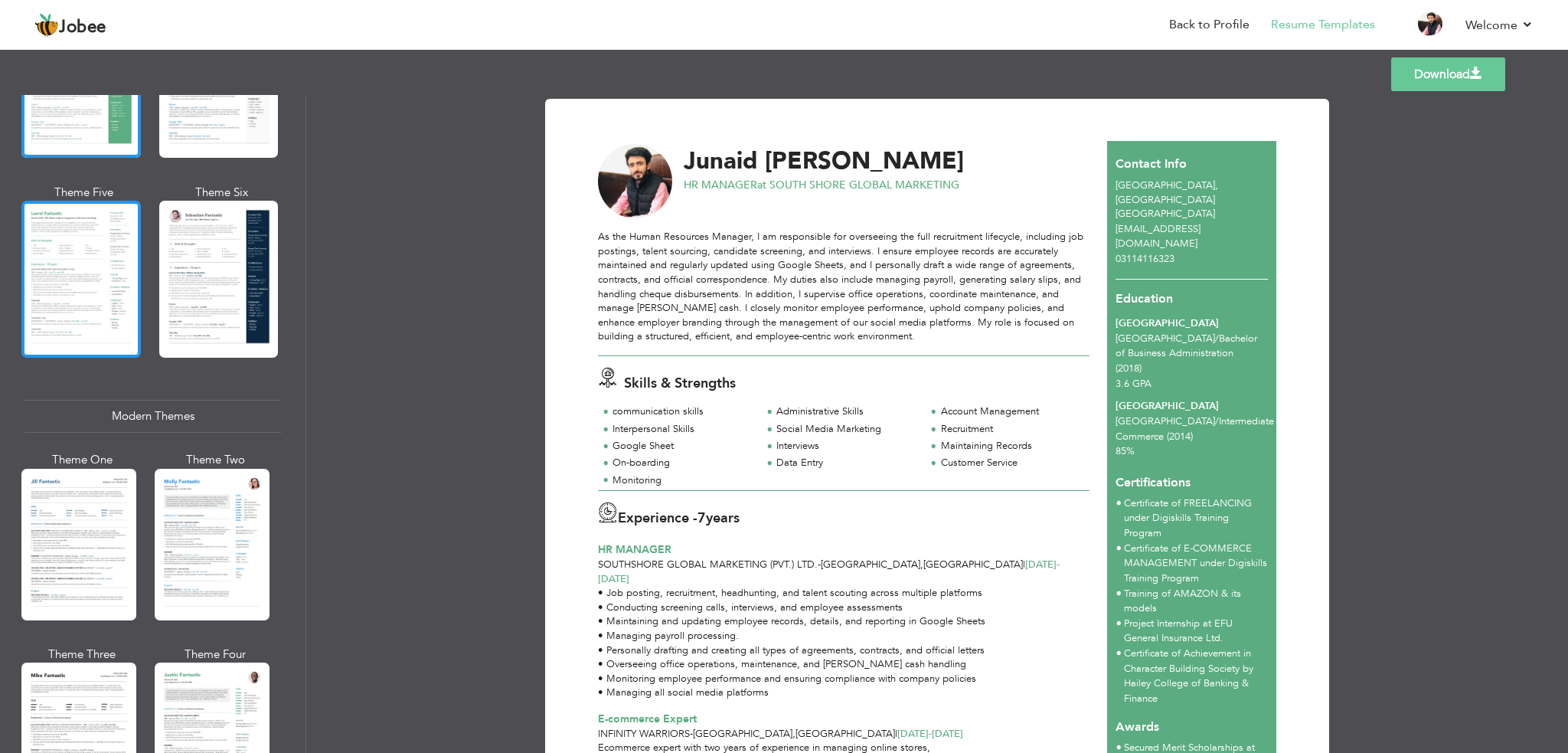 click at bounding box center (81, 279) 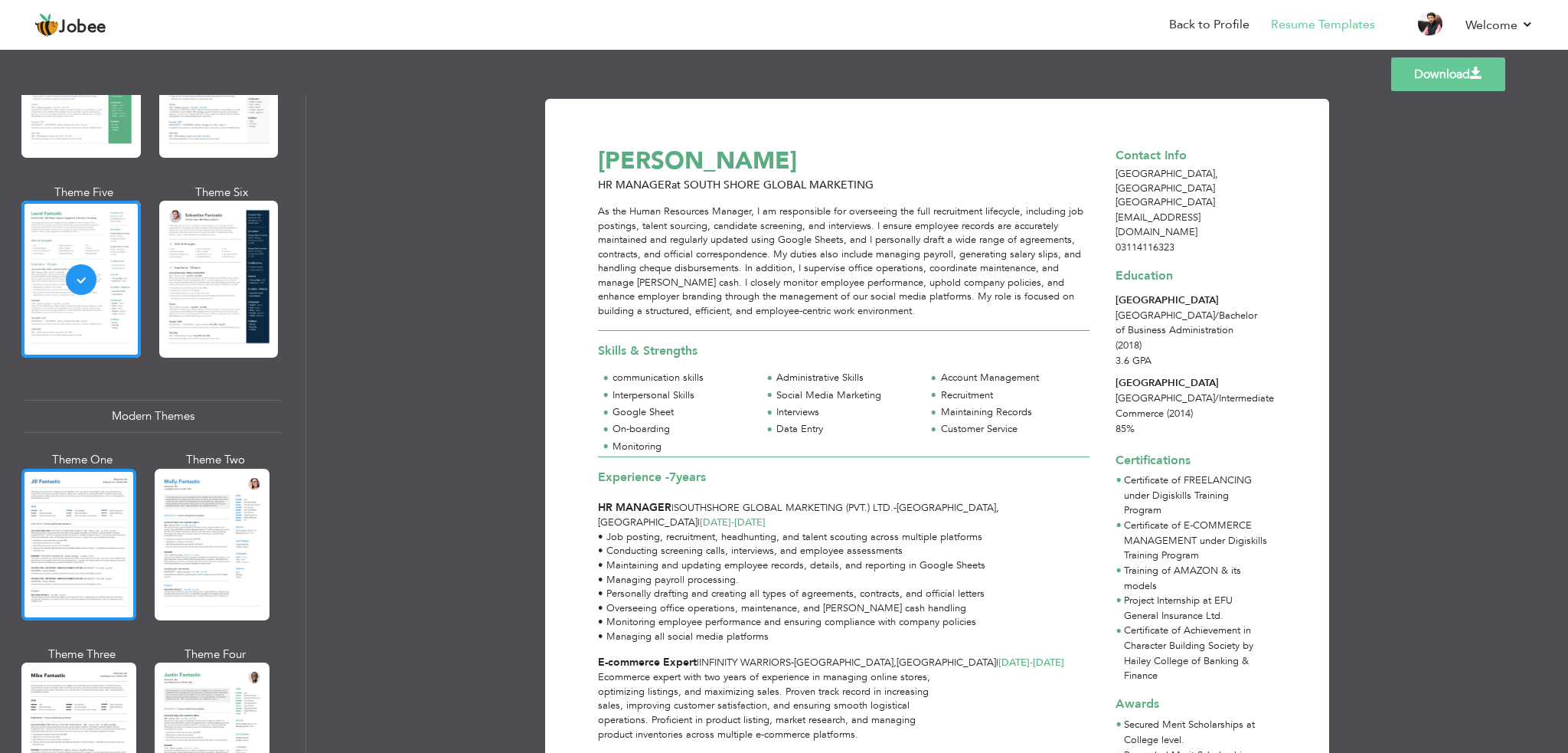 click at bounding box center (79, 545) 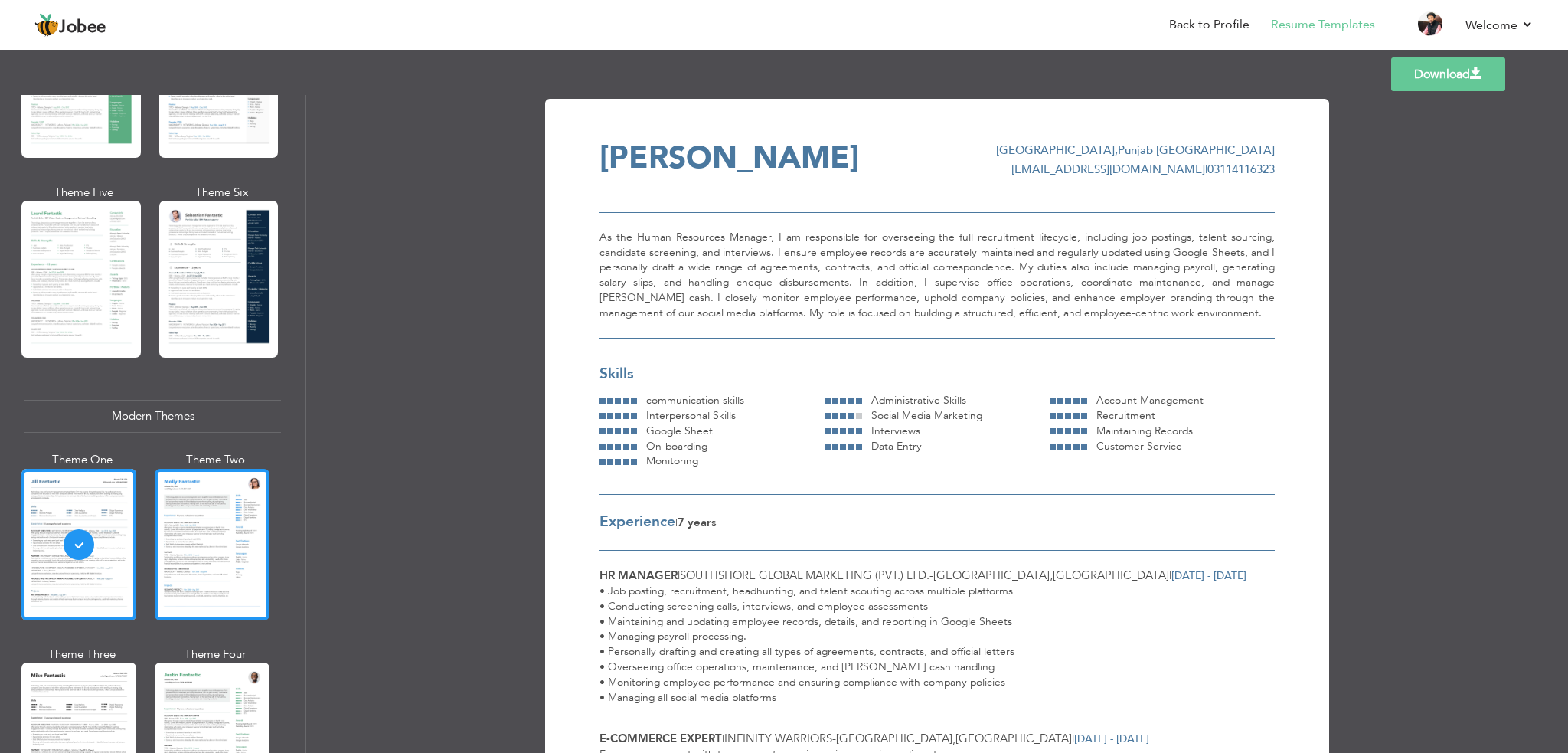 click at bounding box center [212, 545] 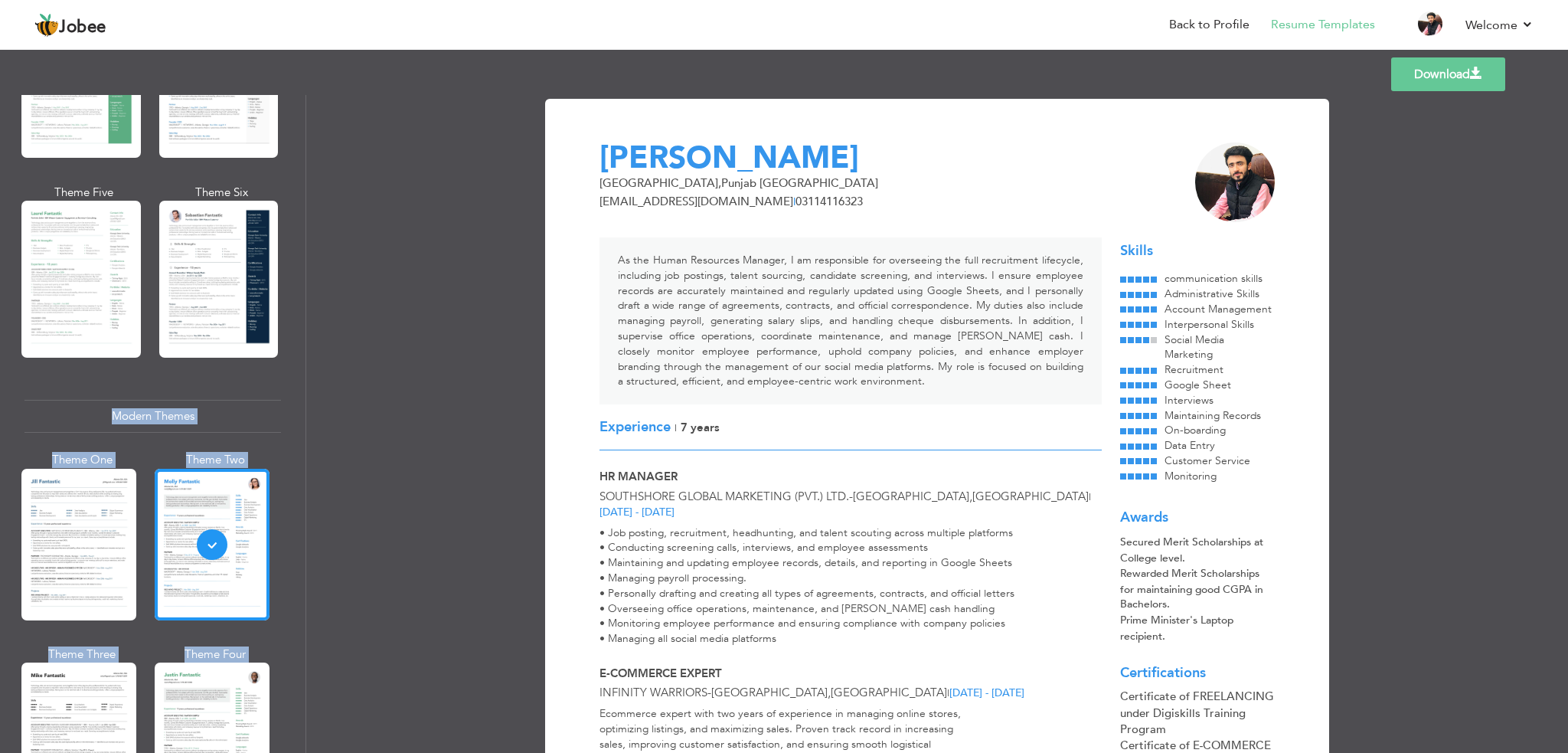 drag, startPoint x: 302, startPoint y: 275, endPoint x: 297, endPoint y: 349, distance: 74.16873 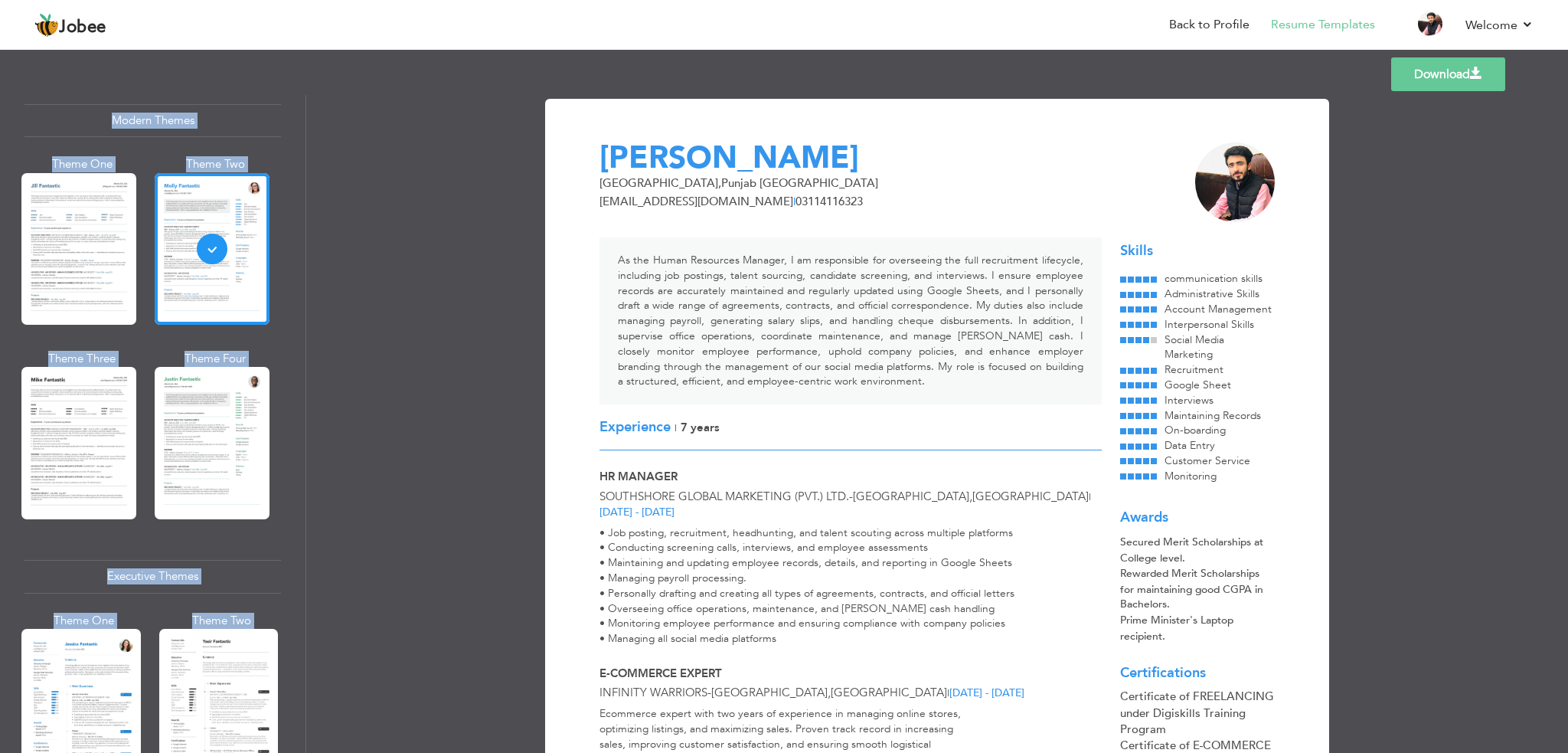 scroll, scrollTop: 785, scrollLeft: 0, axis: vertical 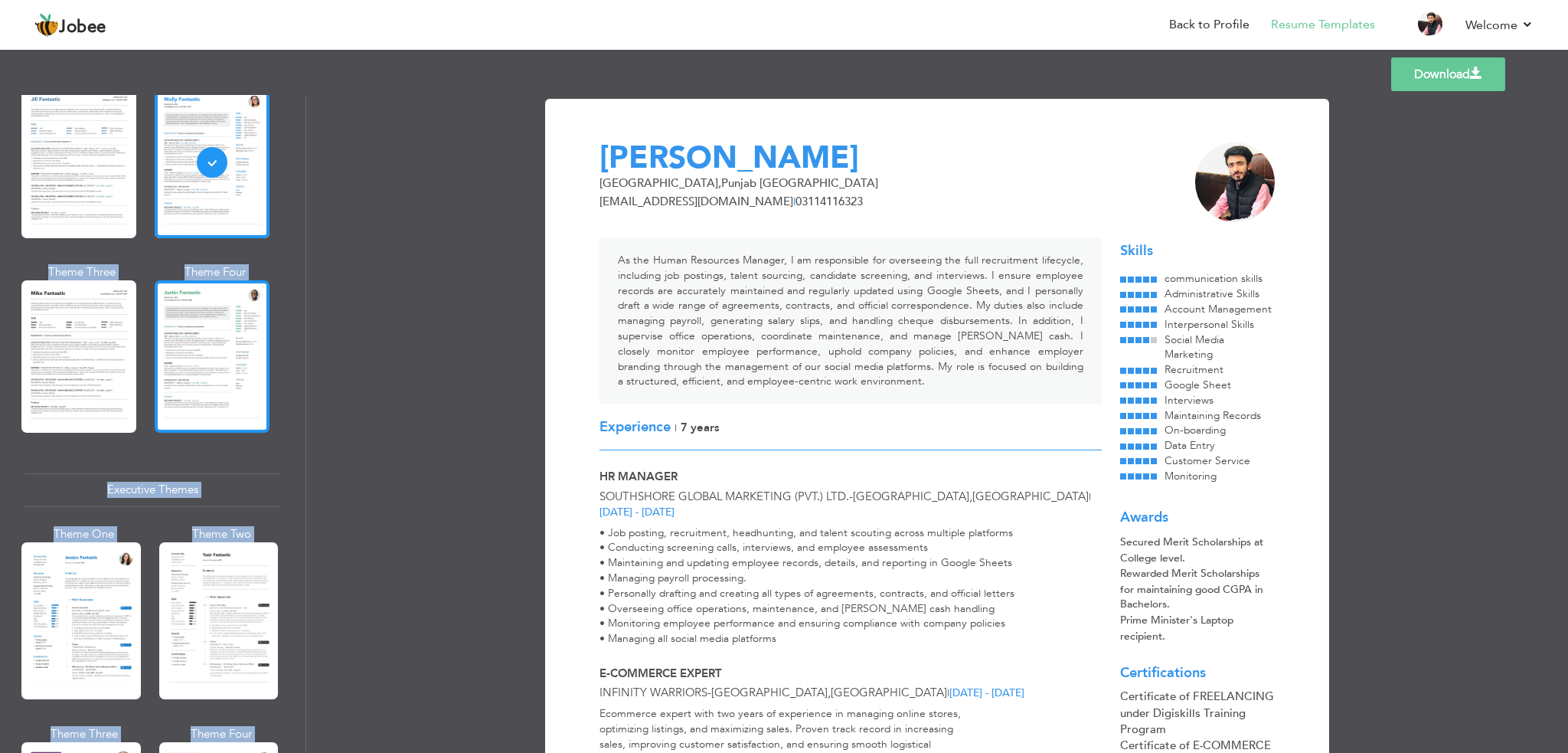 click at bounding box center (212, 356) 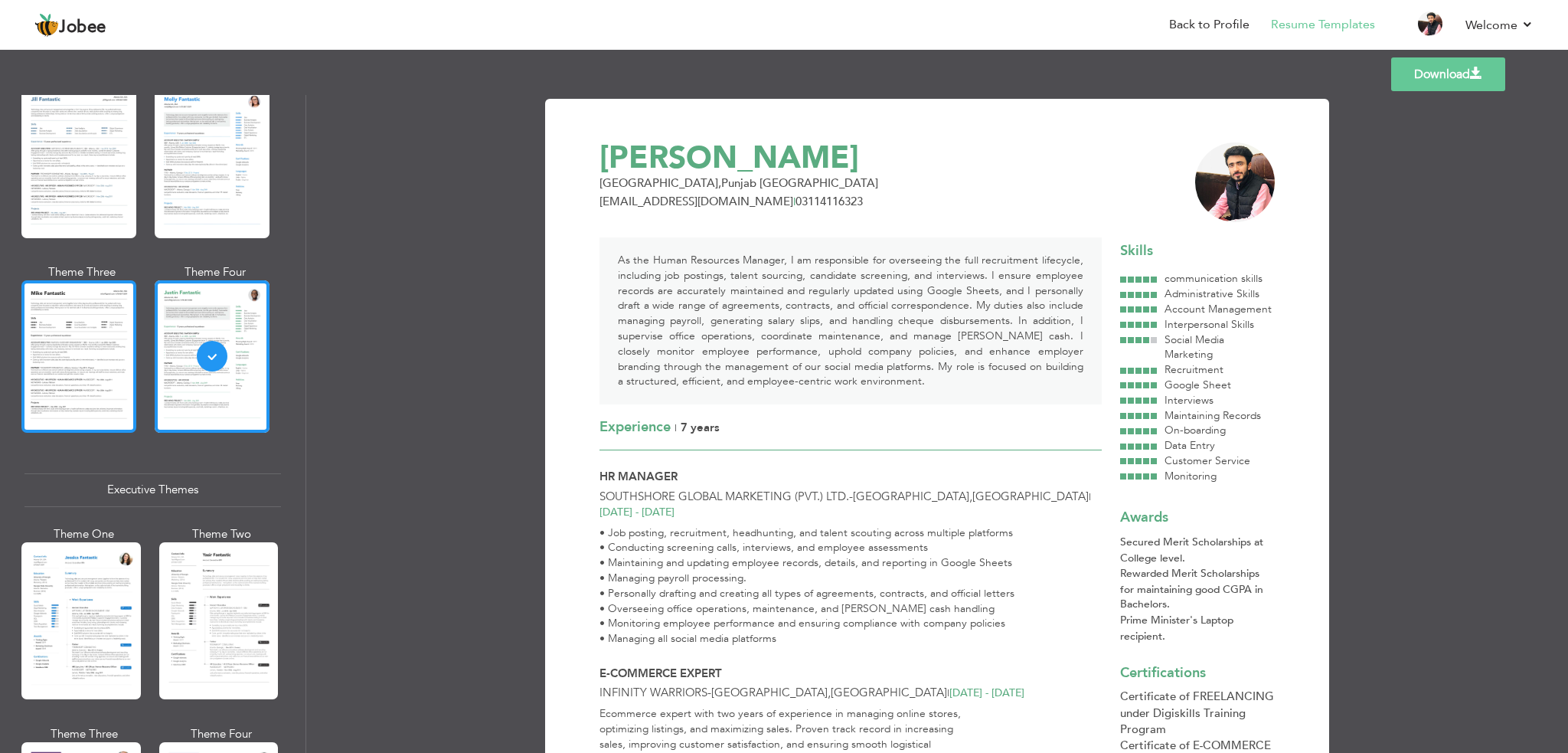 click at bounding box center (79, 356) 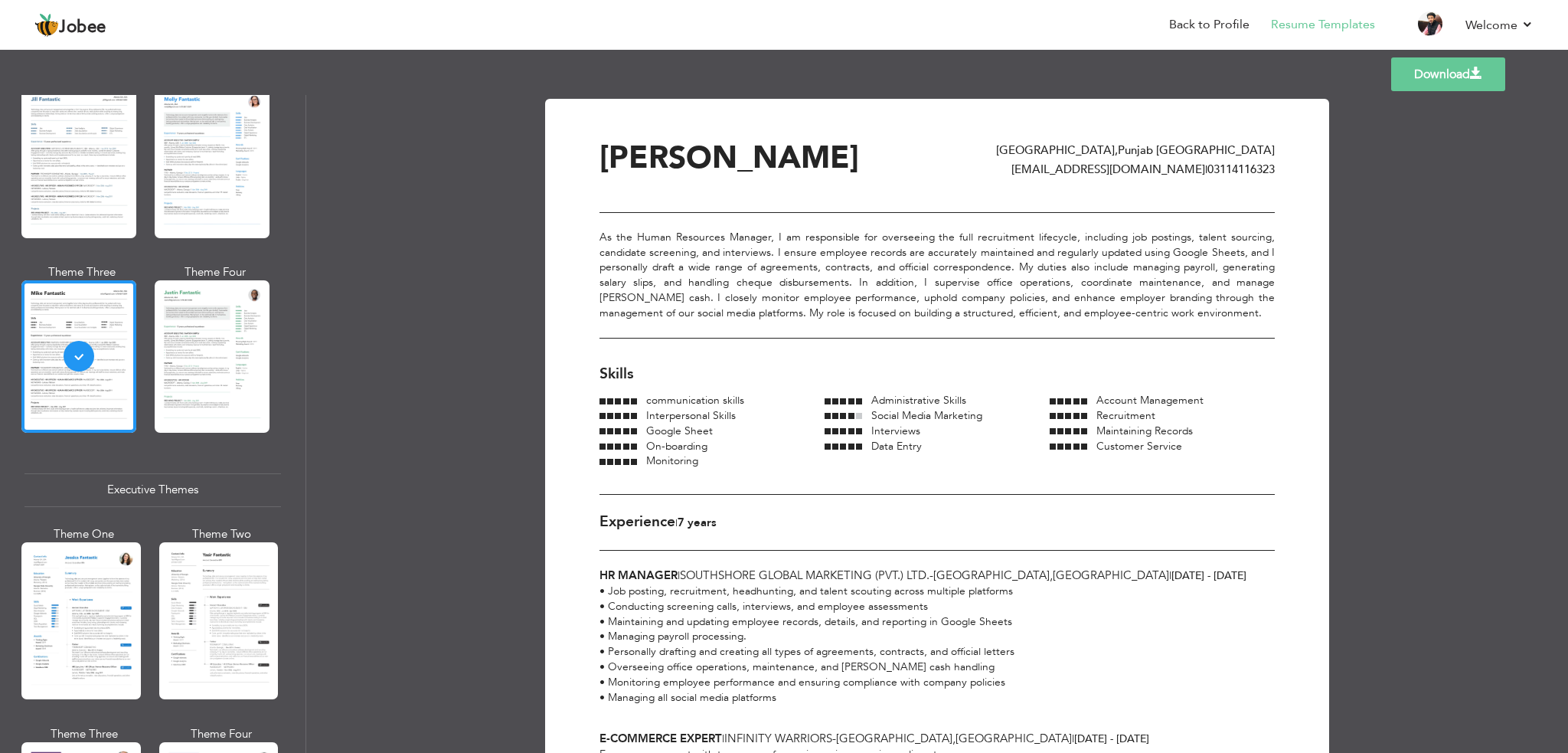 drag, startPoint x: 305, startPoint y: 300, endPoint x: 299, endPoint y: 349, distance: 49.36598 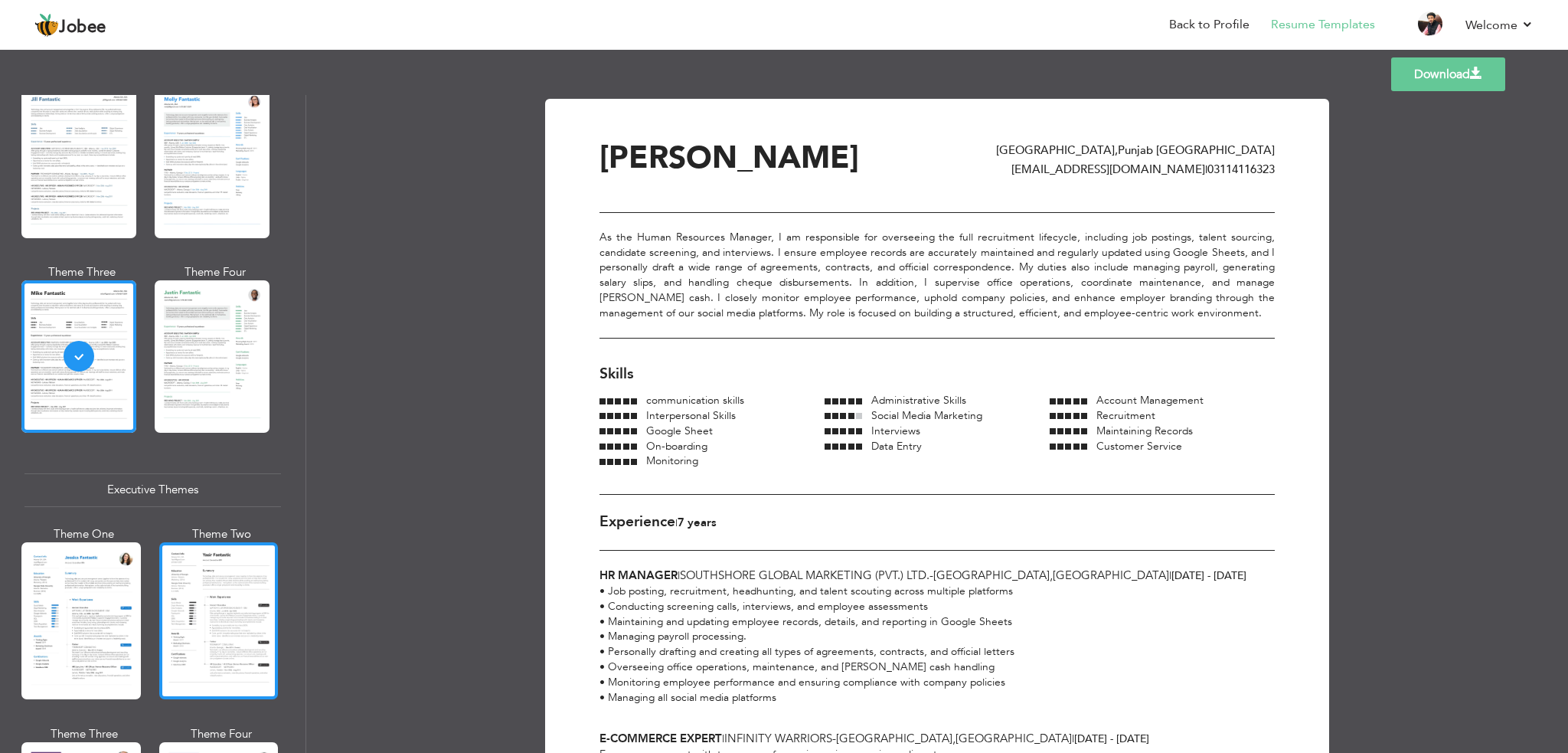 click at bounding box center [219, 620] 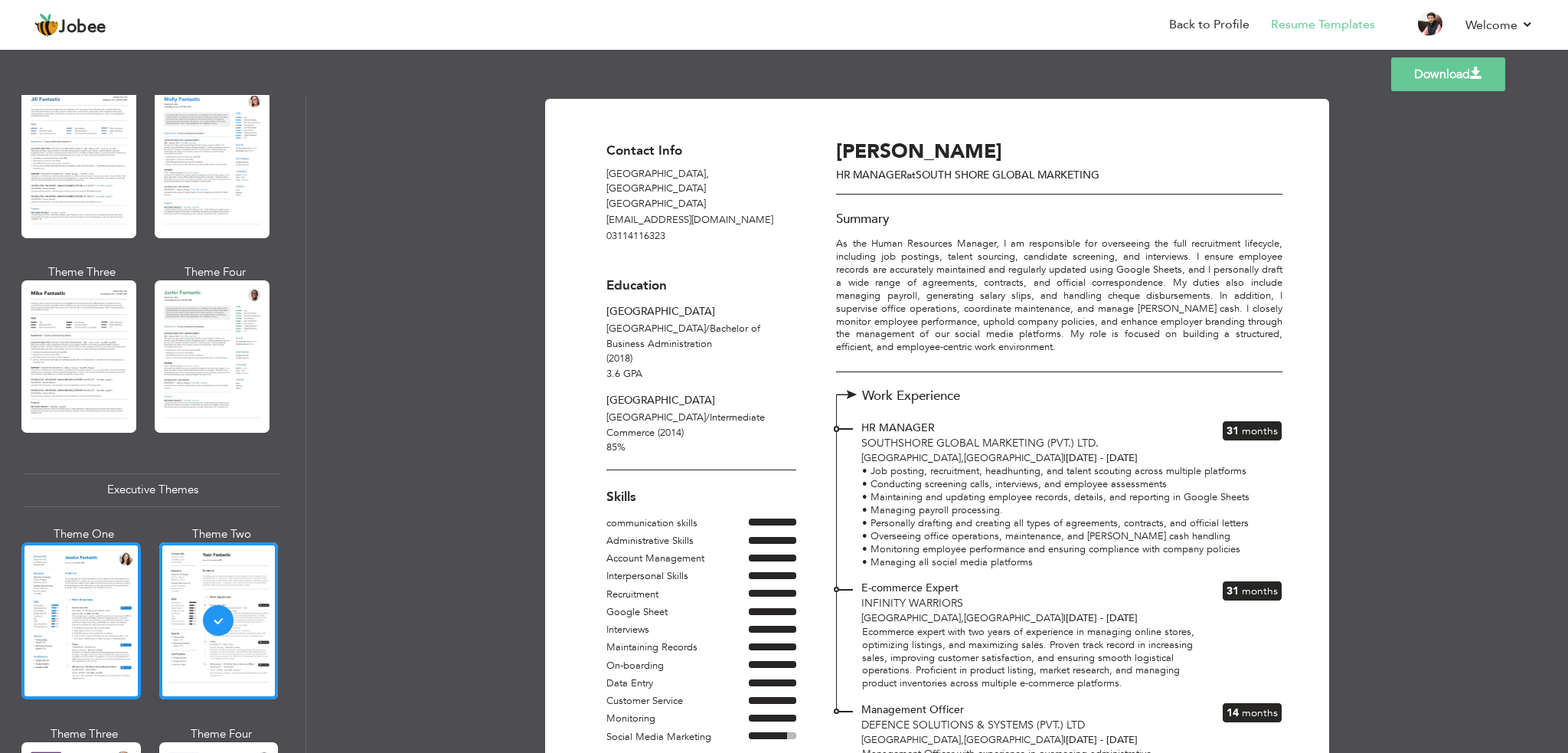 click at bounding box center [81, 620] 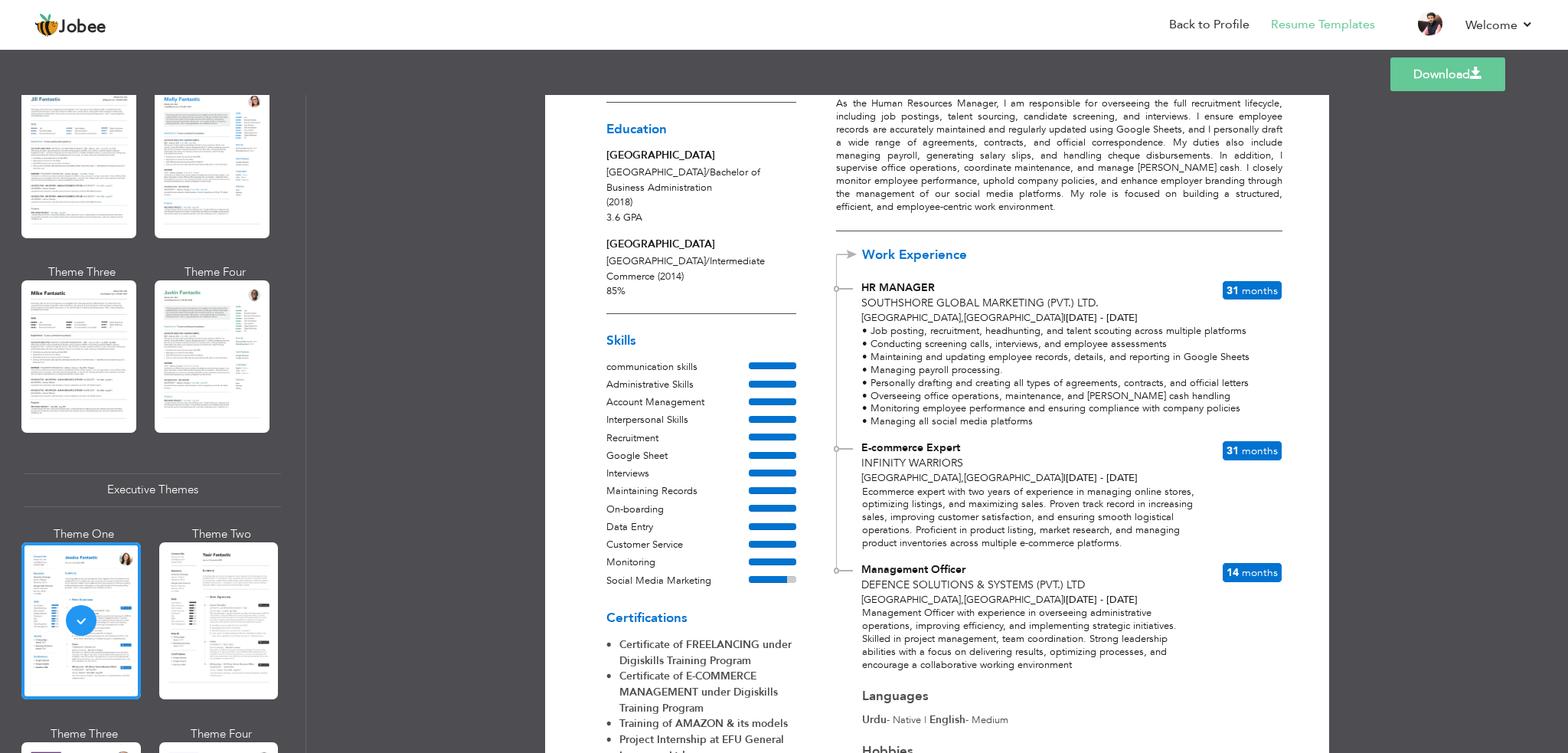 scroll, scrollTop: 0, scrollLeft: 0, axis: both 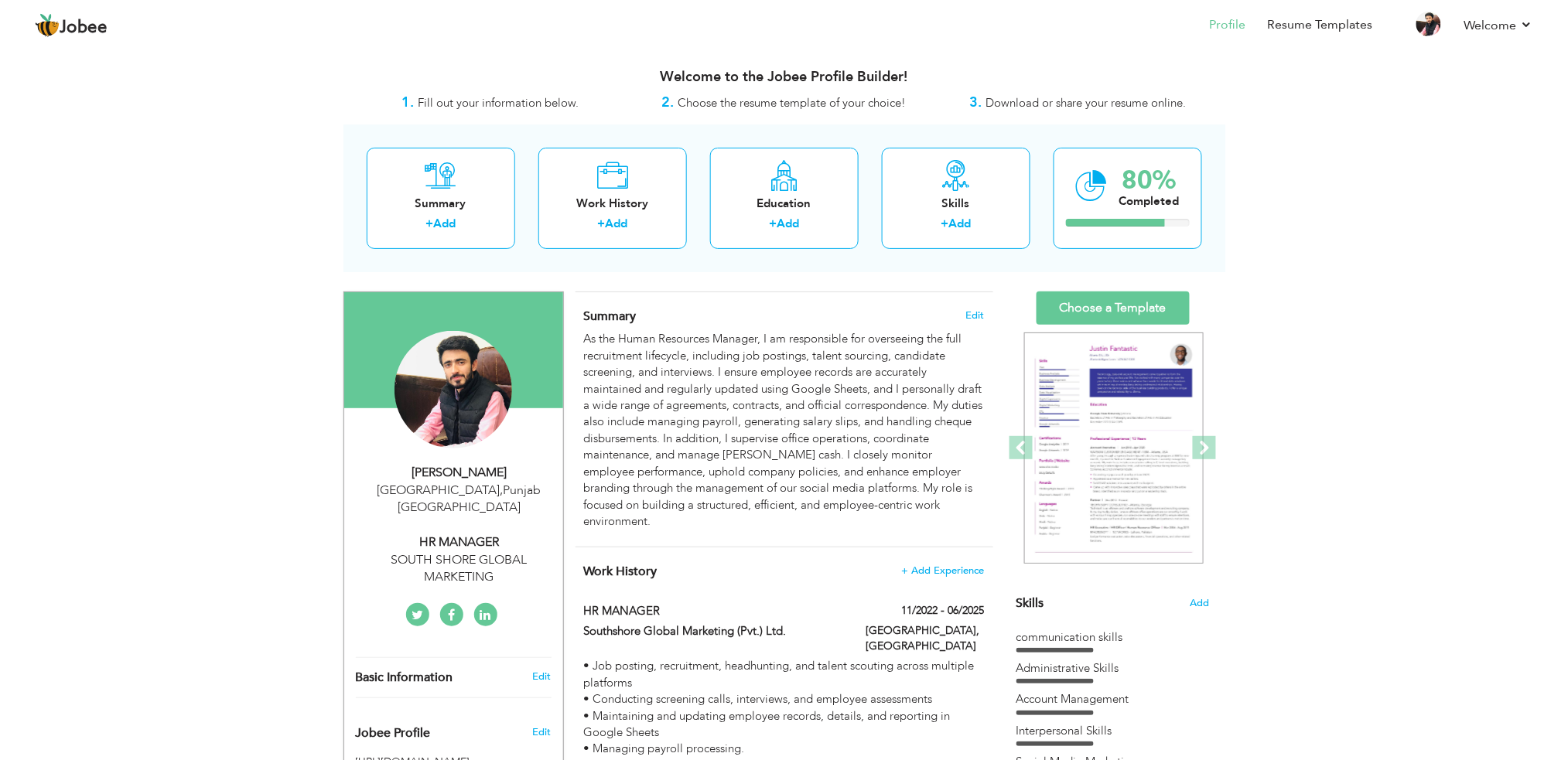 click on "Basic Information
Edit" at bounding box center [453, 677] 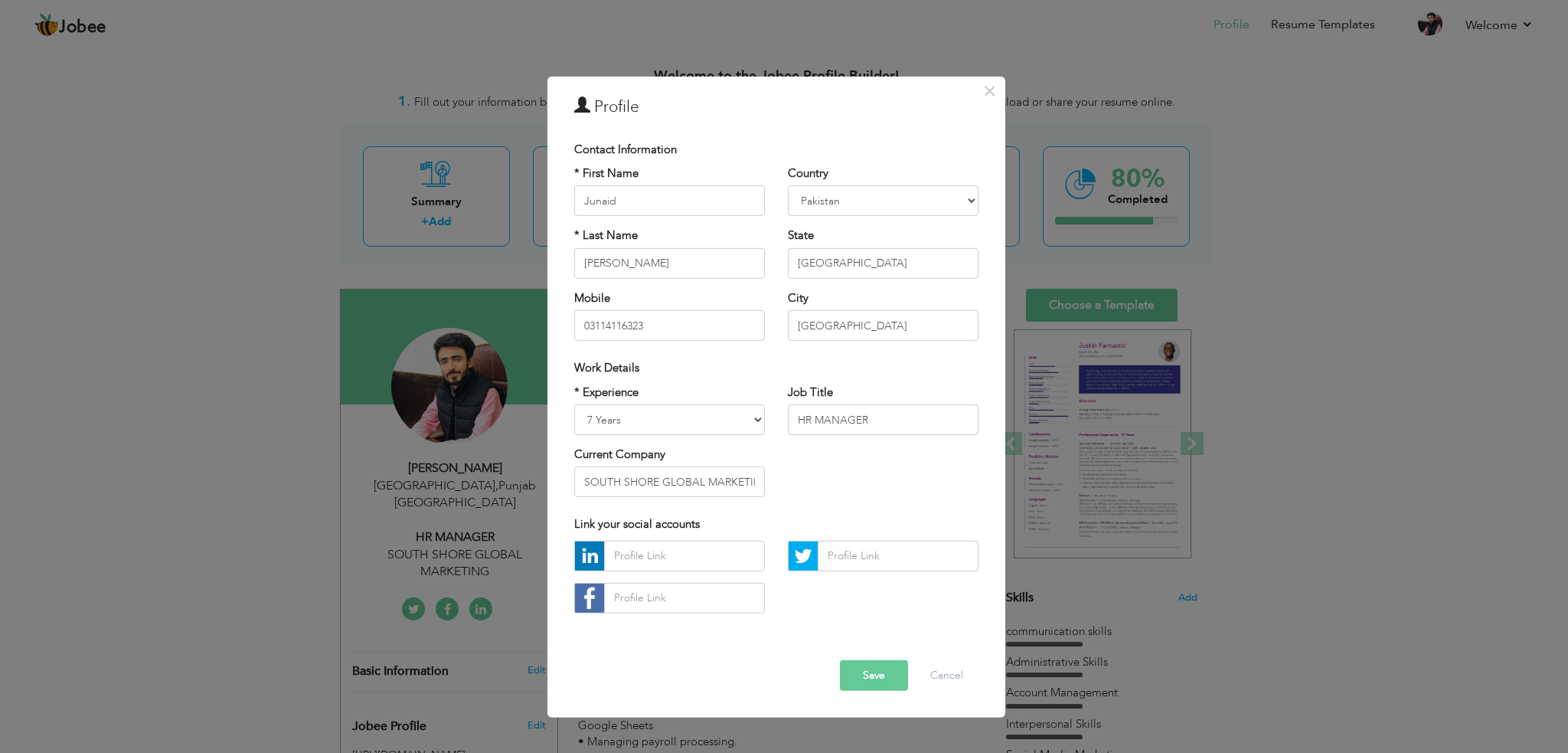 click on "×
Profile
Contact Information
* First Name
Junaid
* Last Name
Ali U.K" at bounding box center [784, 376] 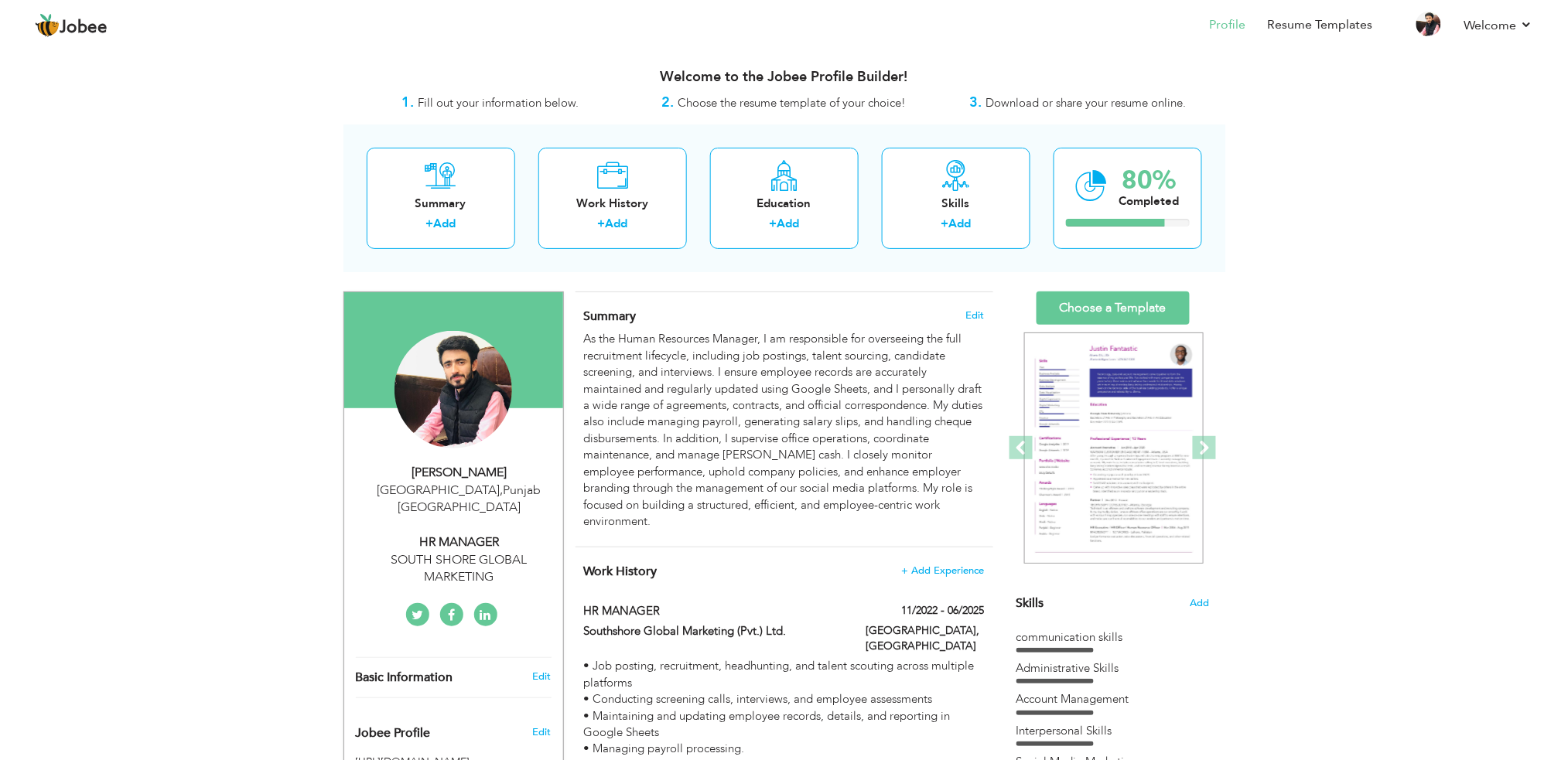 click on "Basic Information" at bounding box center [436, 677] 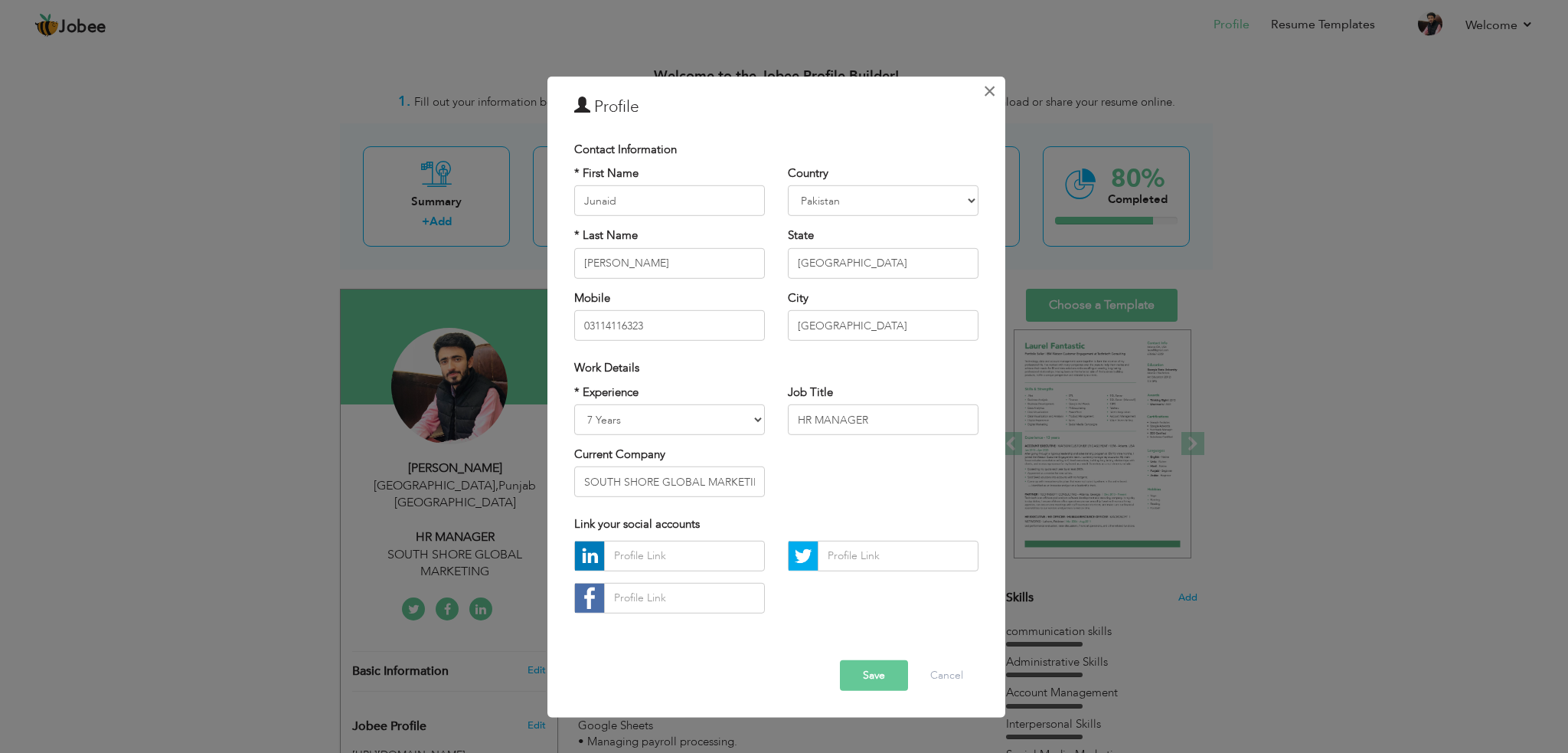 click on "×" at bounding box center (989, 90) 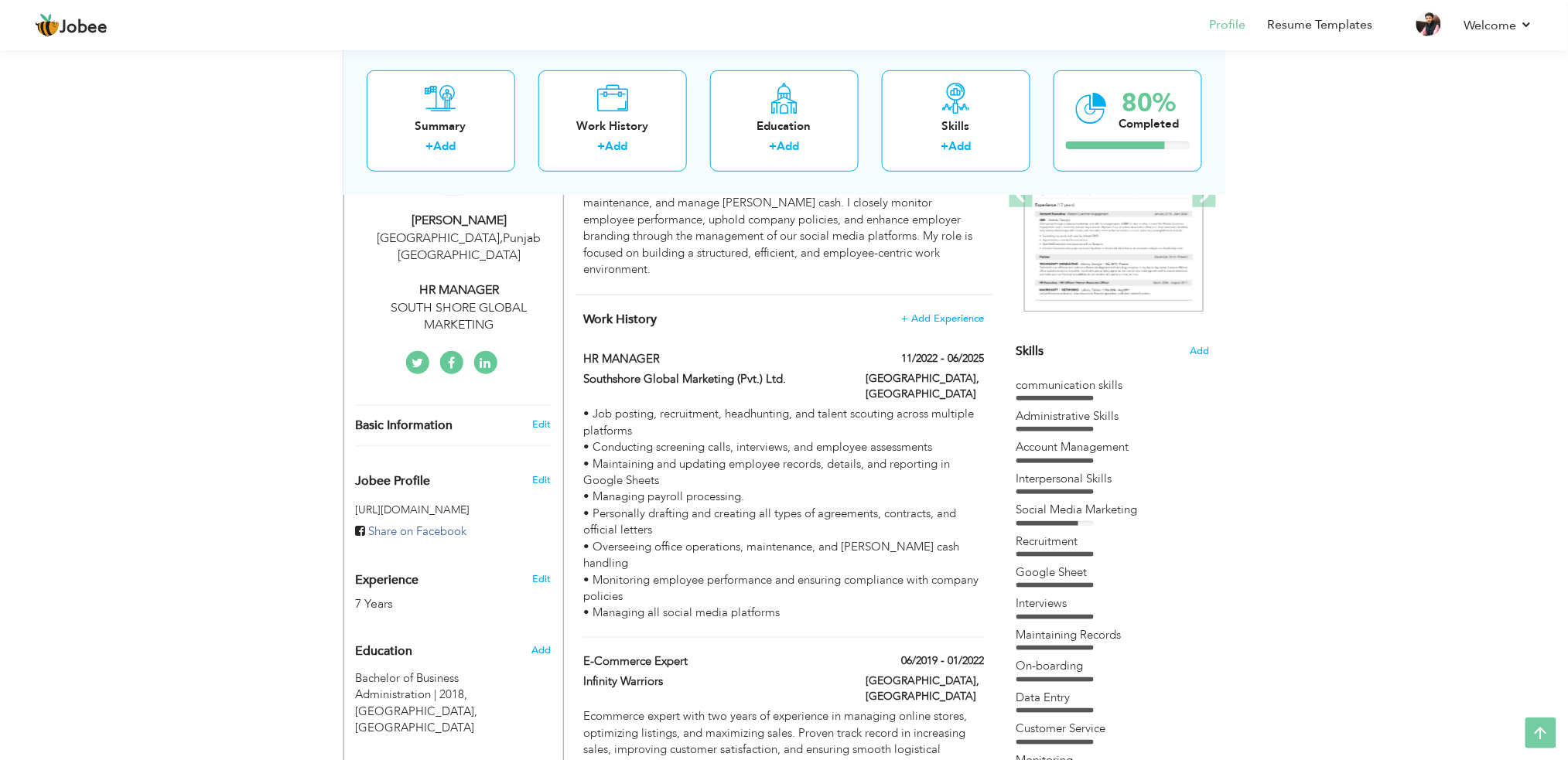 scroll, scrollTop: 39, scrollLeft: 0, axis: vertical 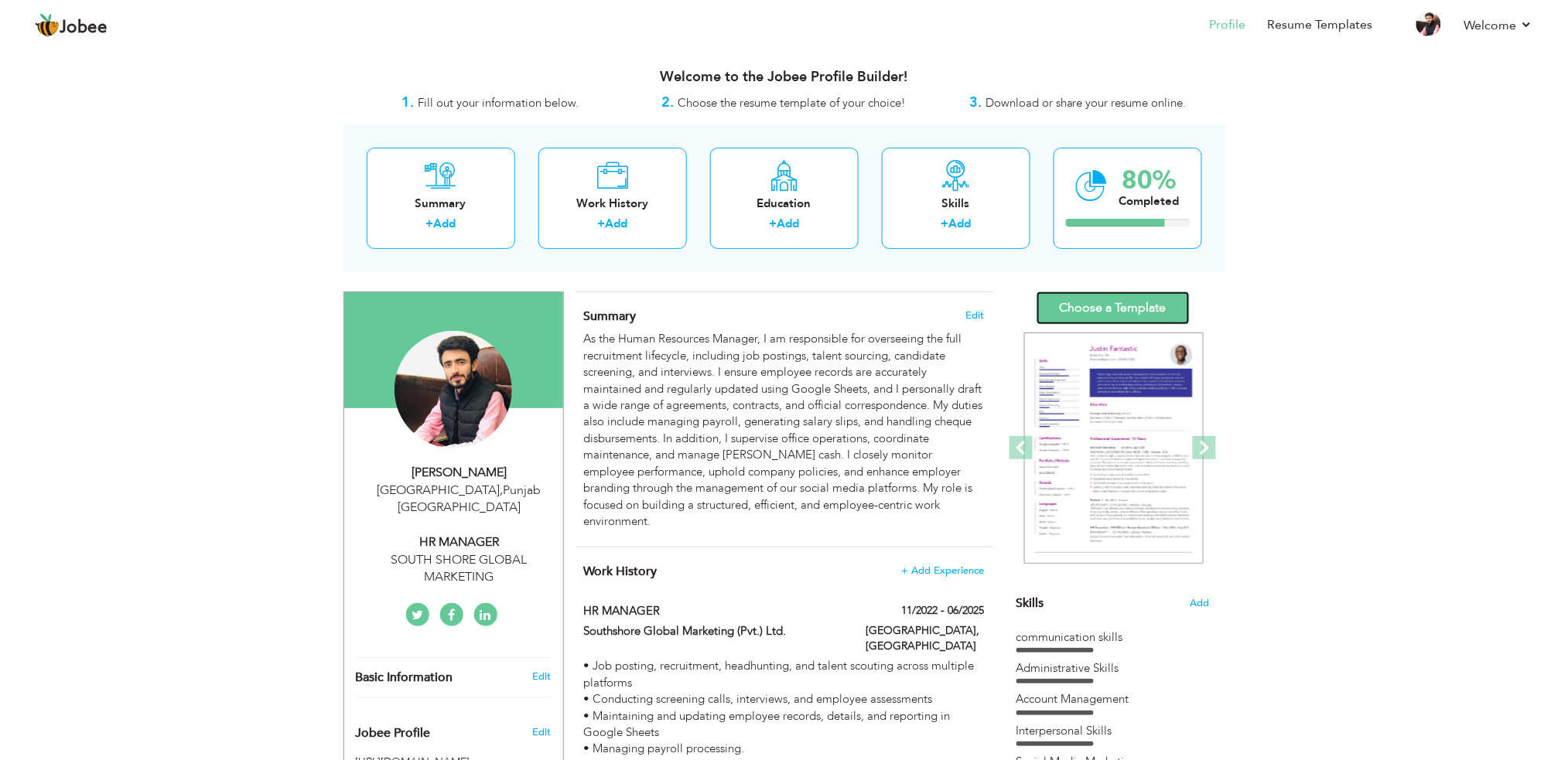click on "Choose a Template" at bounding box center [1113, 308] 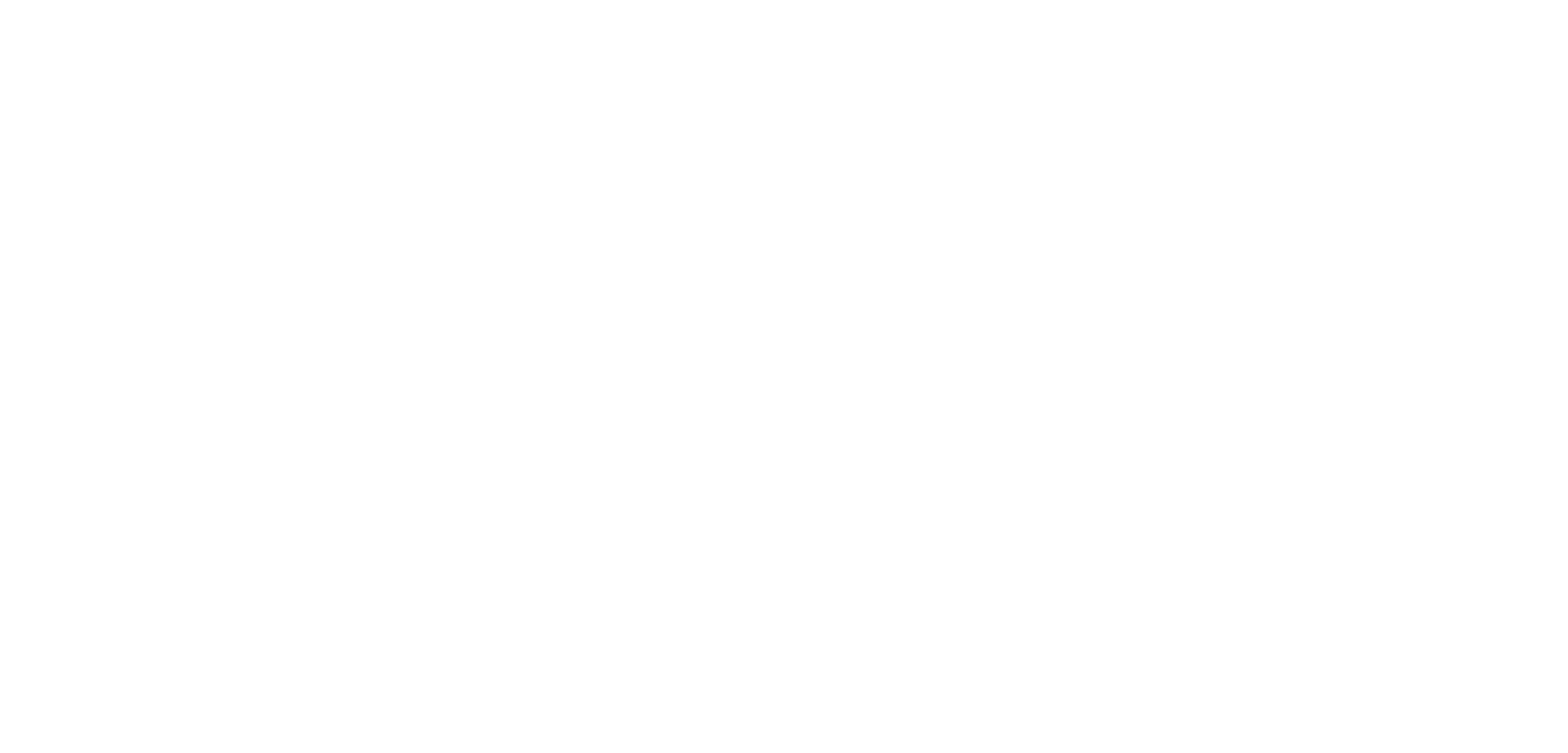 scroll, scrollTop: 0, scrollLeft: 0, axis: both 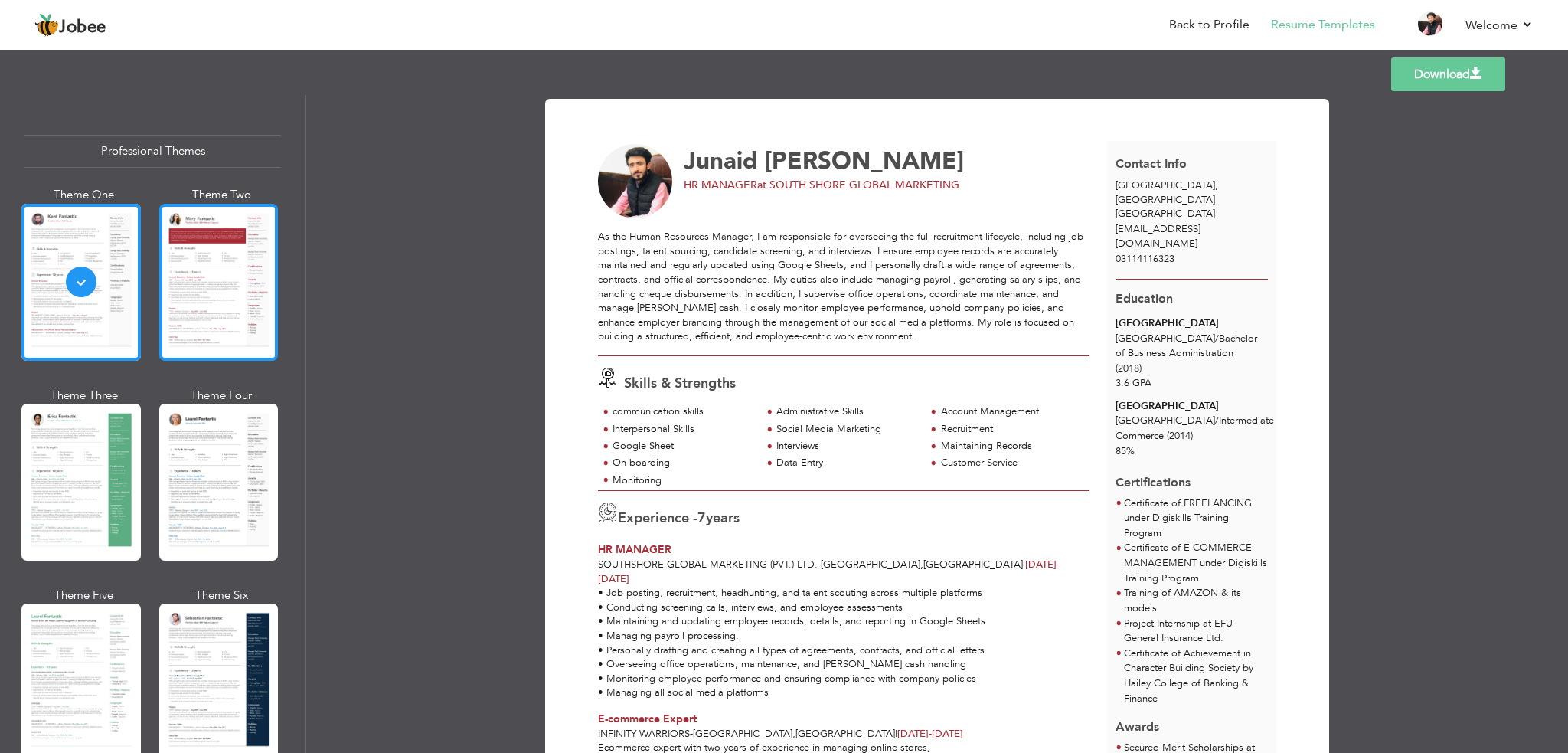 click at bounding box center (219, 282) 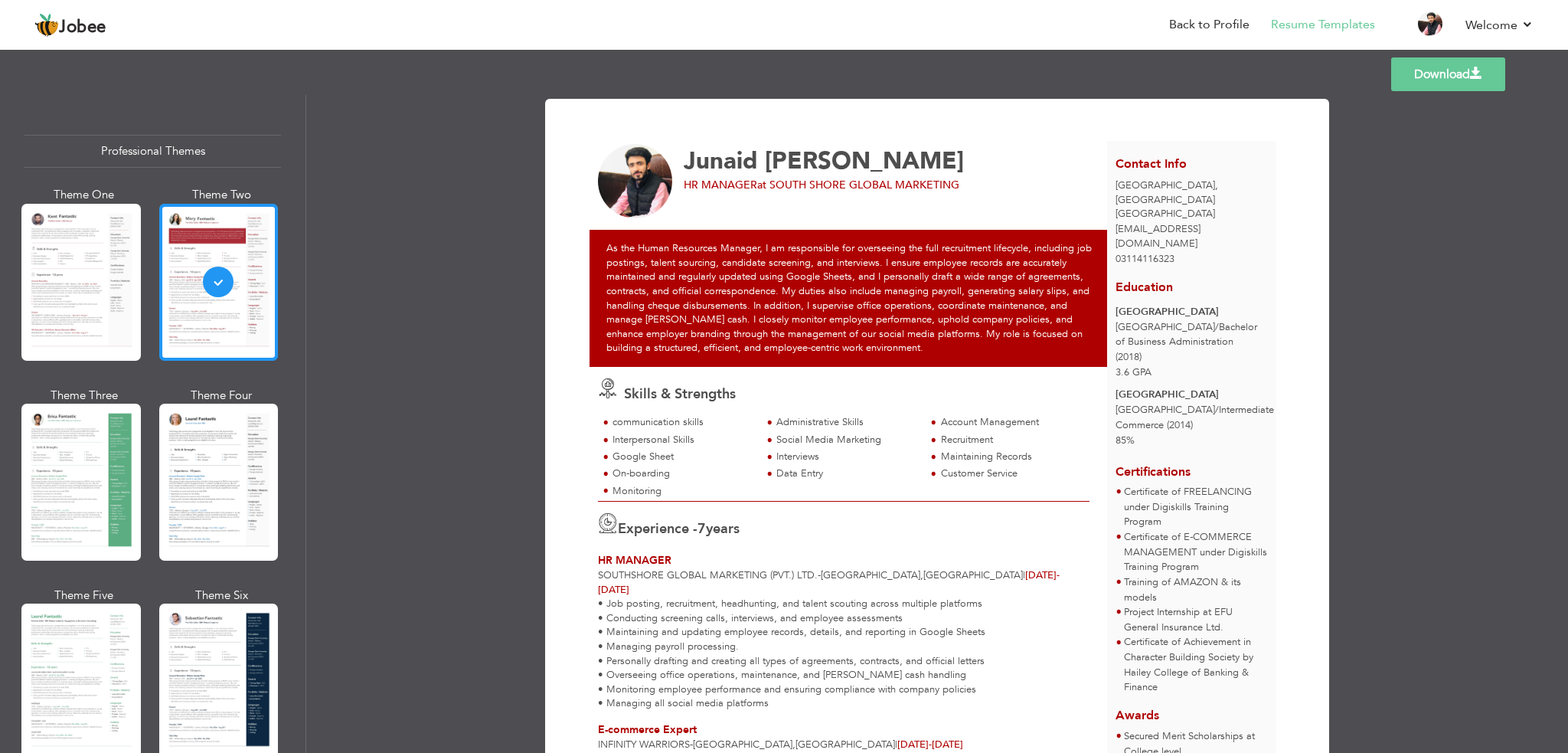 drag, startPoint x: 299, startPoint y: 187, endPoint x: 217, endPoint y: 340, distance: 173.58859 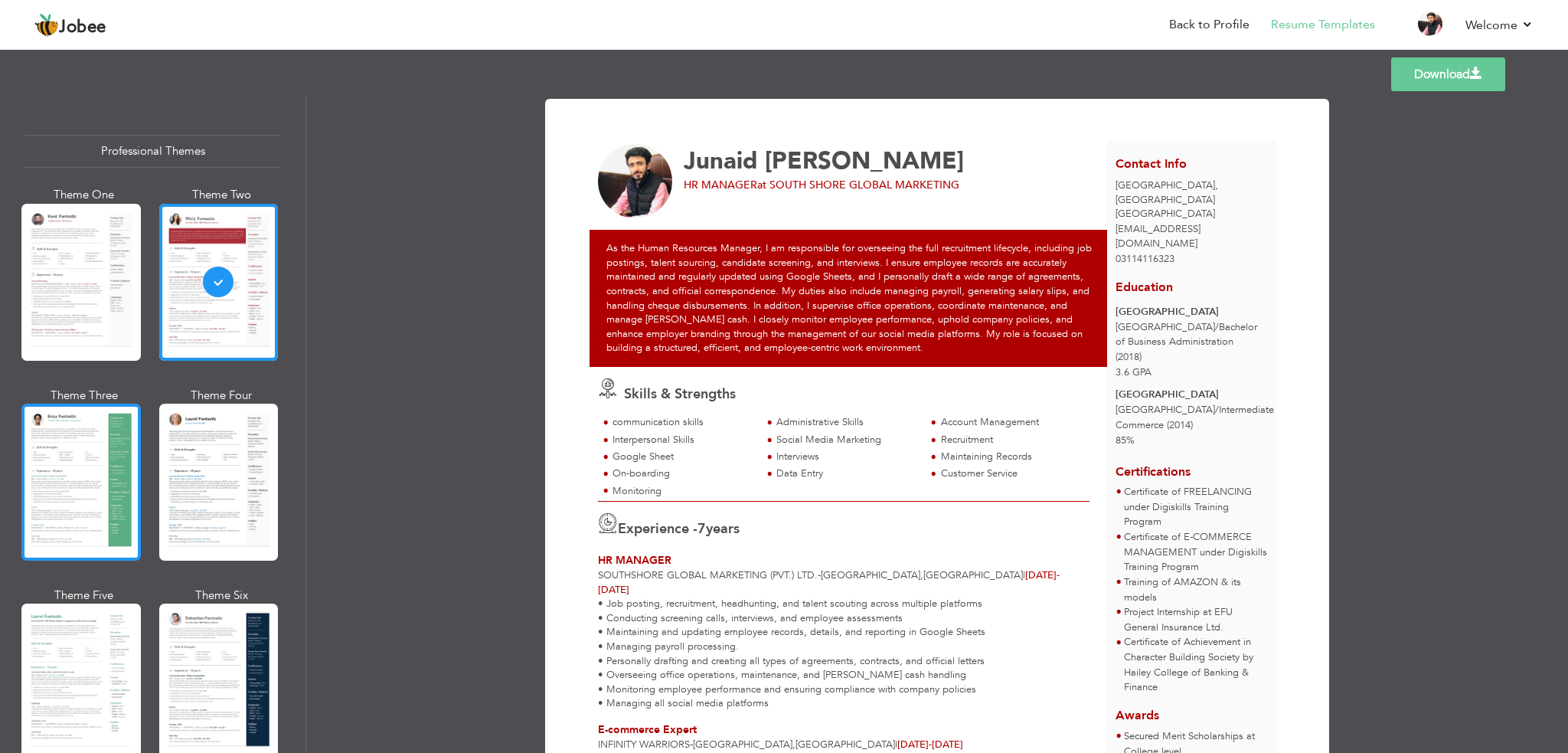 click at bounding box center [81, 482] 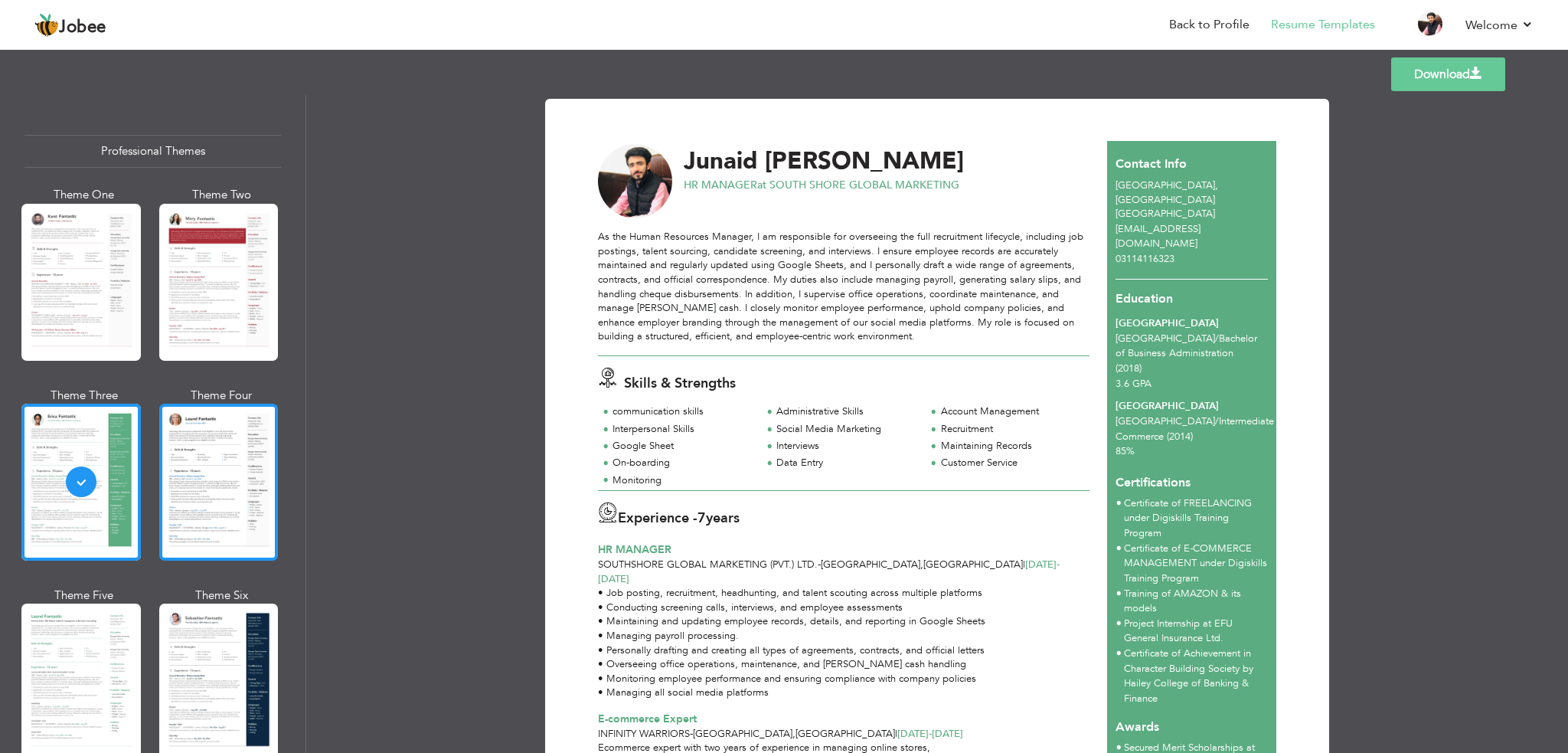 click at bounding box center [219, 482] 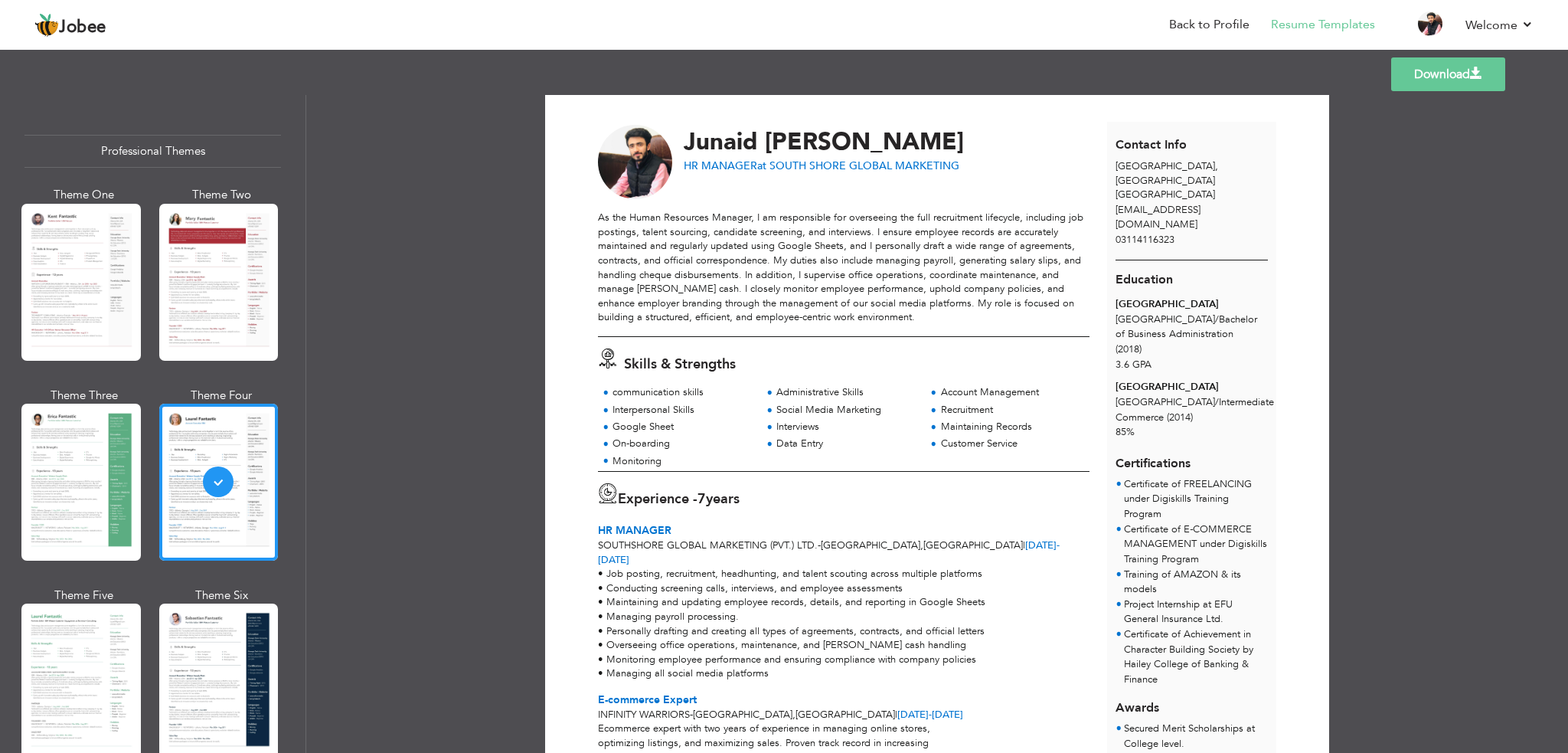 scroll, scrollTop: 0, scrollLeft: 0, axis: both 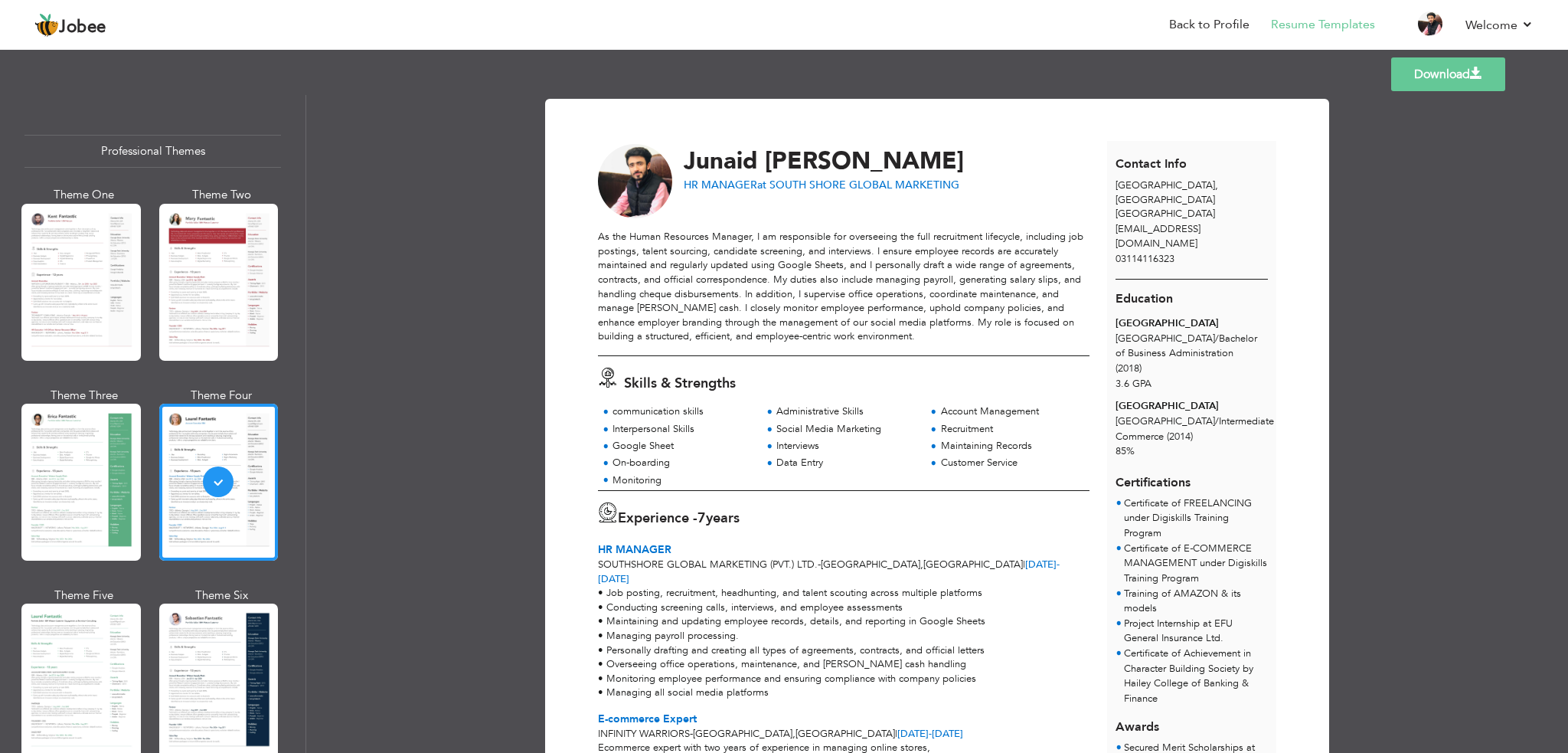 drag, startPoint x: 1167, startPoint y: 207, endPoint x: 1154, endPoint y: 207, distance: 13 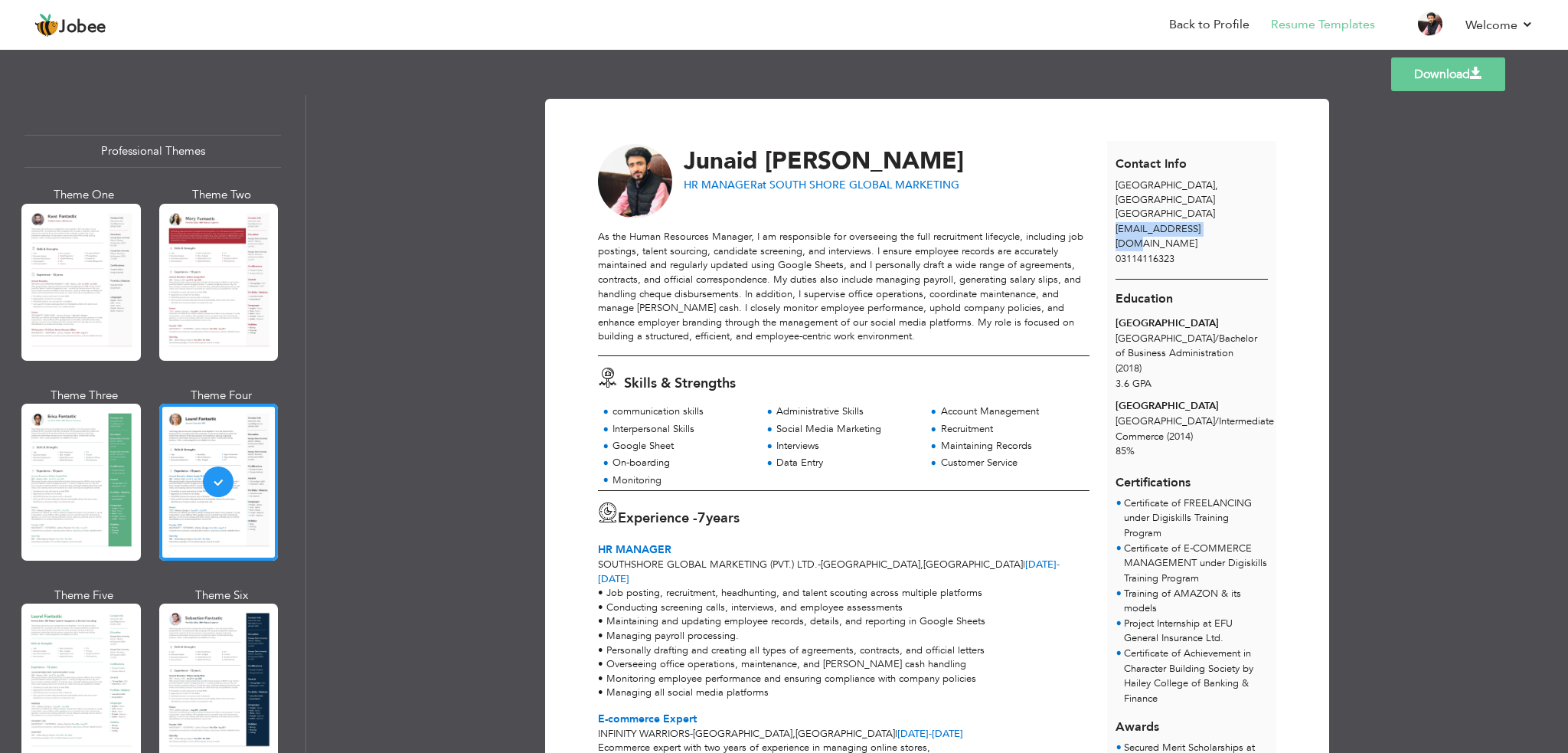 drag, startPoint x: 1115, startPoint y: 212, endPoint x: 1240, endPoint y: 211, distance: 125.004 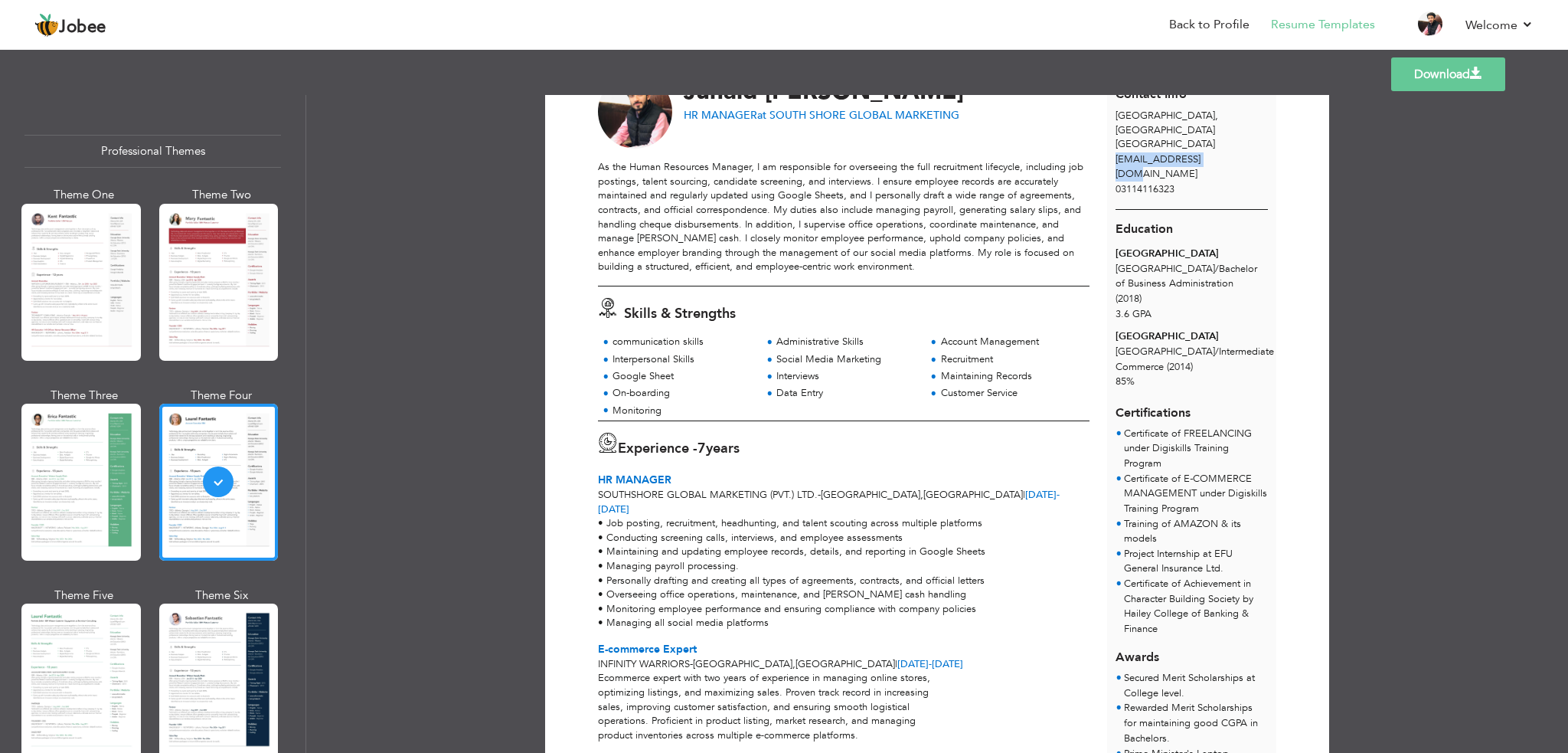 scroll, scrollTop: 0, scrollLeft: 0, axis: both 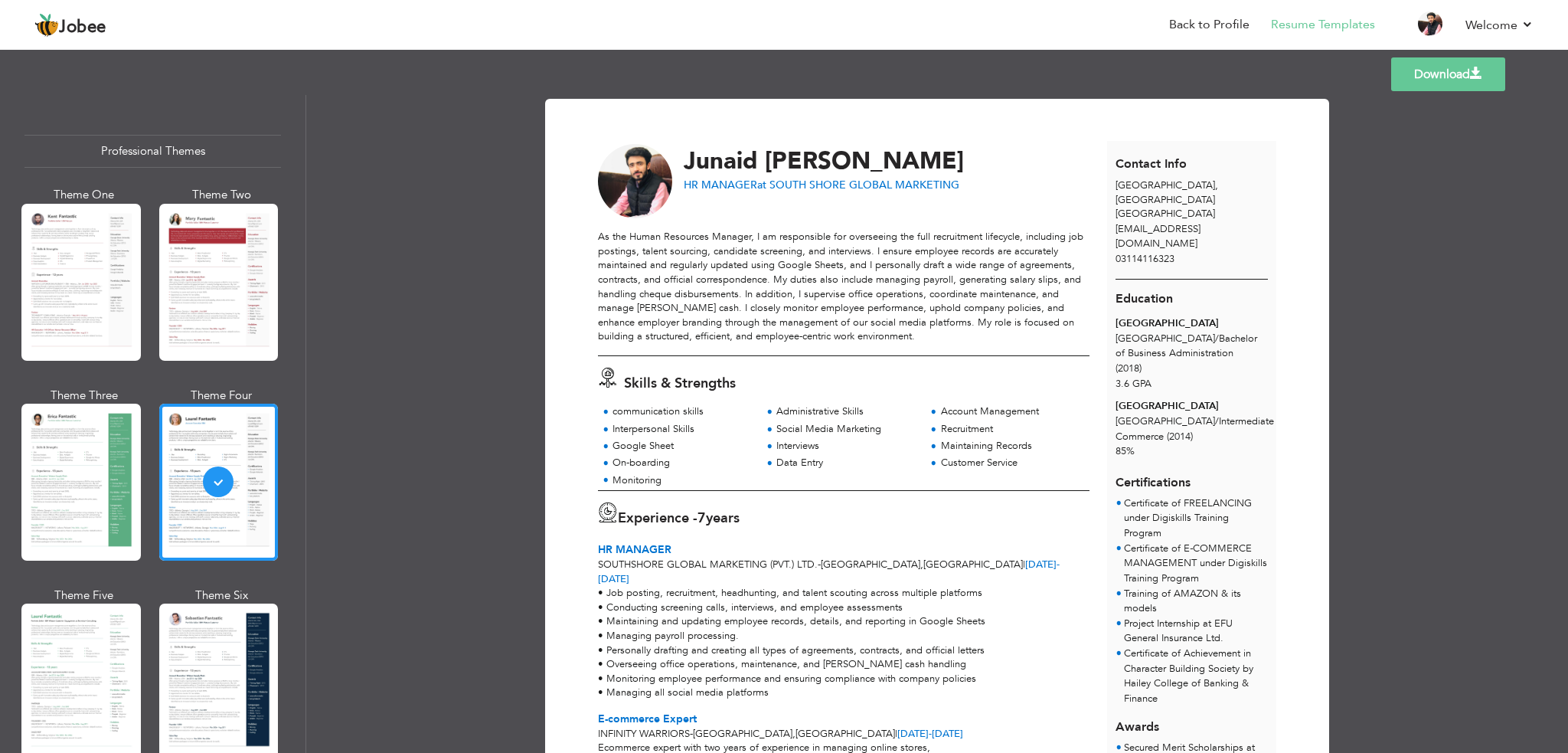 click on "Download
[PERSON_NAME]
HR MANAGER  at SOUTH SHORE GLOBAL MARKETING
7  -" at bounding box center [937, 424] 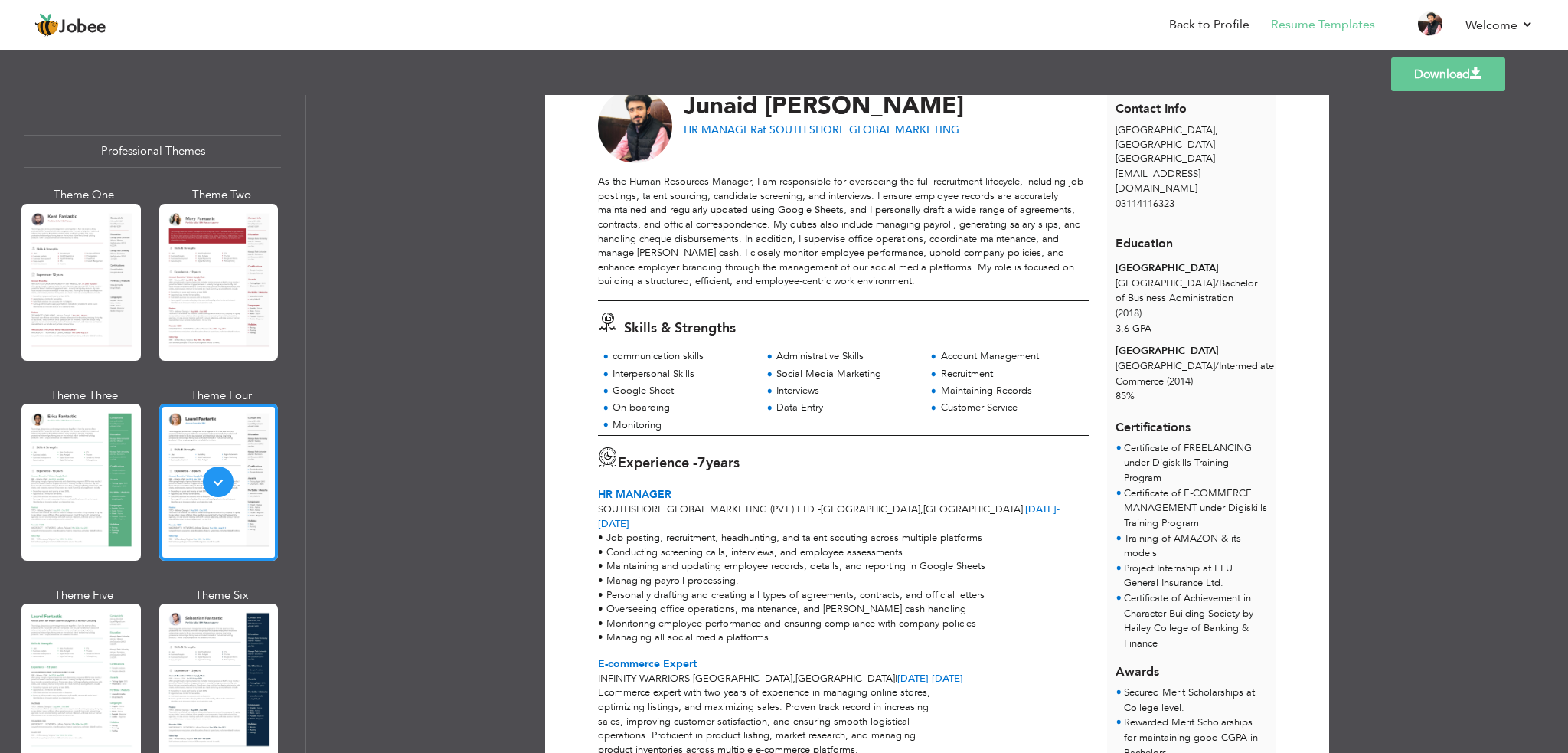 scroll, scrollTop: 0, scrollLeft: 0, axis: both 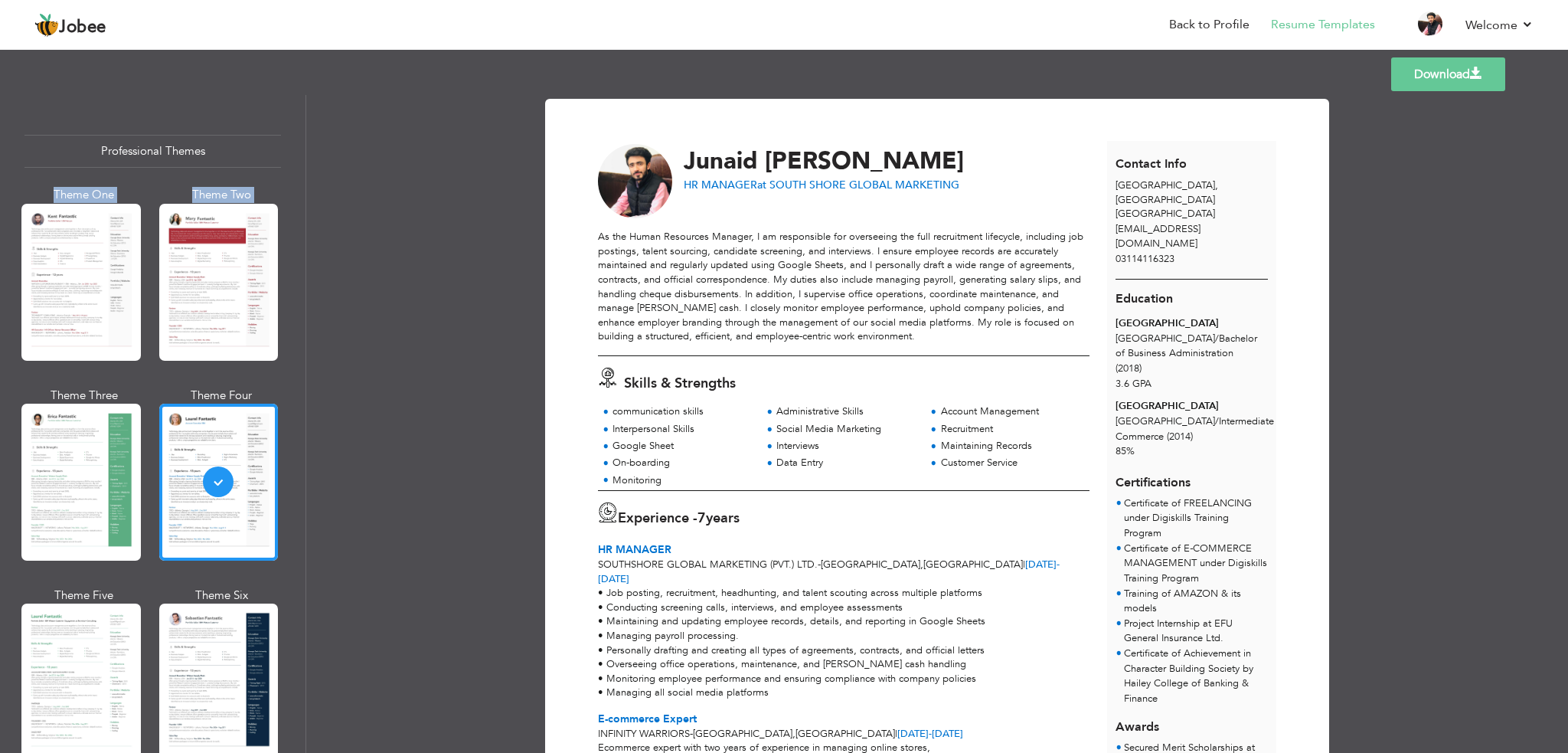drag, startPoint x: 299, startPoint y: 157, endPoint x: 295, endPoint y: 218, distance: 61.13101 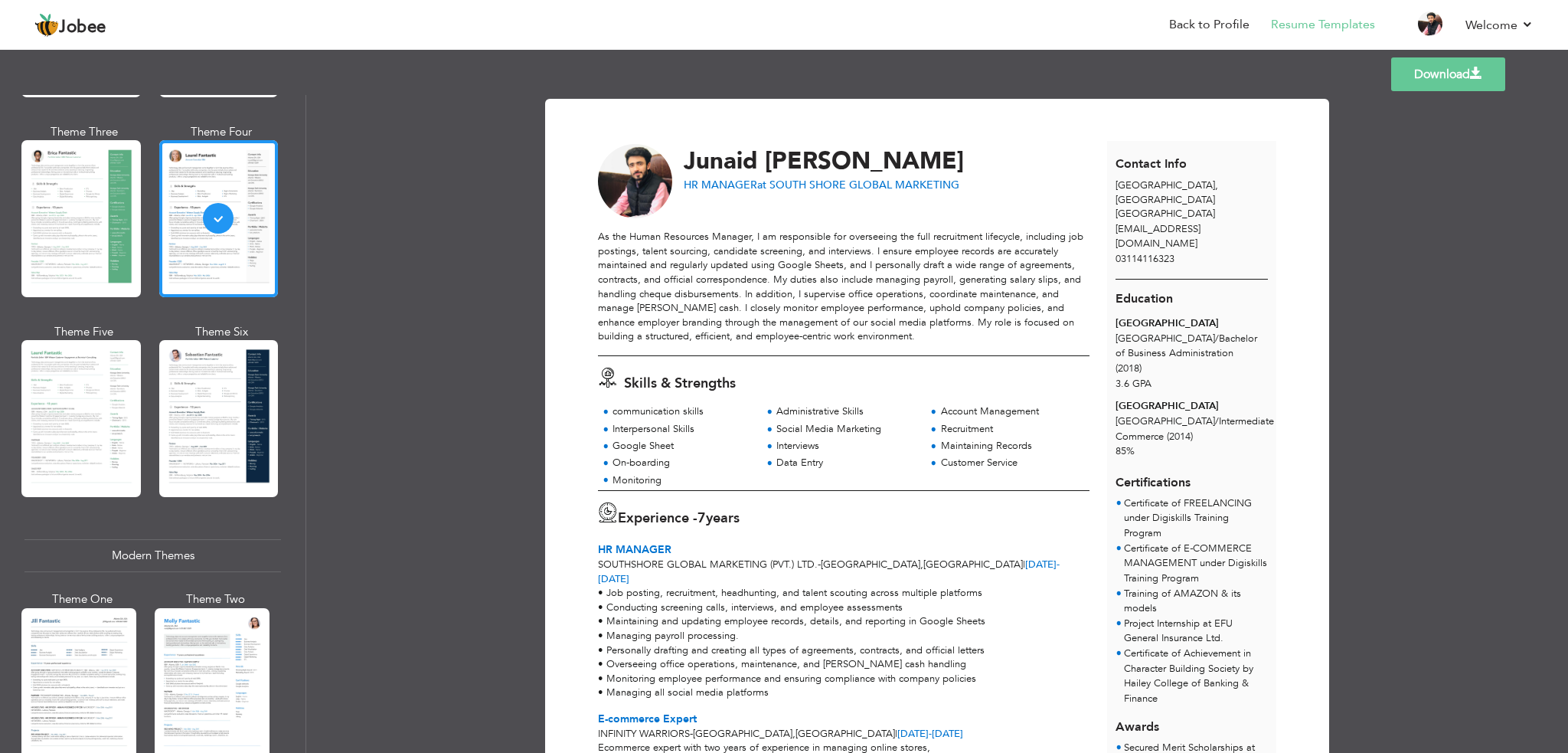 scroll, scrollTop: 272, scrollLeft: 0, axis: vertical 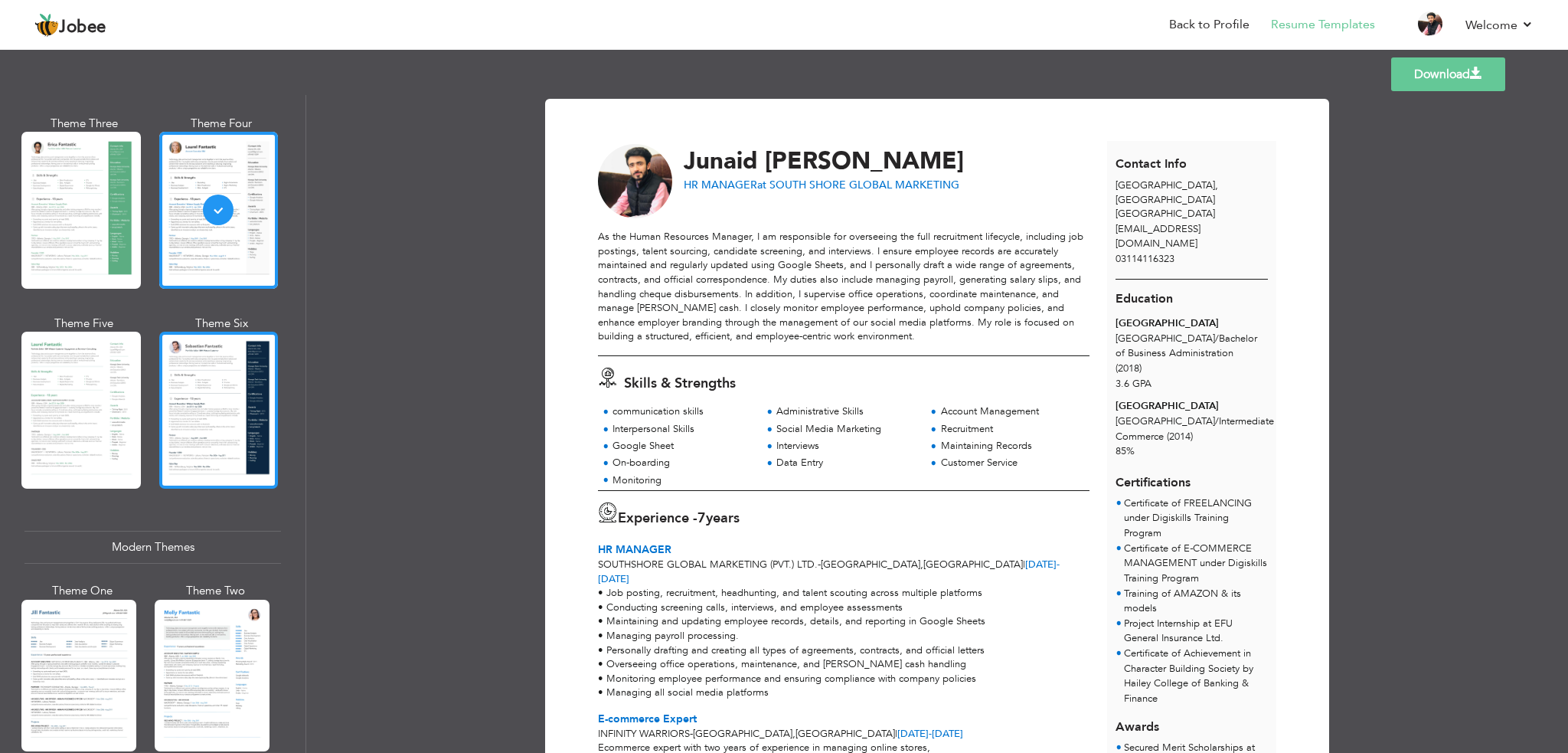 click at bounding box center [219, 410] 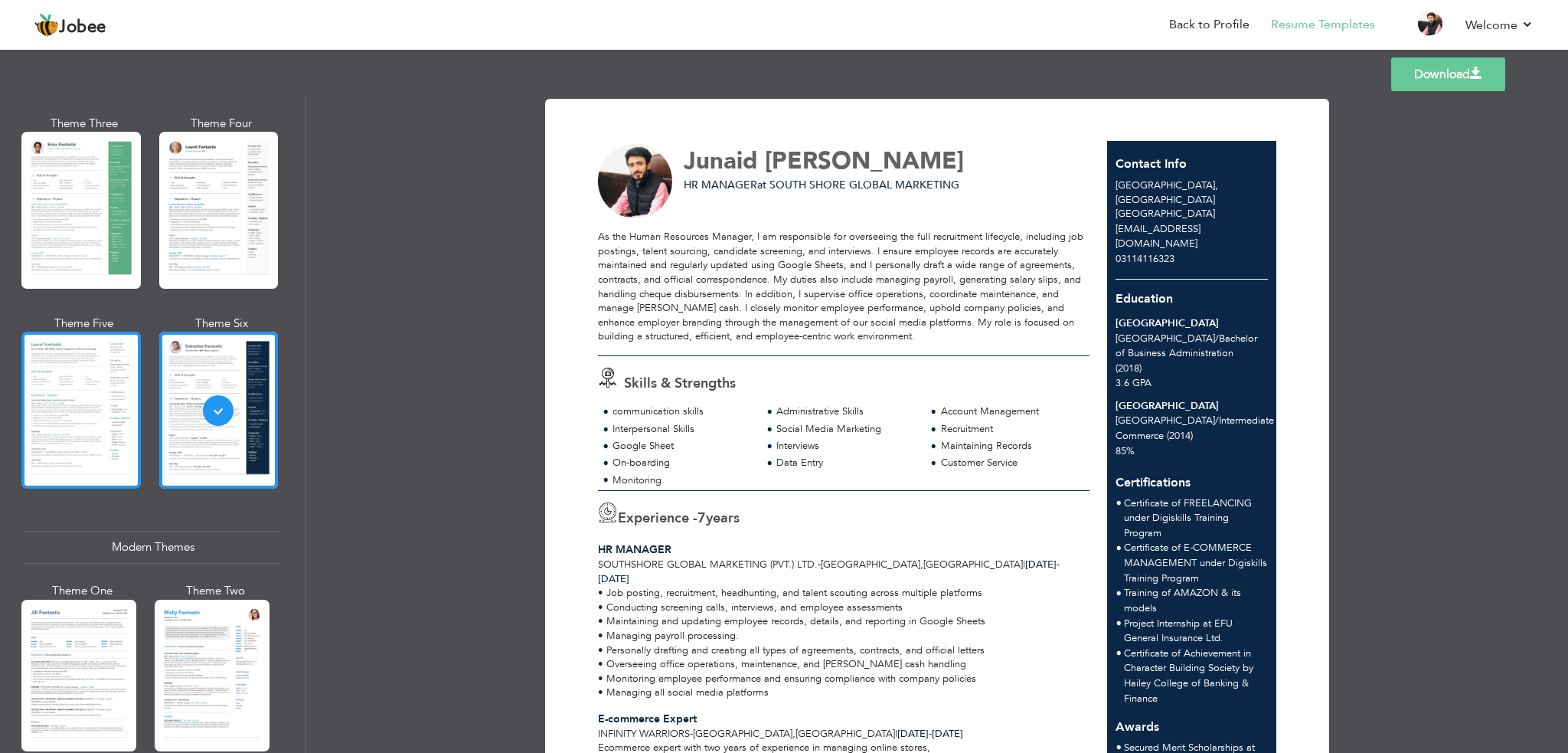 click at bounding box center [81, 410] 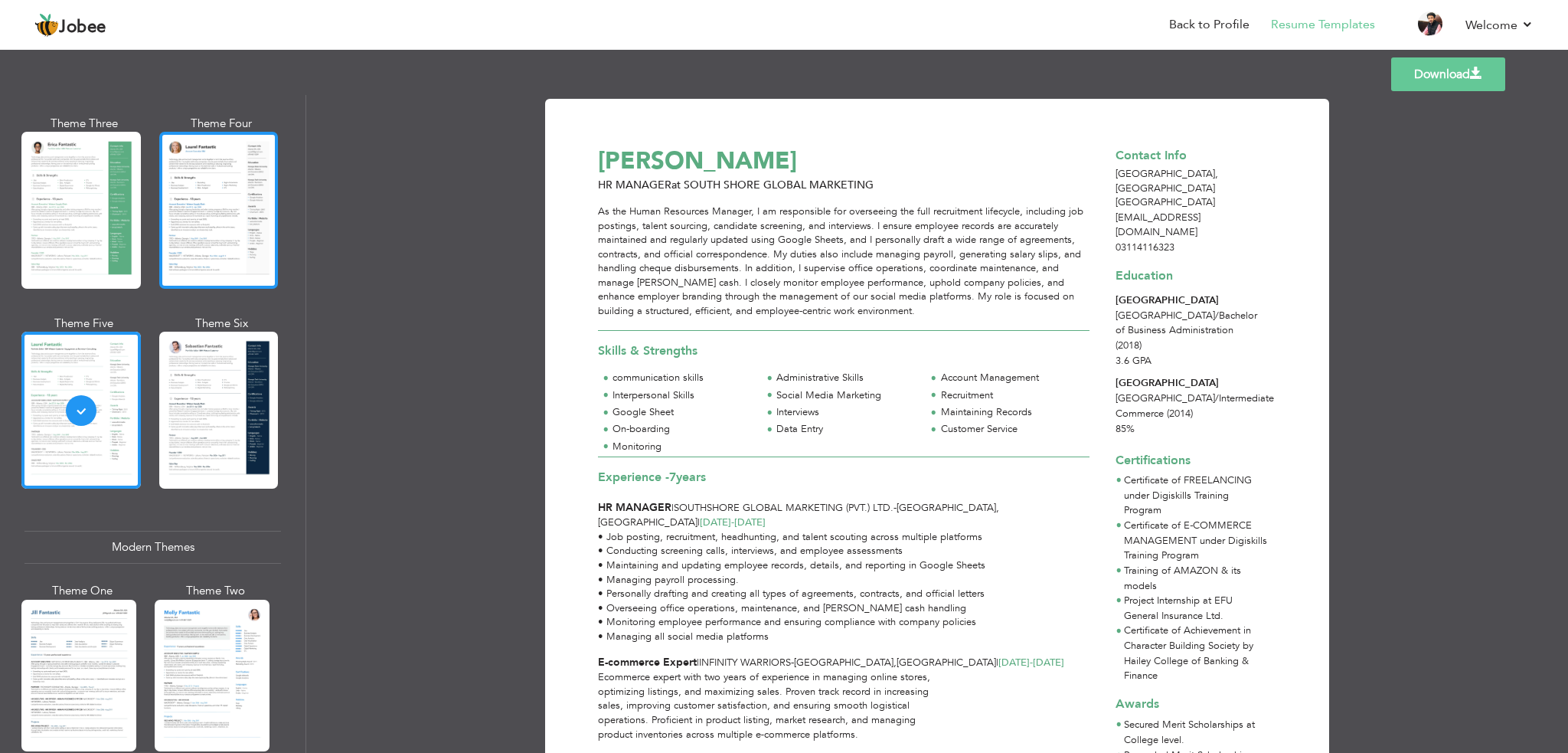 click at bounding box center [219, 210] 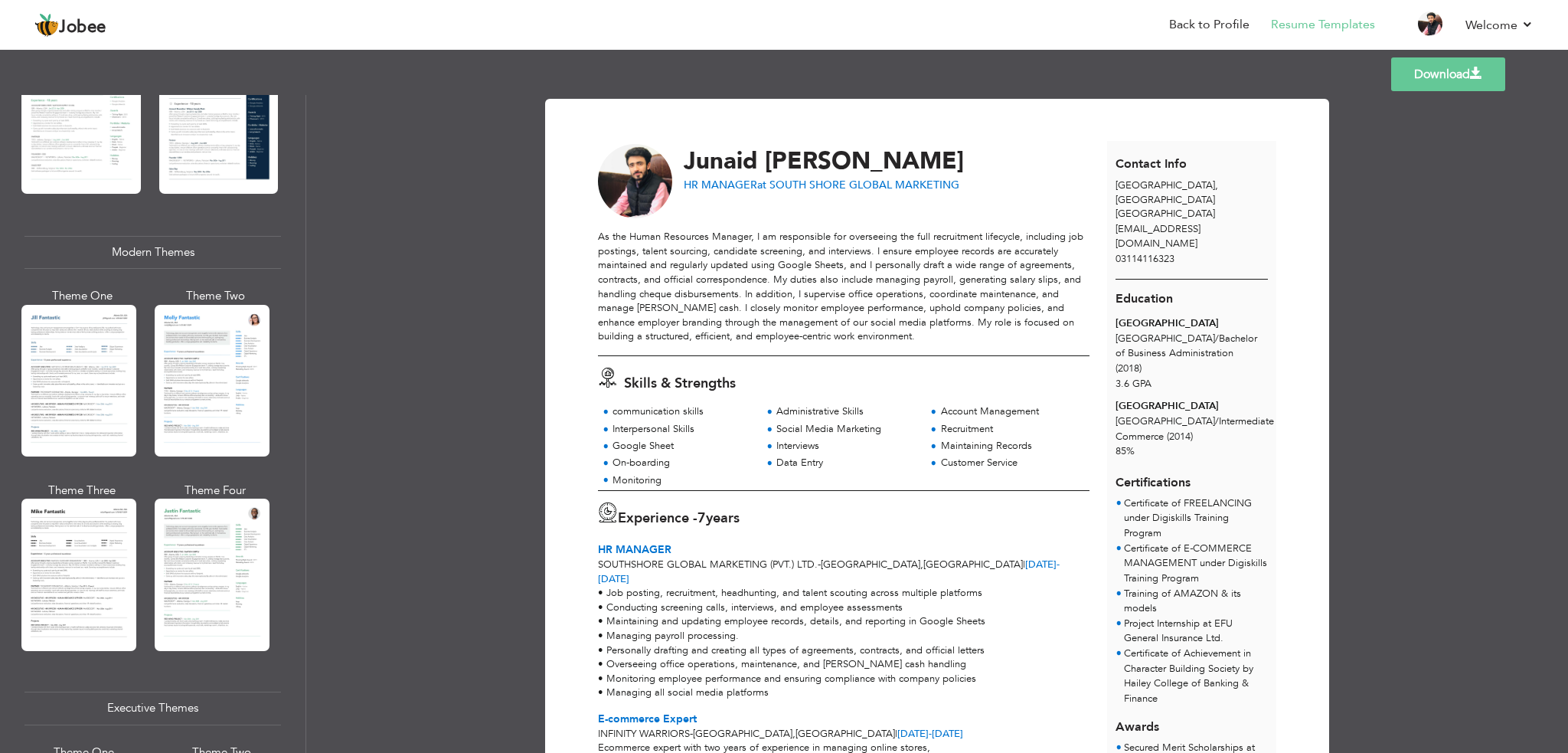 scroll, scrollTop: 629, scrollLeft: 0, axis: vertical 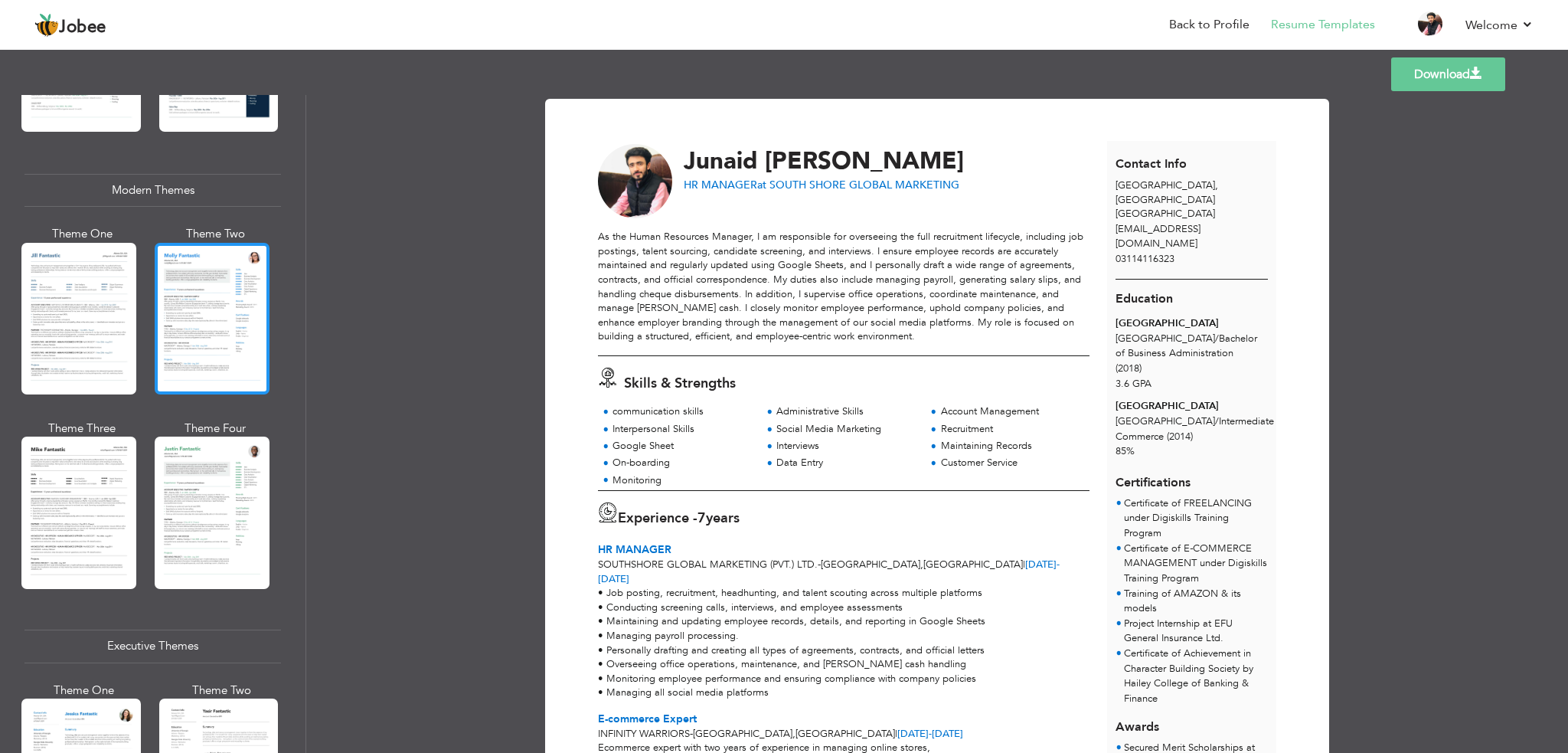 click at bounding box center (212, 319) 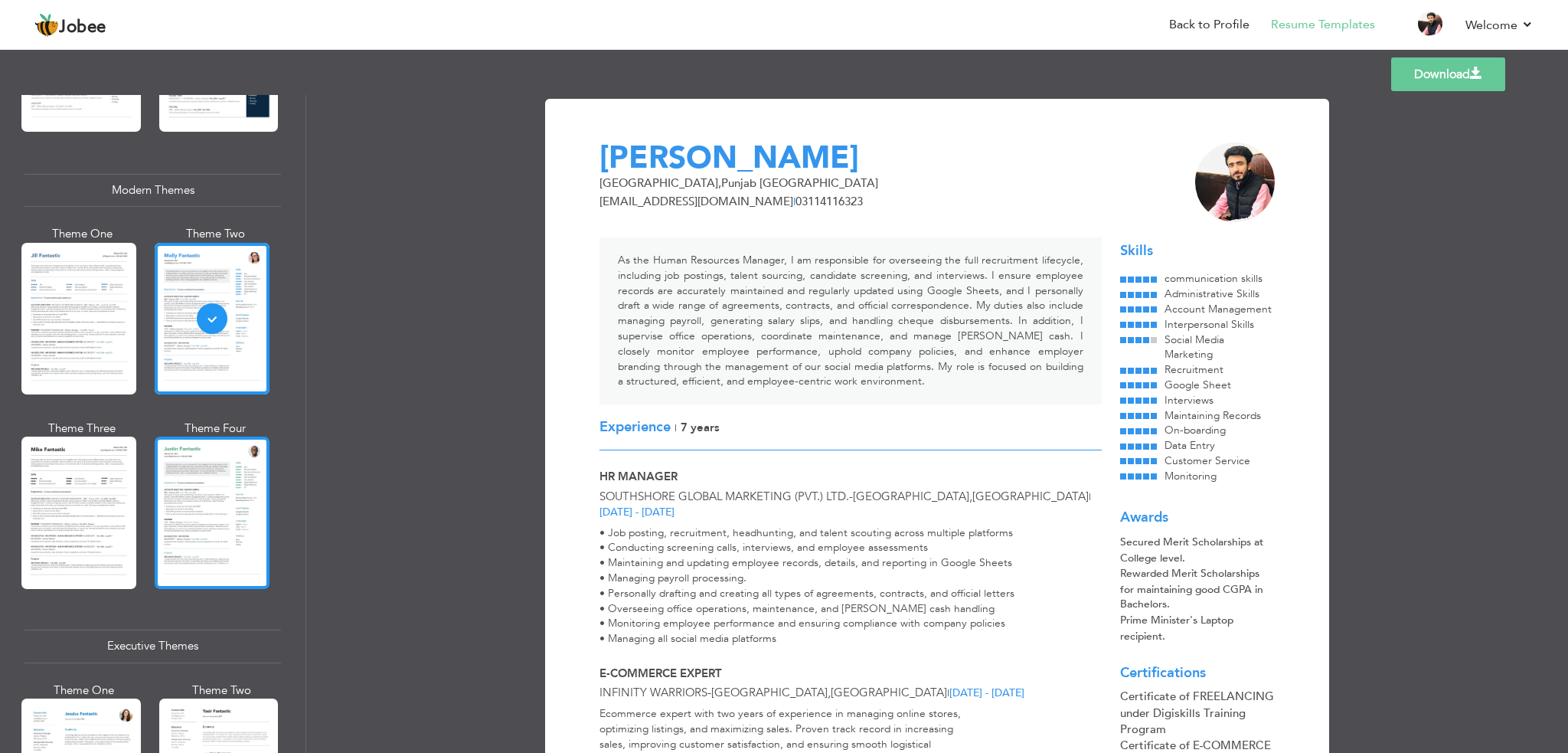 click at bounding box center (212, 512) 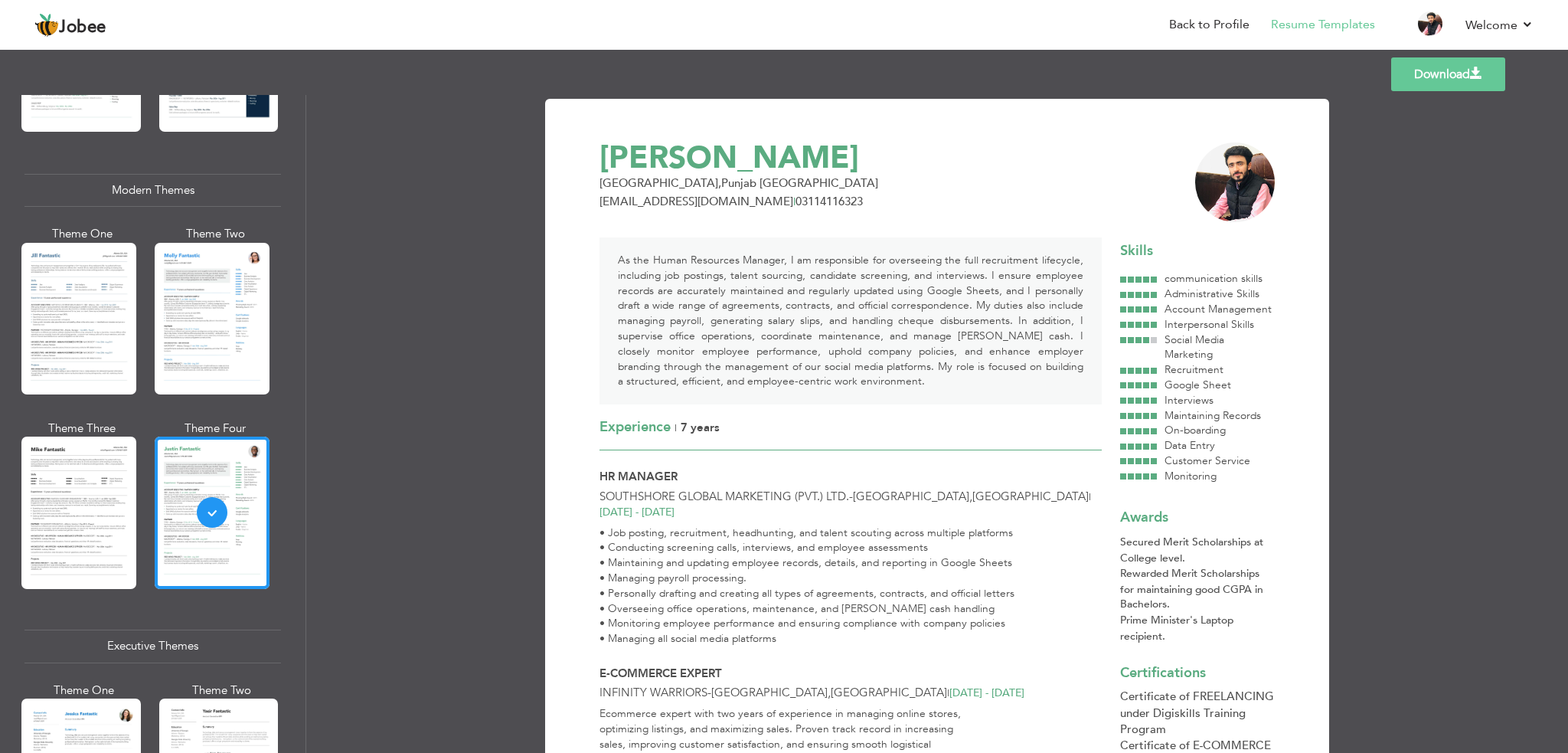 scroll, scrollTop: 912, scrollLeft: 0, axis: vertical 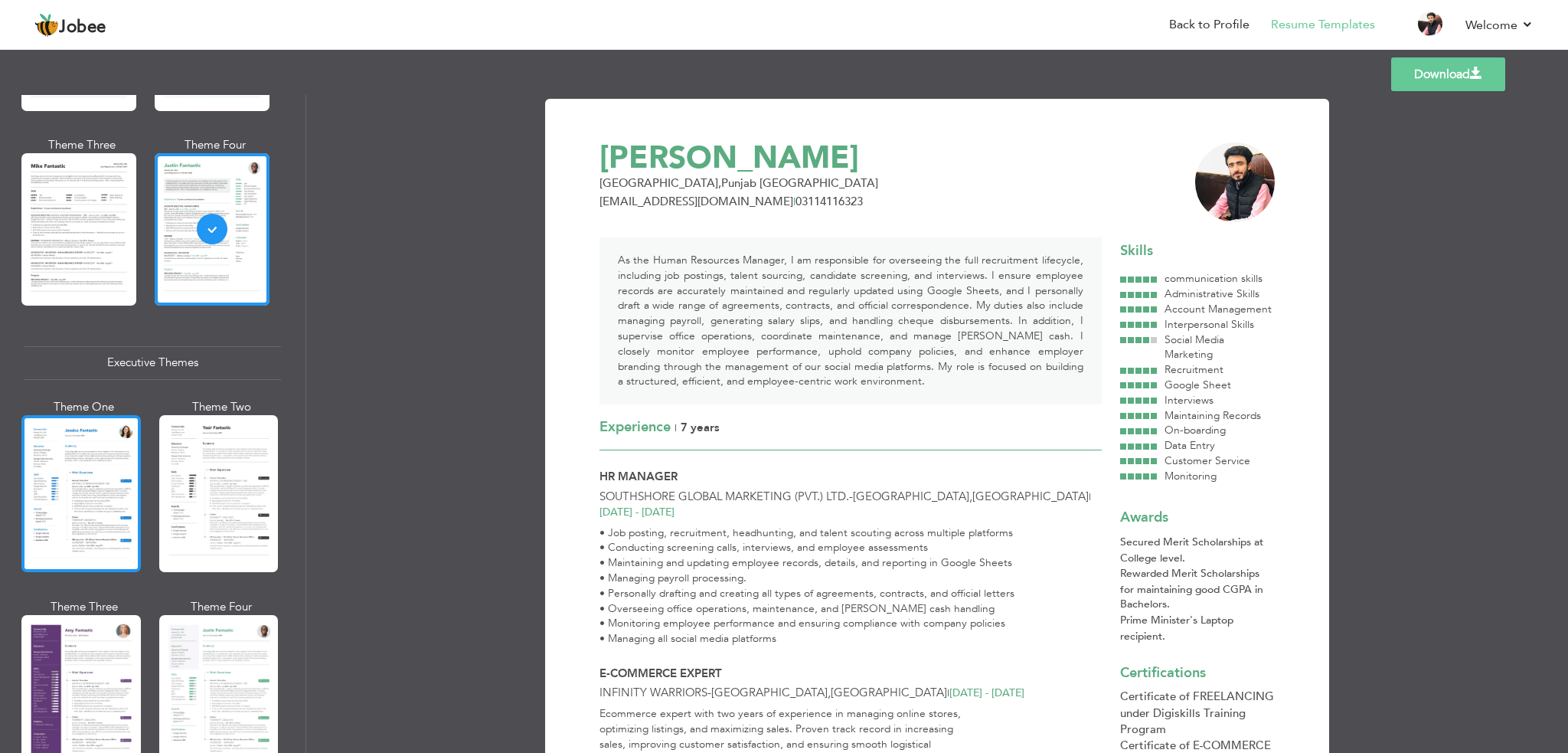 click at bounding box center [81, 493] 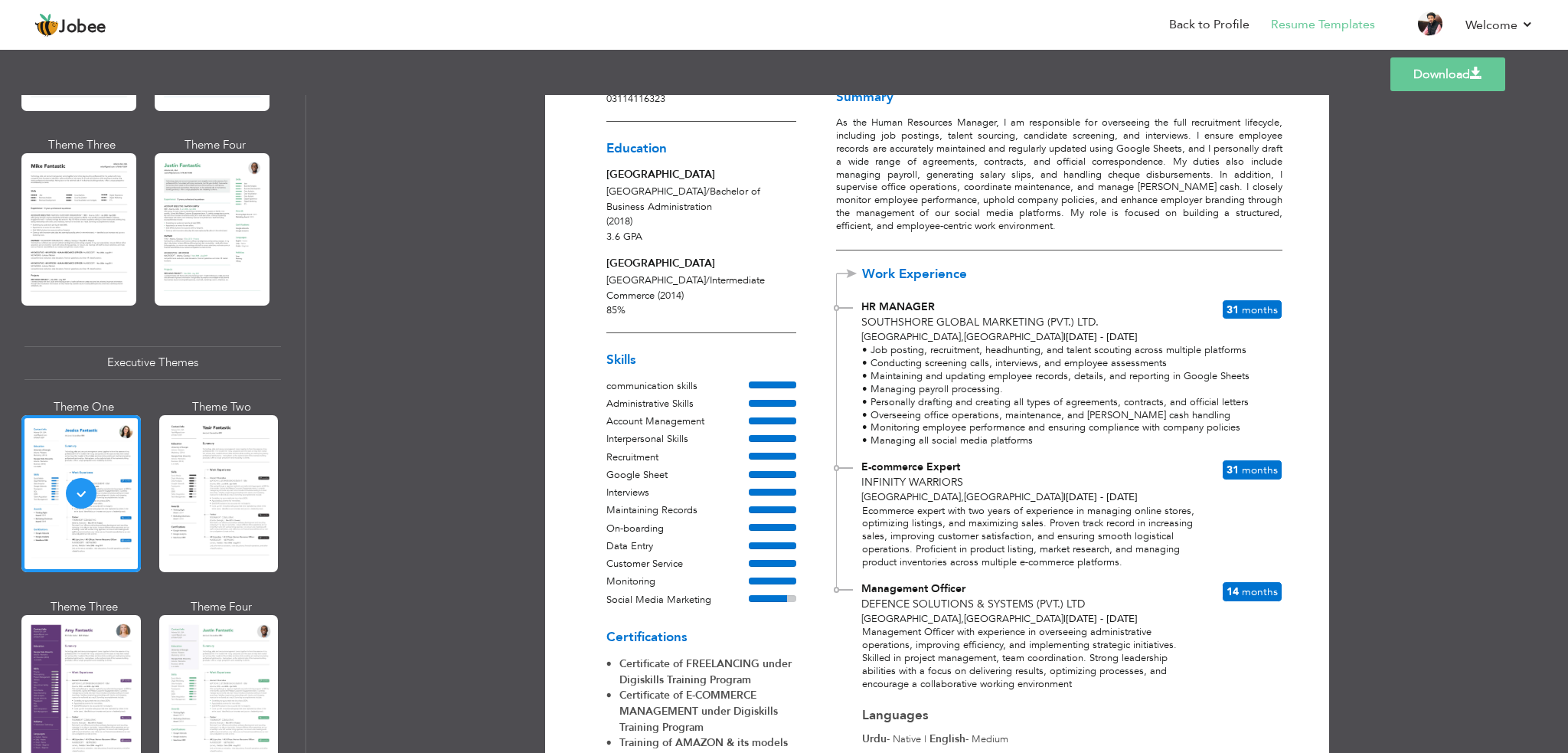 scroll, scrollTop: 144, scrollLeft: 0, axis: vertical 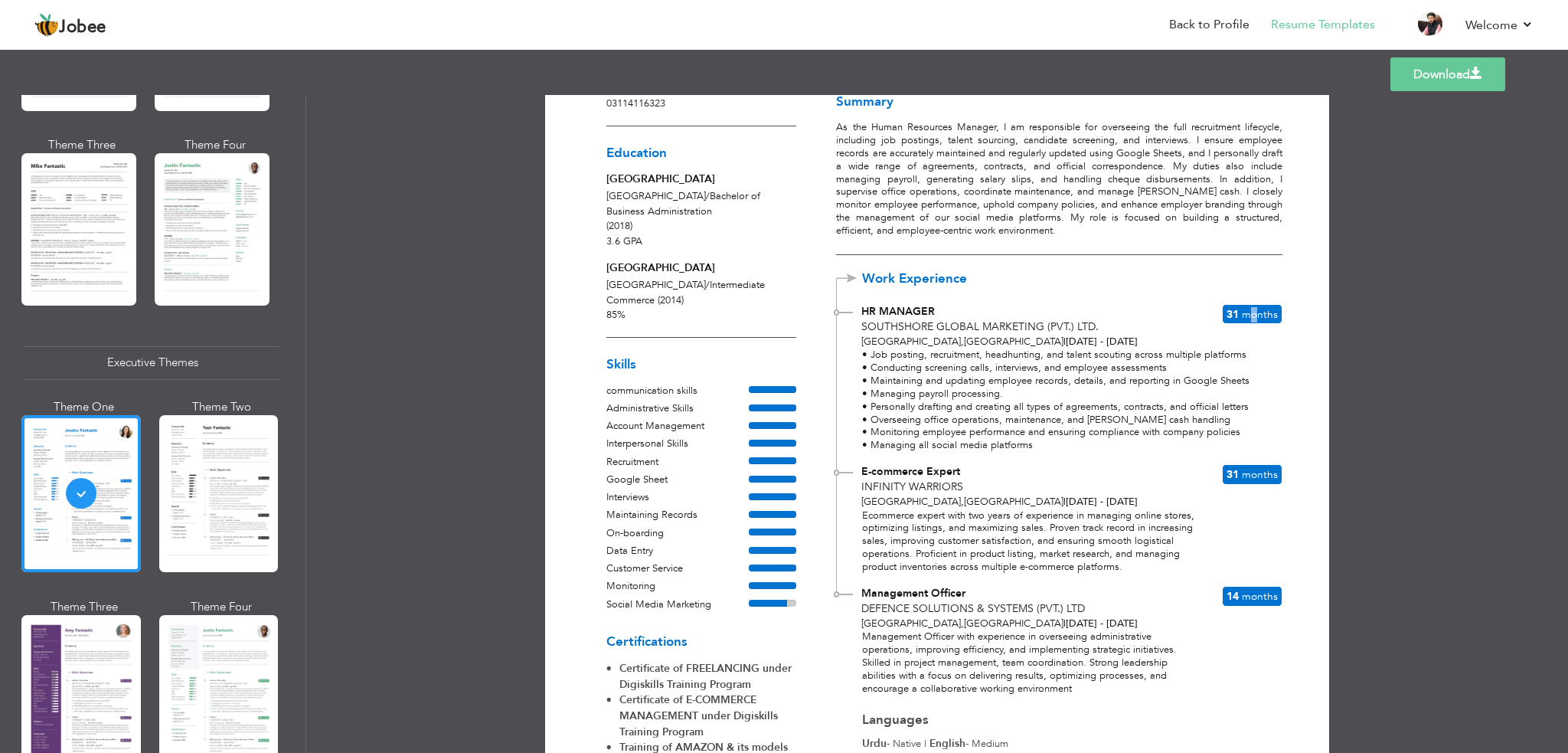 drag, startPoint x: 1256, startPoint y: 305, endPoint x: 1237, endPoint y: 350, distance: 48.8467 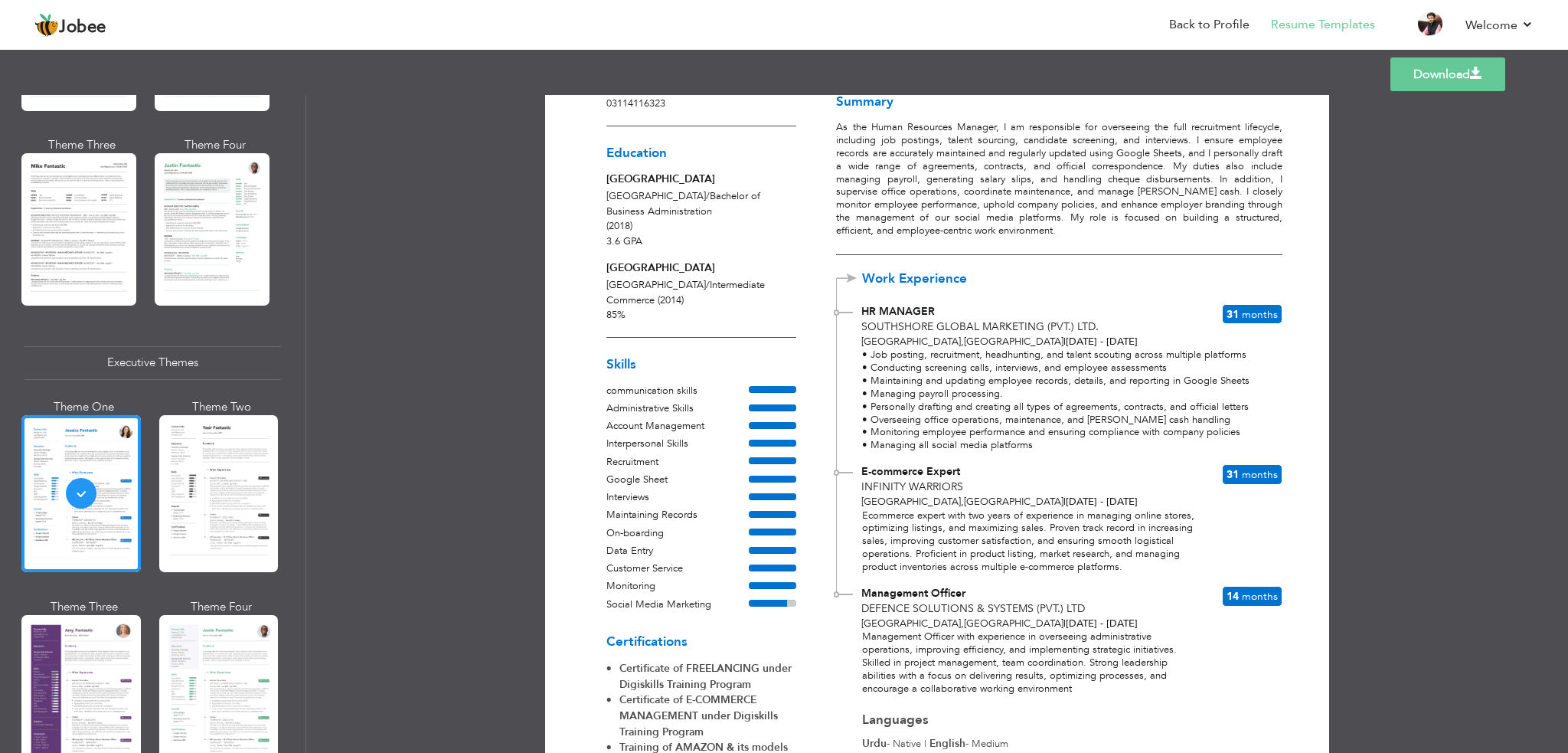 click on "E-commerce Expert
Infinity Warriors
[GEOGRAPHIC_DATA] ,  [GEOGRAPHIC_DATA]   |   [DATE] - [DATE]
31   Months" at bounding box center [1059, 486] 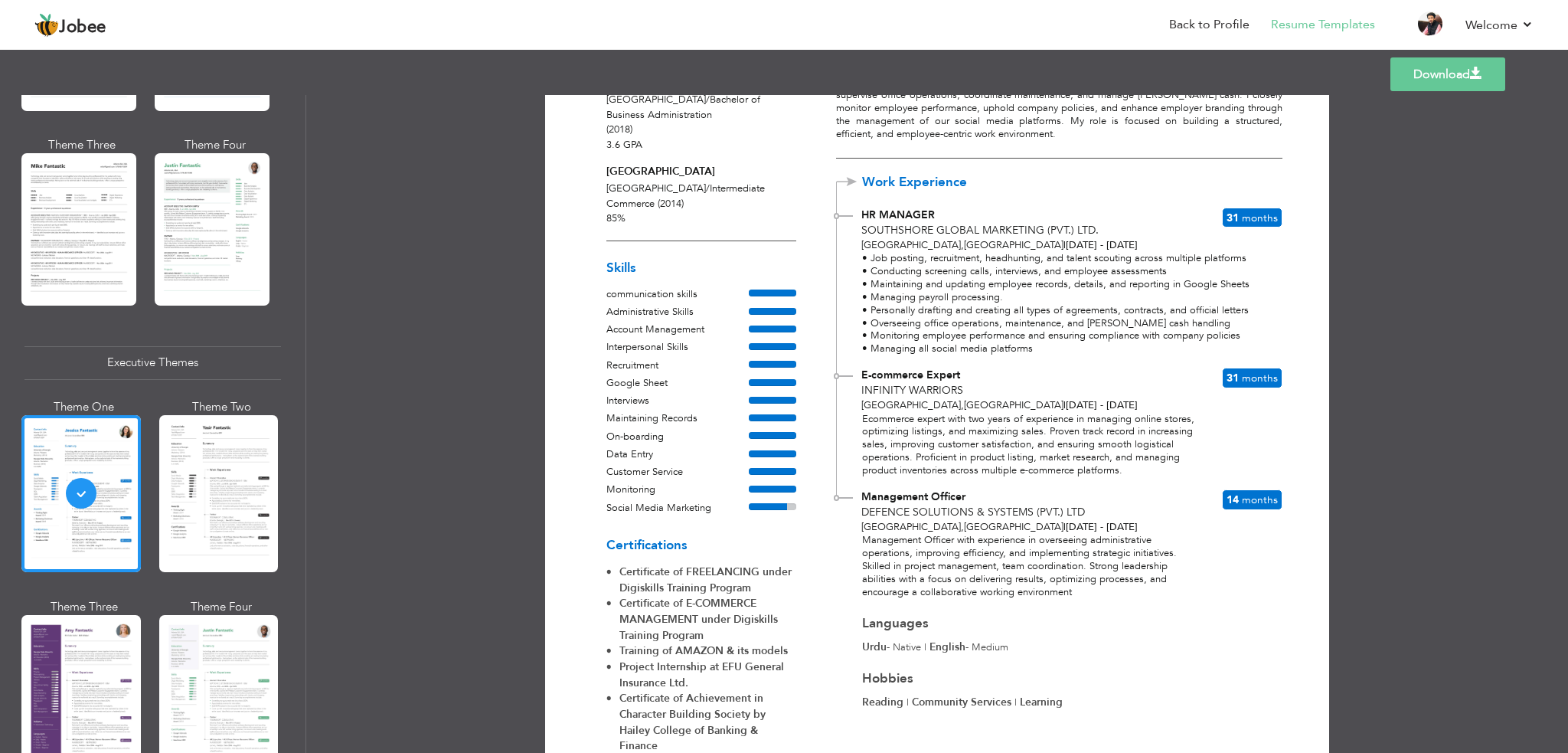 scroll, scrollTop: 228, scrollLeft: 0, axis: vertical 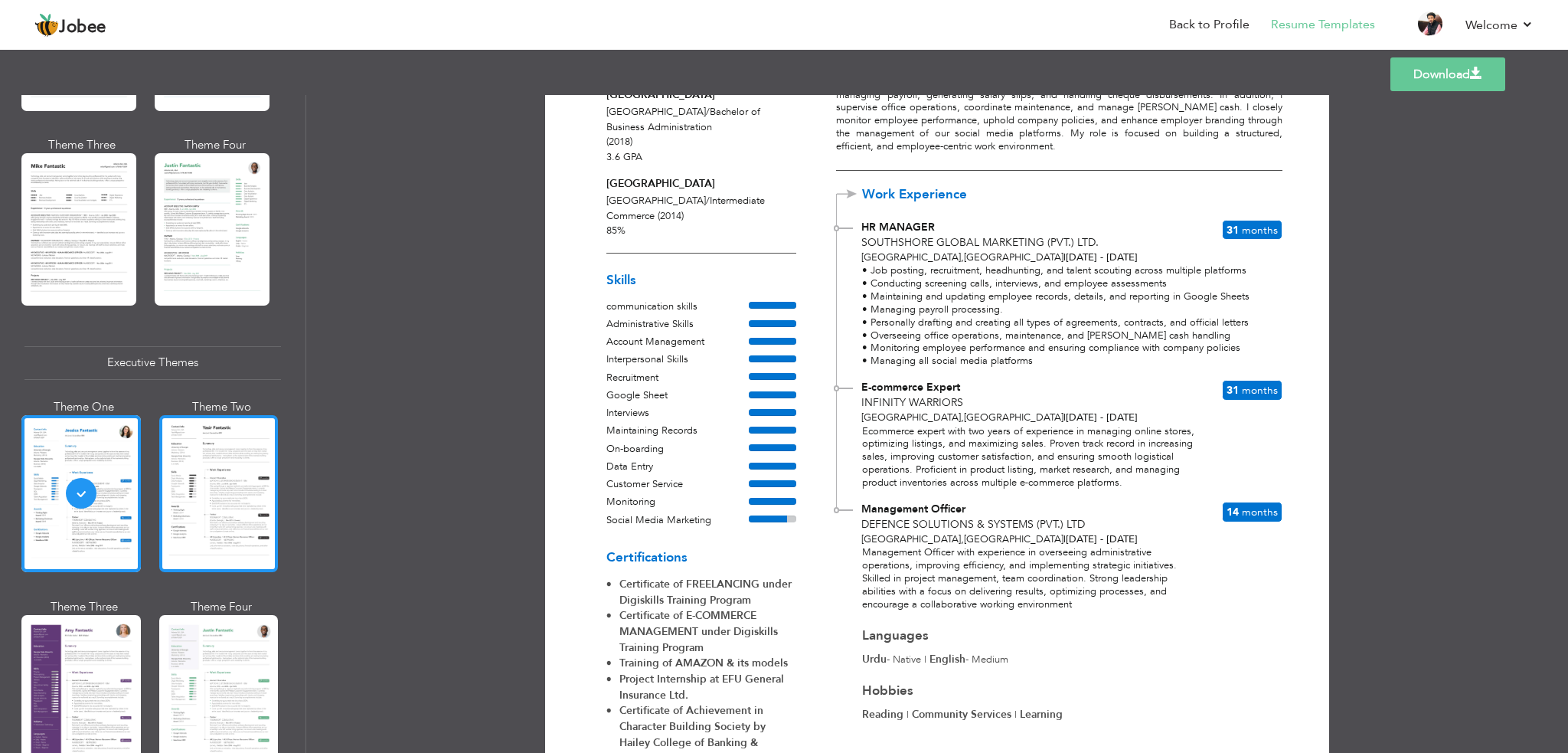 click at bounding box center (219, 493) 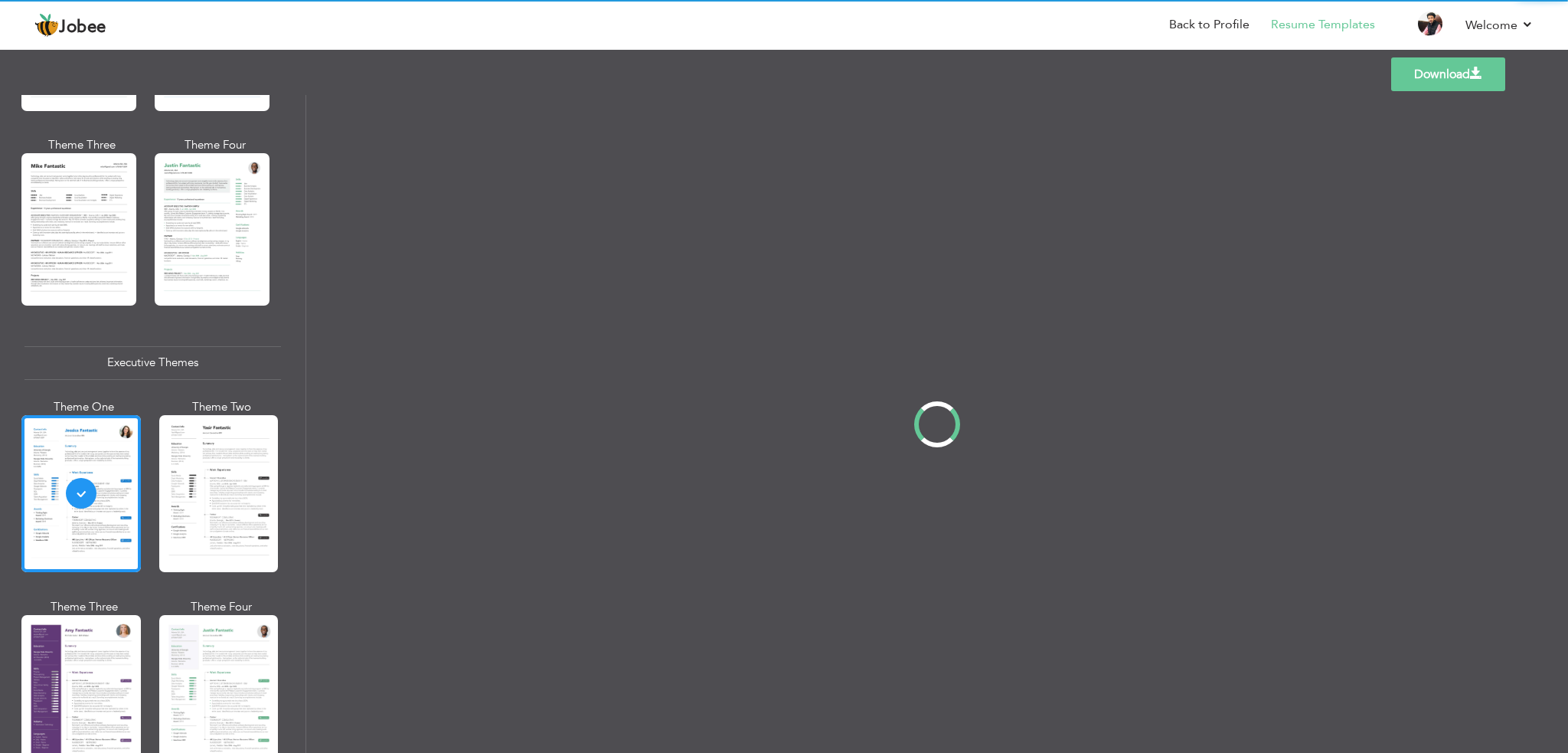 scroll, scrollTop: 0, scrollLeft: 0, axis: both 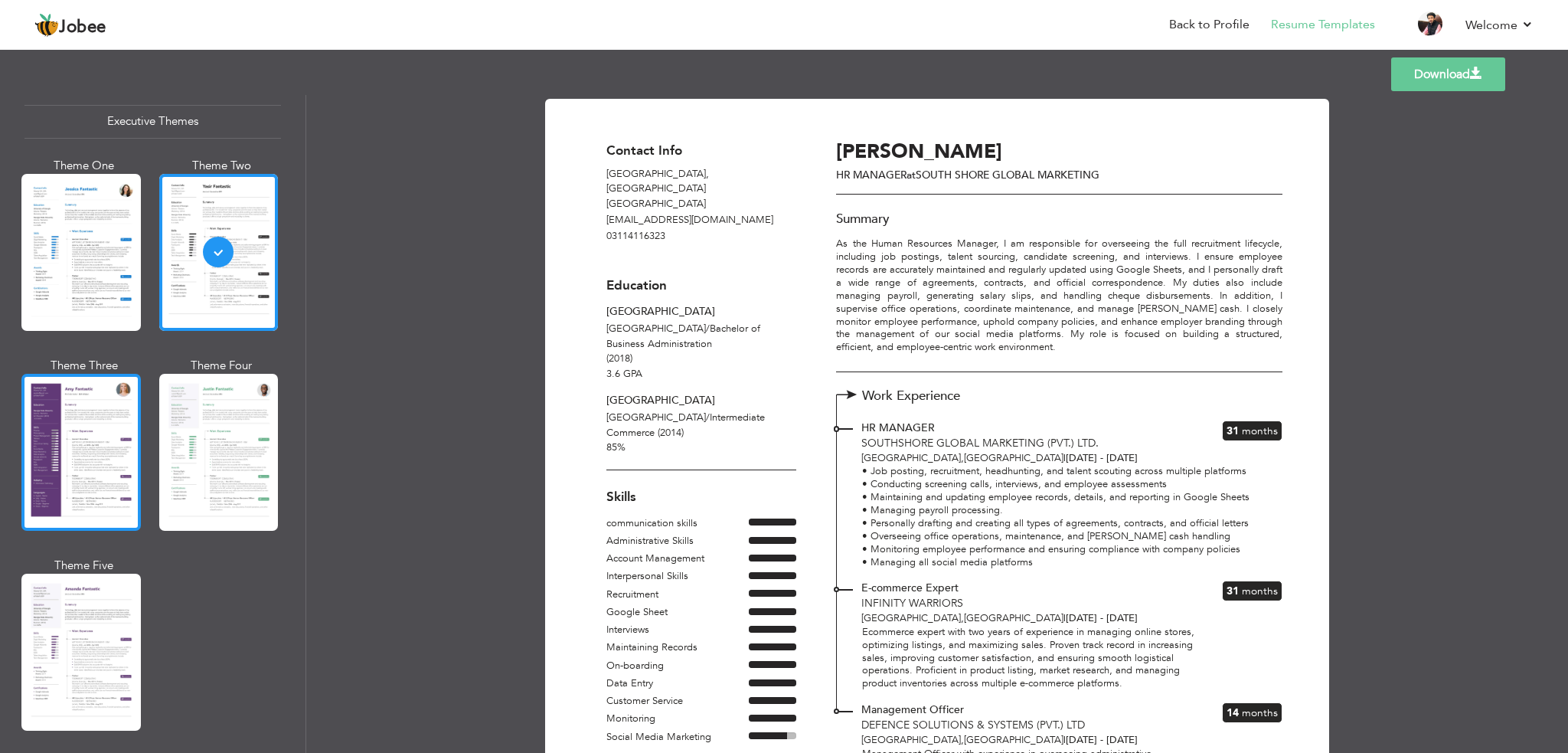 click at bounding box center (81, 452) 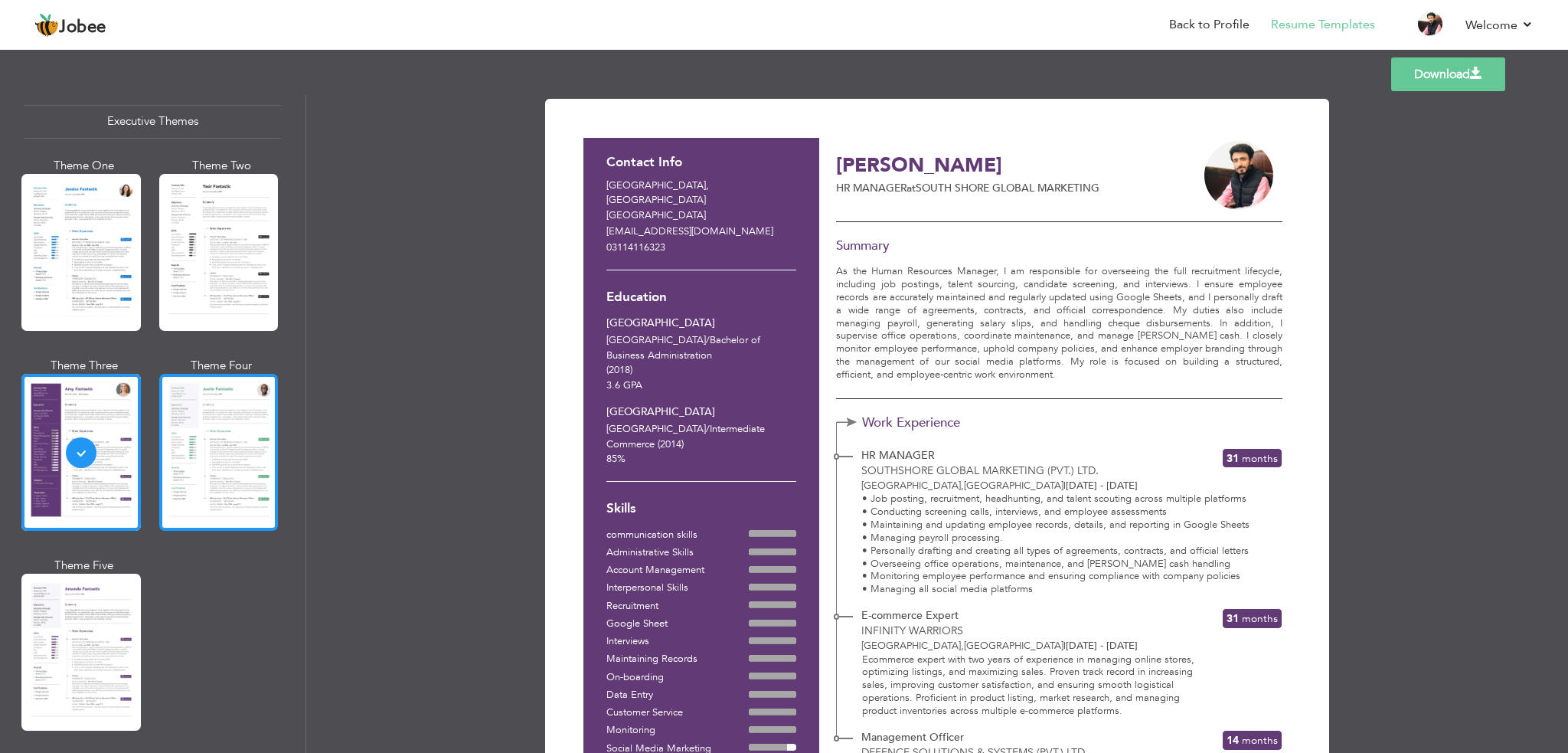 click at bounding box center [219, 452] 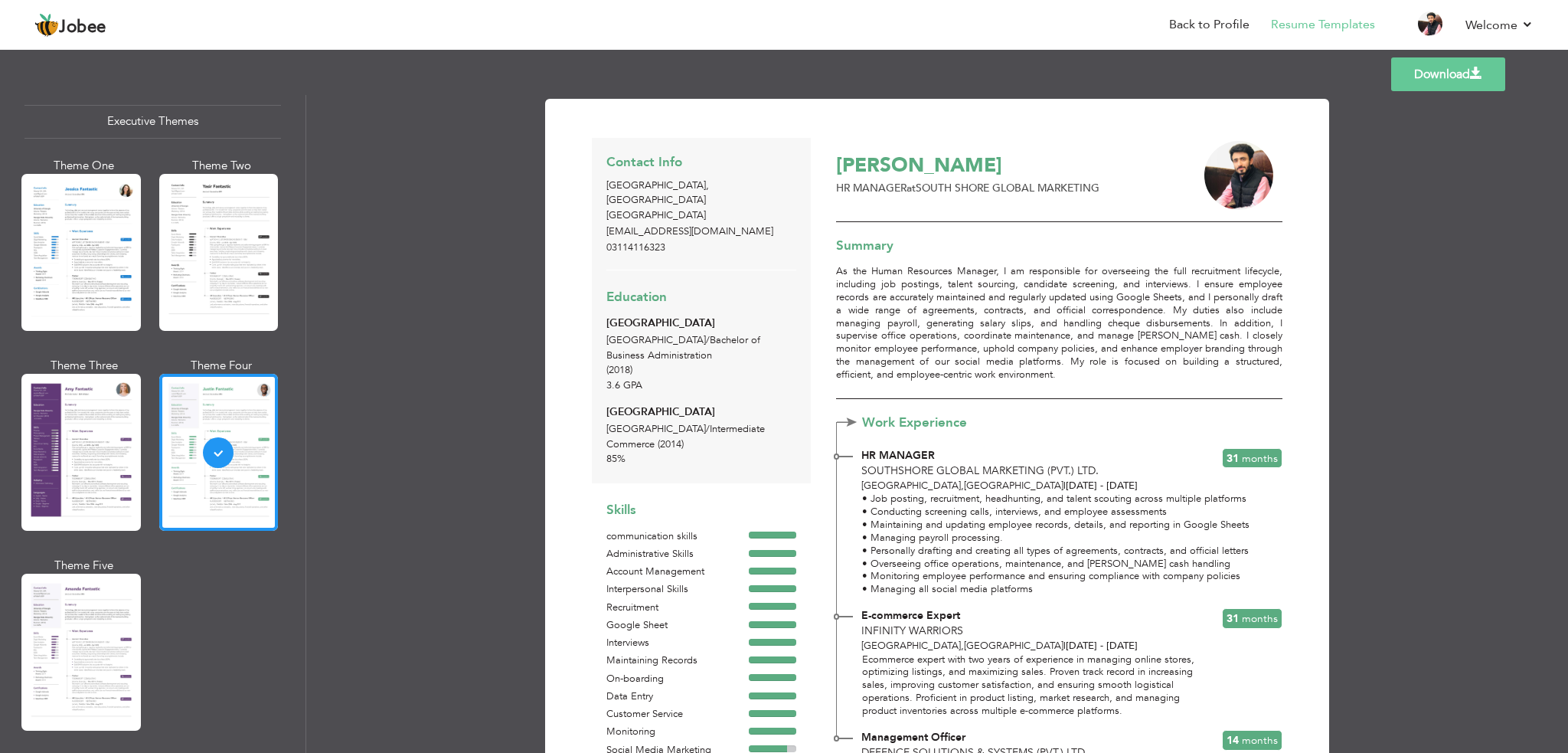 drag, startPoint x: 296, startPoint y: 392, endPoint x: 299, endPoint y: 463, distance: 71.06335 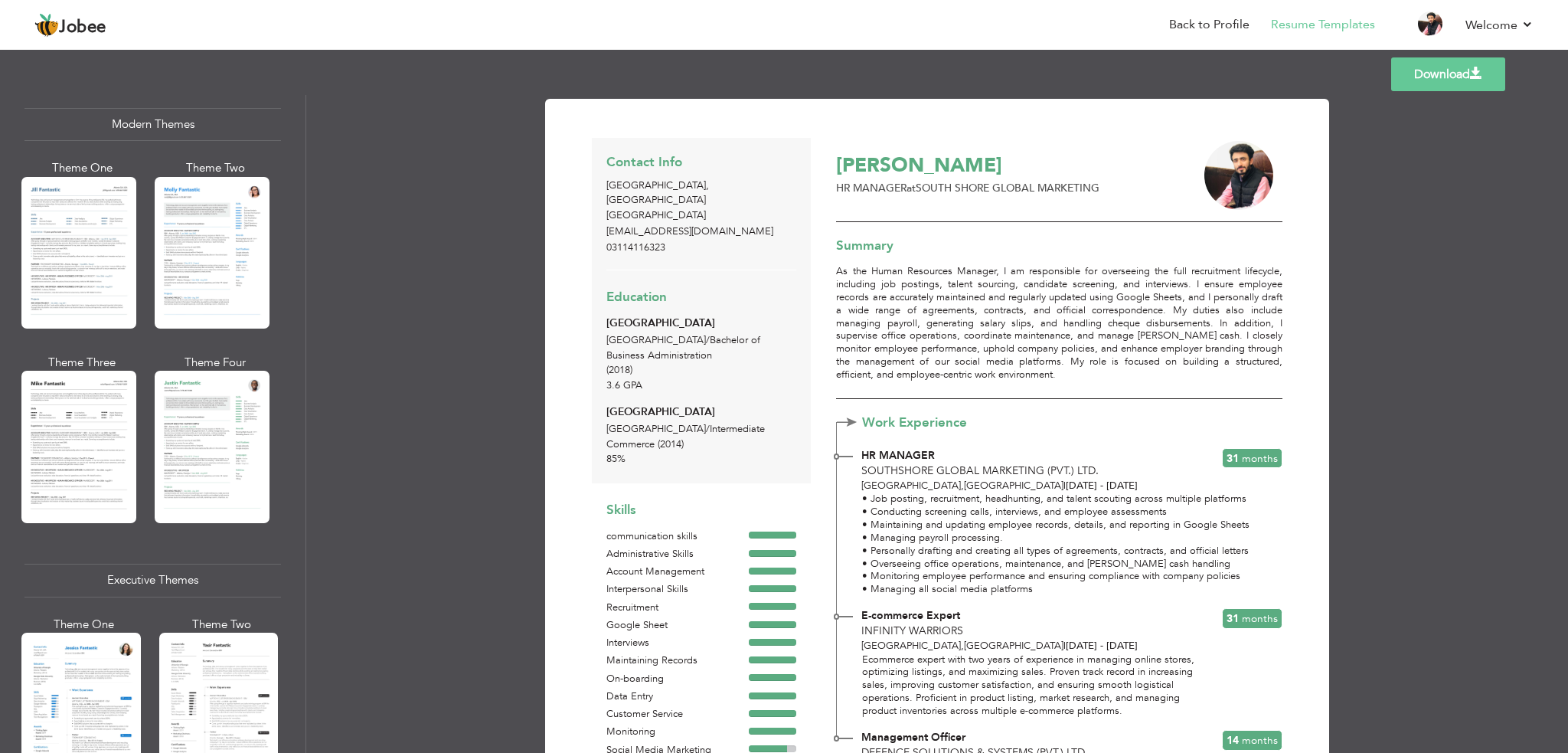 scroll, scrollTop: 679, scrollLeft: 0, axis: vertical 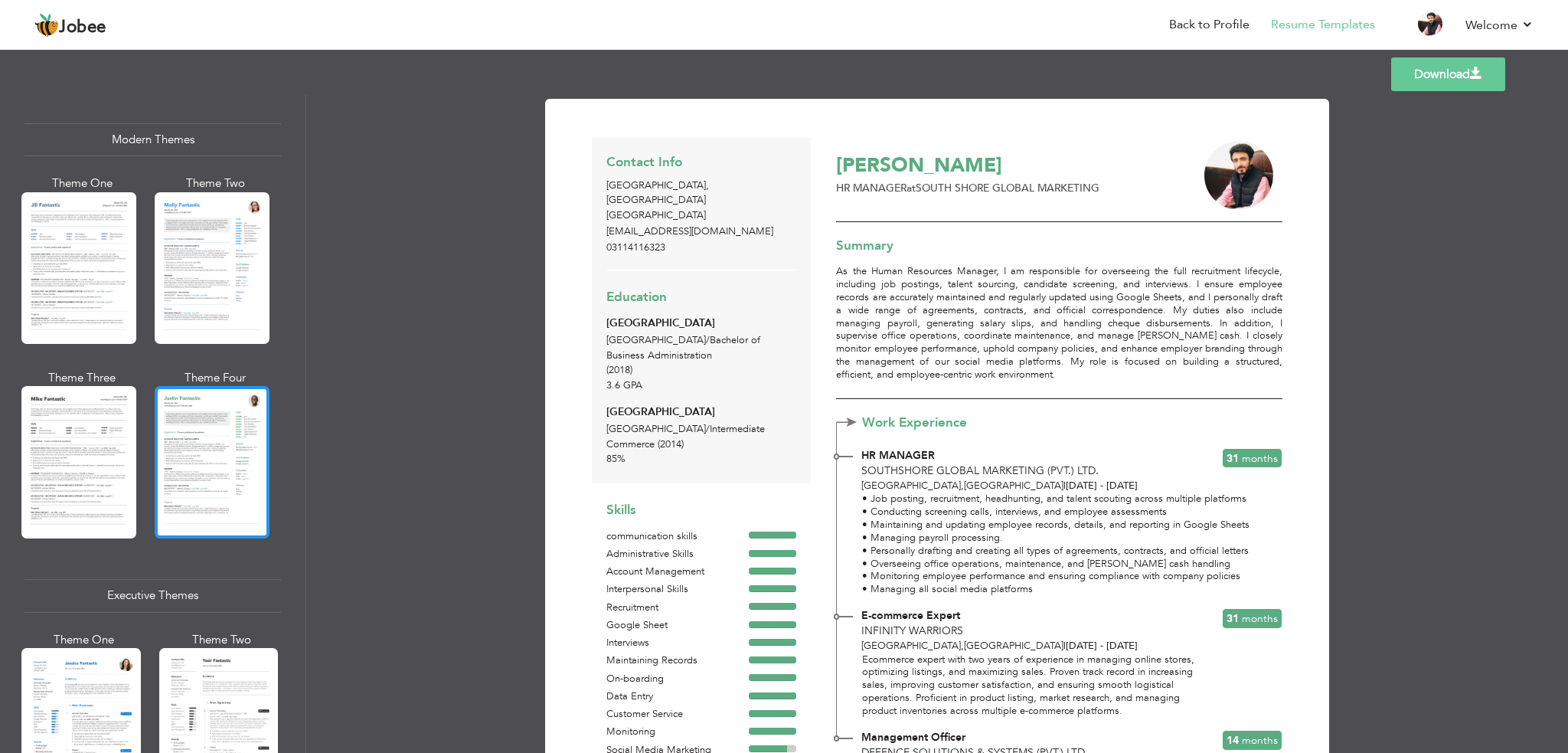 click at bounding box center [212, 462] 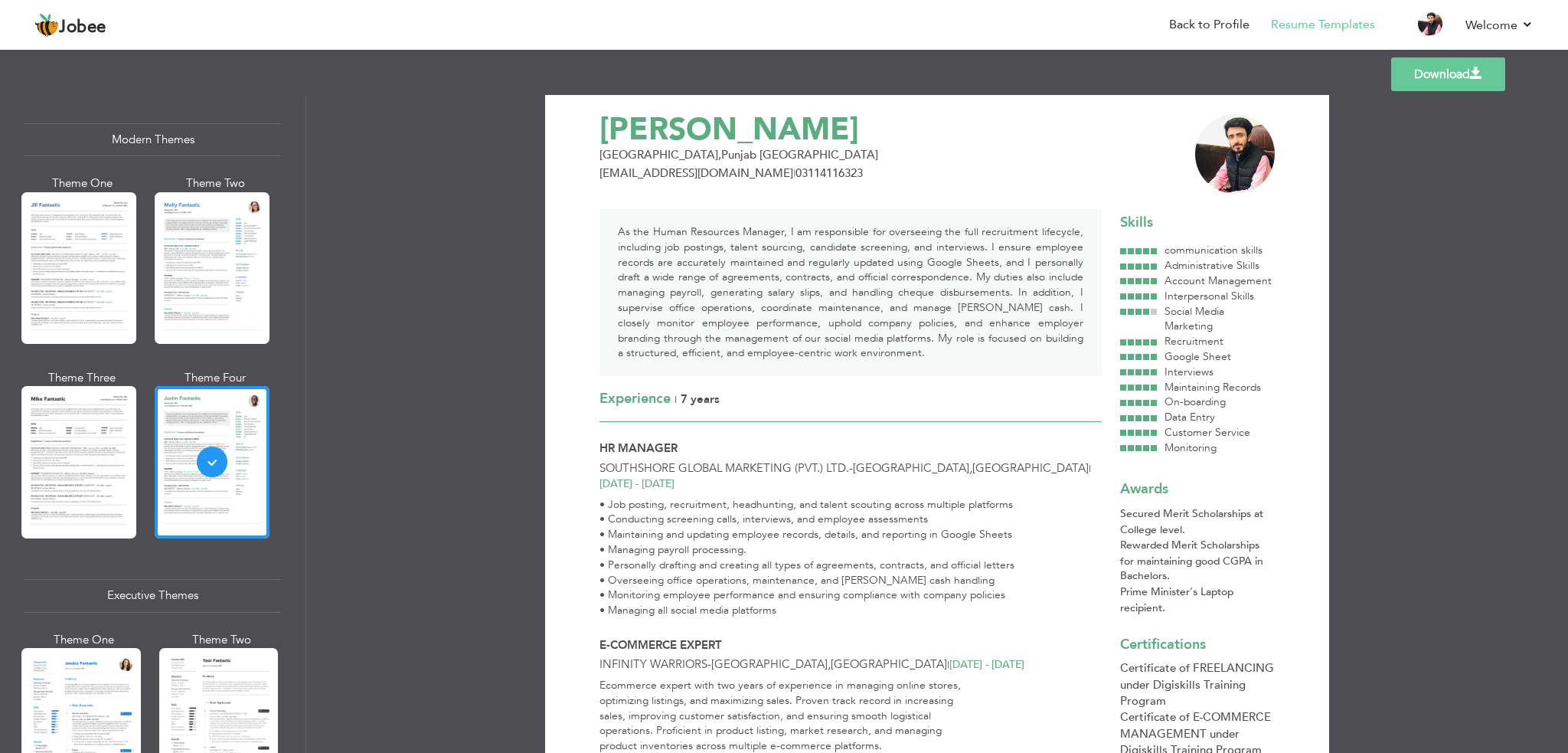 scroll, scrollTop: 0, scrollLeft: 0, axis: both 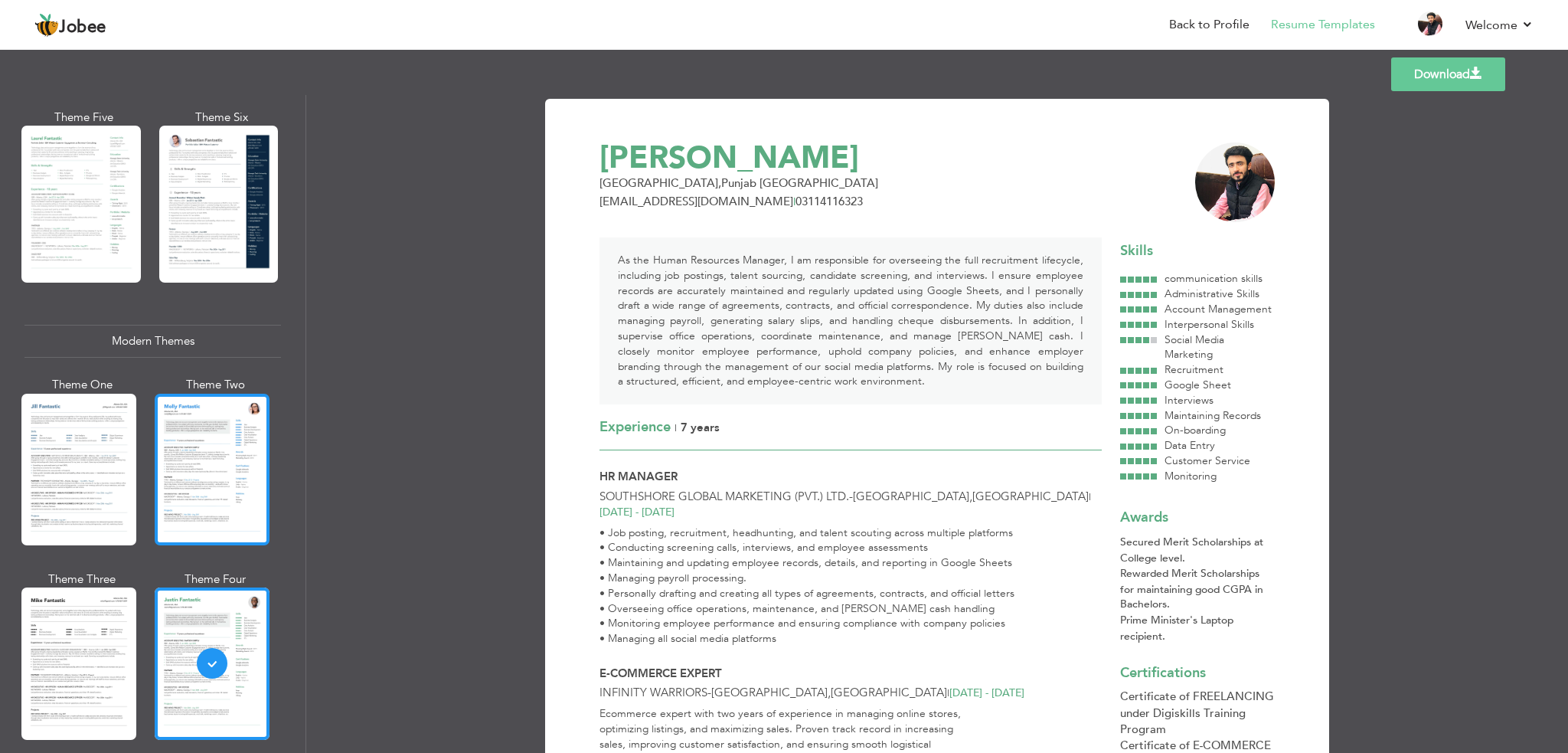 click at bounding box center (212, 470) 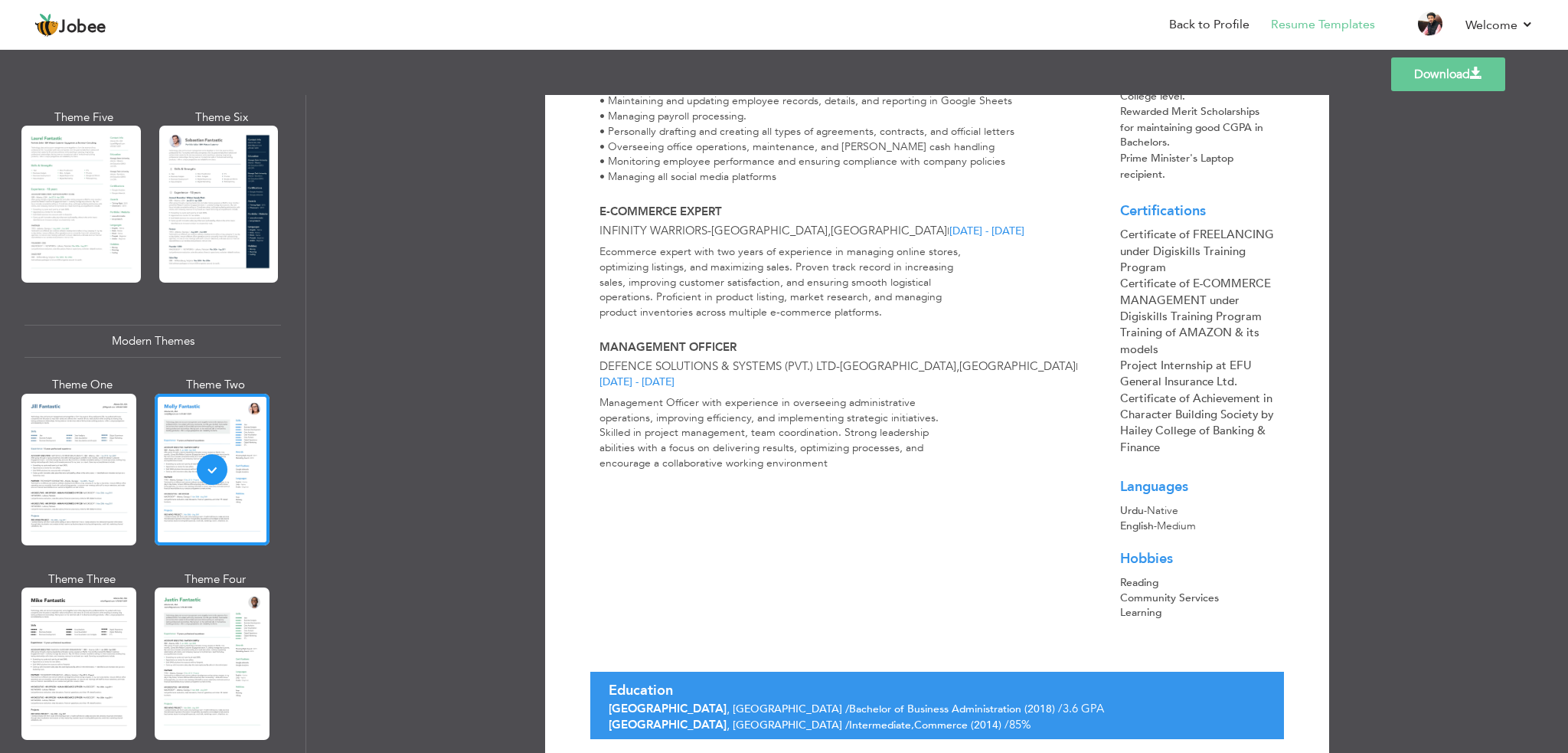 scroll, scrollTop: 523, scrollLeft: 0, axis: vertical 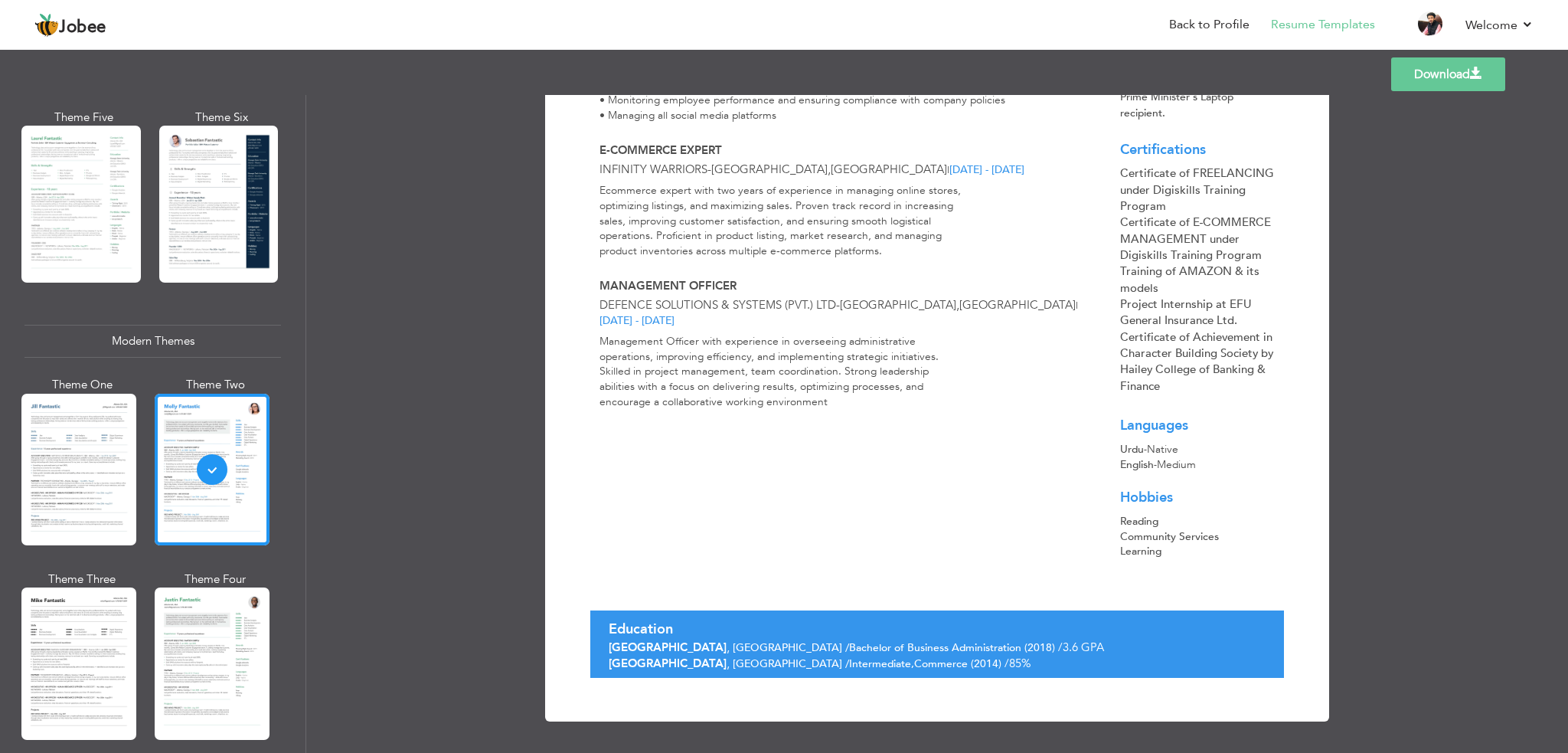 click on "Theme Four" at bounding box center [215, 660] 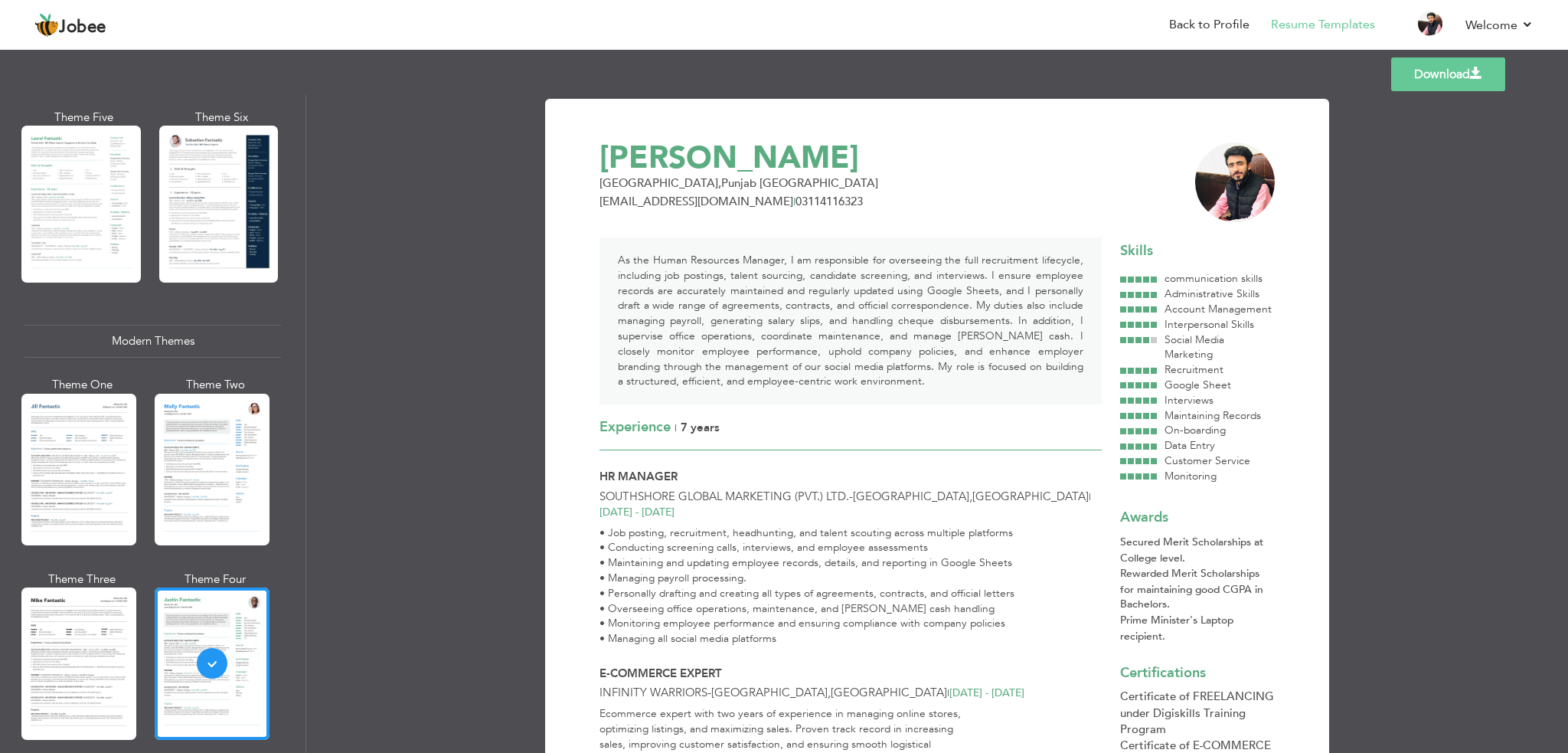 drag, startPoint x: 306, startPoint y: 228, endPoint x: 322, endPoint y: 149, distance: 80.60397 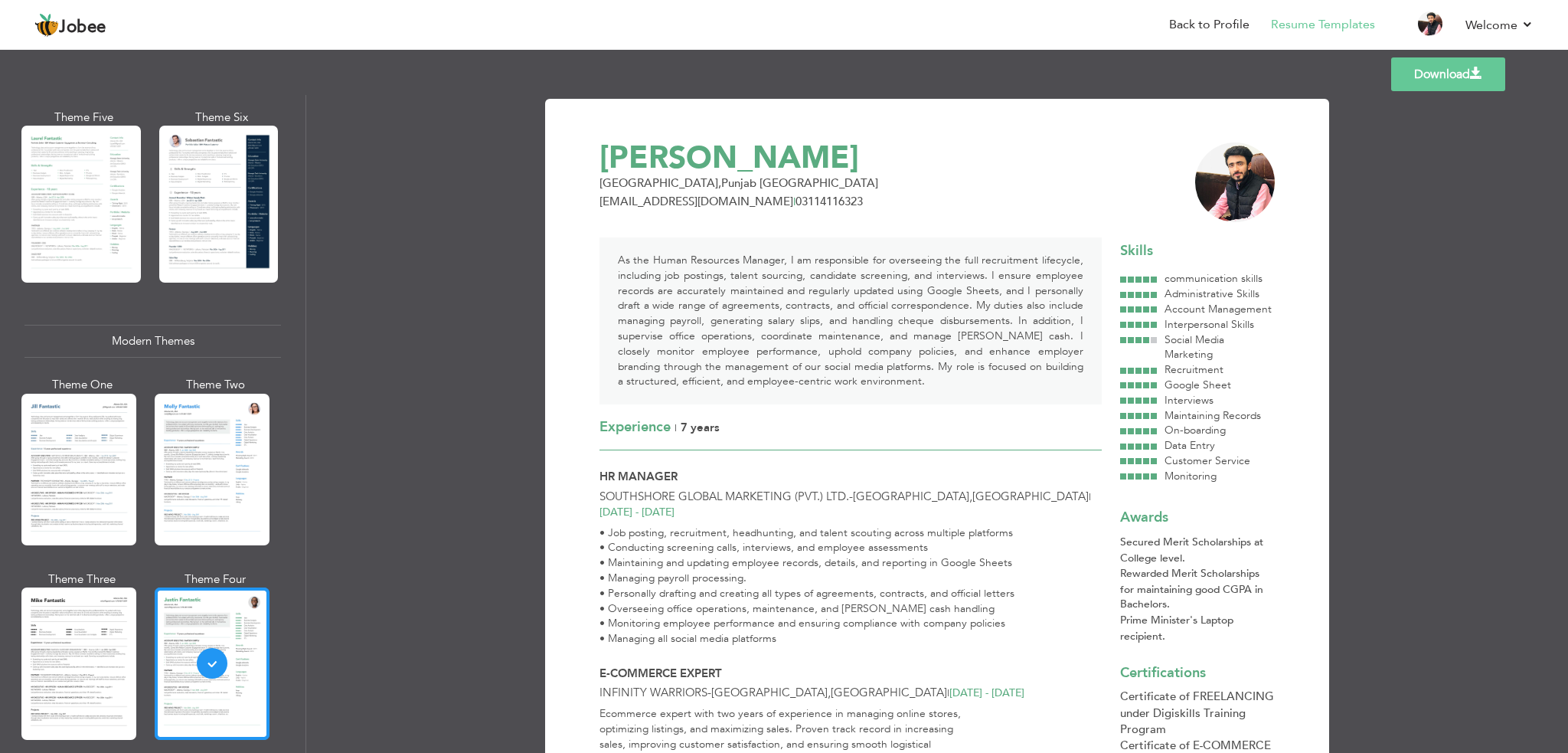click at bounding box center (212, 663) 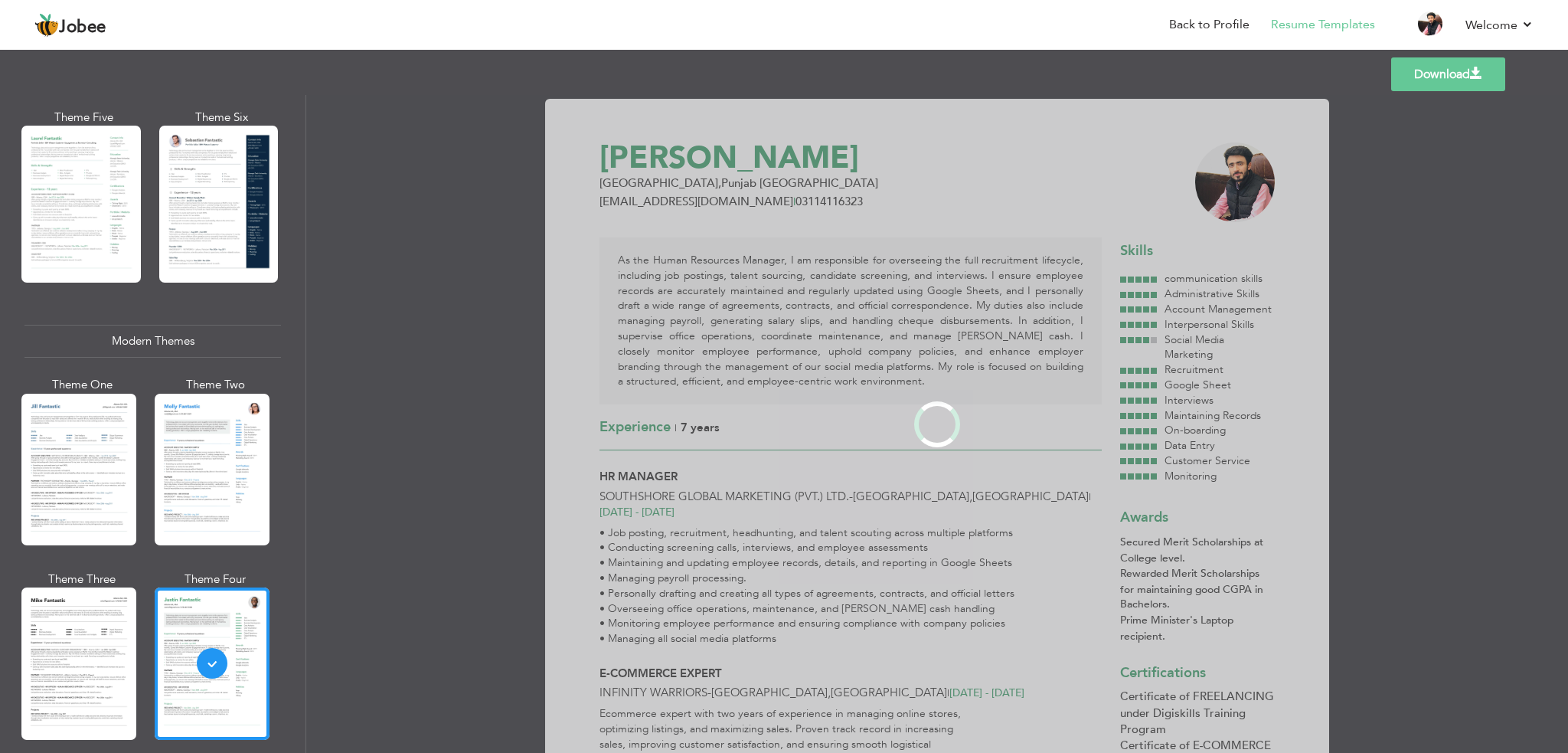 click at bounding box center (212, 470) 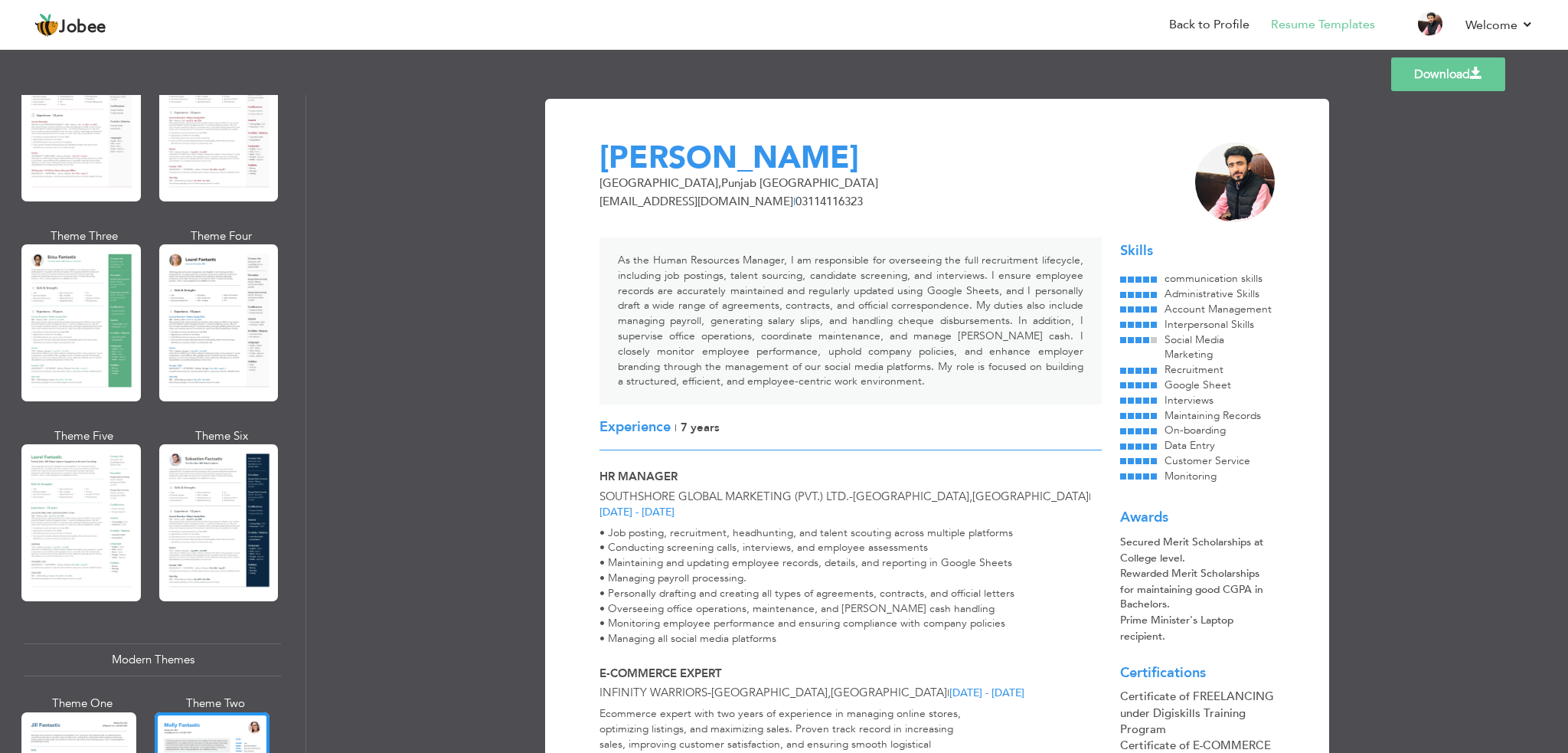 scroll, scrollTop: 46, scrollLeft: 0, axis: vertical 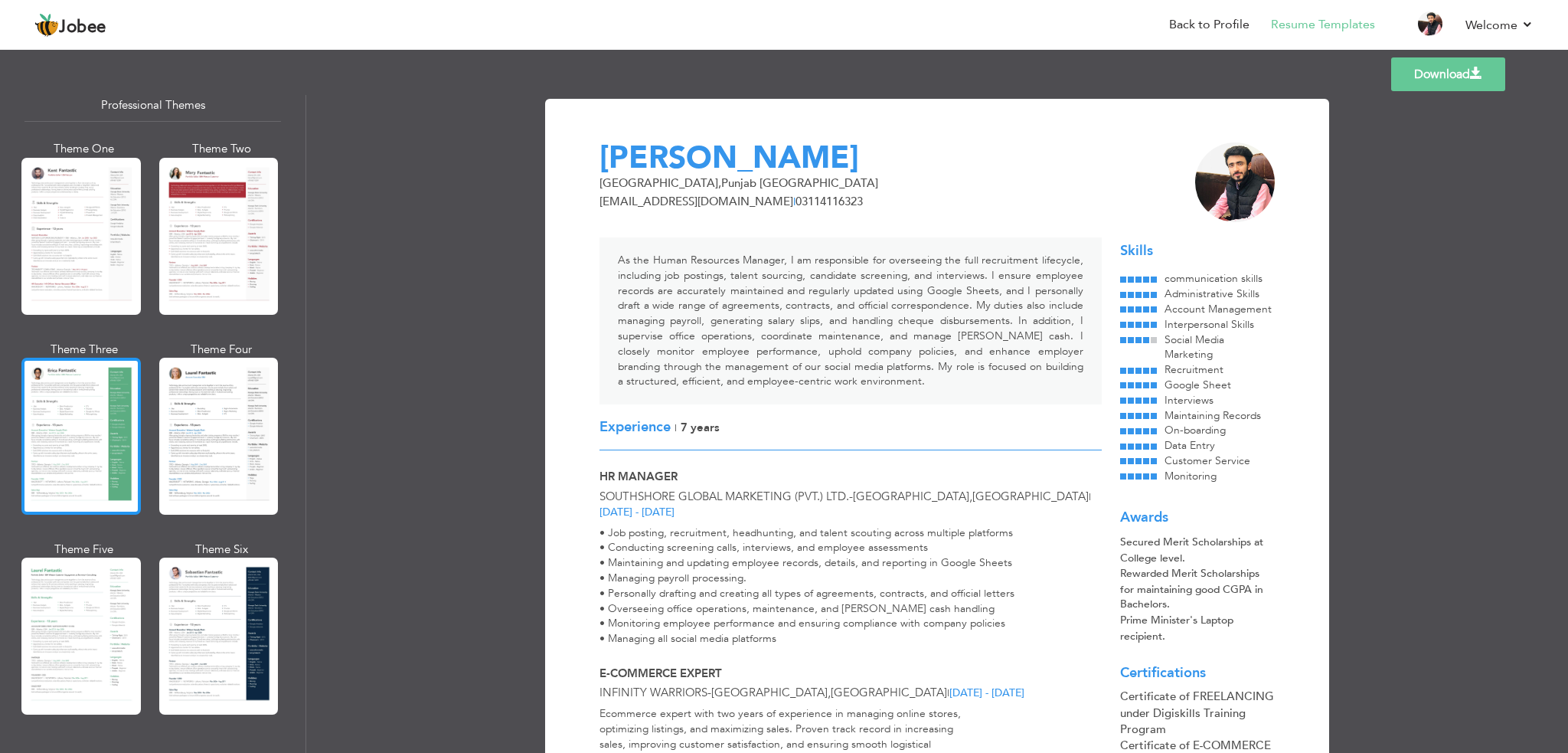 click at bounding box center [81, 436] 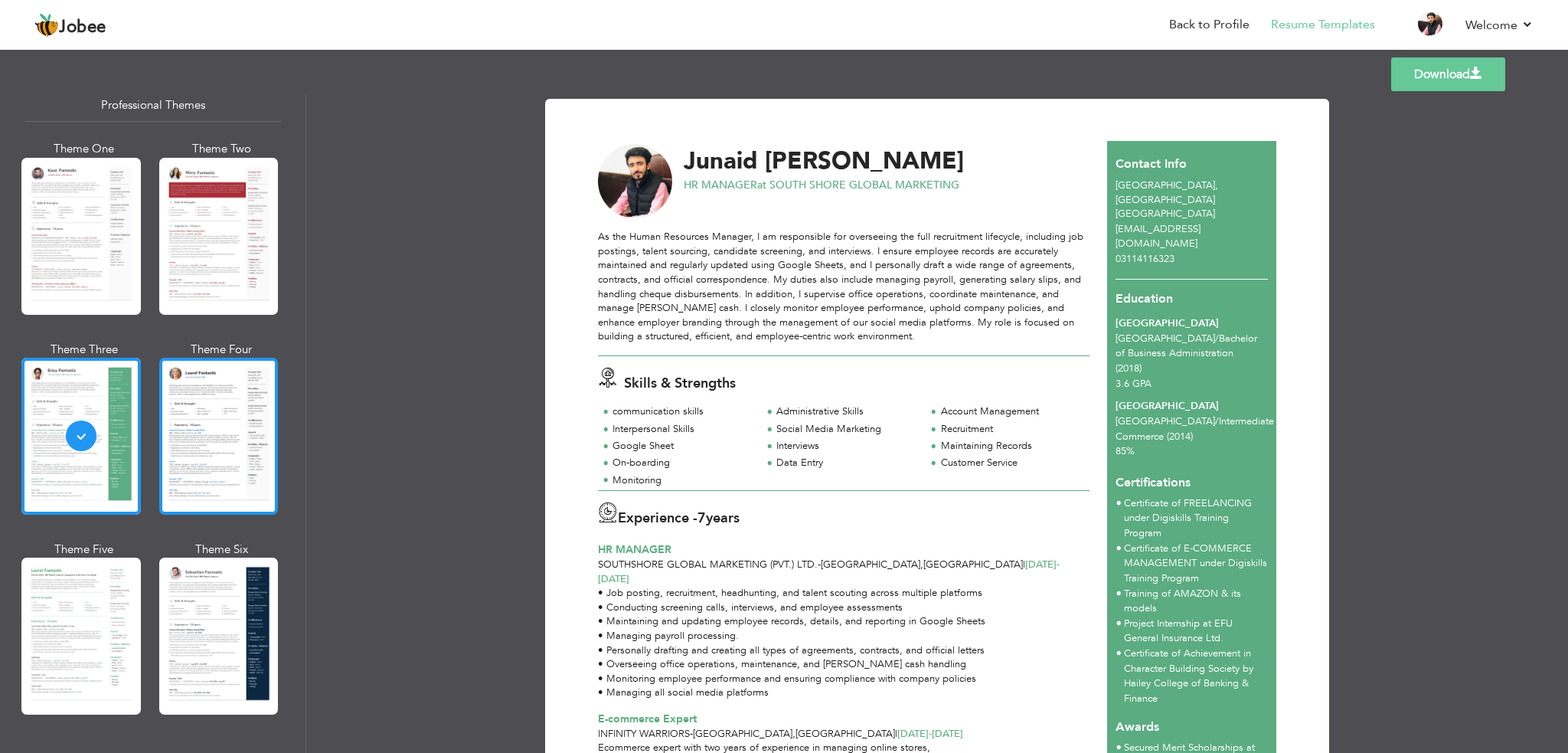 click at bounding box center (219, 436) 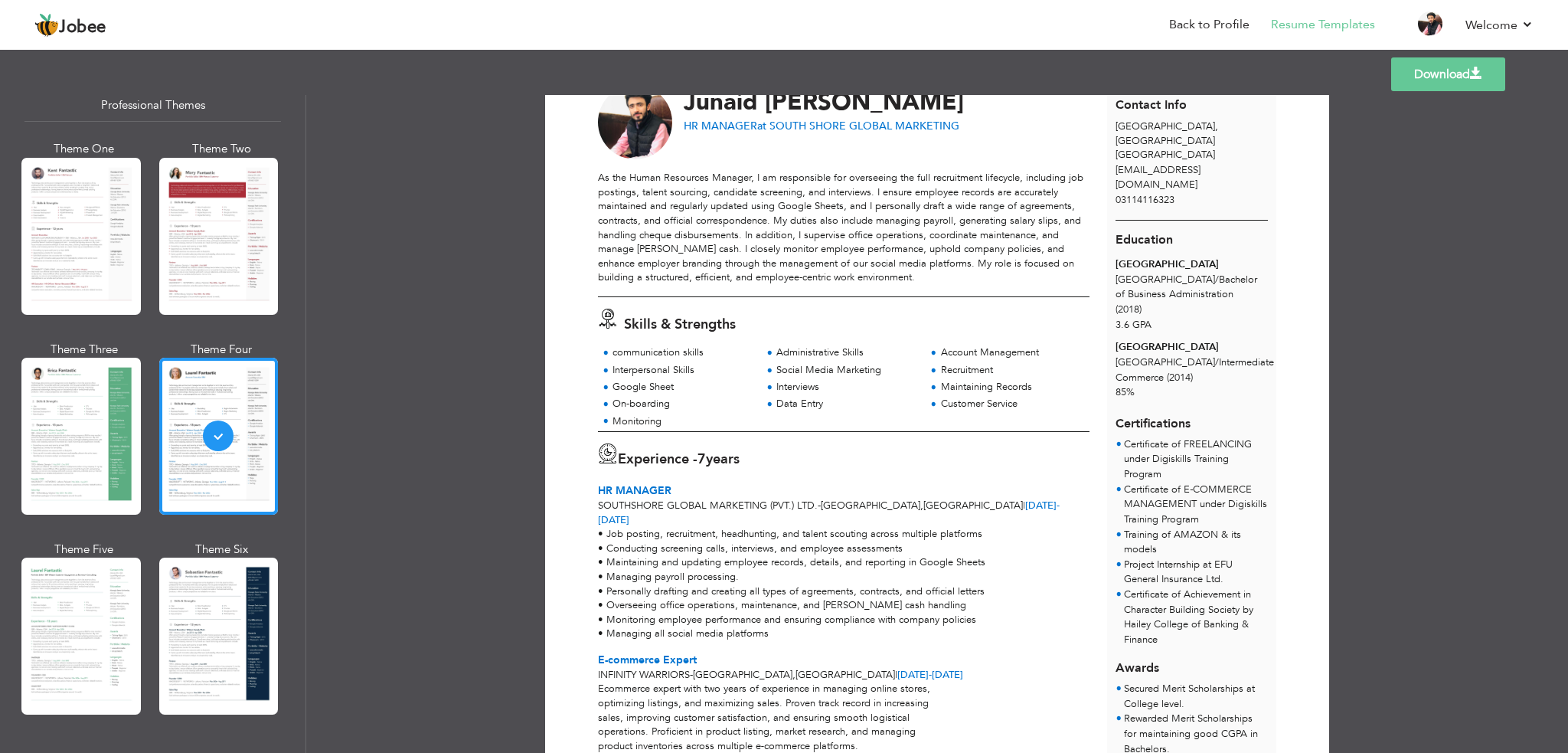 scroll, scrollTop: 44, scrollLeft: 0, axis: vertical 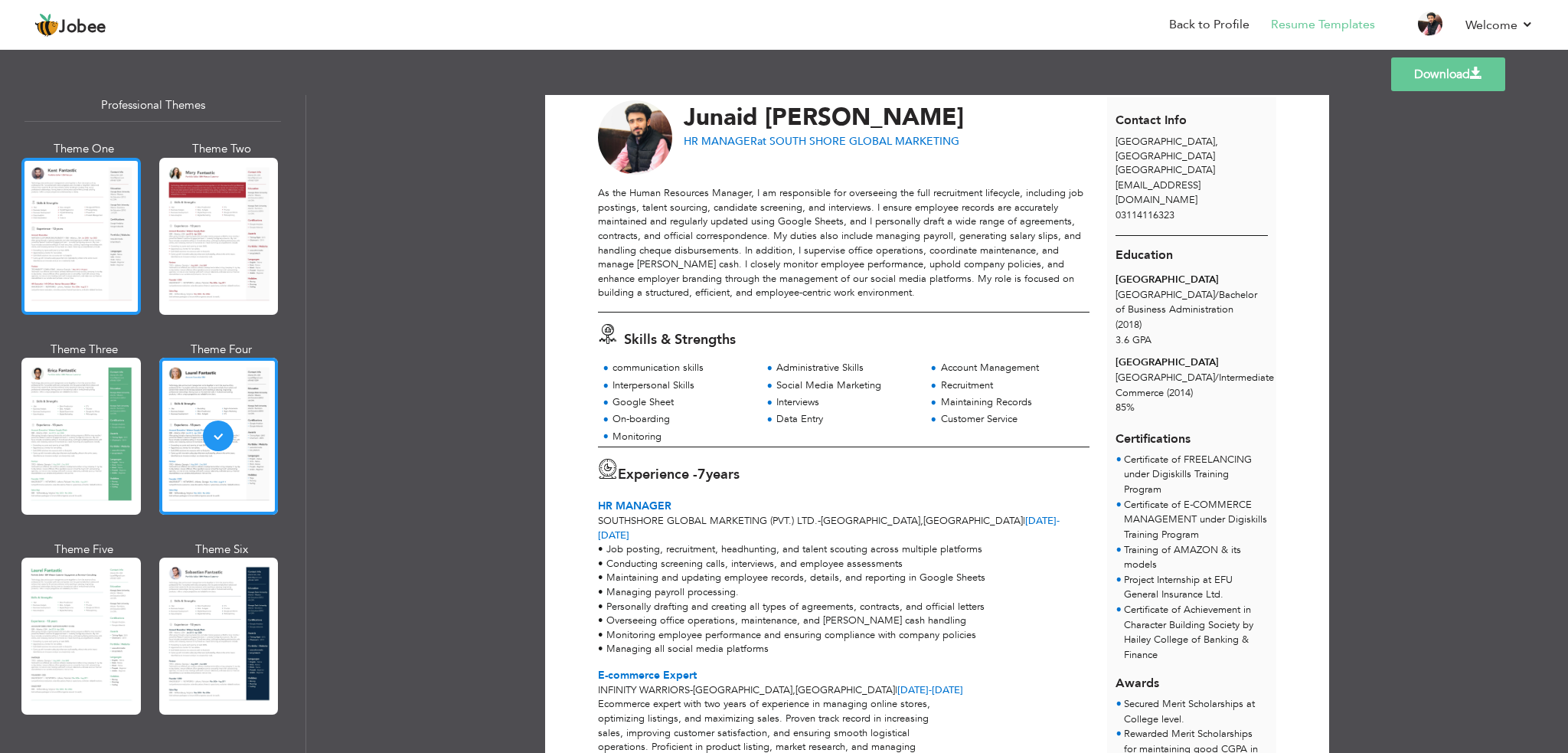 click at bounding box center (81, 236) 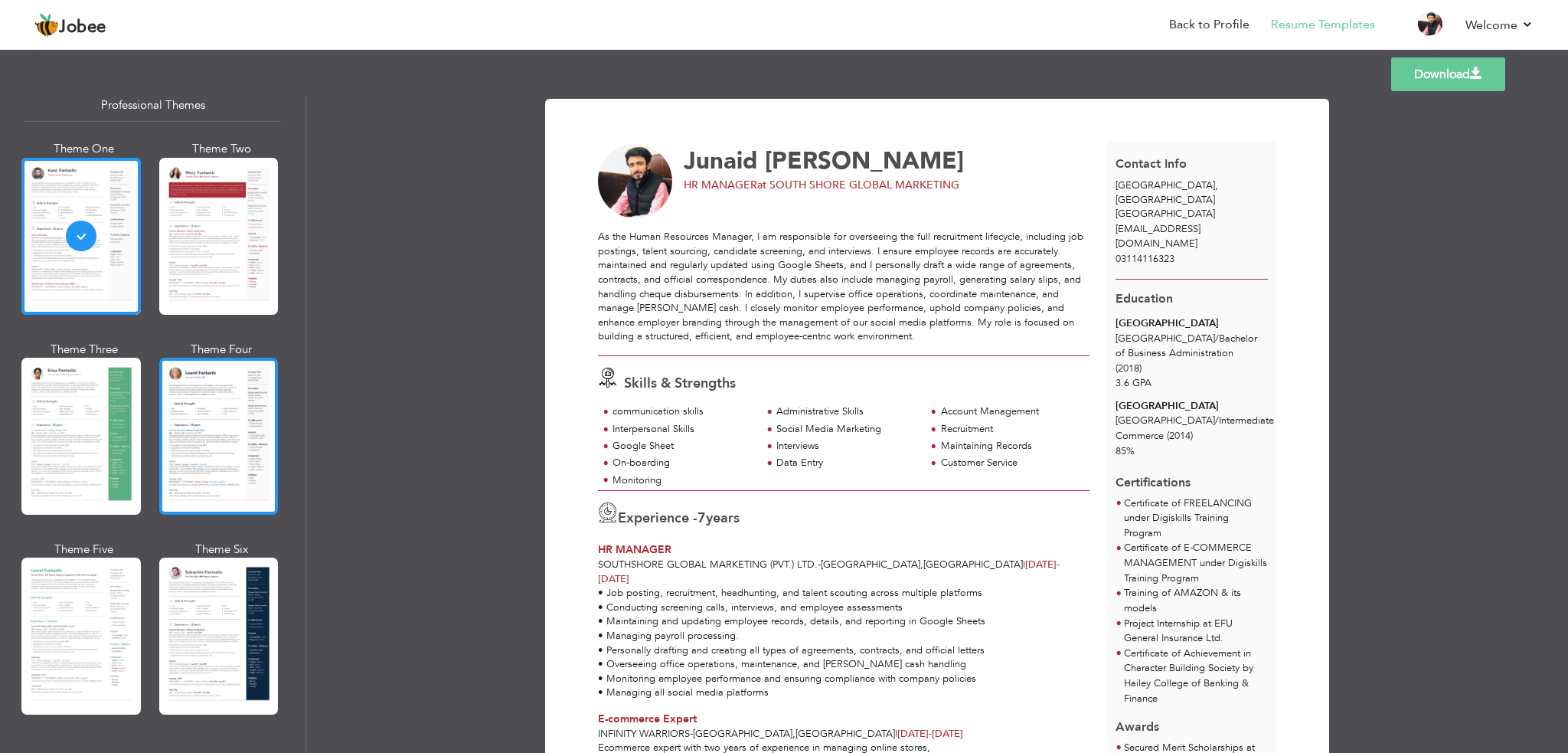 click at bounding box center (219, 436) 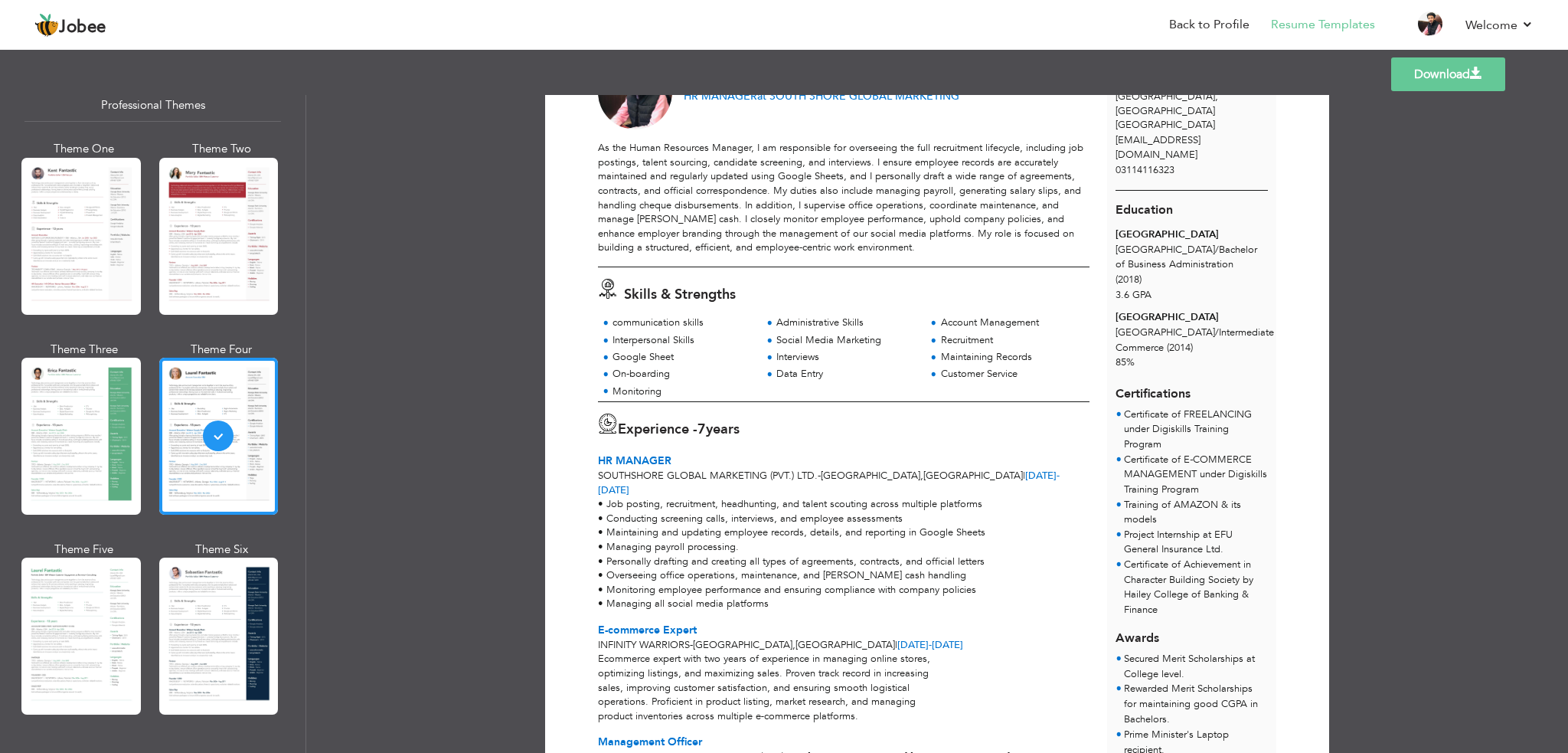 scroll, scrollTop: 0, scrollLeft: 0, axis: both 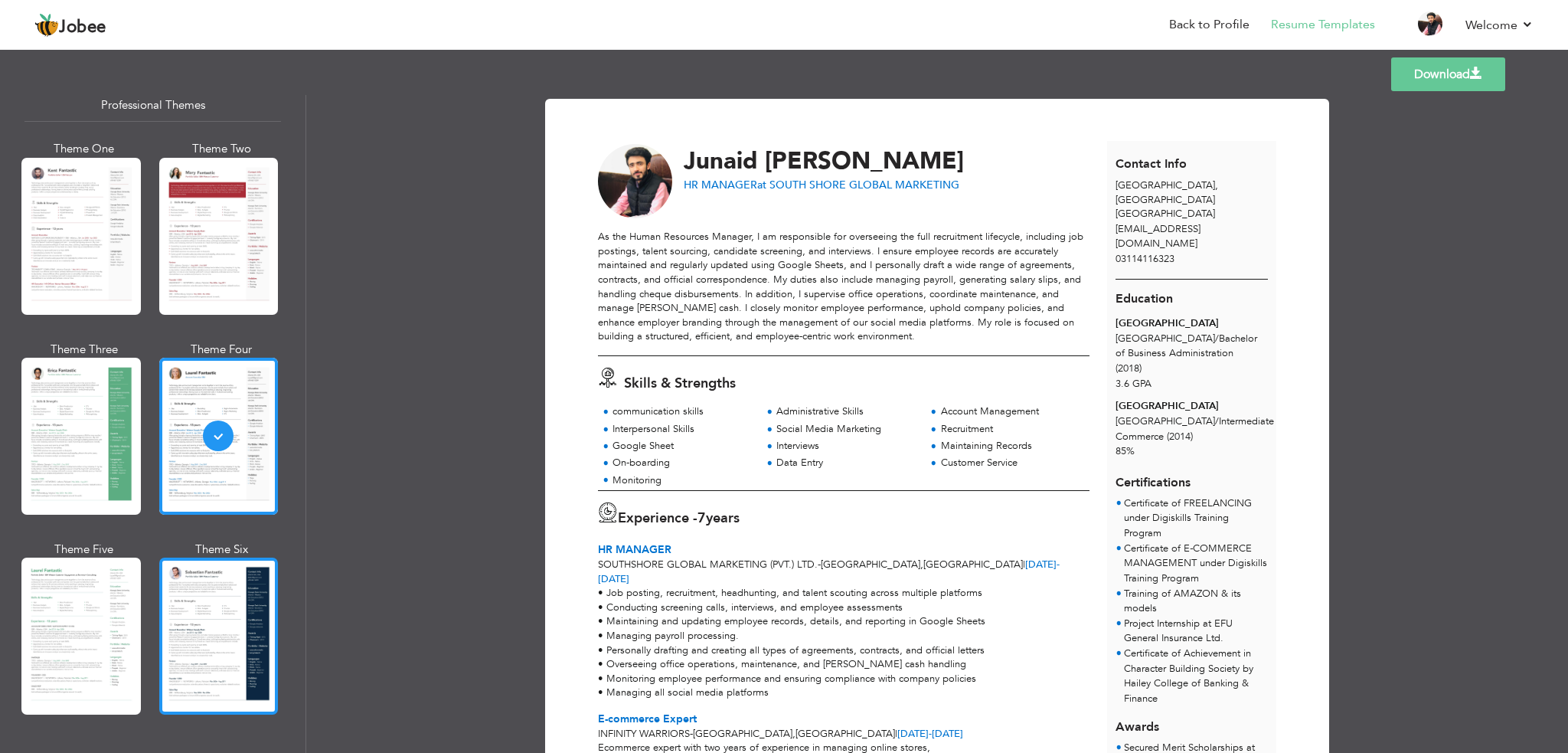 click at bounding box center [219, 636] 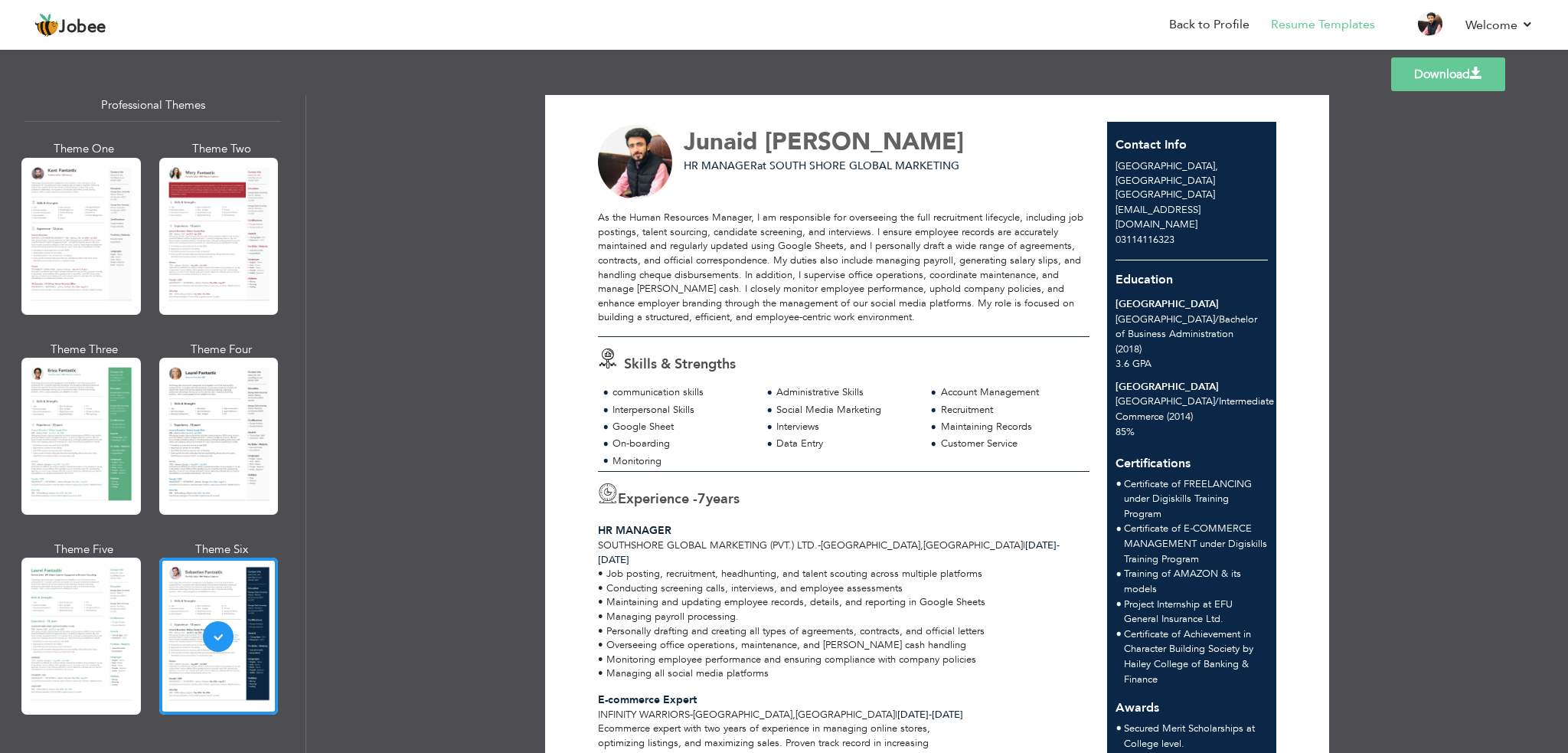 scroll, scrollTop: 0, scrollLeft: 0, axis: both 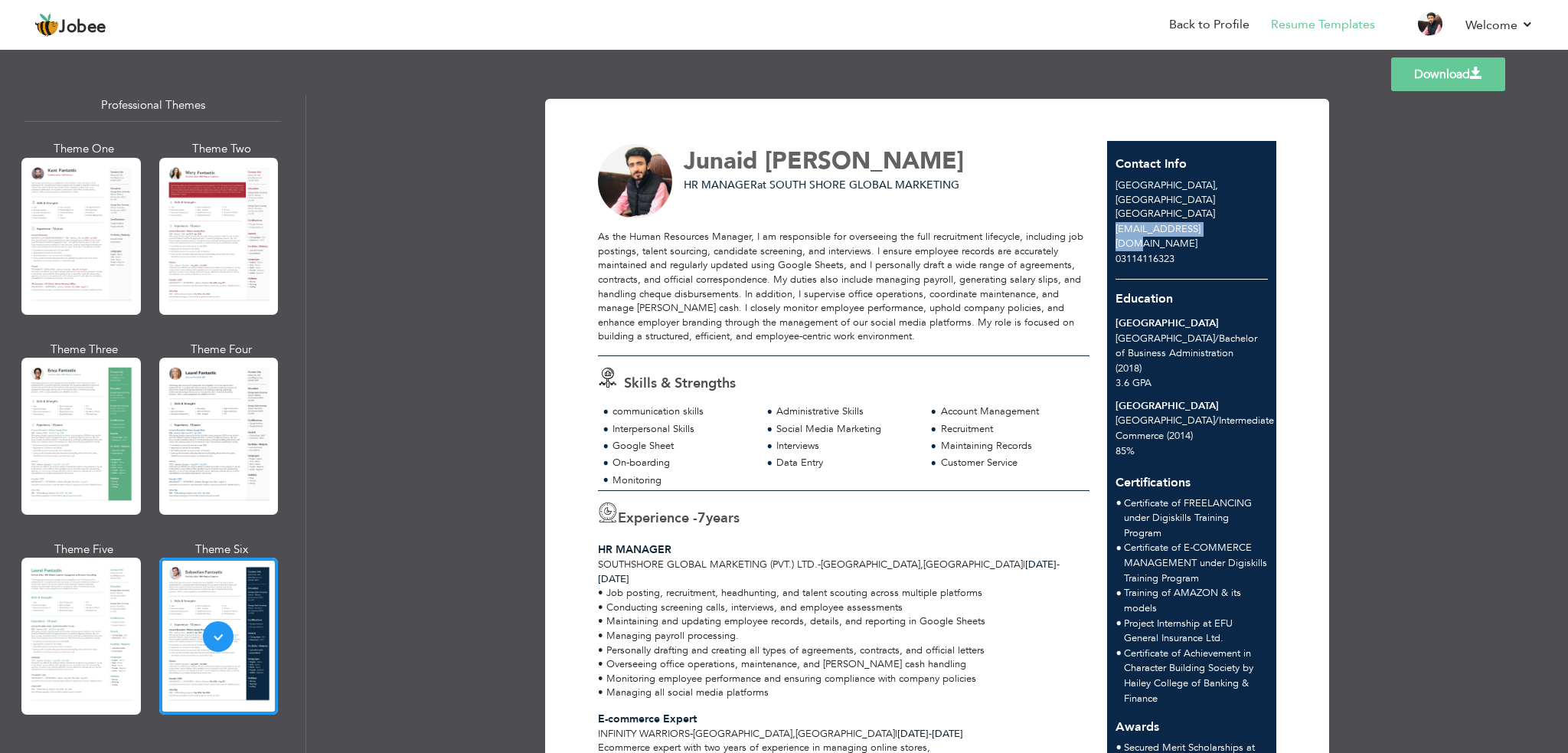 drag, startPoint x: 1220, startPoint y: 209, endPoint x: 1112, endPoint y: 214, distance: 108.11568 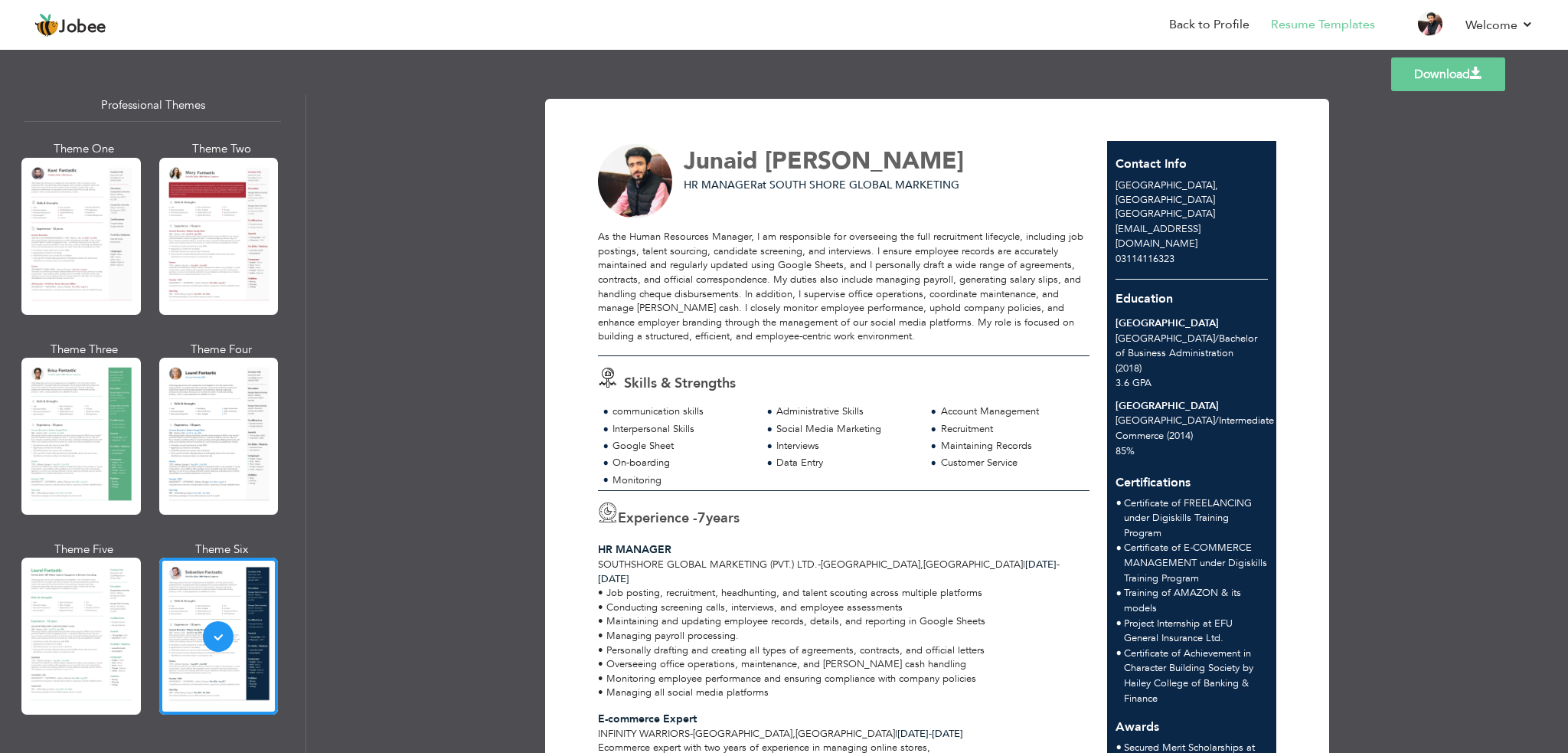 click on "Download
Junaid   Ali
HR MANAGER  at SOUTH SHORE GLOBAL MARKETING
7  -" at bounding box center (937, 424) 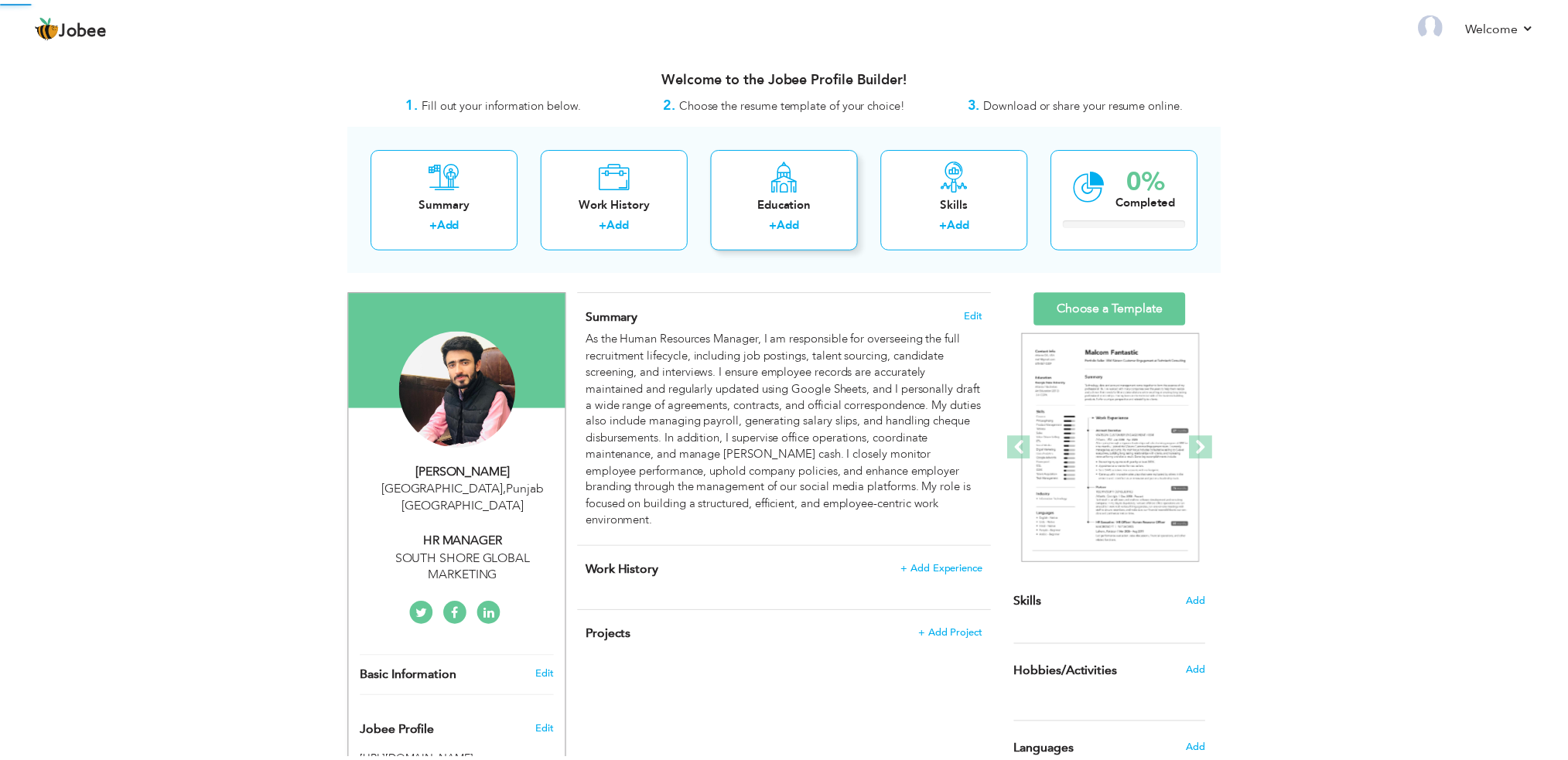 scroll, scrollTop: 0, scrollLeft: 0, axis: both 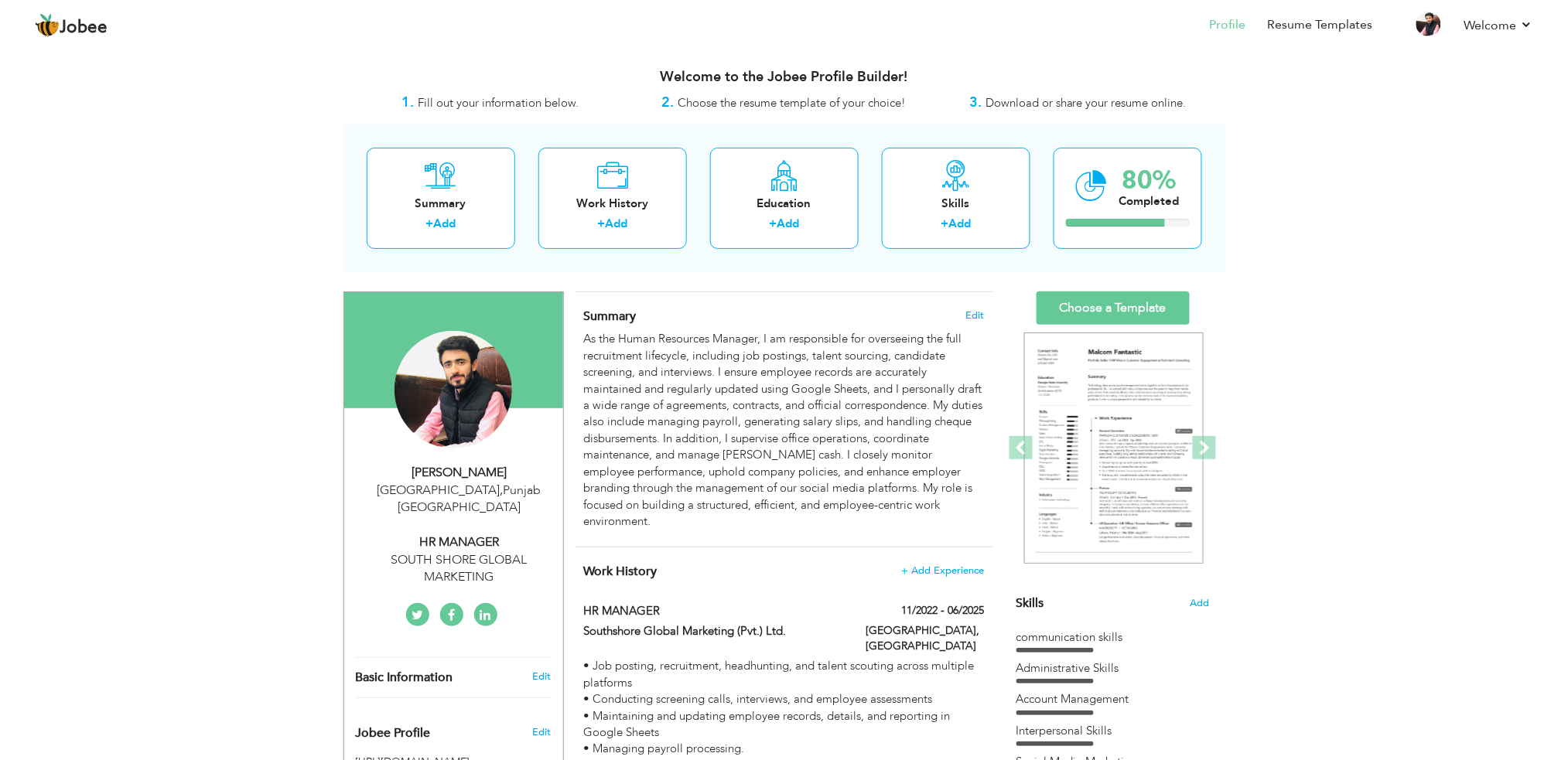 click on "SOUTH SHORE GLOBAL MARKETING" at bounding box center [459, 569] 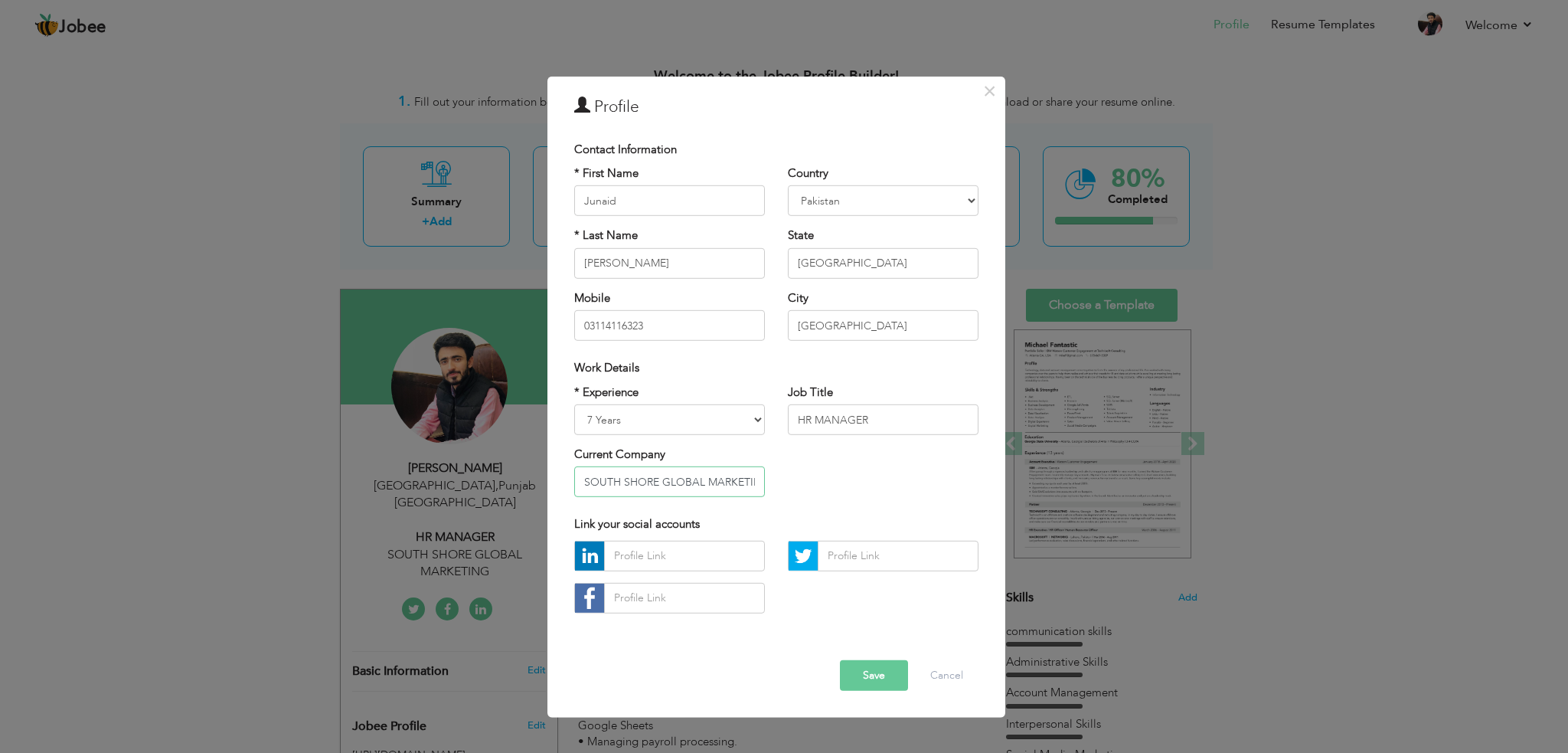 scroll, scrollTop: 0, scrollLeft: 13, axis: horizontal 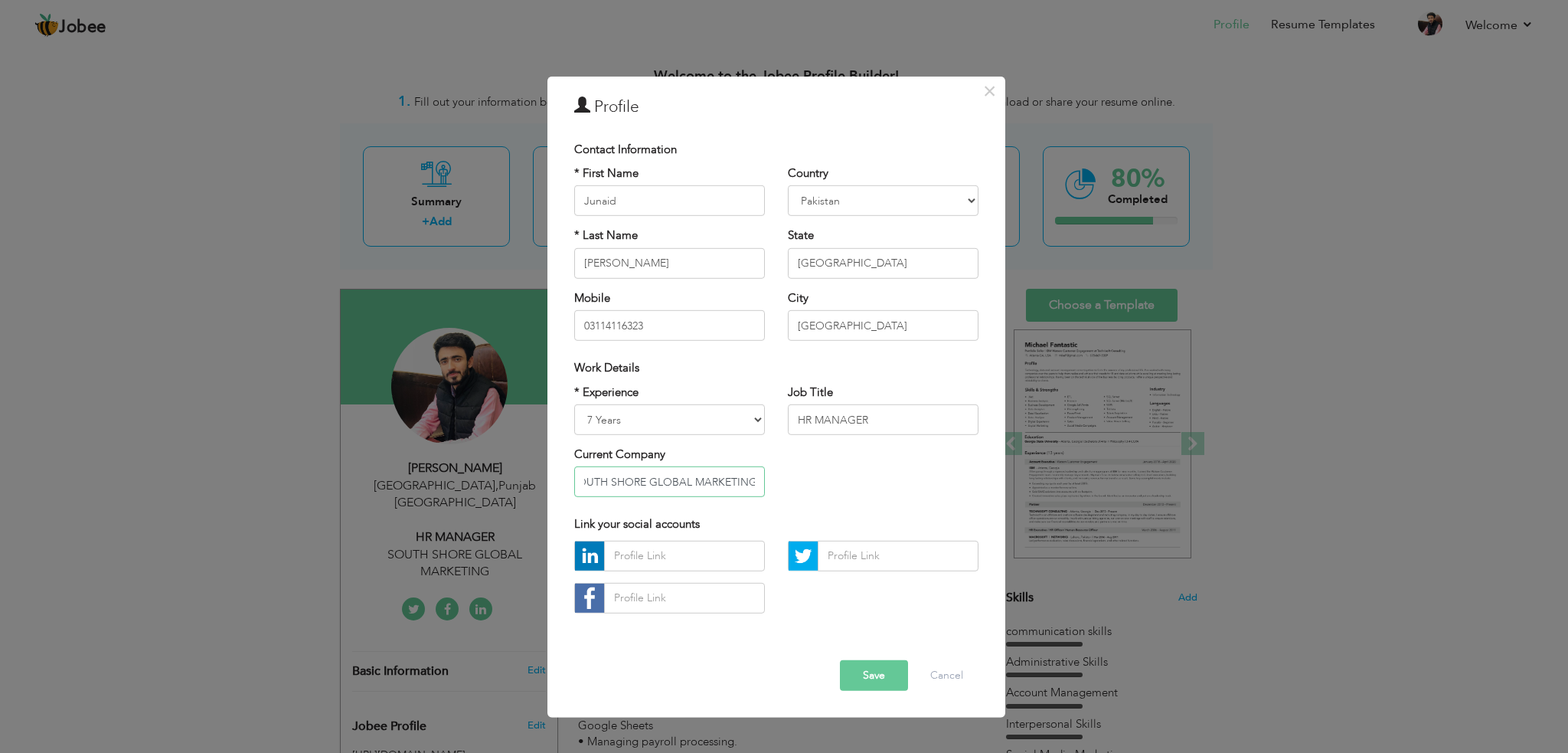 drag, startPoint x: 581, startPoint y: 479, endPoint x: 878, endPoint y: 496, distance: 297.4861 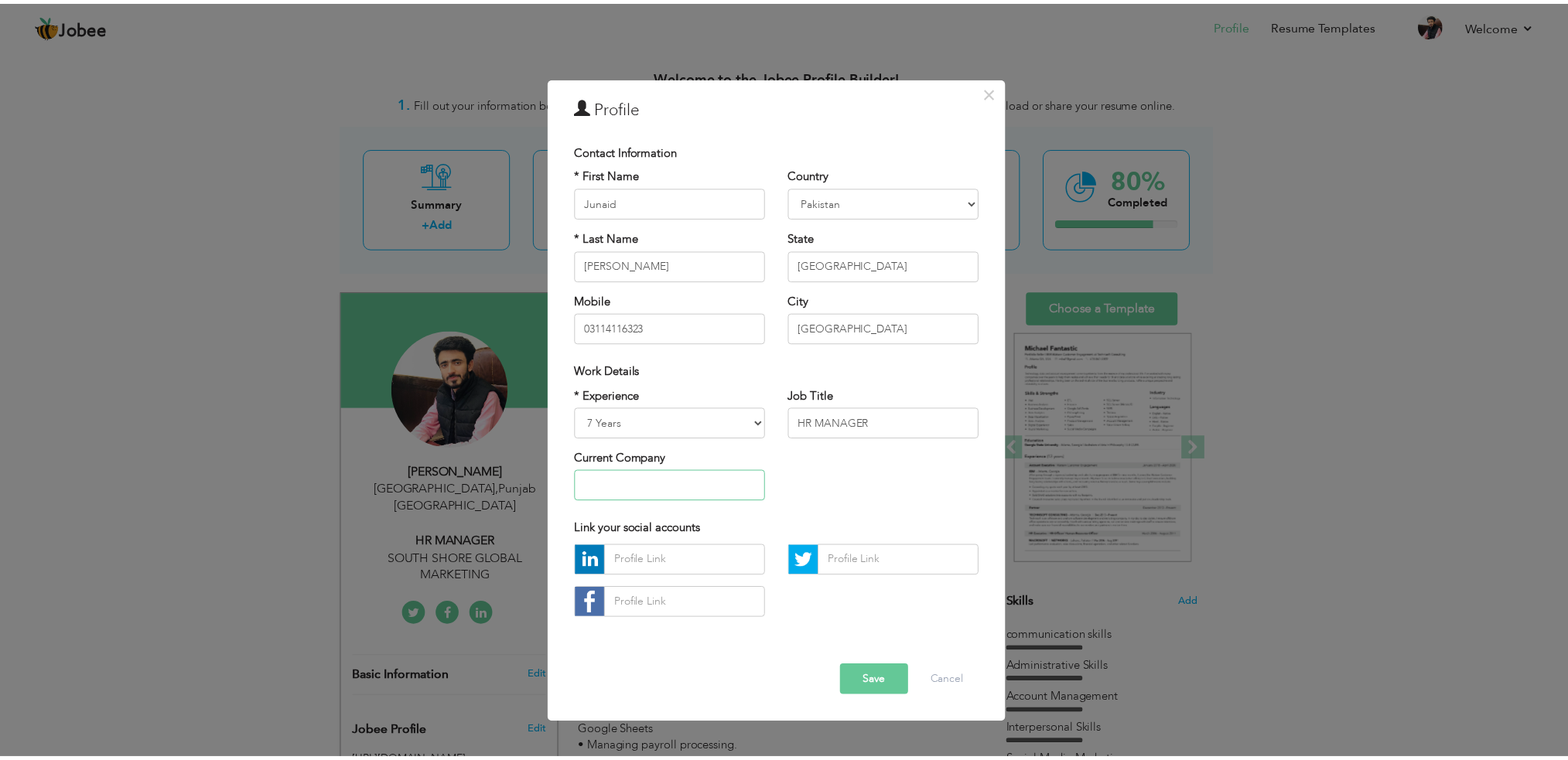 scroll, scrollTop: 0, scrollLeft: 0, axis: both 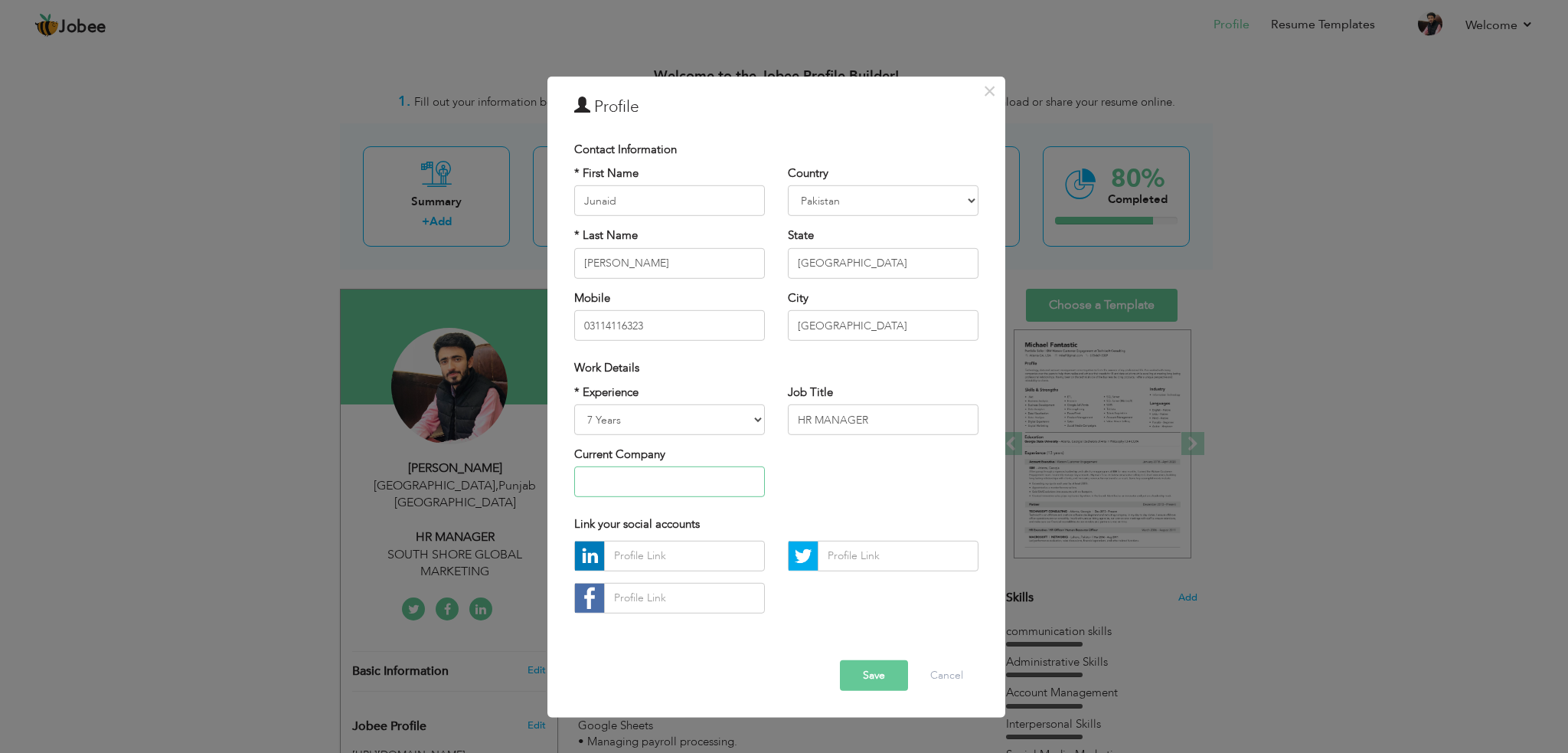type 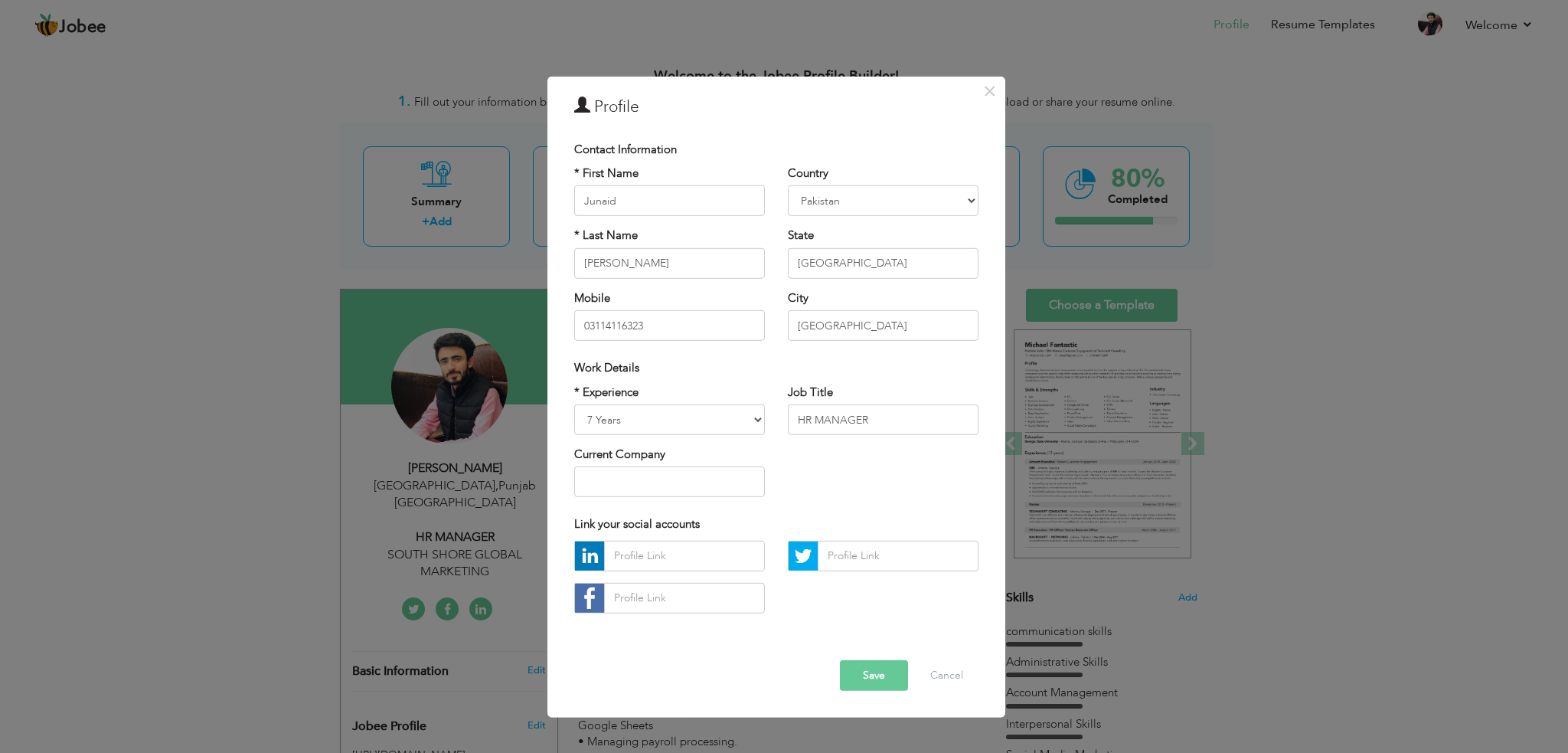 click on "Save" at bounding box center [874, 676] 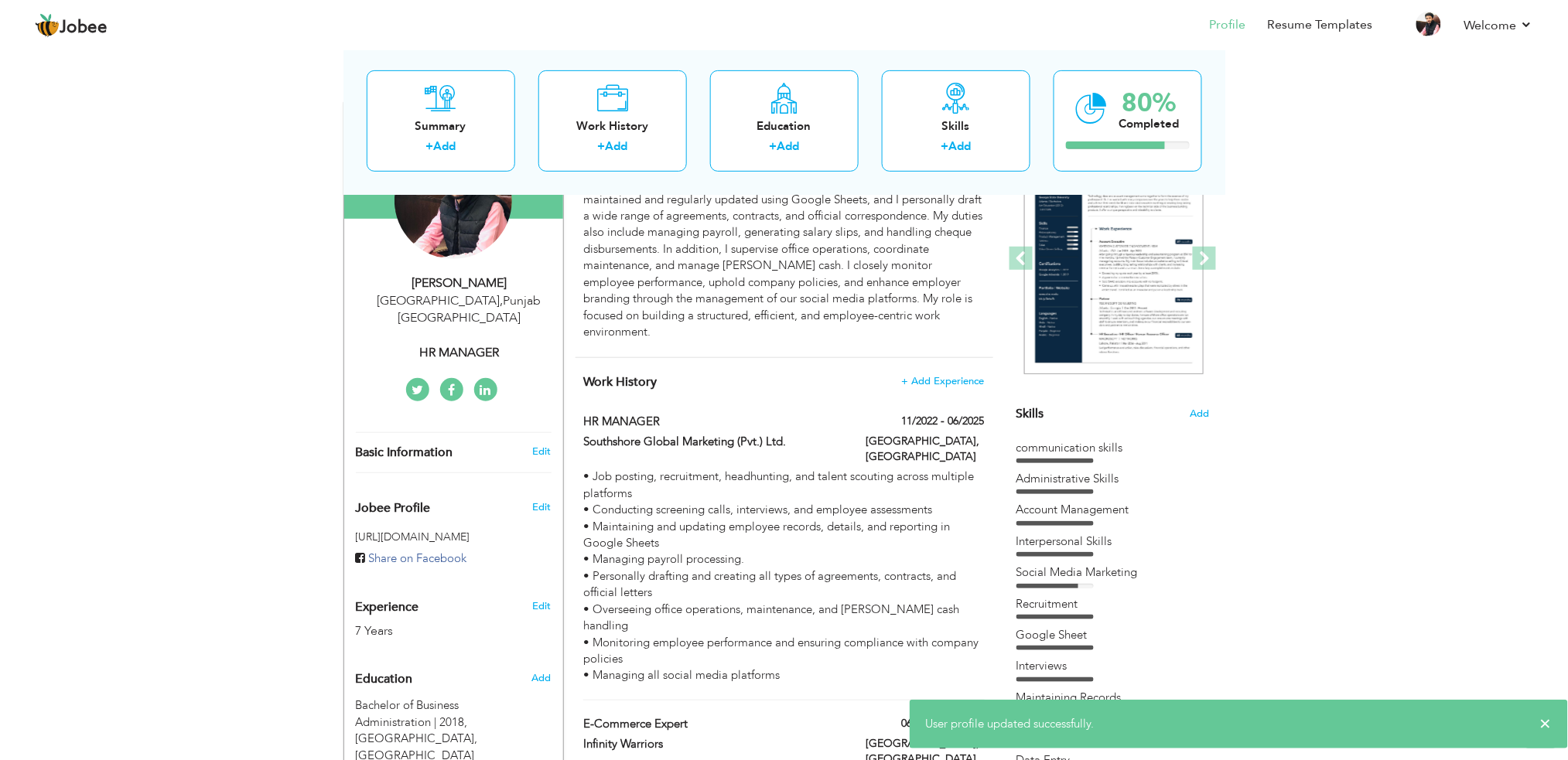 scroll, scrollTop: 0, scrollLeft: 0, axis: both 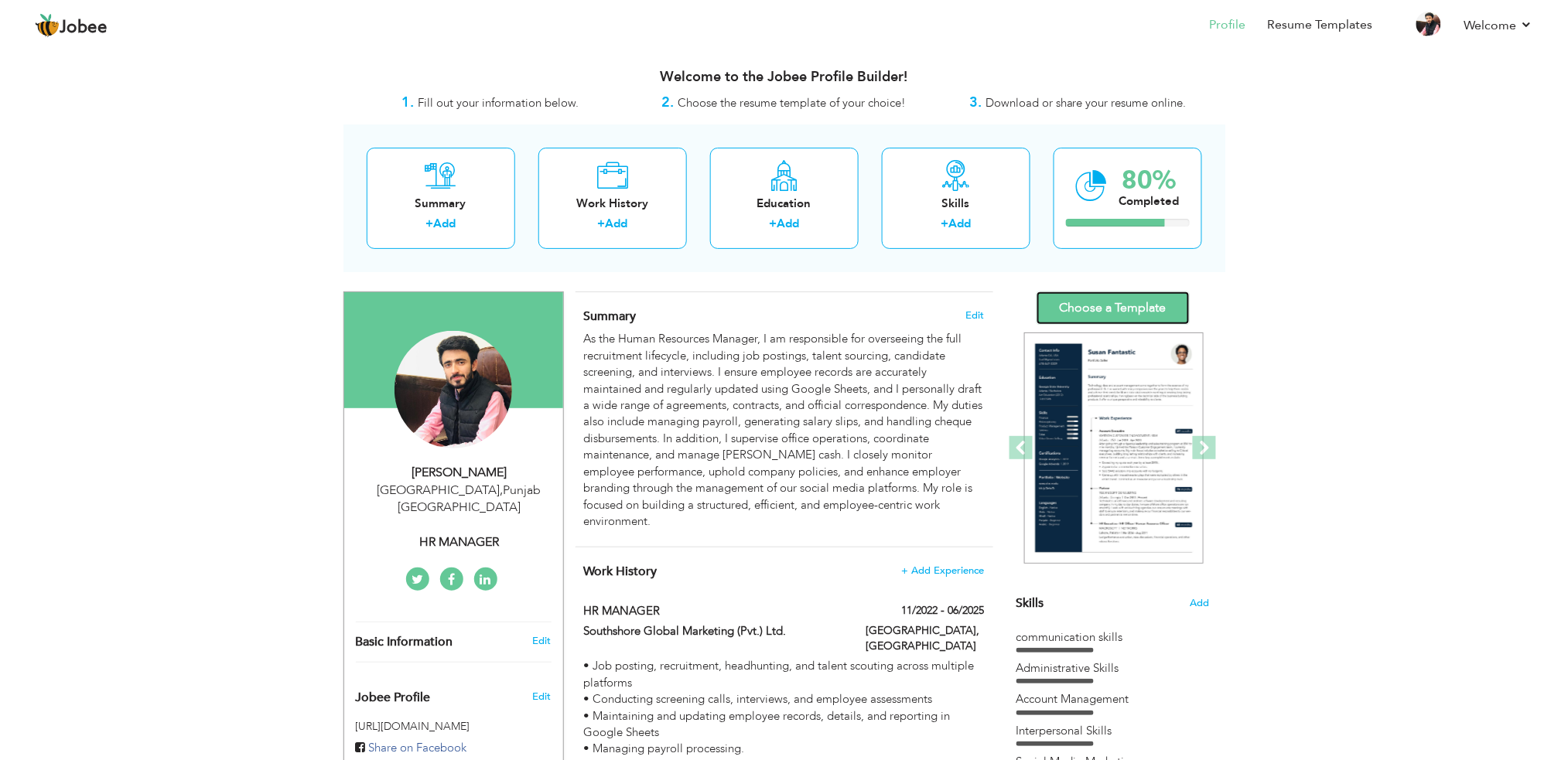 click on "Choose a Template" at bounding box center [1113, 308] 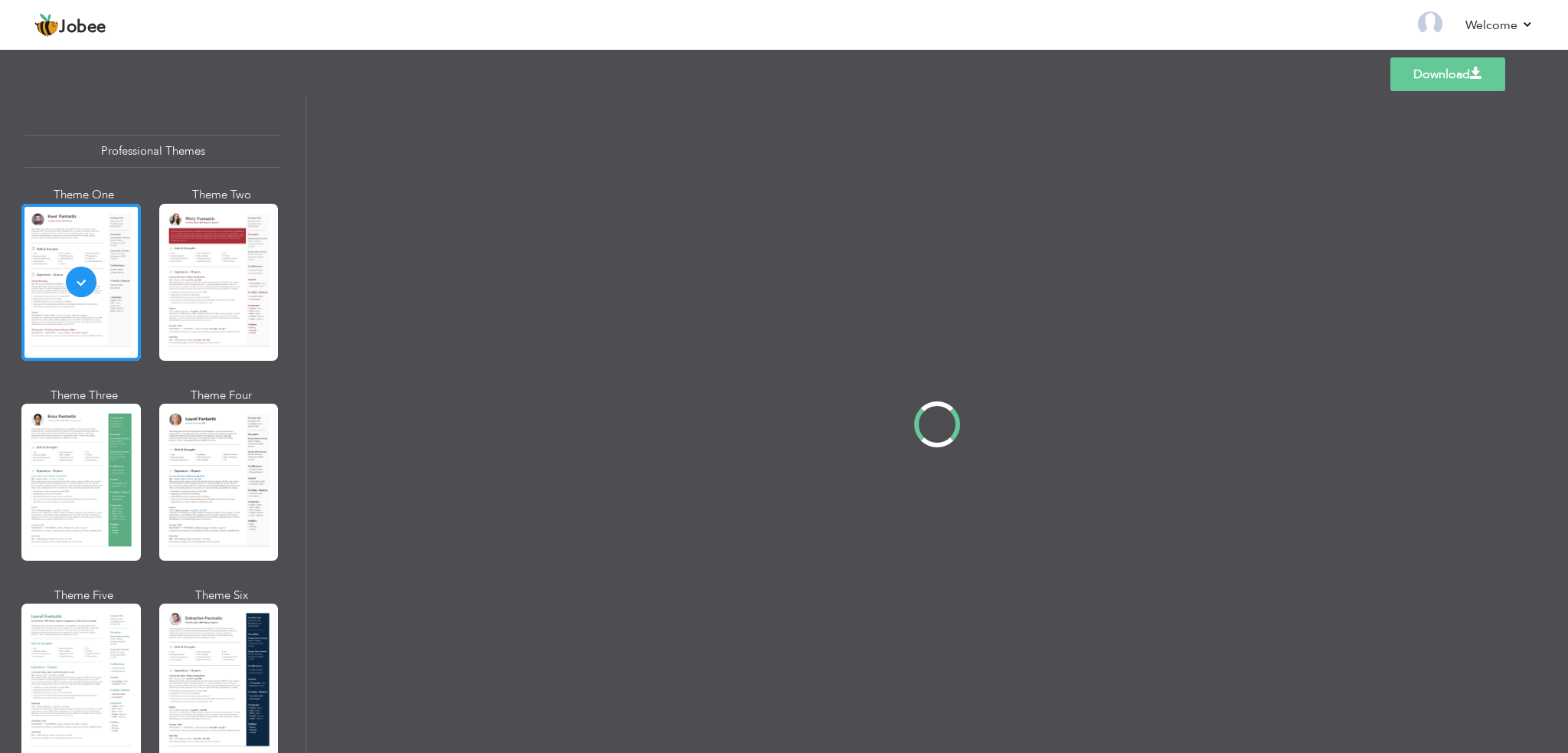 scroll, scrollTop: 0, scrollLeft: 0, axis: both 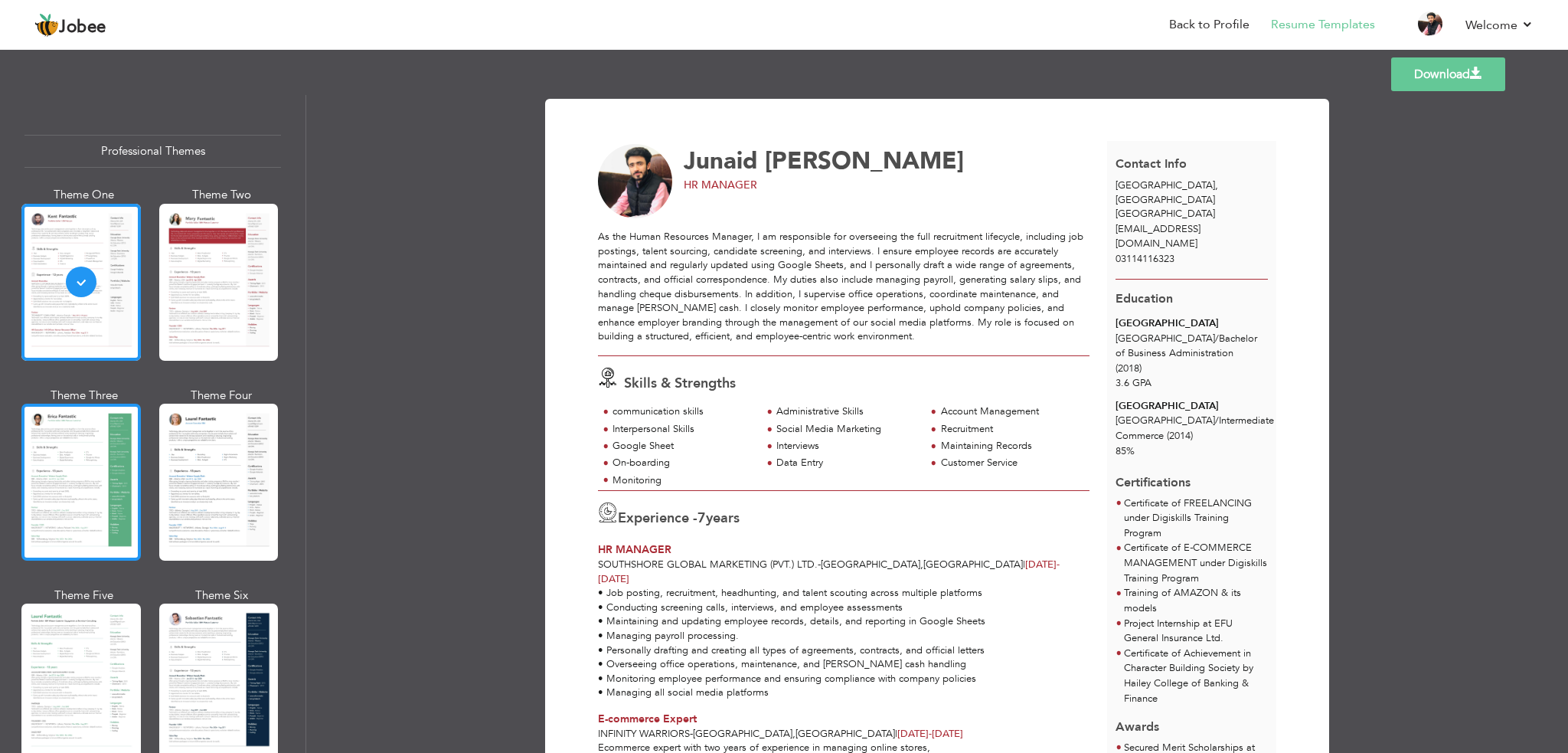 click at bounding box center (81, 482) 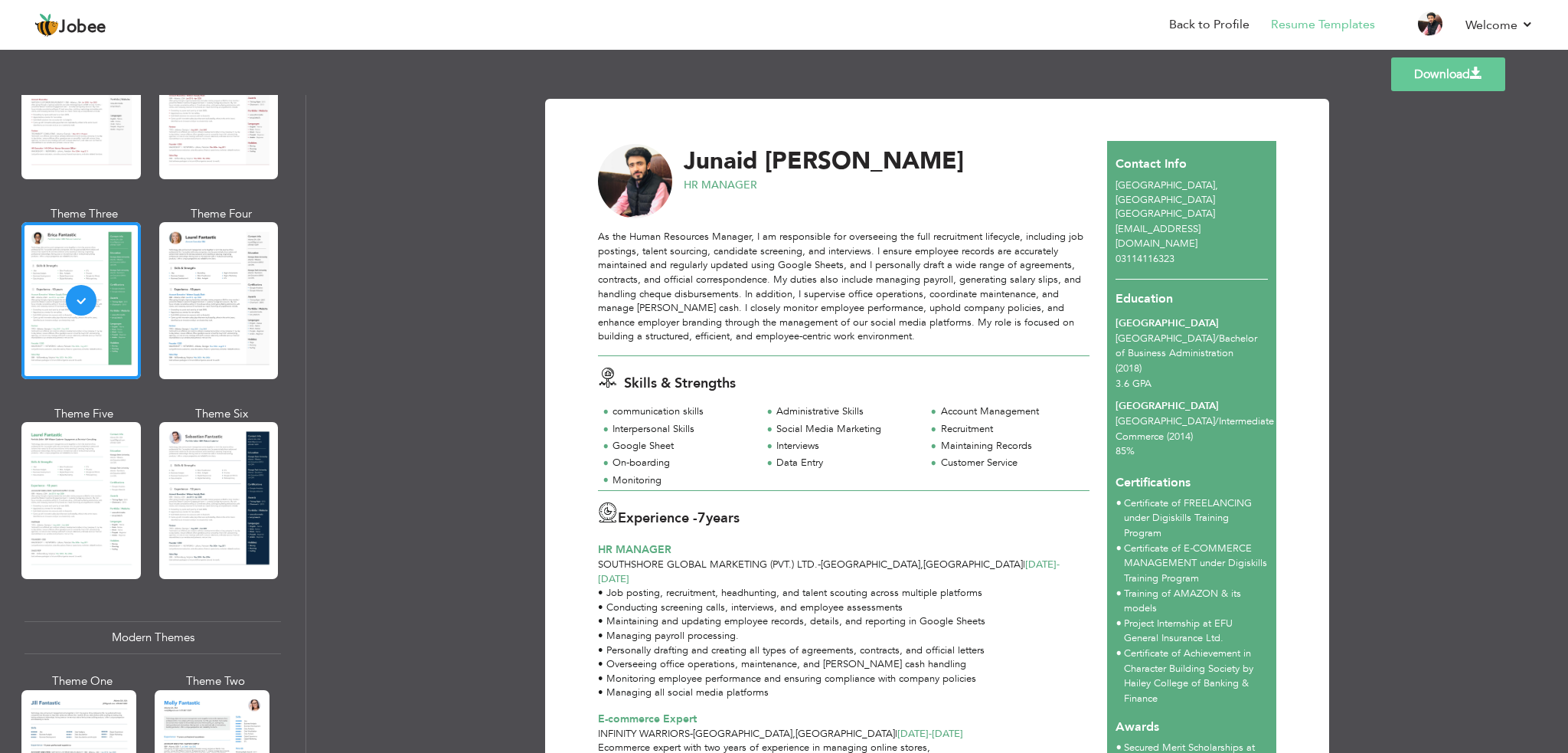 scroll, scrollTop: 190, scrollLeft: 0, axis: vertical 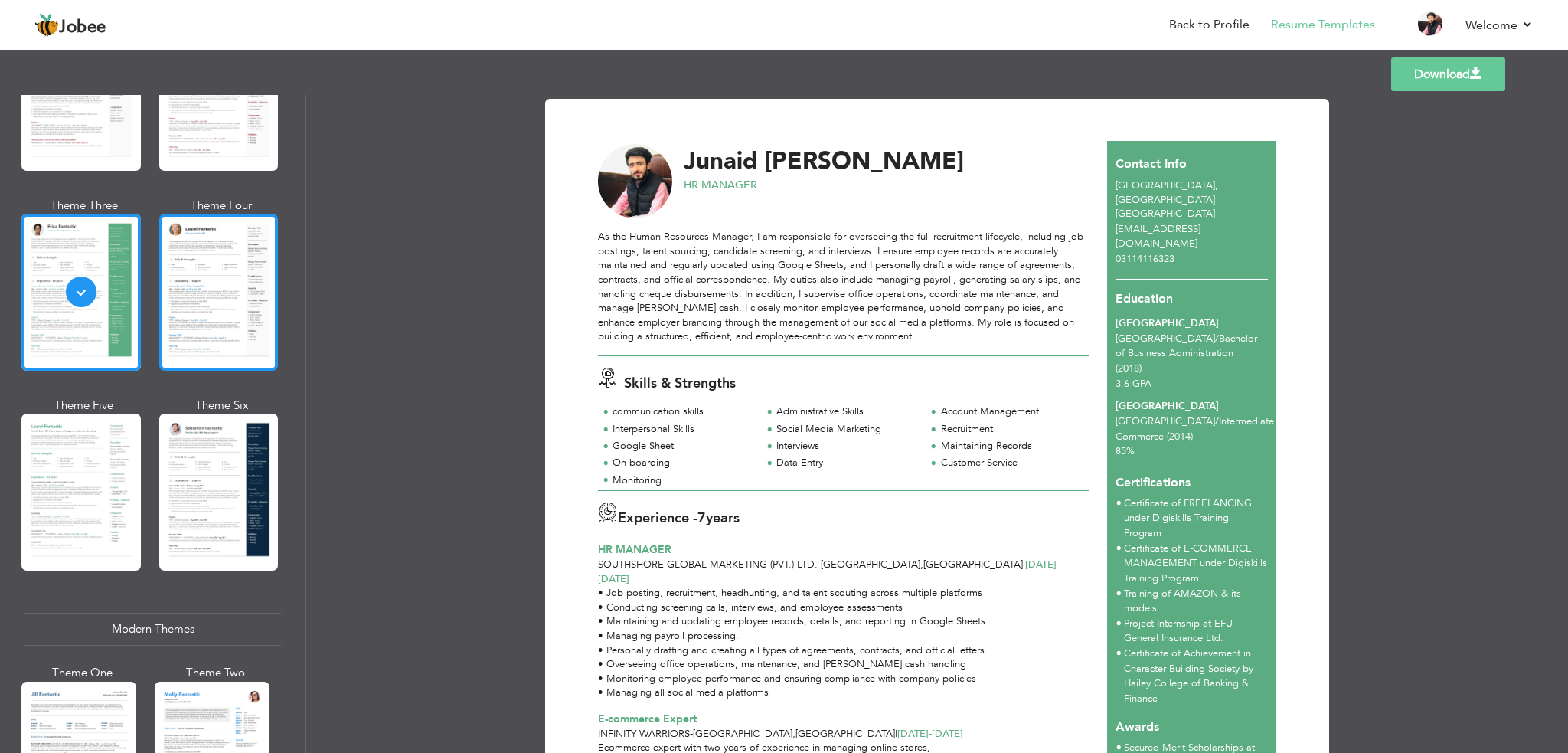 click at bounding box center [219, 292] 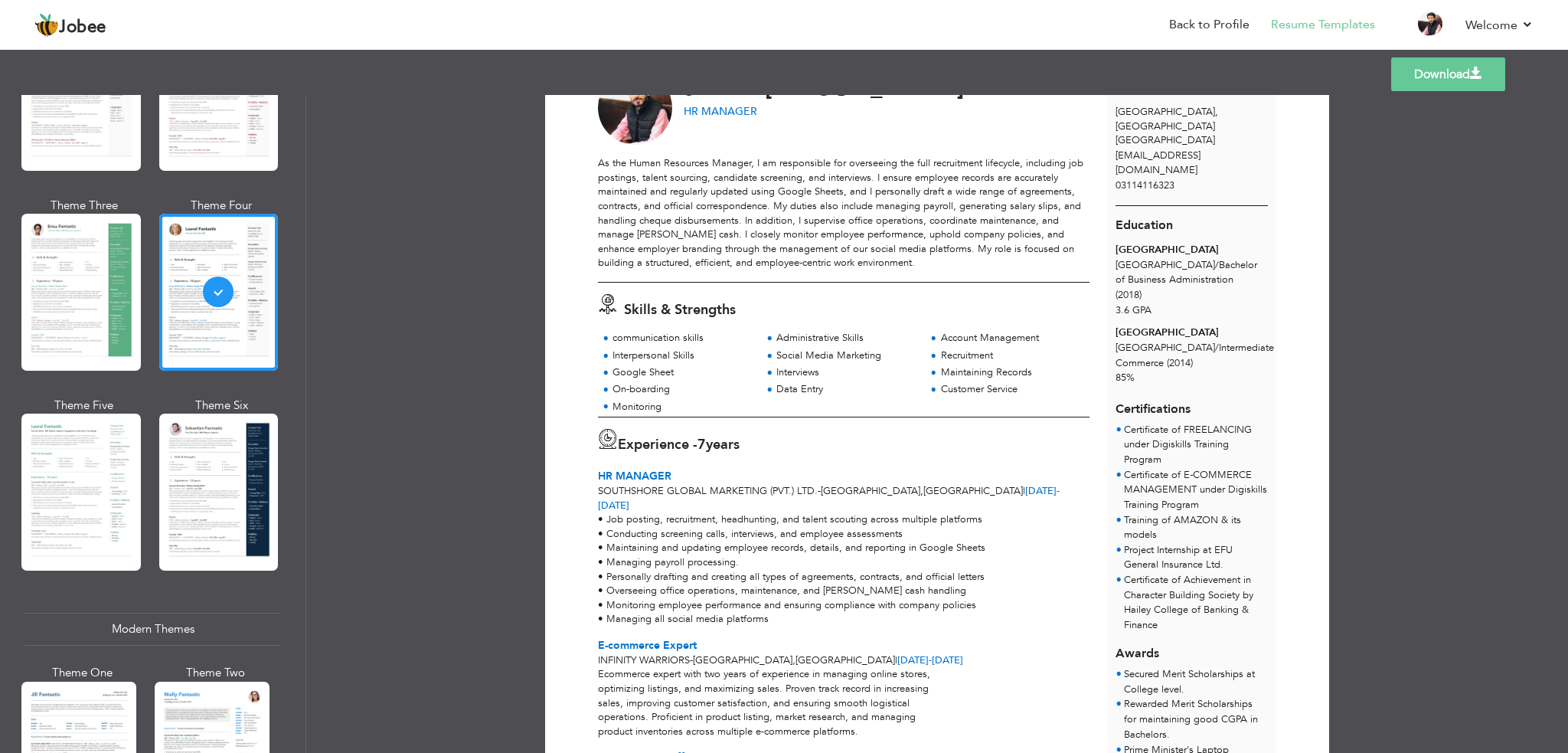 scroll, scrollTop: 62, scrollLeft: 0, axis: vertical 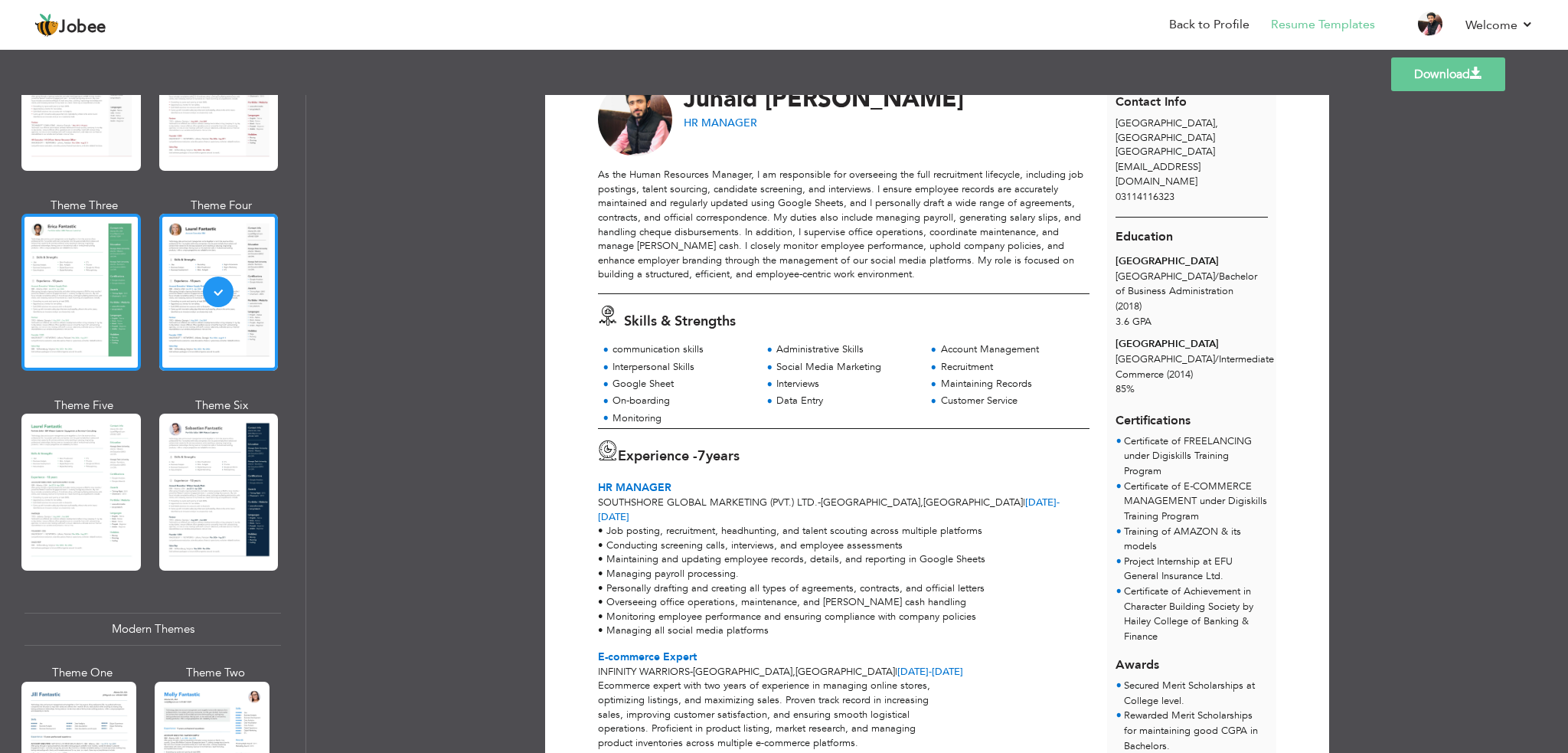 click at bounding box center (81, 292) 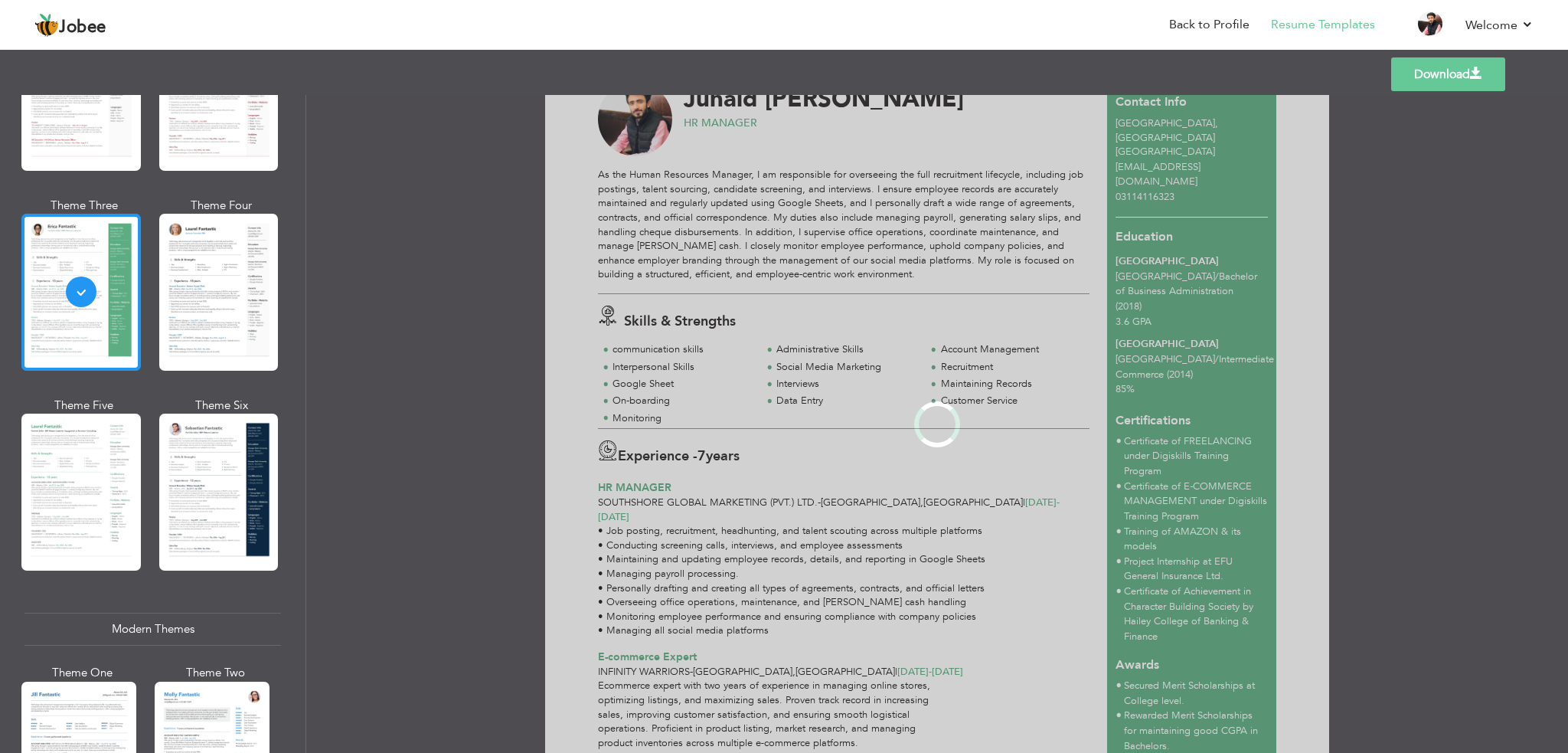 scroll, scrollTop: 0, scrollLeft: 0, axis: both 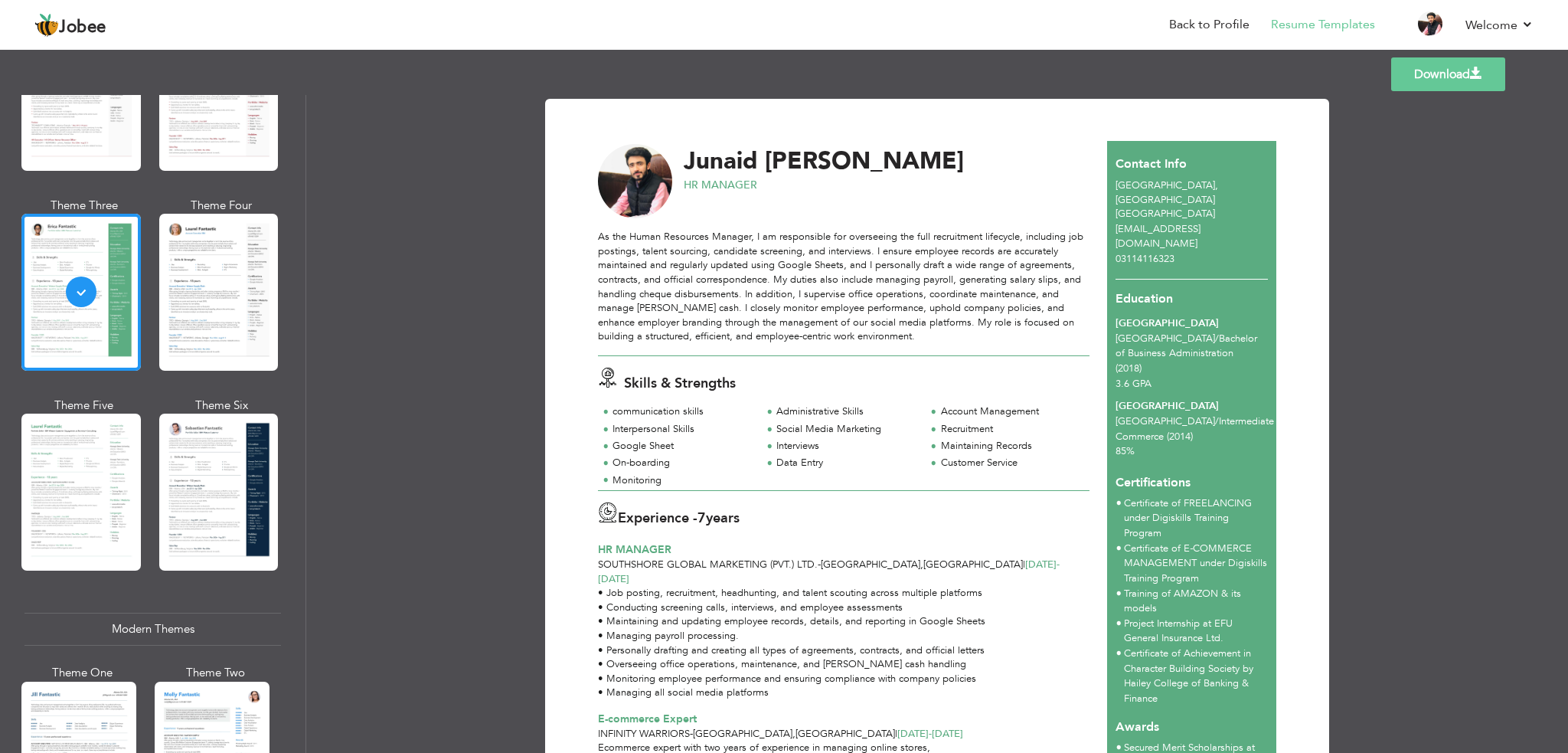 drag, startPoint x: 1556, startPoint y: 408, endPoint x: 1557, endPoint y: 652, distance: 244.002 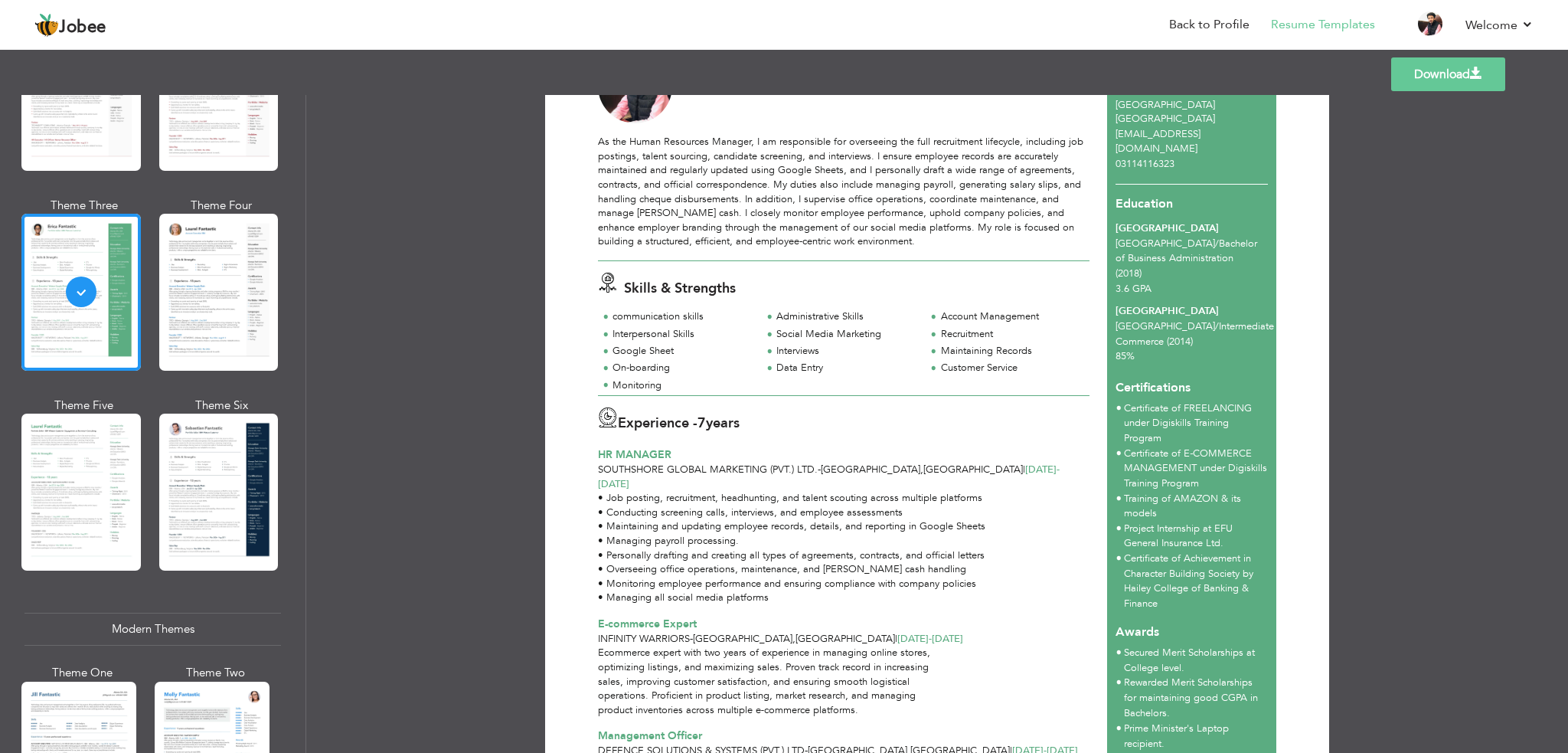 scroll, scrollTop: 0, scrollLeft: 0, axis: both 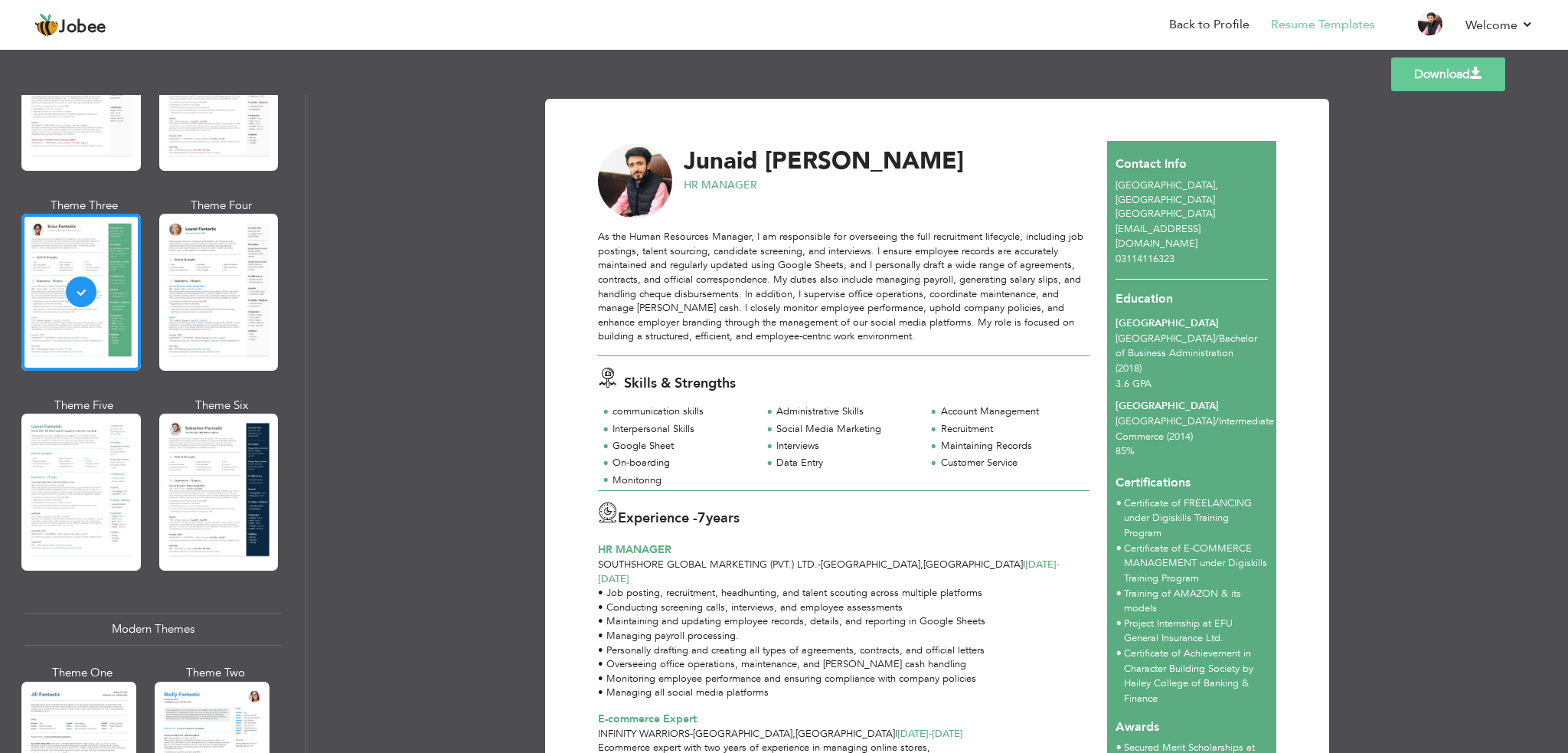 click on "Download" at bounding box center (1448, 74) 